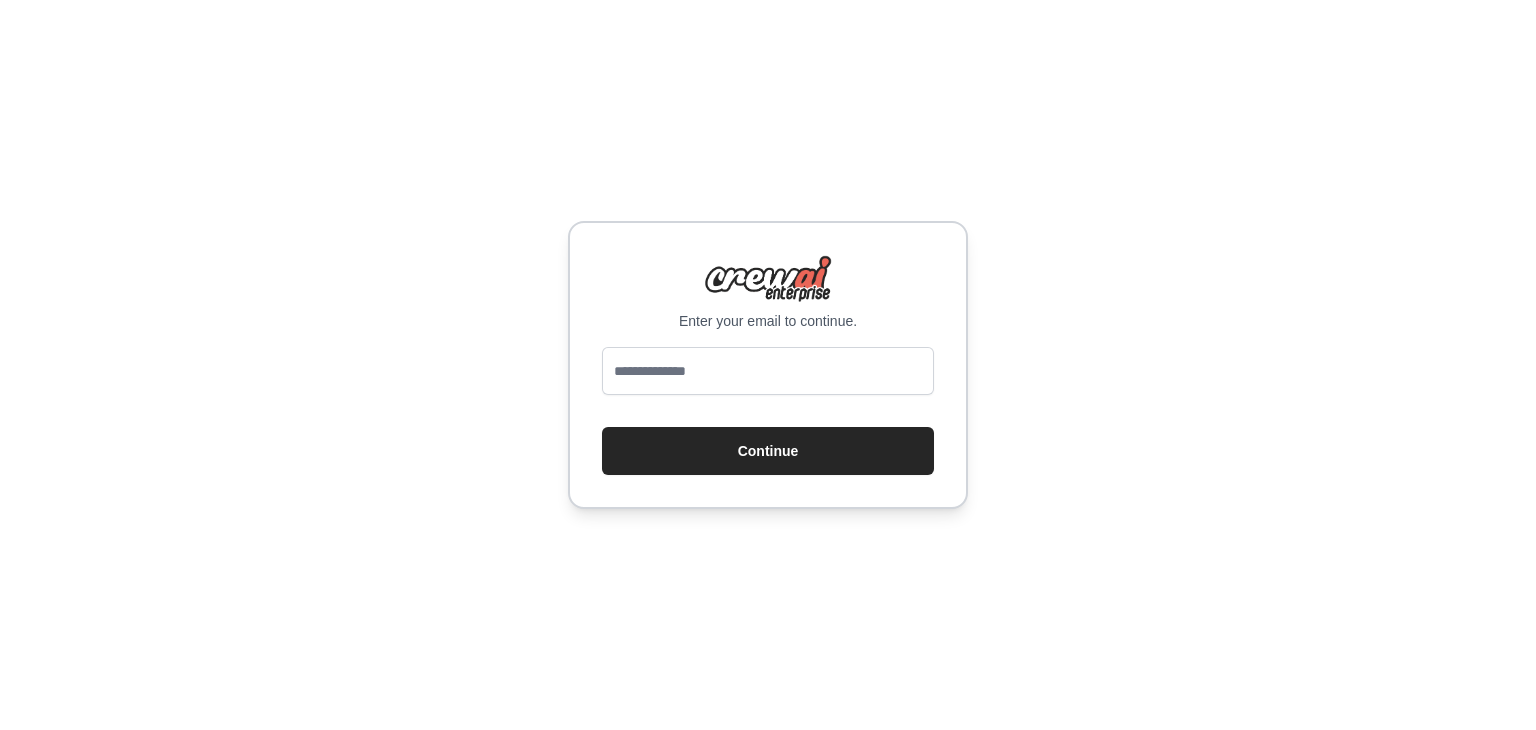 scroll, scrollTop: 0, scrollLeft: 0, axis: both 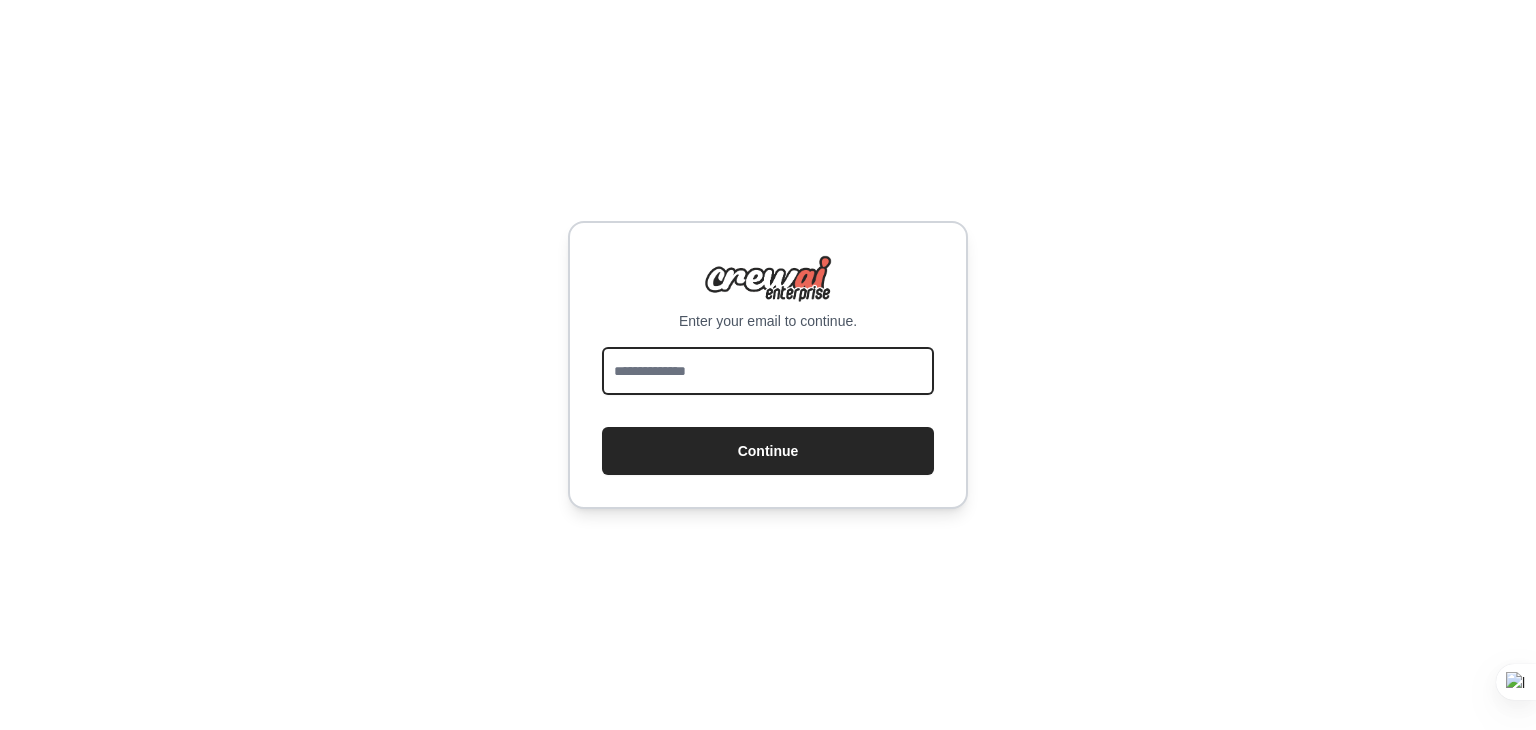 click at bounding box center [768, 371] 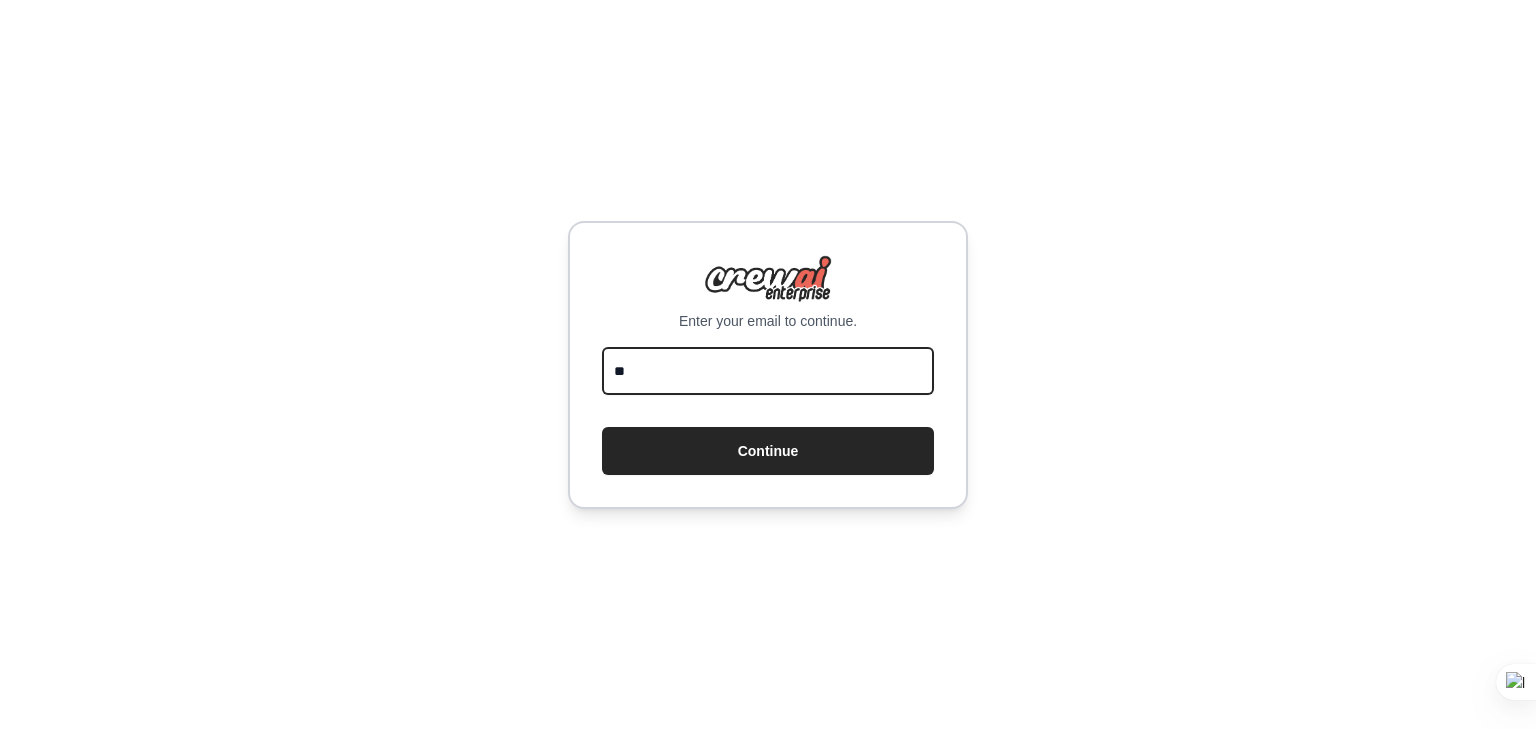 type on "*" 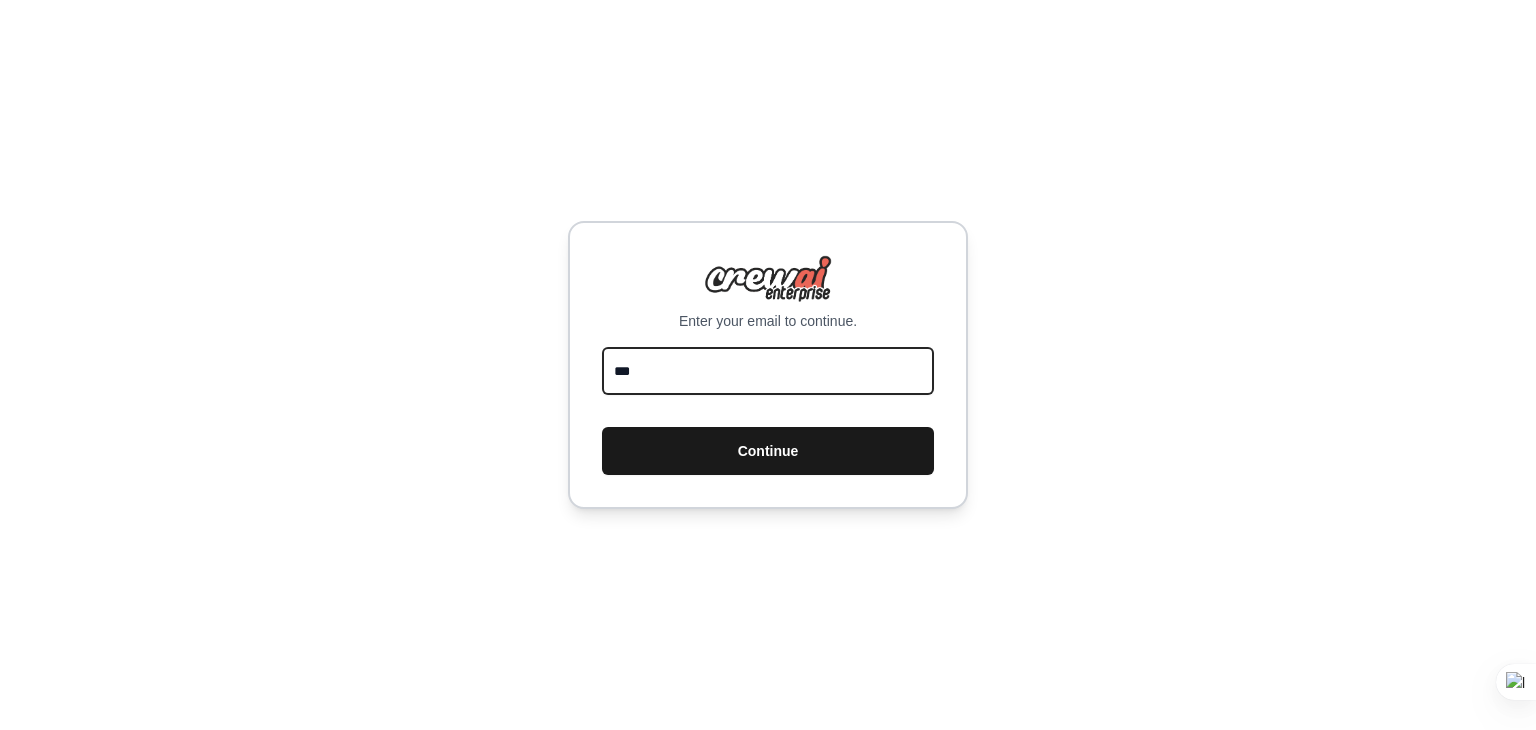type on "**********" 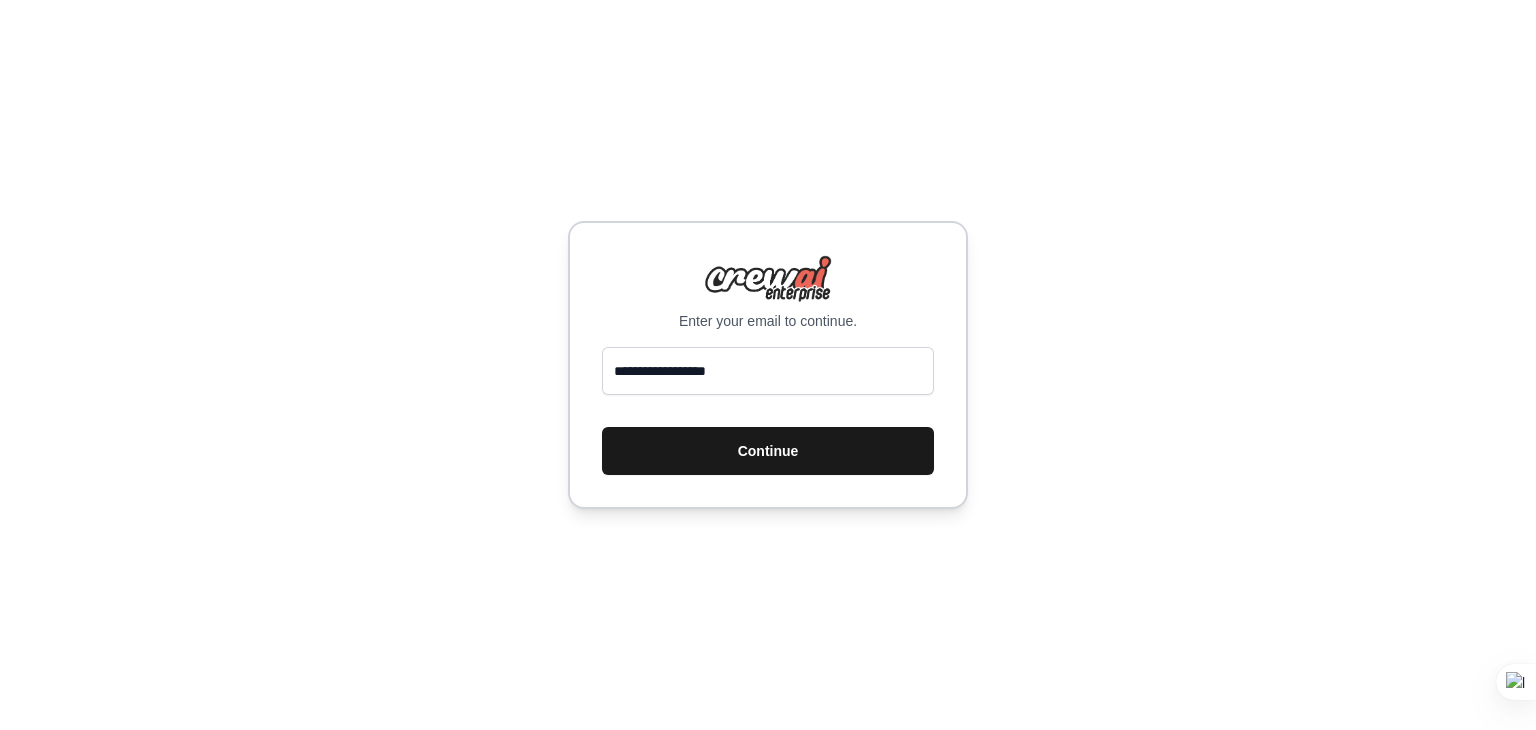 click on "Continue" at bounding box center [768, 451] 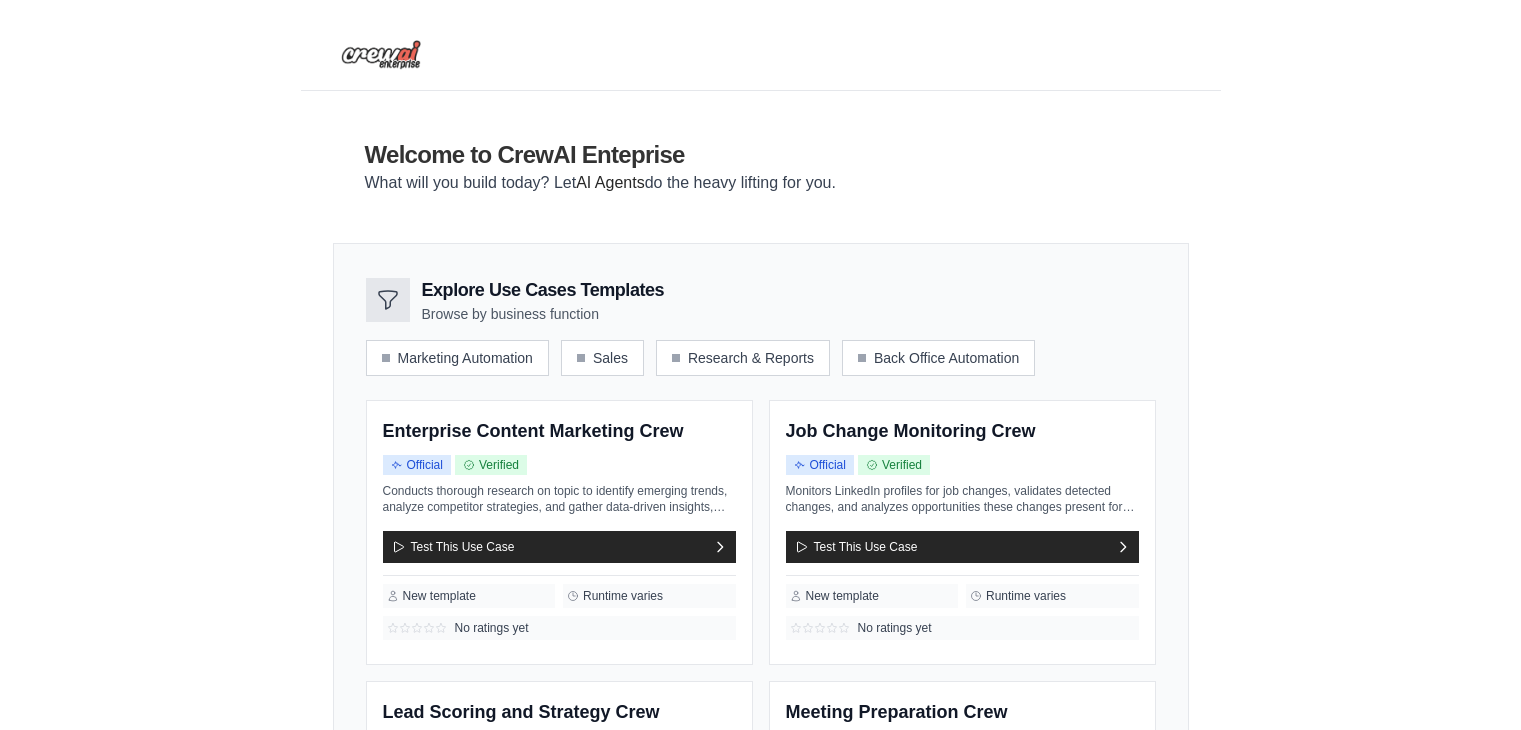 scroll, scrollTop: 0, scrollLeft: 0, axis: both 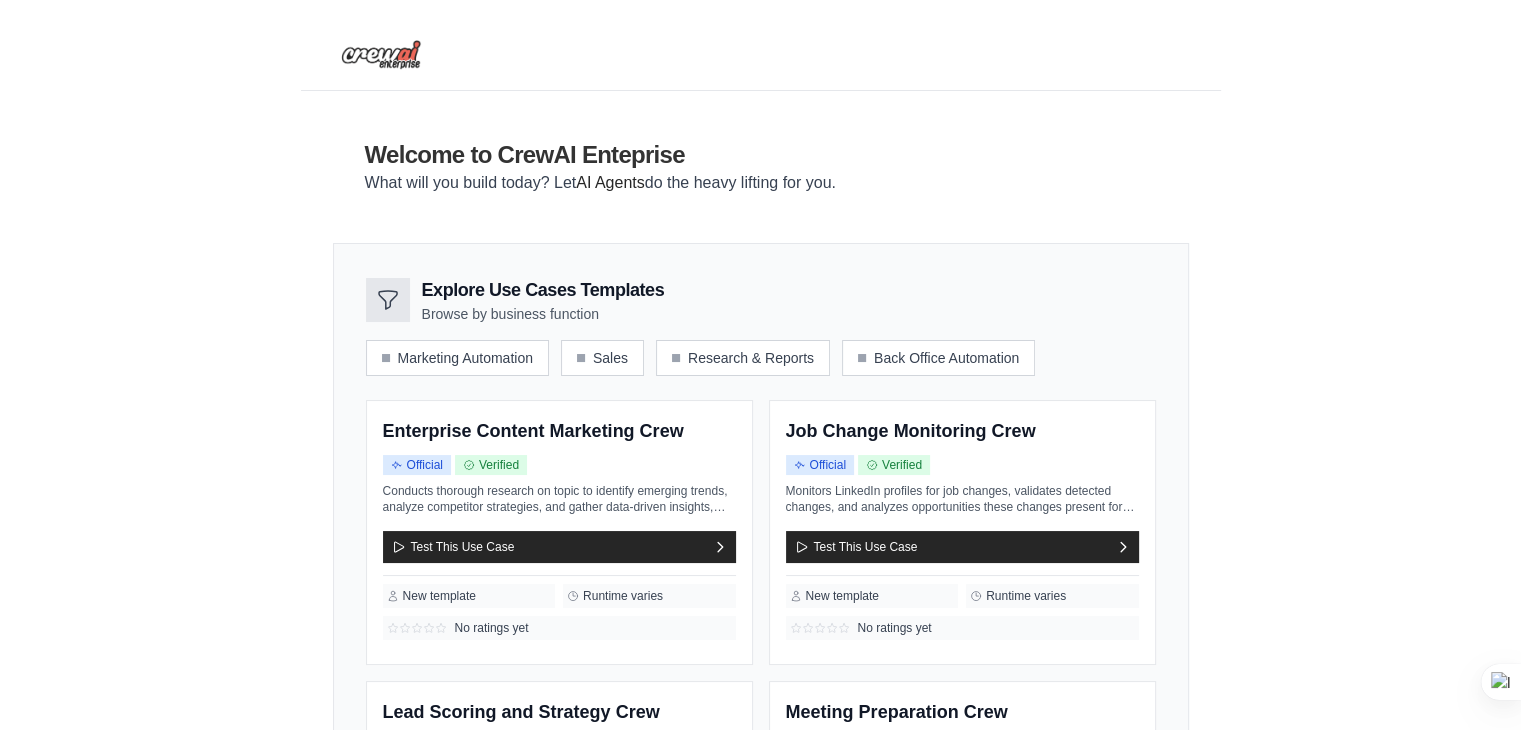 drag, startPoint x: 0, startPoint y: 0, endPoint x: 668, endPoint y: 278, distance: 723.5385 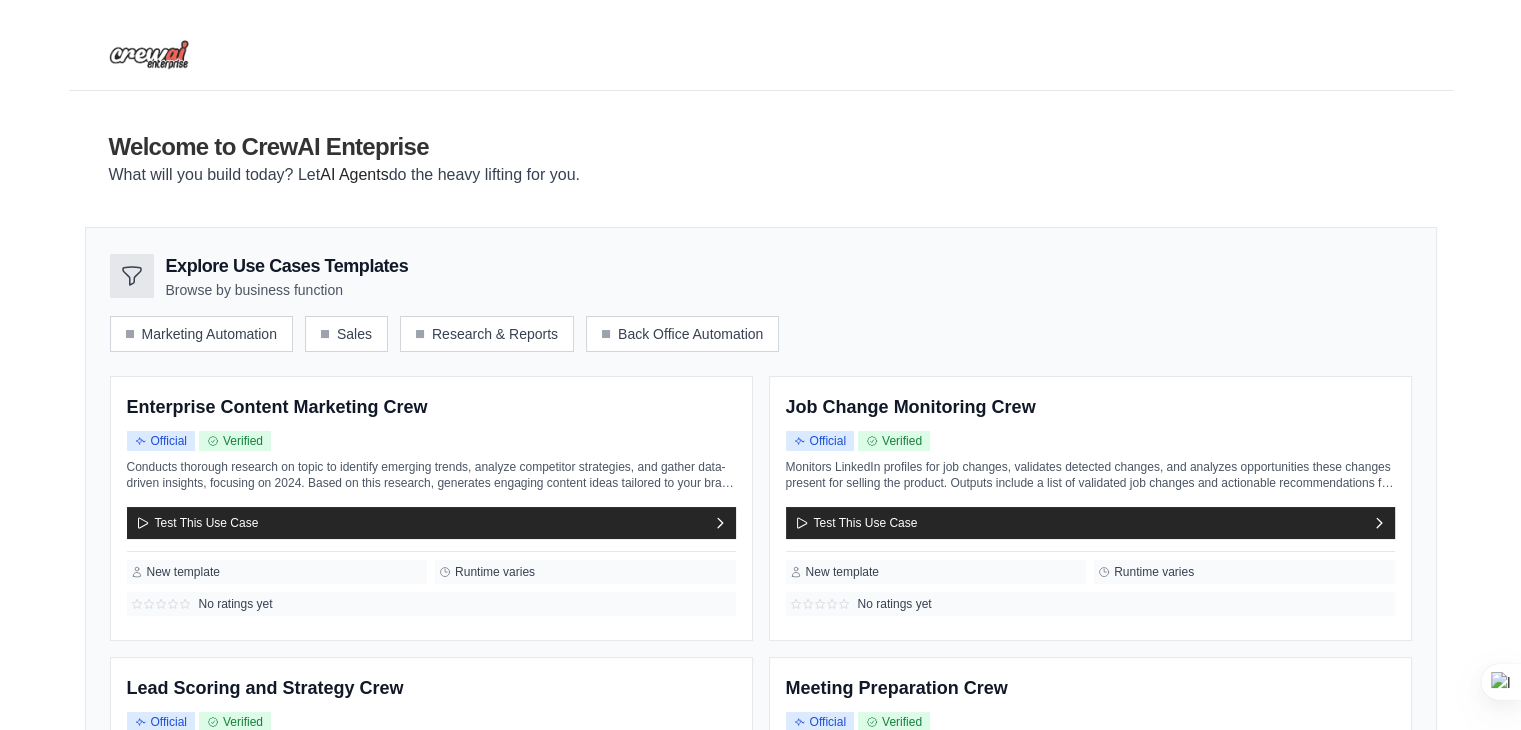 click on "Explore Use Cases Templates
Browse by business function" at bounding box center [761, 276] 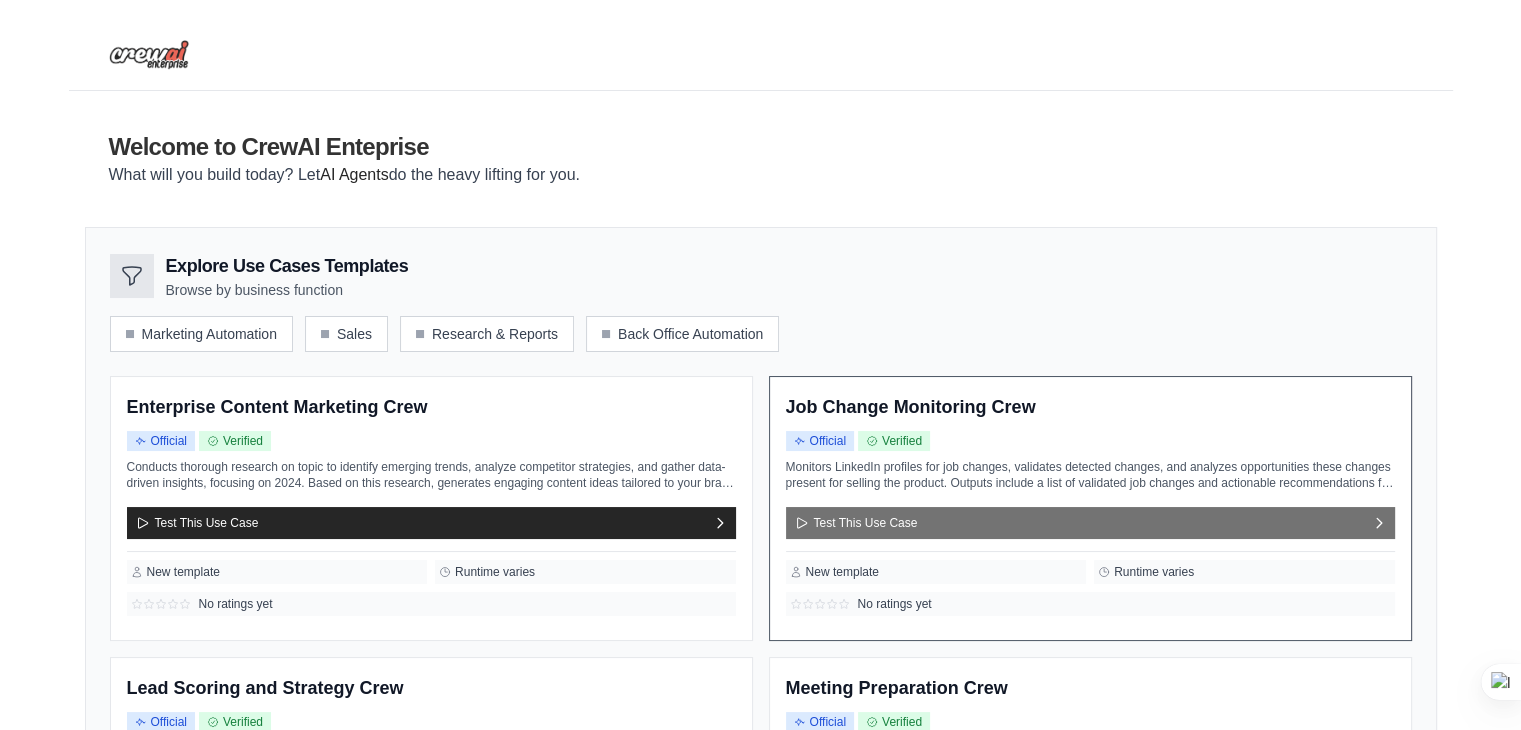 click on "Test This Use Case" at bounding box center [1090, 523] 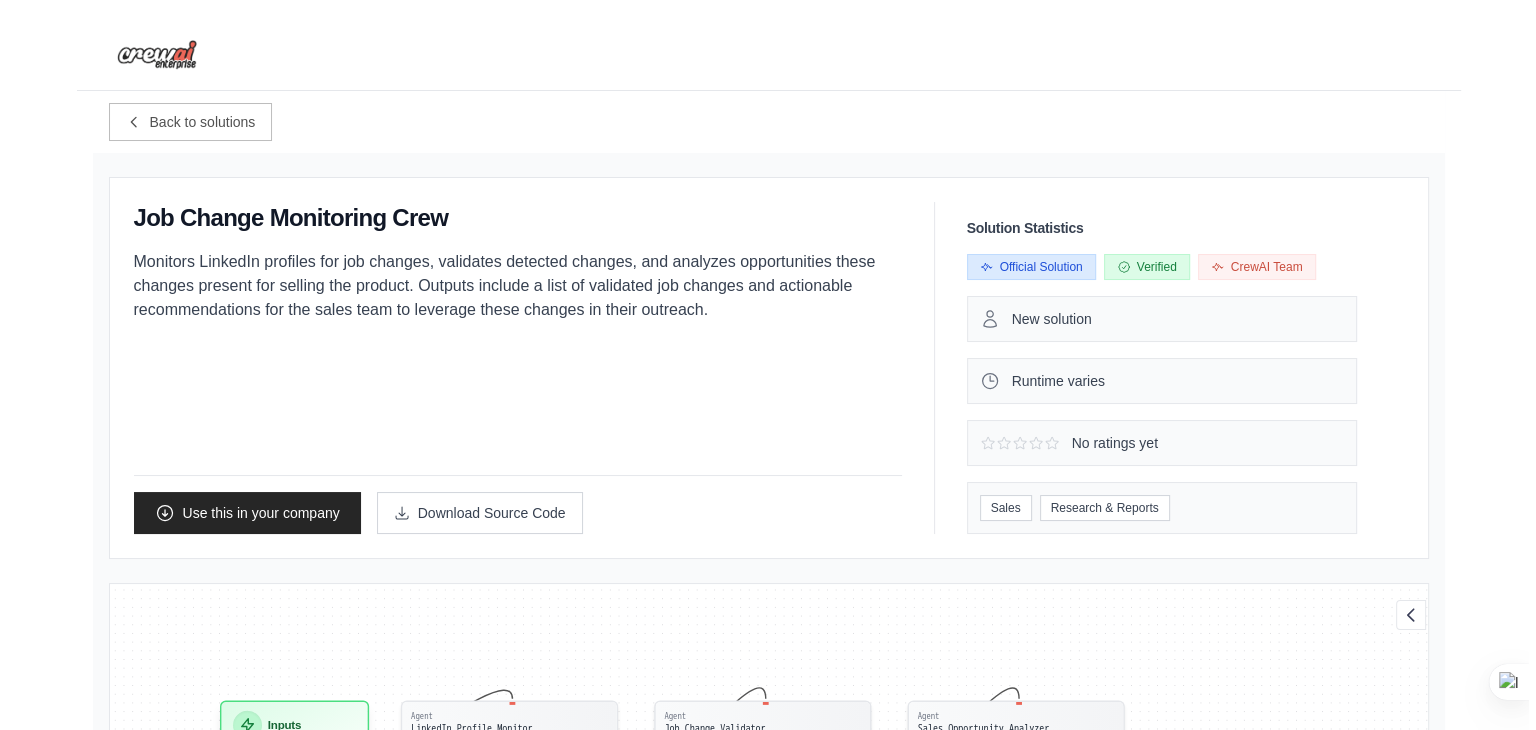 scroll, scrollTop: 28, scrollLeft: 0, axis: vertical 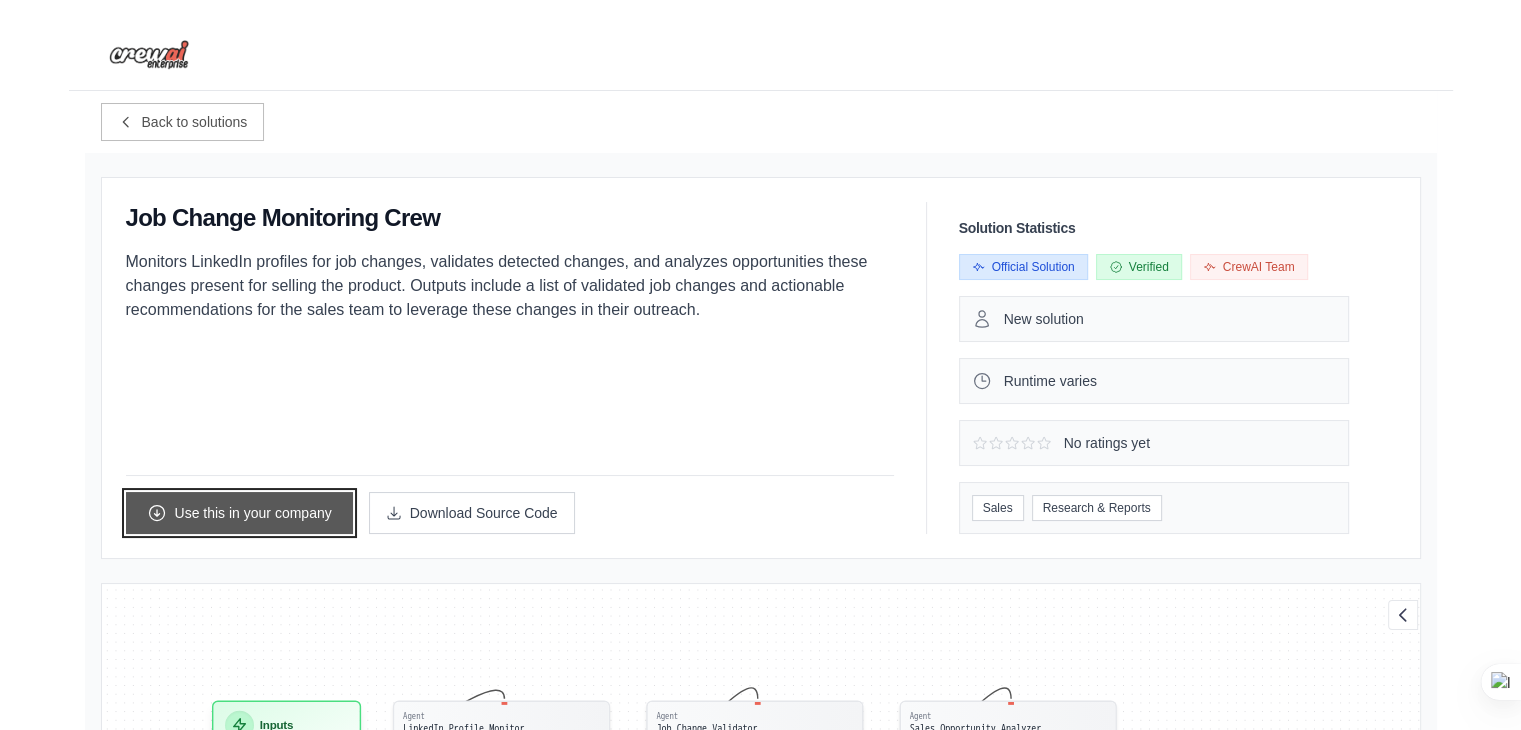 click on "Use this in your company" at bounding box center (239, 513) 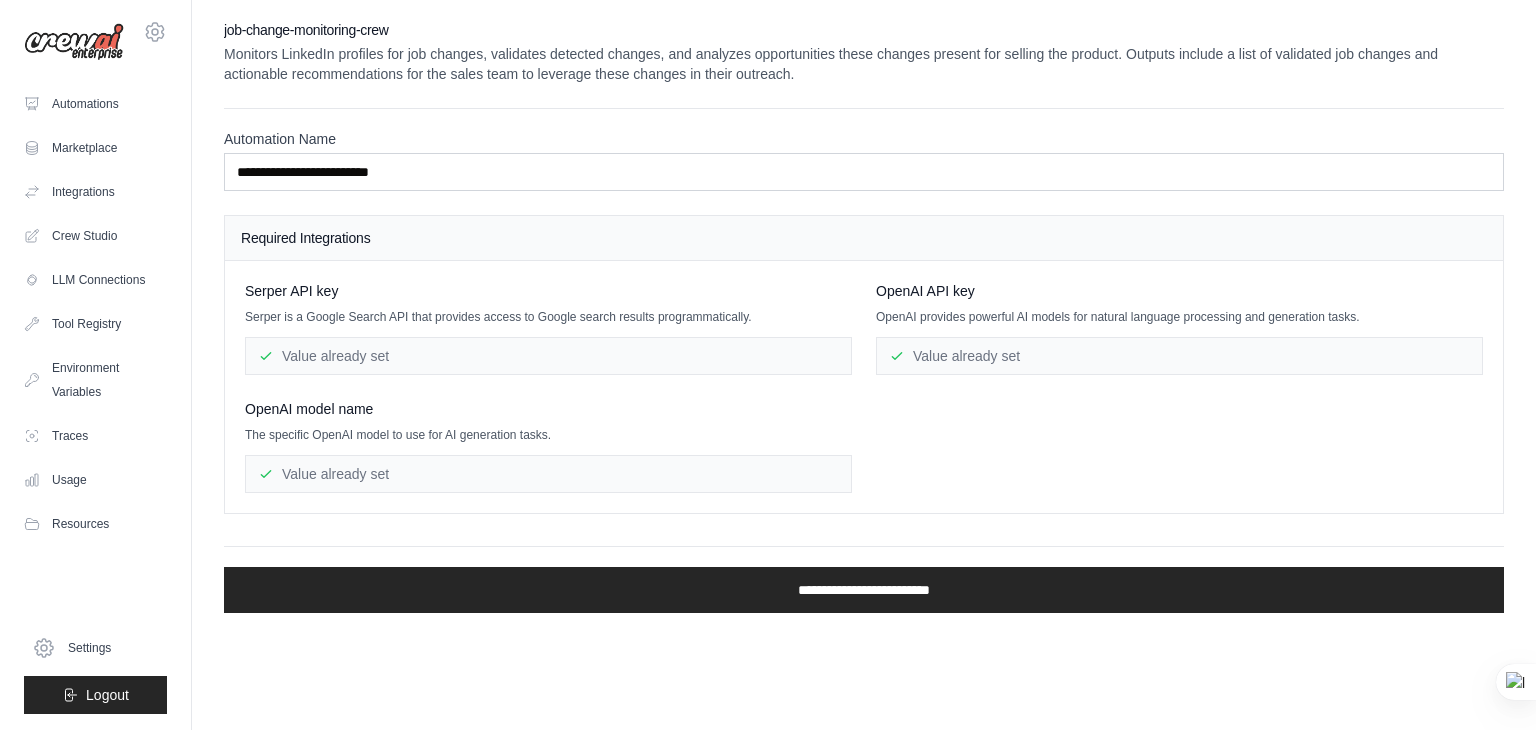 click on "Value already set" at bounding box center (548, 356) 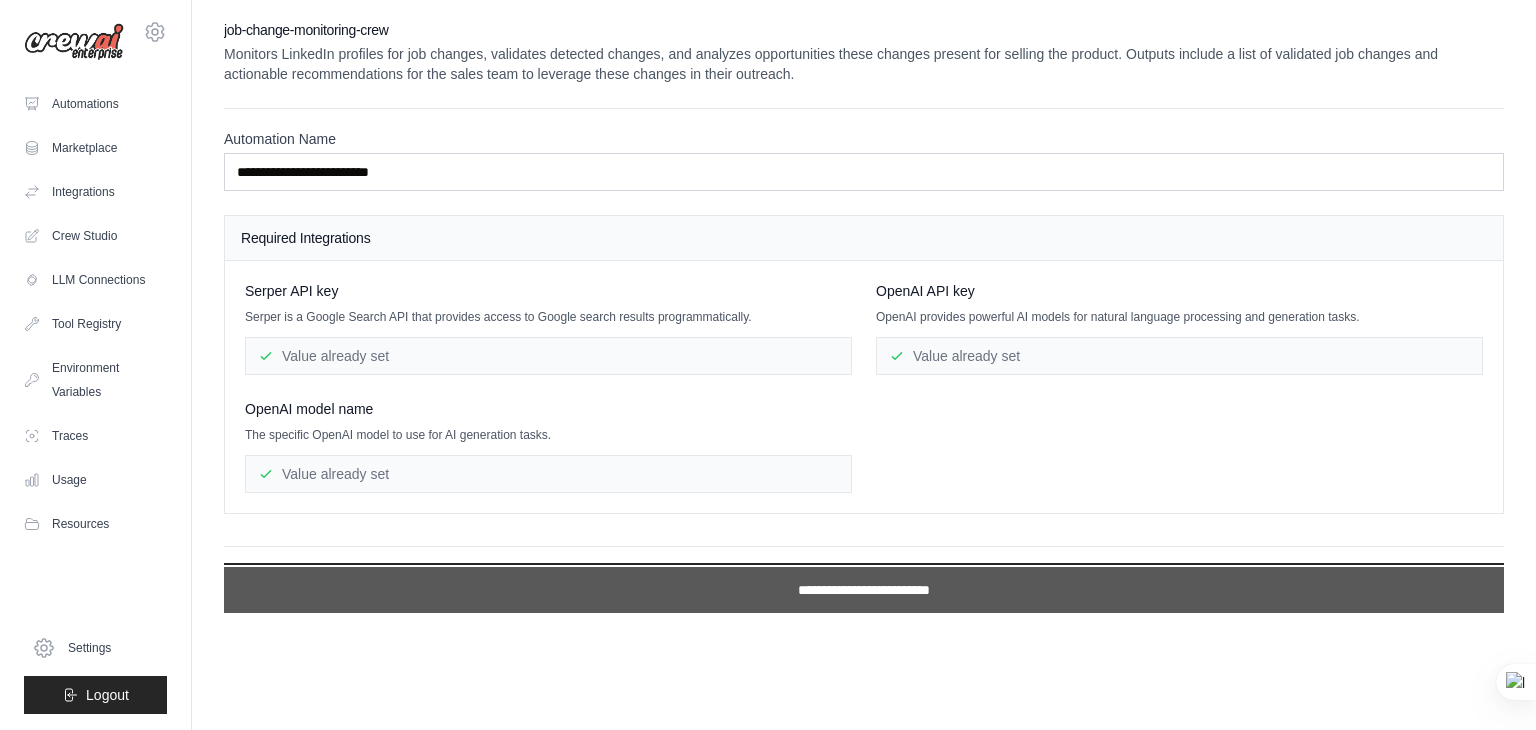 click on "**********" at bounding box center [864, 590] 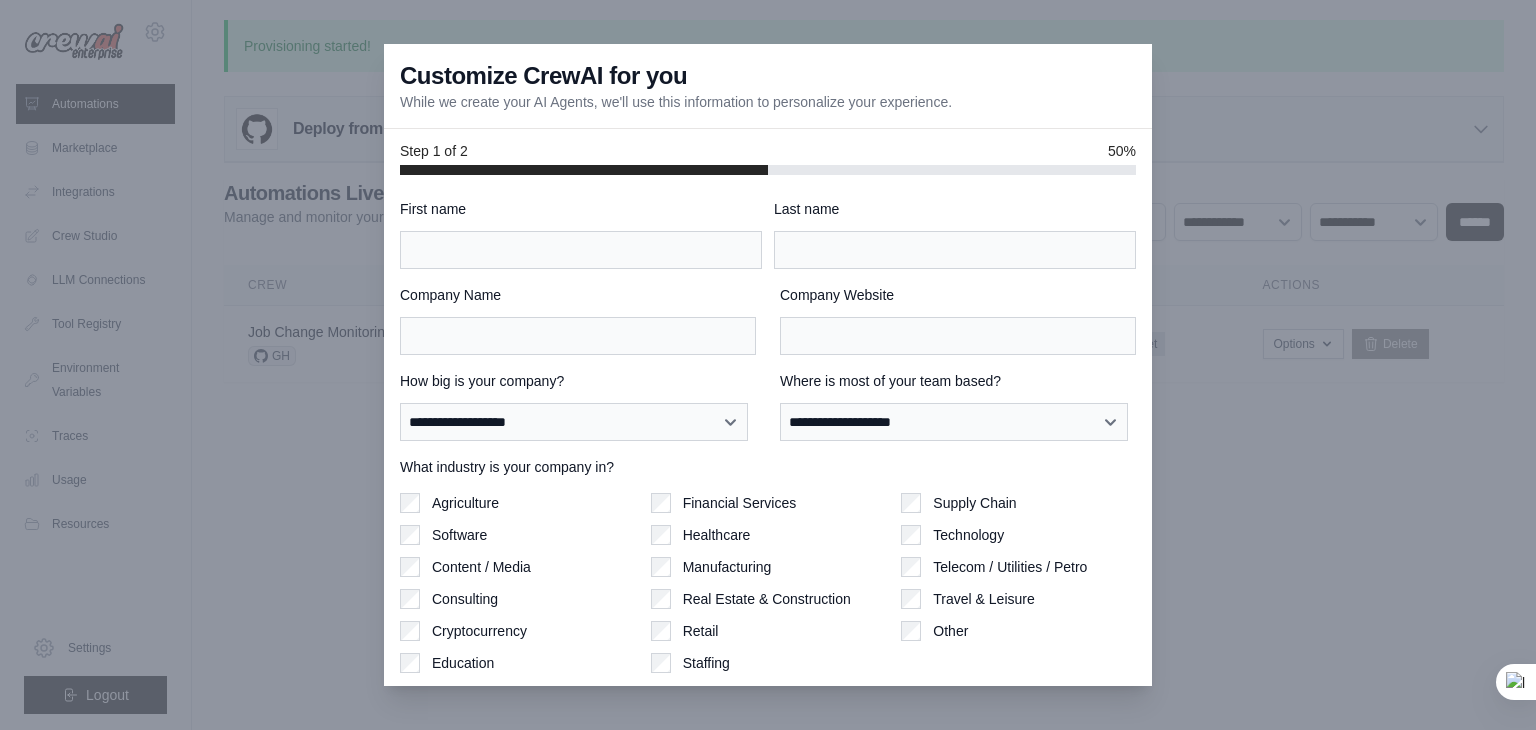 scroll, scrollTop: 62, scrollLeft: 0, axis: vertical 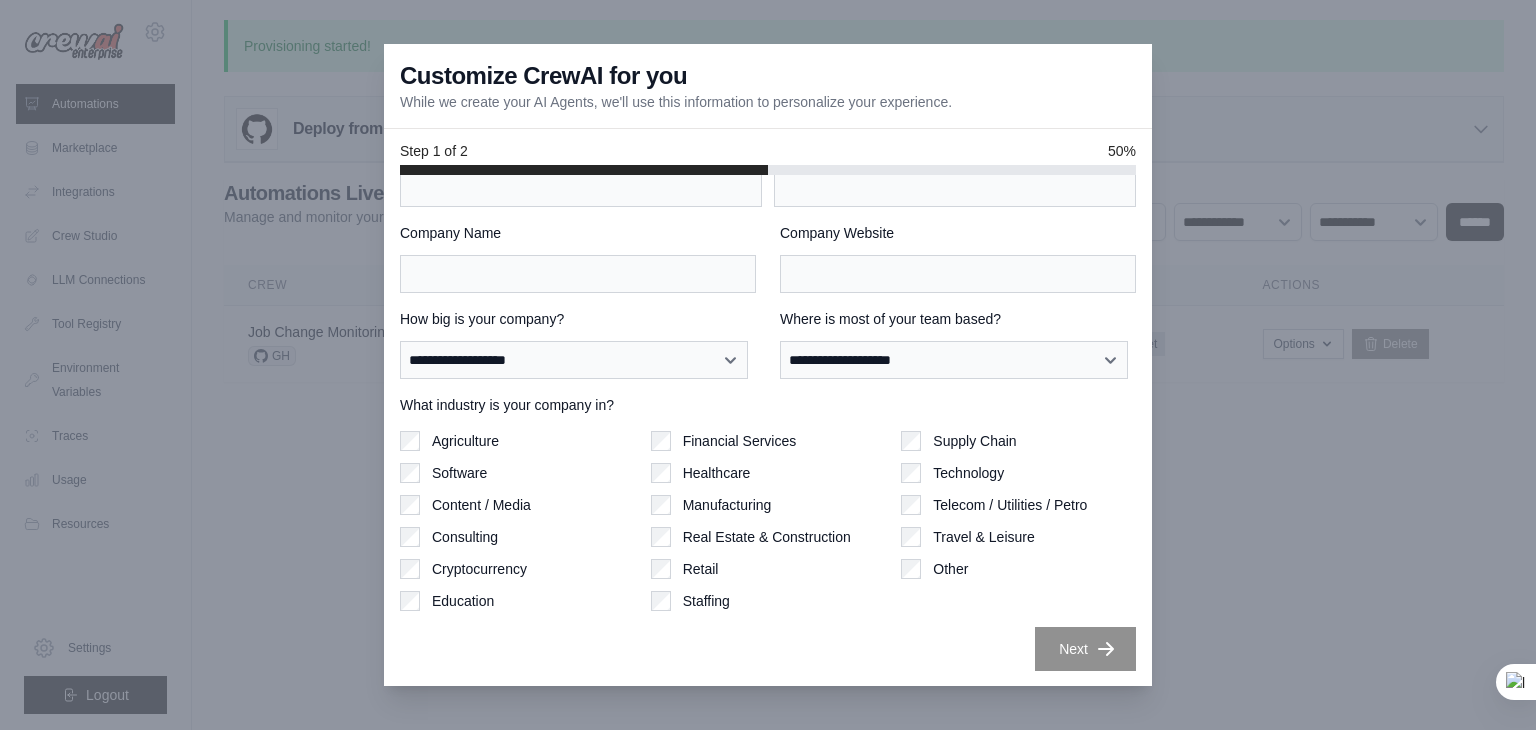 click on "Other" at bounding box center (1018, 569) 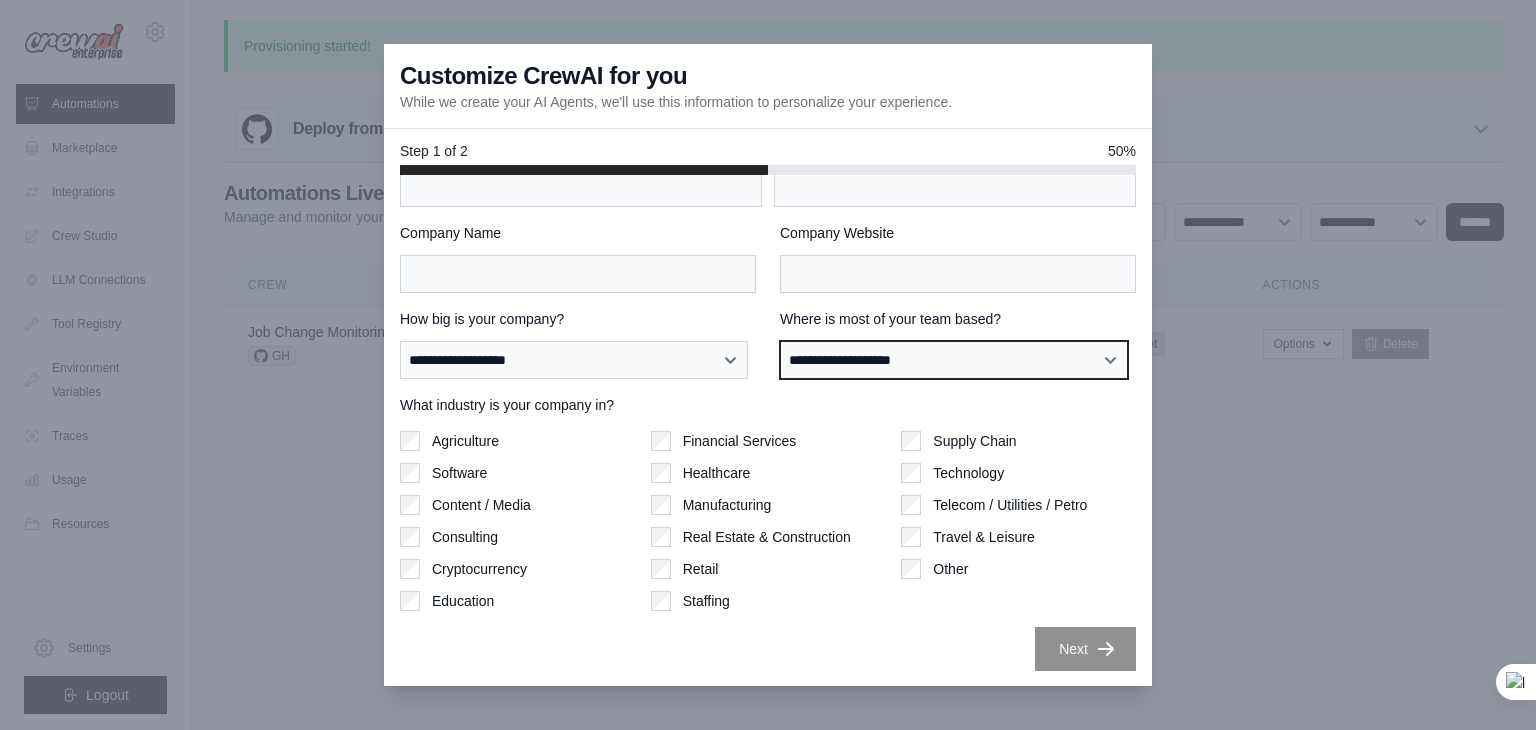 click on "**********" at bounding box center [954, 360] 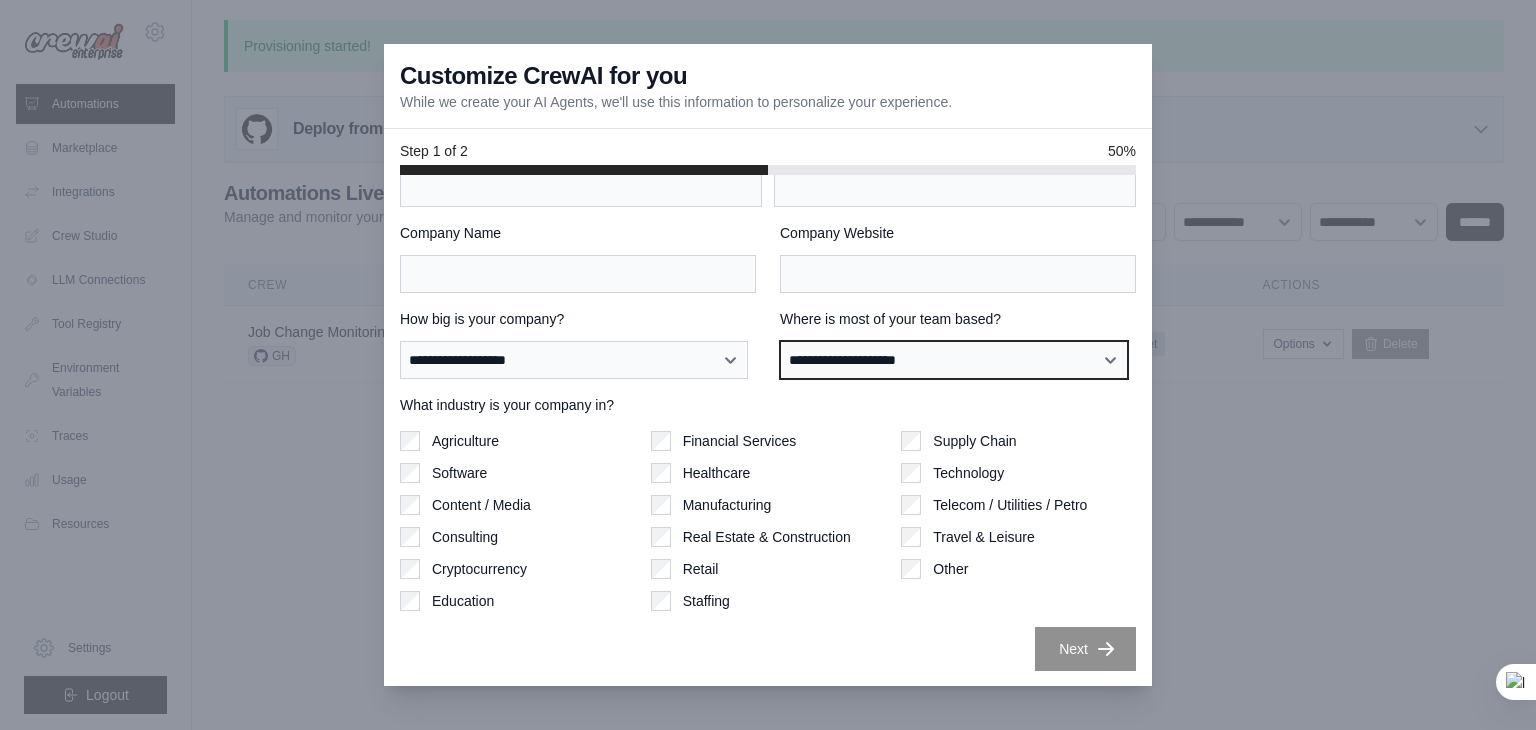 click on "**********" at bounding box center (954, 360) 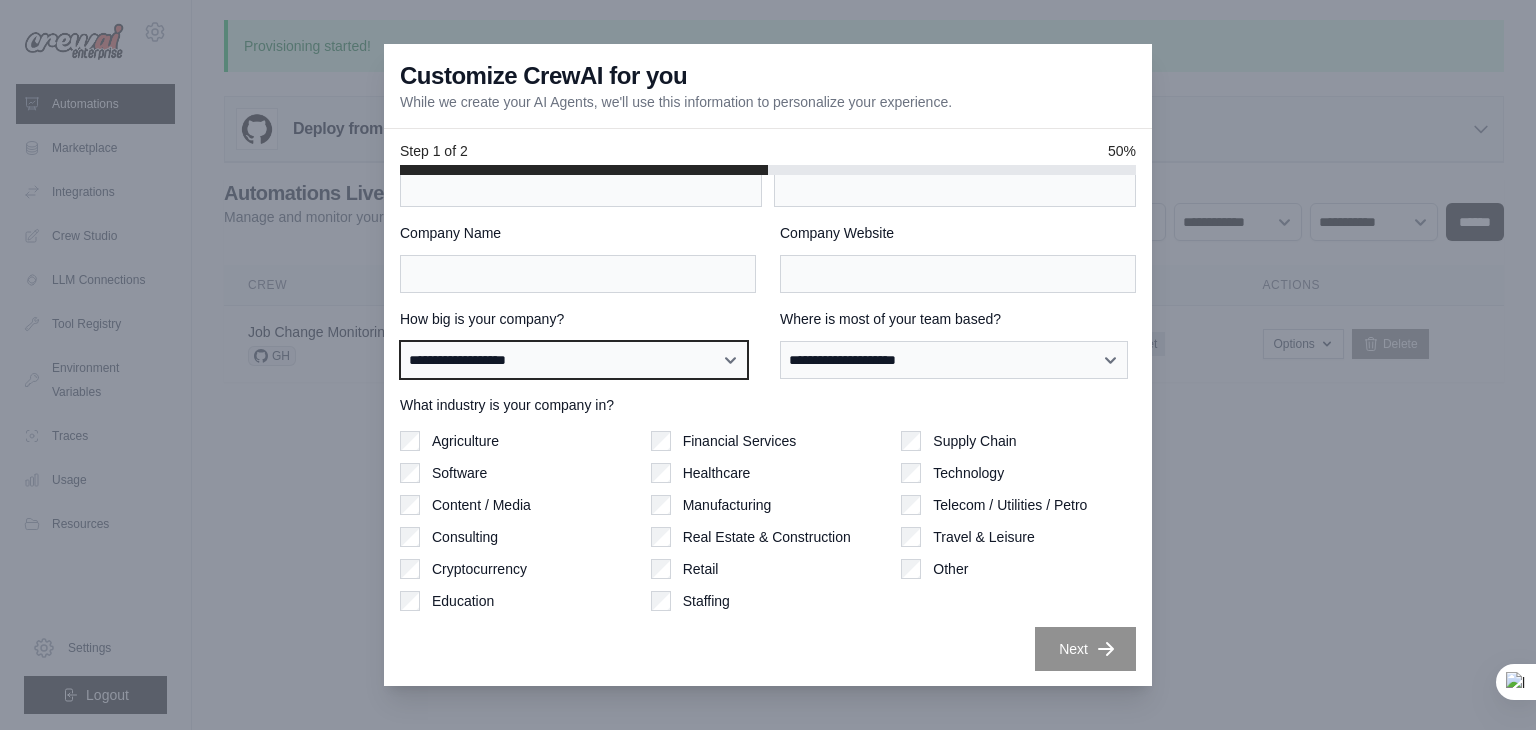 click on "**********" at bounding box center [574, 360] 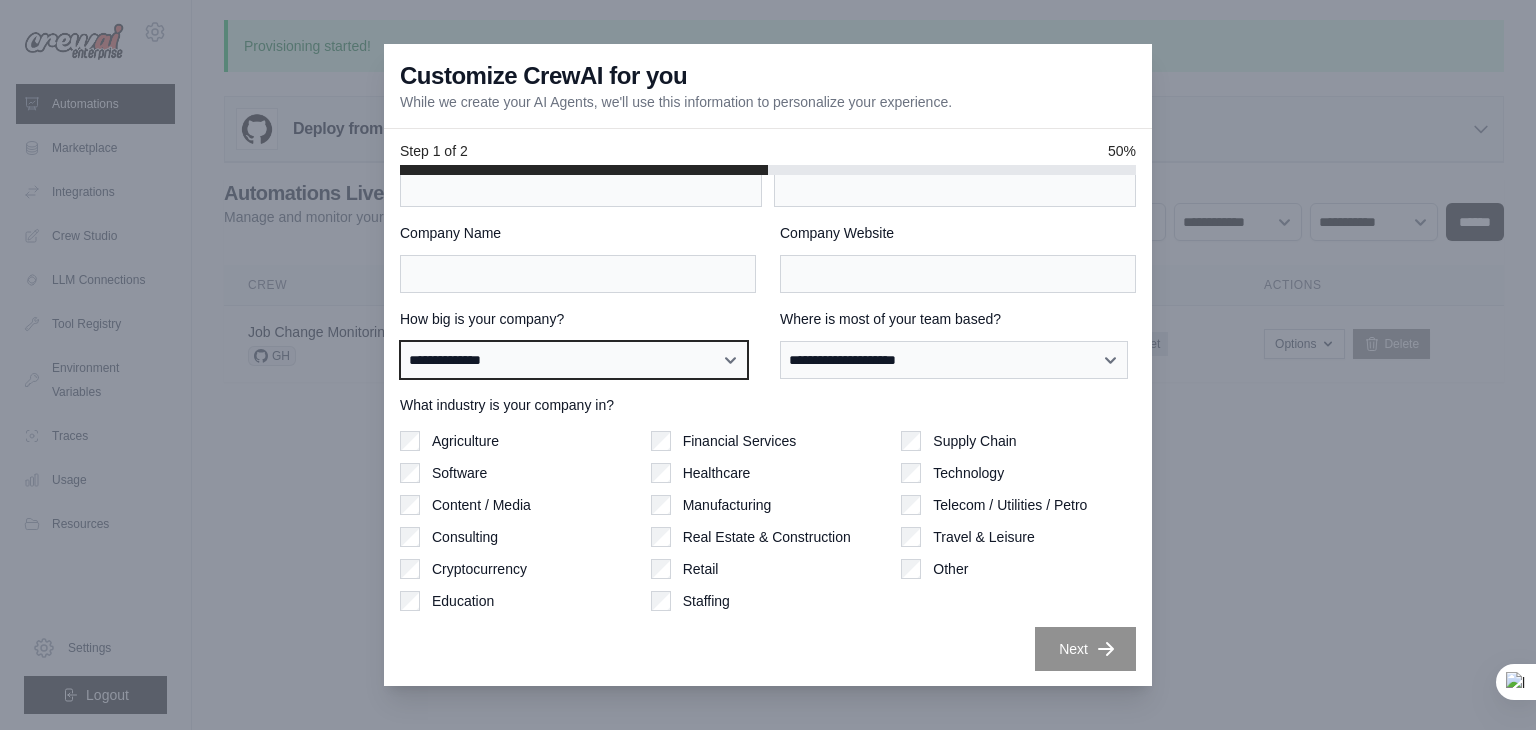 click on "**********" at bounding box center [574, 360] 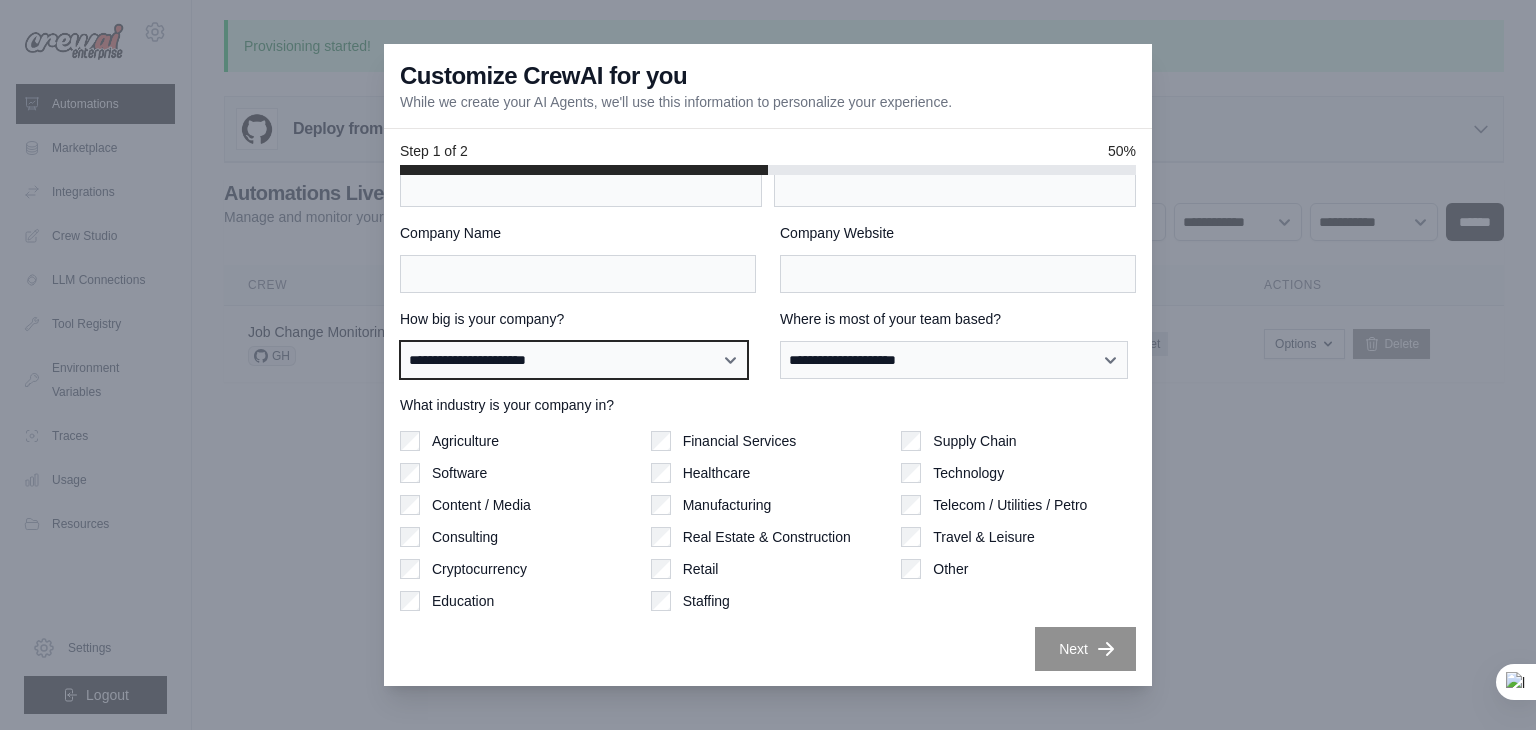 click on "**********" at bounding box center [574, 360] 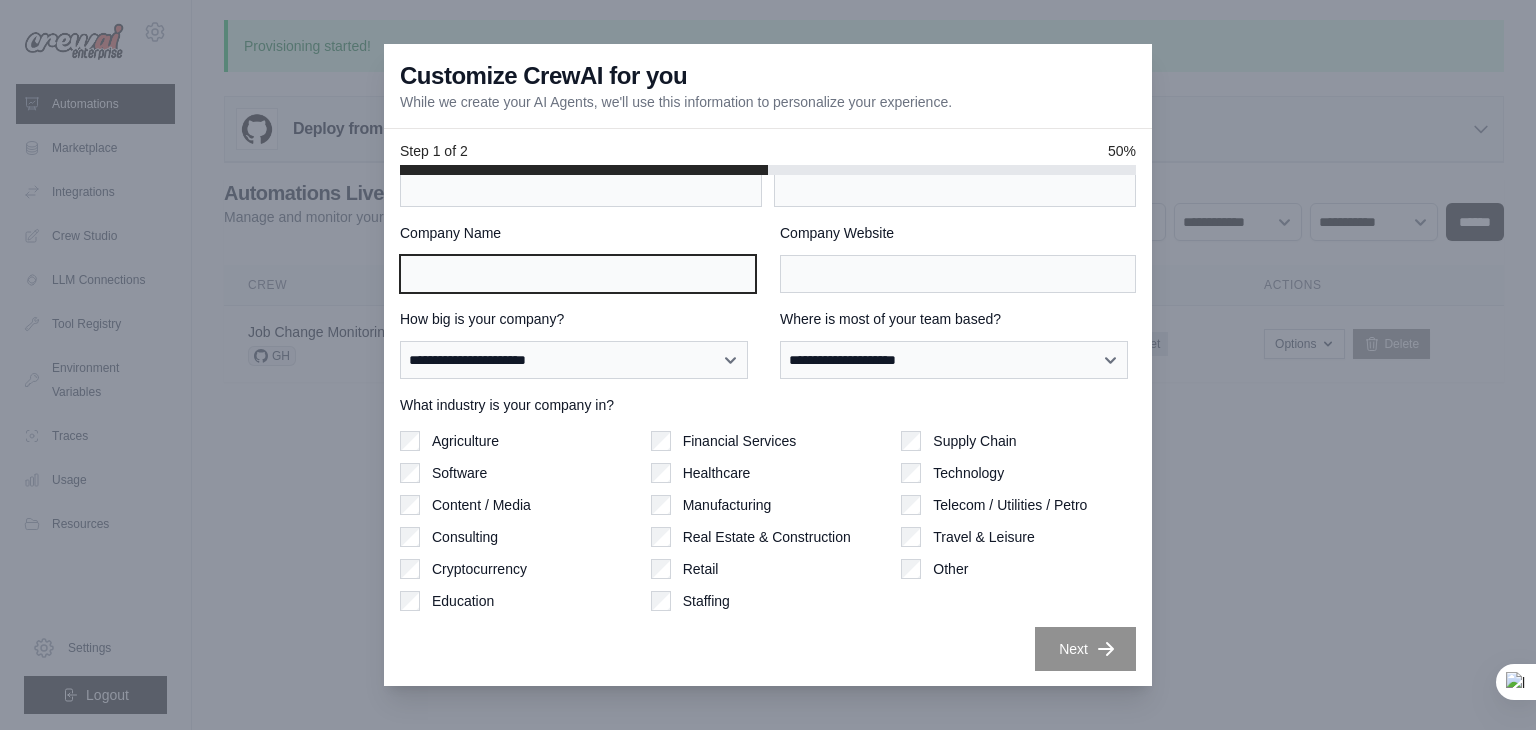 click on "Company Name" at bounding box center [578, 274] 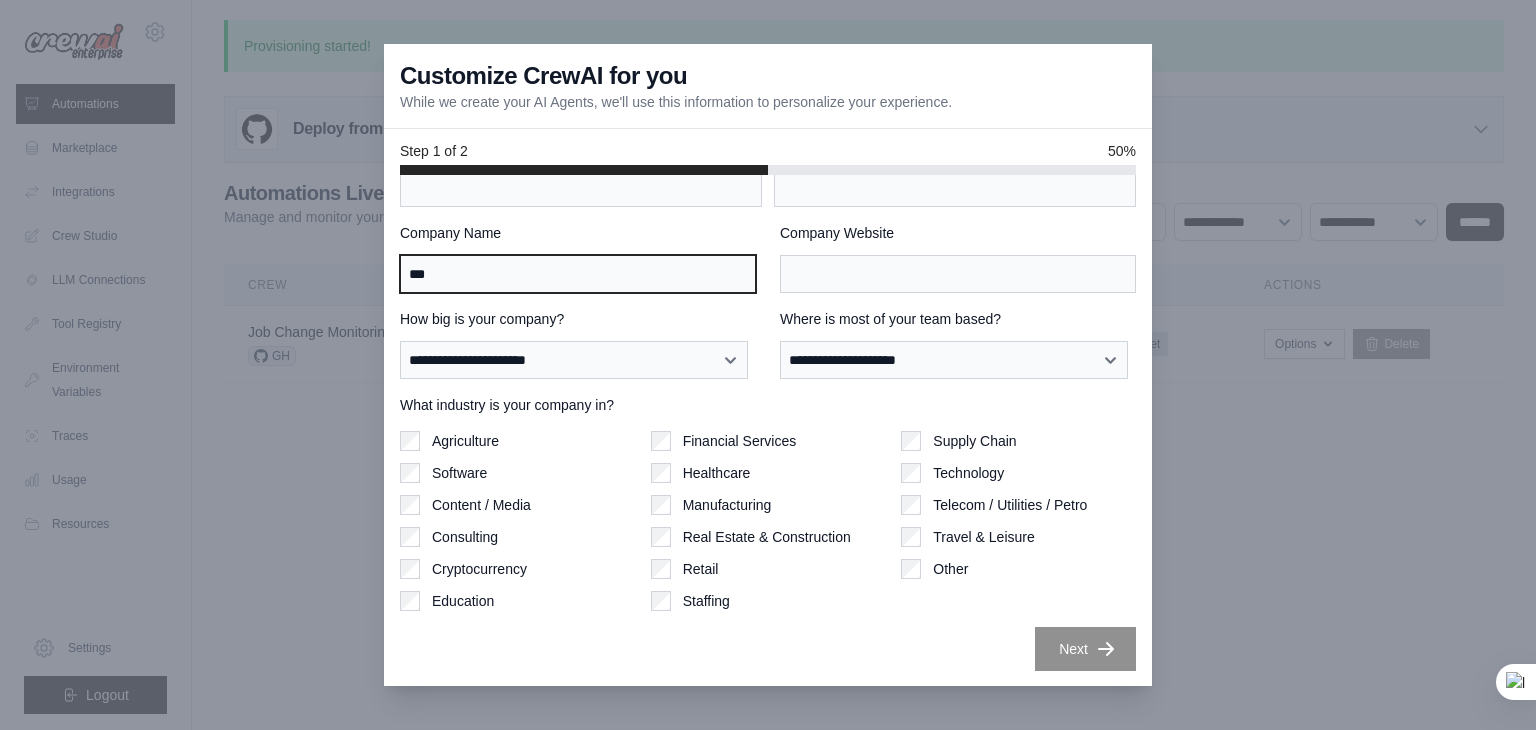 type on "***" 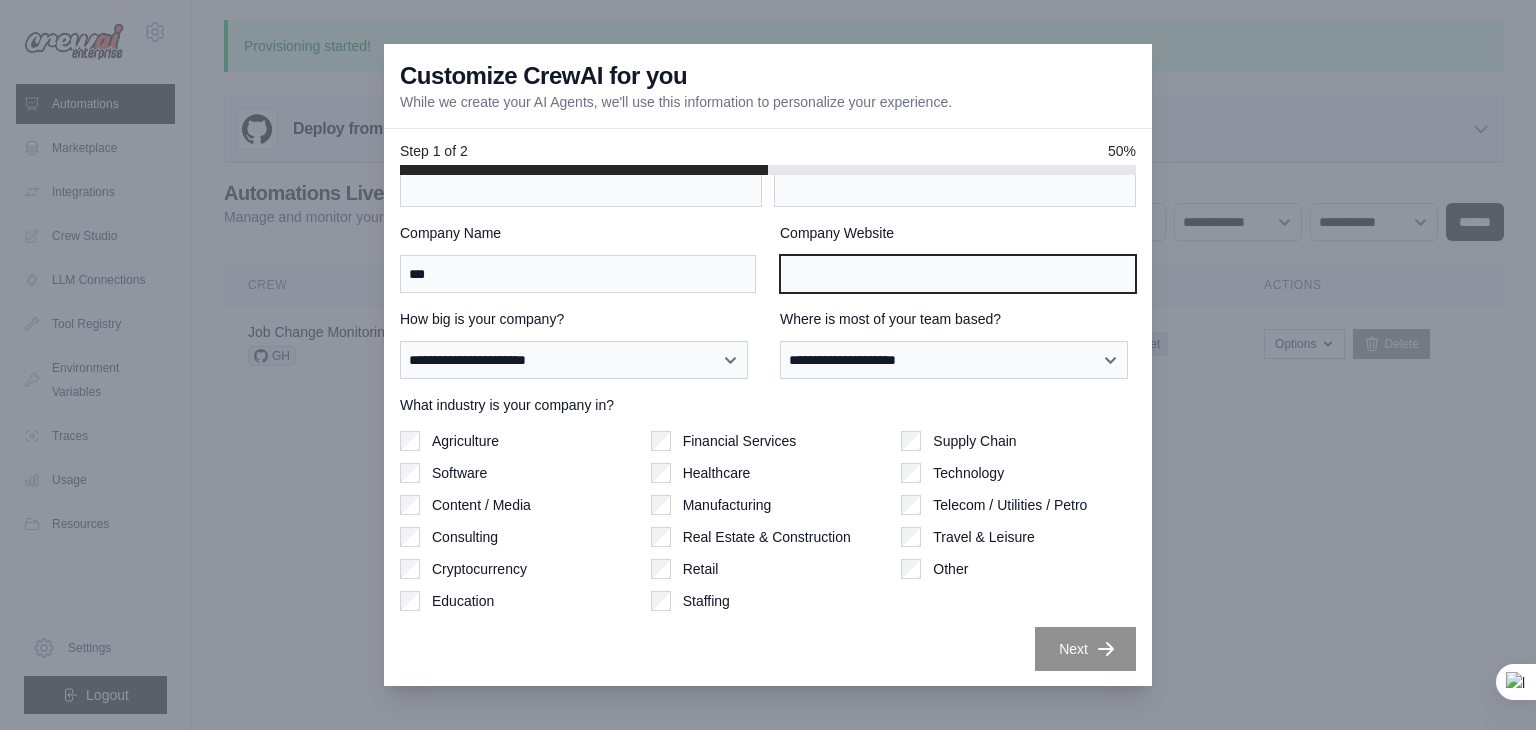 click on "Company Website" at bounding box center [958, 274] 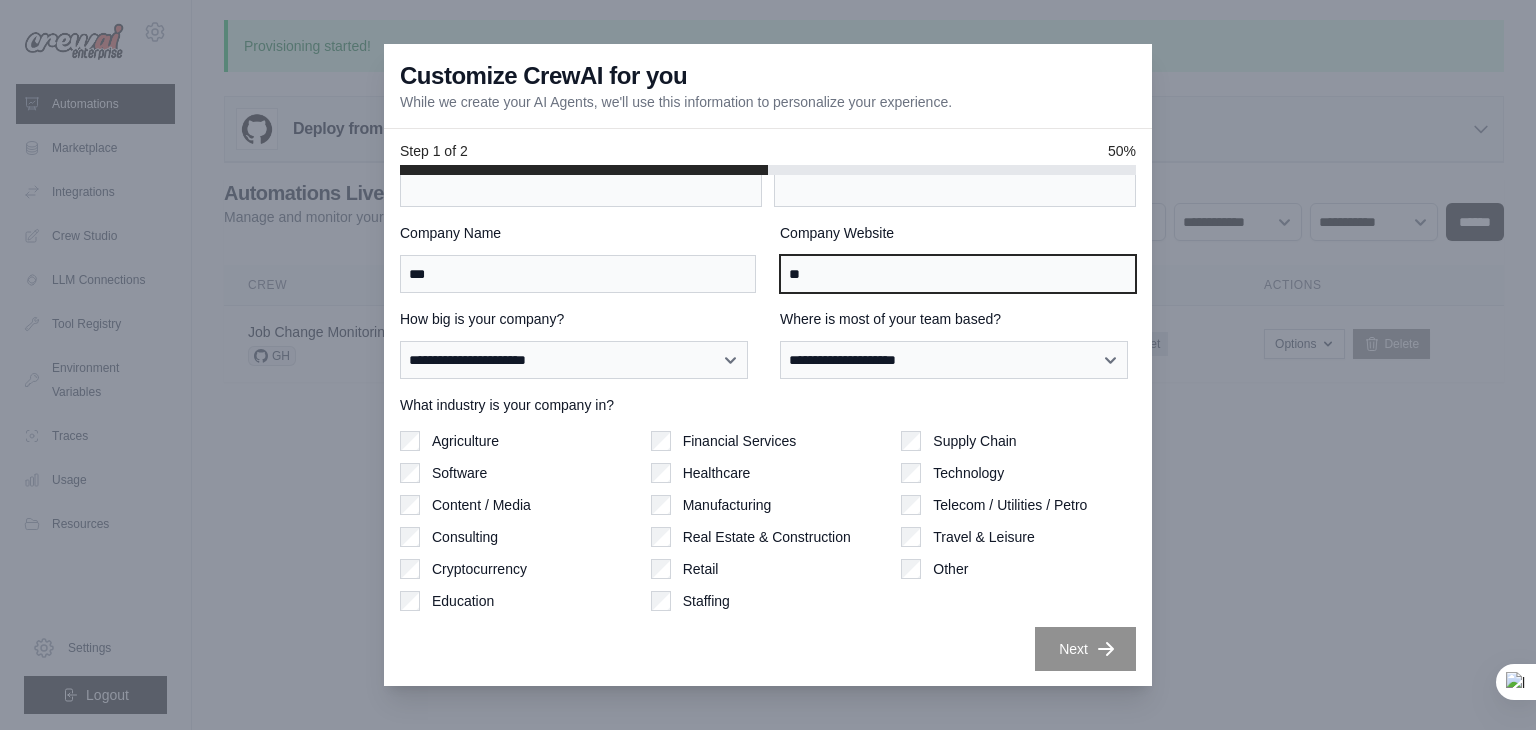 scroll, scrollTop: 0, scrollLeft: 0, axis: both 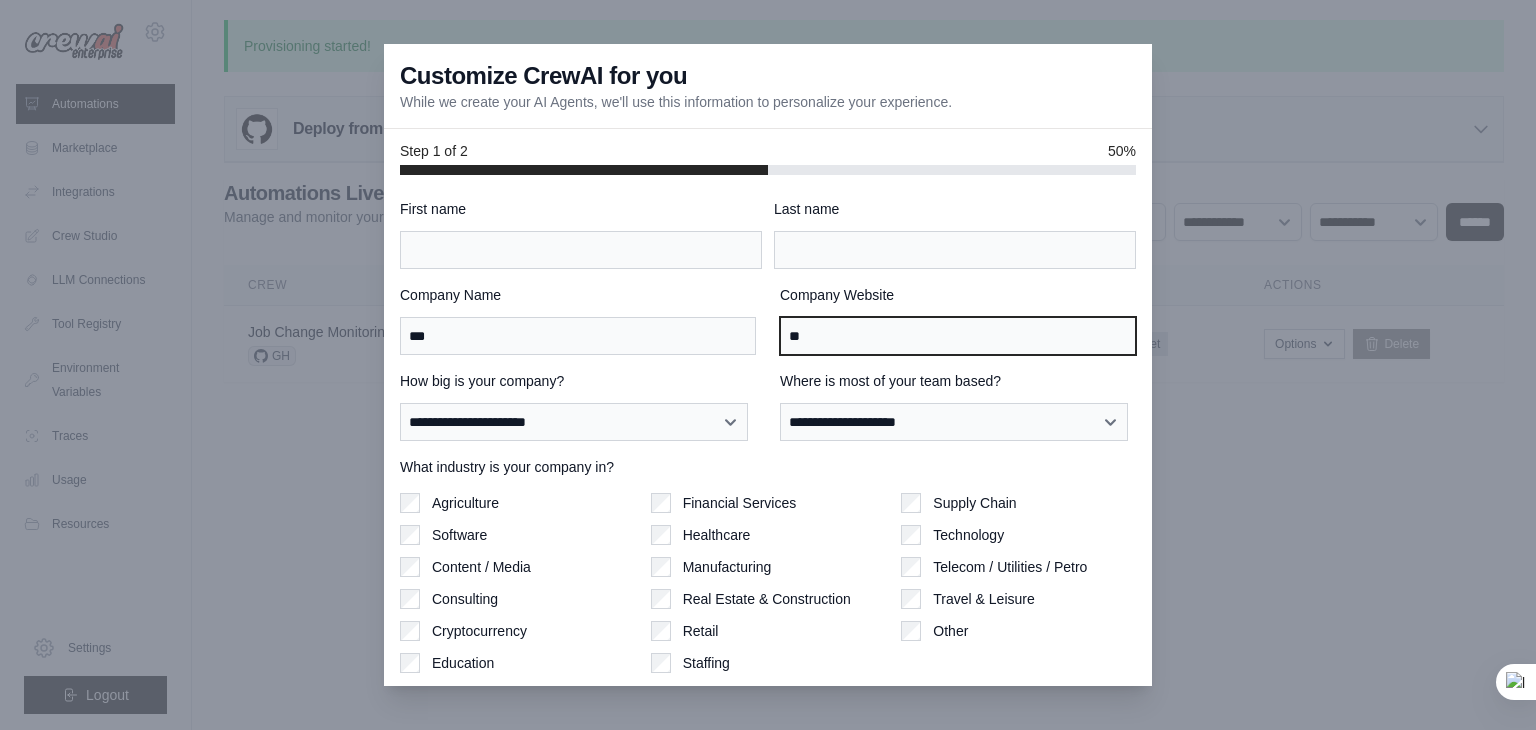 type on "**" 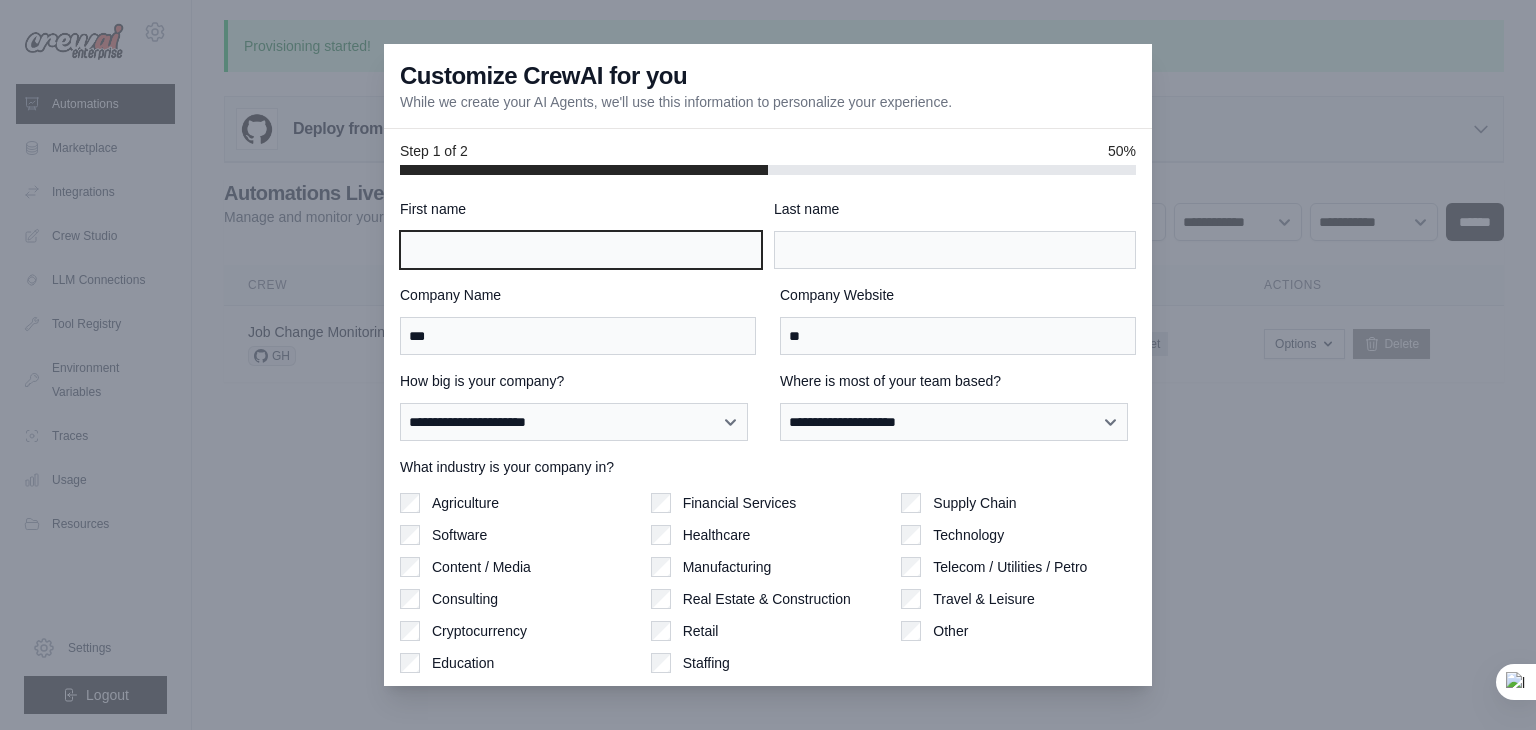 click on "First name" at bounding box center [581, 250] 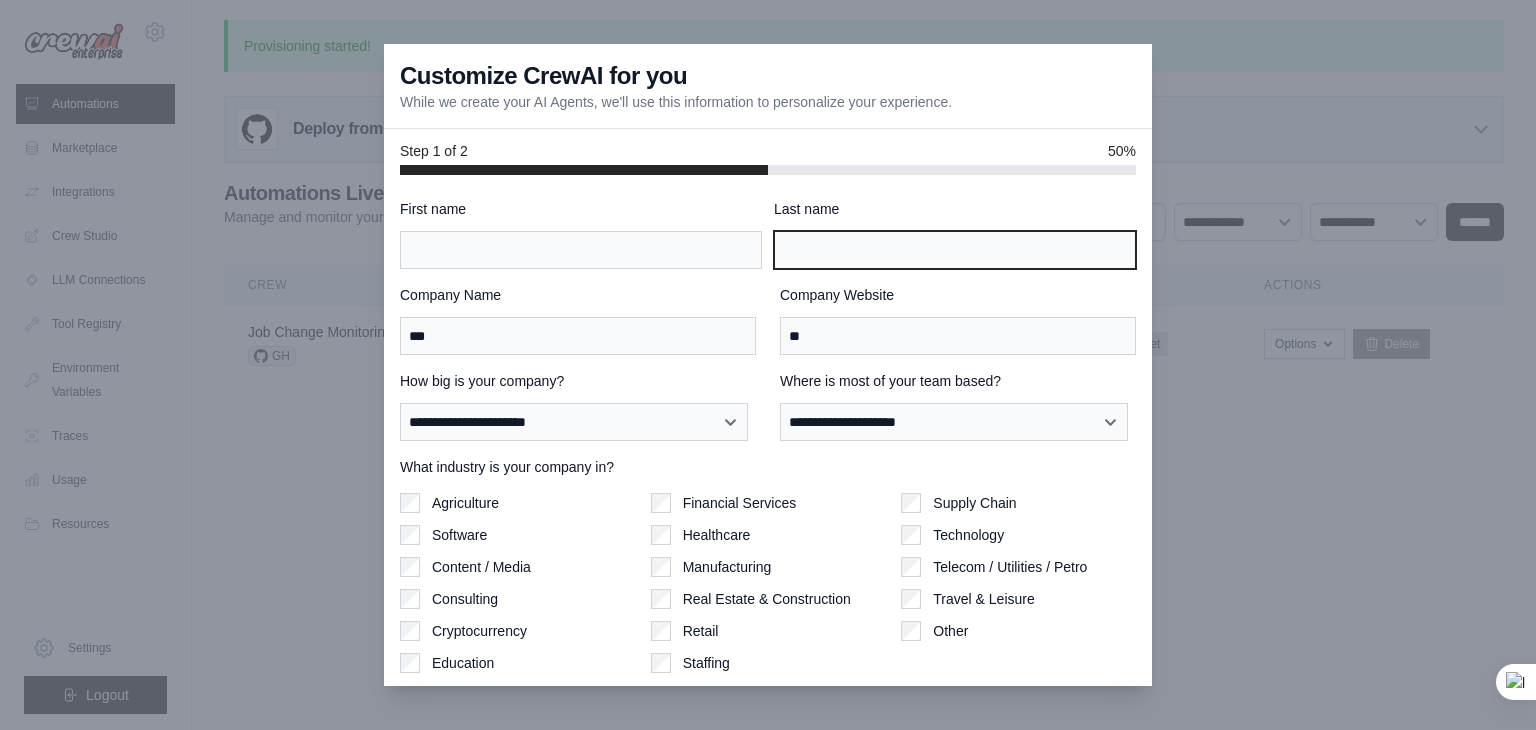 click on "Last name" at bounding box center [955, 250] 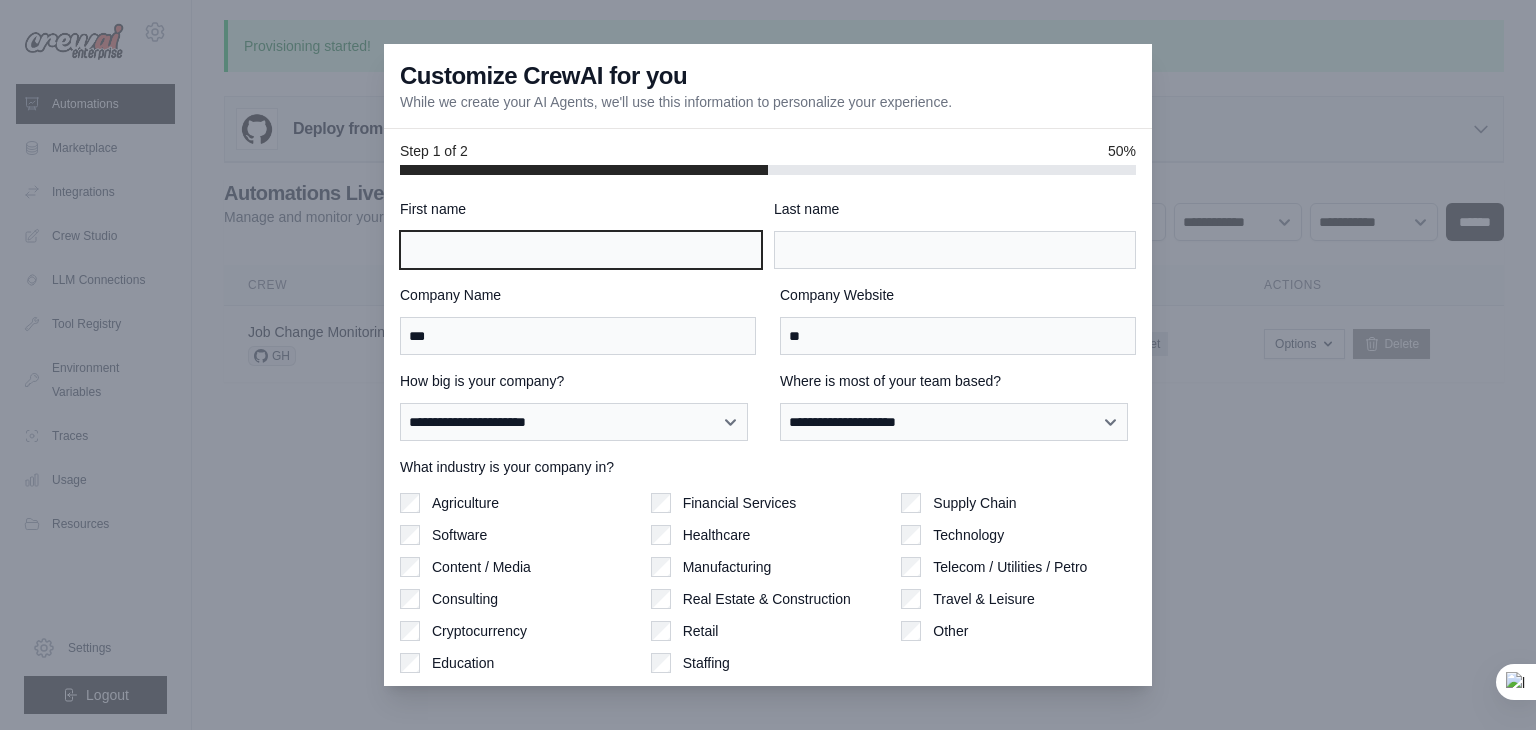 click on "First name" at bounding box center [581, 250] 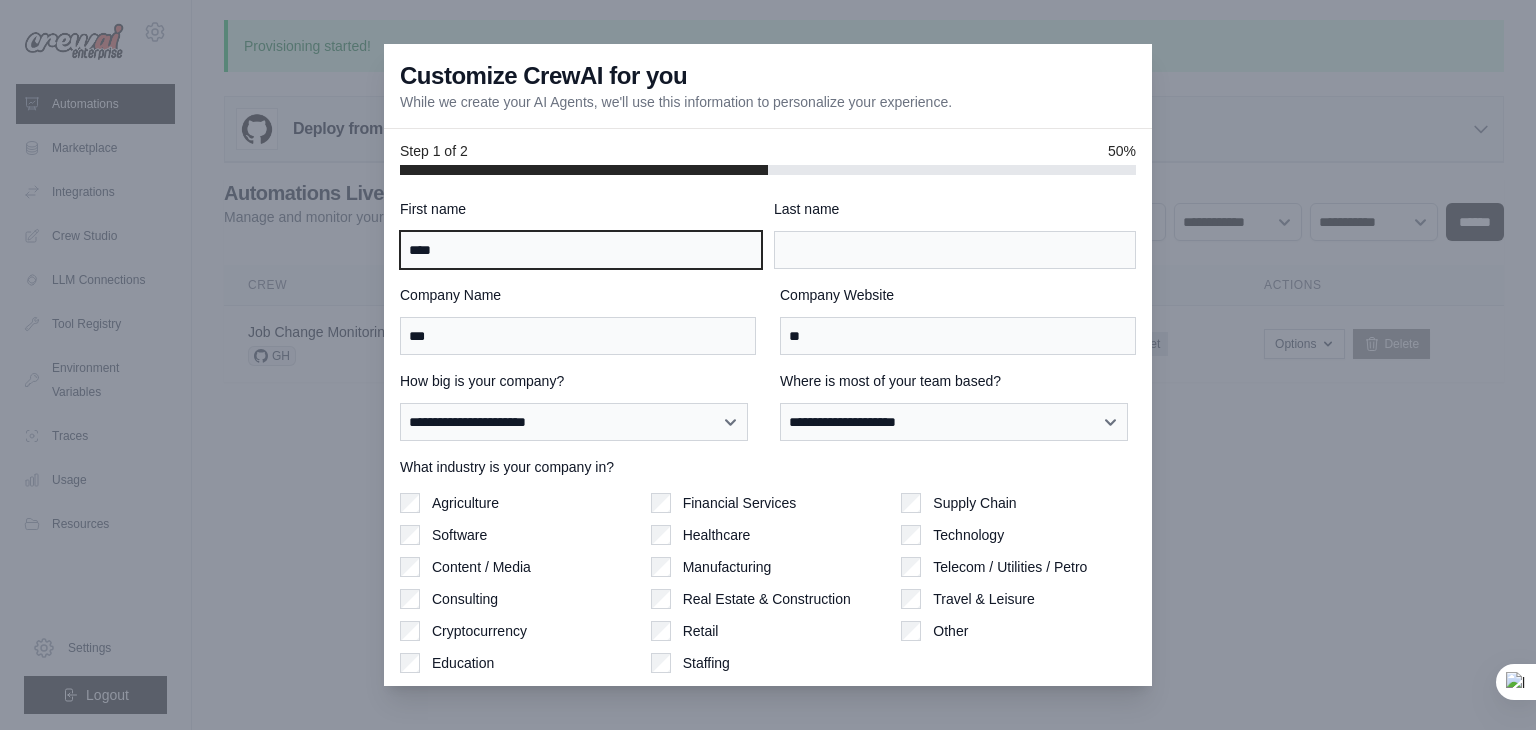 type on "****" 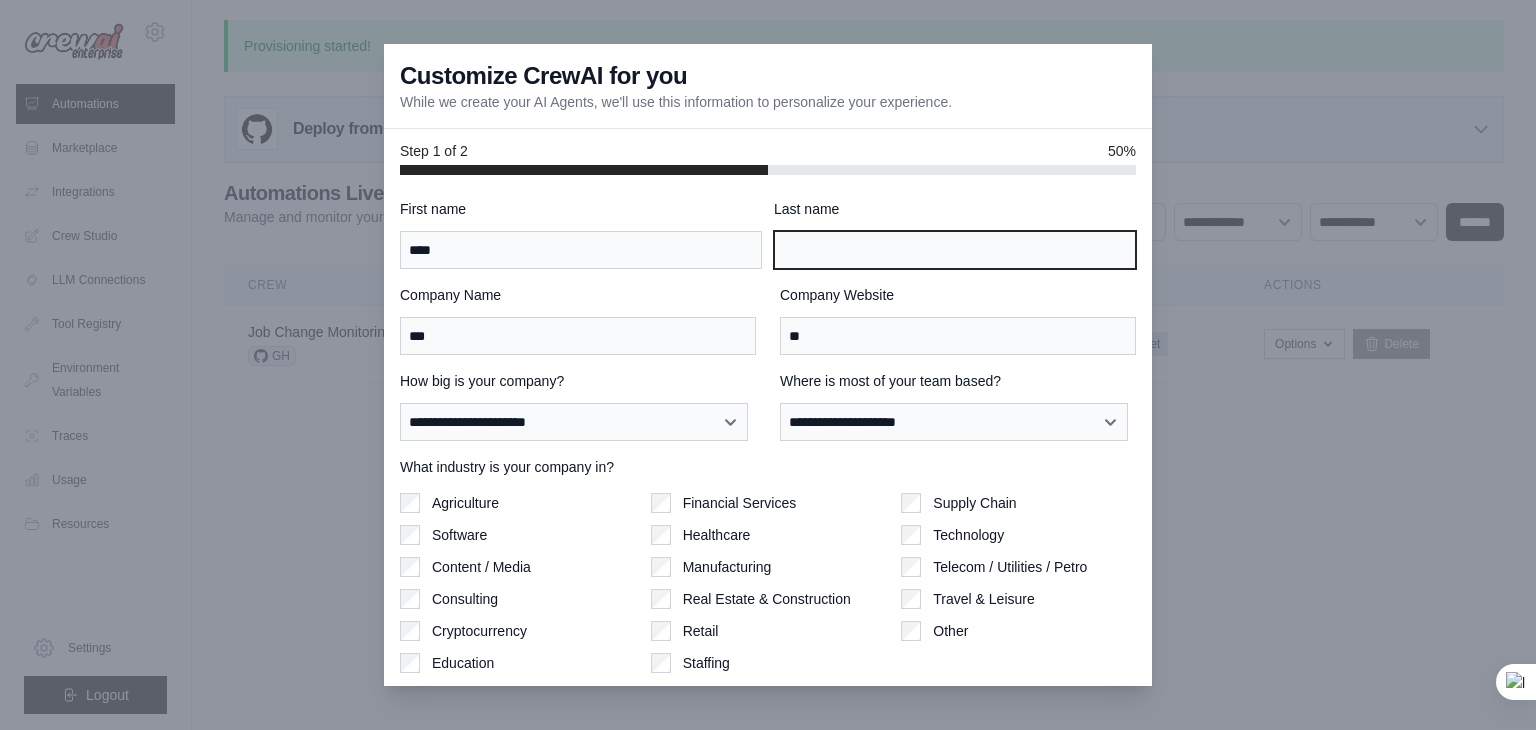 click on "Last name" at bounding box center (955, 250) 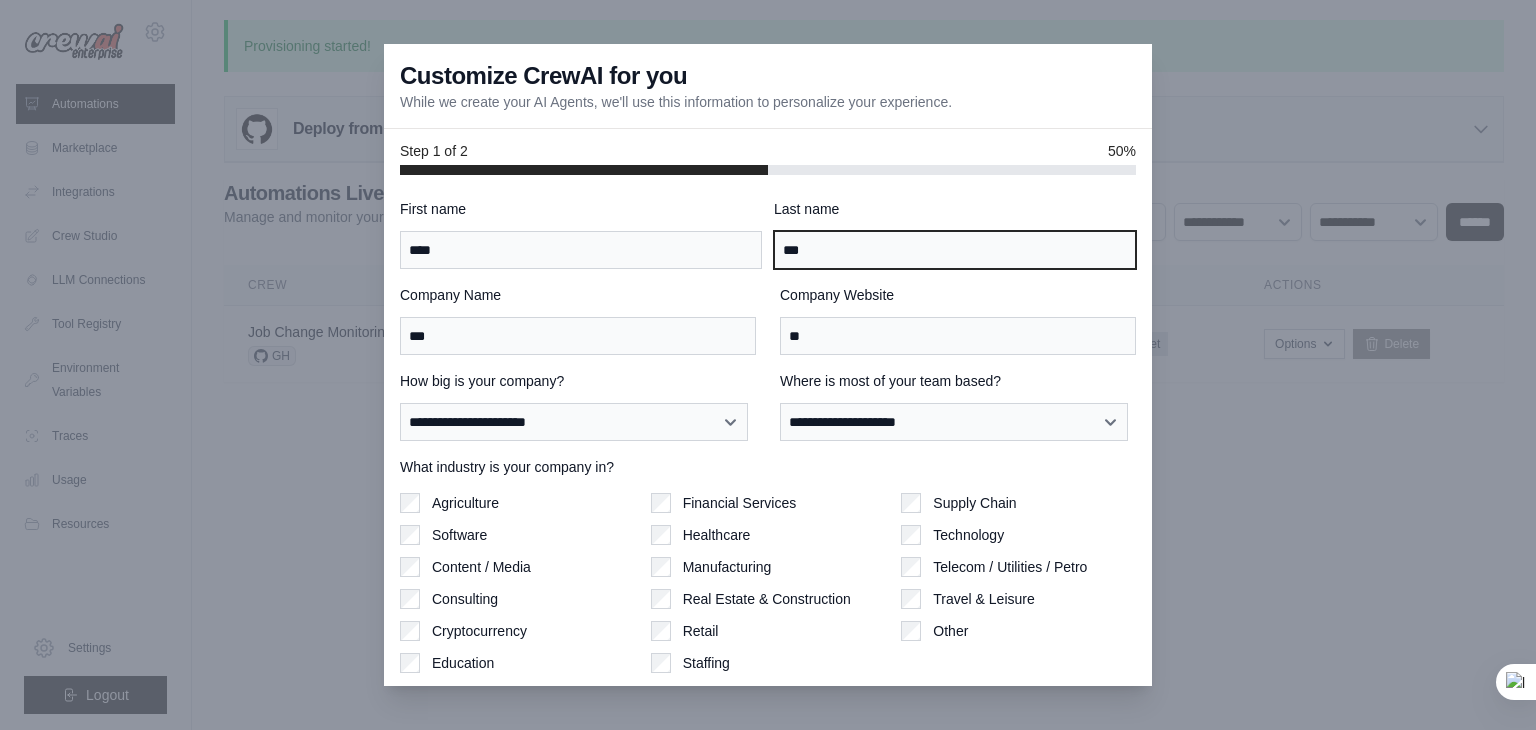 scroll, scrollTop: 62, scrollLeft: 0, axis: vertical 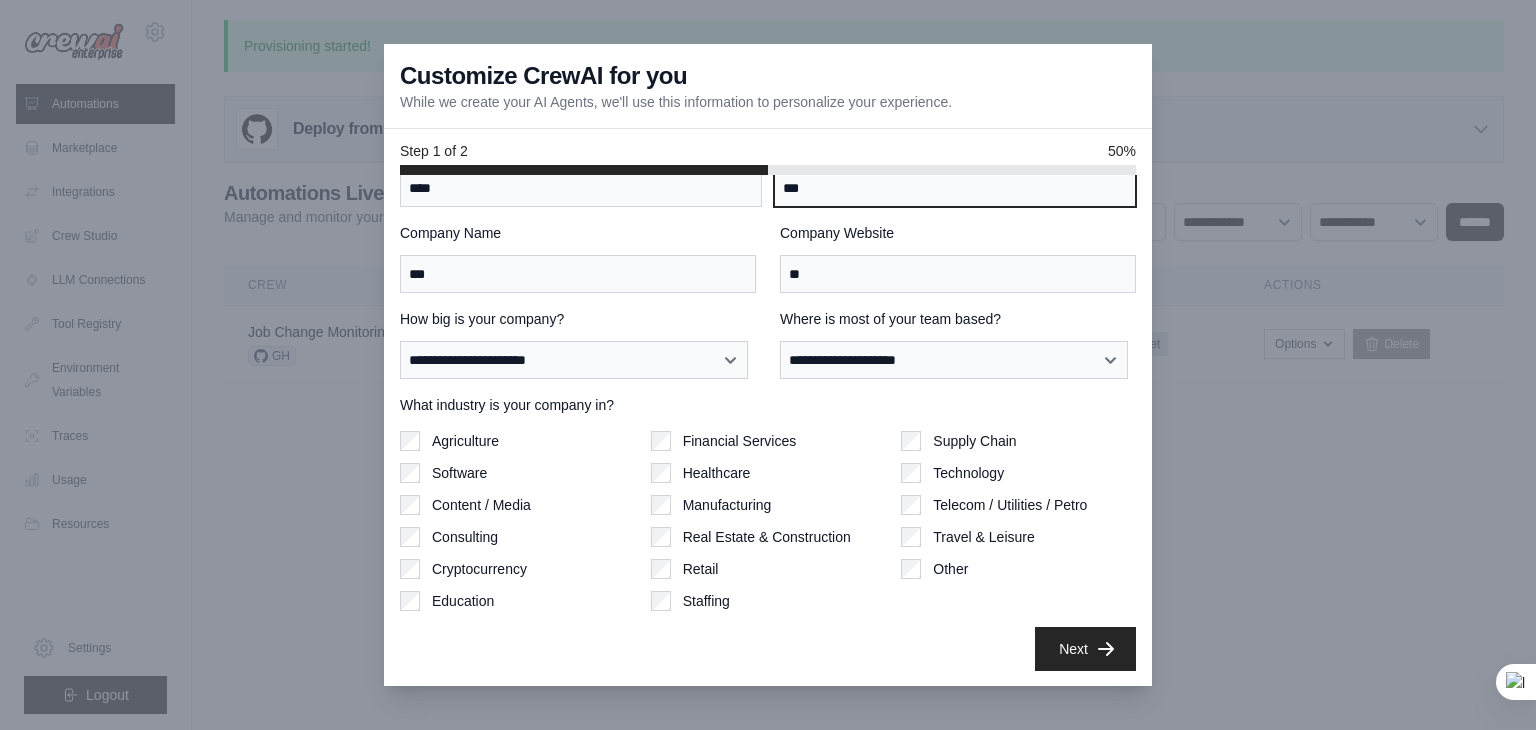 type on "***" 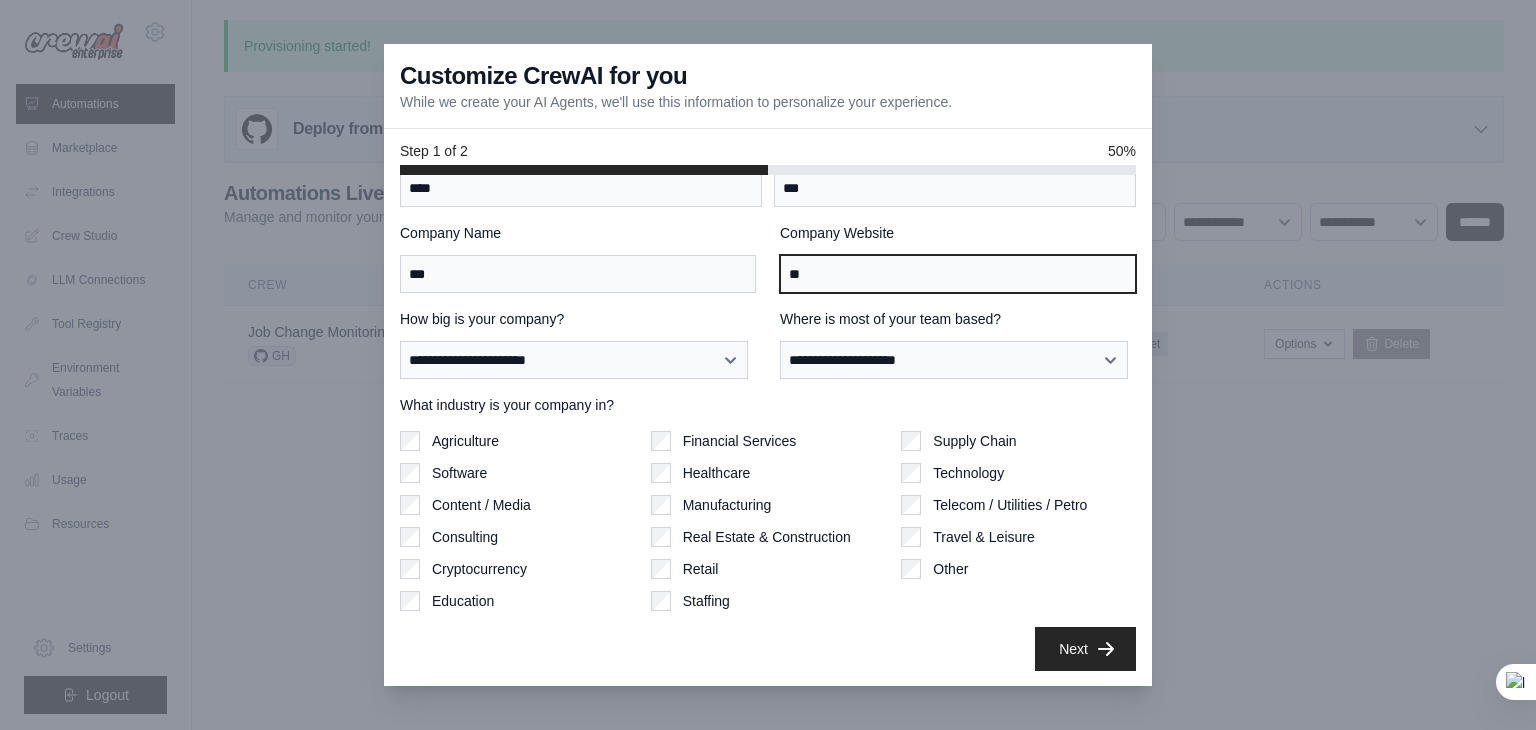 click on "**" at bounding box center (958, 274) 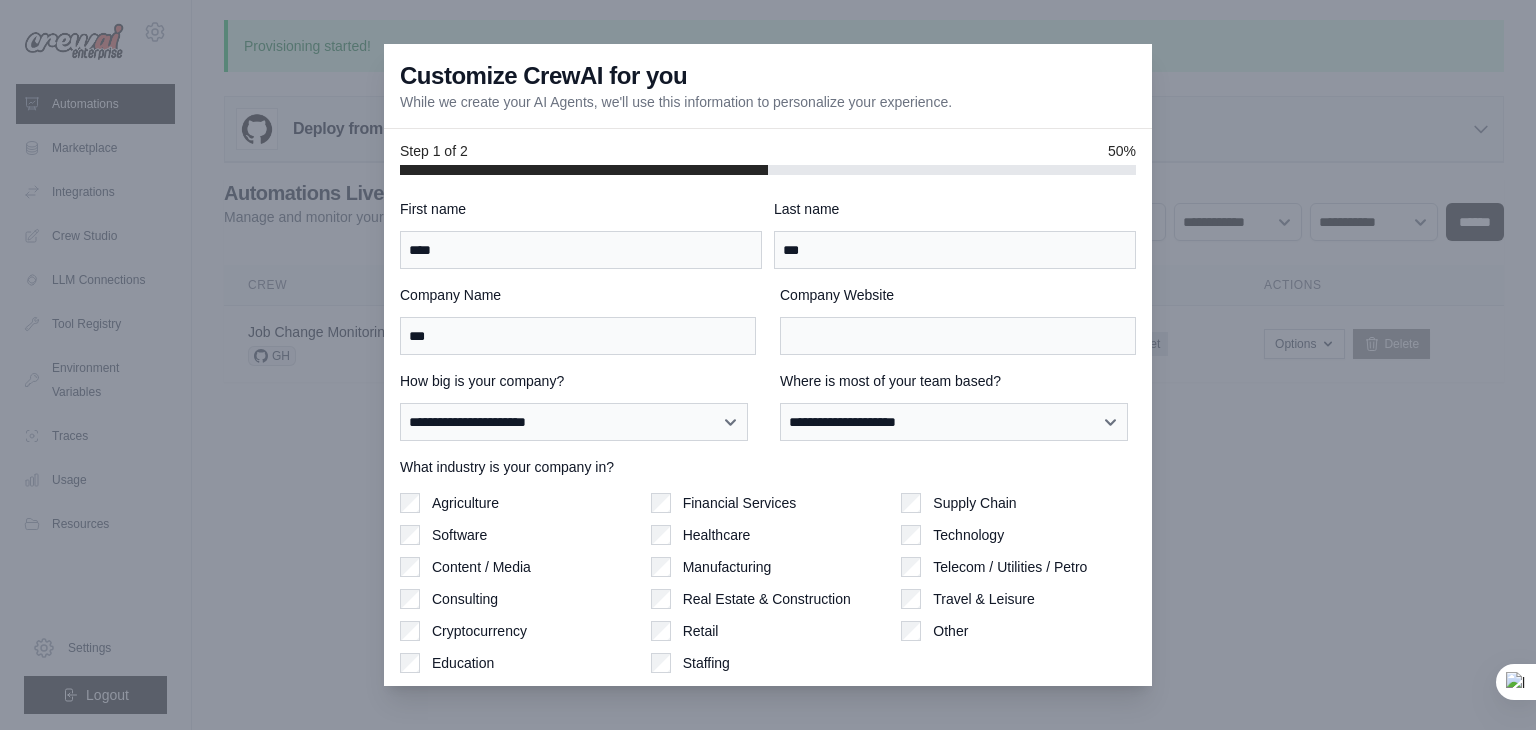 scroll, scrollTop: 62, scrollLeft: 0, axis: vertical 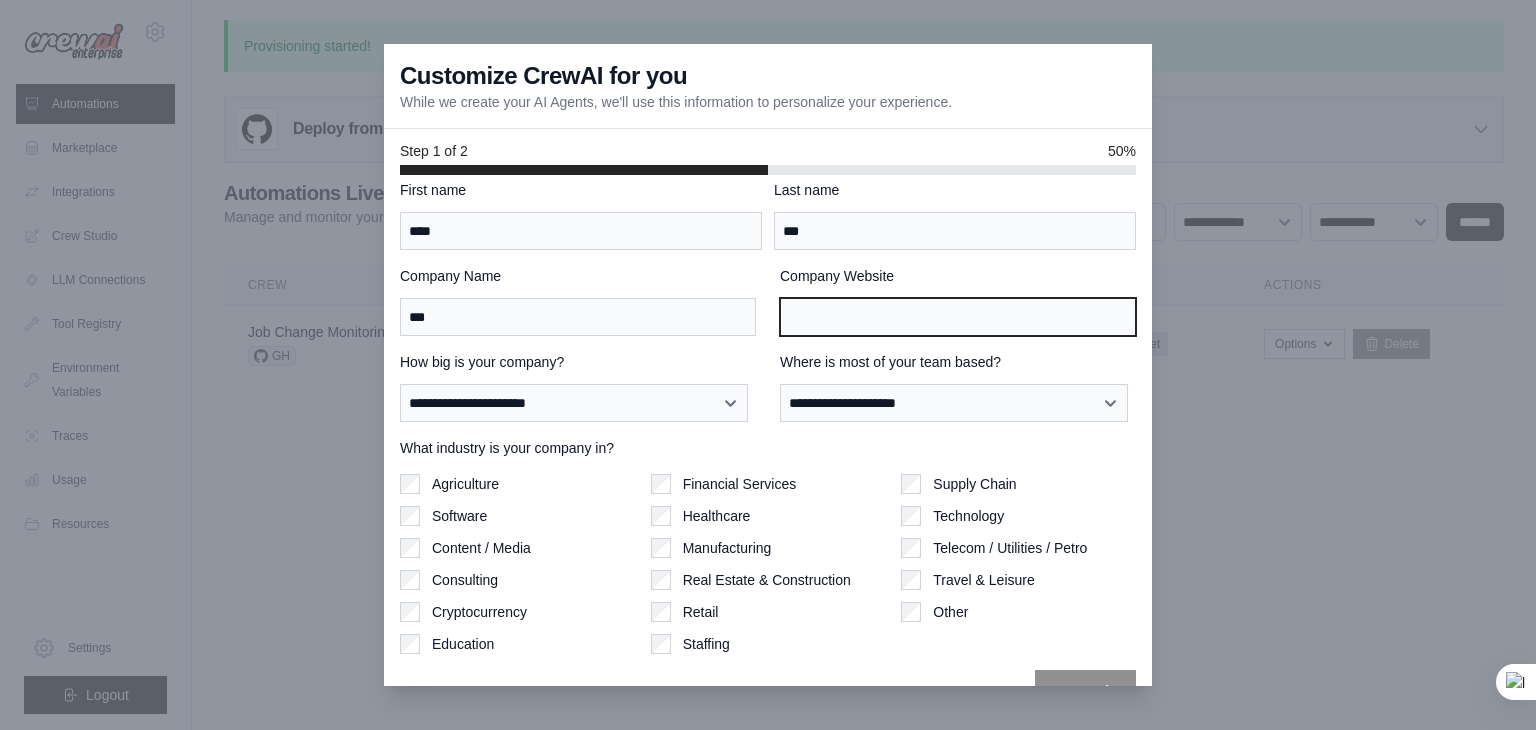 click on "Company Website" at bounding box center [958, 317] 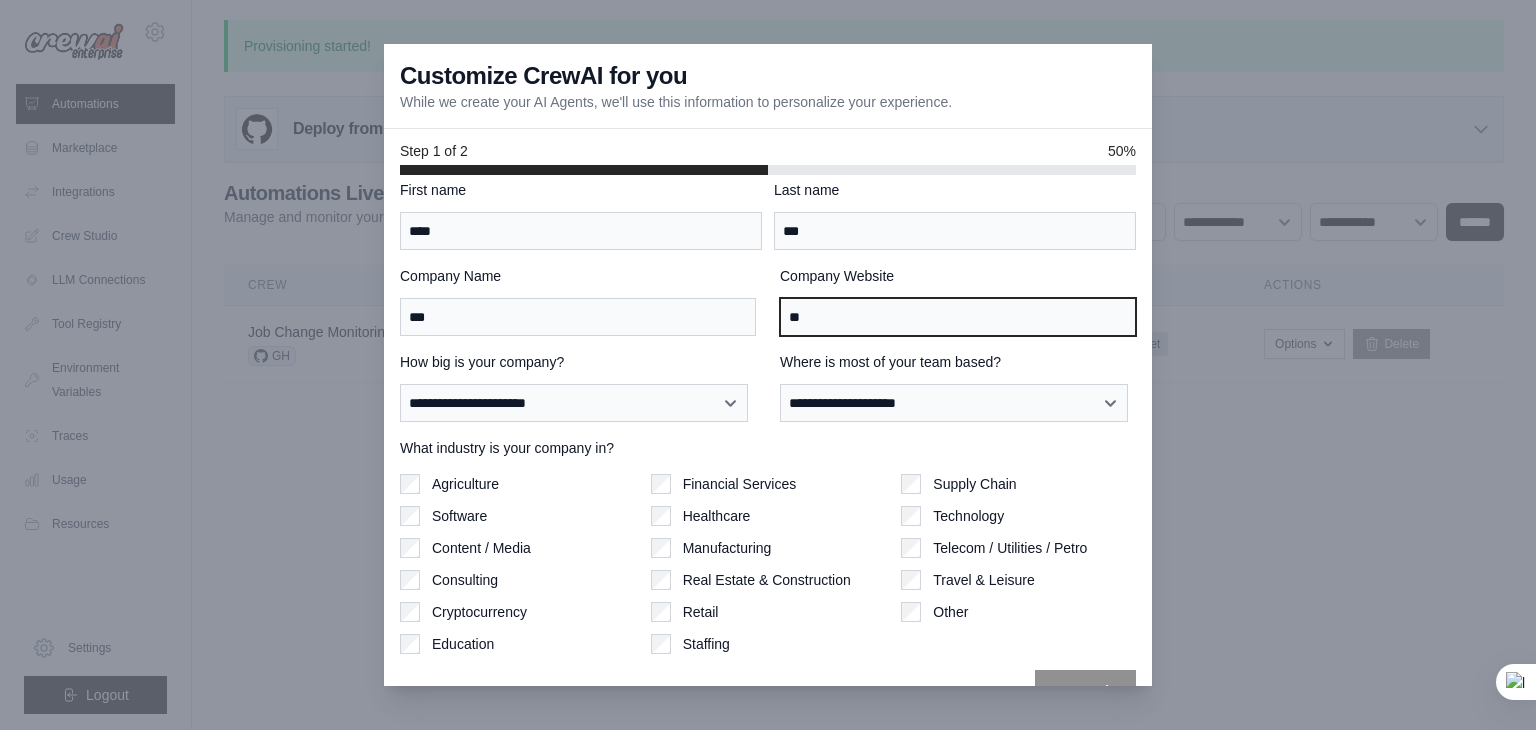type on "*" 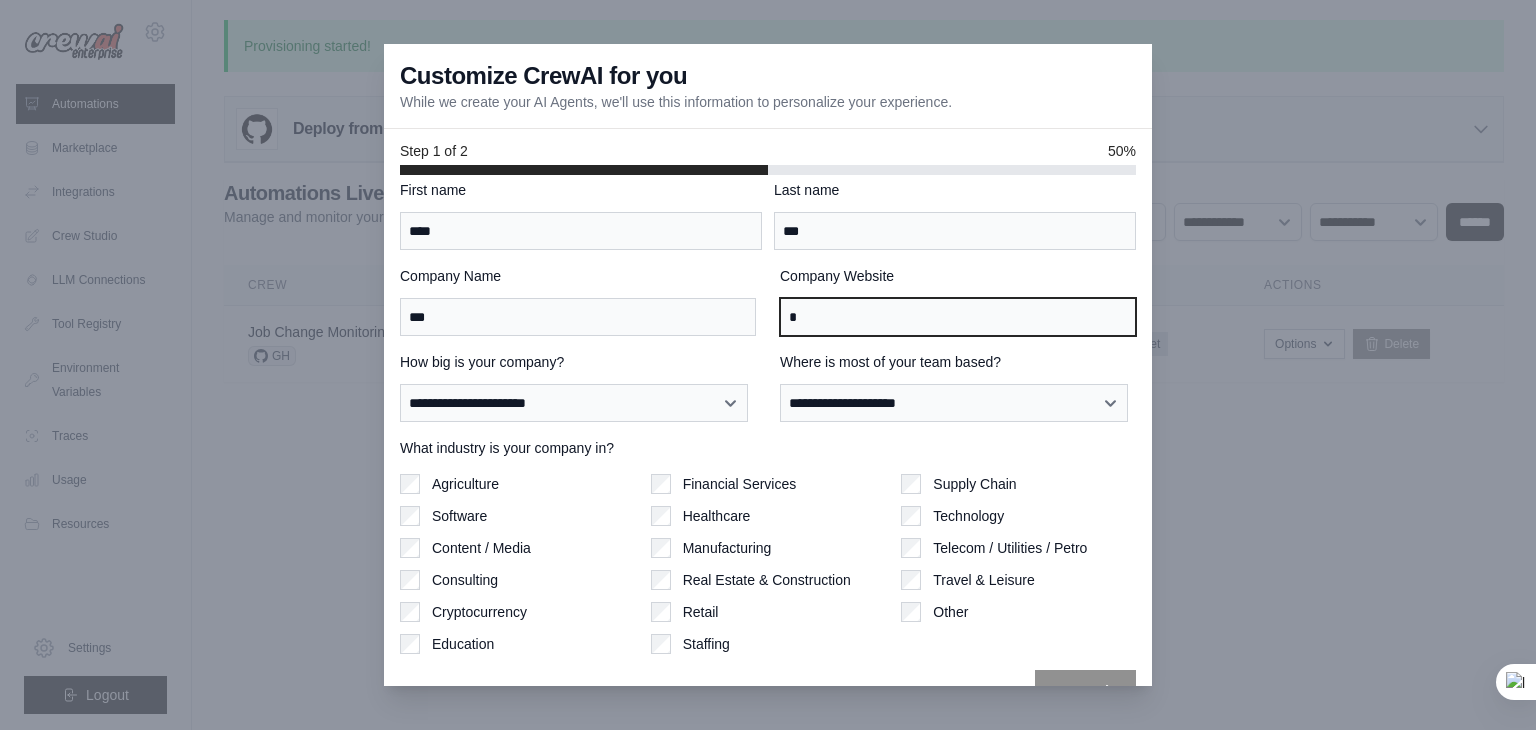 type 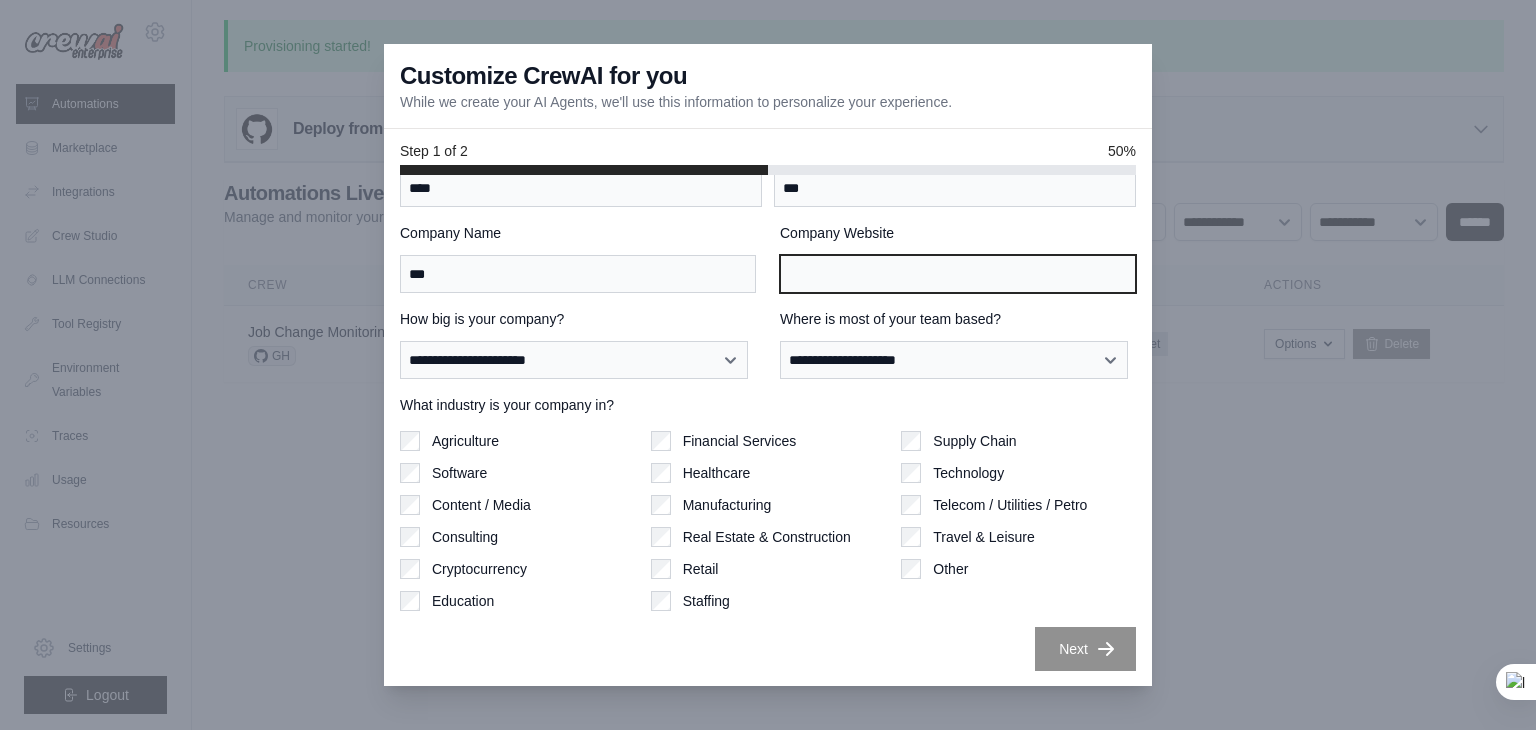scroll, scrollTop: 0, scrollLeft: 0, axis: both 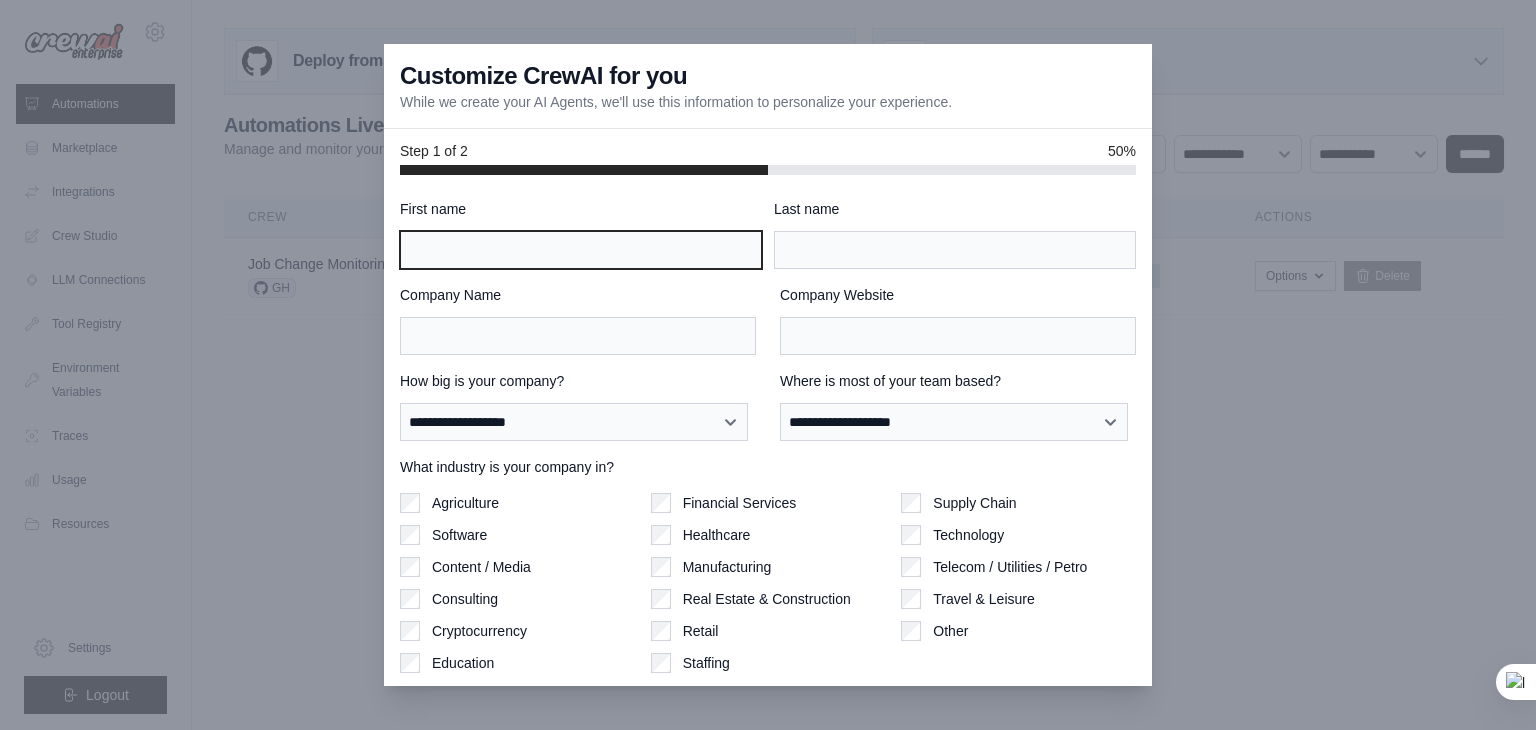 click on "First name" at bounding box center (581, 250) 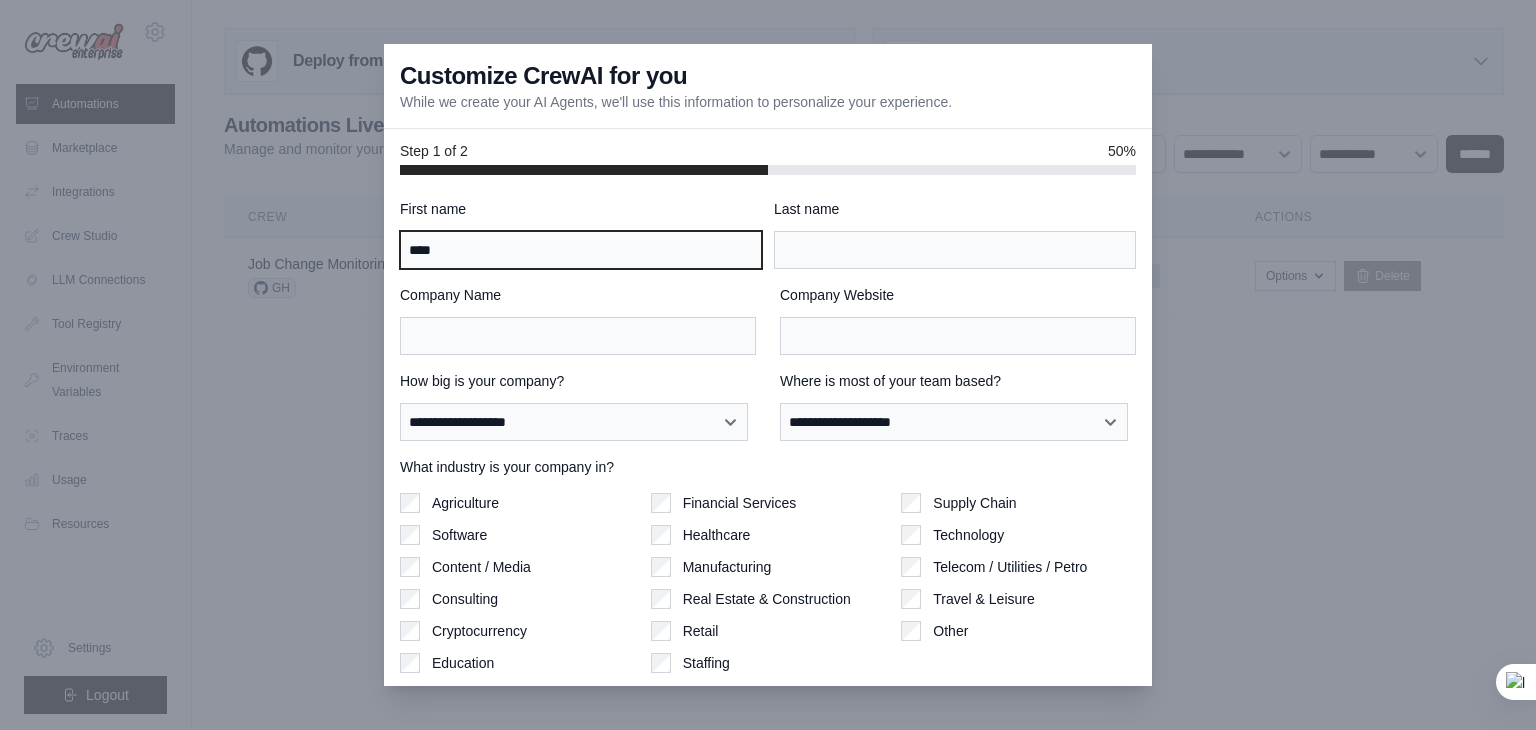 type on "****" 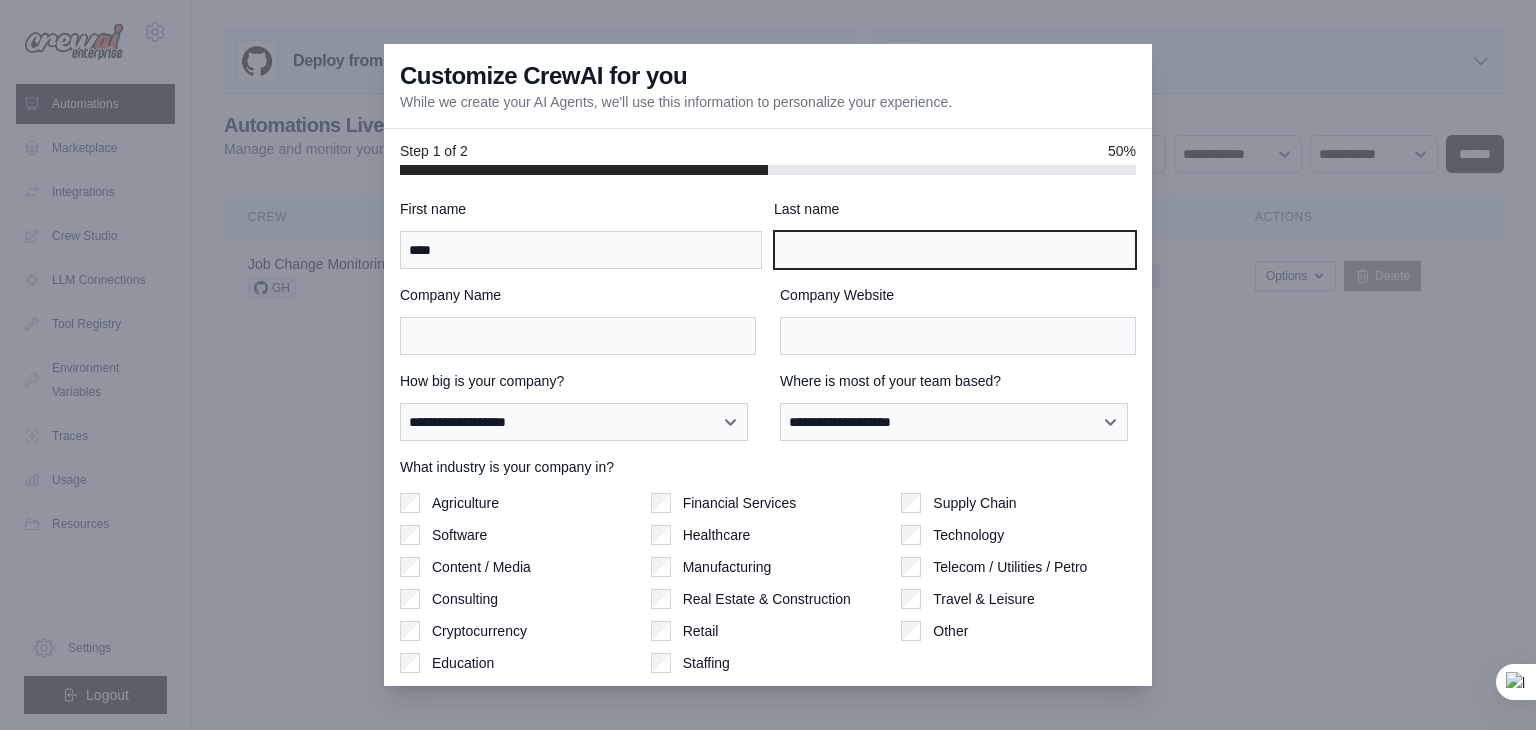 click on "Last name" at bounding box center [955, 250] 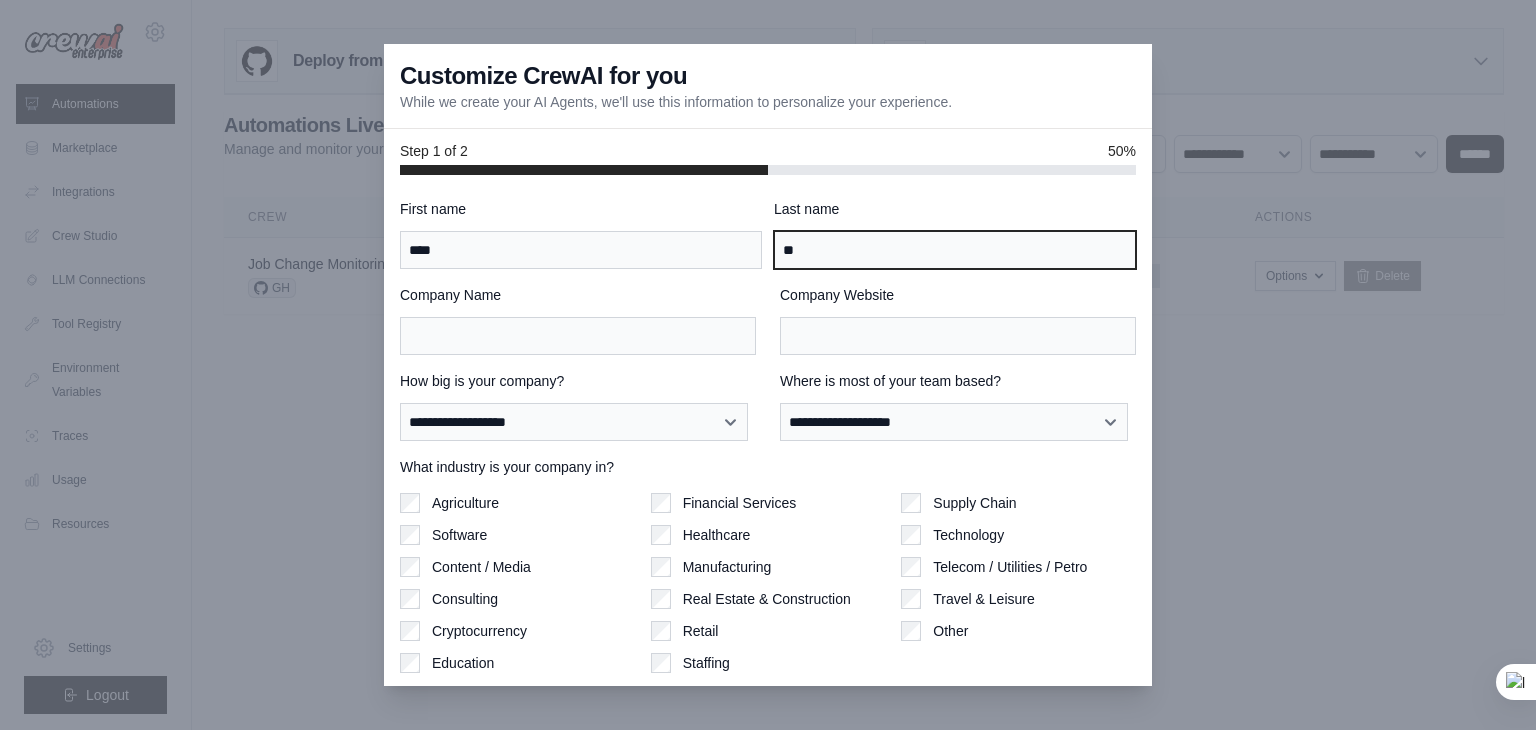 type on "**" 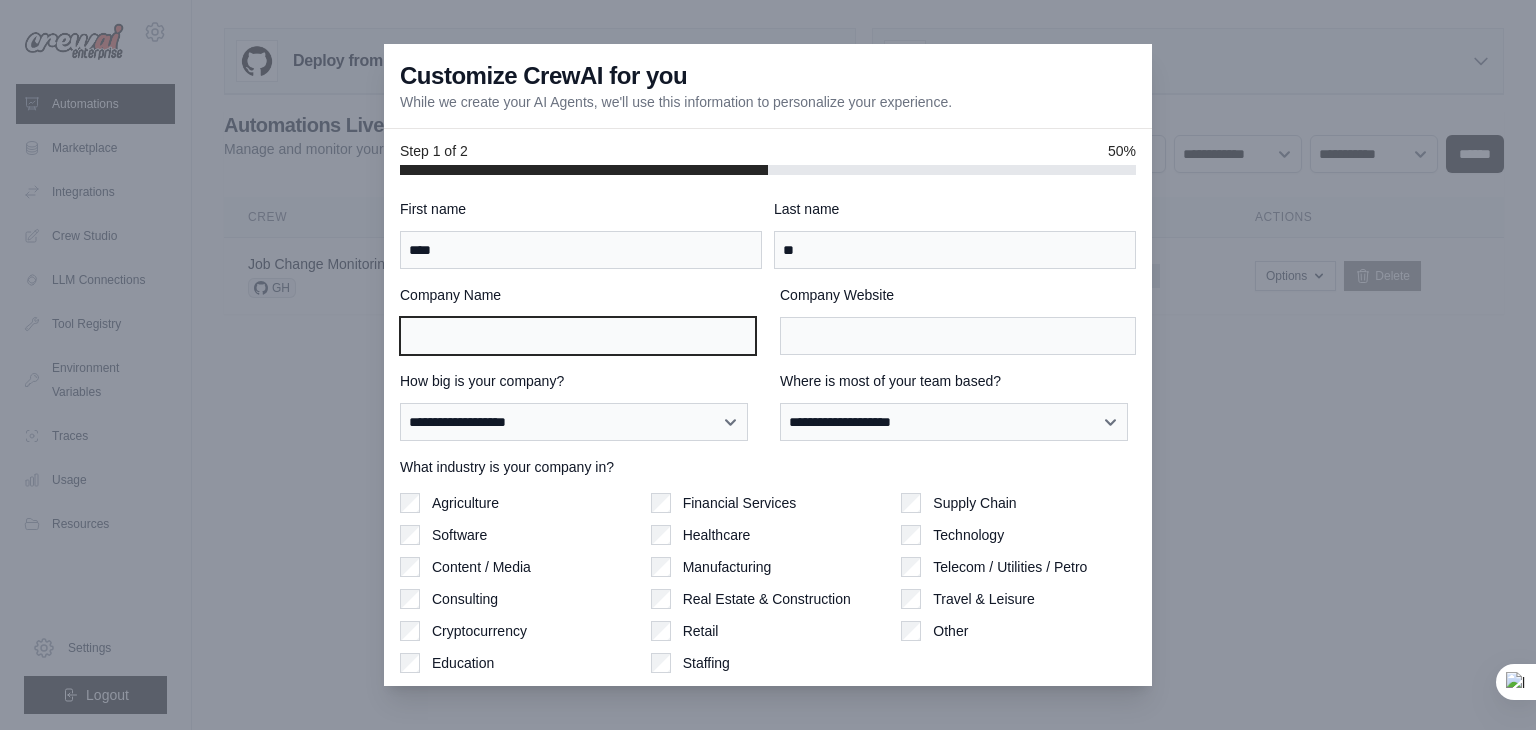 click on "Company Name" at bounding box center [578, 336] 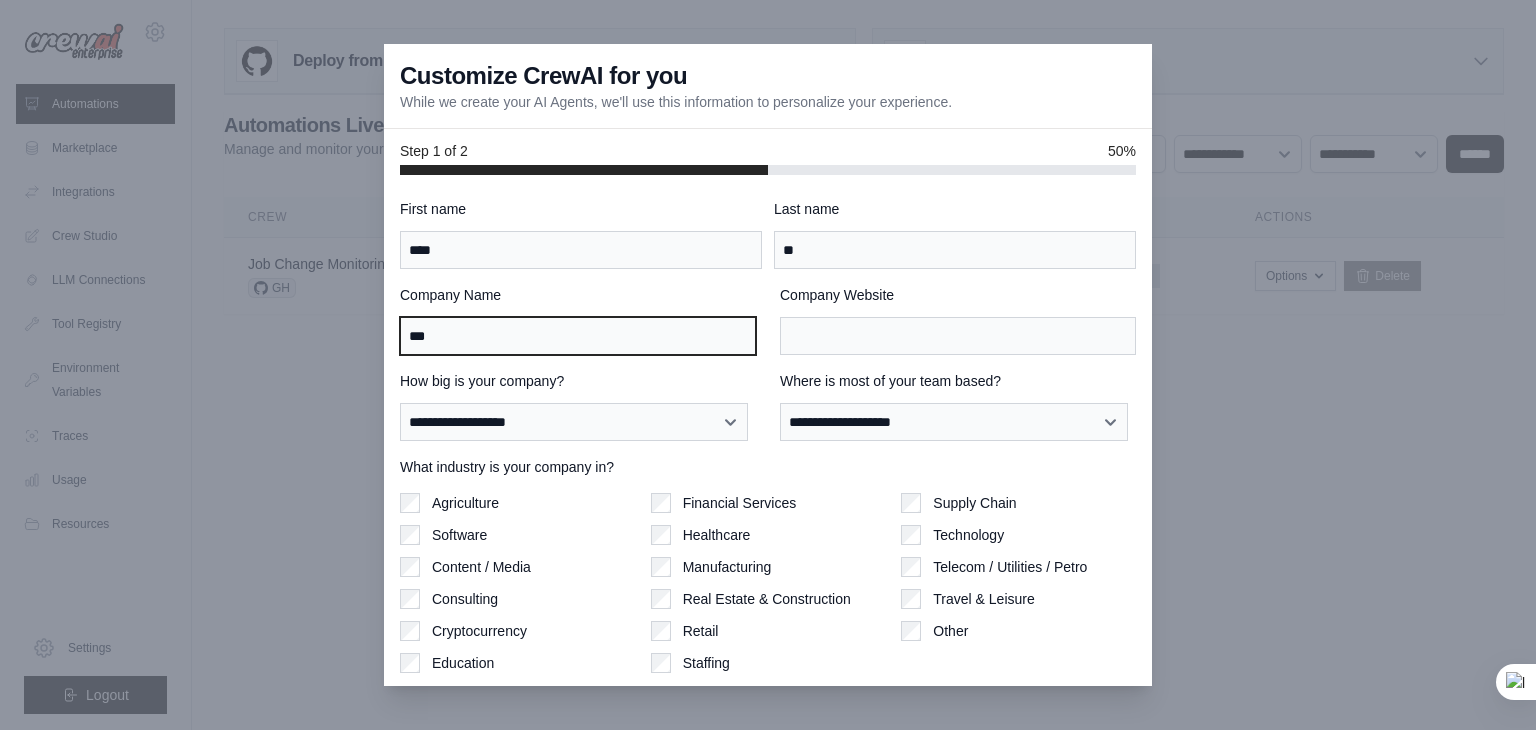 type on "***" 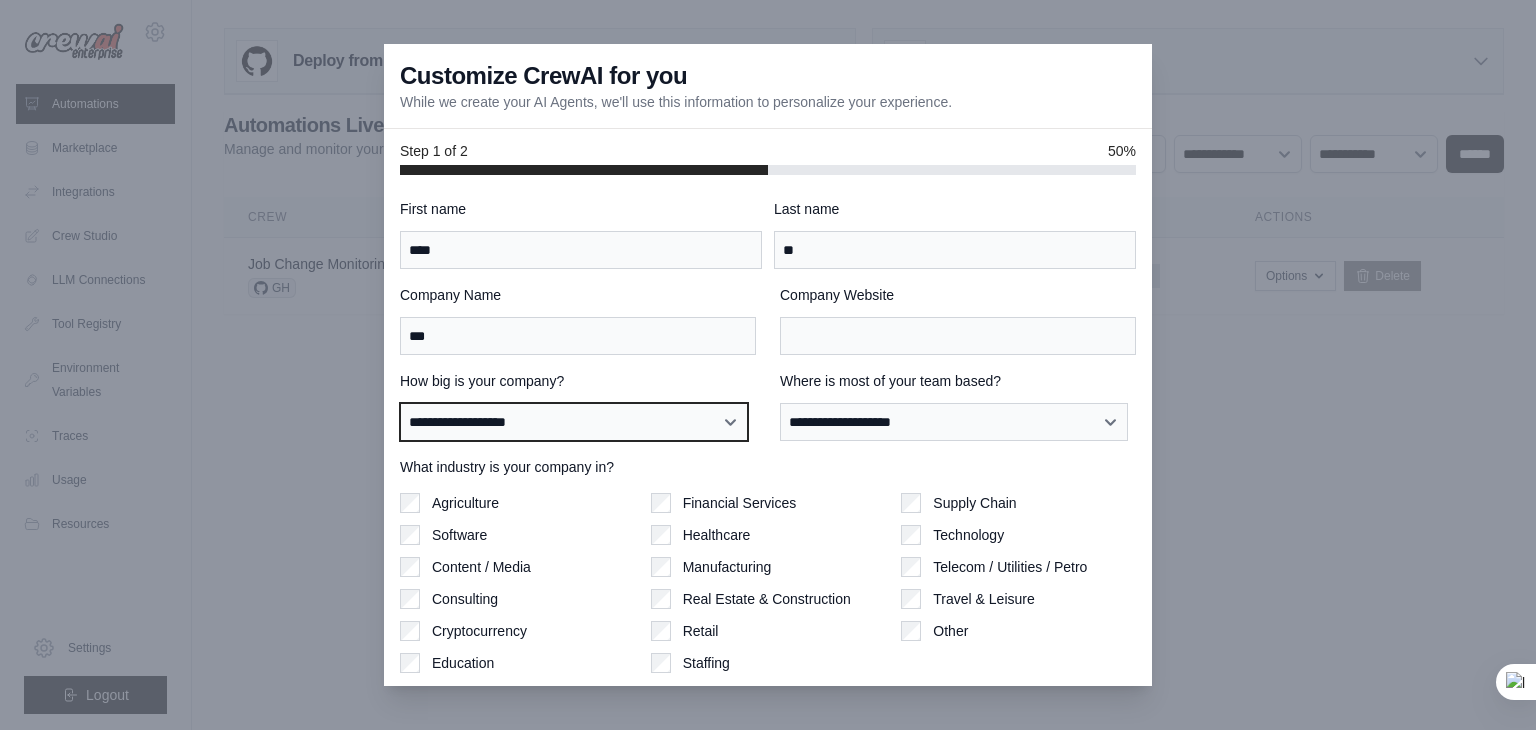click on "**********" at bounding box center (574, 422) 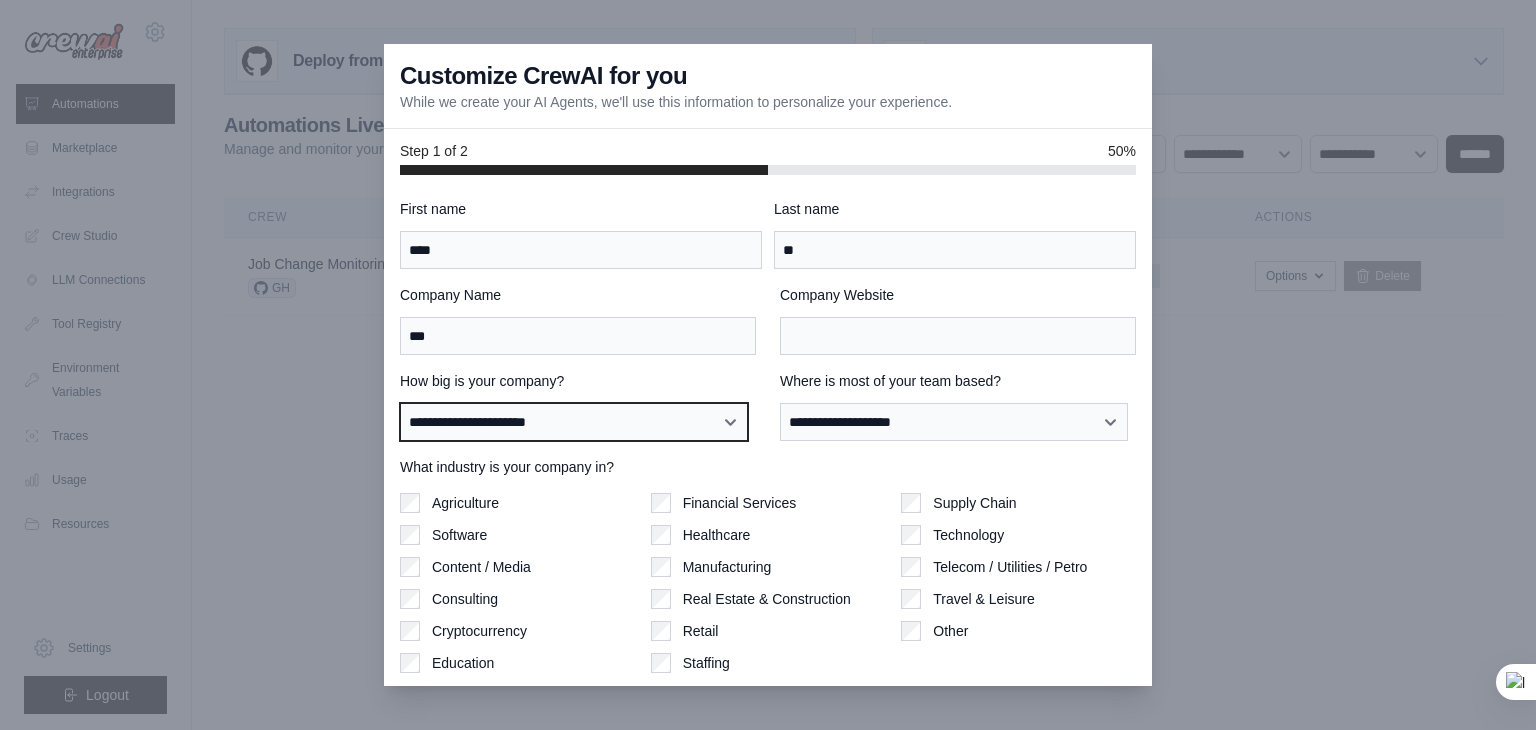 click on "**********" at bounding box center [574, 422] 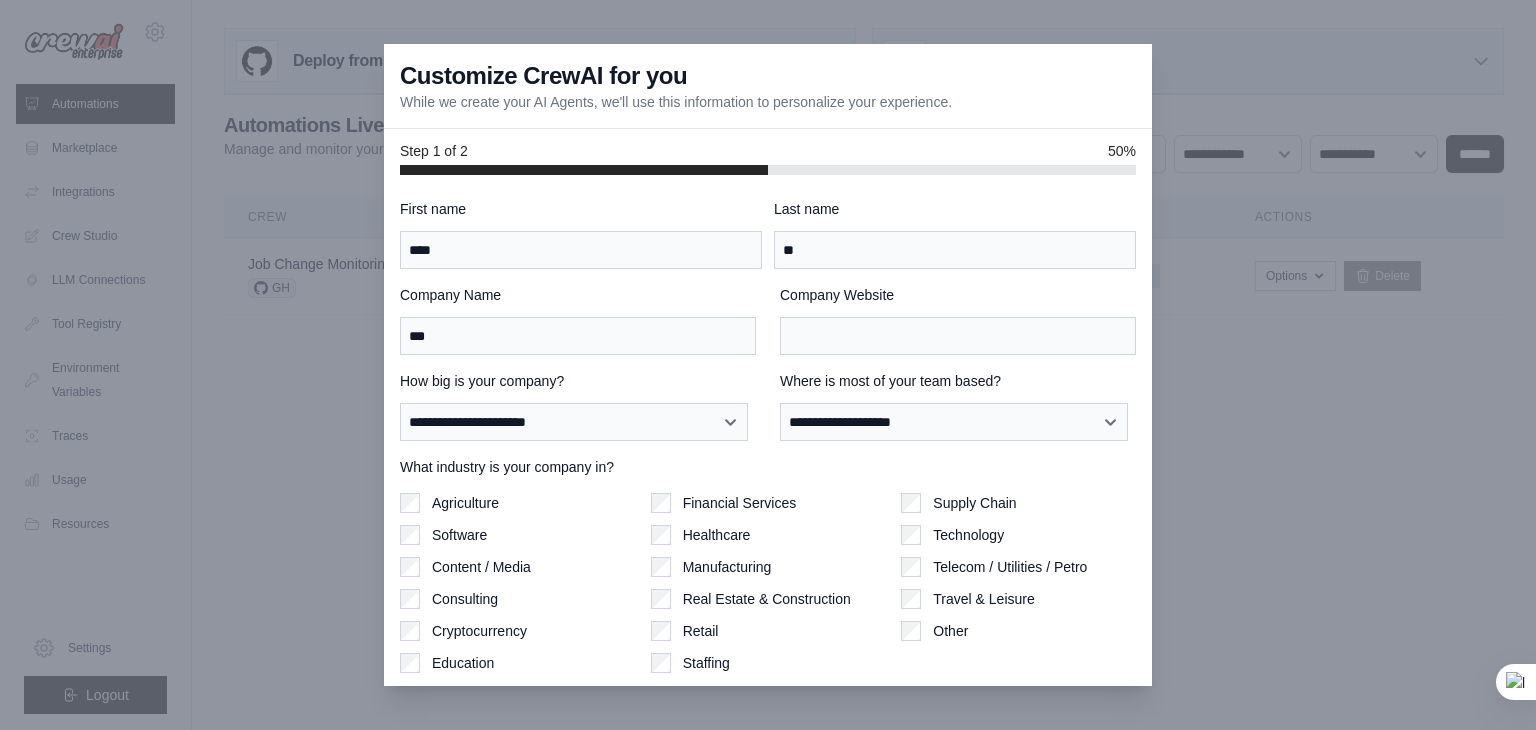 click on "What industry is your company in?
Agriculture
Software
Content / Media
Consulting
Cryptocurrency
Education
Financial Services
Healthcare" at bounding box center [768, 565] 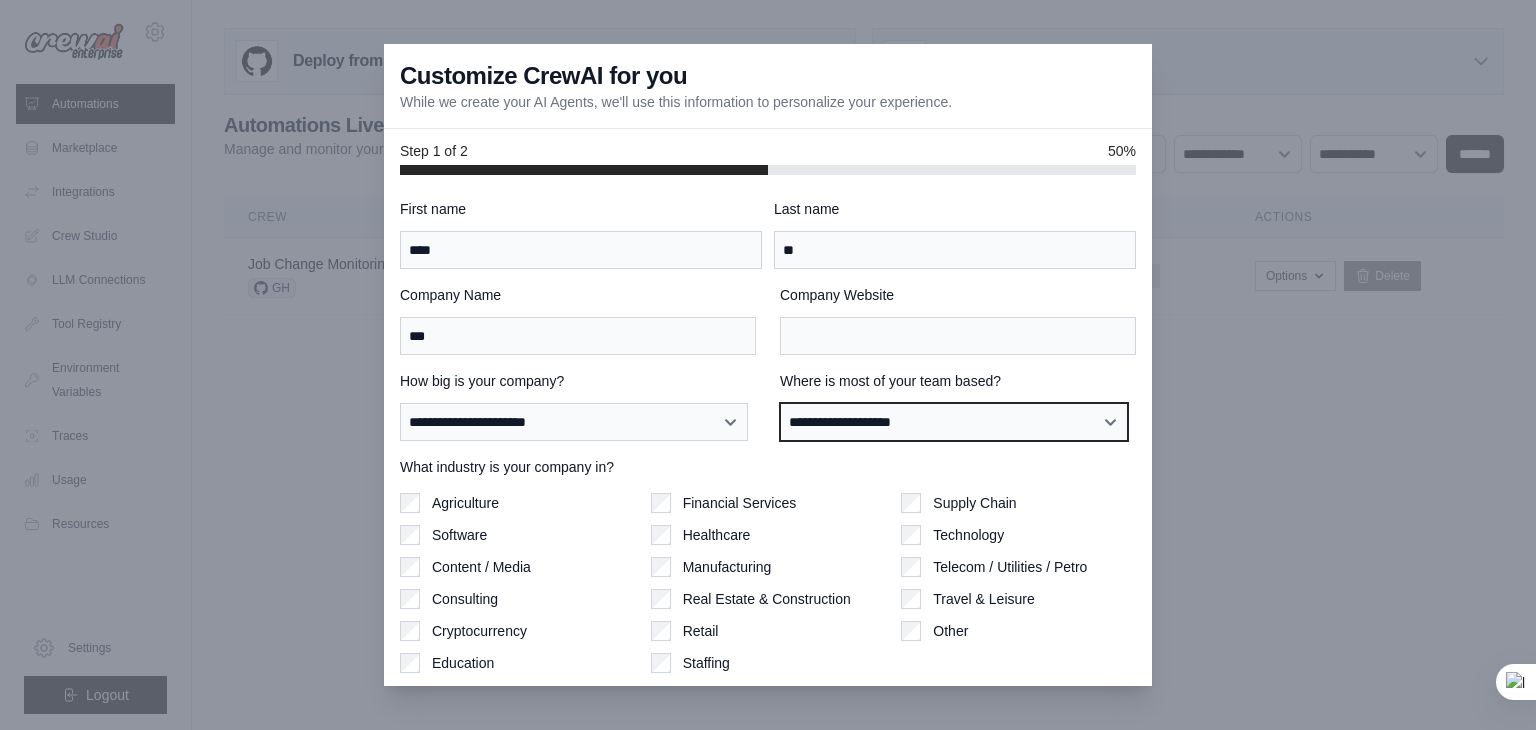 drag, startPoint x: 885, startPoint y: 404, endPoint x: 839, endPoint y: 470, distance: 80.44874 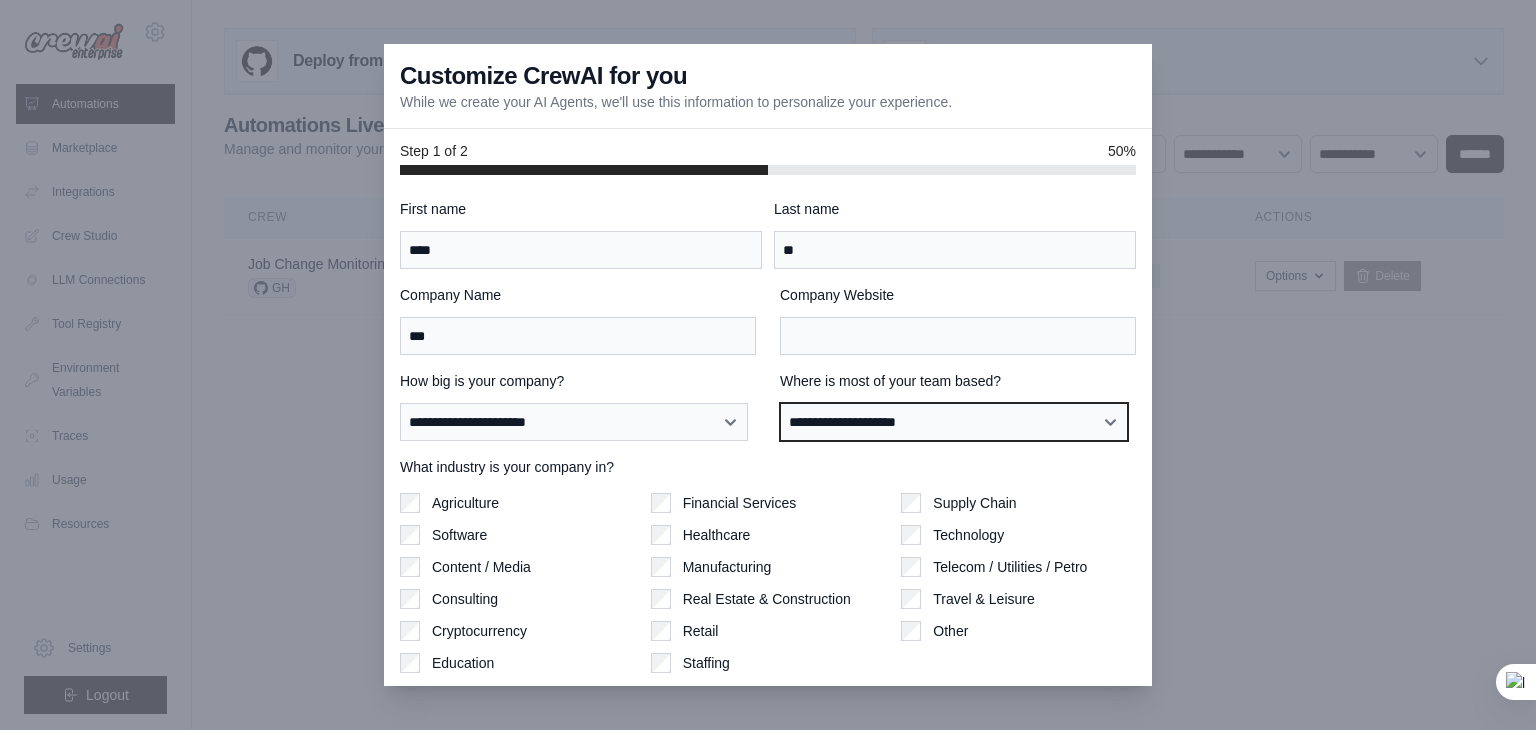 click on "**********" at bounding box center [954, 422] 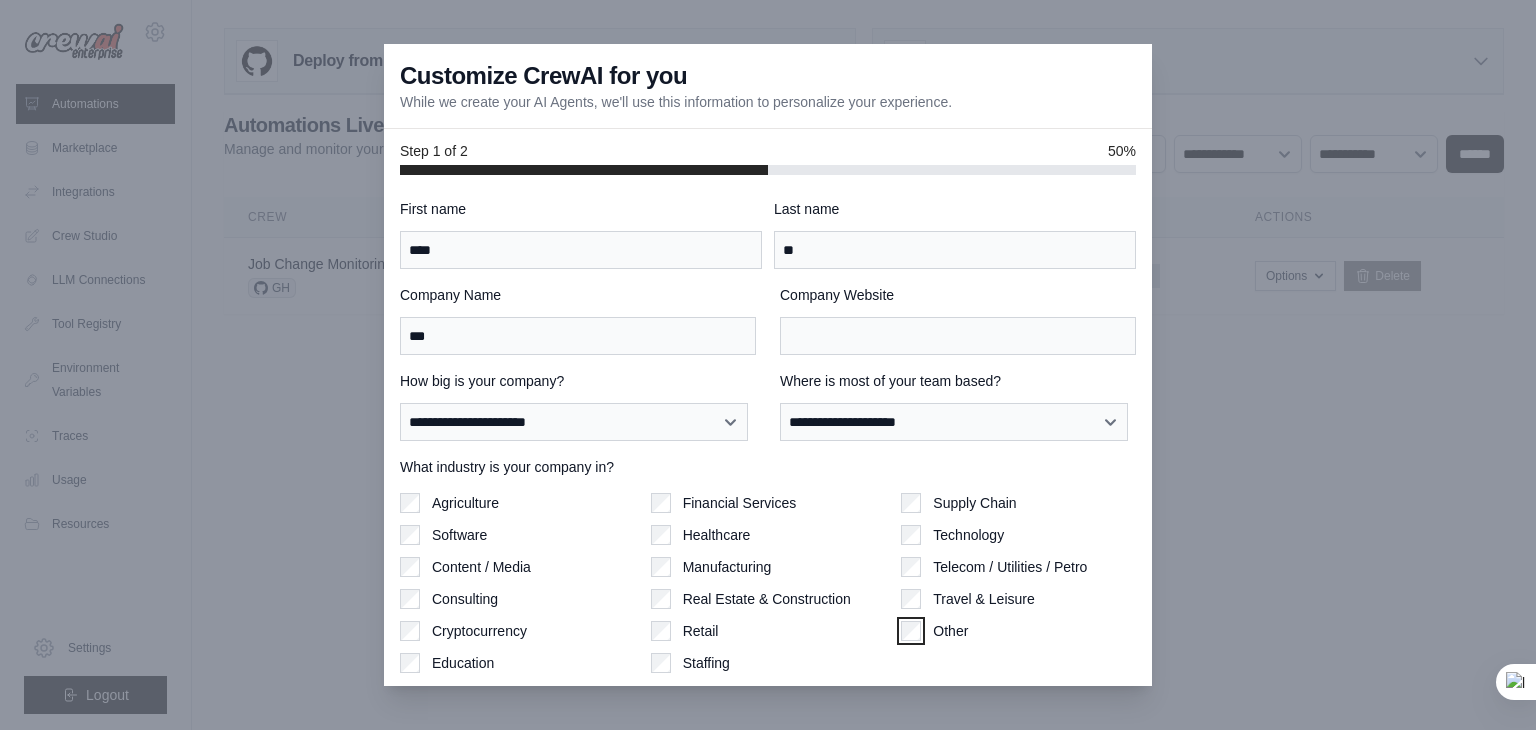 scroll, scrollTop: 62, scrollLeft: 0, axis: vertical 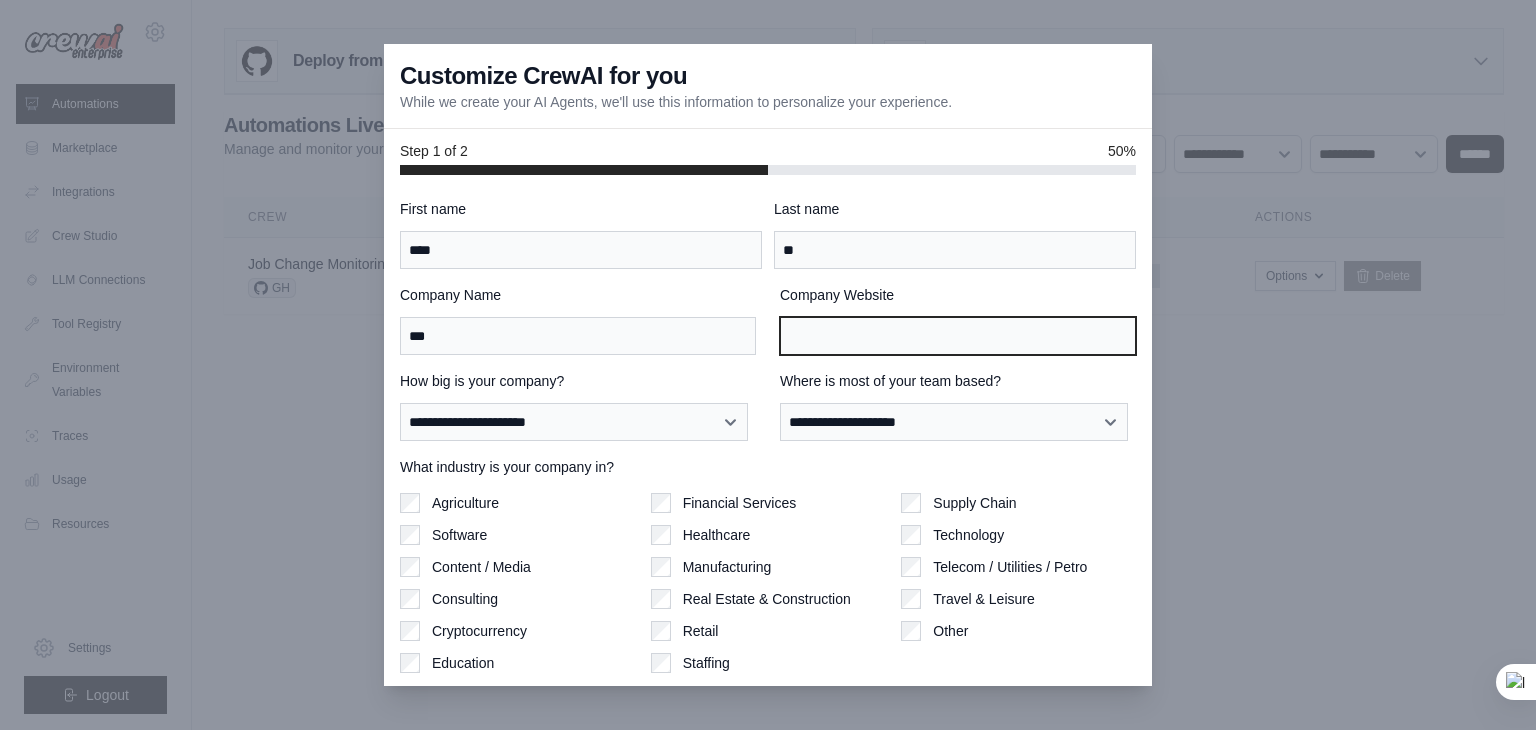 click on "Company Website" at bounding box center (958, 336) 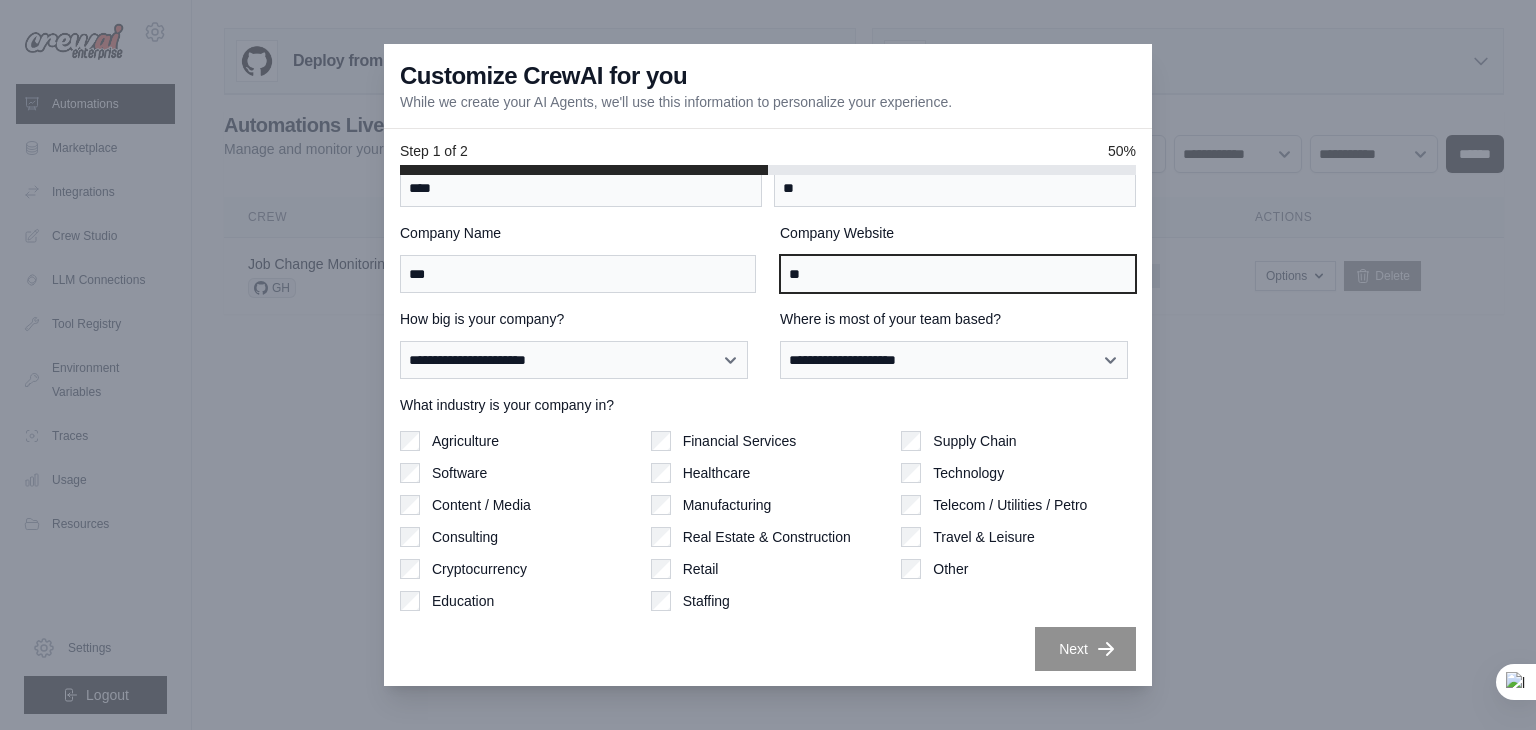 scroll, scrollTop: 0, scrollLeft: 0, axis: both 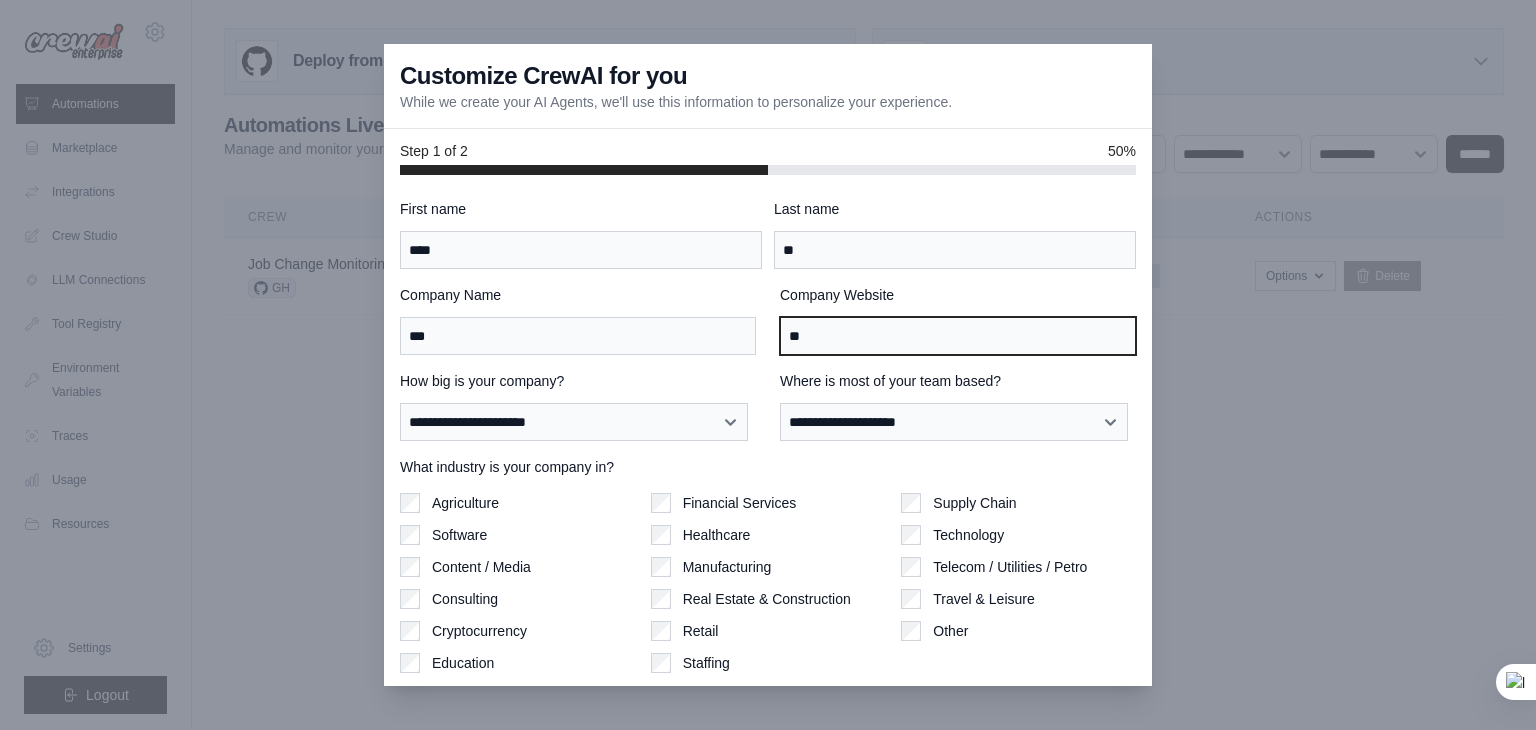 type on "**" 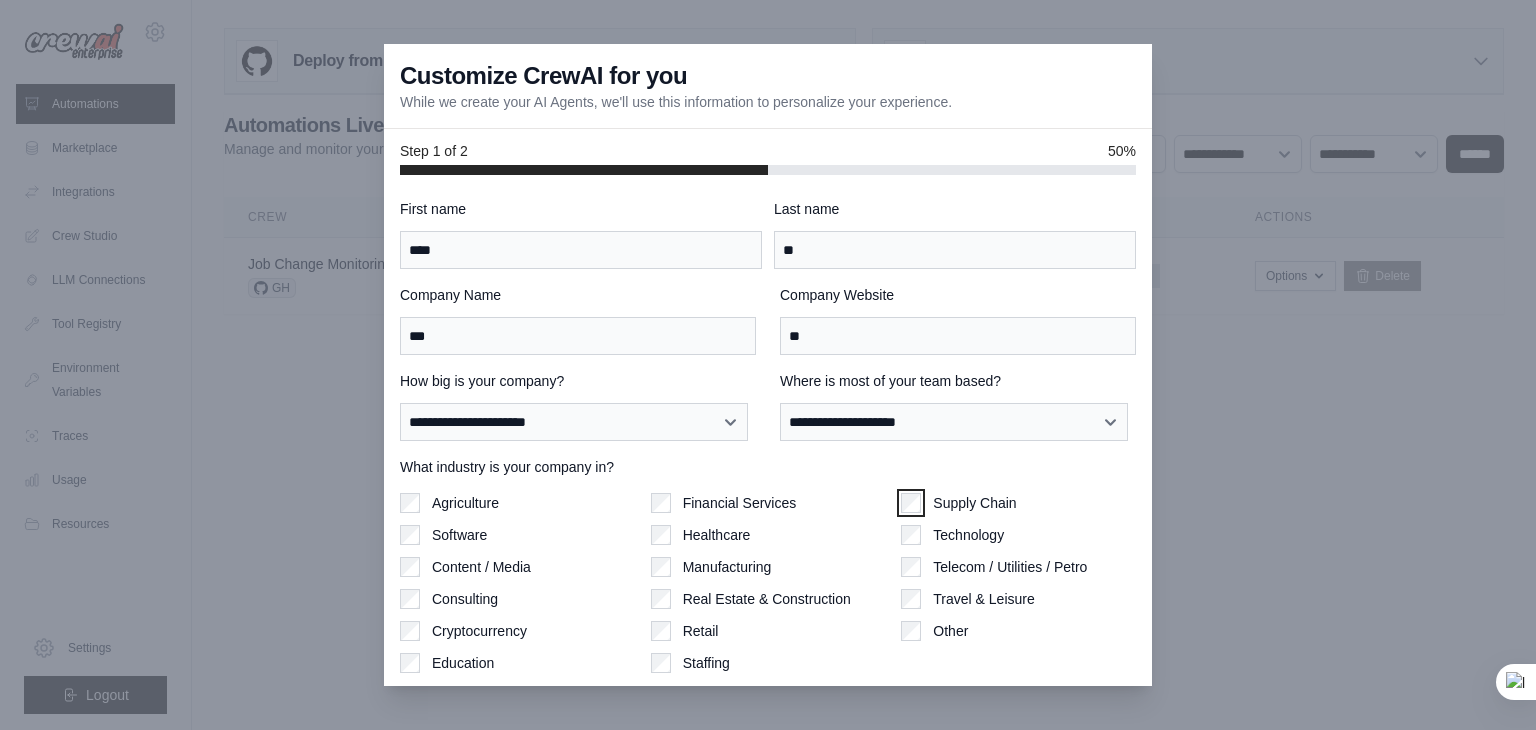 scroll, scrollTop: 62, scrollLeft: 0, axis: vertical 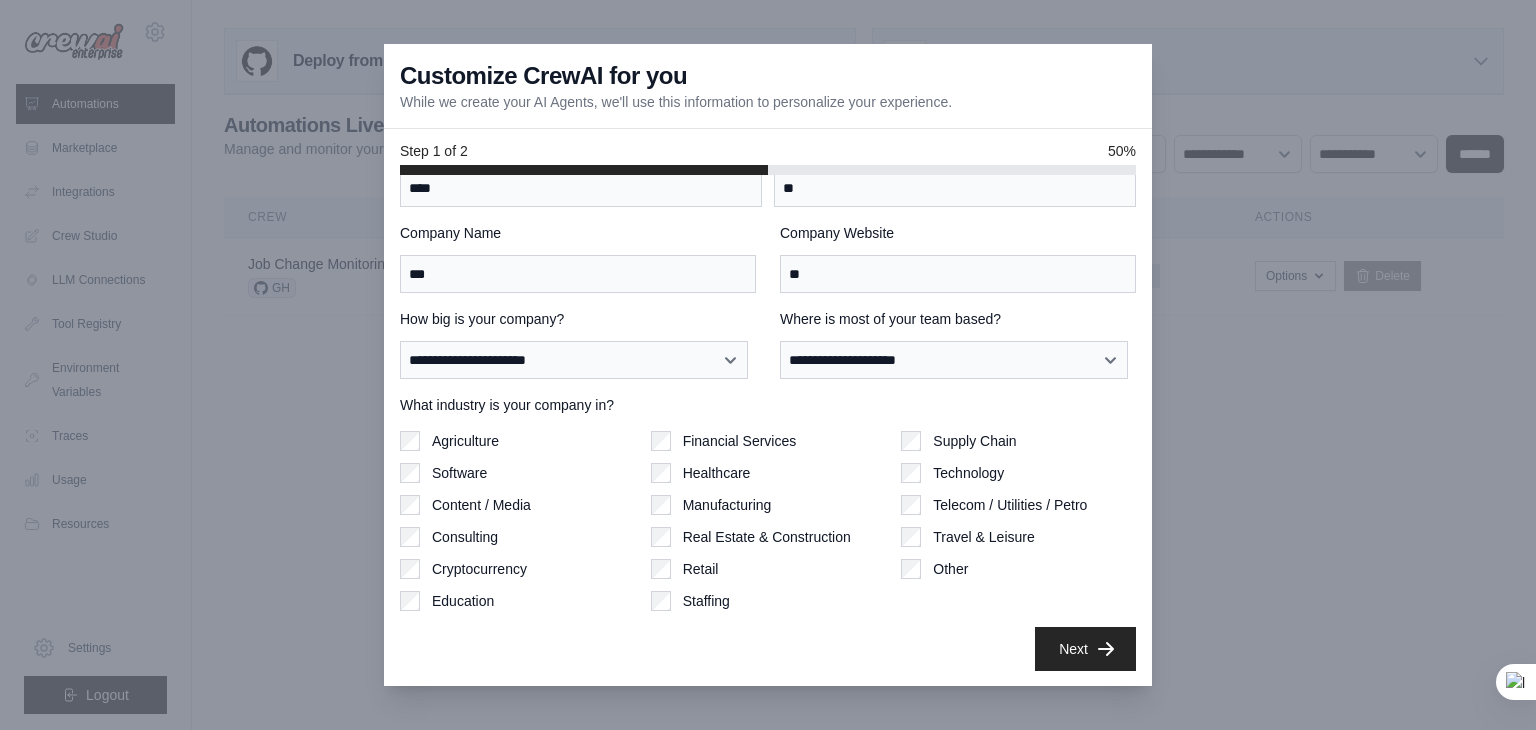 click on "Next" at bounding box center [768, 649] 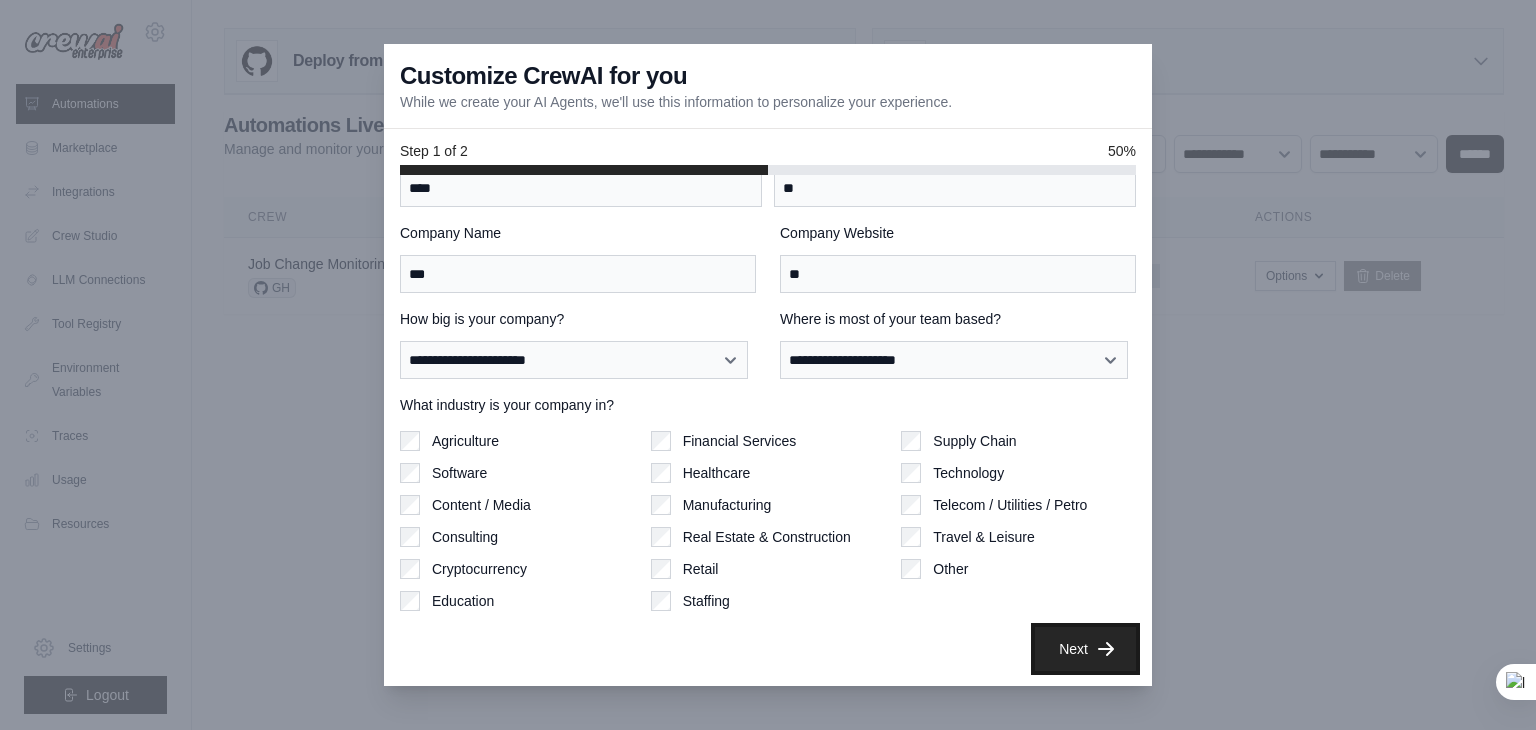 click on "Next" at bounding box center [1085, 649] 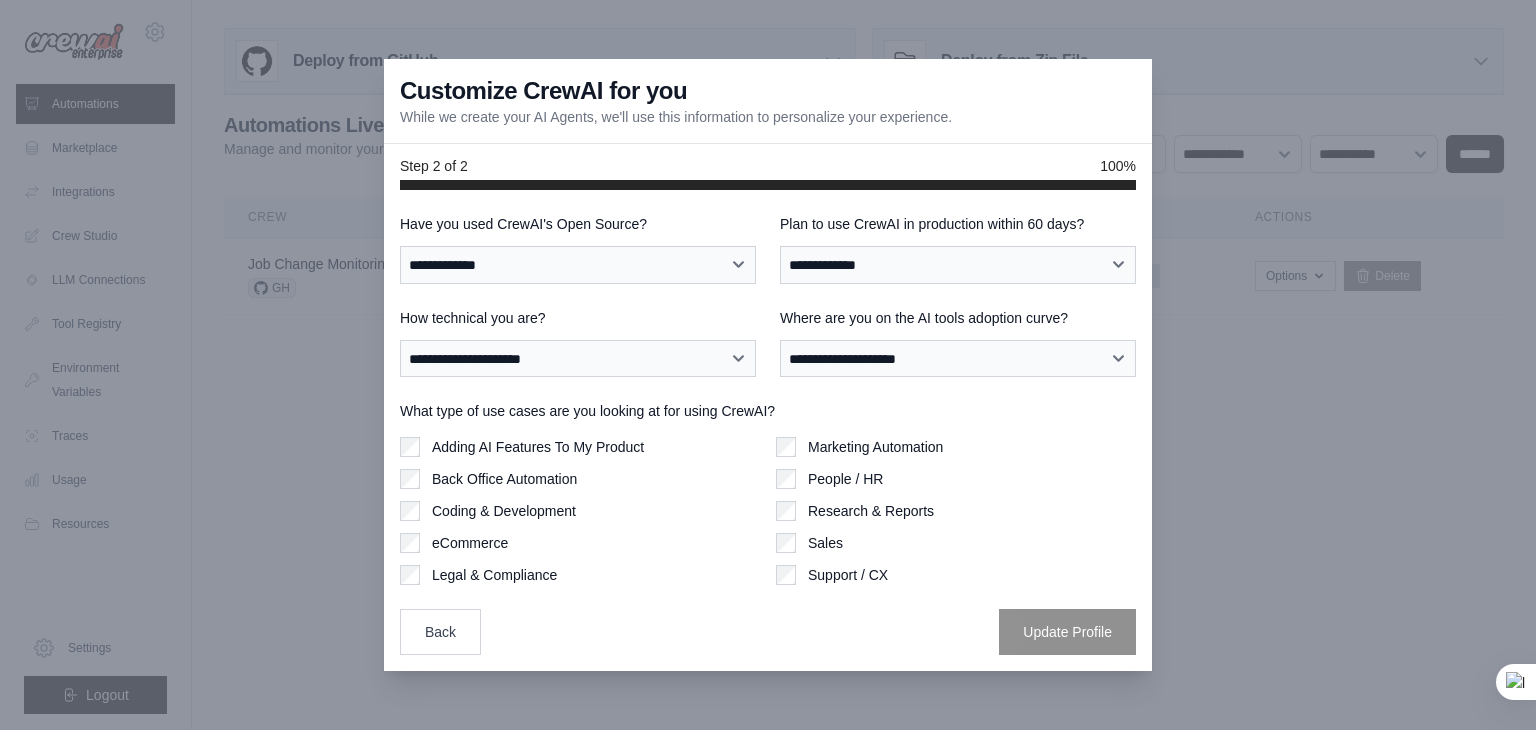 scroll, scrollTop: 0, scrollLeft: 0, axis: both 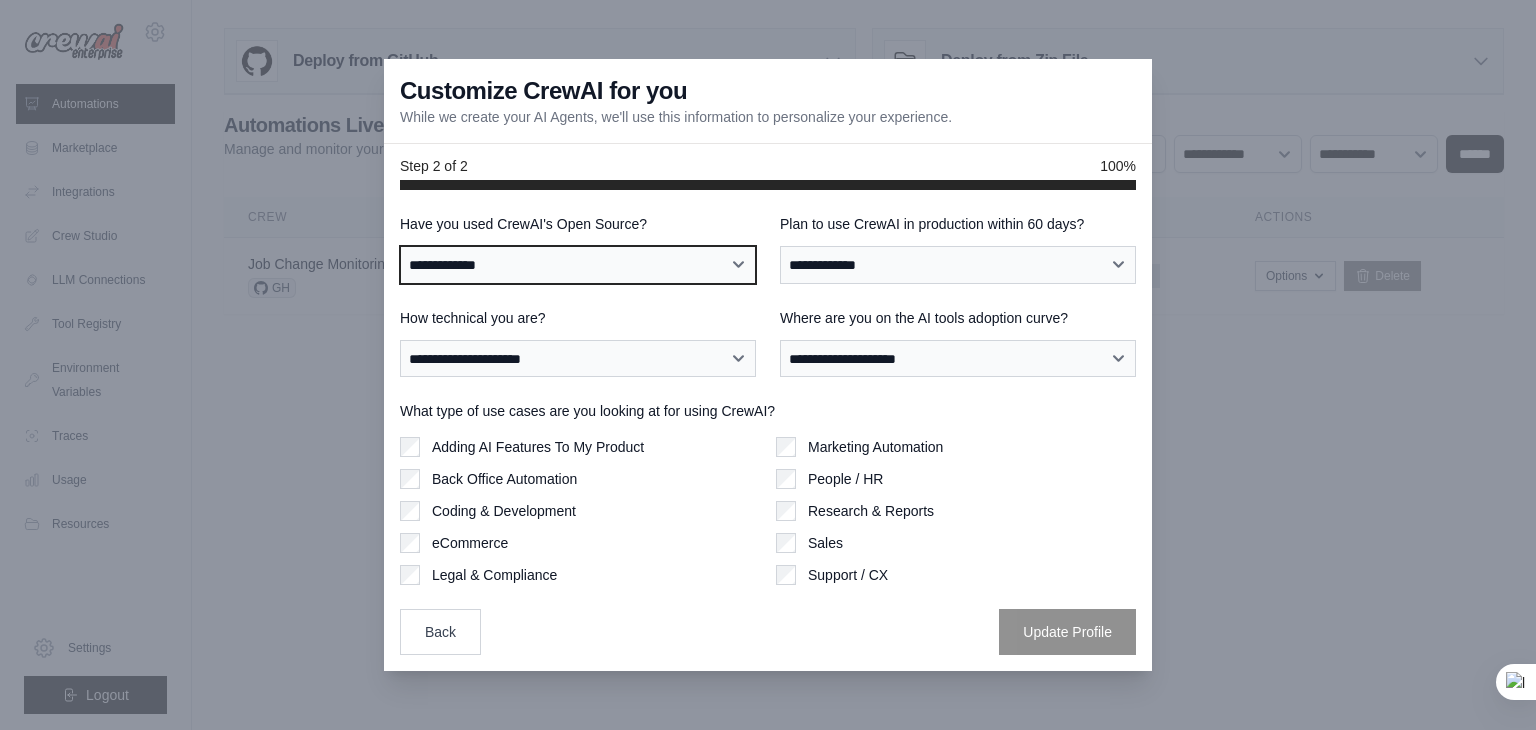 click on "**********" at bounding box center [578, 265] 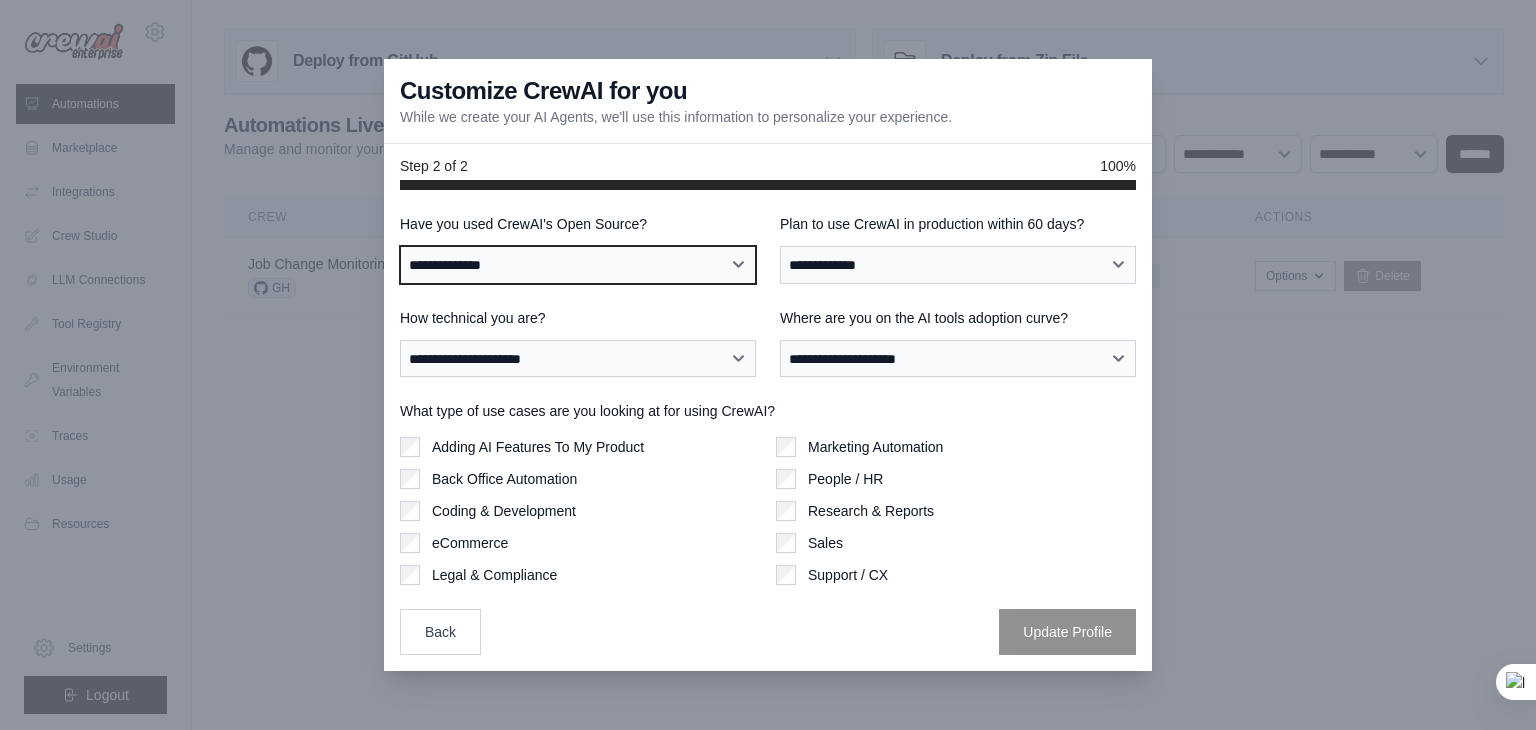 click on "**********" at bounding box center [578, 265] 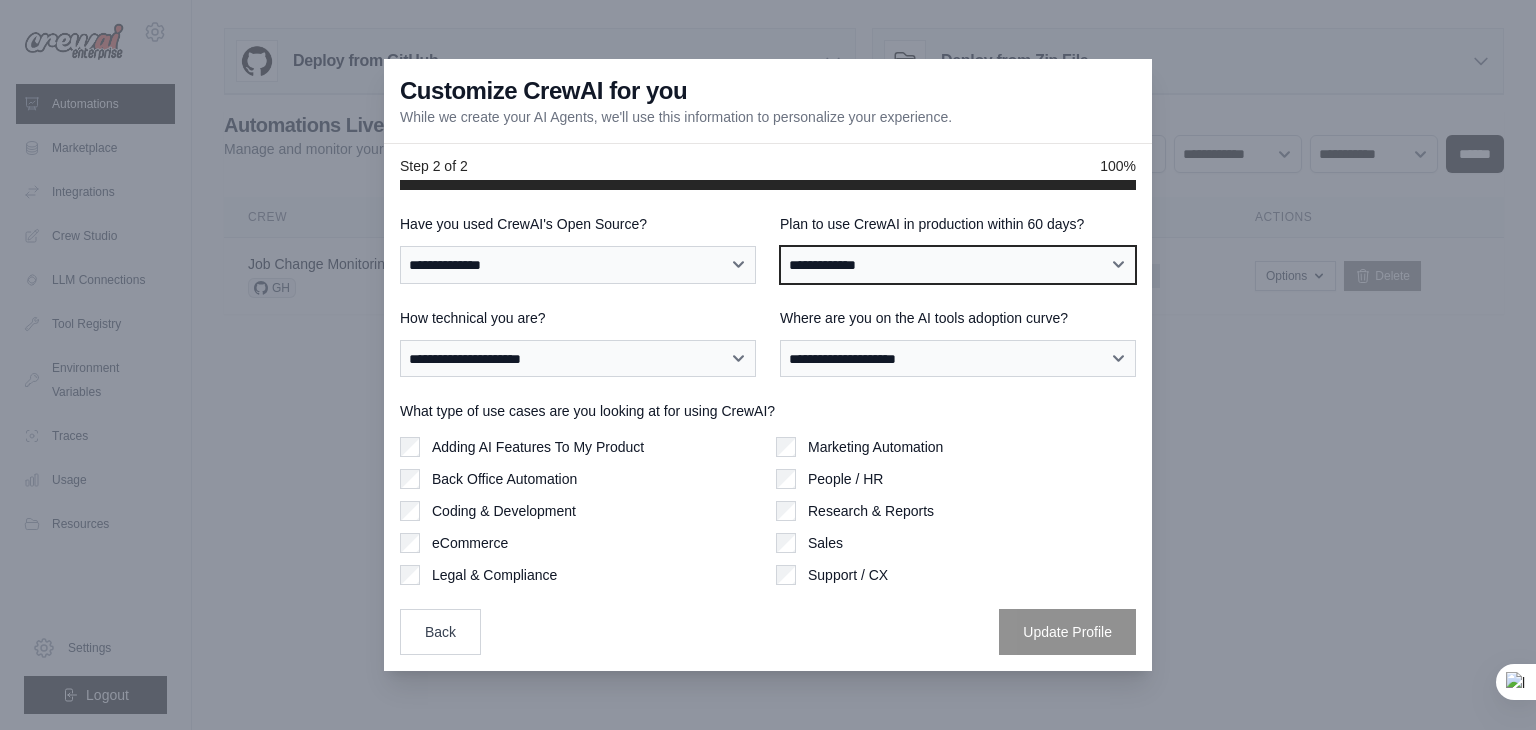 click on "**********" at bounding box center (958, 265) 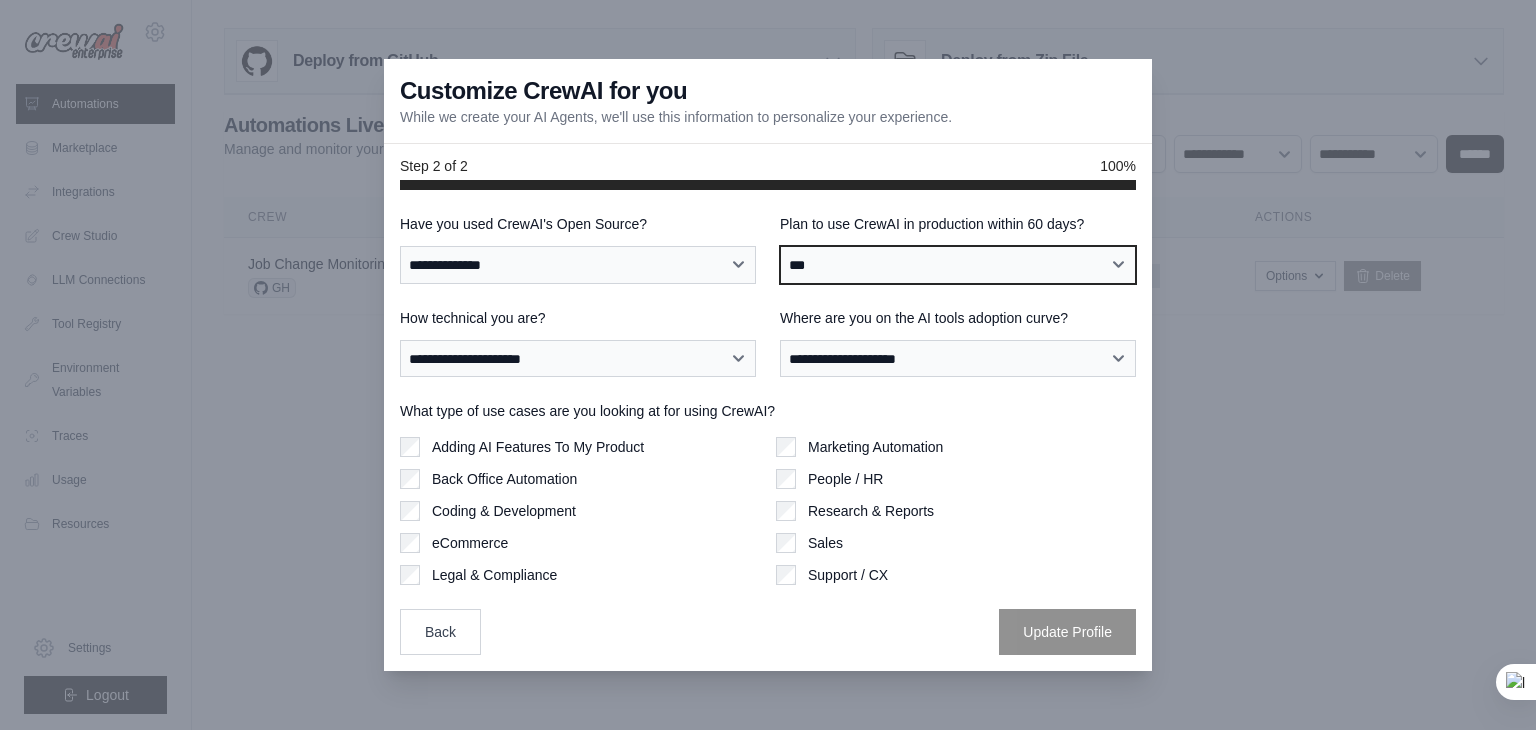 click on "**********" at bounding box center [958, 265] 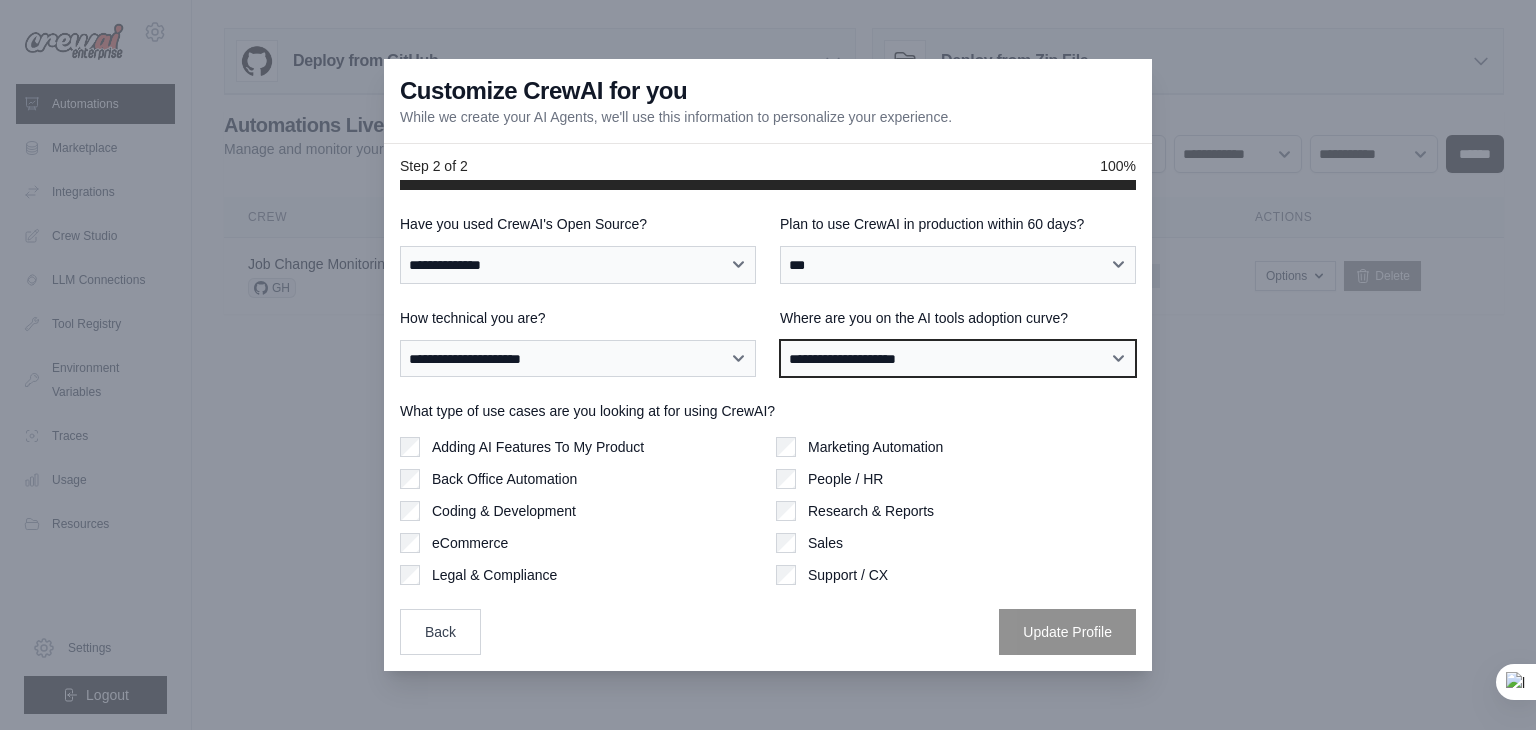 click on "**********" at bounding box center (958, 359) 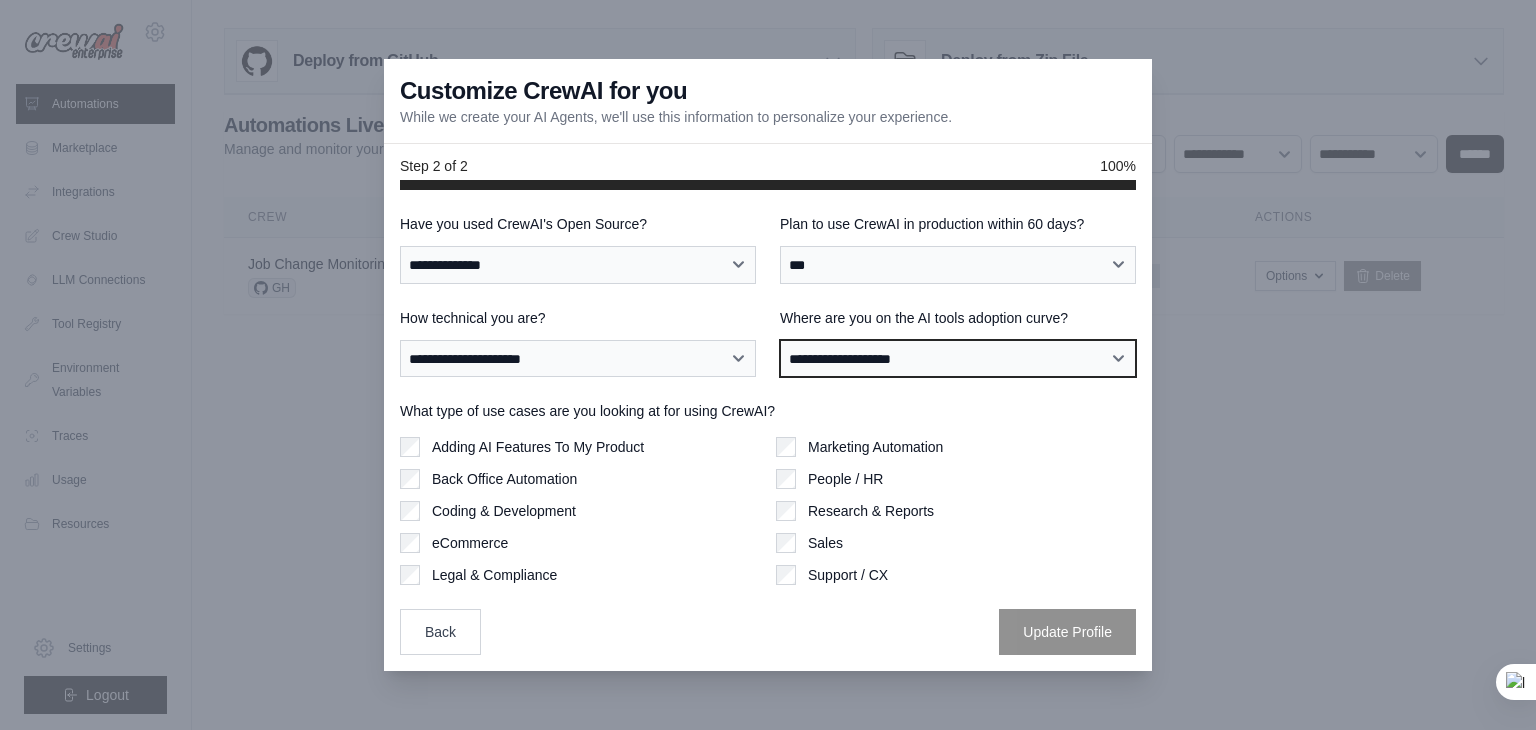 click on "**********" at bounding box center [958, 359] 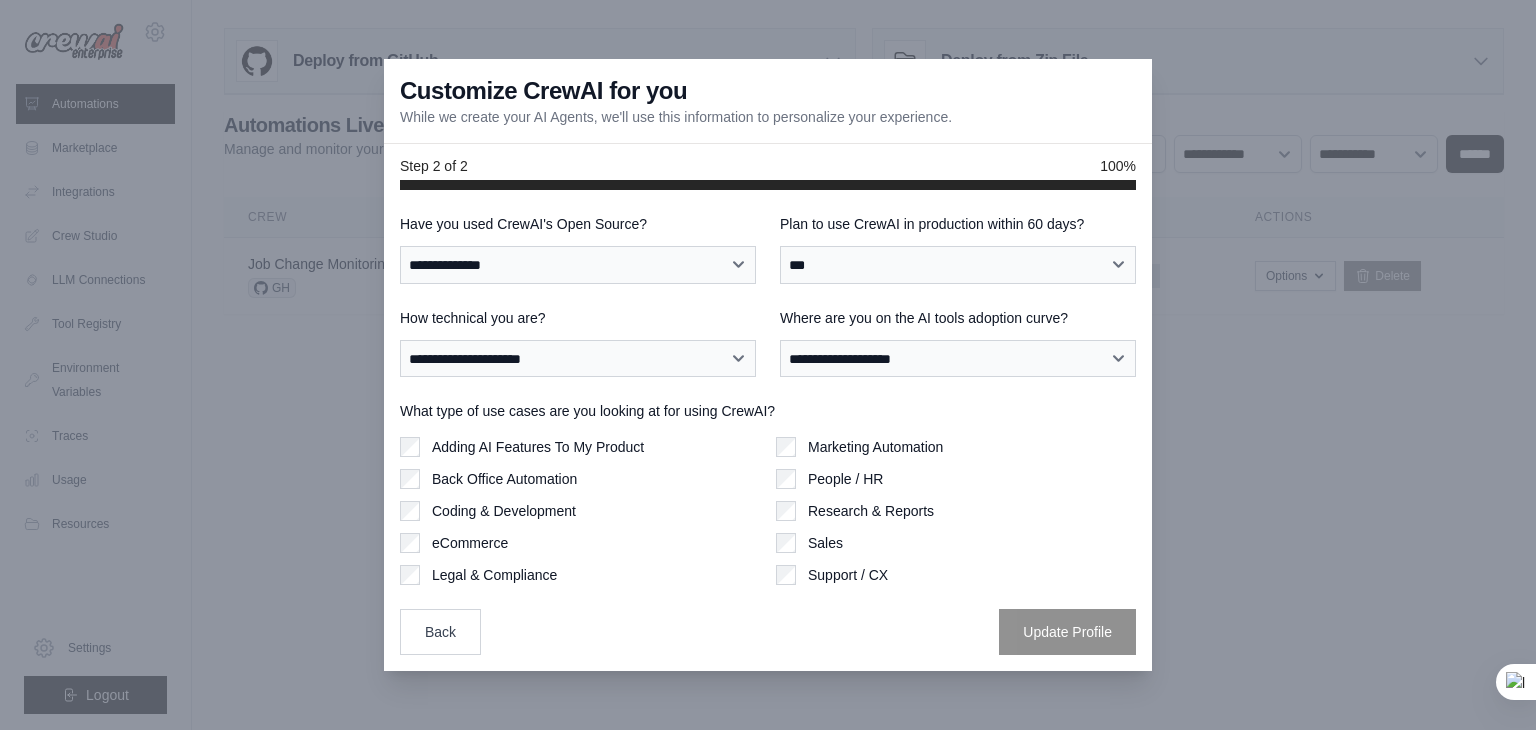 click on "Coding & Development" at bounding box center [504, 511] 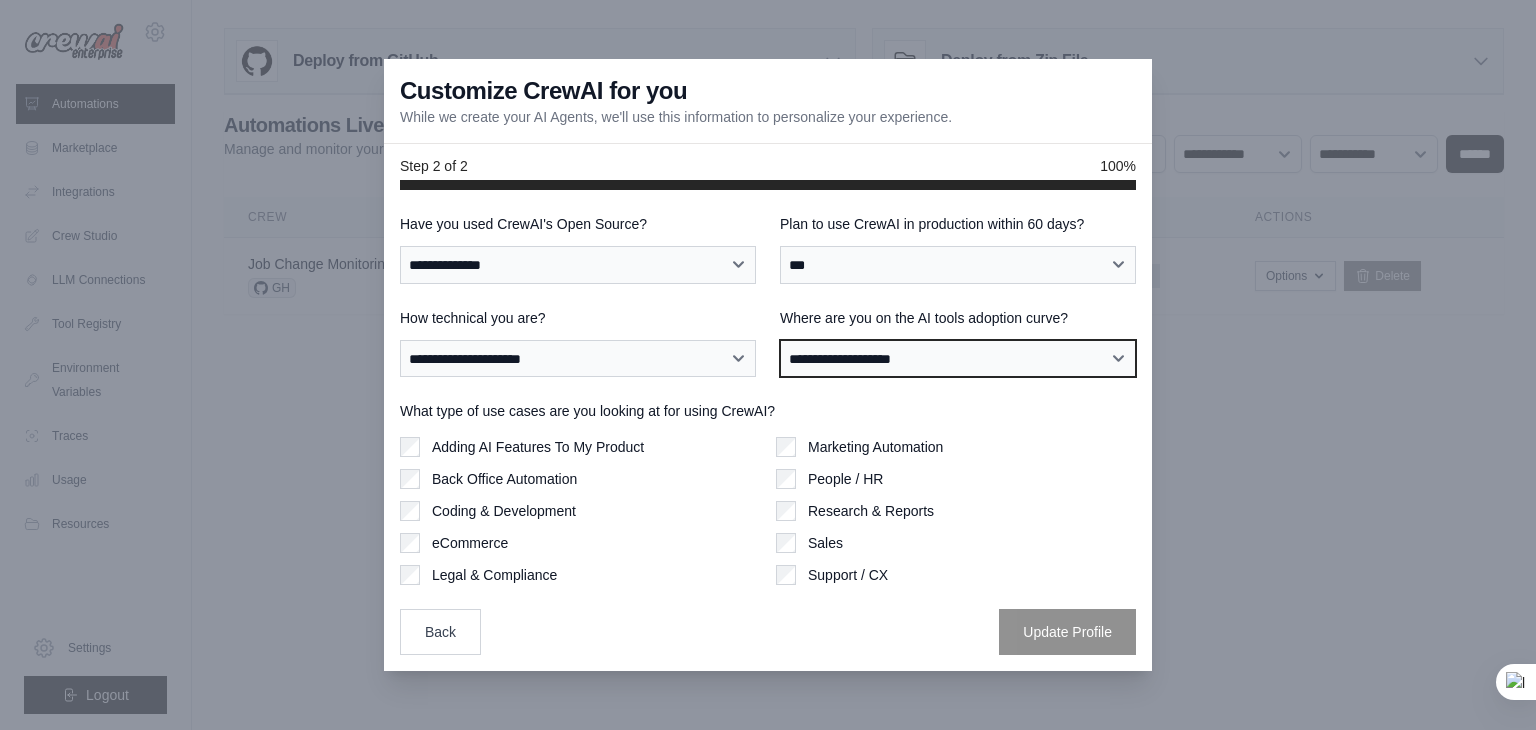 click on "**********" at bounding box center [958, 359] 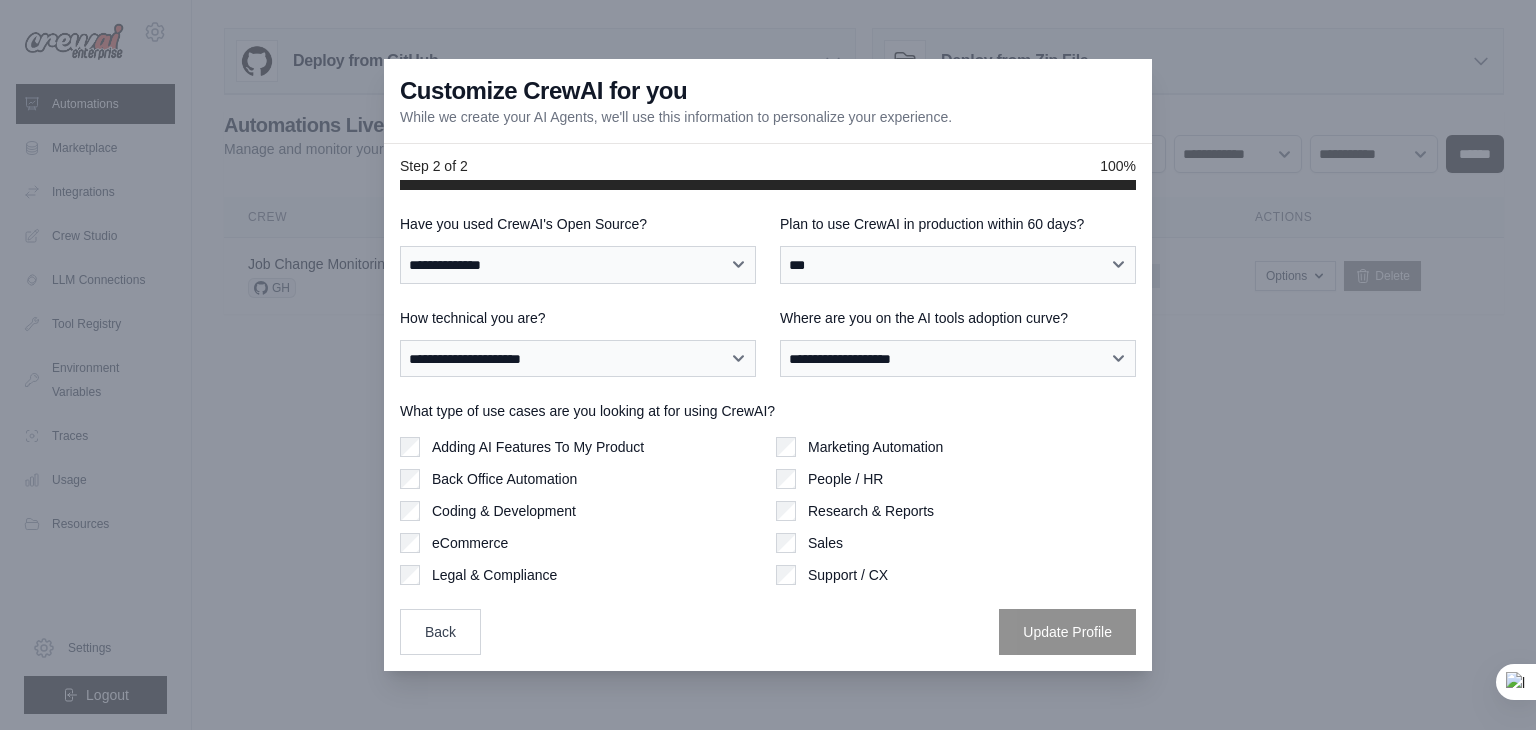 click on "Back
Update Profile" at bounding box center (768, 632) 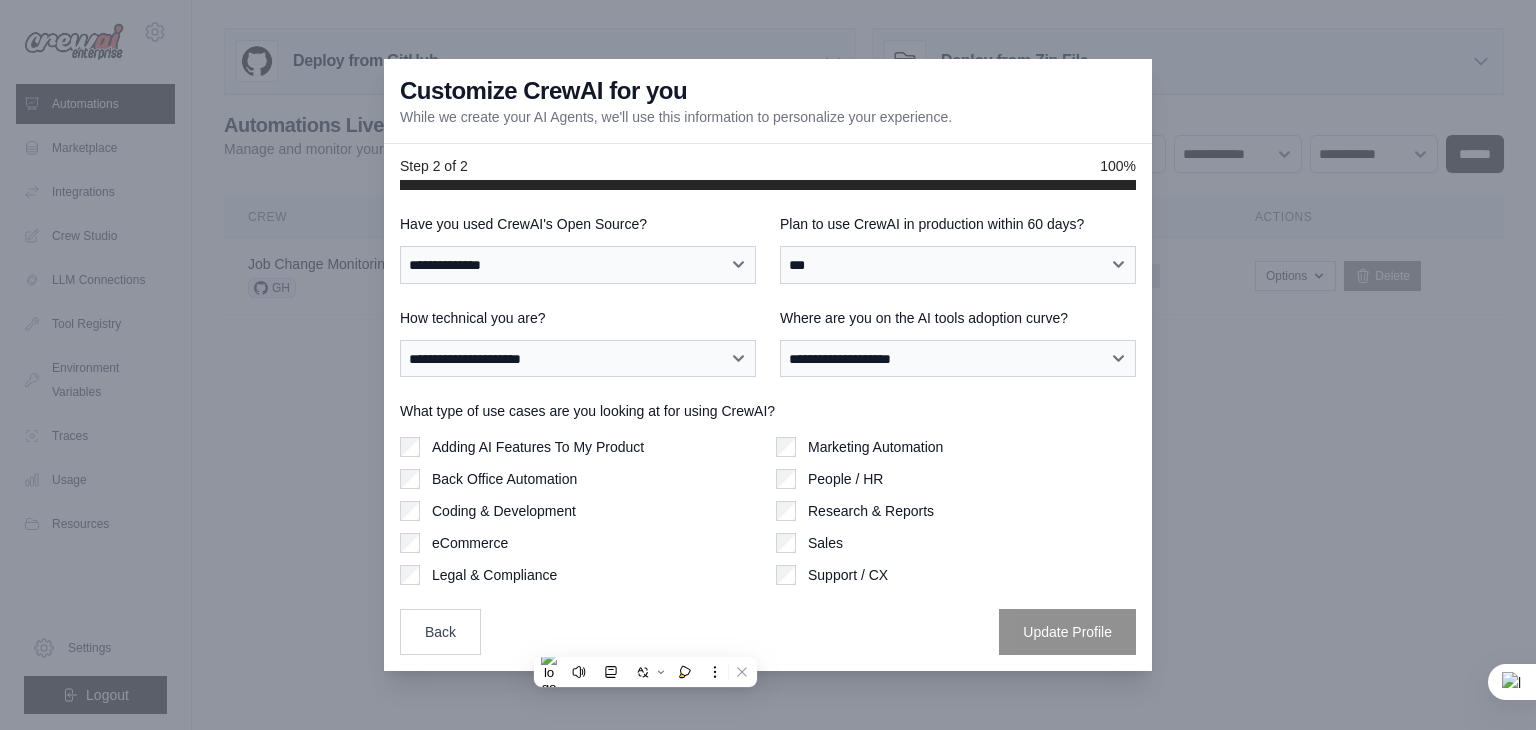 click on "Back
Update Profile" at bounding box center (768, 632) 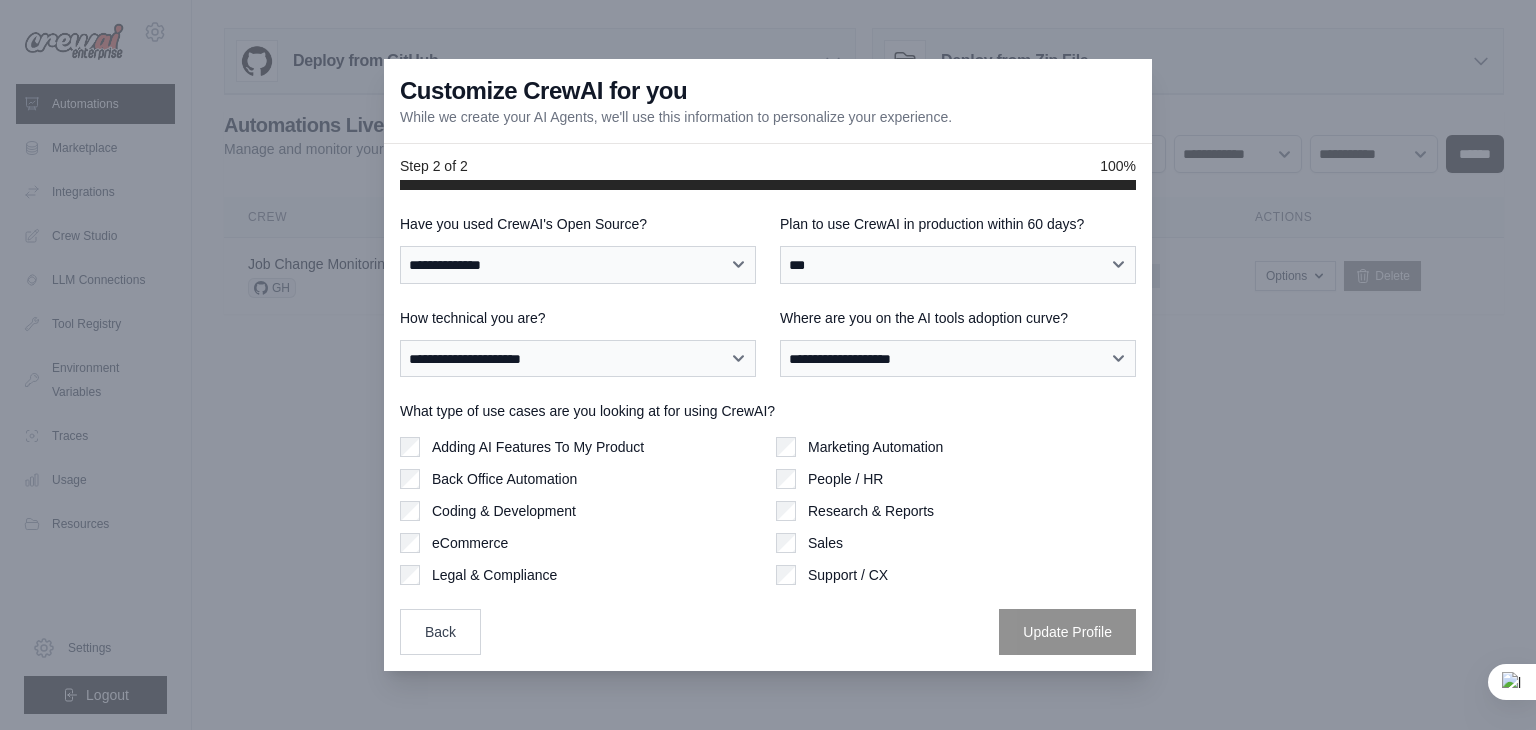 click on "Back
Update Profile" at bounding box center (768, 632) 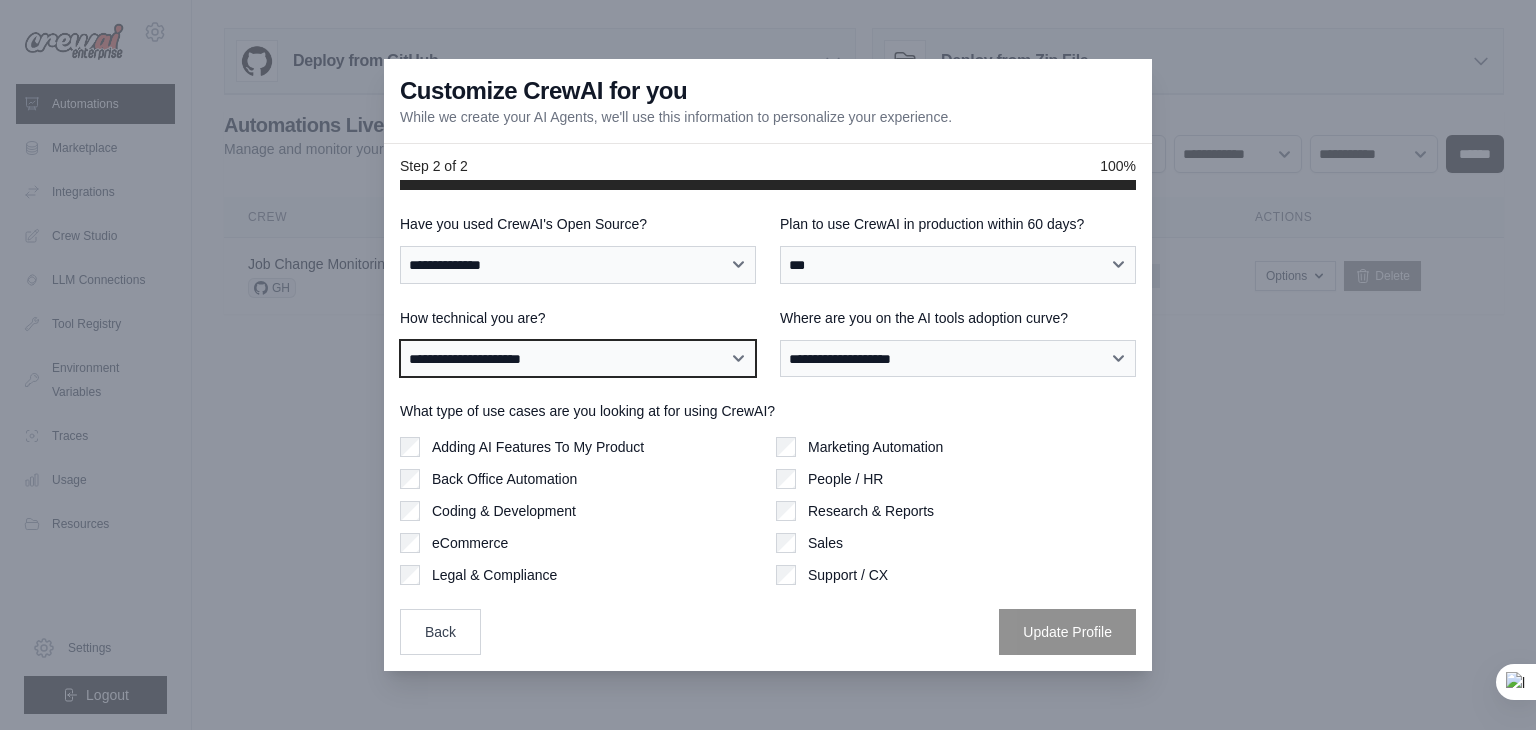 click on "**********" at bounding box center (578, 359) 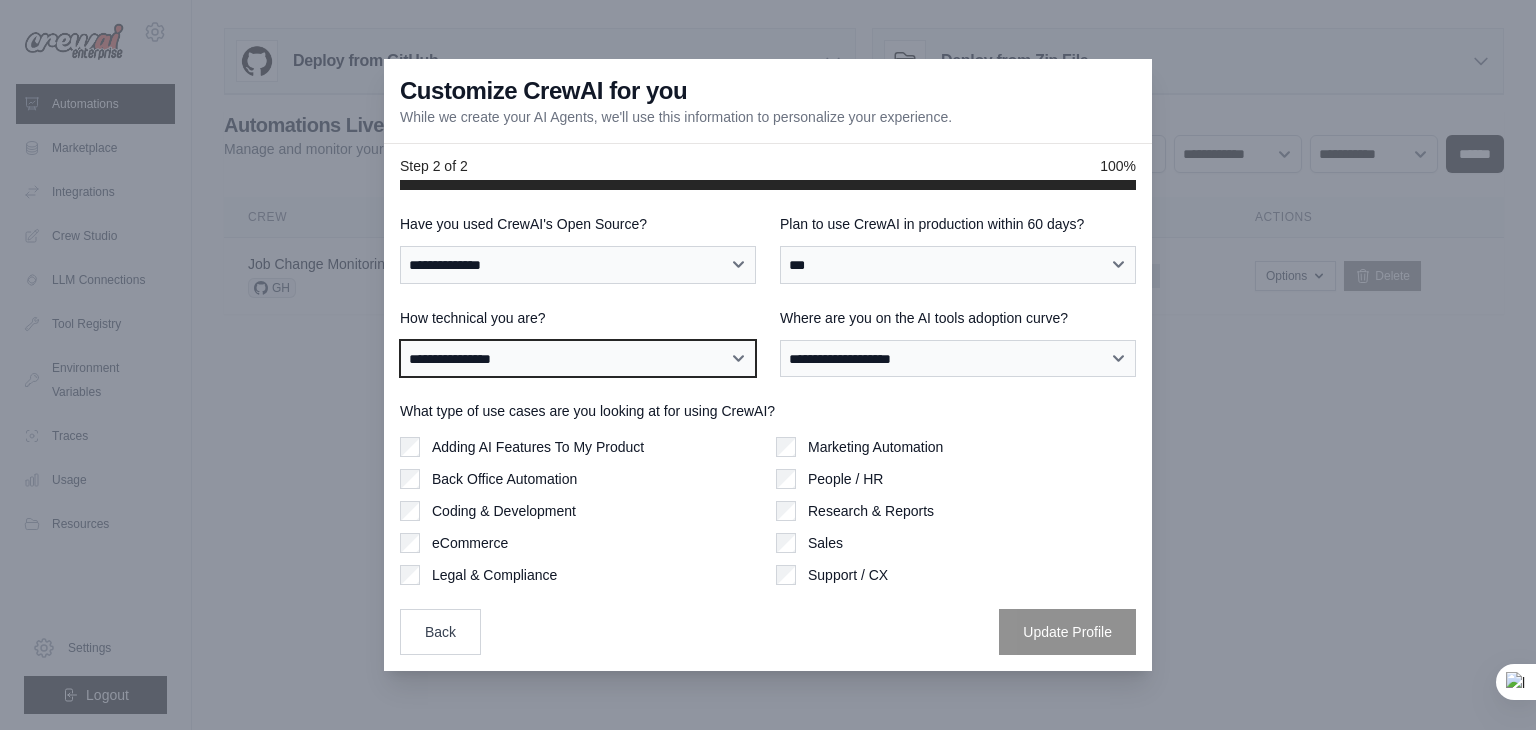 click on "**********" at bounding box center (578, 359) 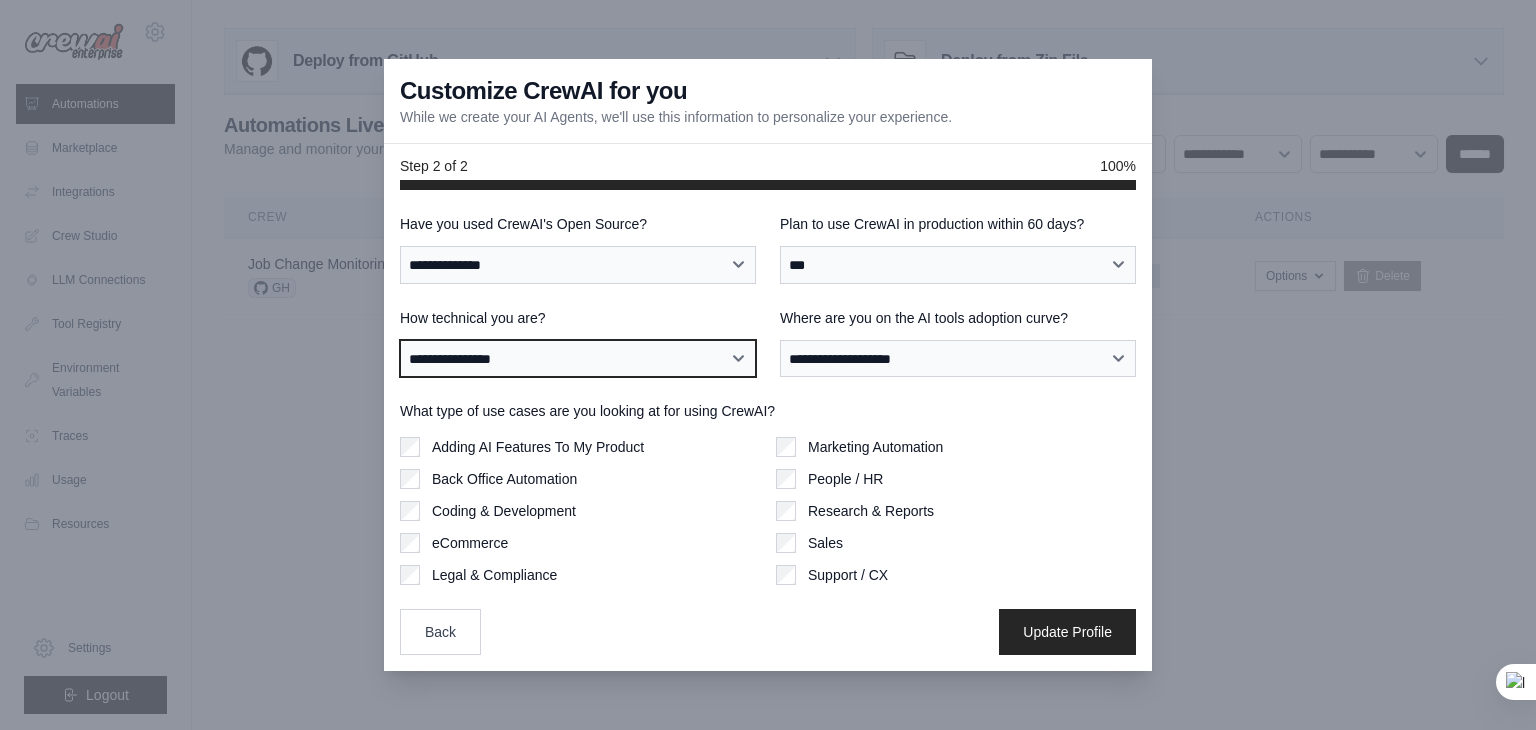 click on "**********" at bounding box center [578, 359] 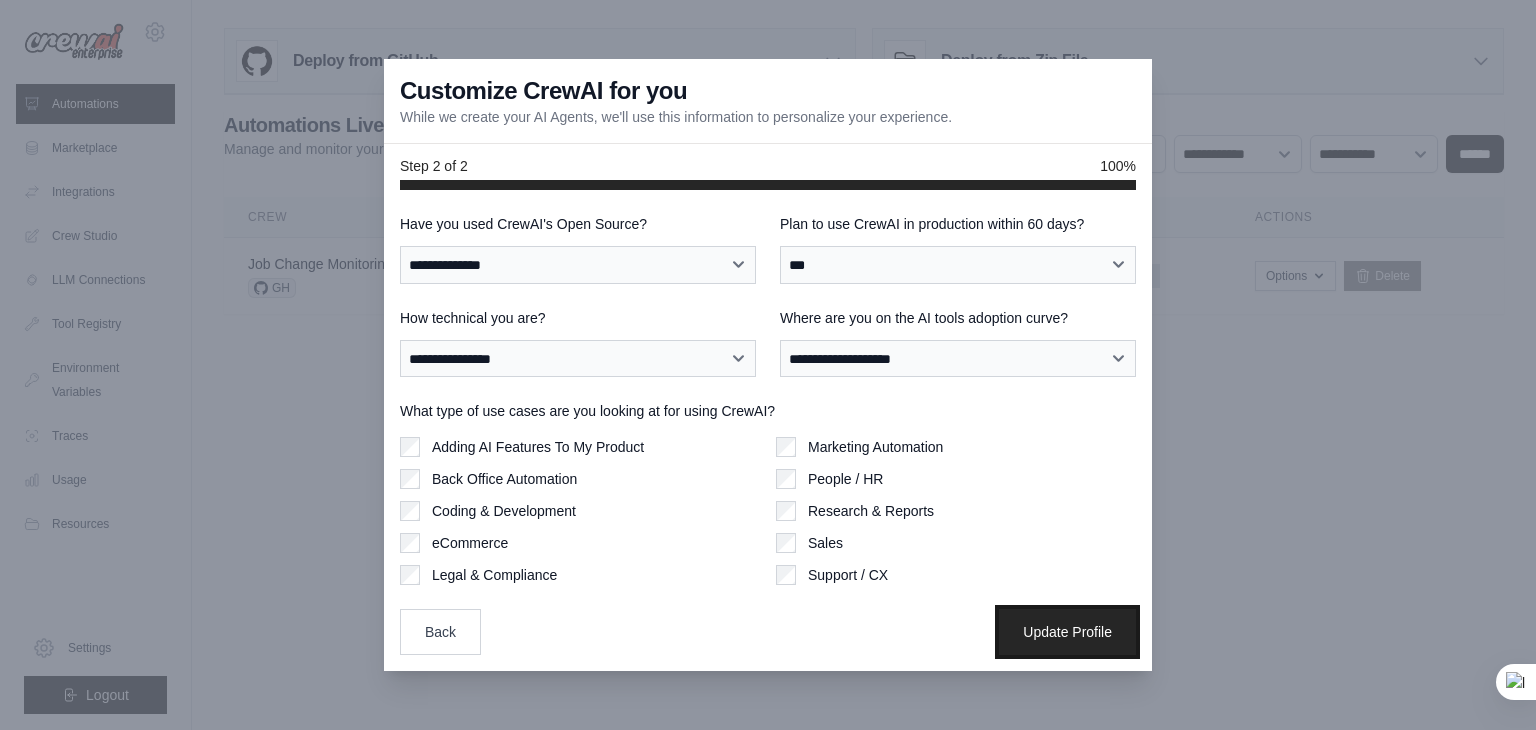 click on "Update Profile" at bounding box center [1067, 632] 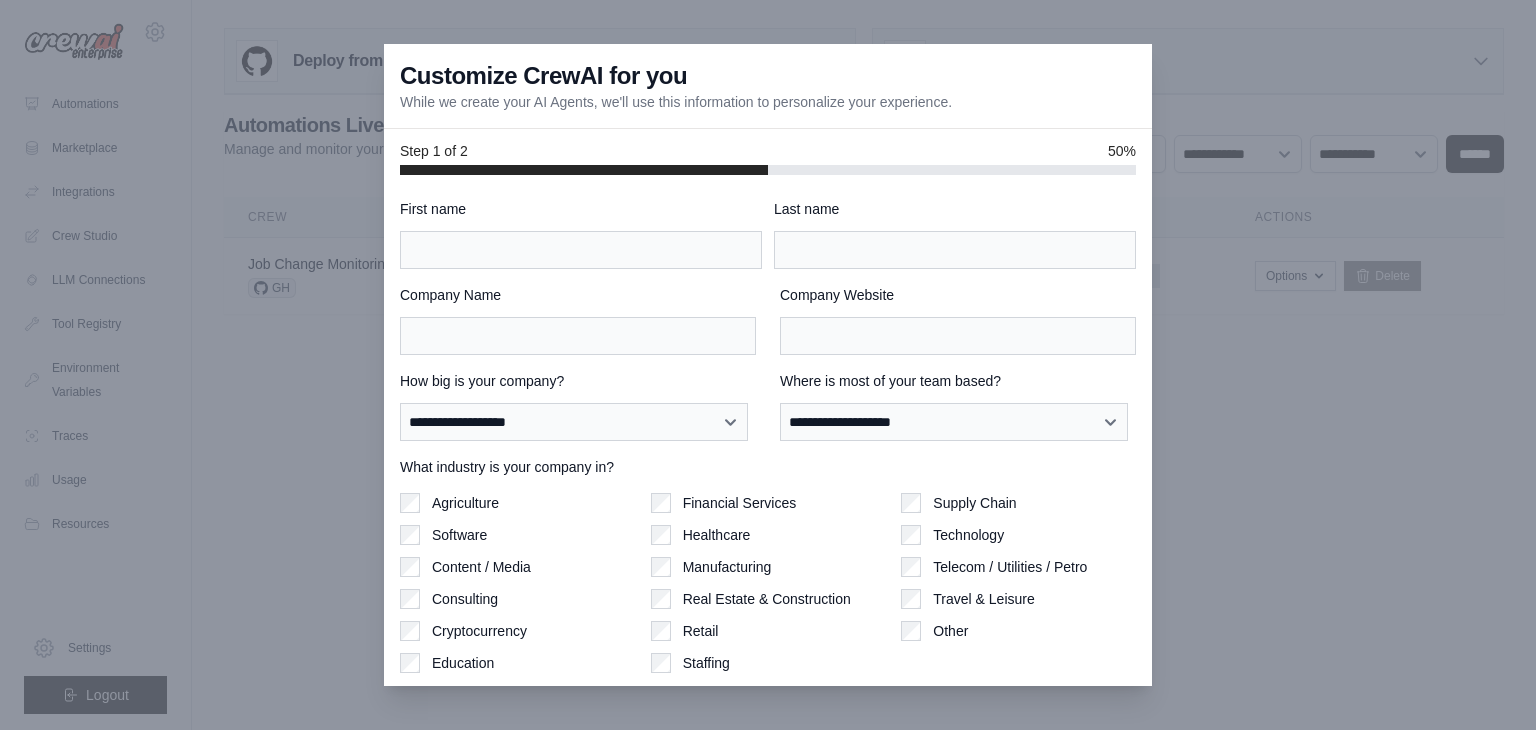 scroll, scrollTop: 0, scrollLeft: 0, axis: both 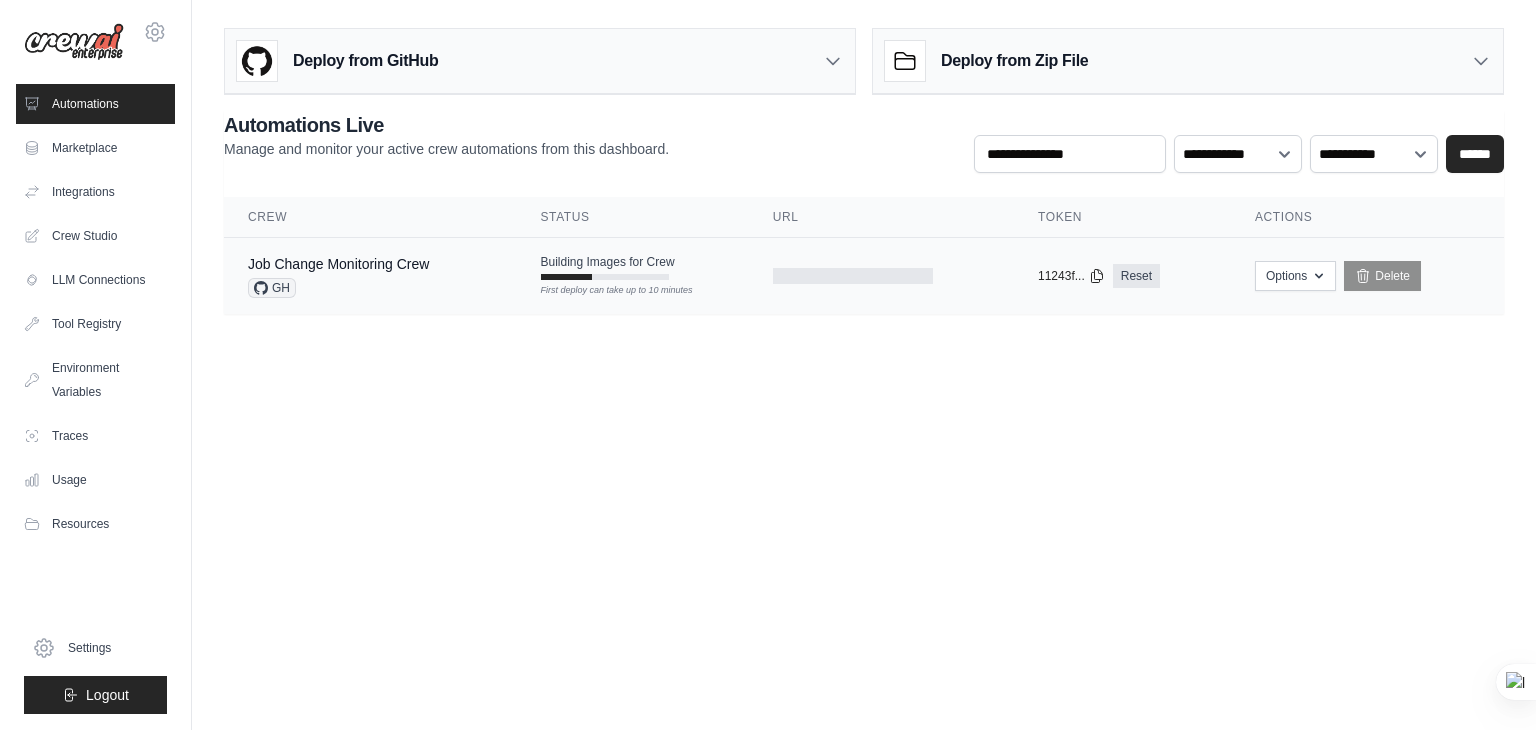 click on "Building Images for Crew
First deploy can take up to 10 minutes" at bounding box center [633, 267] 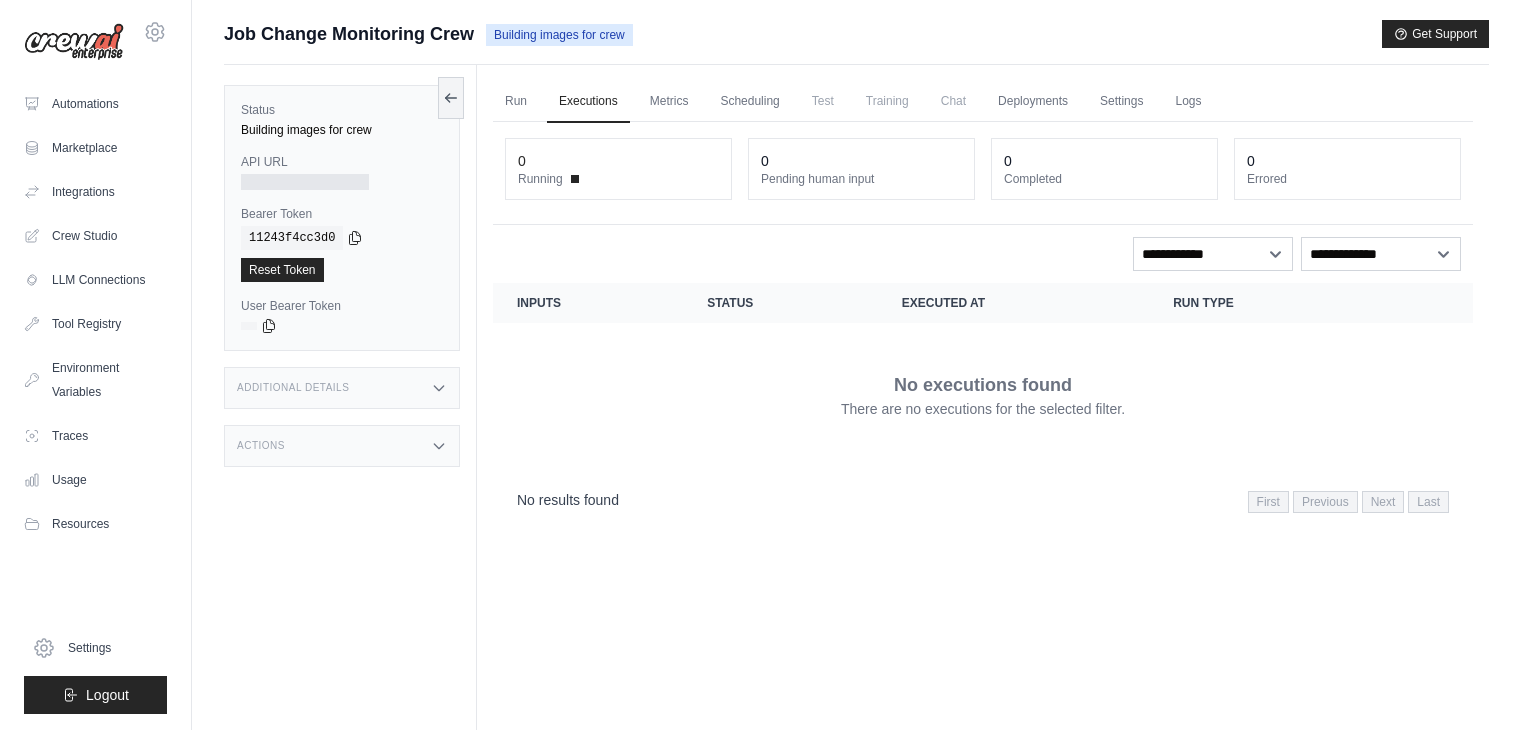 scroll, scrollTop: 0, scrollLeft: 0, axis: both 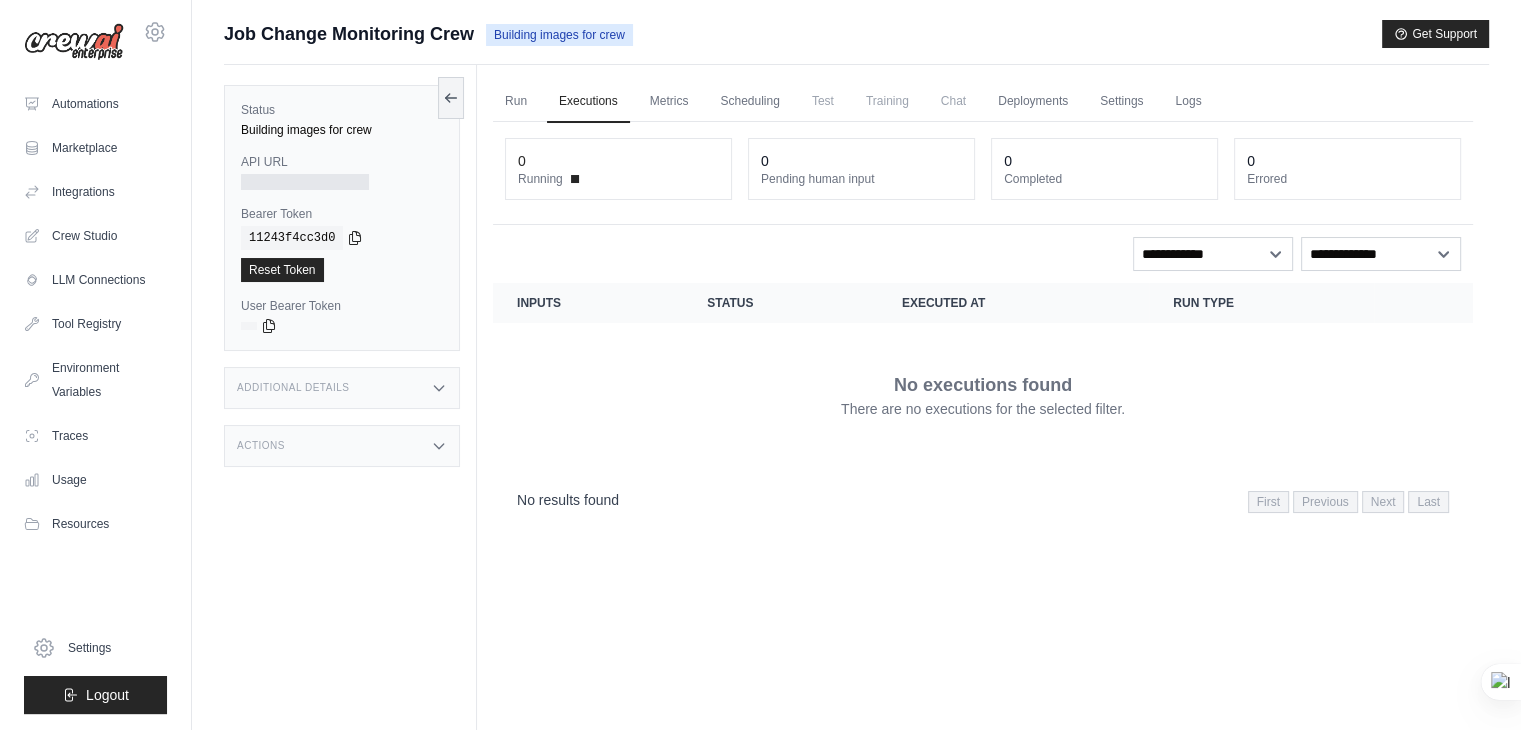 click at bounding box center (305, 182) 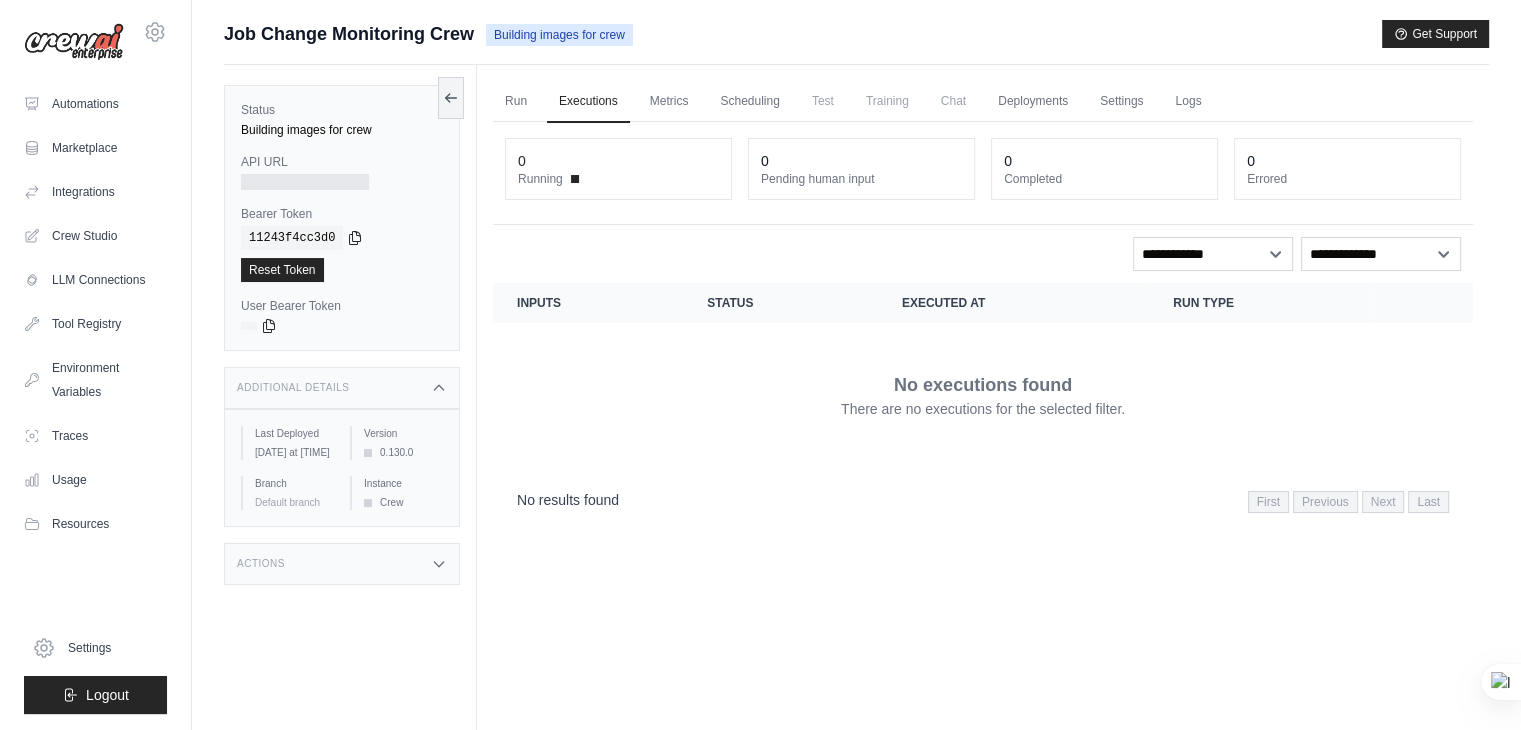 click 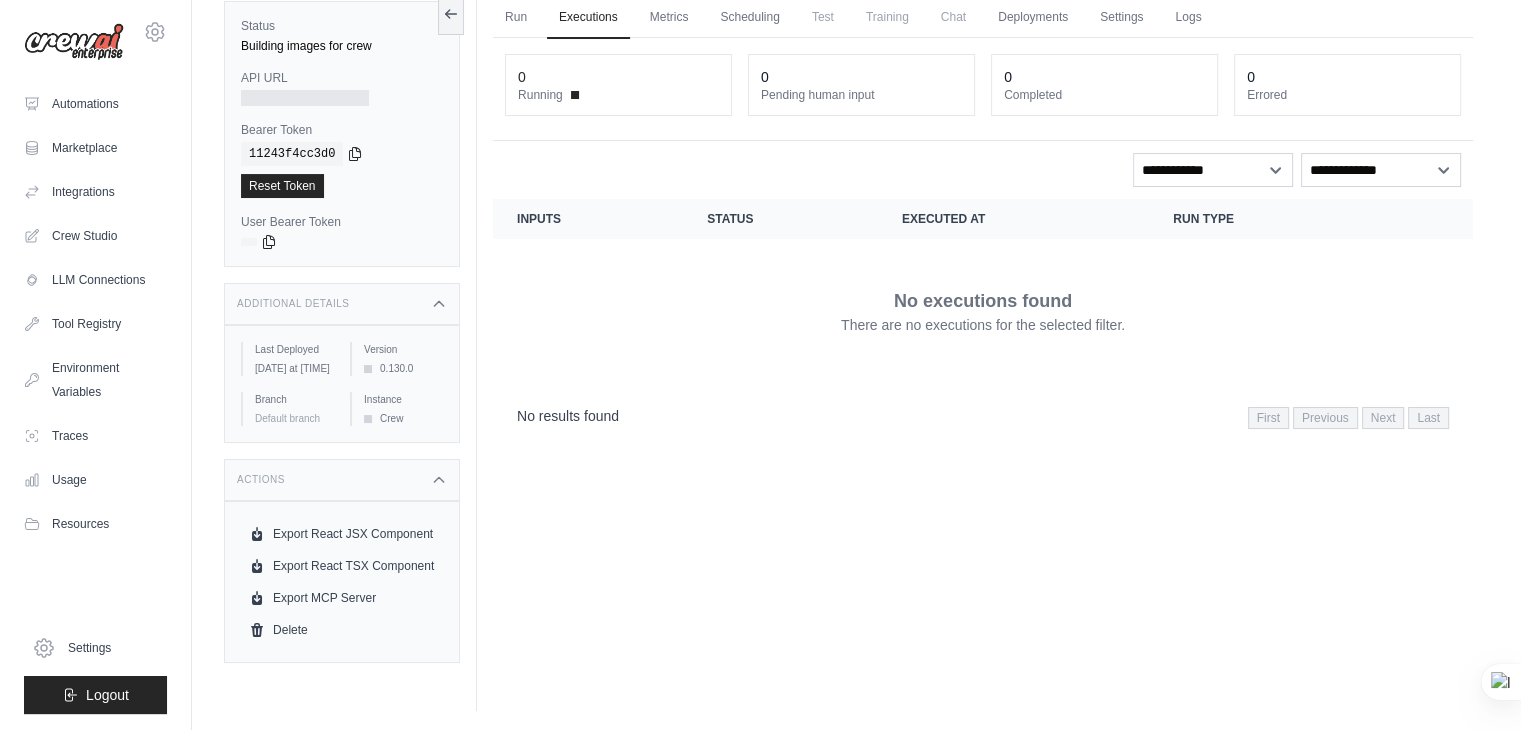 scroll, scrollTop: 84, scrollLeft: 0, axis: vertical 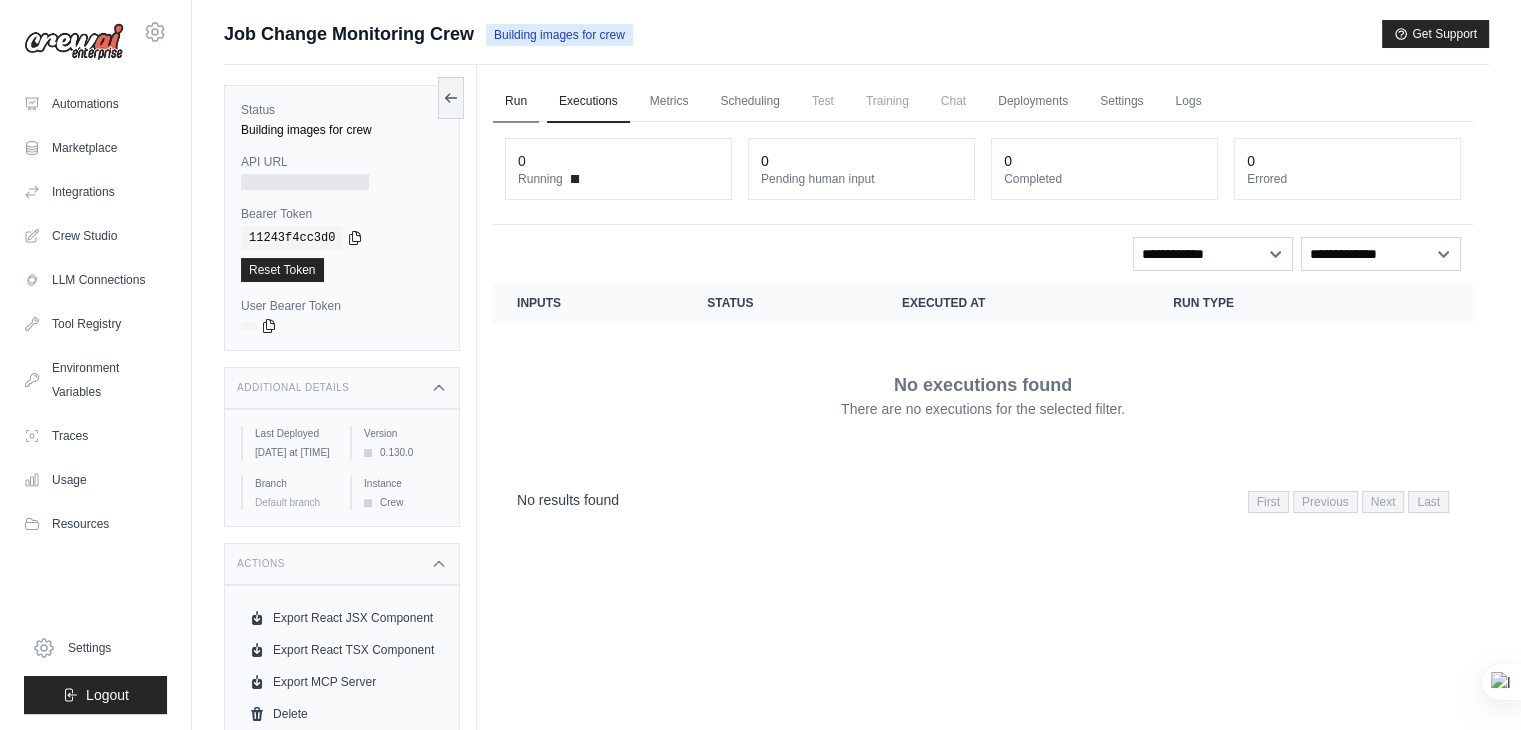 click on "Run" at bounding box center [516, 102] 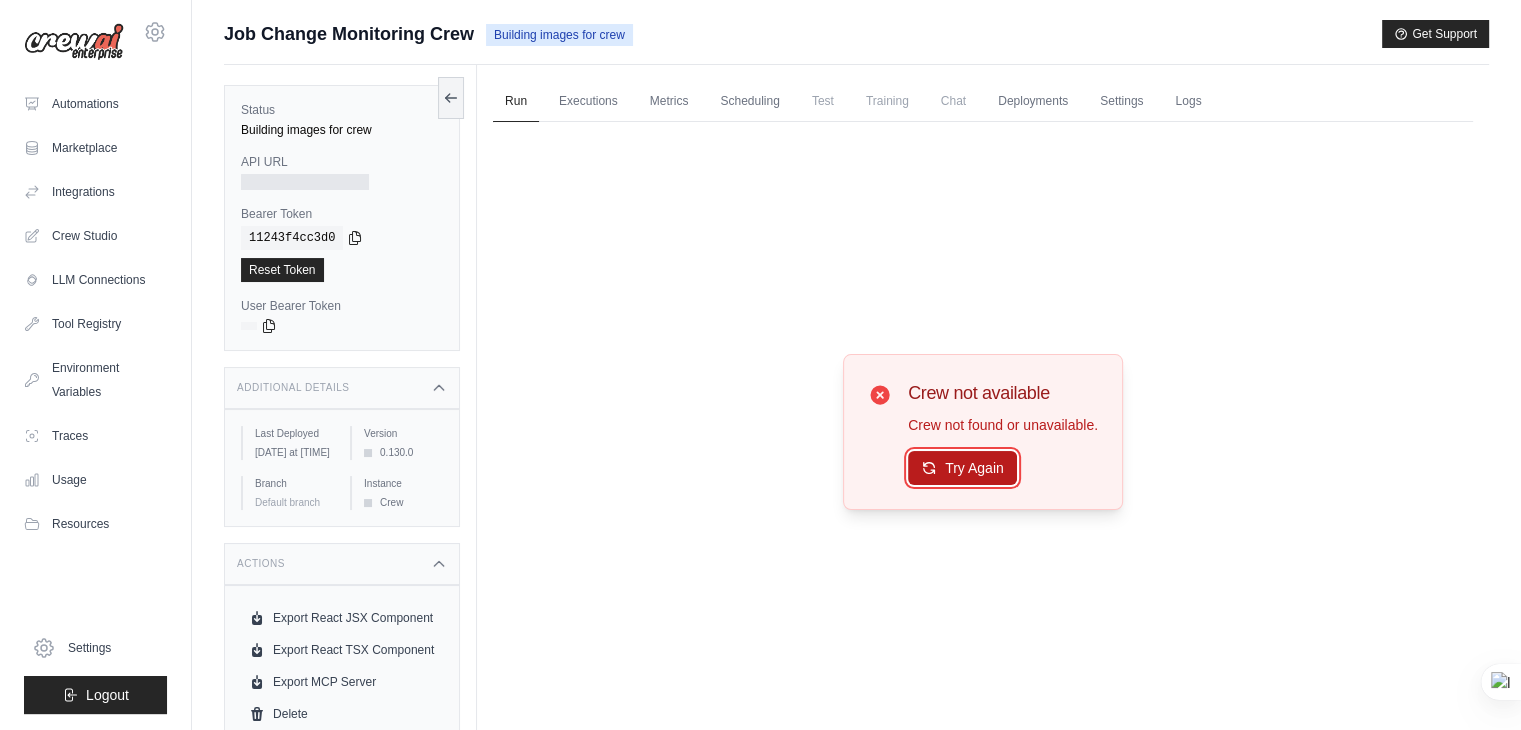 click on "Try Again" at bounding box center (962, 468) 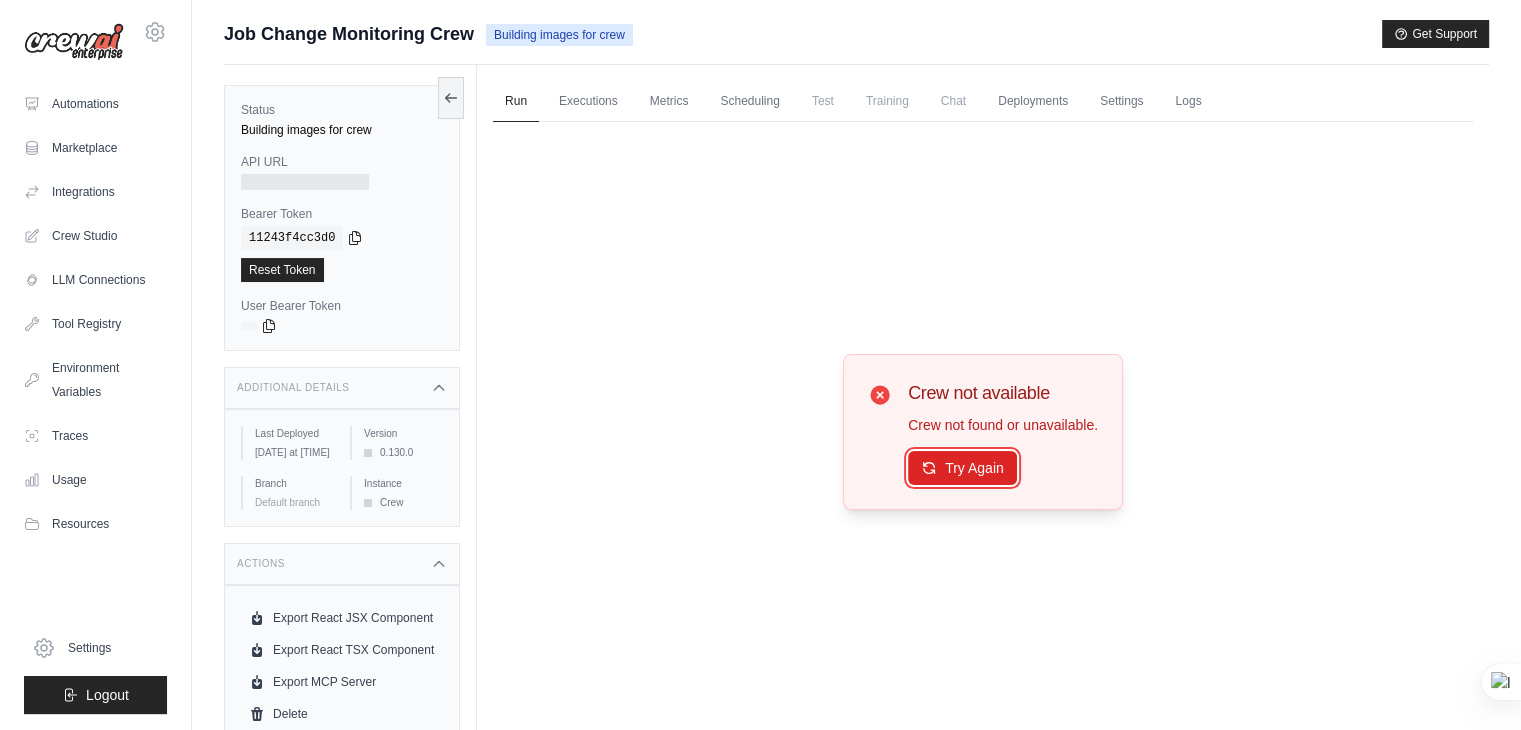 click on "Try Again" at bounding box center (962, 468) 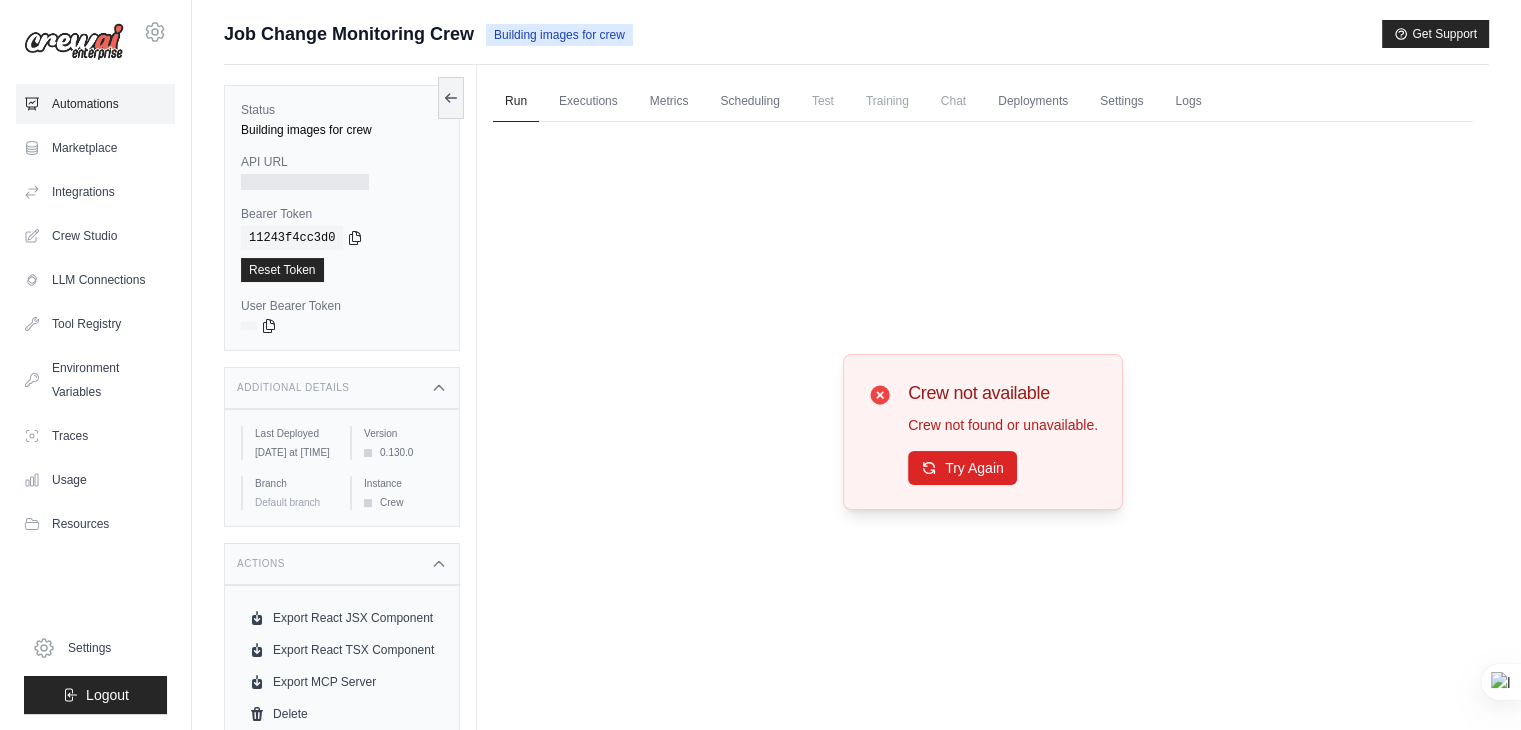 click on "Automations" at bounding box center (95, 104) 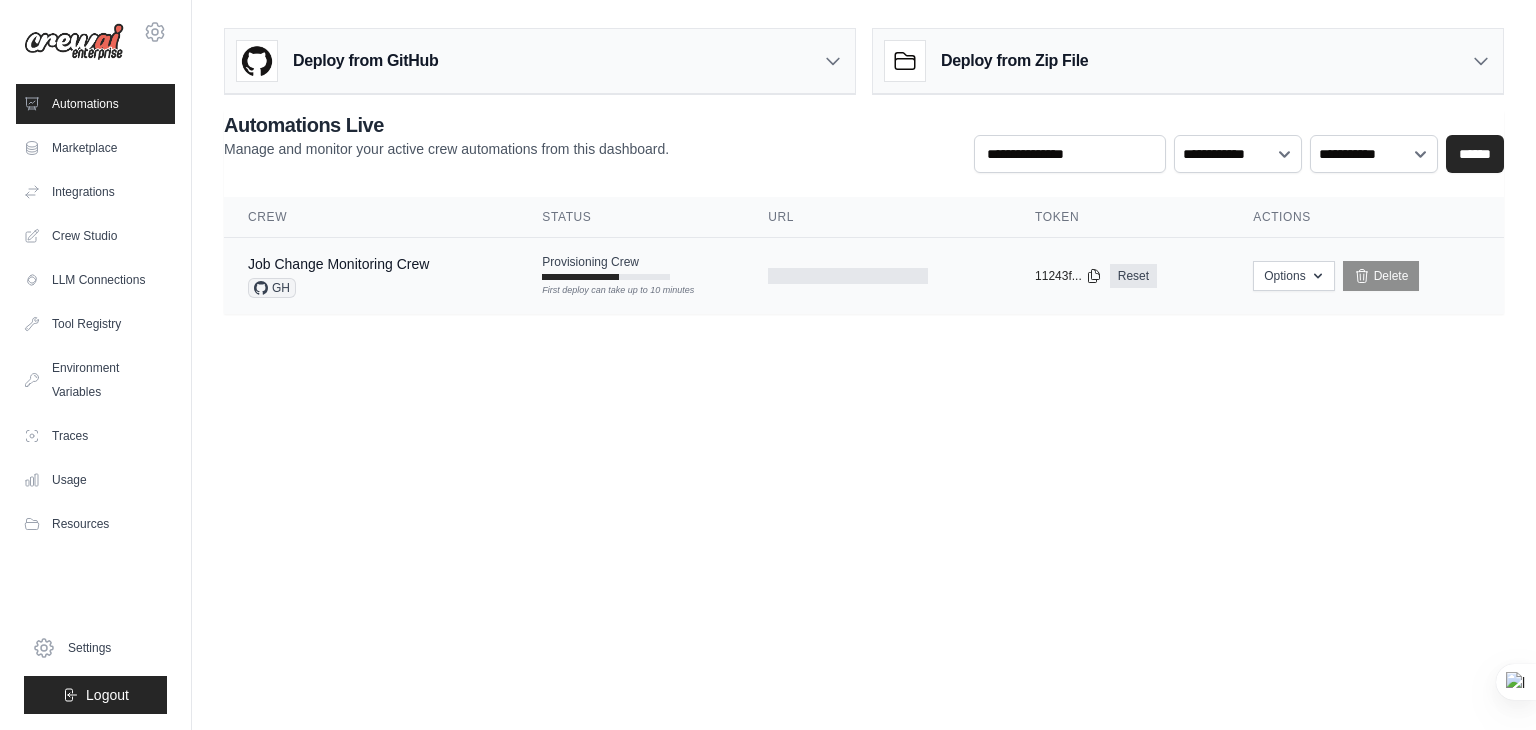 click on "GH" at bounding box center (272, 288) 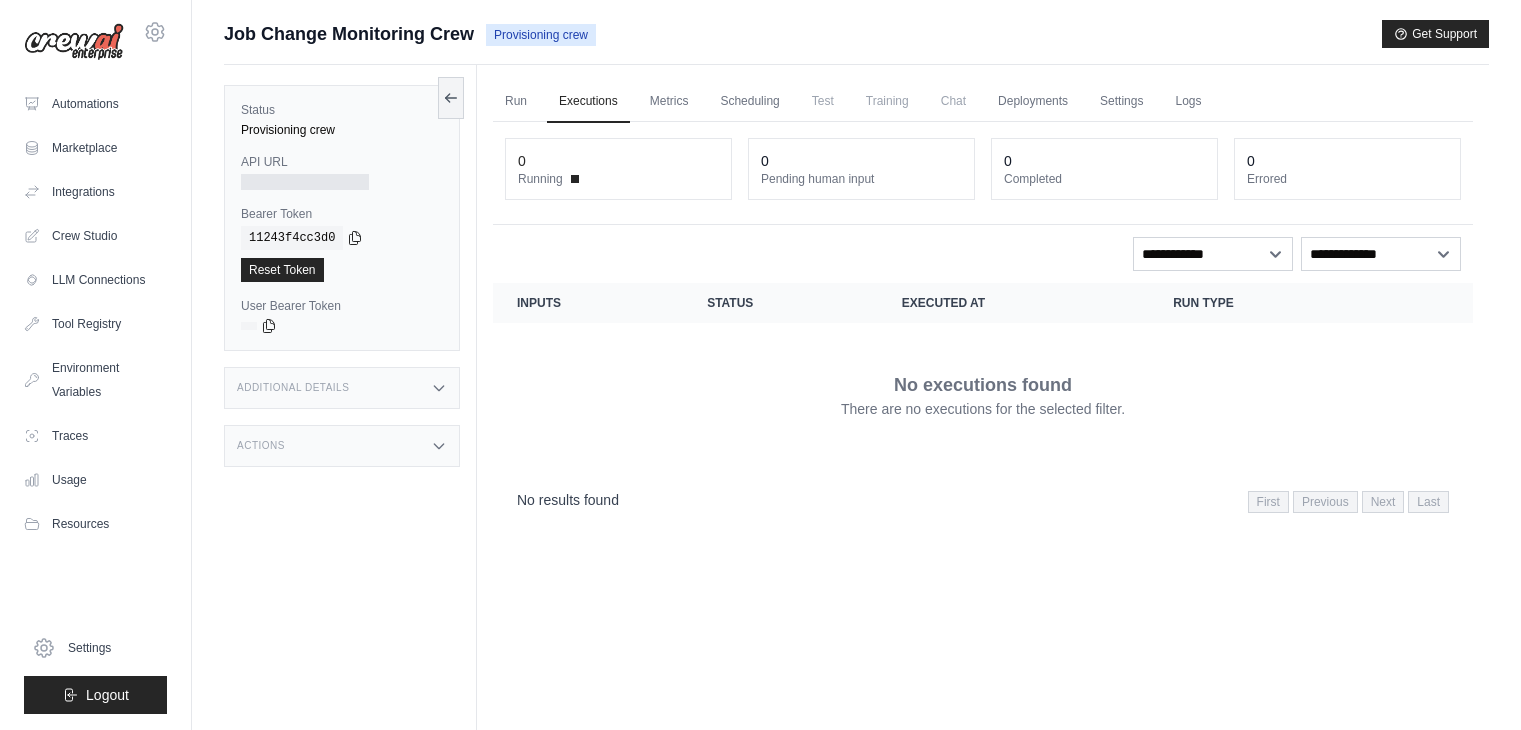 scroll, scrollTop: 0, scrollLeft: 0, axis: both 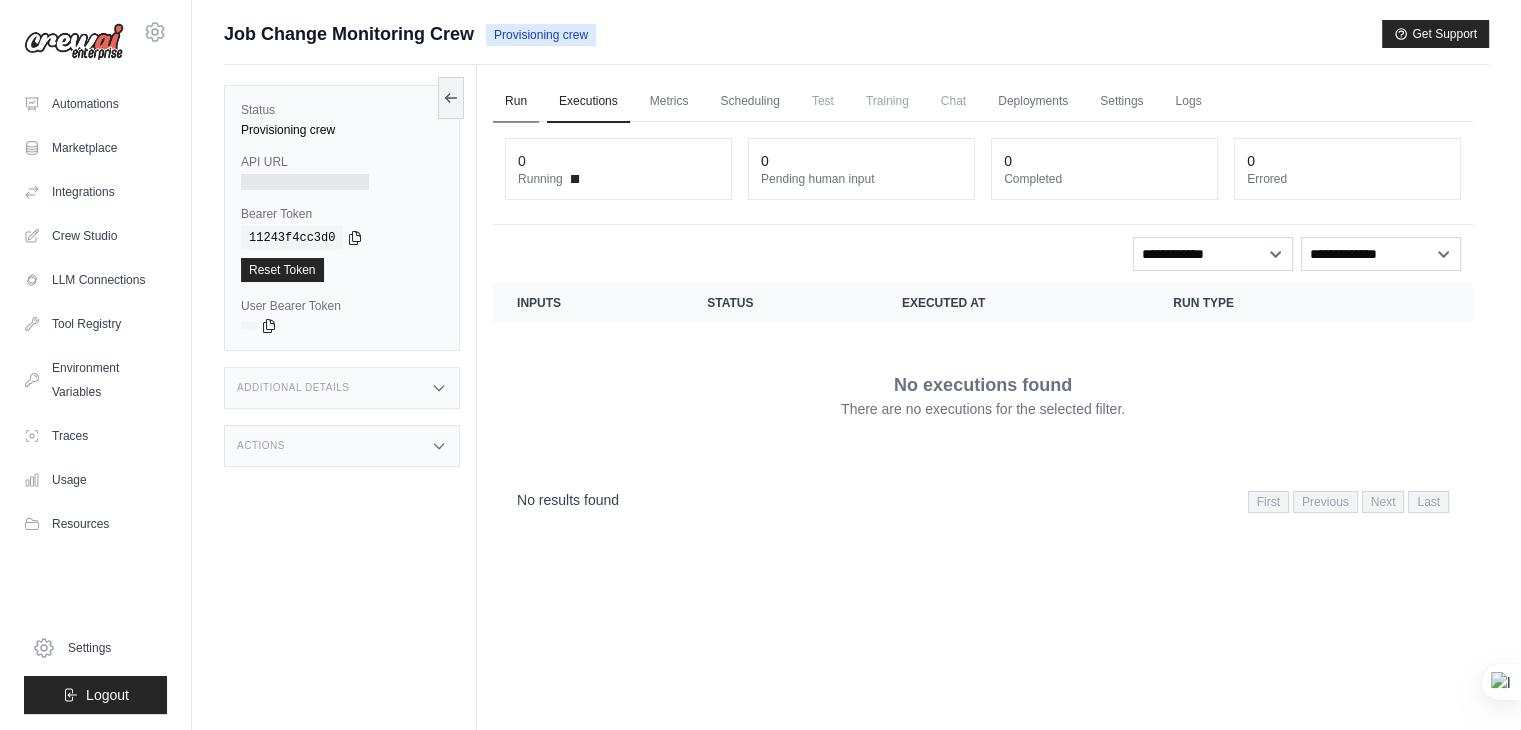 click on "Run" at bounding box center [516, 102] 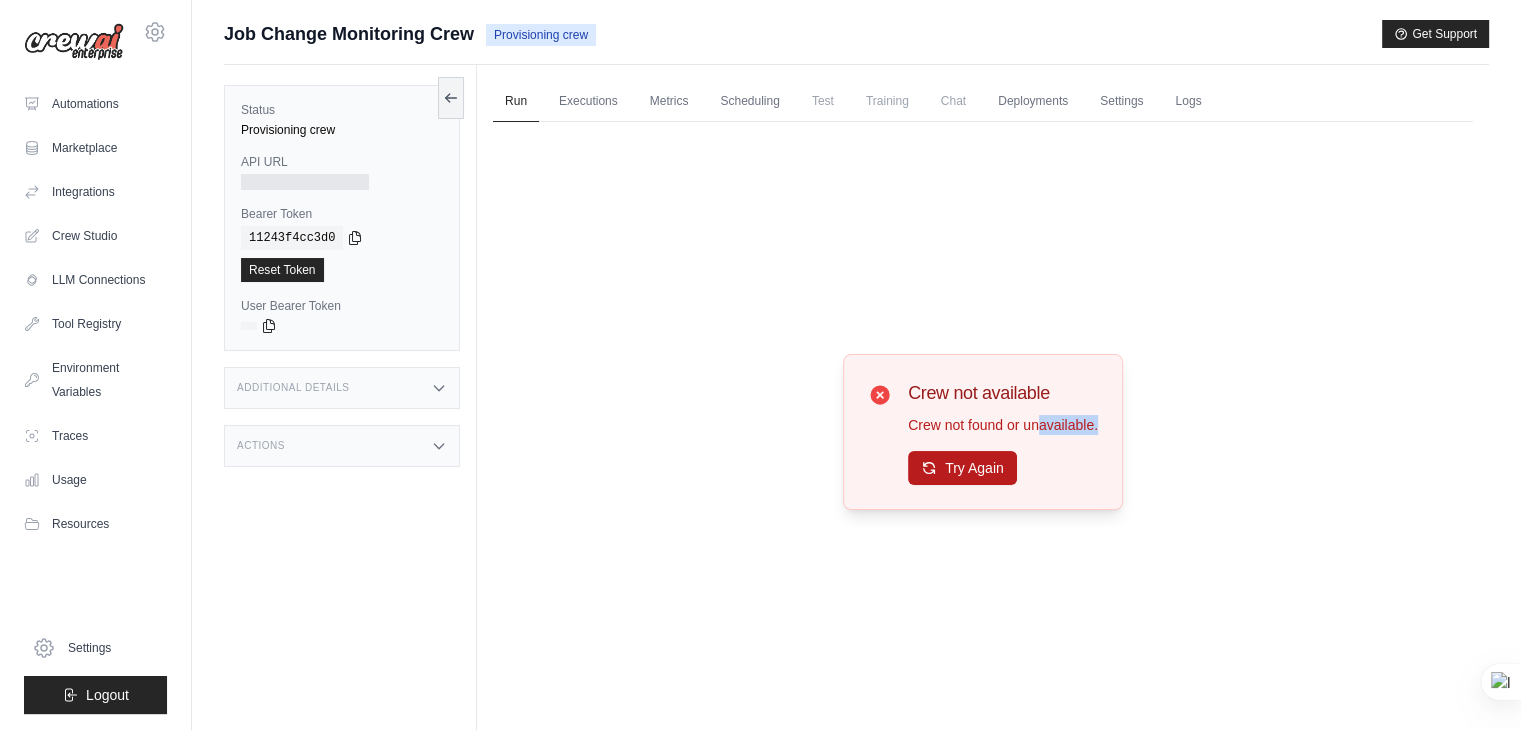 drag, startPoint x: 1041, startPoint y: 433, endPoint x: 955, endPoint y: 462, distance: 90.75792 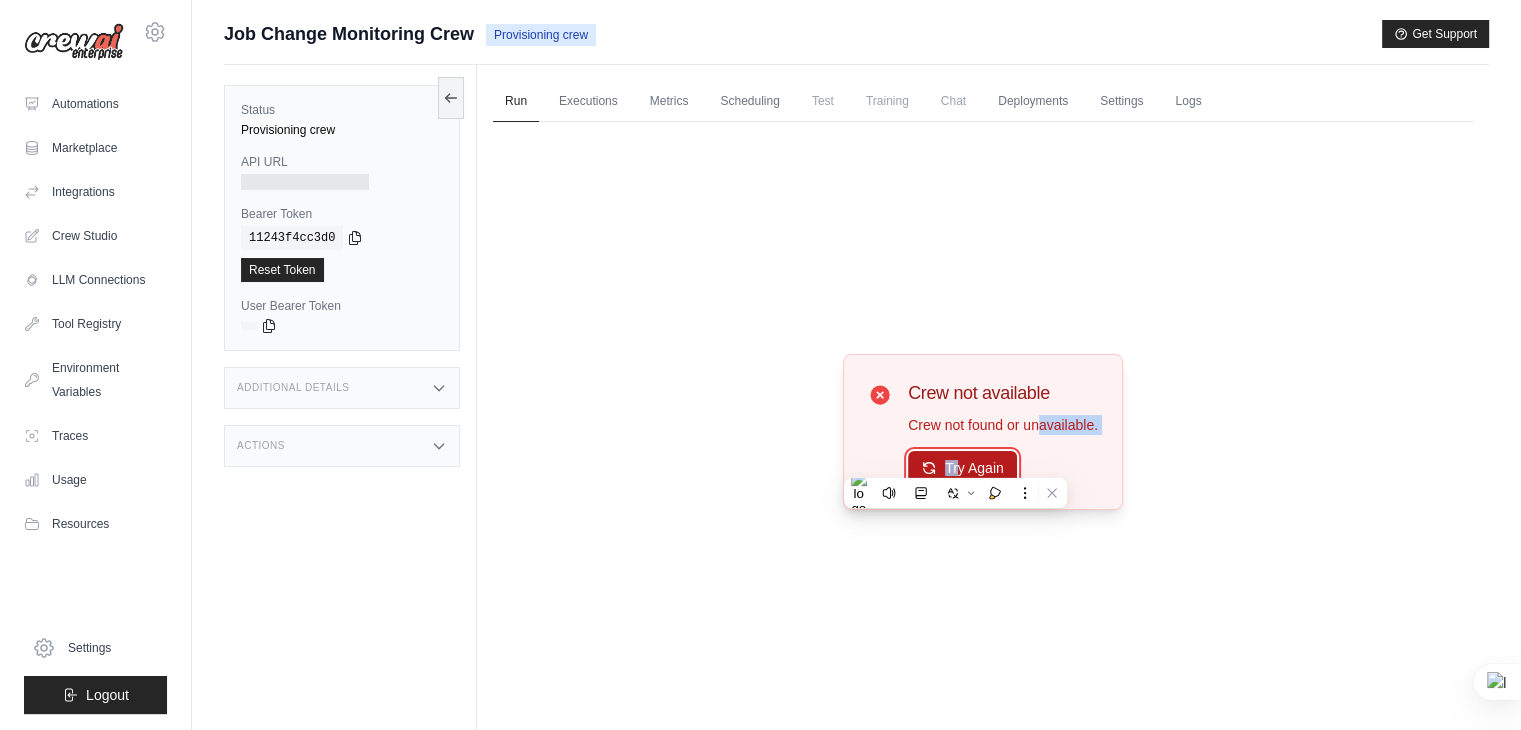 click on "Try Again" at bounding box center (962, 468) 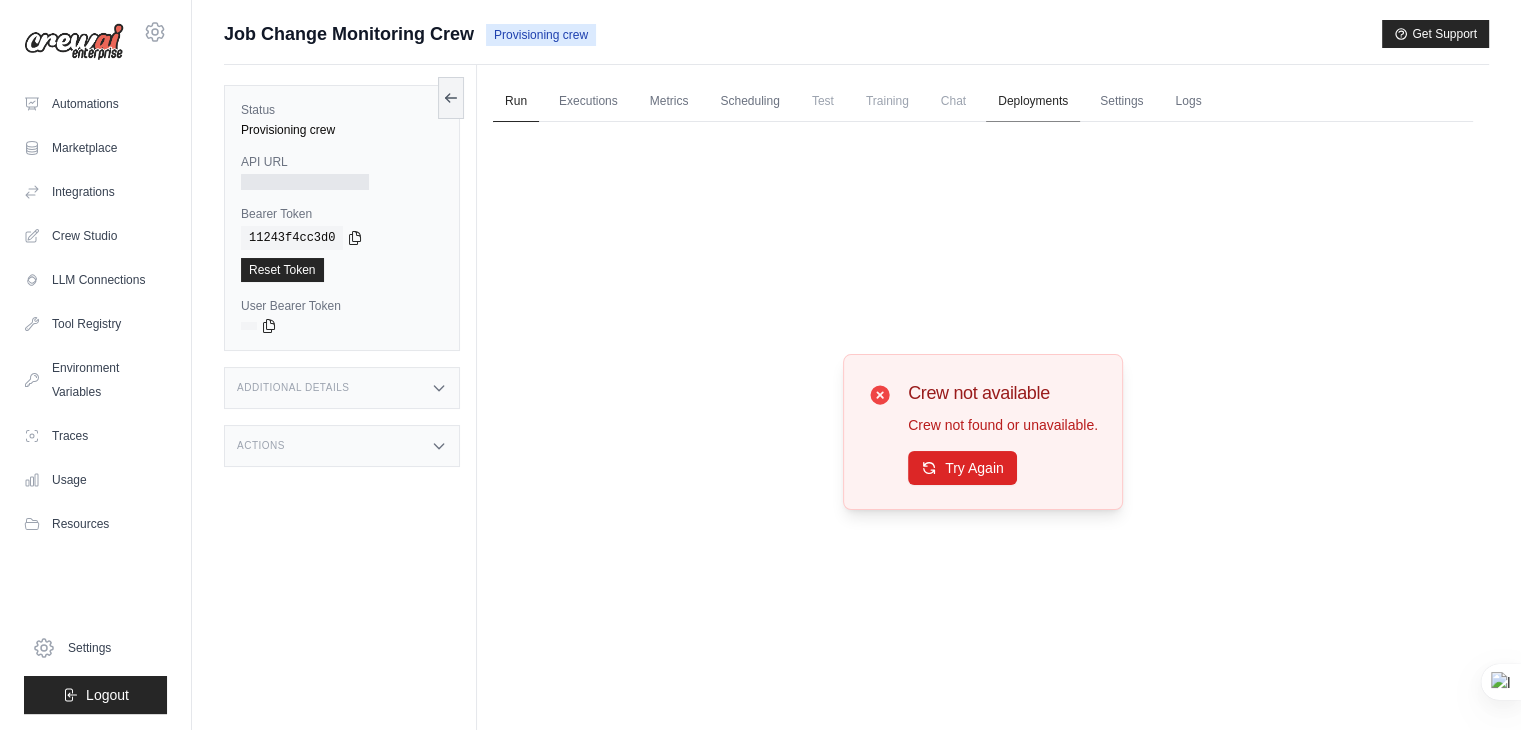click on "Deployments" at bounding box center [1033, 102] 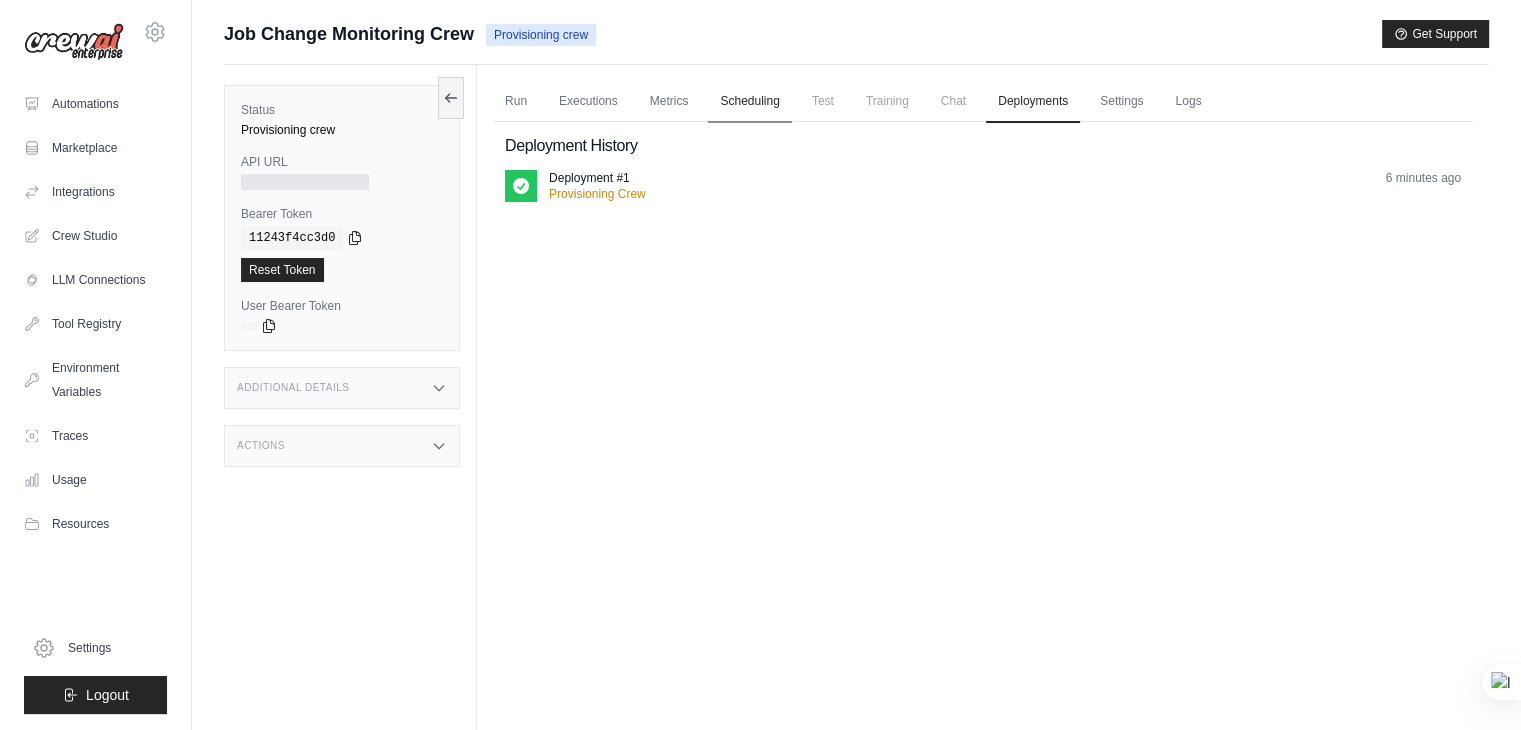click on "Scheduling" at bounding box center (749, 102) 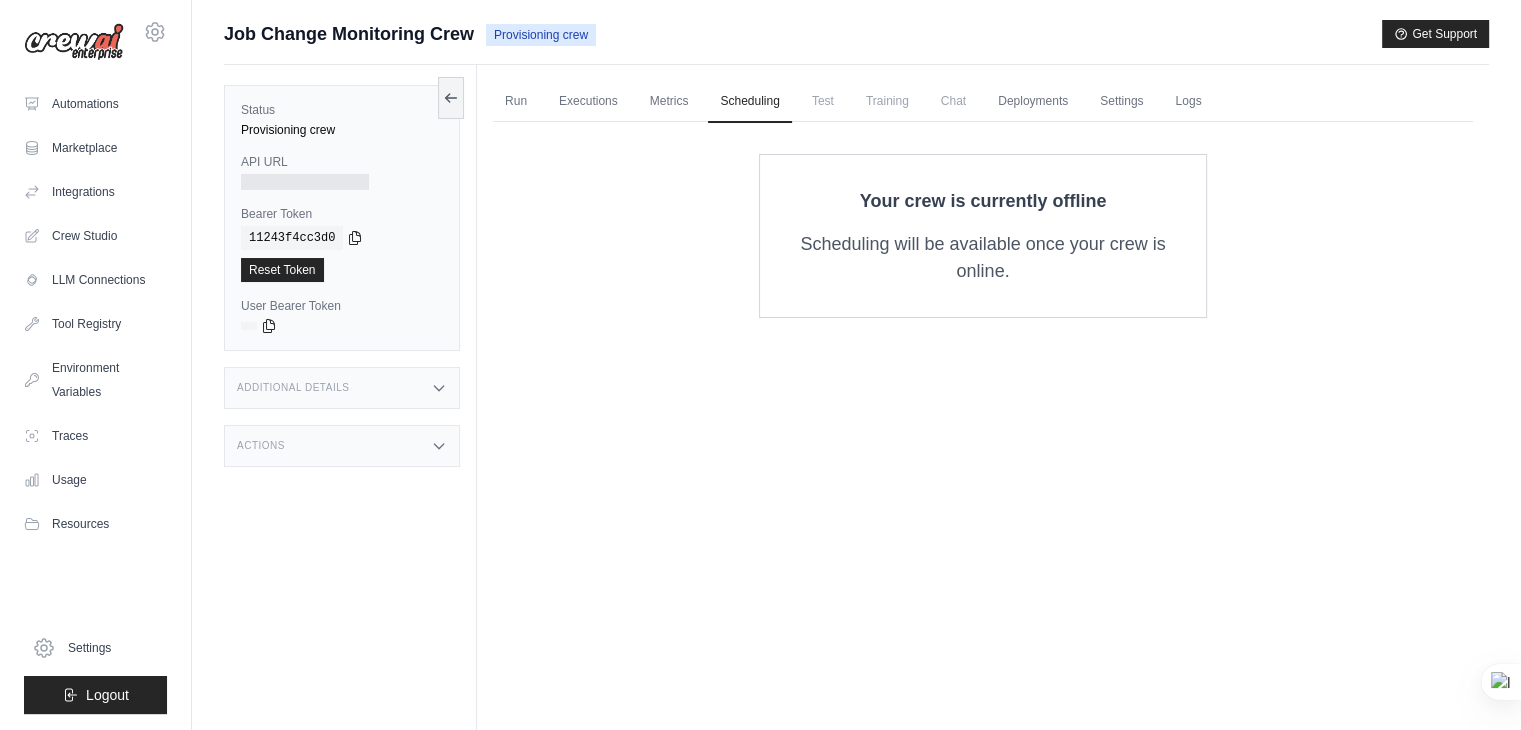 click on "Run
Executions
Metrics
Scheduling
Test
Training
Chat
Deployments
Settings
Logs" at bounding box center [983, 101] 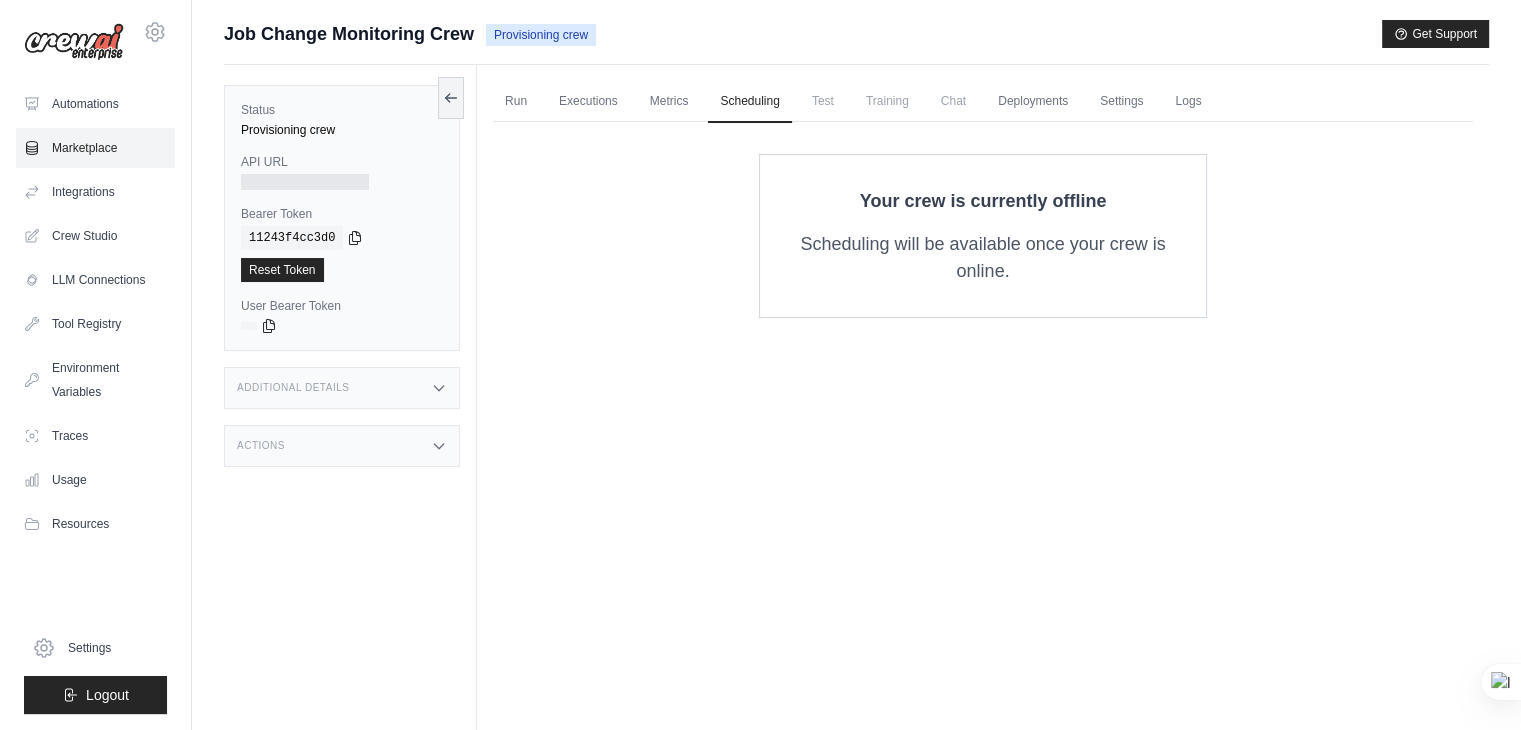 click on "Marketplace" at bounding box center [95, 148] 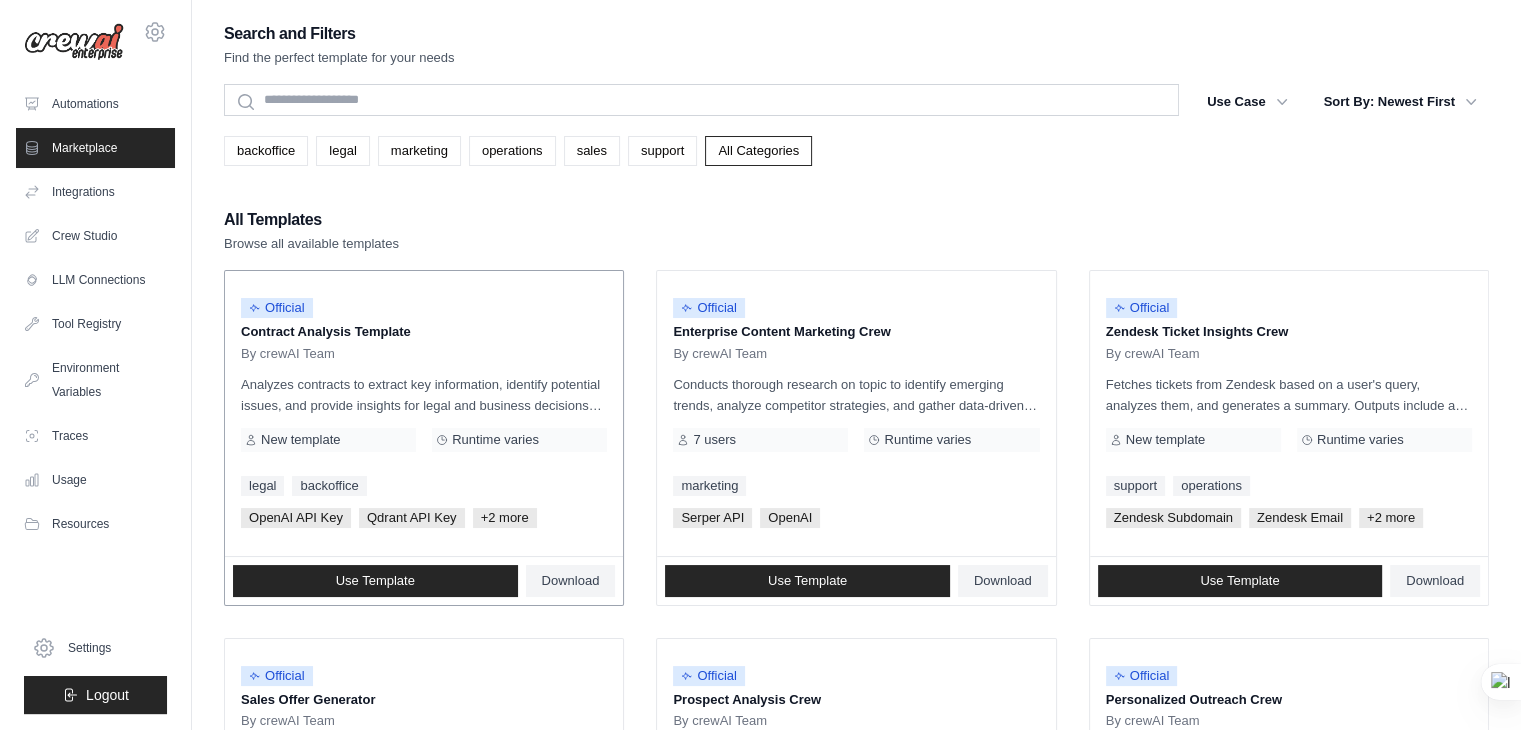 click on "Official" at bounding box center [424, 308] 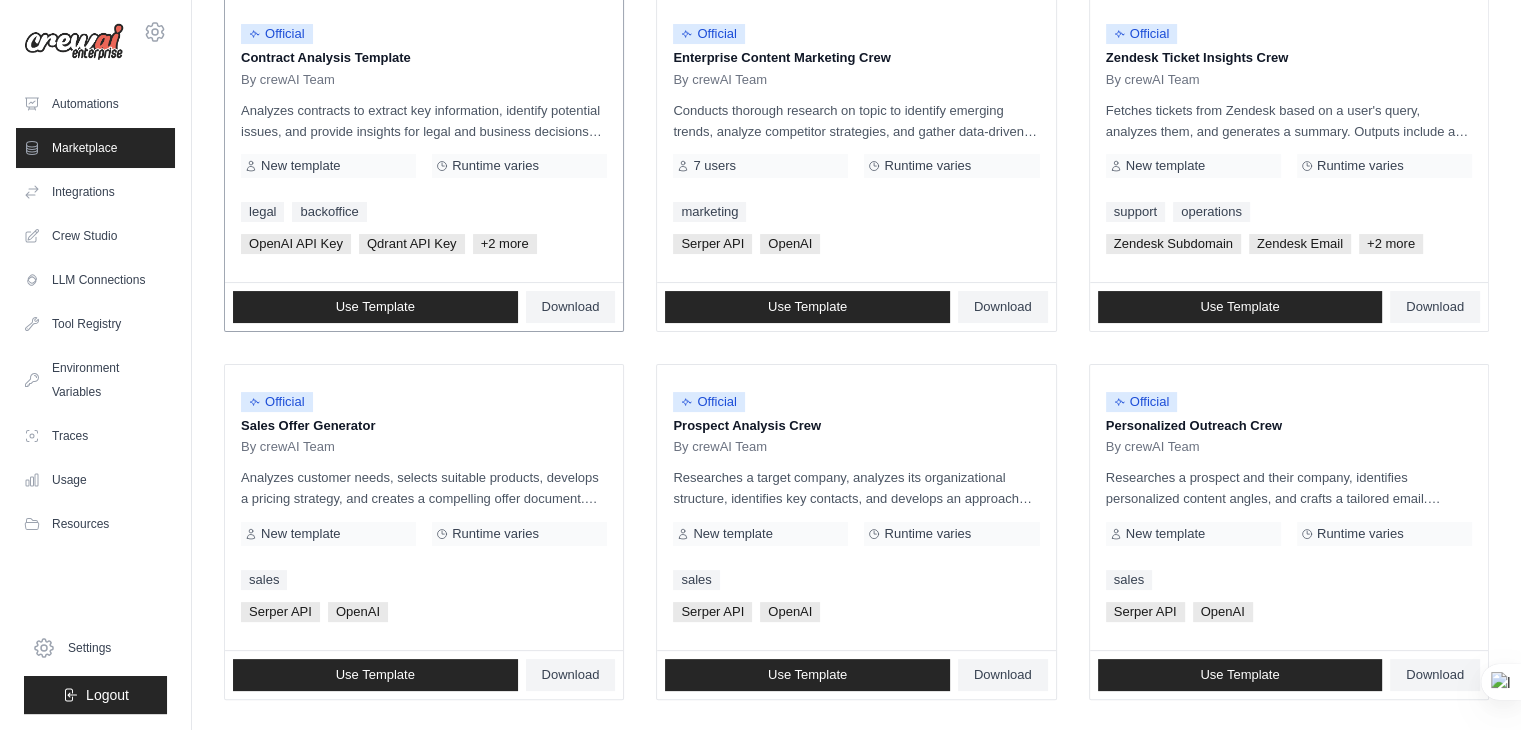 scroll, scrollTop: 0, scrollLeft: 0, axis: both 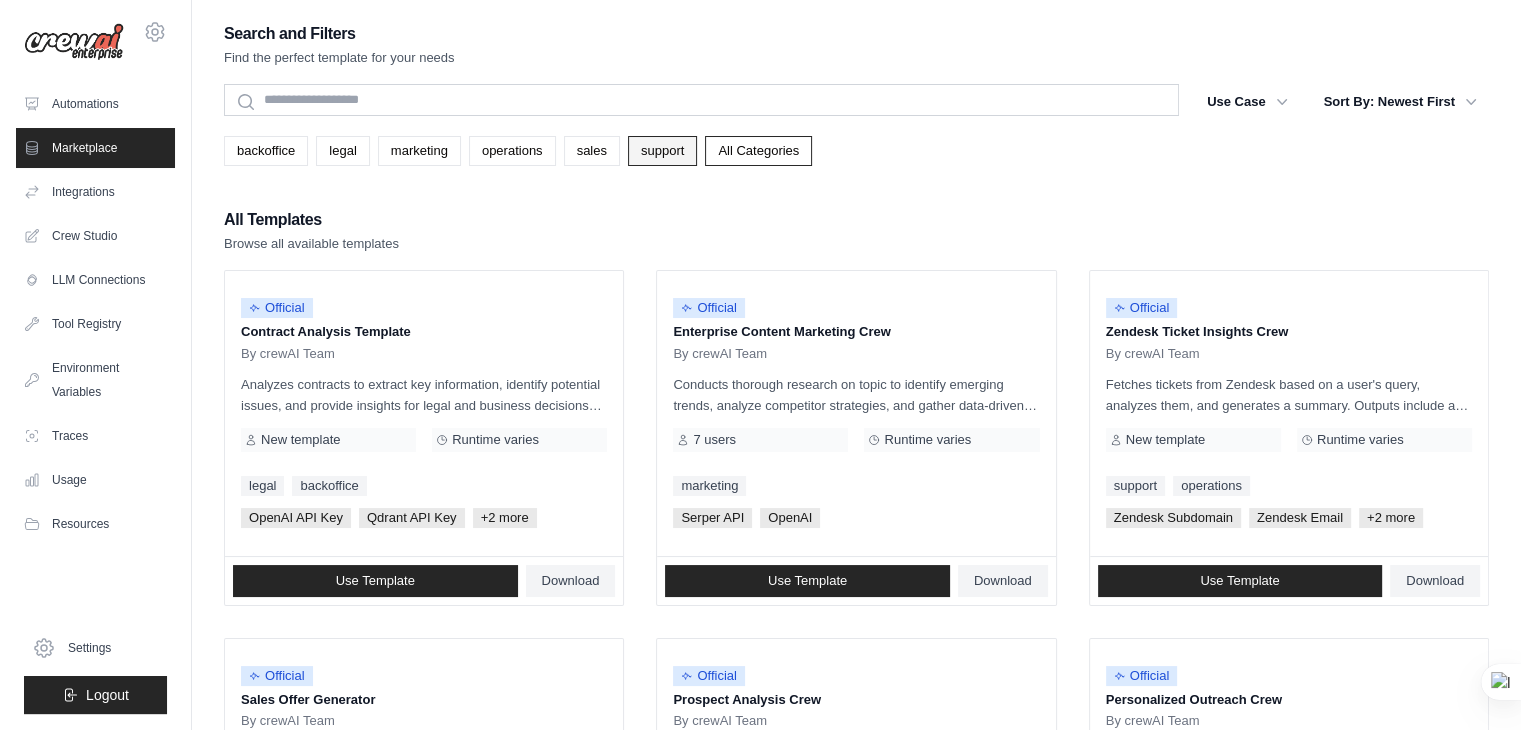 click on "support" at bounding box center [662, 151] 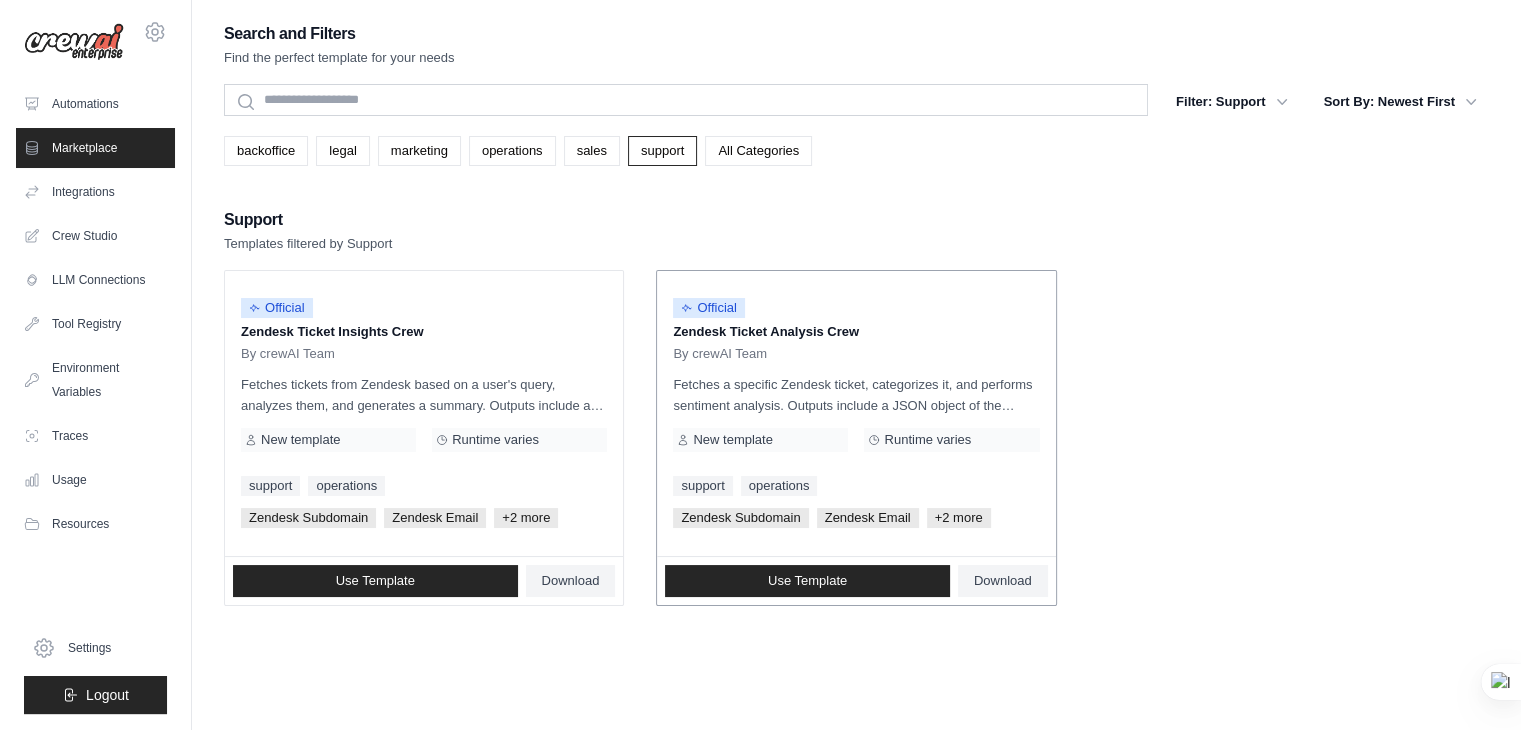 click on "Official
Zendesk Ticket Analysis Crew
By
crewAI Team
Fetches a specific Zendesk ticket, categorizes it, and performs sentiment analysis. Outputs include a JSON object of the fetched ticket and a Markdown report summarizing the ticket's category and sentiment, or indicating if no ticket was found.
New template
Runtime varies
support
operations
Zendesk Subdomain
Zendesk Email
+2 more" at bounding box center (856, 413) 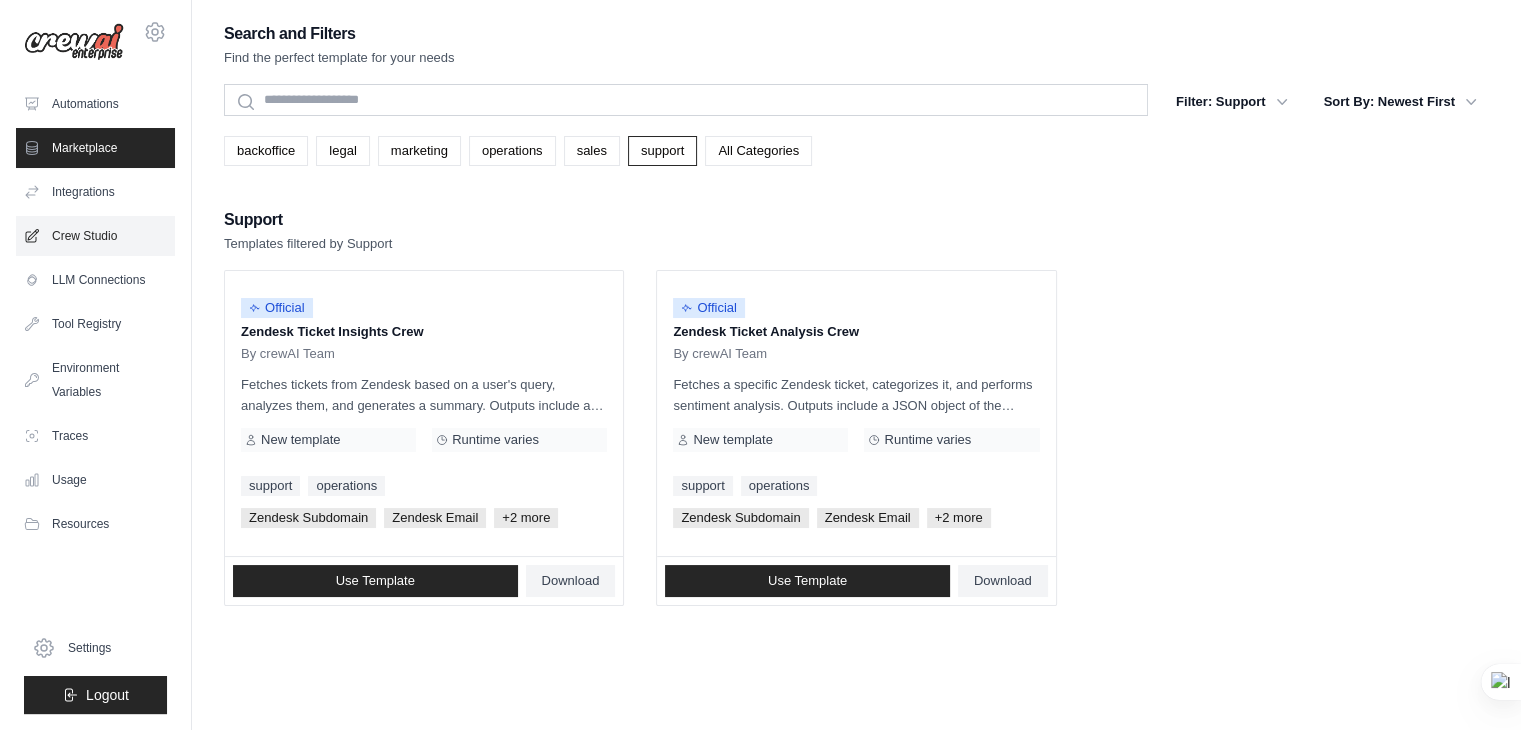 click on "Crew Studio" at bounding box center [95, 236] 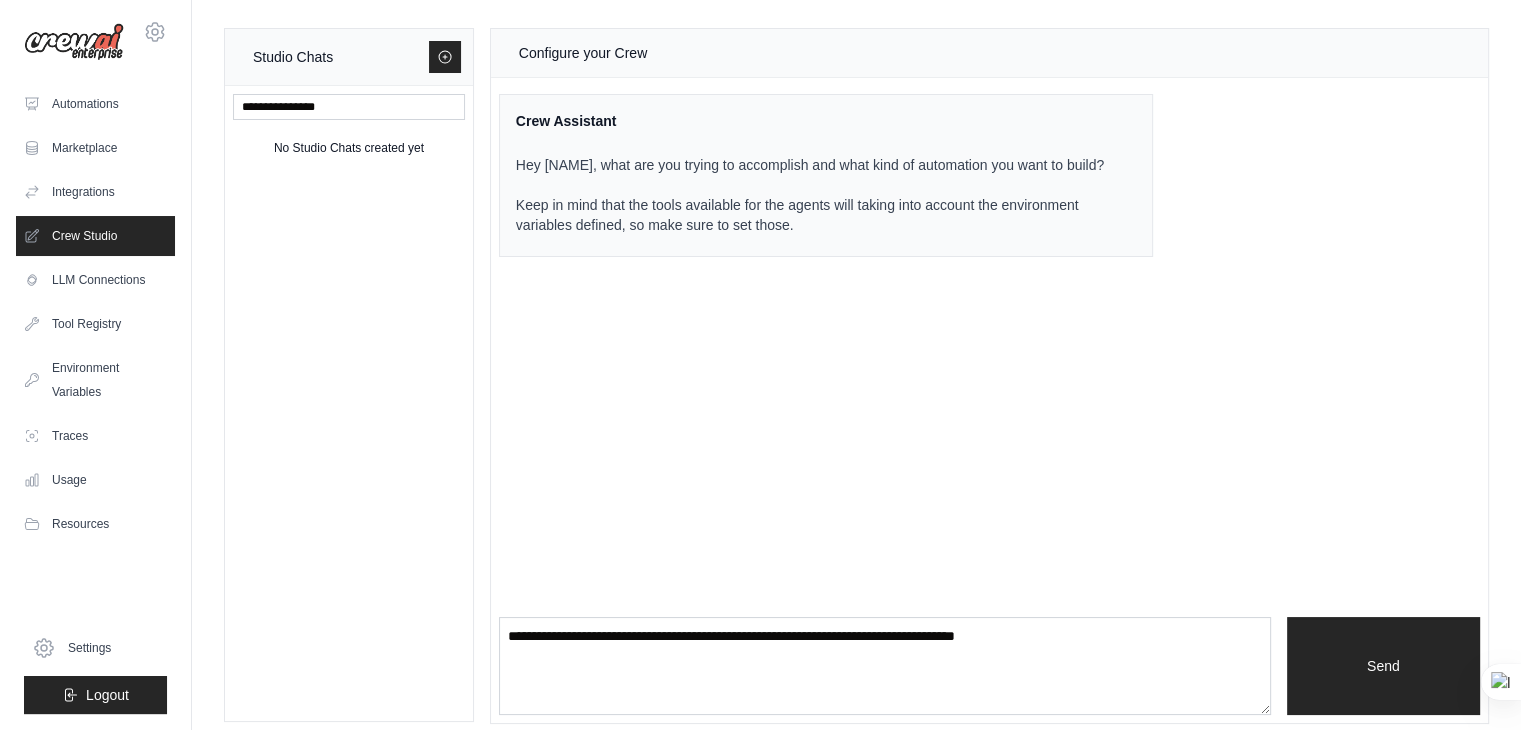 click on "Integrations" at bounding box center (95, 192) 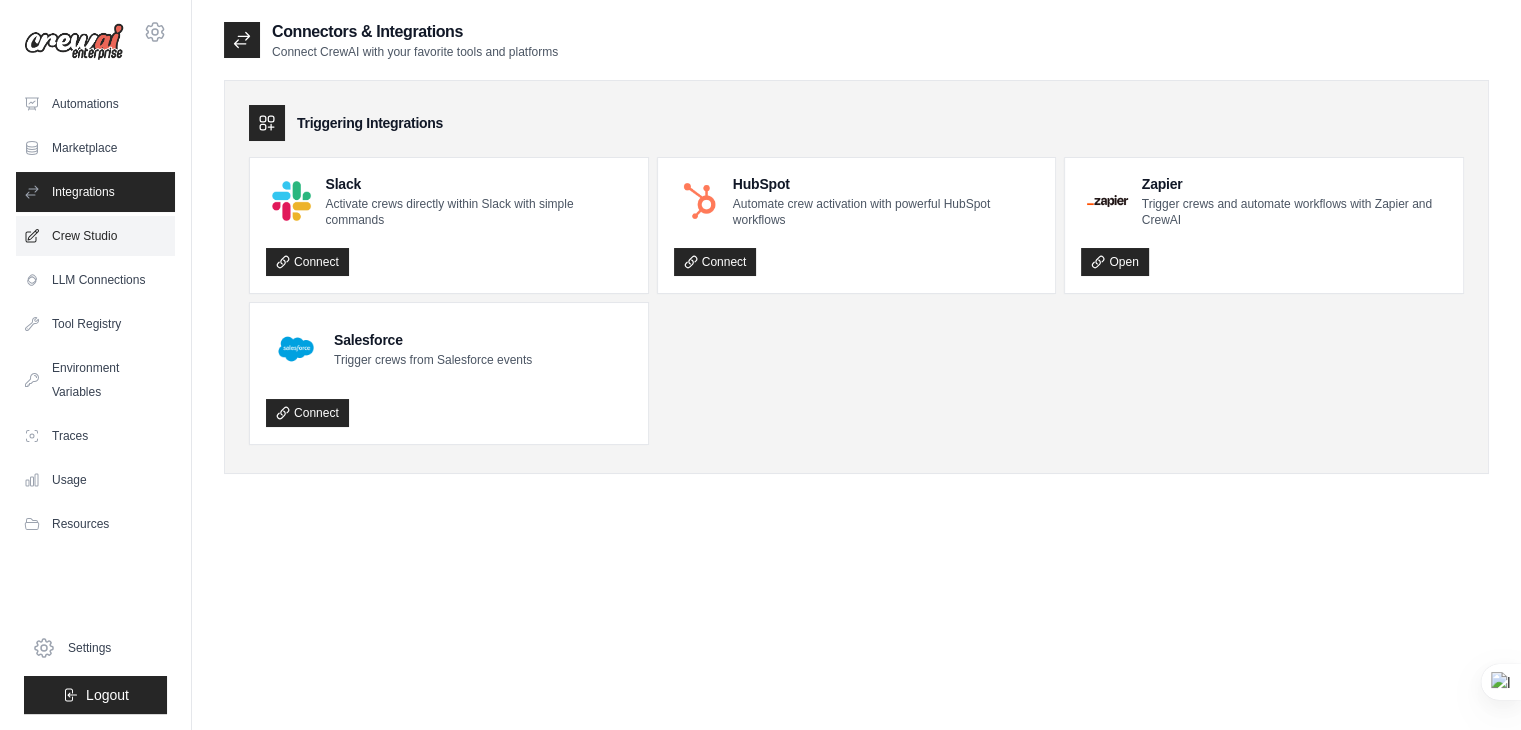 click on "Crew Studio" at bounding box center (95, 236) 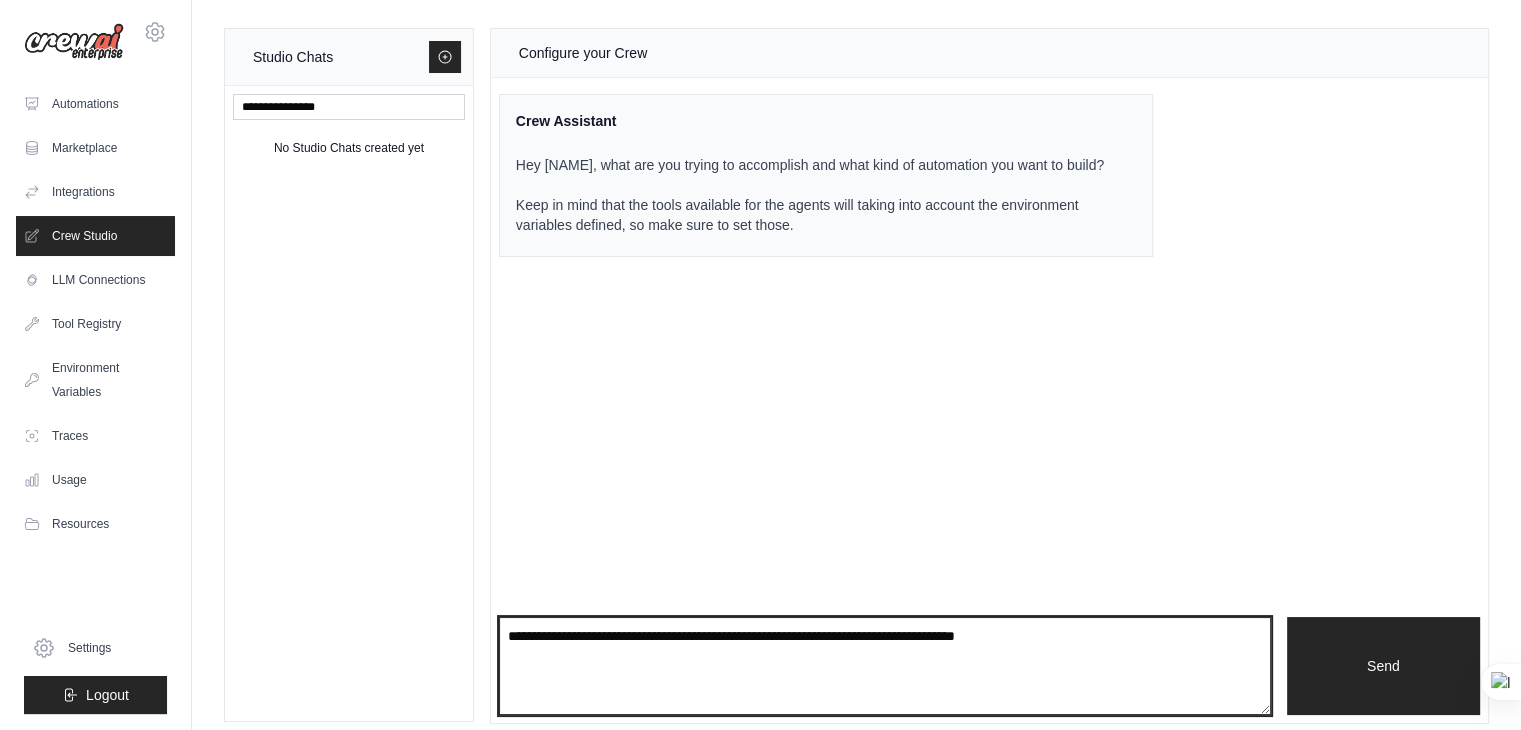 click at bounding box center (885, 666) 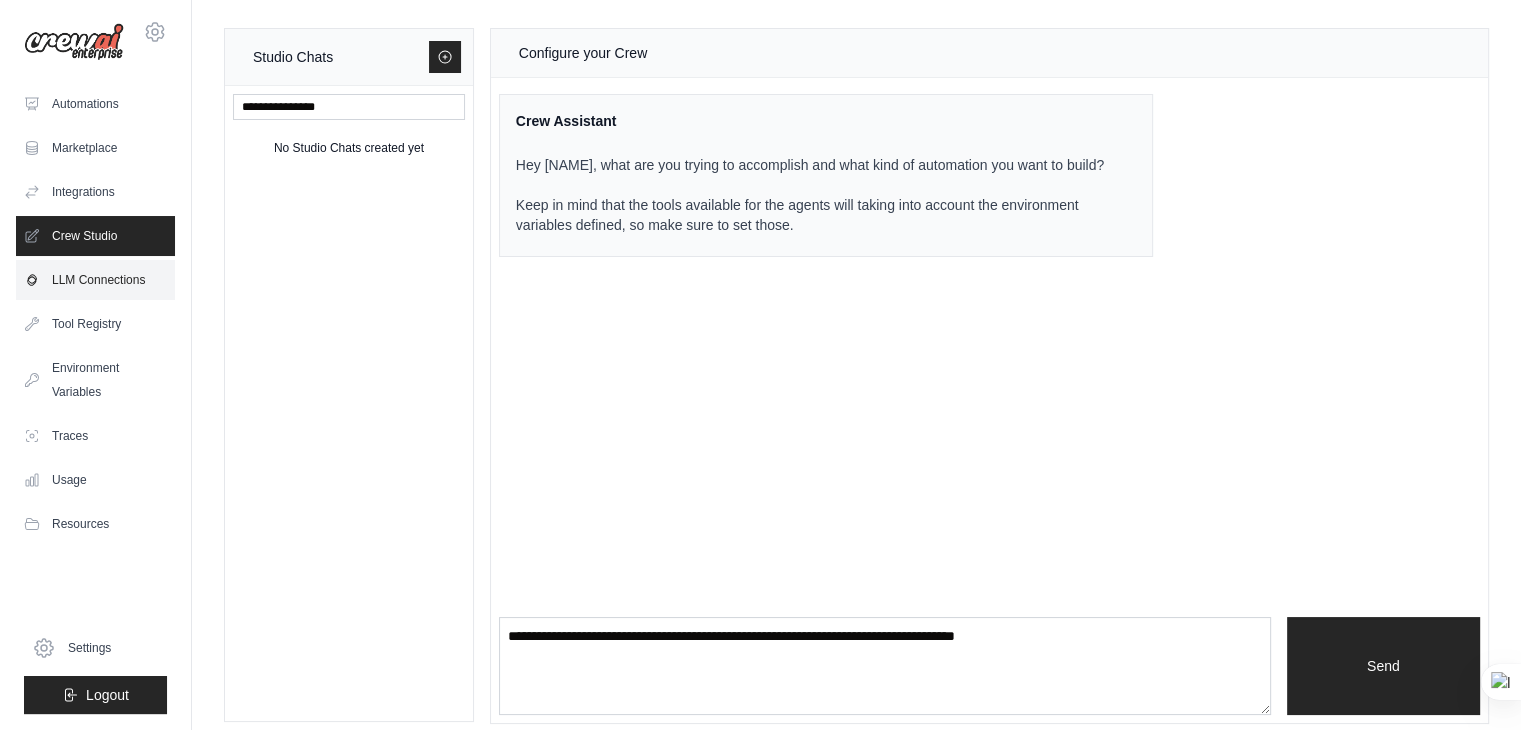 click on "LLM Connections" at bounding box center [95, 280] 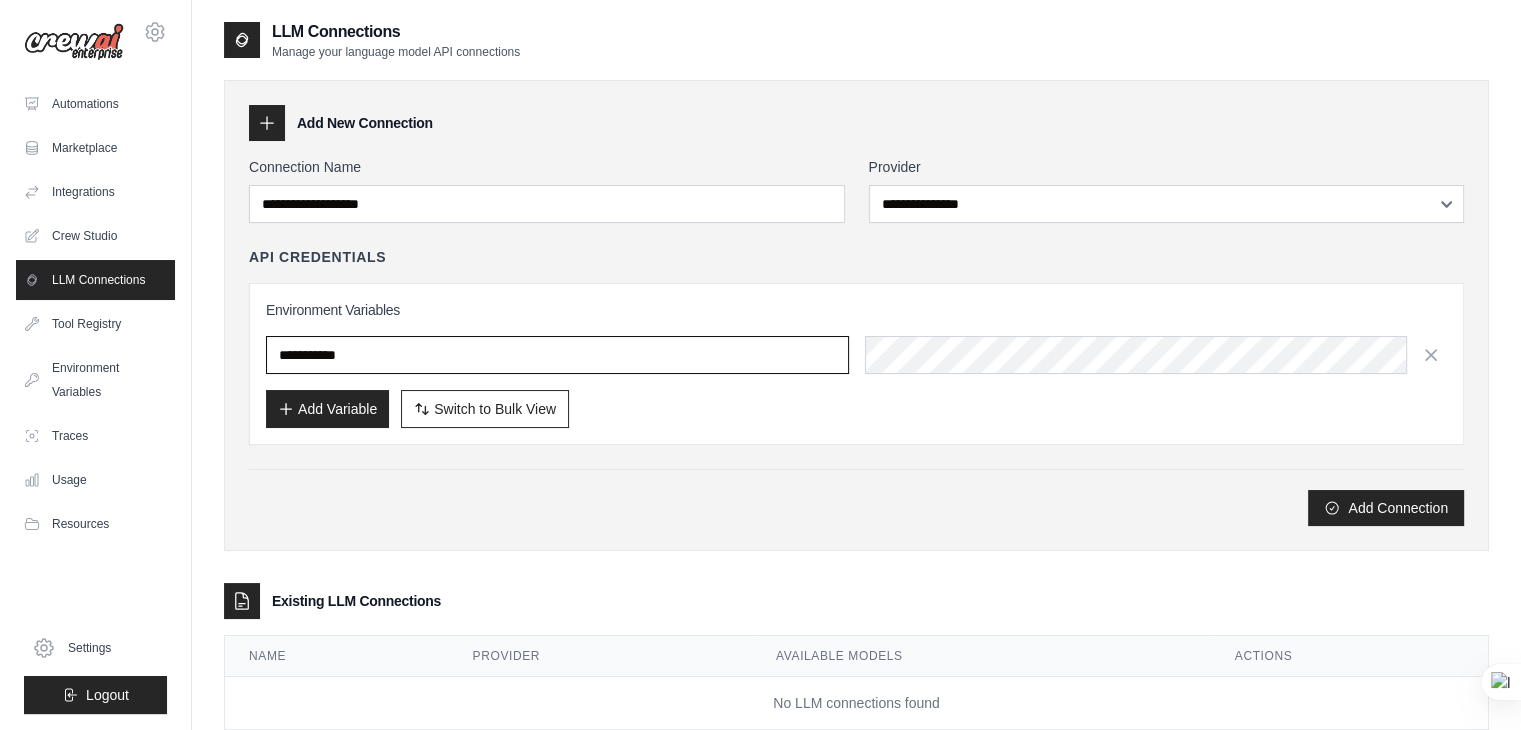 click at bounding box center [557, 355] 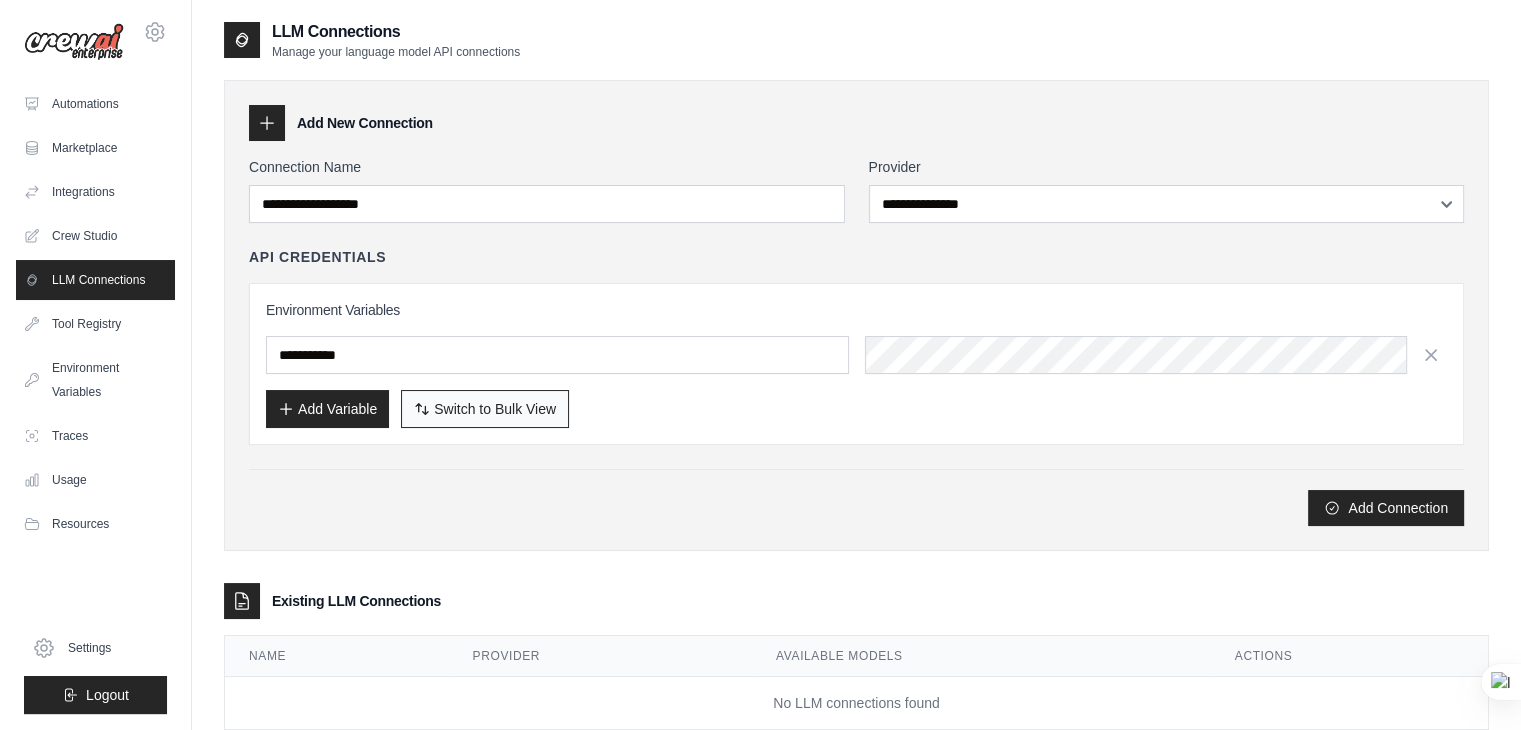 click on "Switch to Bulk View
Switch to Table View" at bounding box center [485, 409] 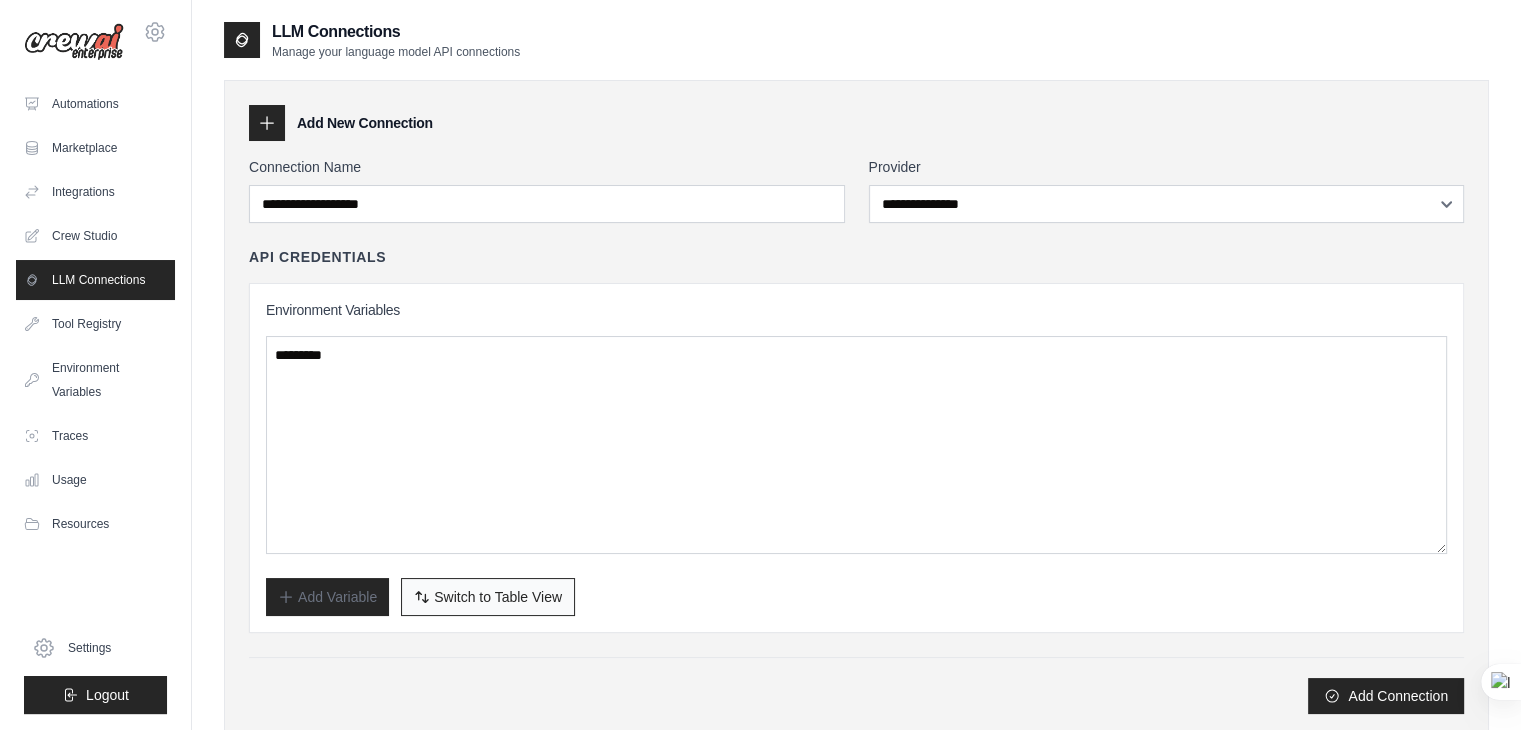 click on "Switch to Table View" at bounding box center (498, 597) 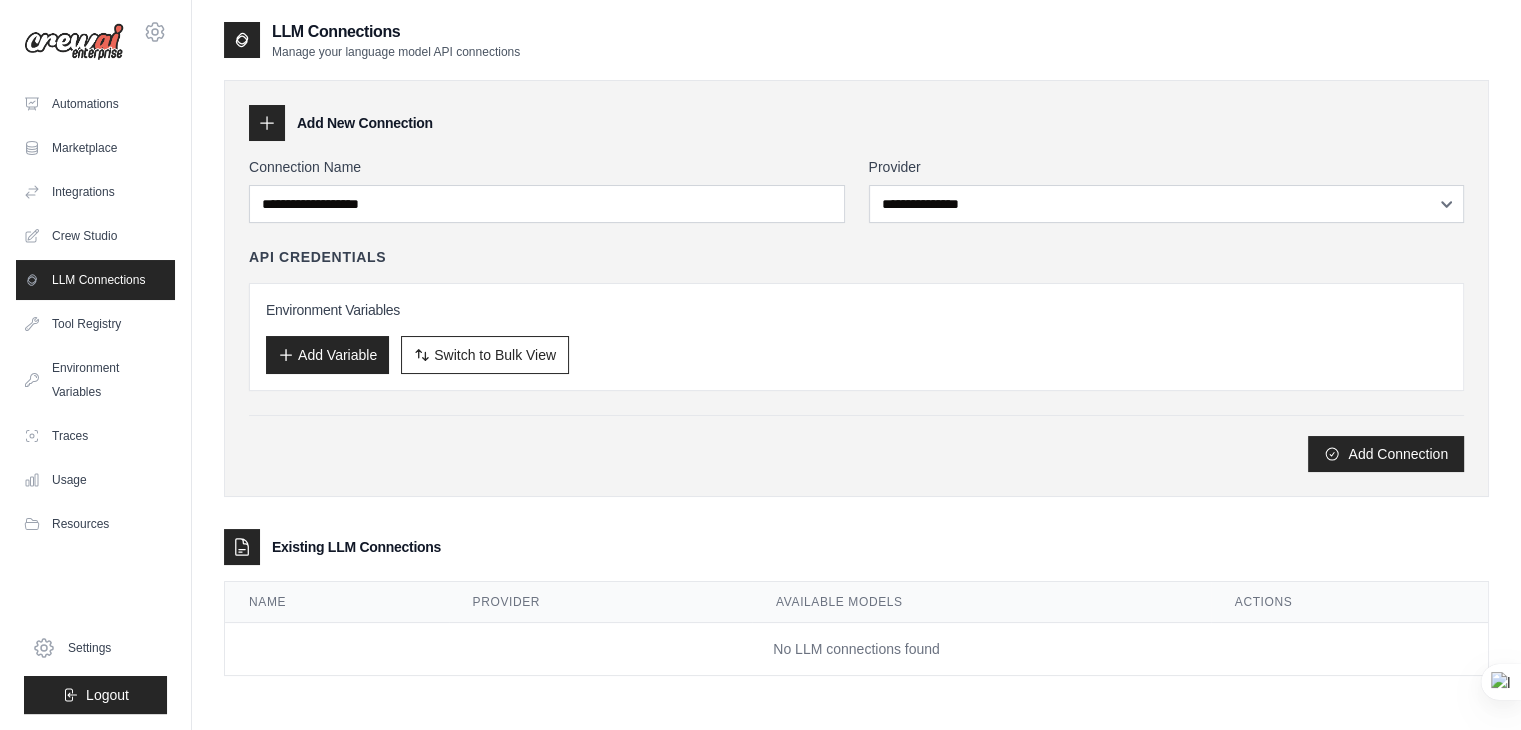 click on "Add Variable" at bounding box center (327, 355) 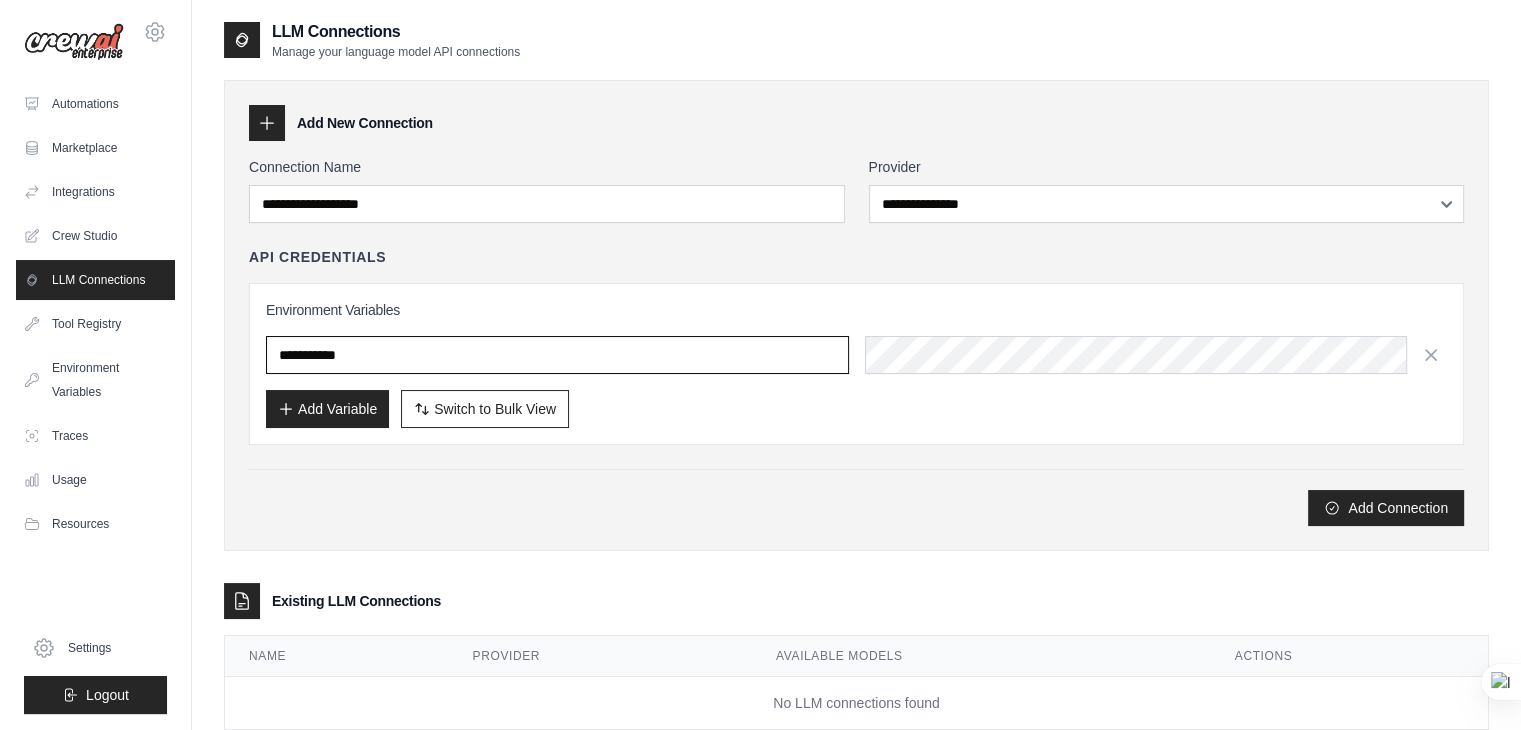 click at bounding box center (557, 355) 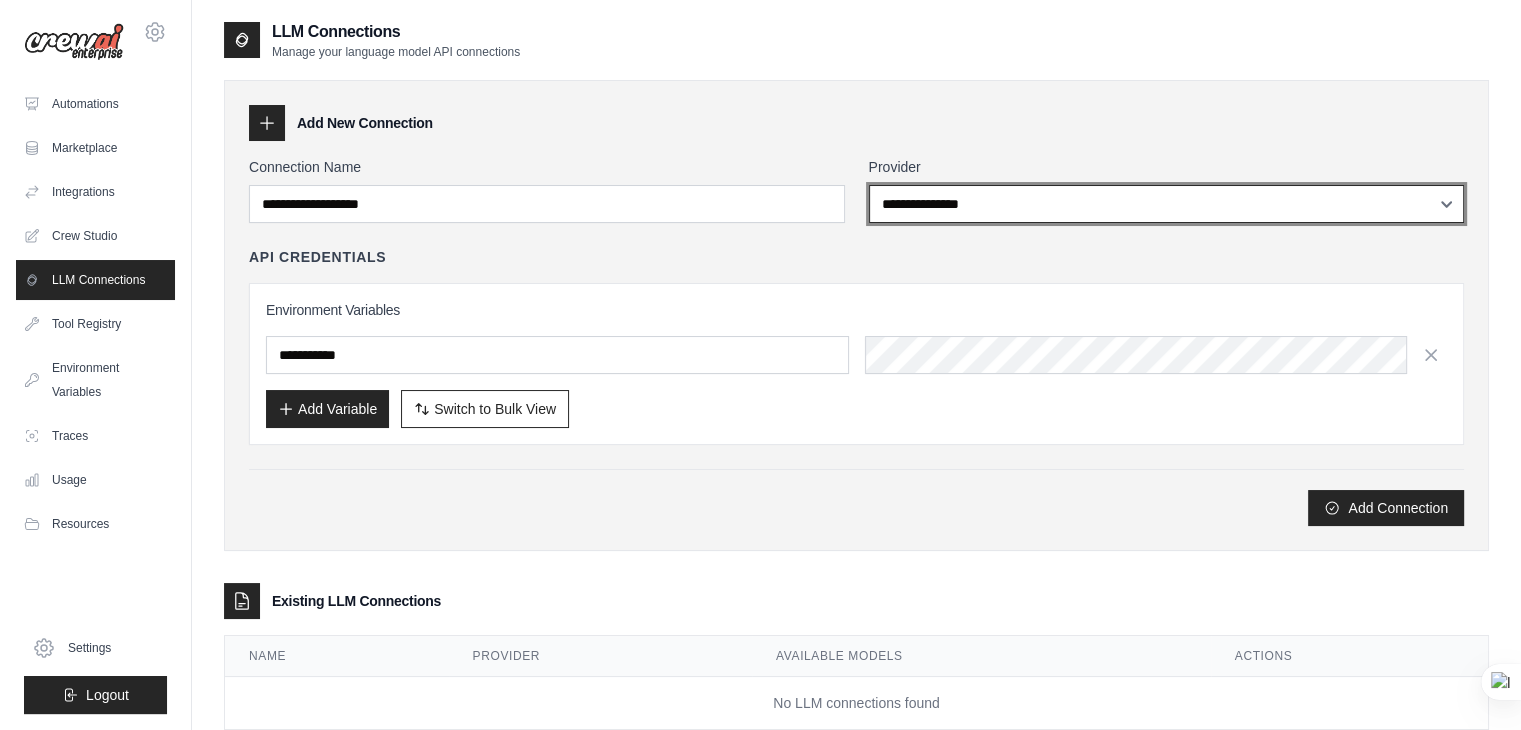 click on "**********" at bounding box center (1167, 204) 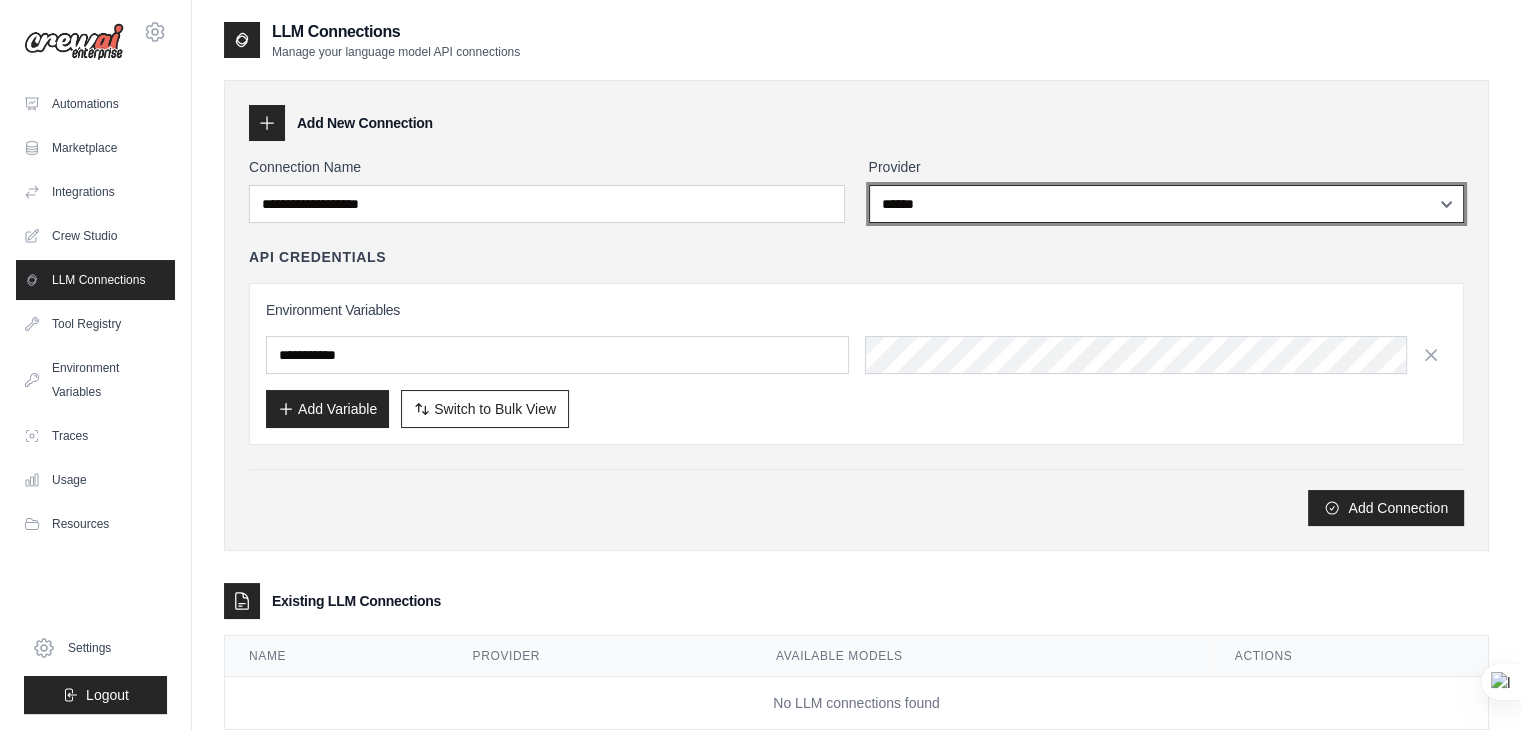 click on "**********" at bounding box center [1167, 204] 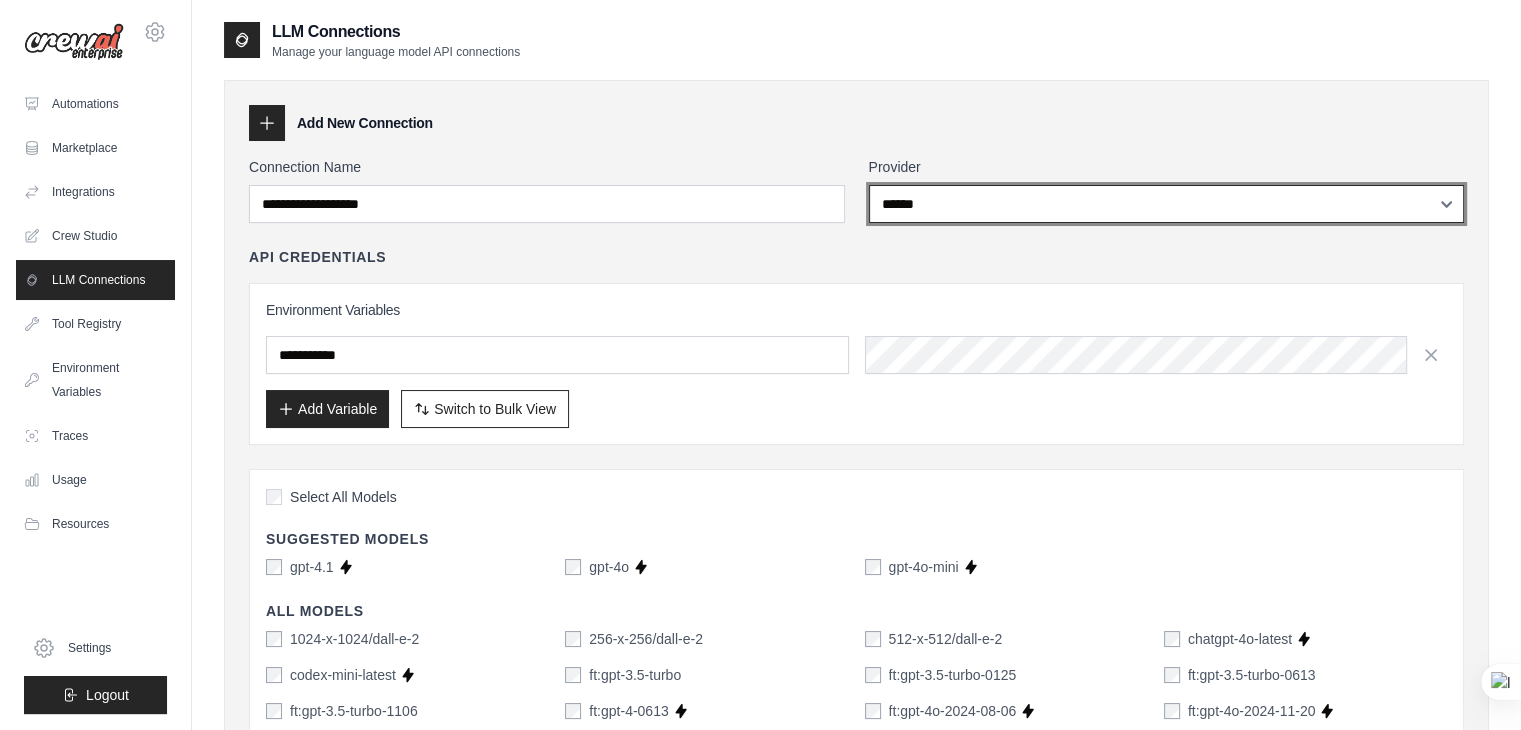 click on "**********" at bounding box center (1167, 204) 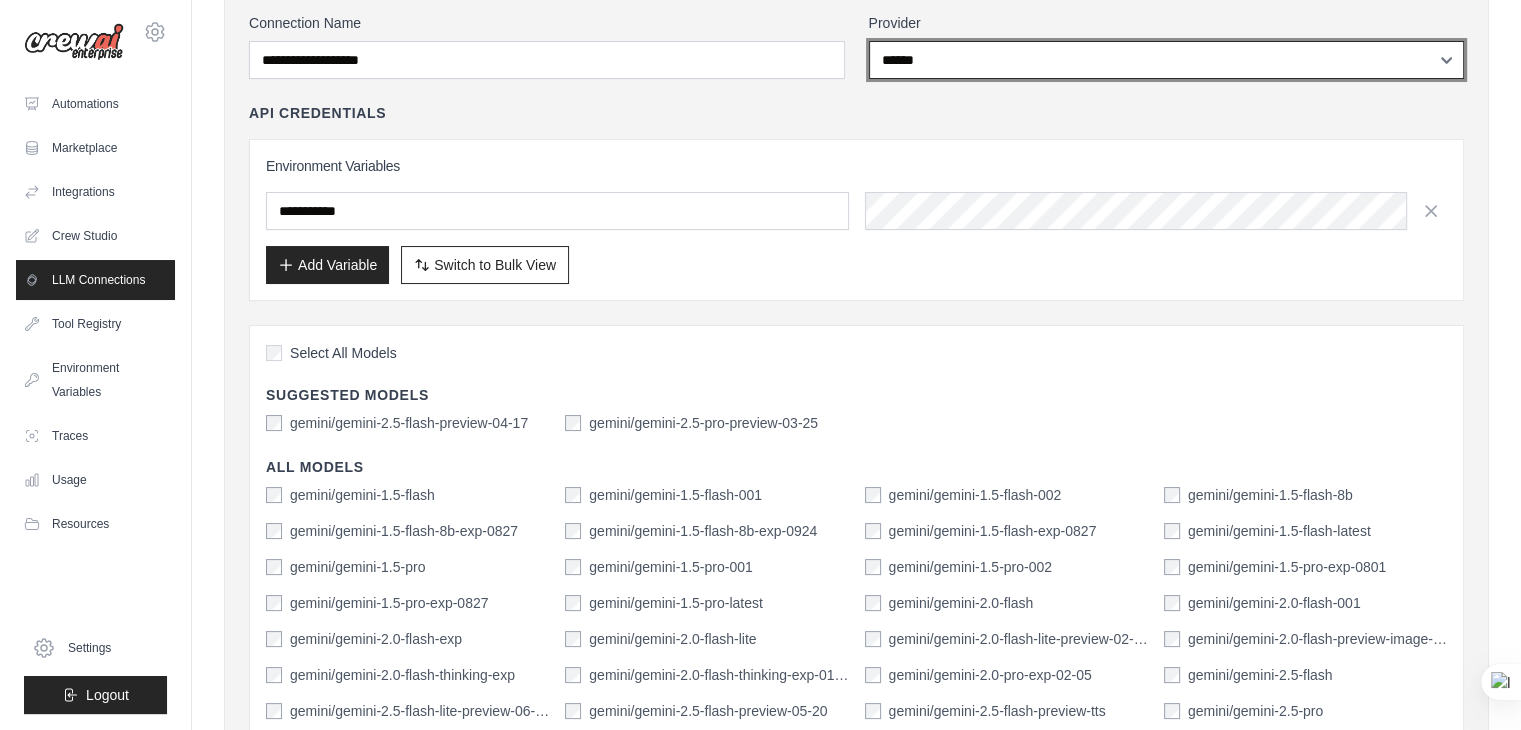 scroll, scrollTop: 148, scrollLeft: 0, axis: vertical 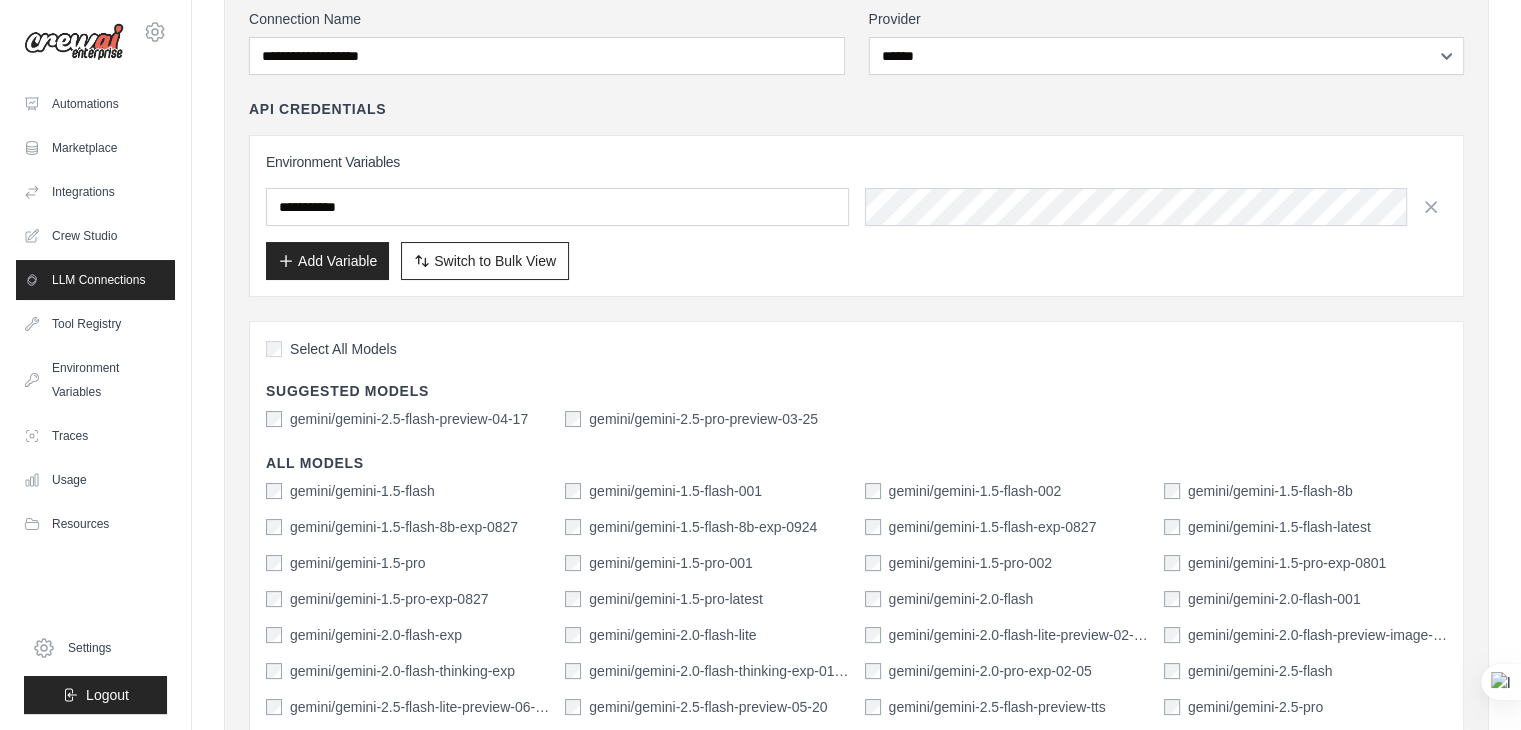 click on "Select All Models
Suggested Models gemini/gemini-2.5-flash-preview-04-17 gemini/gemini-2.5-pro-preview-03-25 All Models gemini/gemini-1.5-flash gemini/gemini-1.5-flash-001 gemini/gemini-1.5-flash-002 gemini/gemini-1.5-flash-8b gemini/gemini-1.5-flash-8b-exp-0827 gemini/gemini-1.5-flash-8b-exp-0924 gemini/gemini-1.5-flash-exp-0827 gemini/gemini-1.5-flash-latest gemini/gemini-1.5-pro gemini/gemini-1.5-pro-001 gemini/gemini-1.5-pro-002 gemini/gemini-1.5-pro-exp-0801 gemini/gemini-1.5-pro-exp-0827 gemini/gemini-1.5-pro-latest gemini/gemini-2.0-flash gemini/gemini-2.0-flash-001 gemini/gemini-2.0-flash-exp gemini/gemini-2.0-flash-lite gemini/gemini-2.0-flash-lite-preview-02-05 gemini/gemini-2.0-flash-preview-image-generation gemini/gemini-2.0-flash-thinking-exp gemini/gemini-2.0-flash-thinking-exp-01-21 gemini/gemini-2.0-pro-exp-02-05 gemini/gemini-2.5-flash gemini/gemini-2.5-flash-lite-preview-06-17 gemini/gemini-2.5-flash-preview-05-20 gemini/gemini-2.5-flash-preview-tts" at bounding box center (856, 632) 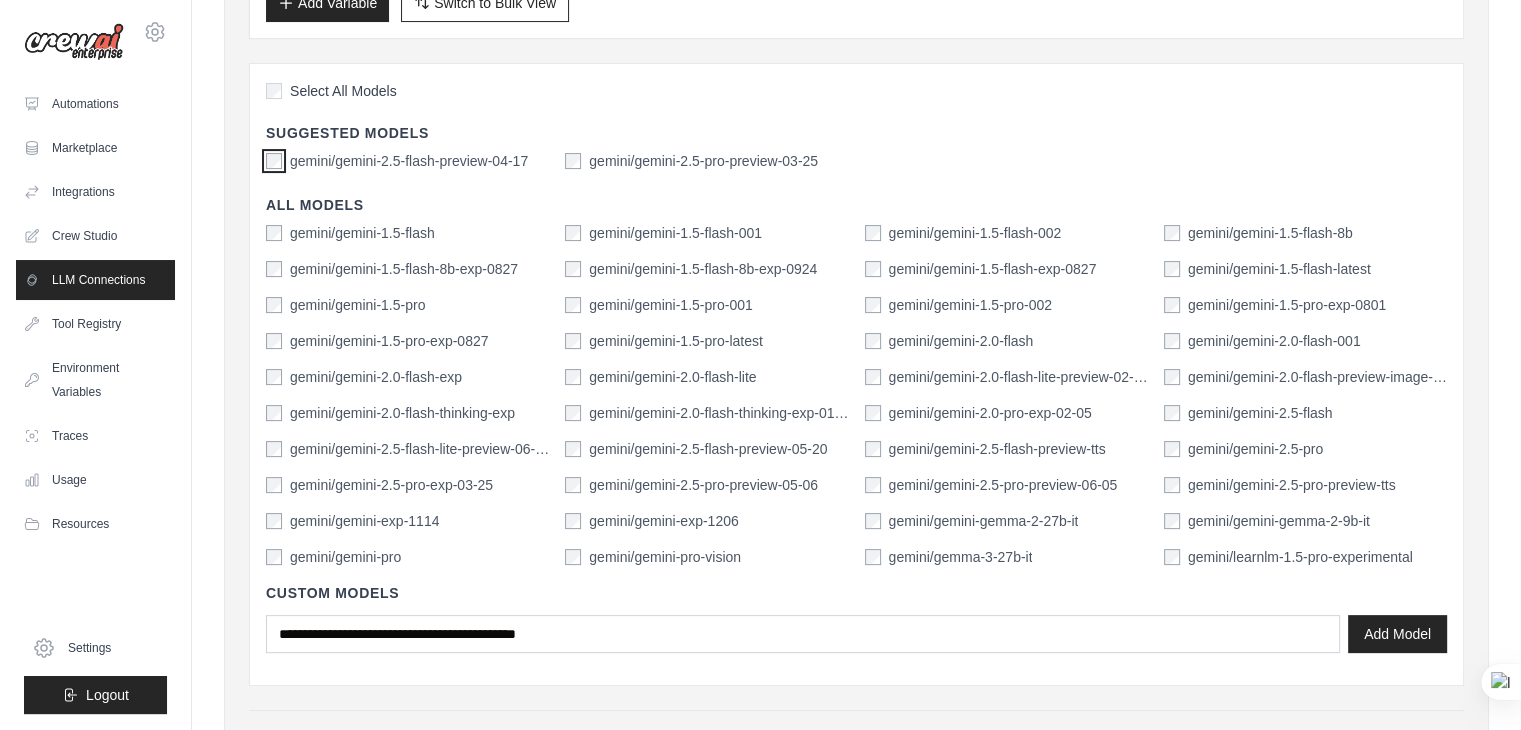 scroll, scrollTop: 407, scrollLeft: 0, axis: vertical 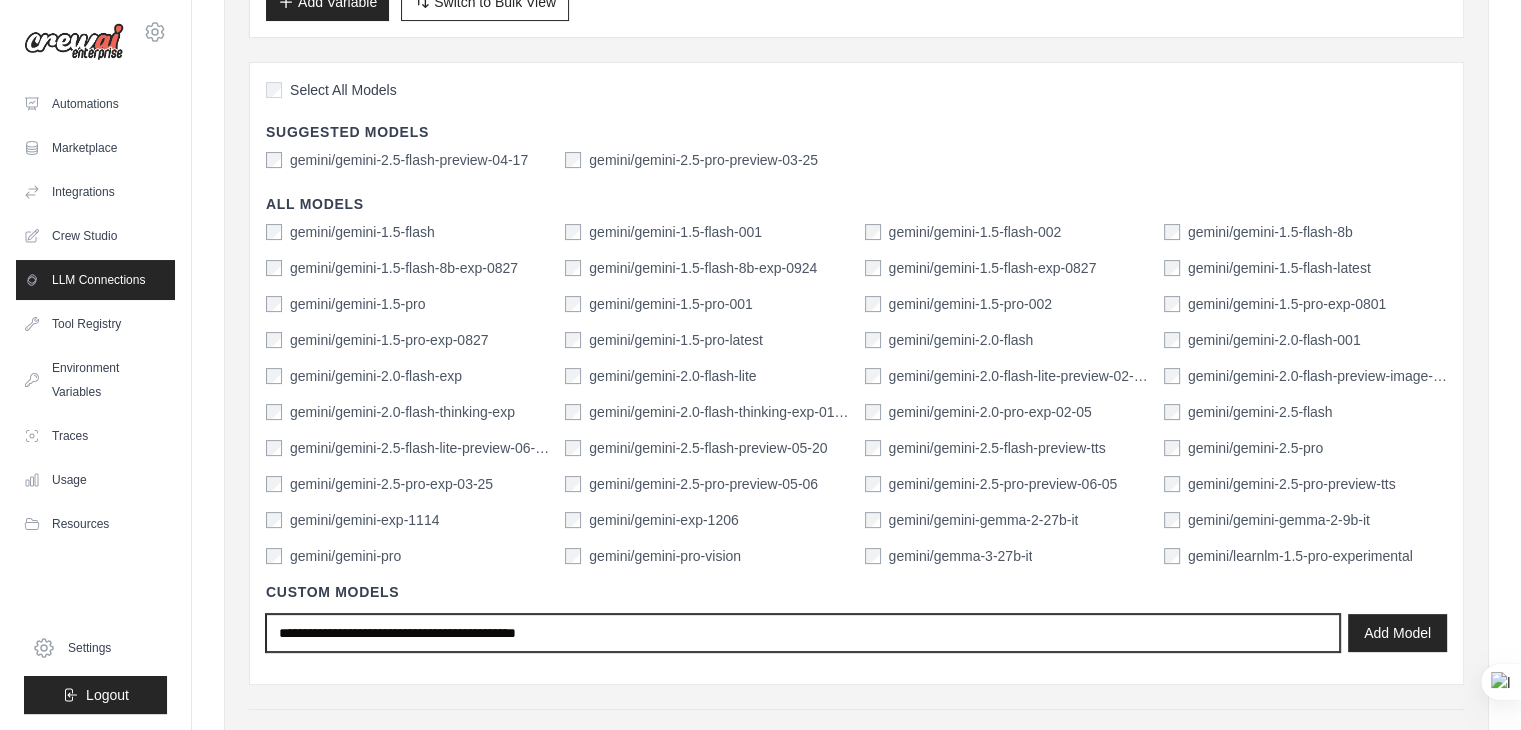click at bounding box center (803, 633) 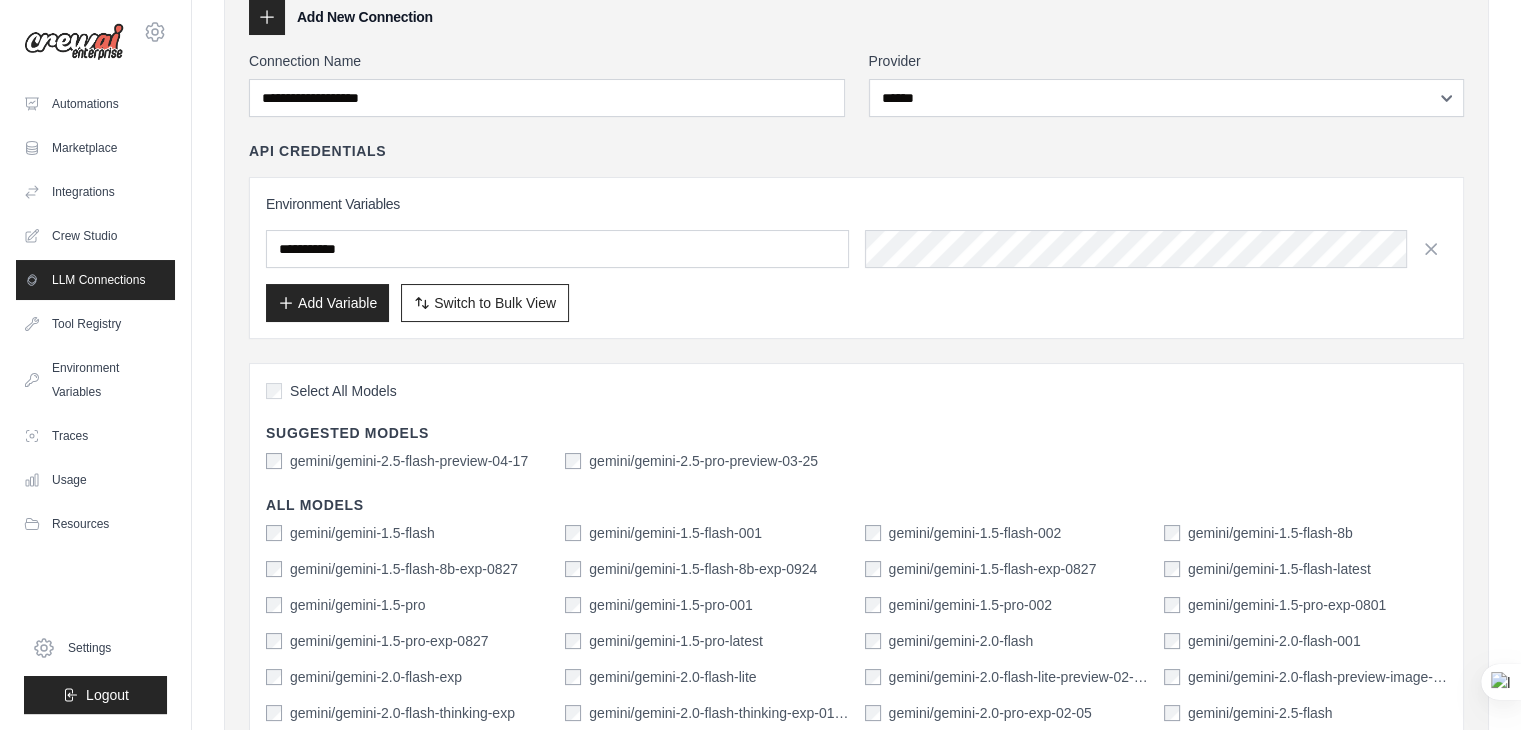 scroll, scrollTop: 104, scrollLeft: 0, axis: vertical 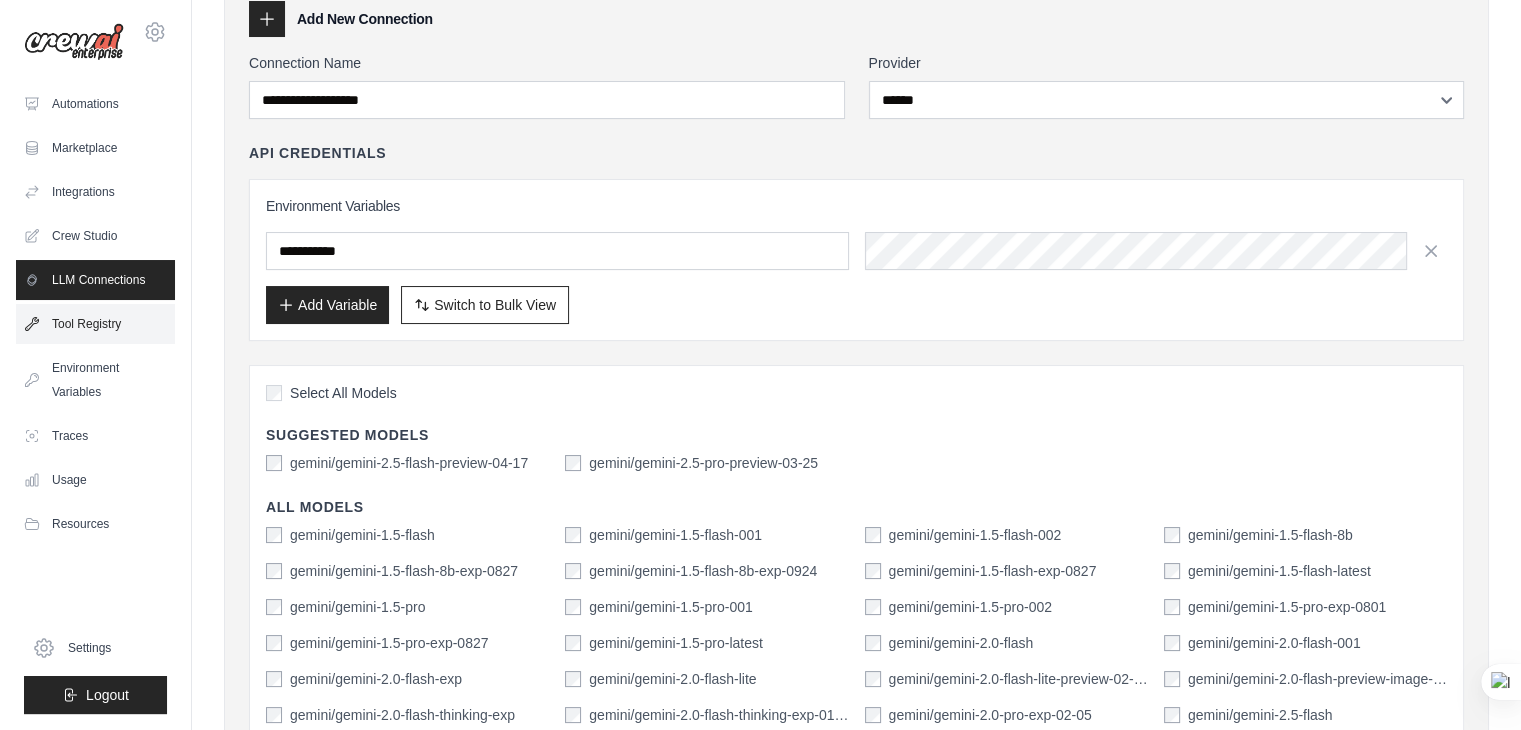 click on "Tool Registry" at bounding box center (95, 324) 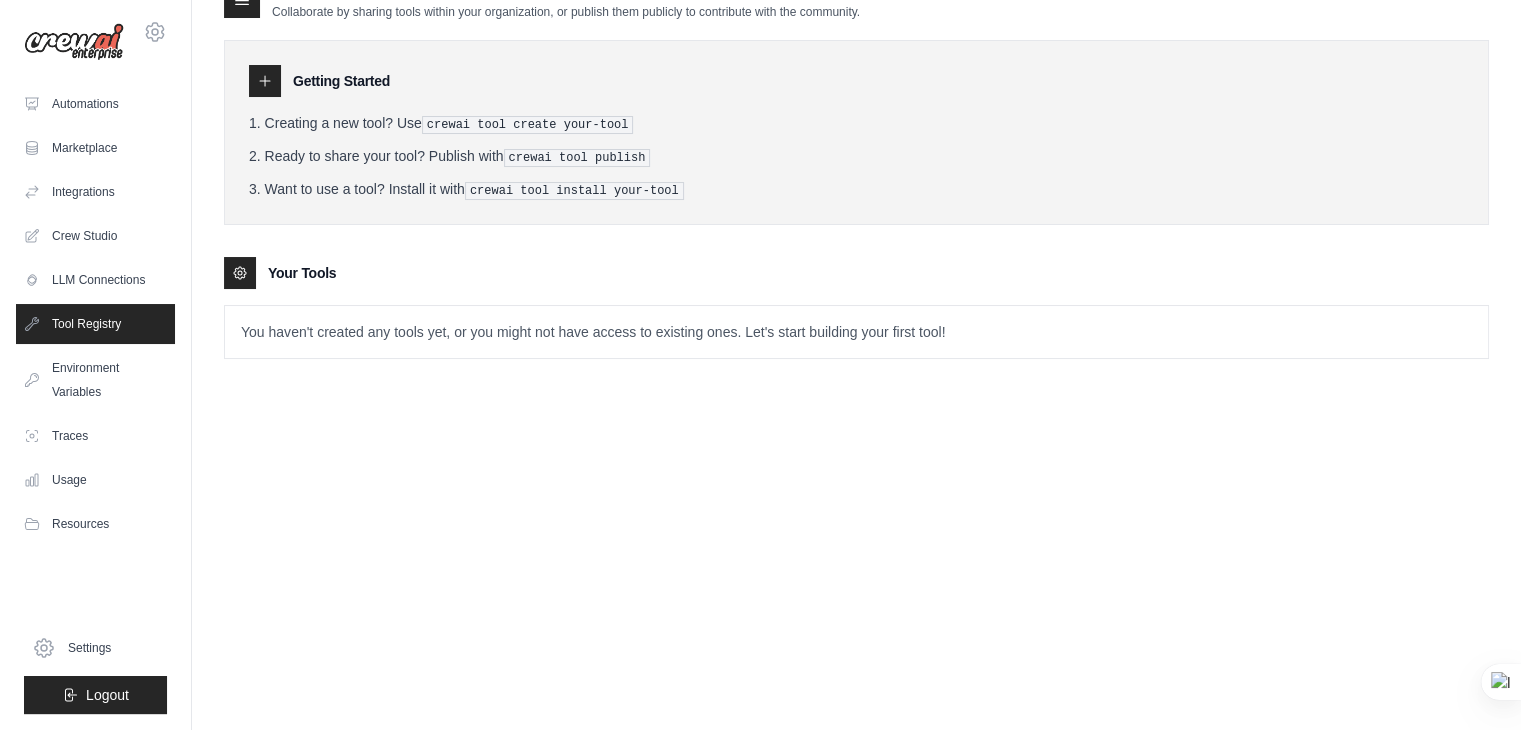 scroll, scrollTop: 0, scrollLeft: 0, axis: both 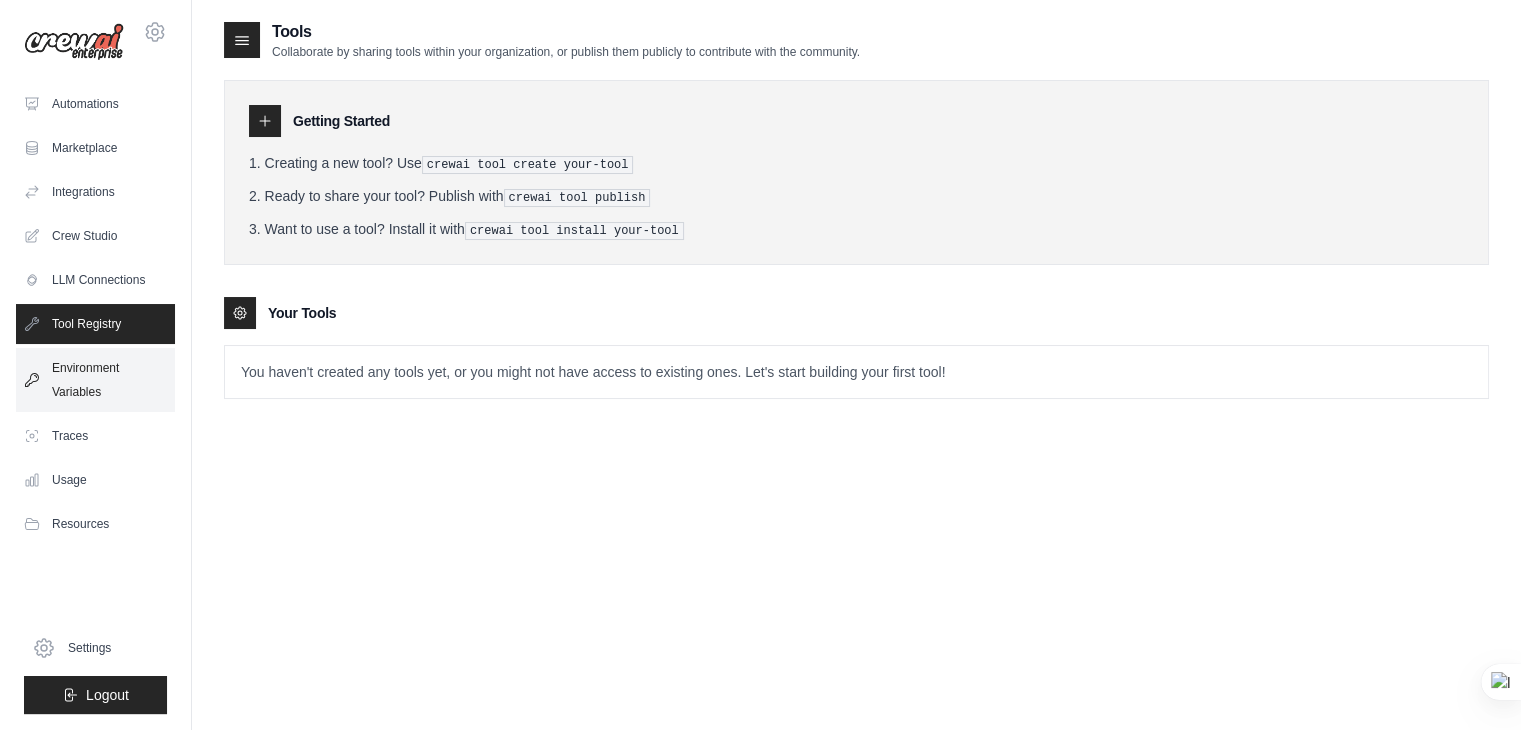 click on "Environment Variables" at bounding box center [95, 380] 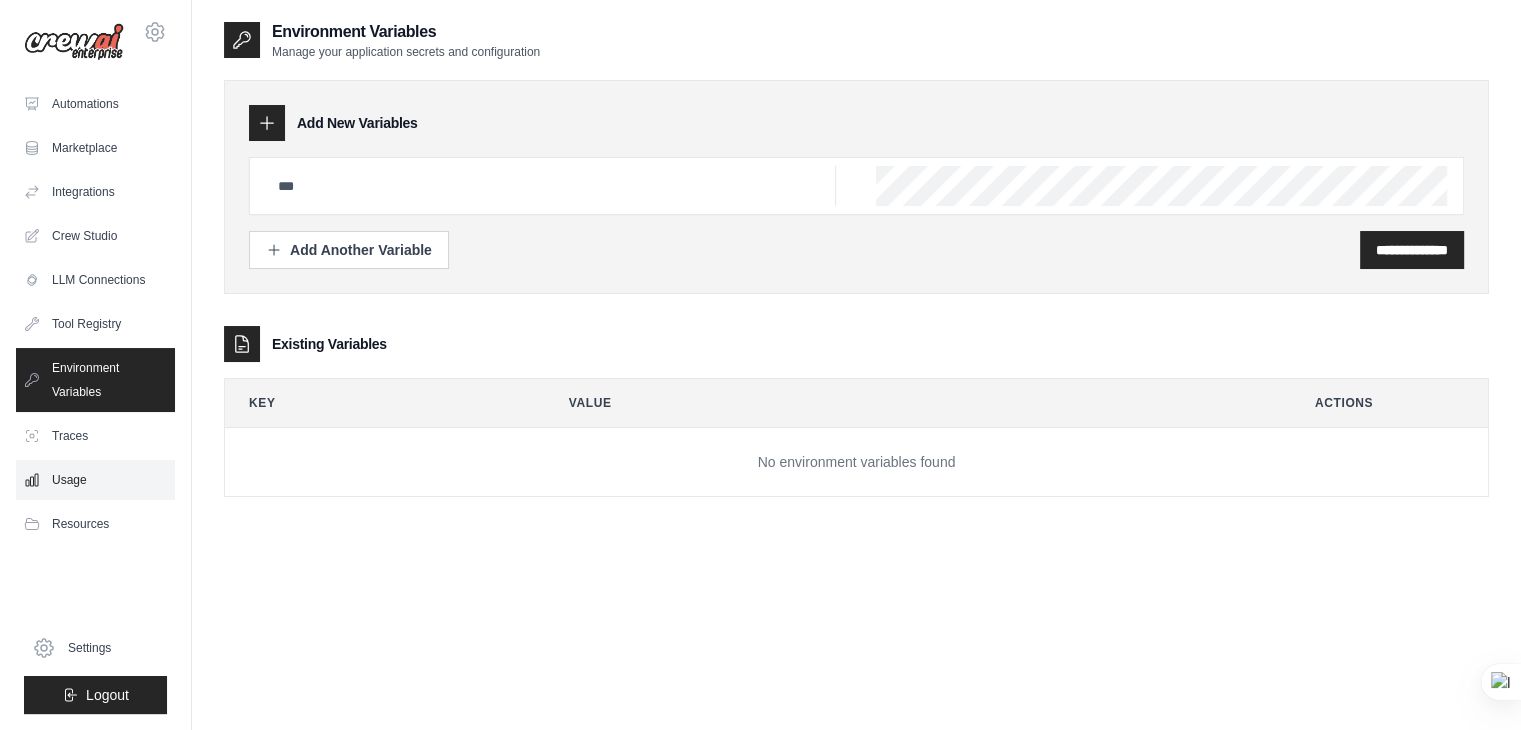 click on "Usage" at bounding box center (95, 480) 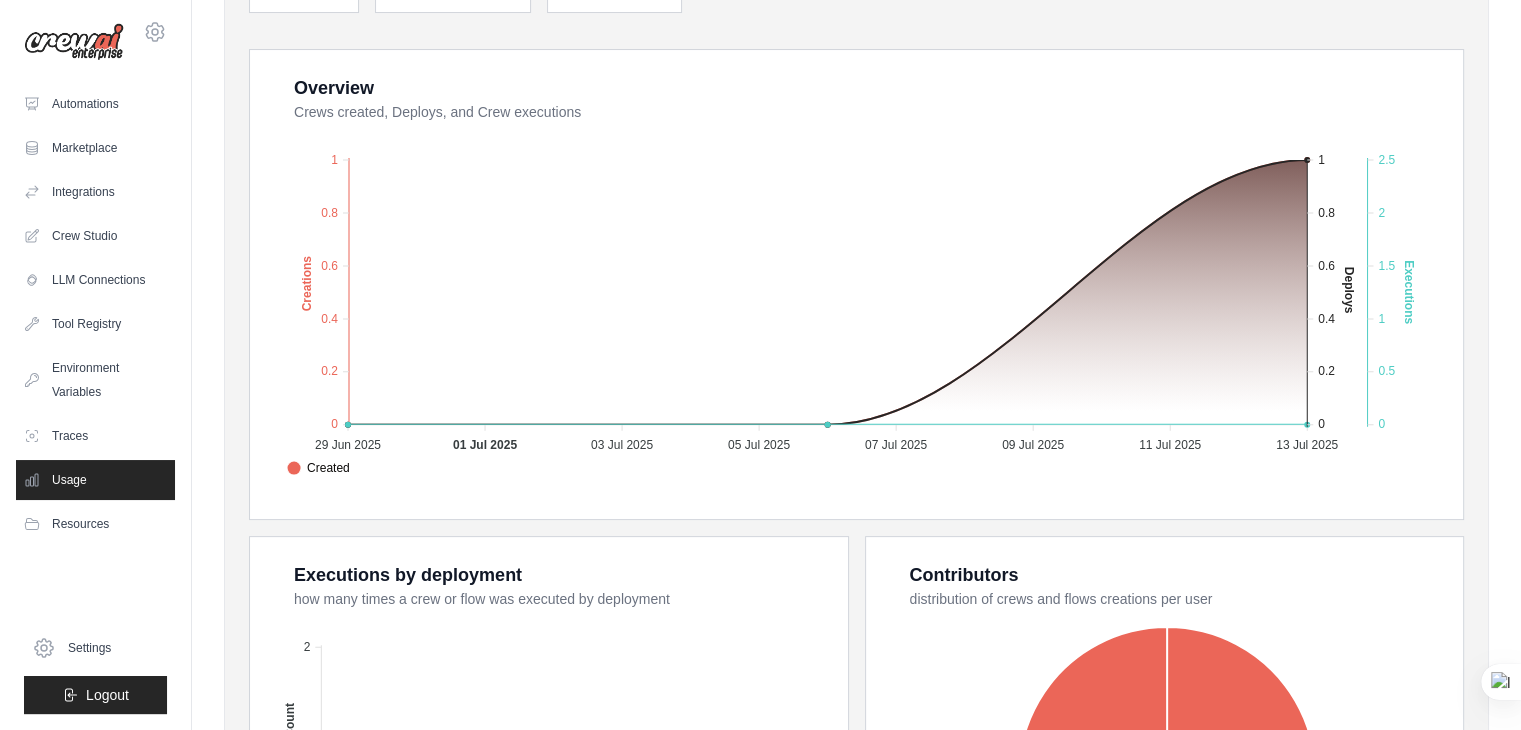 scroll, scrollTop: 332, scrollLeft: 0, axis: vertical 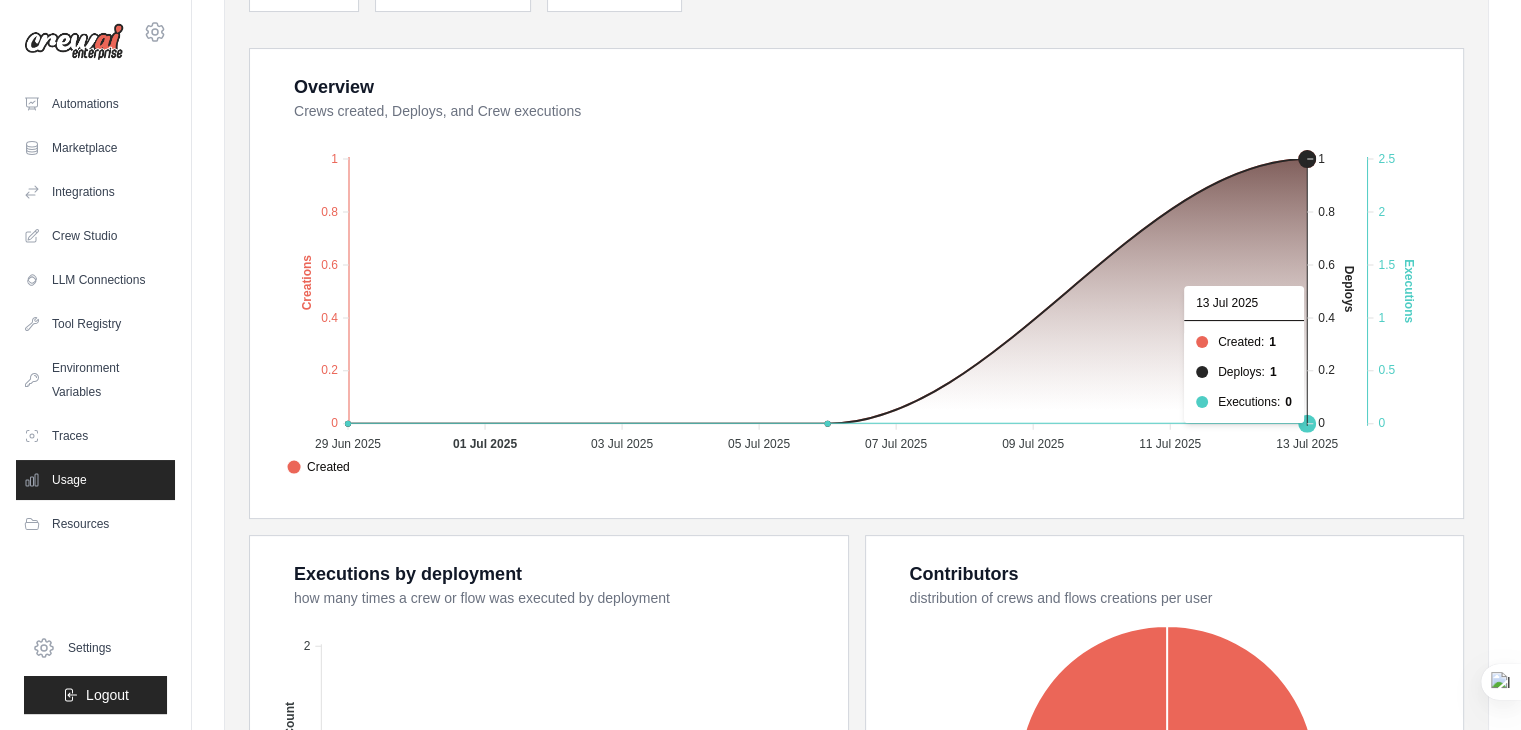 click on "Created Deploys Executions" 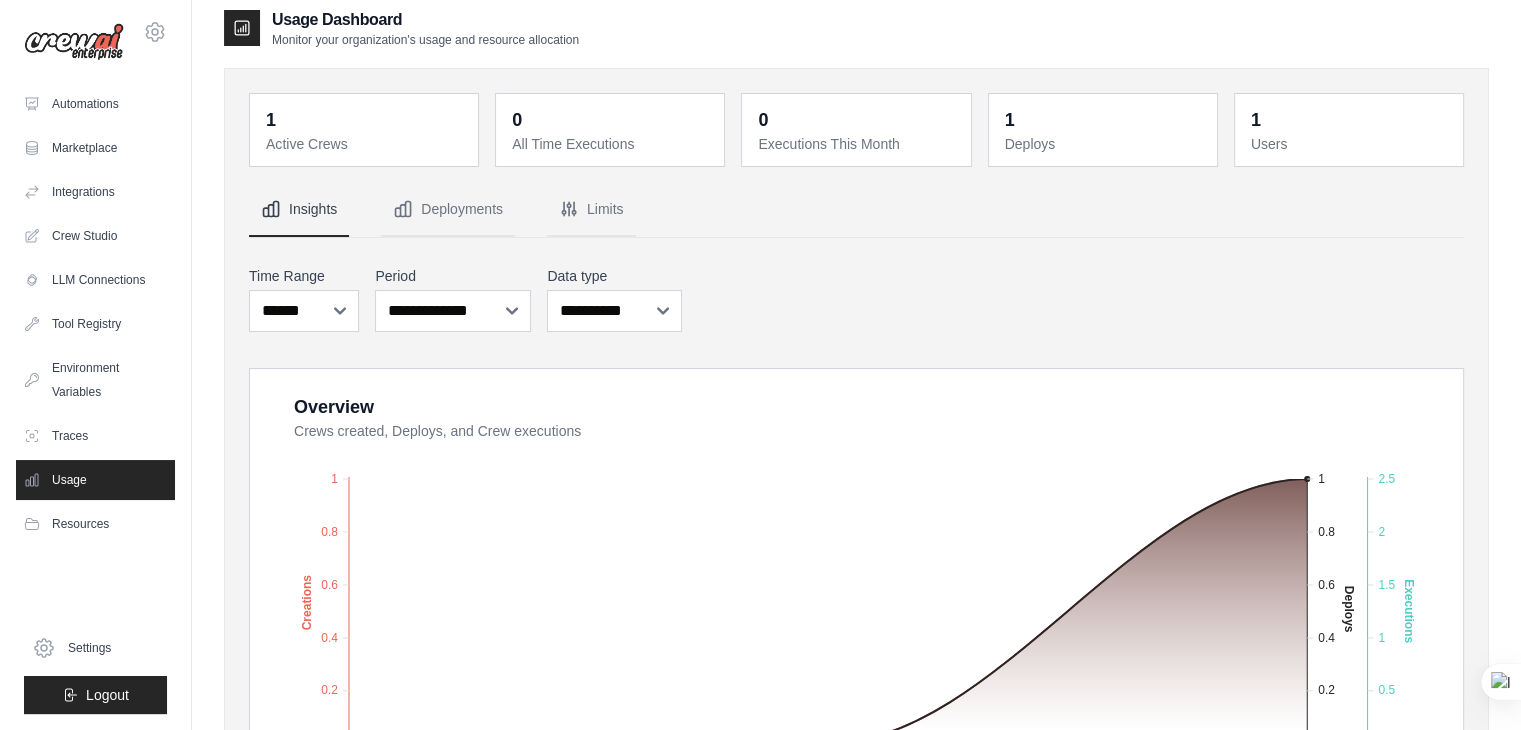 scroll, scrollTop: 0, scrollLeft: 0, axis: both 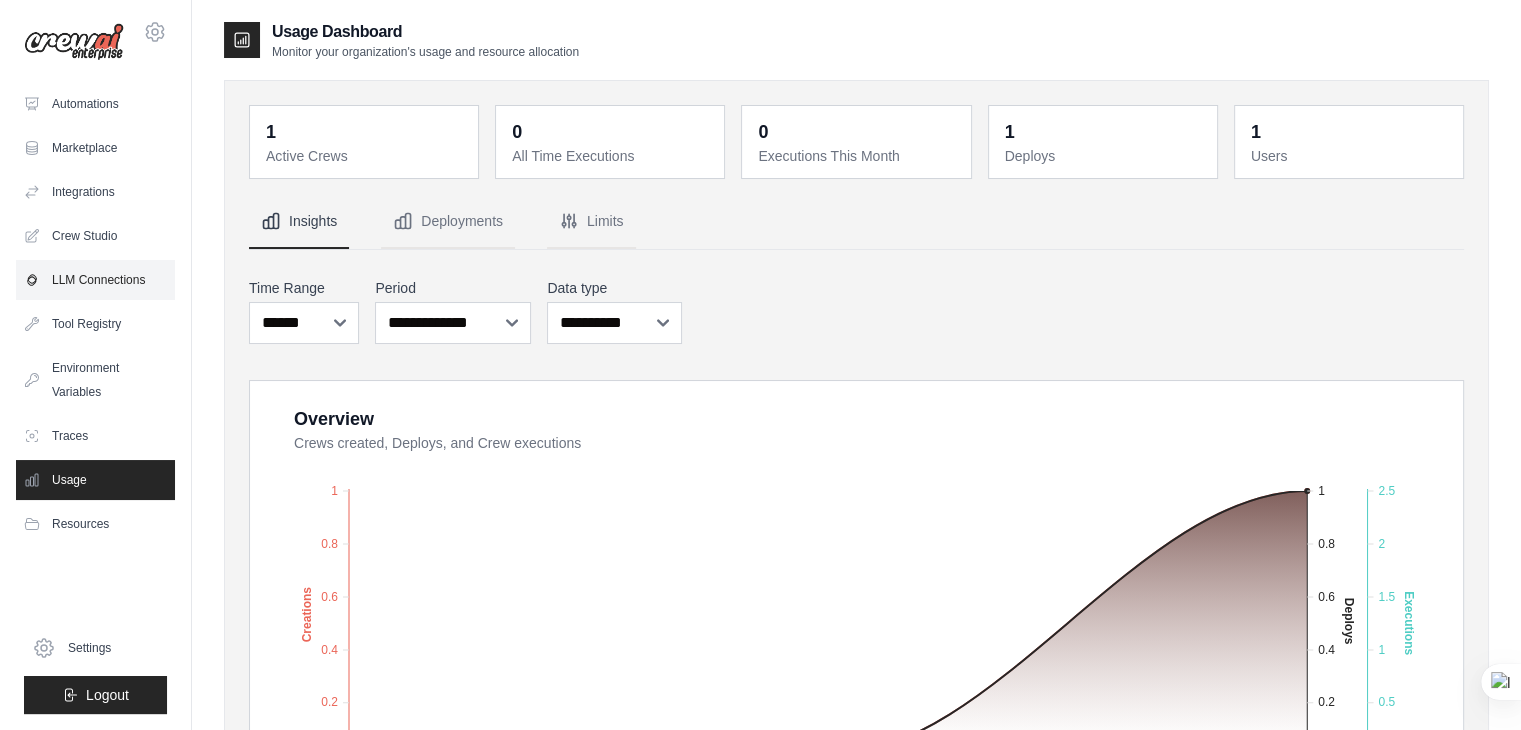 click on "LLM Connections" at bounding box center [95, 280] 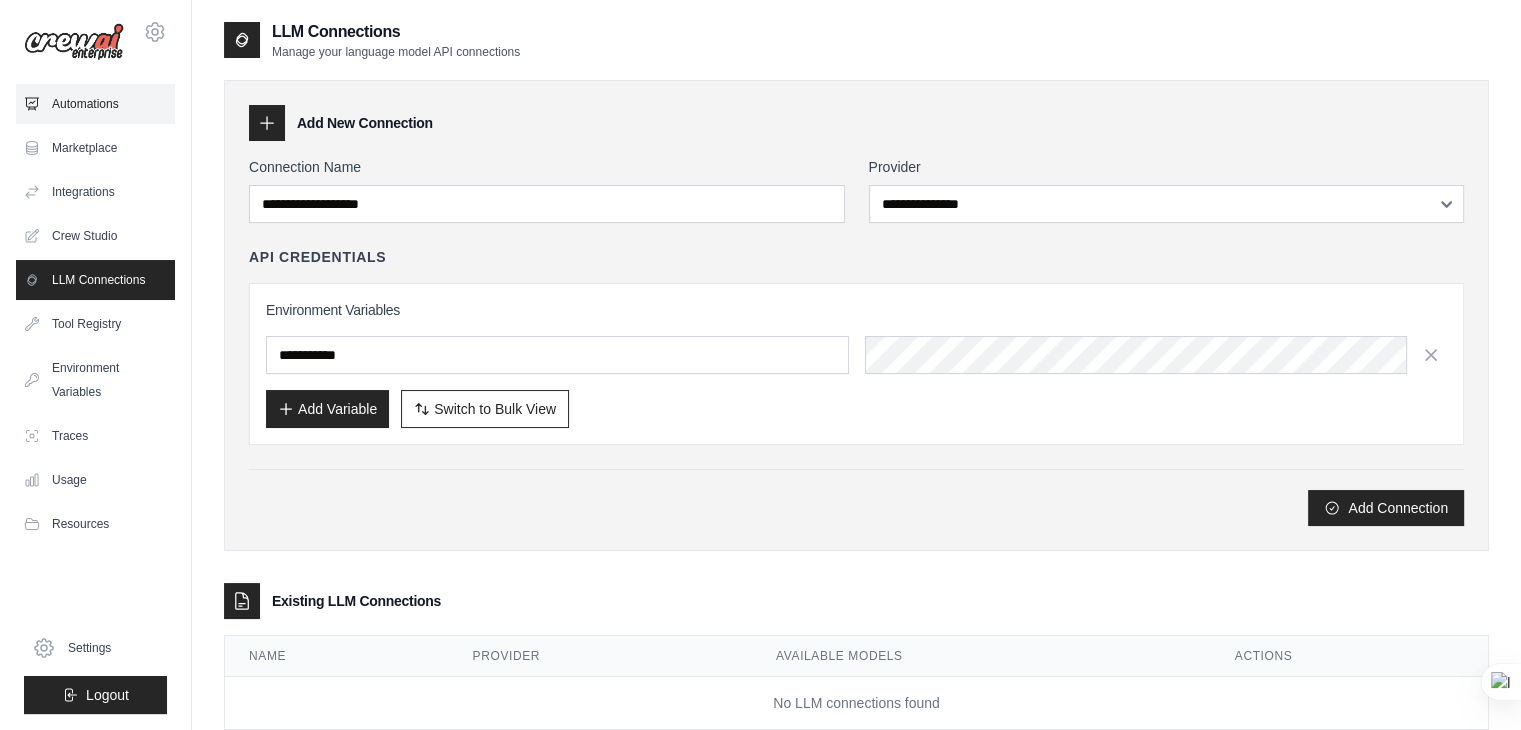 click on "Automations" at bounding box center (95, 104) 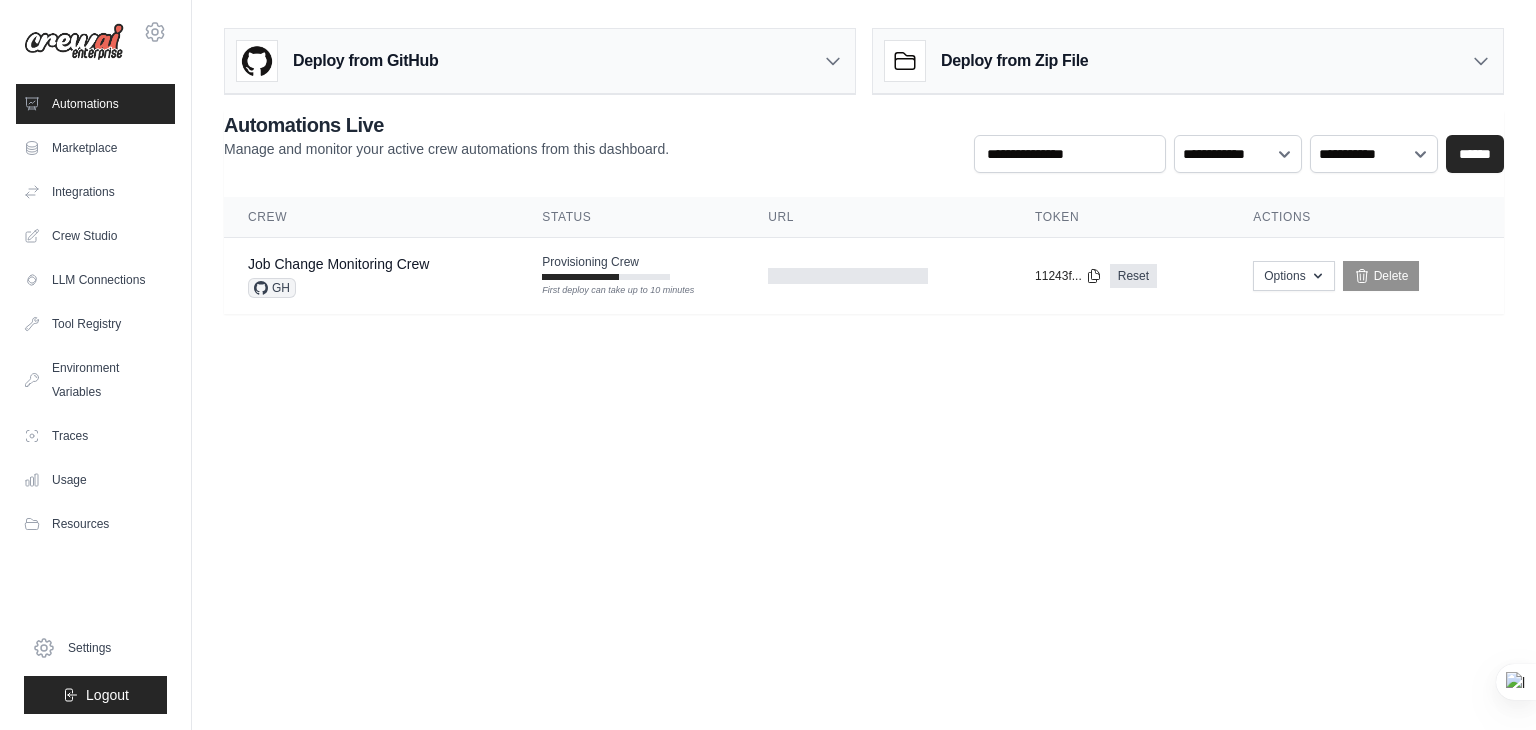 click 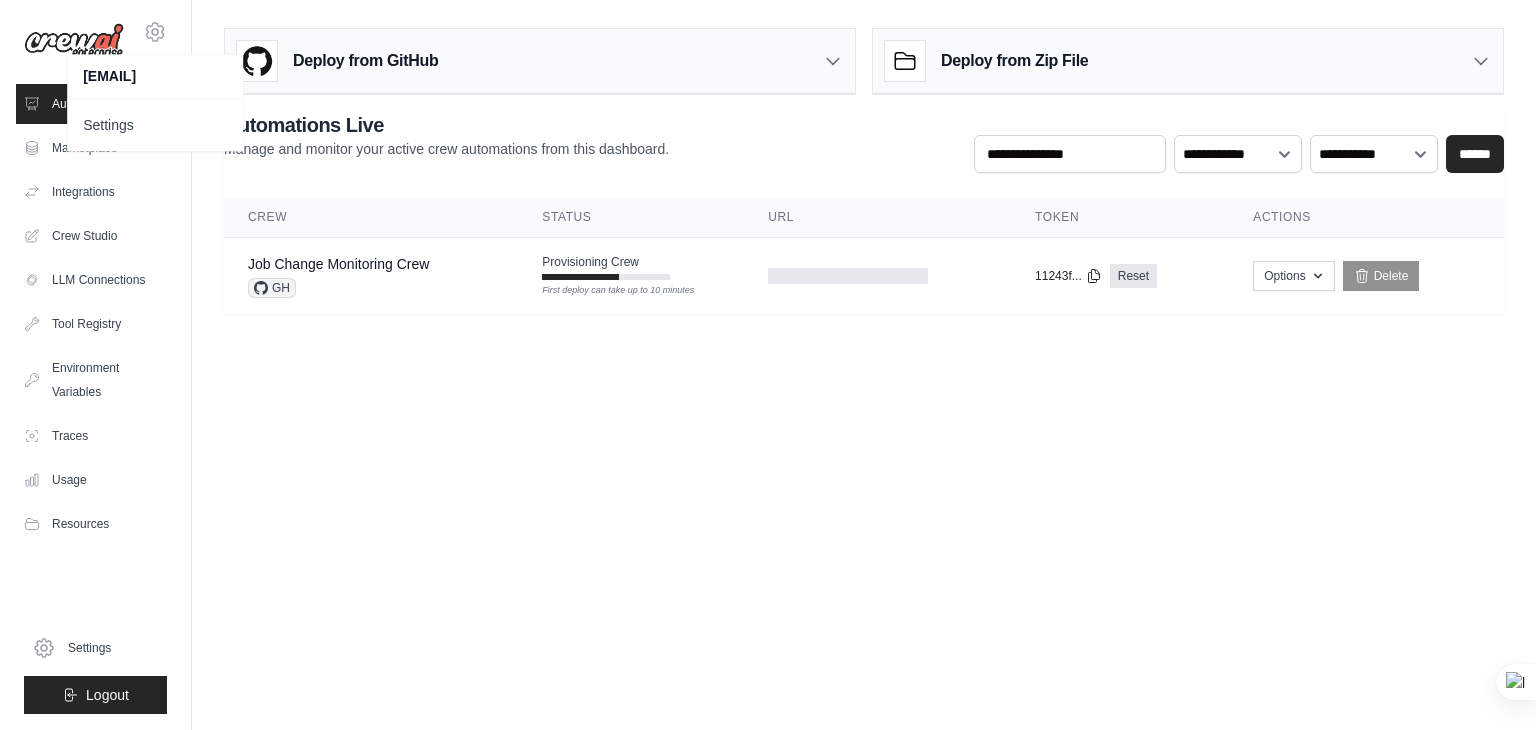 click on "veed4861@gmail.com
Settings
Automations
Marketplace
Integrations" at bounding box center (768, 365) 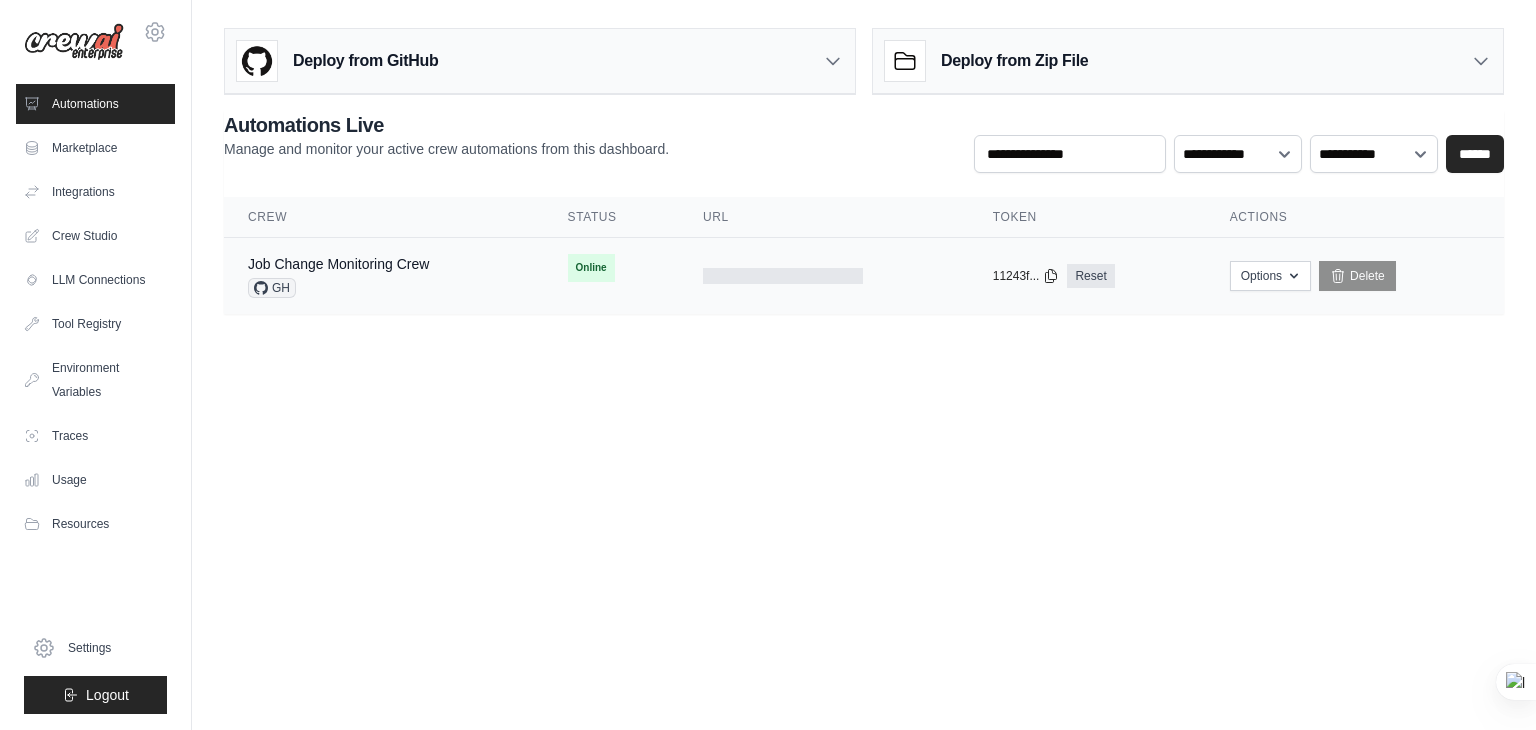 click on "Online
First deploy can take up to 10 minutes" at bounding box center (611, 268) 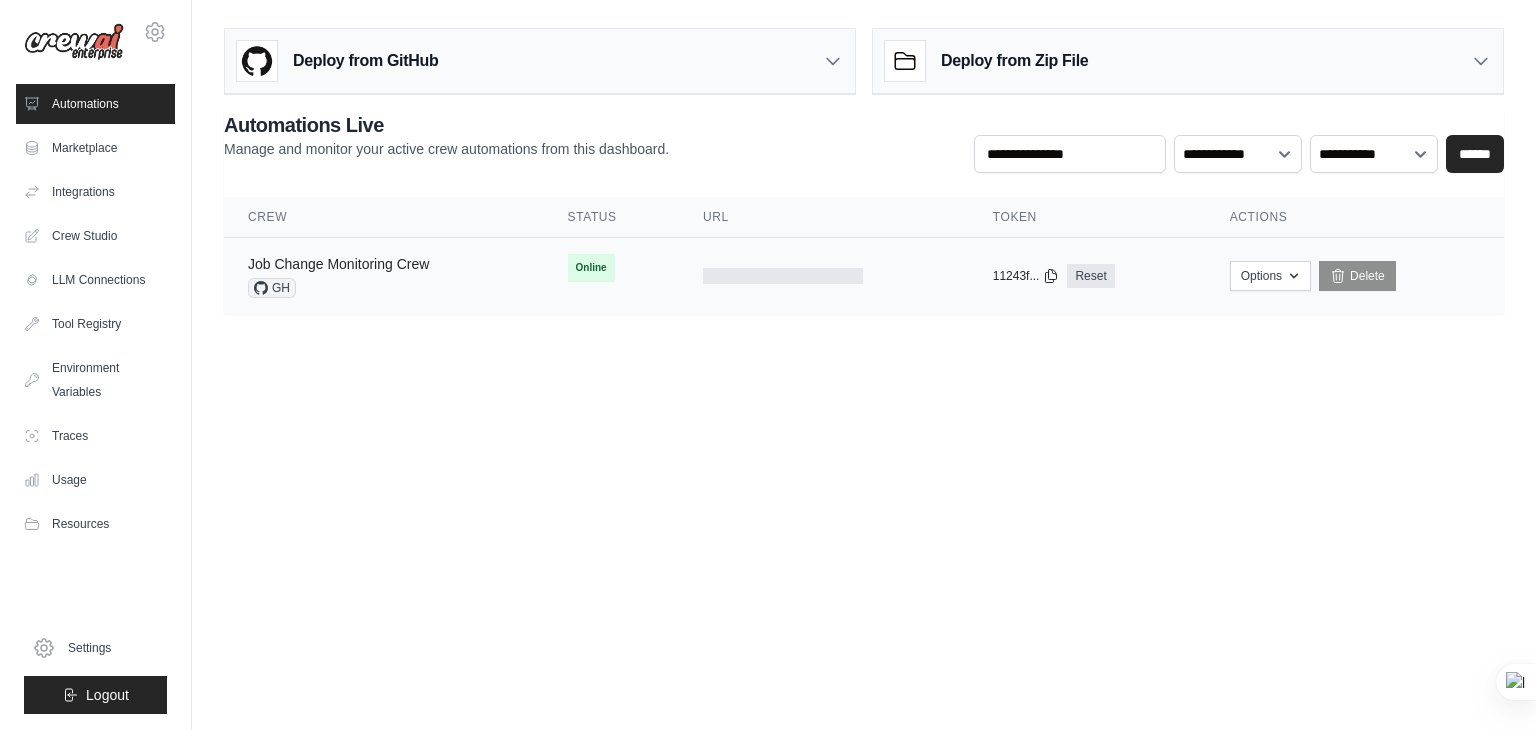 click on "Job Change Monitoring Crew" at bounding box center [338, 264] 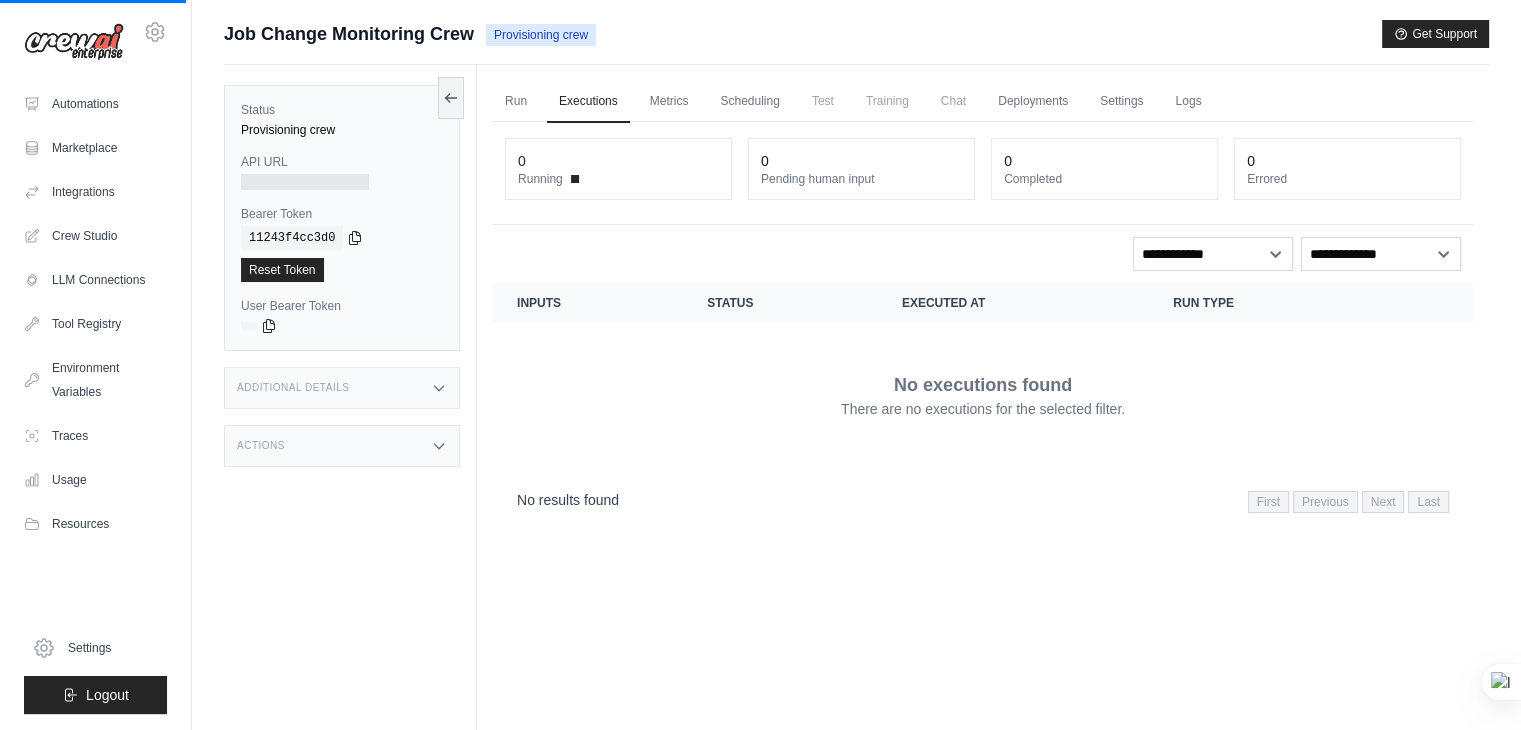 click on "0
Running
0
Pending human input
0
Completed
0
Errored" at bounding box center (983, 173) 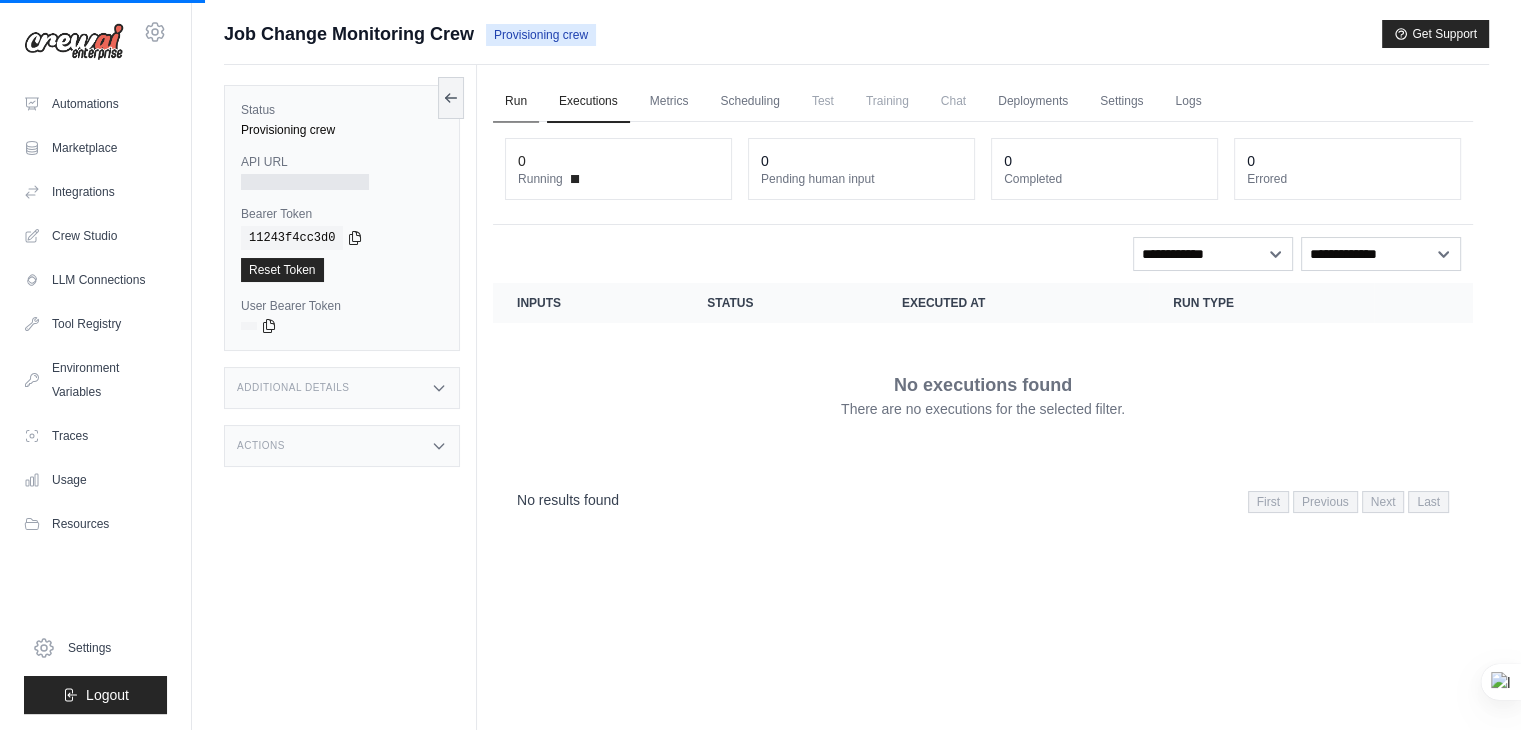 click on "Run" at bounding box center (516, 102) 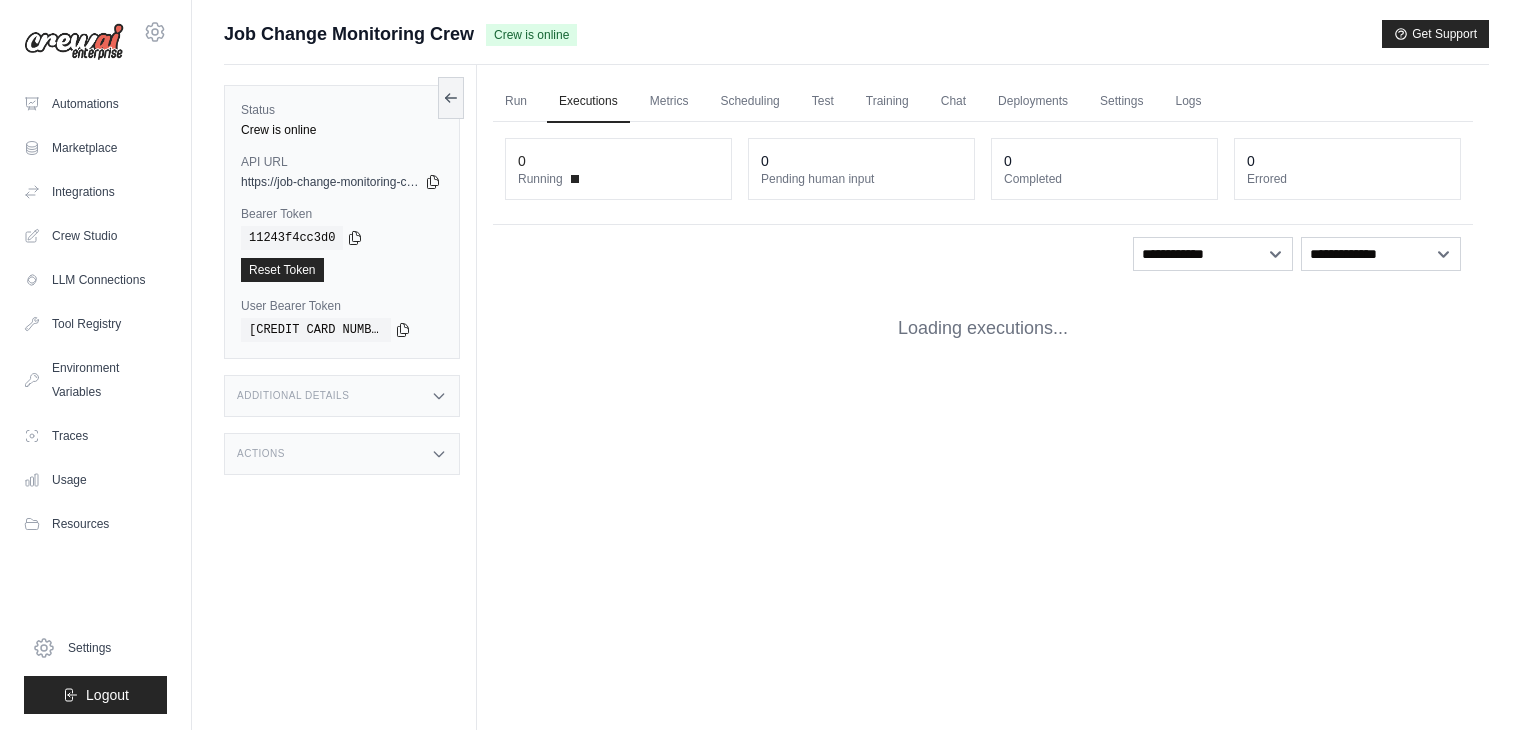 scroll, scrollTop: 0, scrollLeft: 0, axis: both 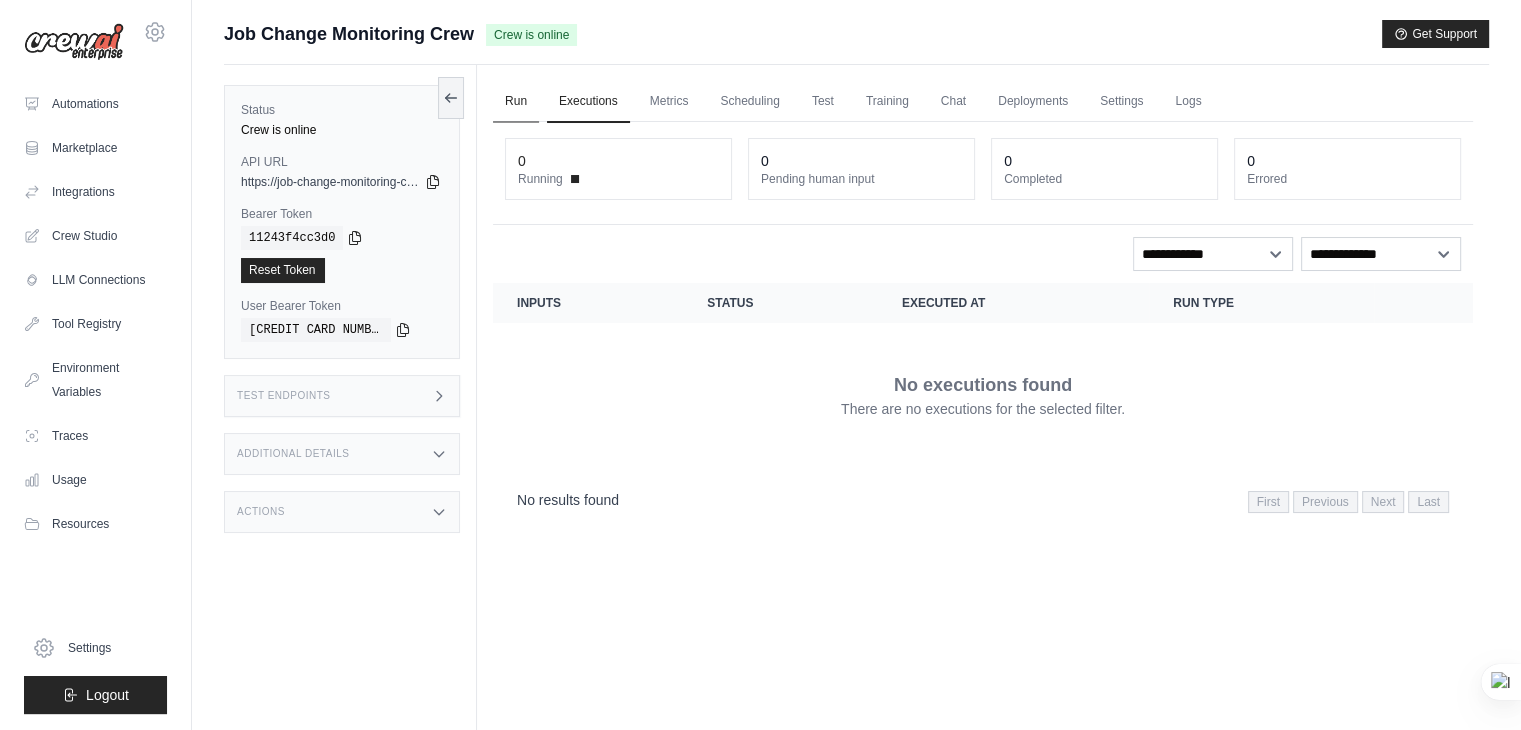 click on "Run" at bounding box center [516, 102] 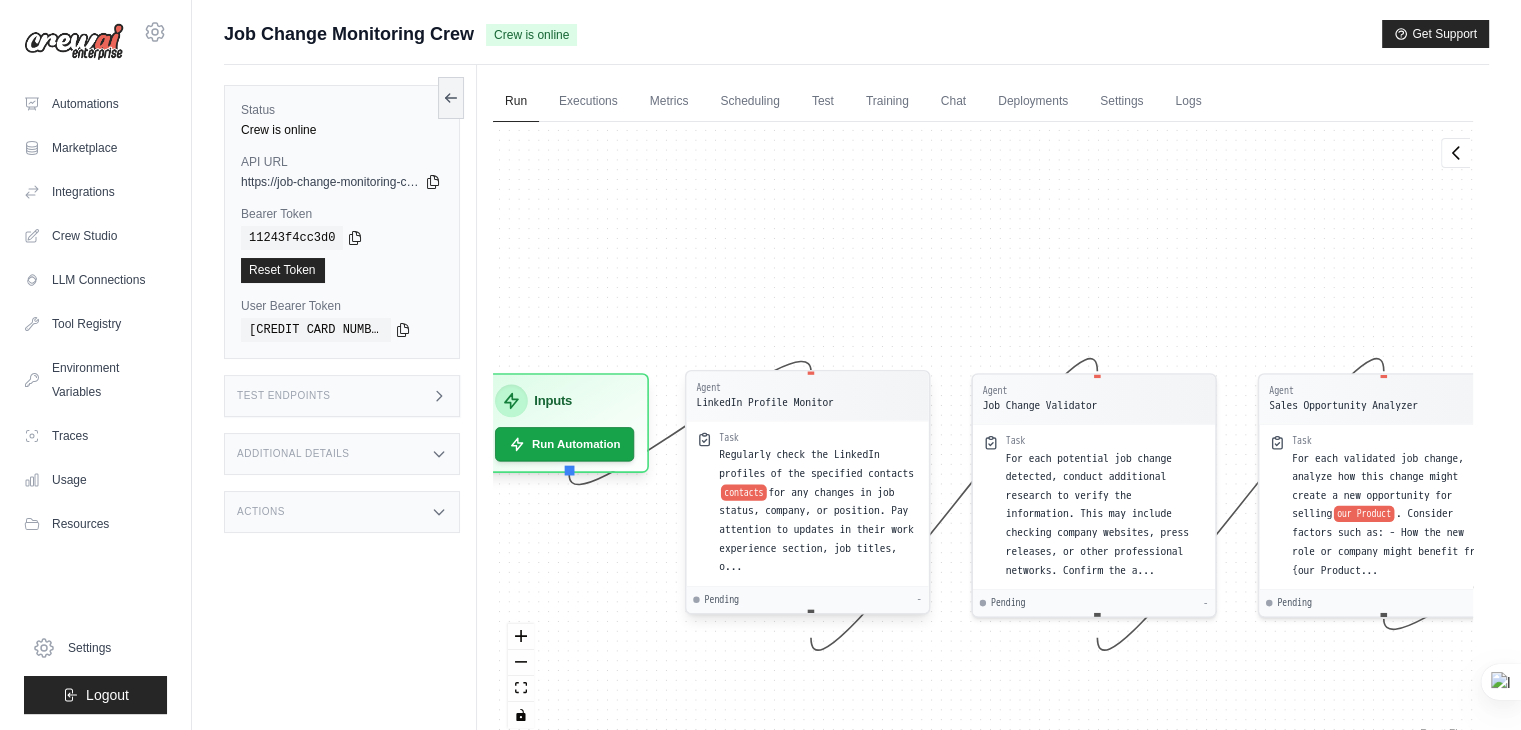 click on "contacts" at bounding box center (744, 492) 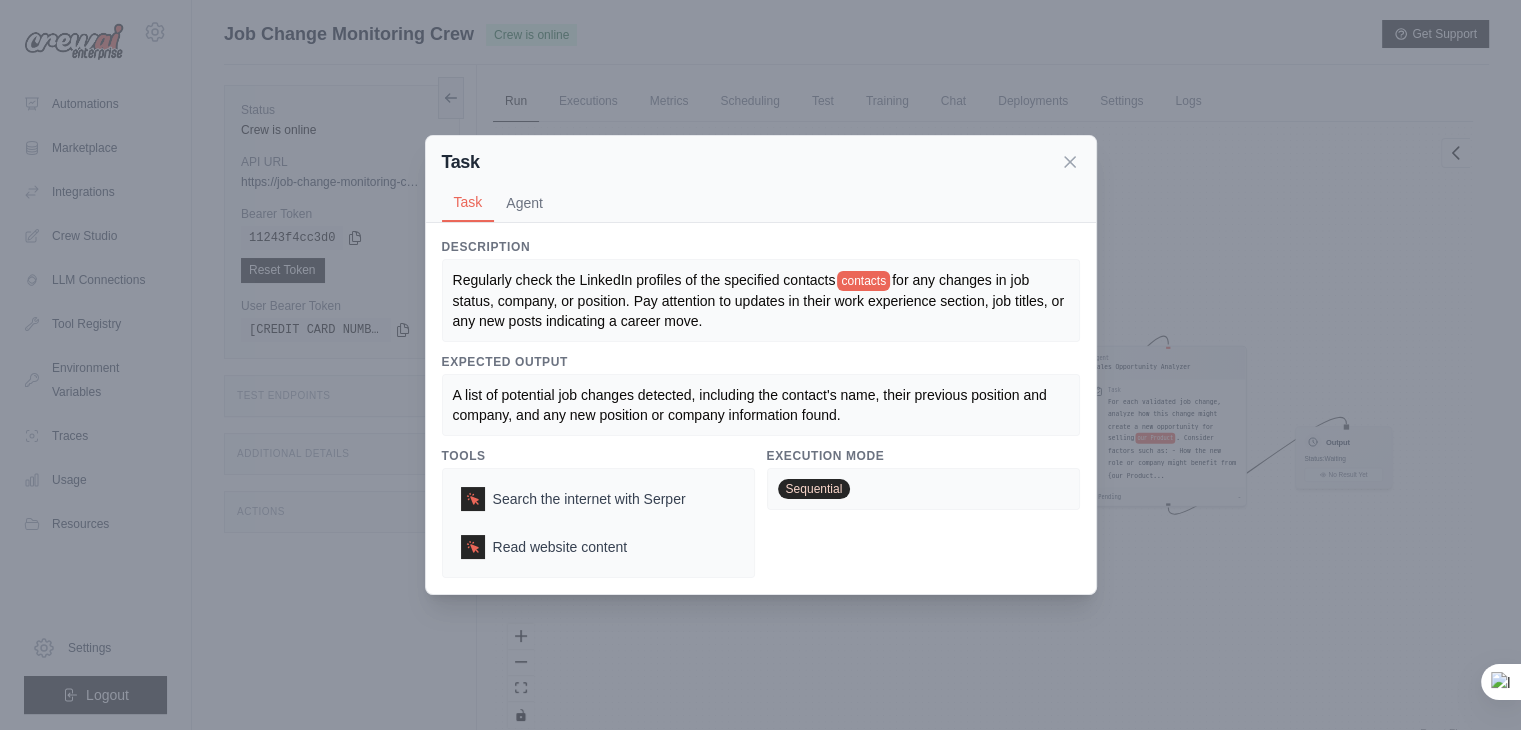 click on "contacts" at bounding box center (863, 281) 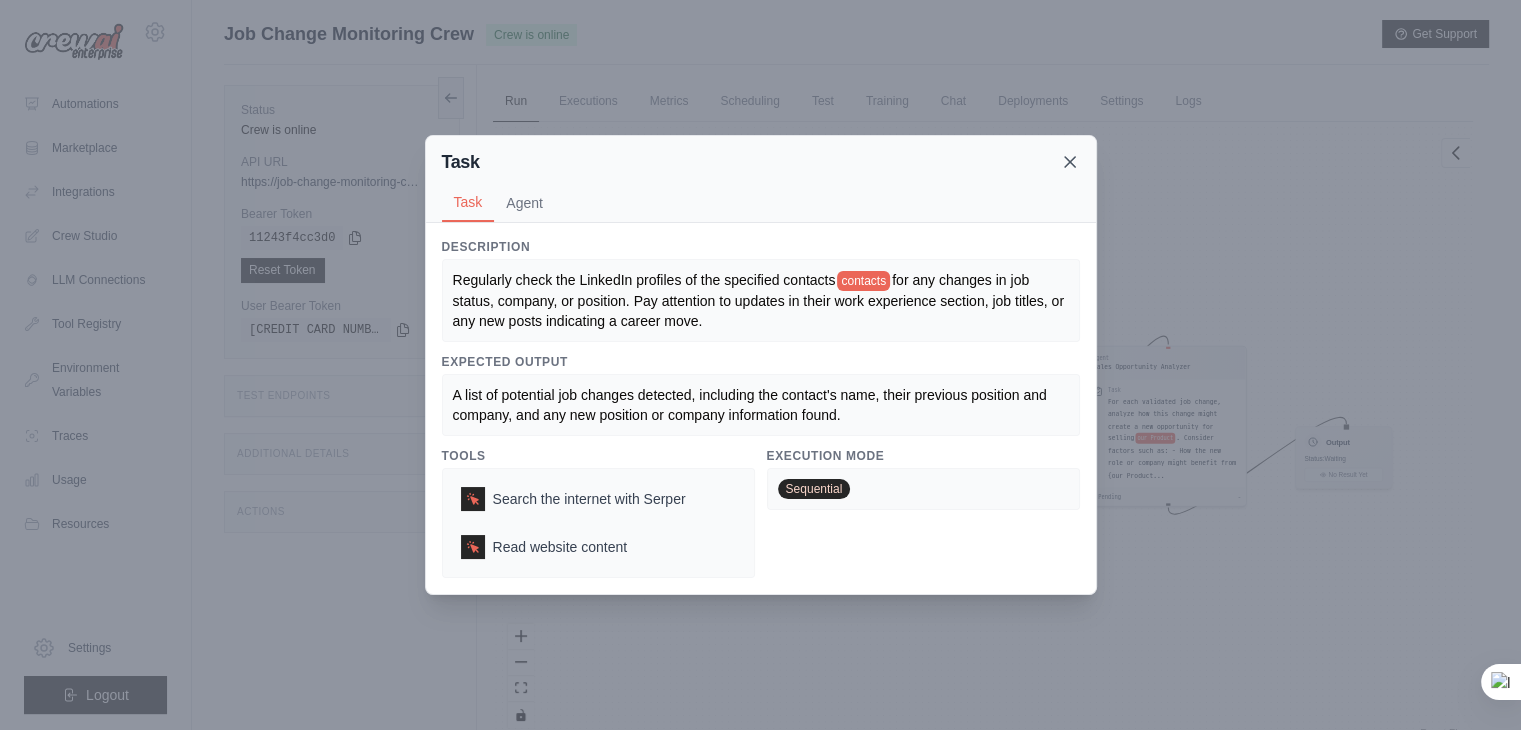 click 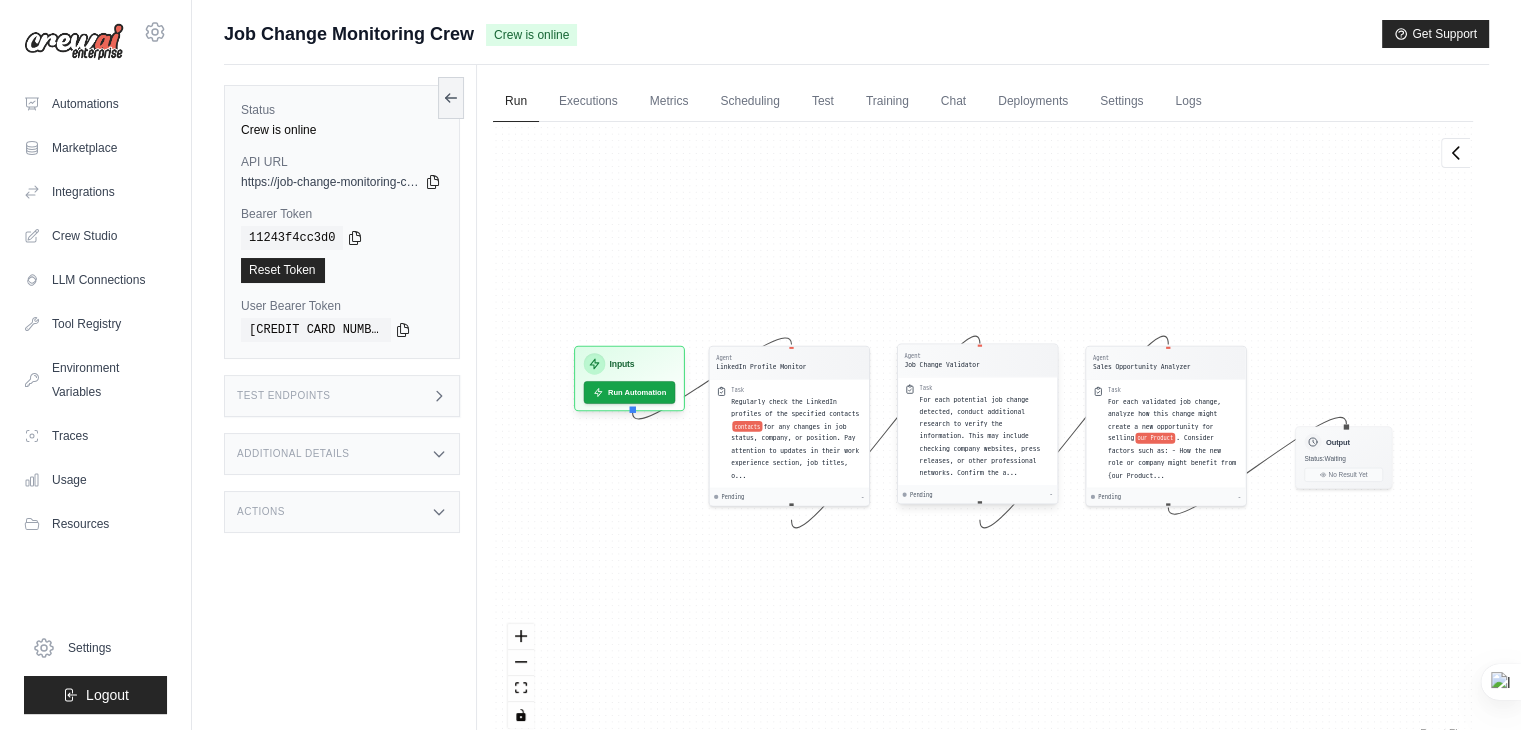 click on "For each potential job change detected, conduct additional research to verify the information. This may include checking company websites, press releases, or other professional networks. Confirm the a..." at bounding box center [979, 436] 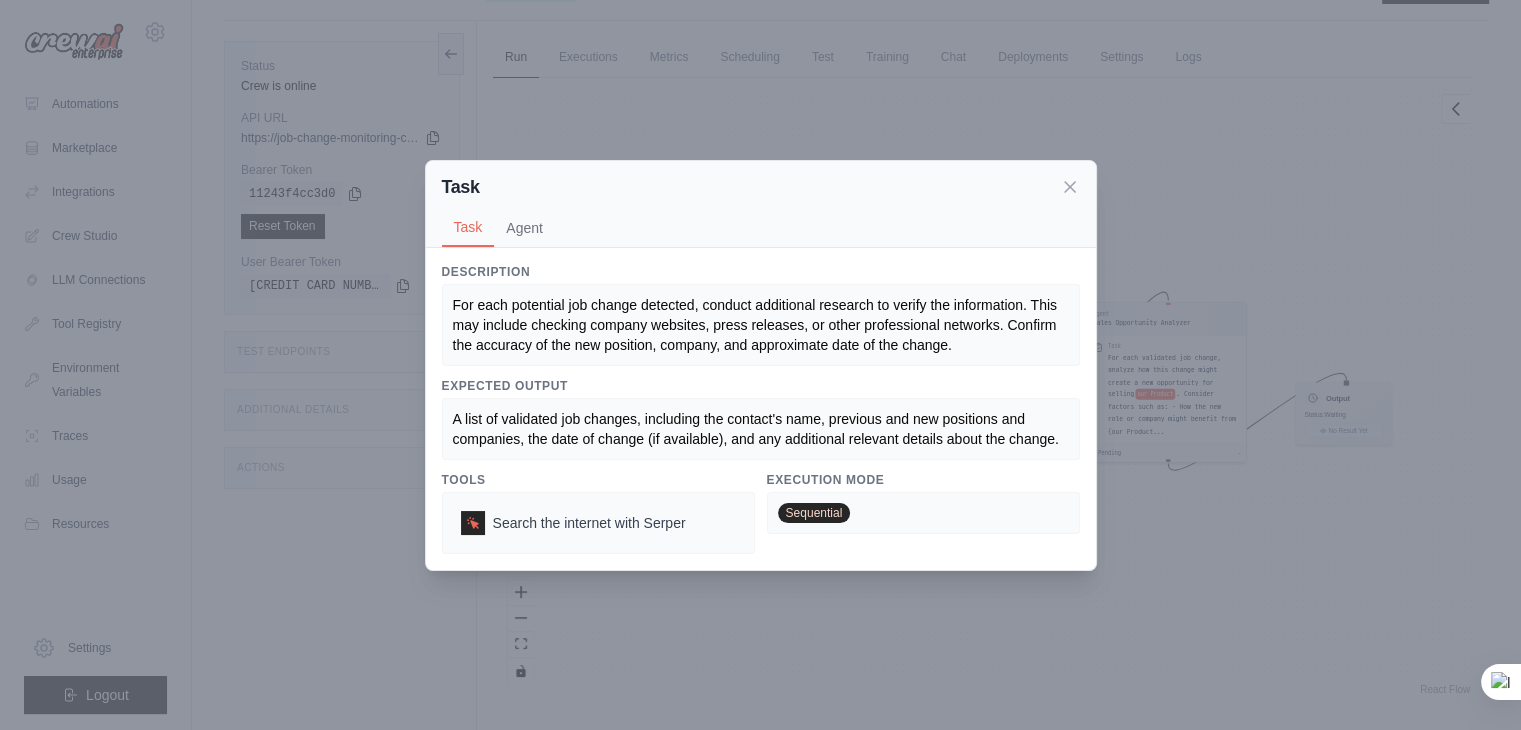 scroll, scrollTop: 42, scrollLeft: 0, axis: vertical 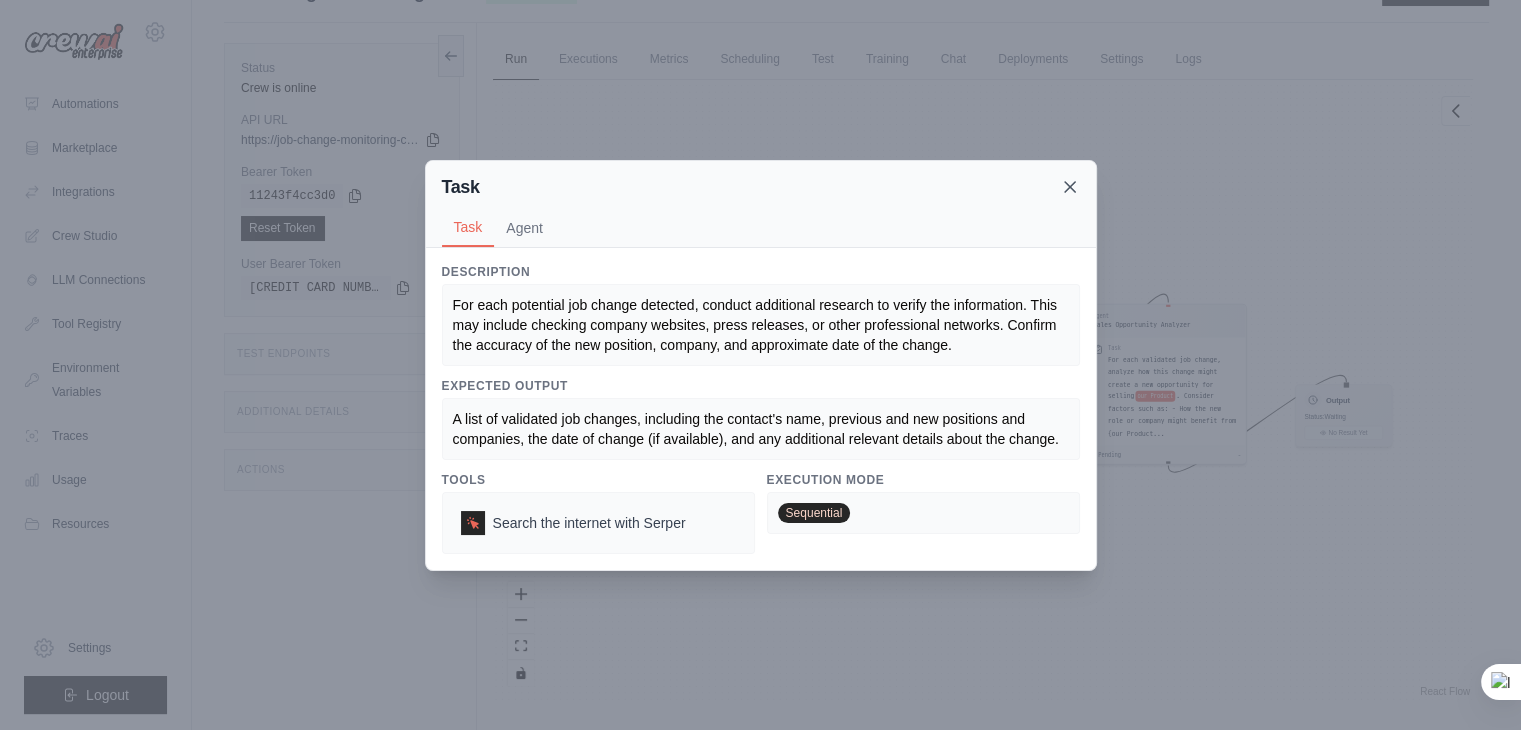 click 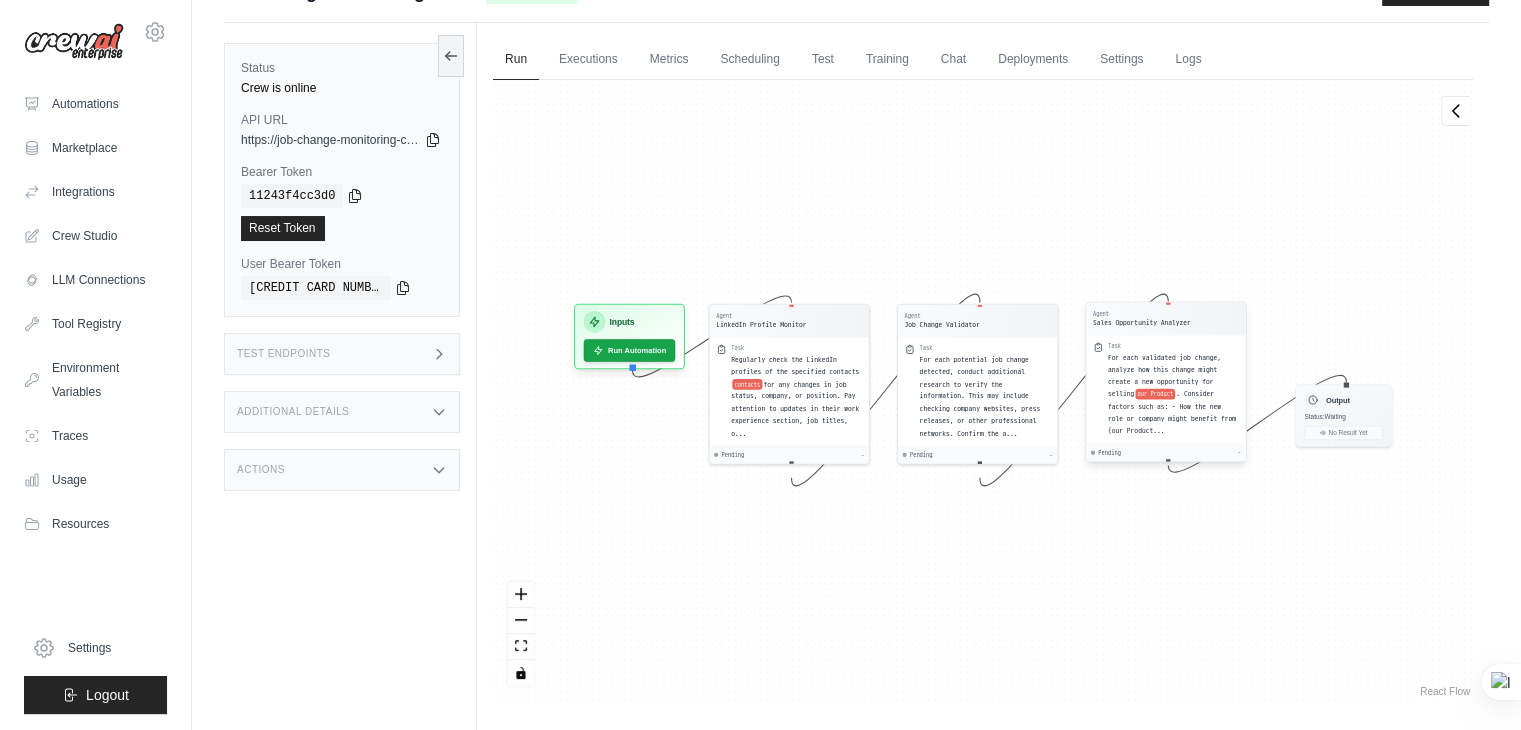 click on "For each validated job change, analyze how this change might create a new opportunity for selling  our Product . Consider factors such as: - How the new role or company might benefit from {our Product..." at bounding box center (1173, 395) 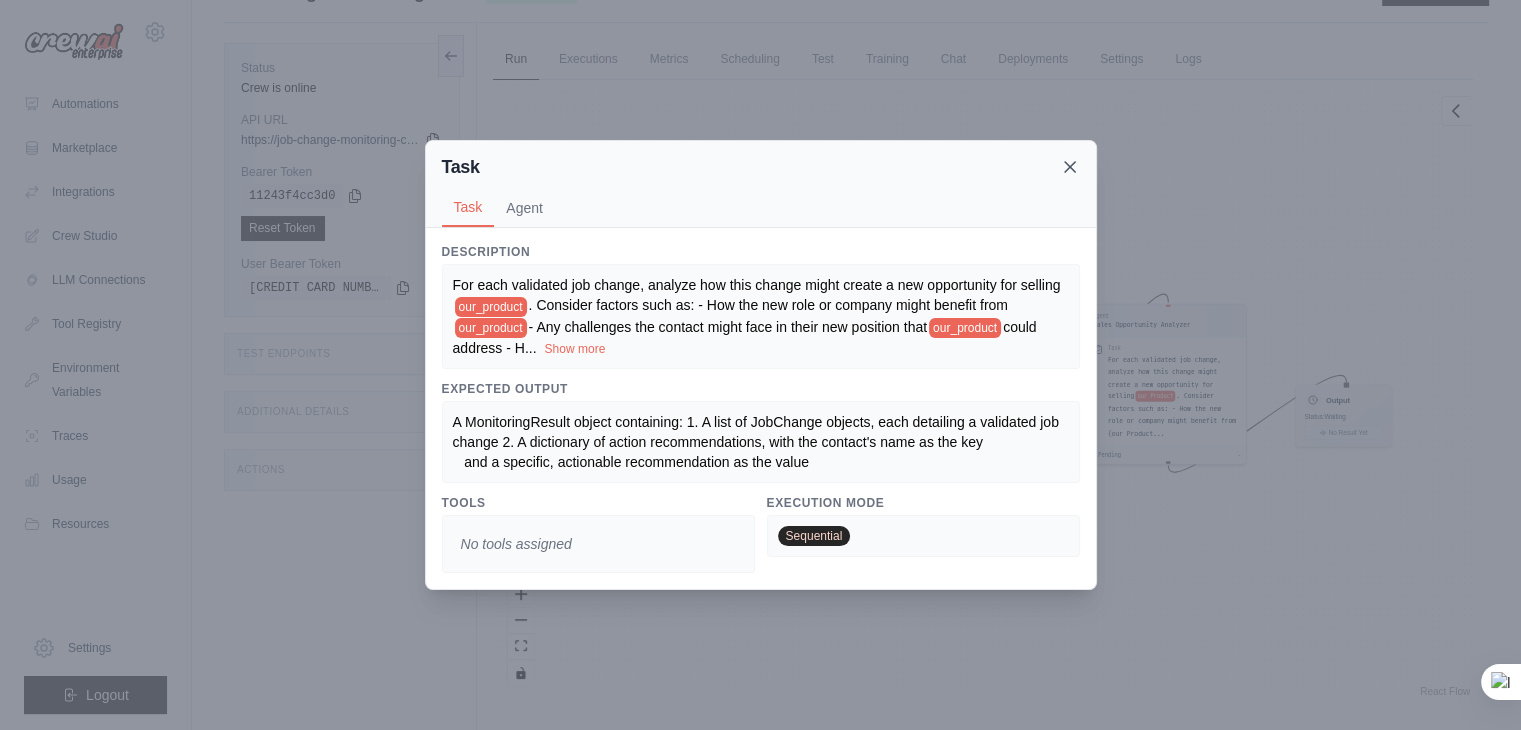 click 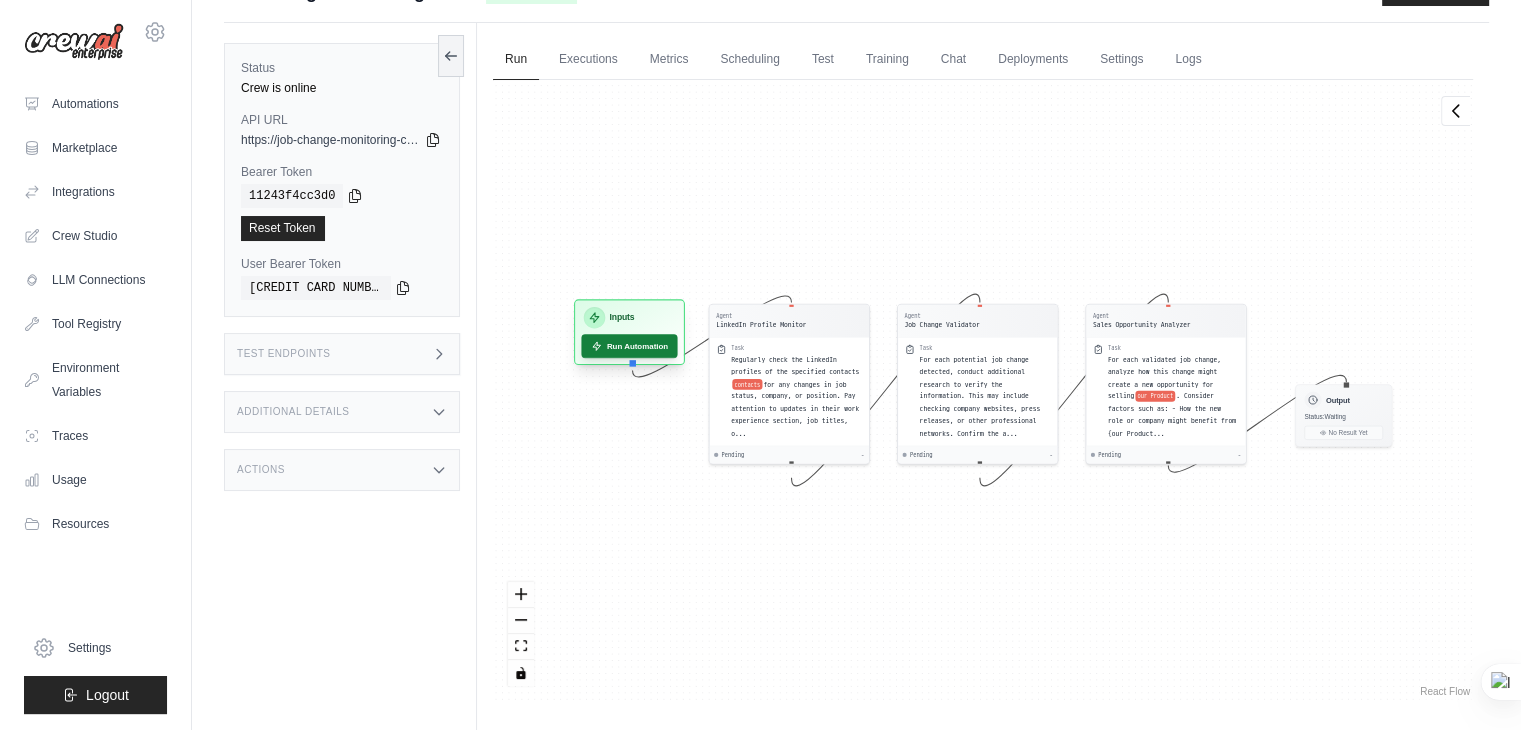 click on "Run Automation" at bounding box center (629, 346) 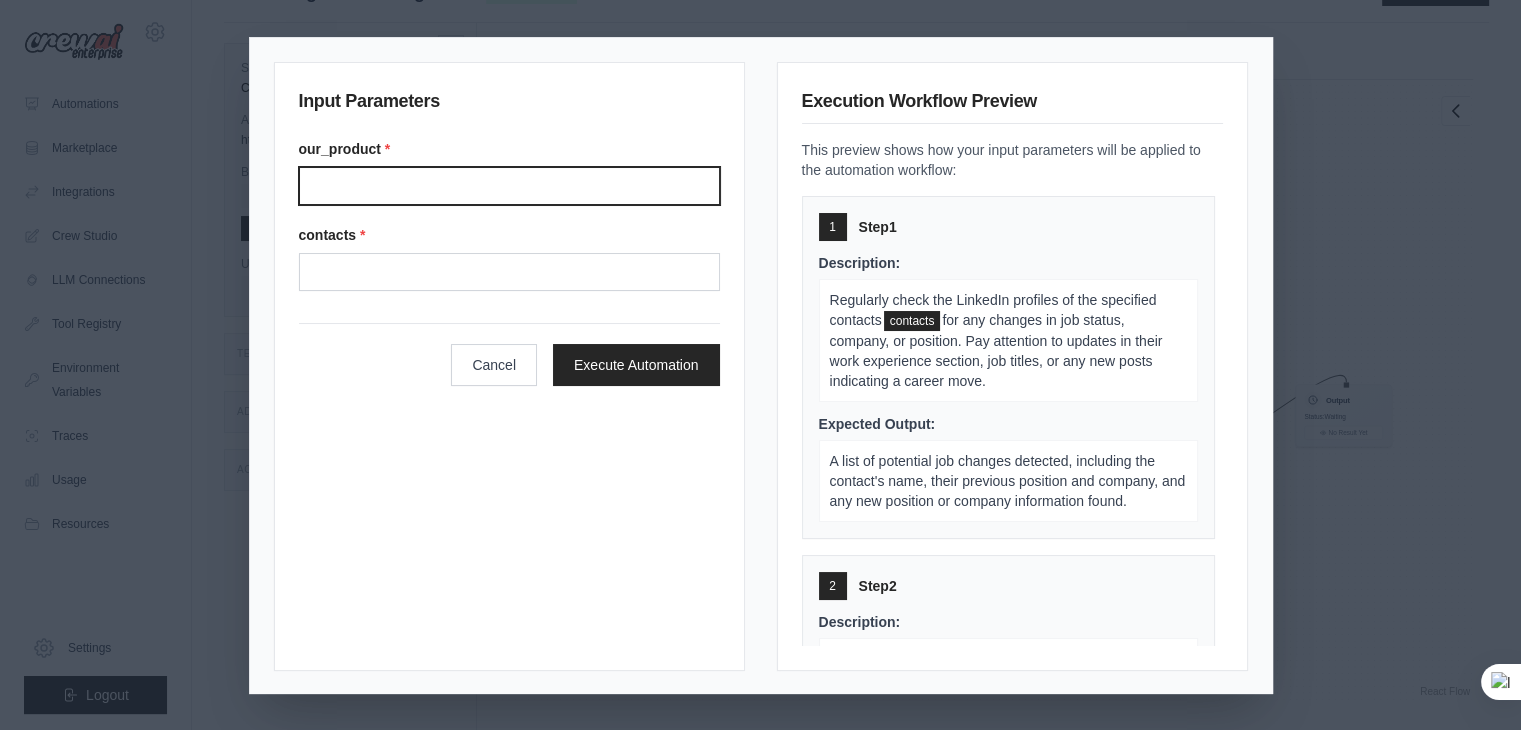 click on "Our product" at bounding box center [509, 186] 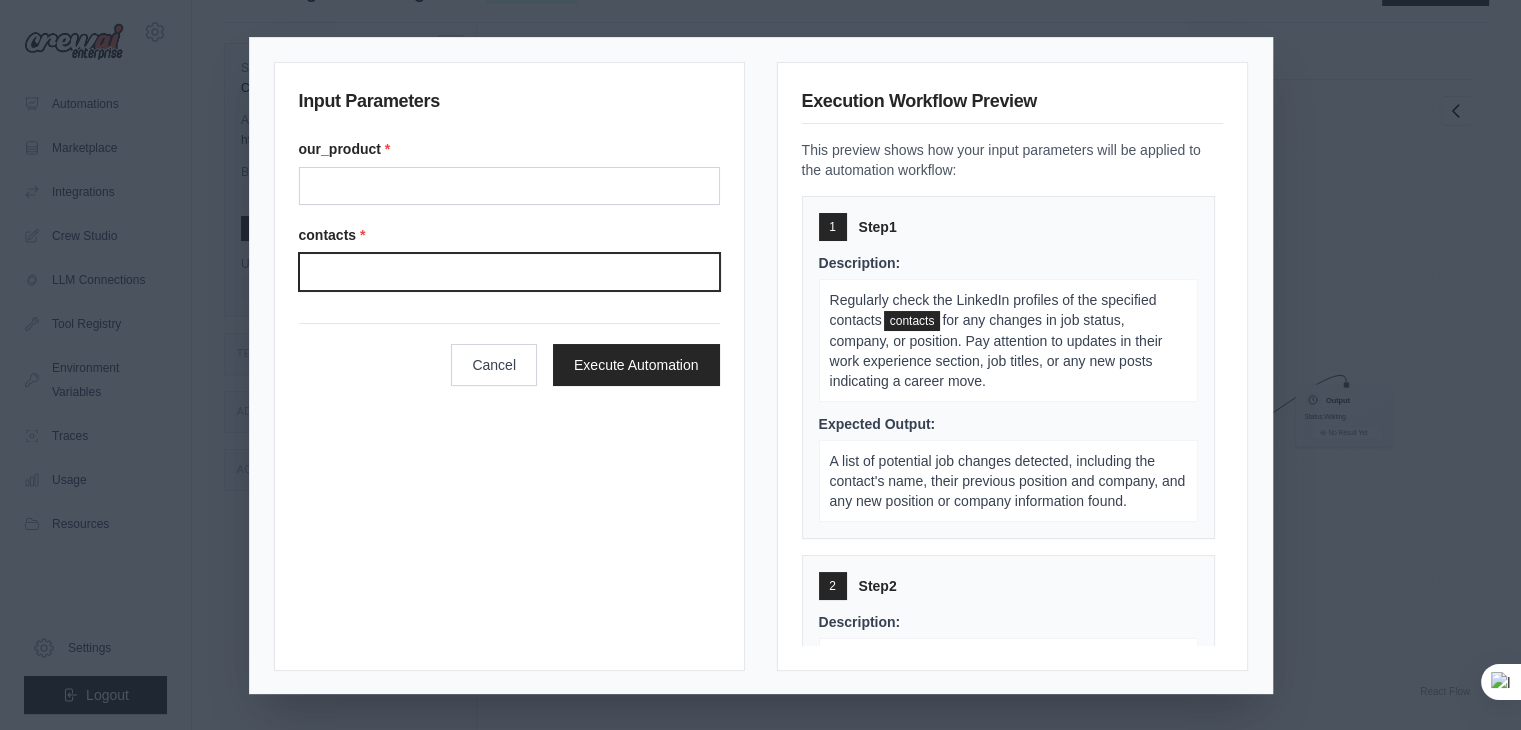 click on "Contacts" at bounding box center [509, 272] 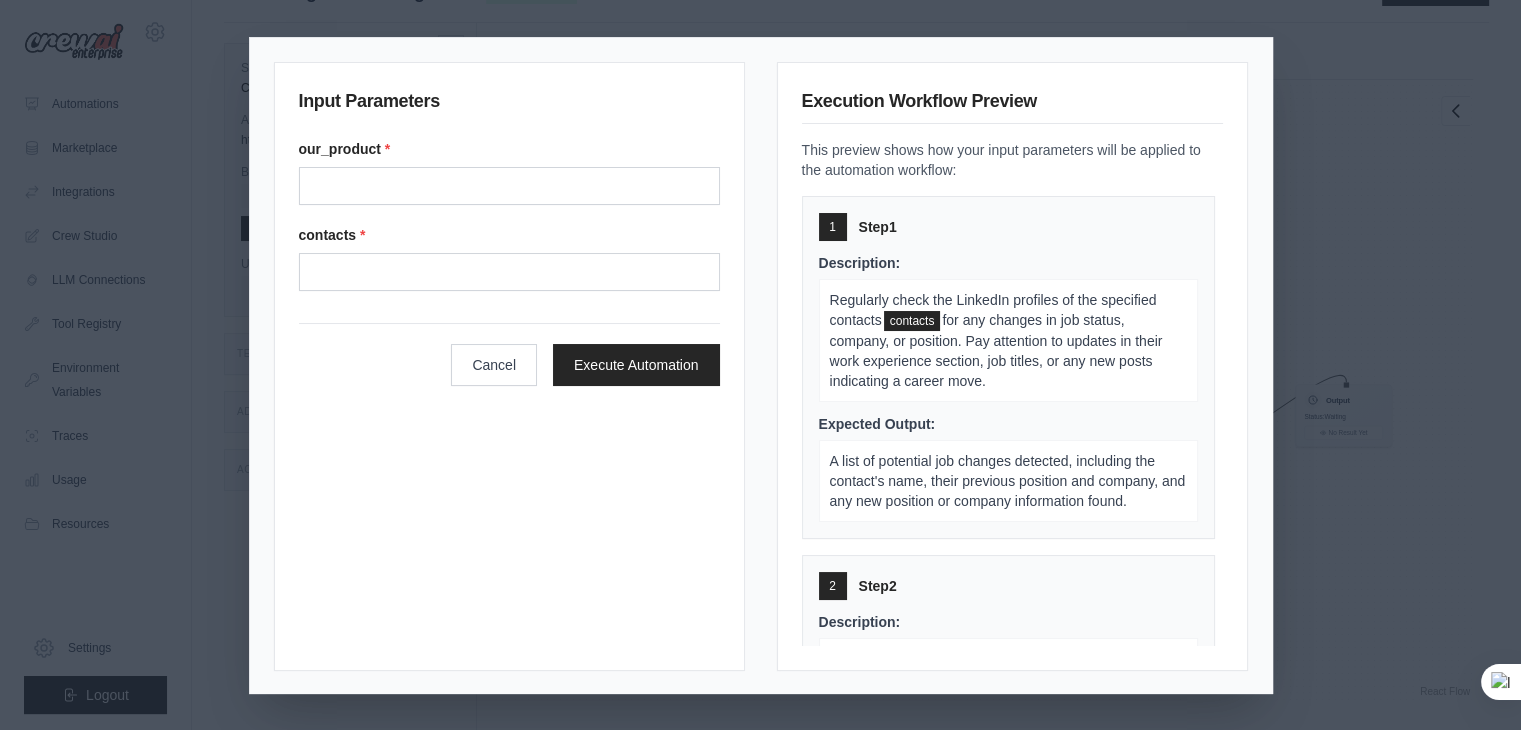 click on "contacts" at bounding box center [912, 321] 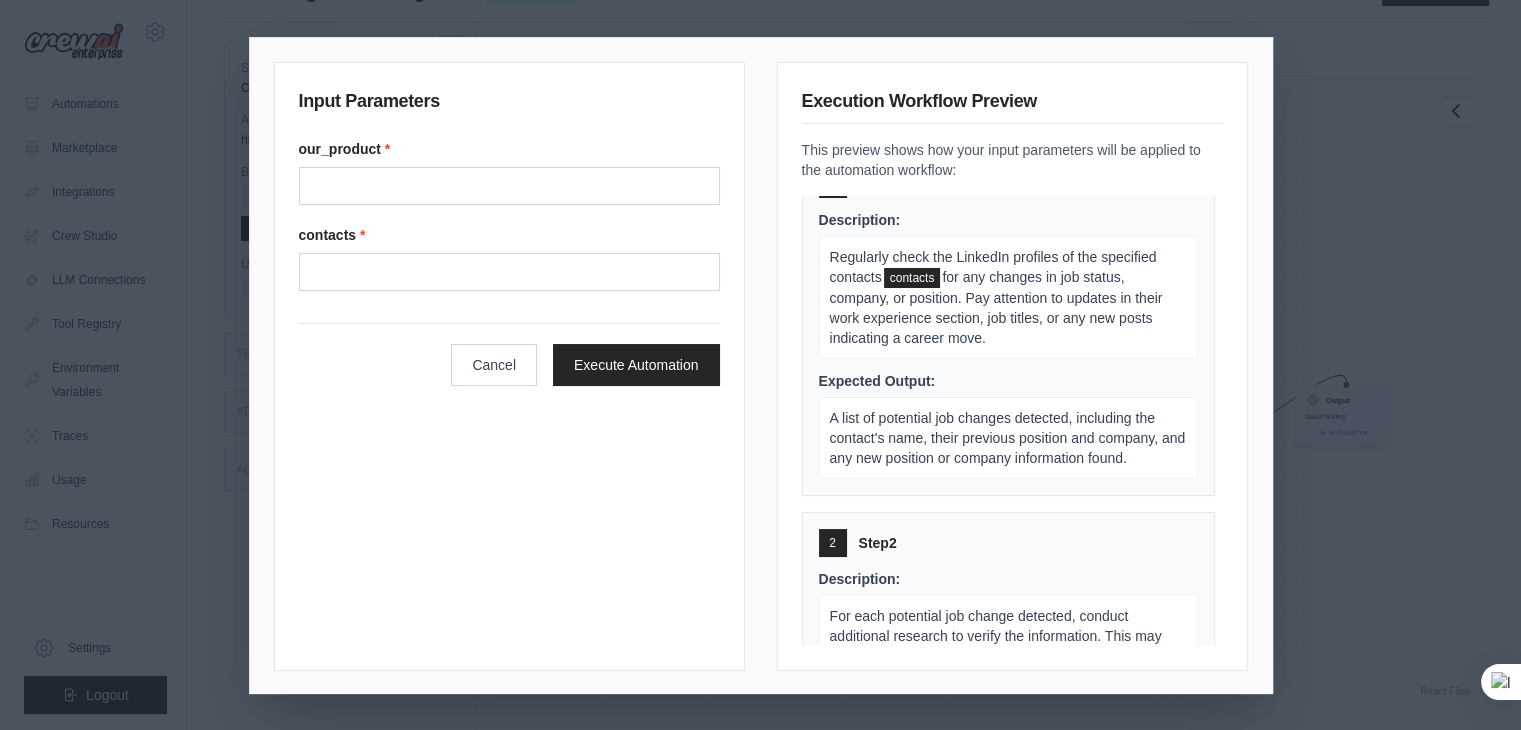scroll, scrollTop: 0, scrollLeft: 0, axis: both 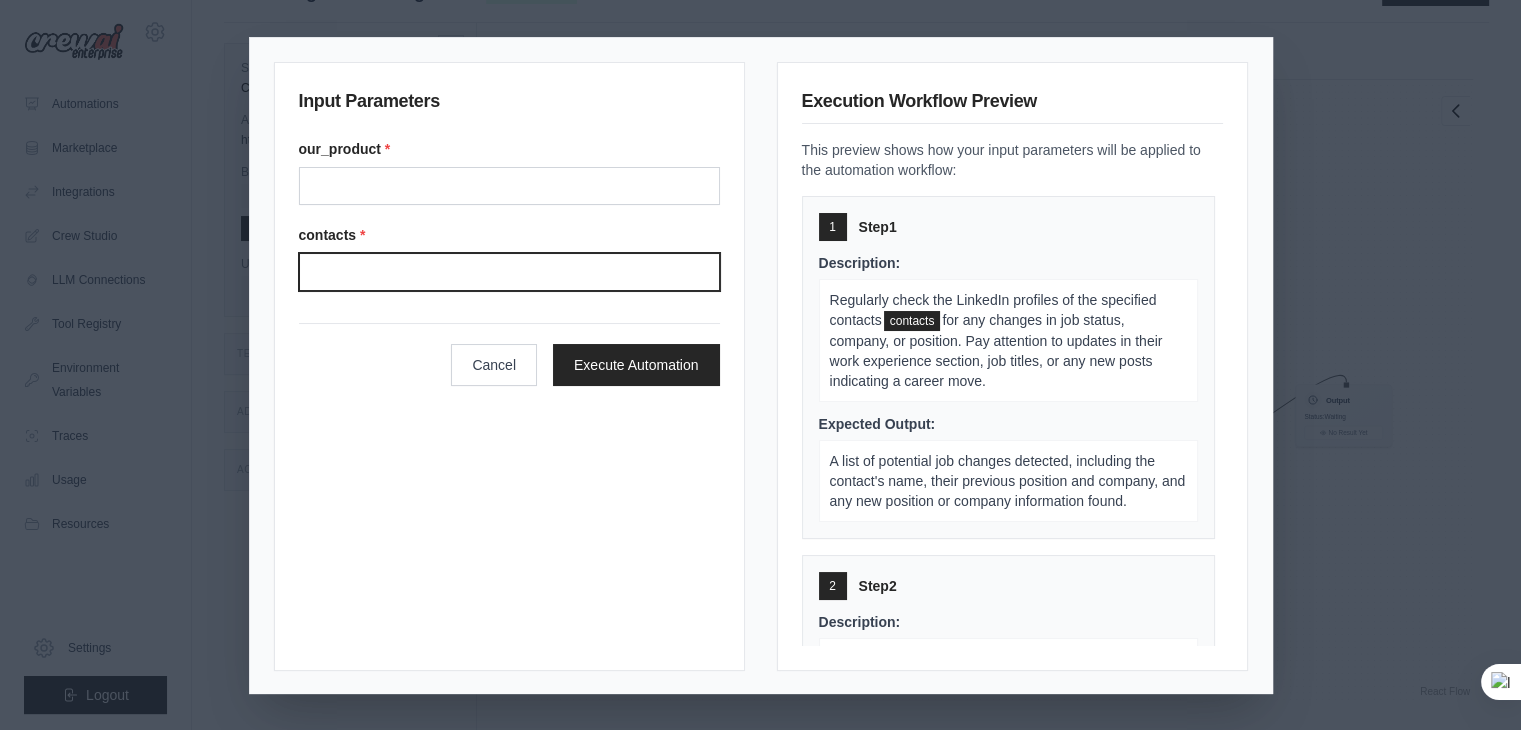 click on "Contacts" at bounding box center [509, 272] 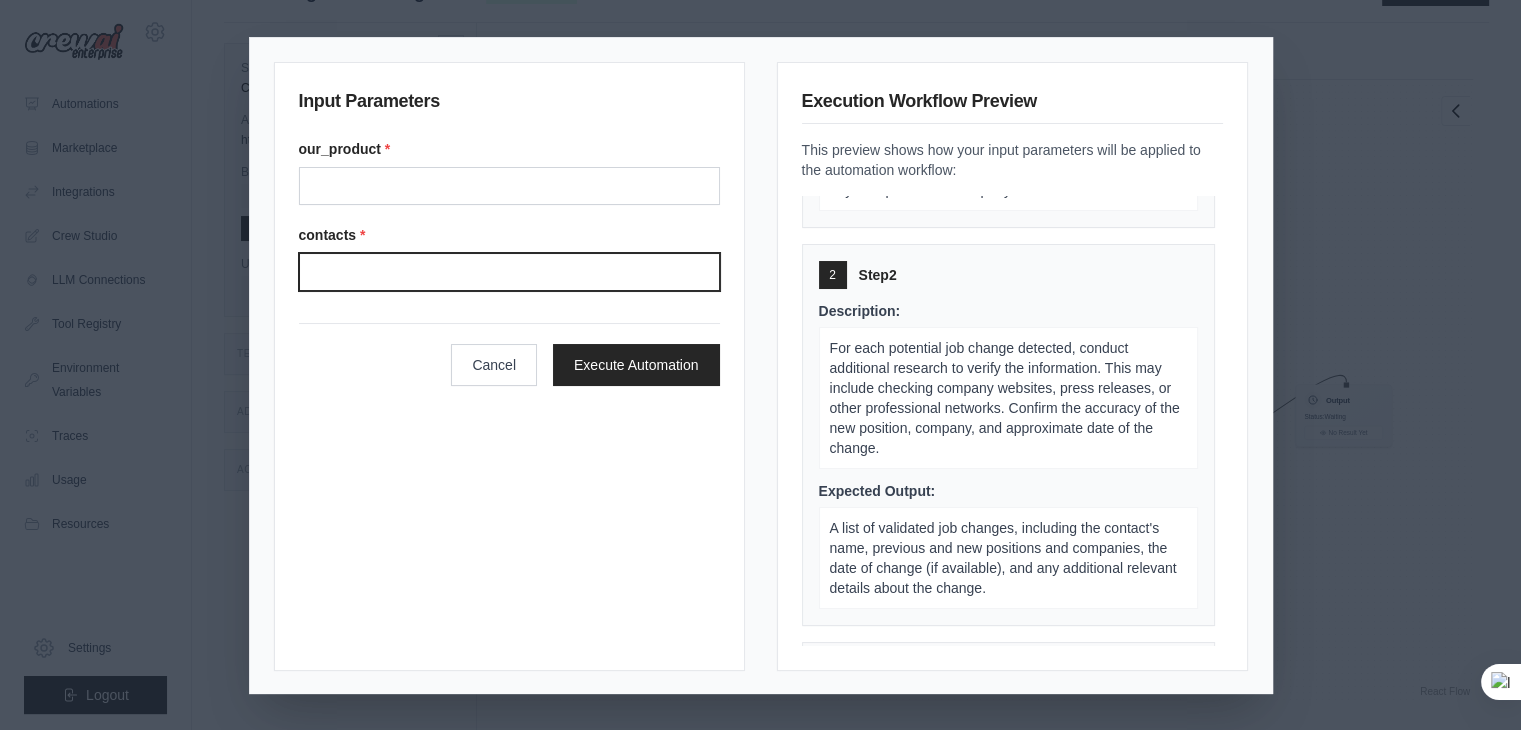 scroll, scrollTop: 0, scrollLeft: 0, axis: both 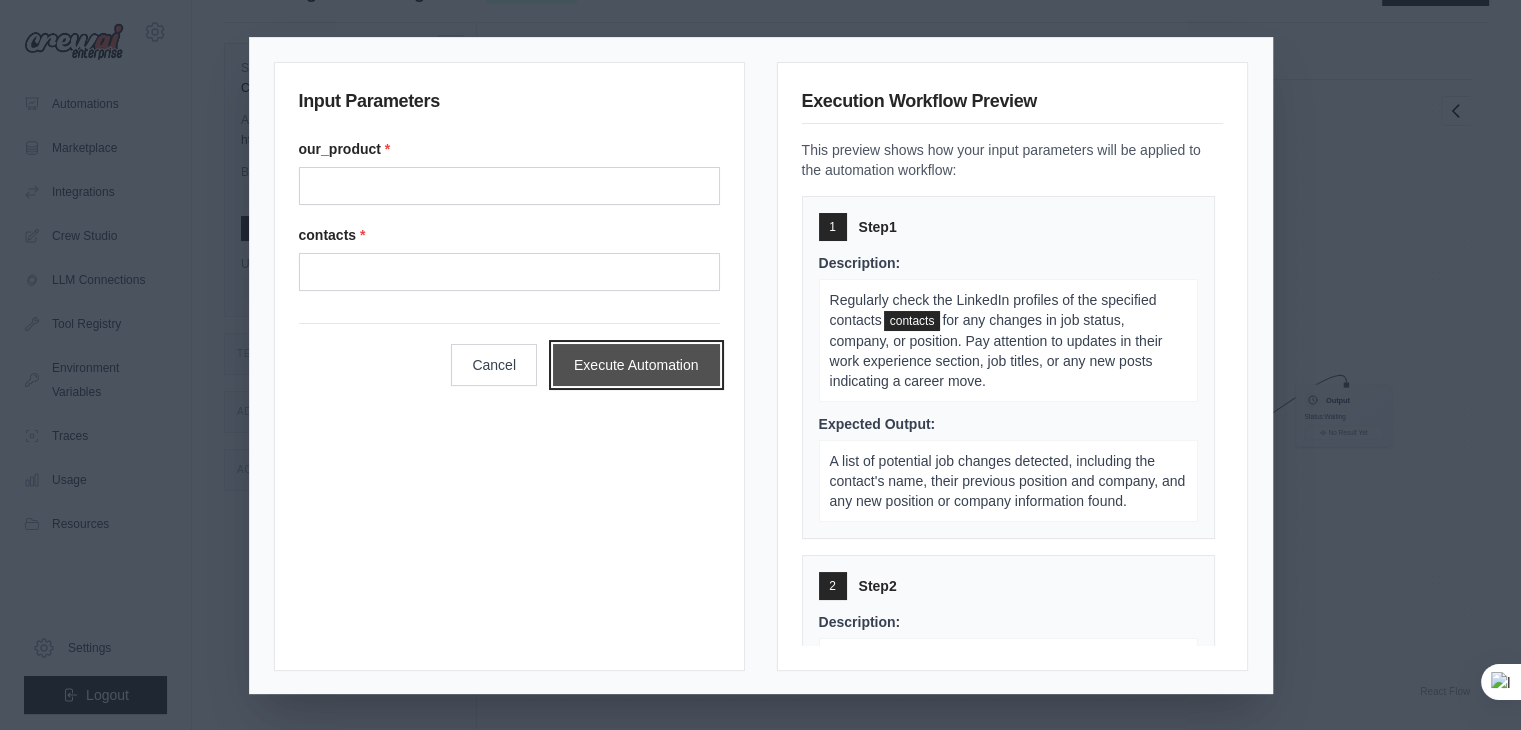 click on "Execute Automation" at bounding box center [636, 365] 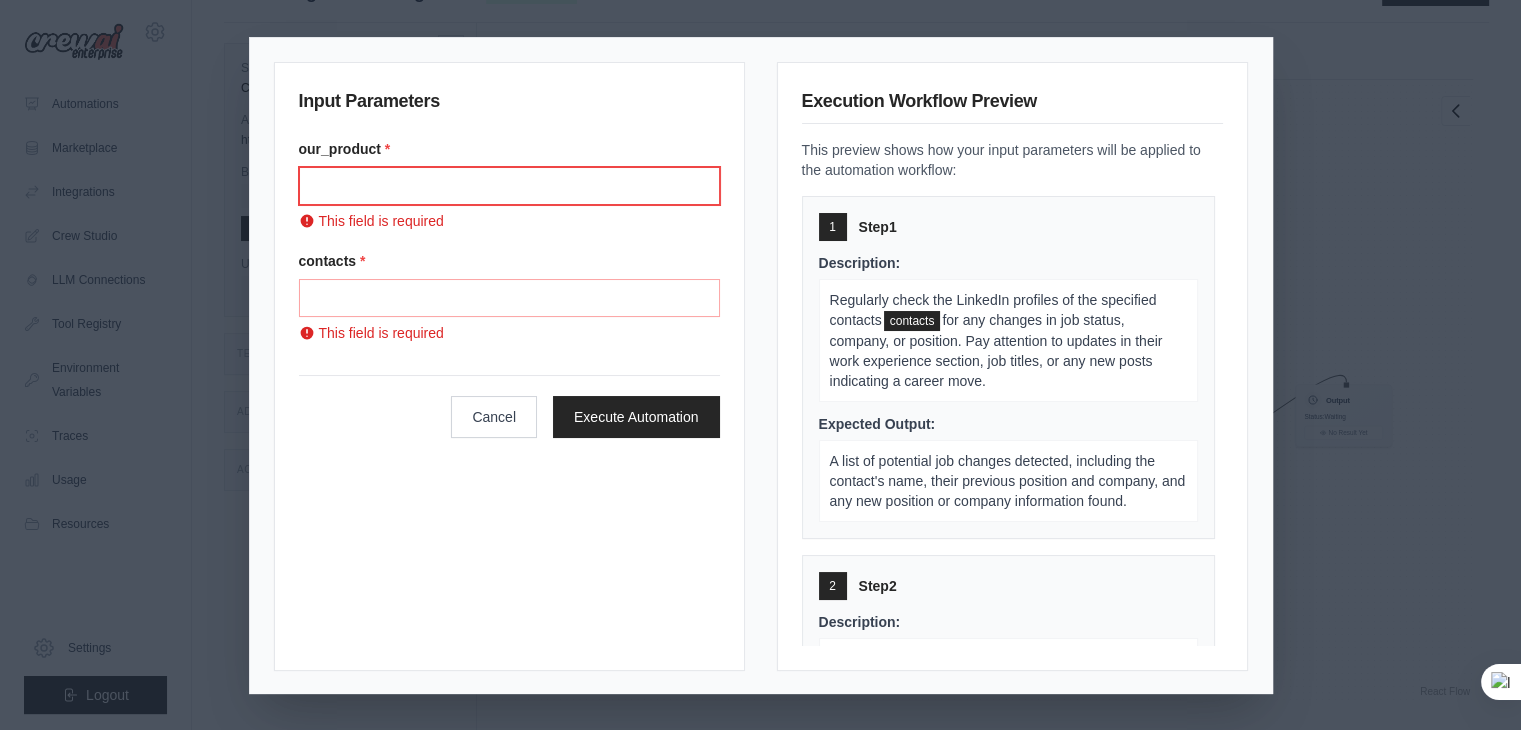 click on "Our product" at bounding box center (509, 186) 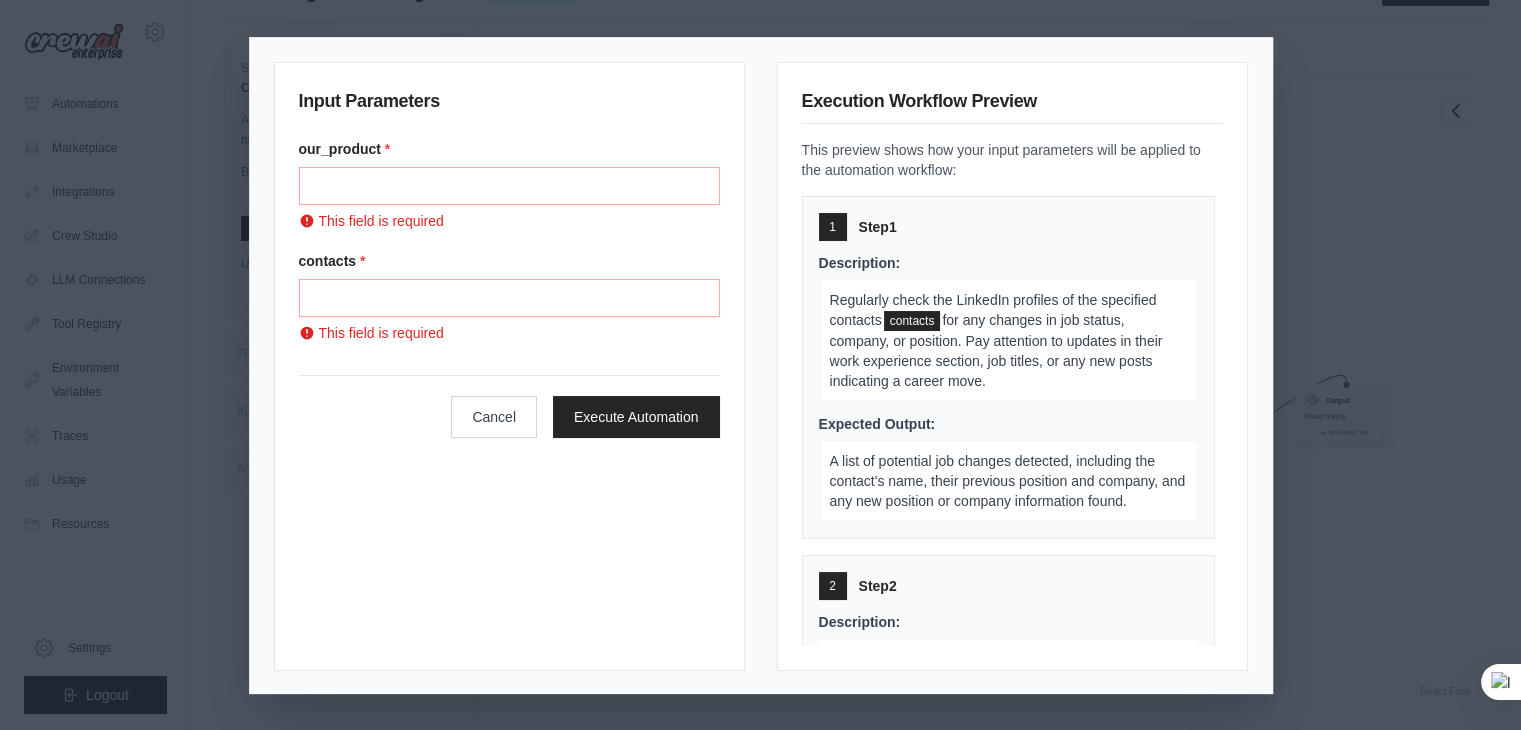 click on "Input Parameters our_product   * This field is required contacts   * This field is required Cancel Execute Automation Execution Workflow Preview This preview shows how your input parameters will be applied to the automation workflow: 1 Step  1 Description: Regularly check the LinkedIn profiles of the specified contacts  contacts  for any changes in job status, company, or position. Pay attention to updates in their work experience section, job titles, or any new posts indicating a career move.
Expected Output: A list of potential job changes detected, including the contact's name, their previous position and company, and any new position or company information found.
2 Step  2 Description: For each potential job change detected, conduct additional research to verify the information. This may include checking company websites, press releases, or other professional networks. Confirm the accuracy of the new position, company, and approximate date of the change.
Expected Output: 3 Step  3 Description:" at bounding box center [760, 365] 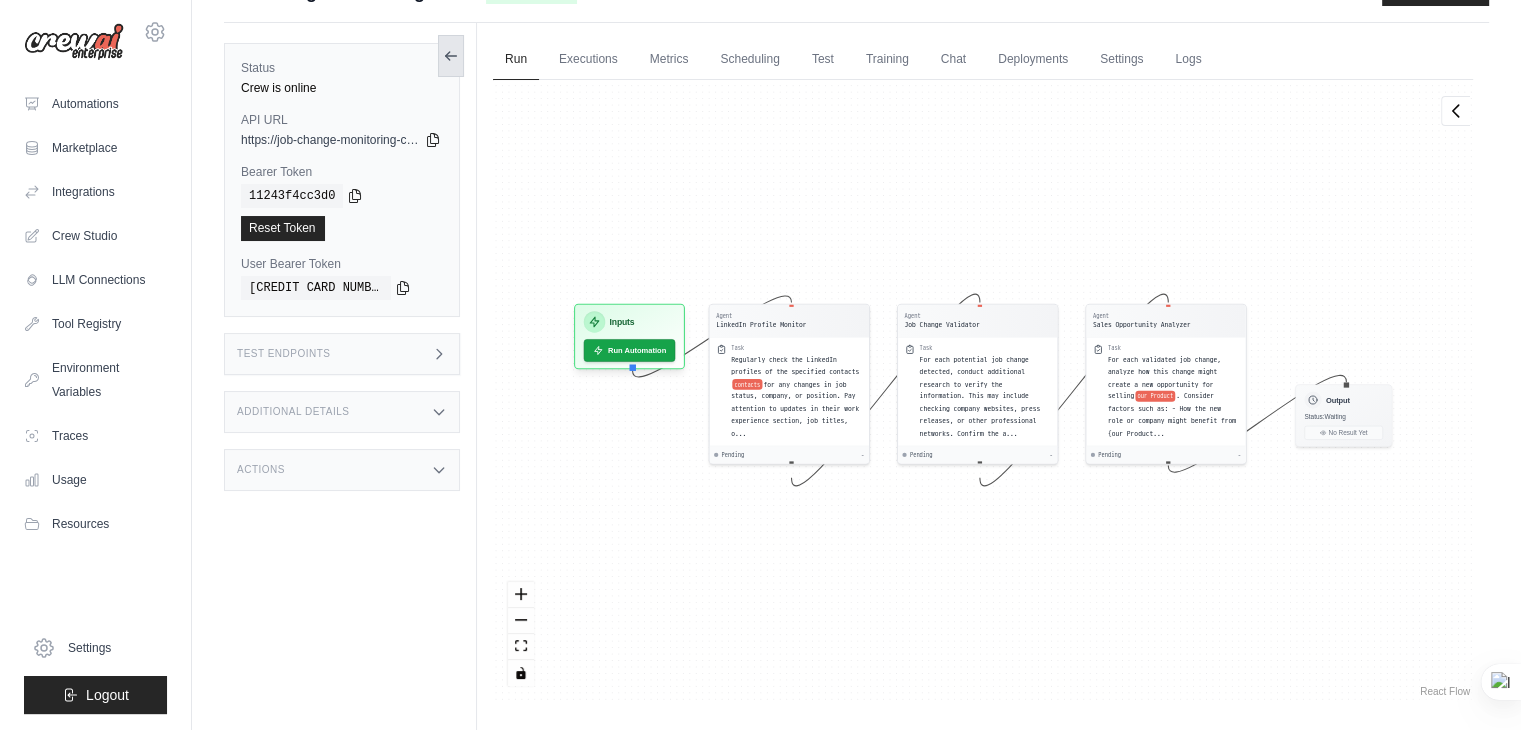 click at bounding box center [451, 56] 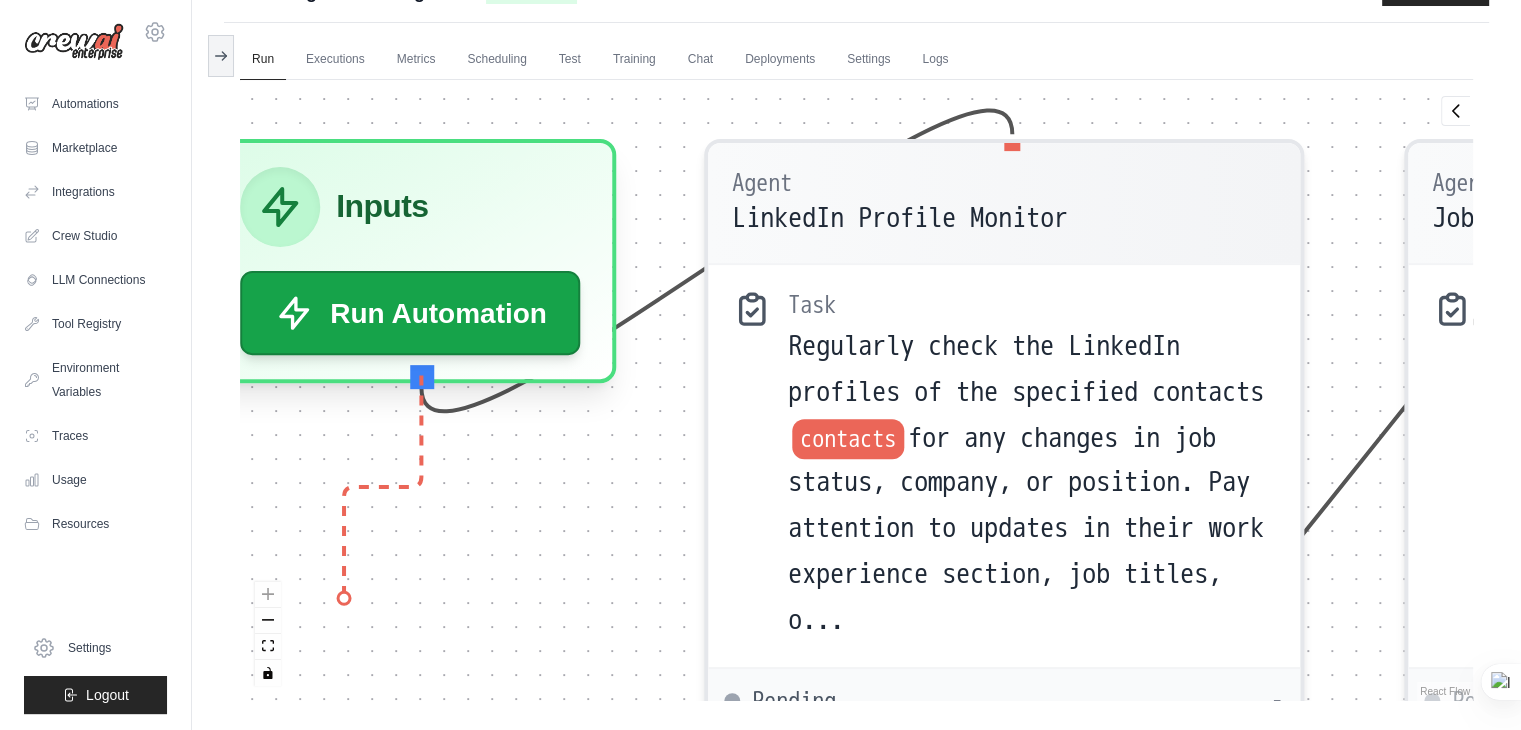 drag, startPoint x: 425, startPoint y: 372, endPoint x: 344, endPoint y: 597, distance: 239.13594 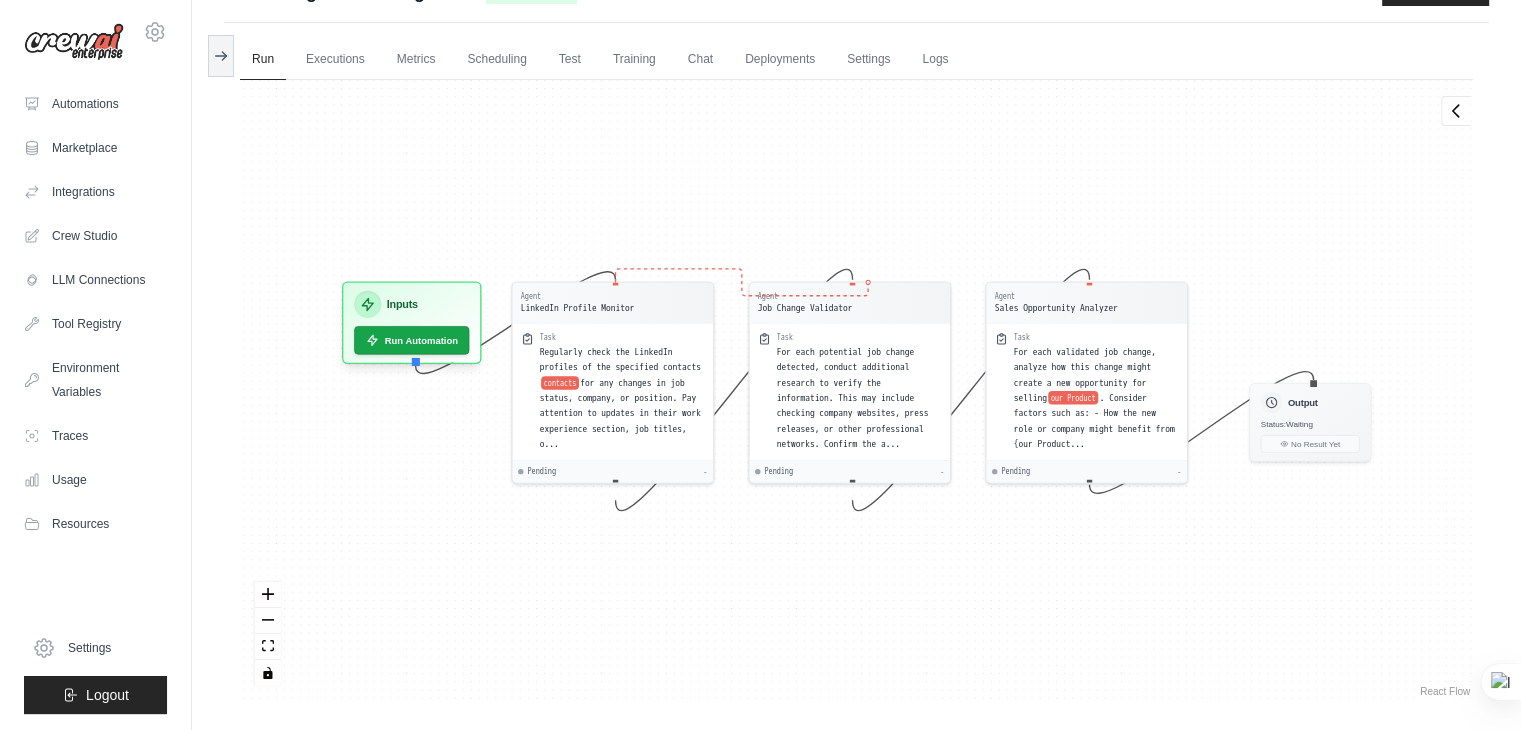 drag, startPoint x: 616, startPoint y: 281, endPoint x: 851, endPoint y: 272, distance: 235.17227 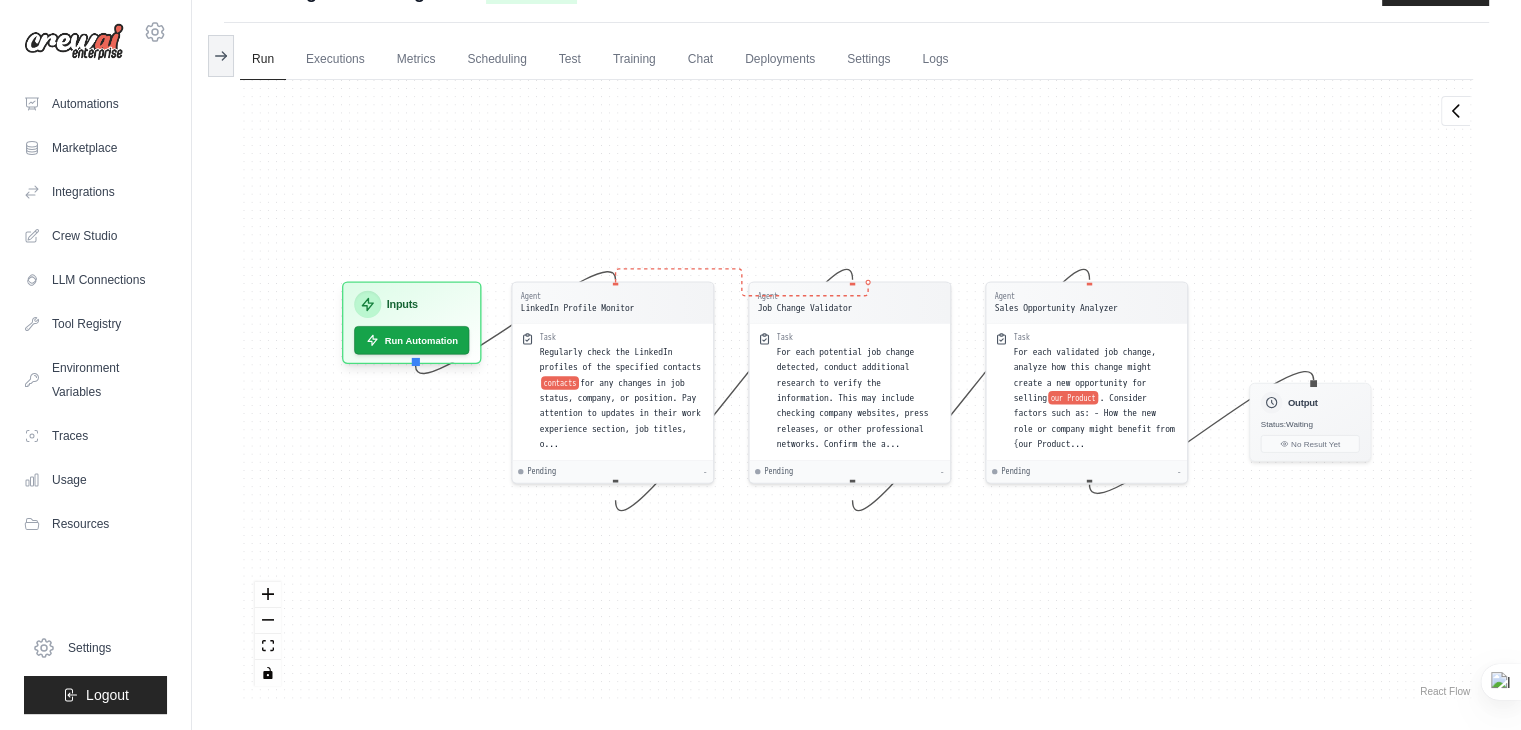 click on "Agent LinkedIn Profile Monitor Task Regularly check the LinkedIn profiles of the specified contacts  contacts  for any changes in job status, company, or position. Pay attention to updates in their work experience section, job titles, o... Pending - Agent Job Change Validator Task For each potential job change detected, conduct additional research to verify the information. This may include checking company websites, press releases, or other professional networks. Confirm the a... Pending - Agent Sales Opportunity Analyzer Task For each validated job change, analyze how this change might create a new opportunity for selling  our Product . Consider factors such as: - How the new role or company might benefit from {our Product... Pending - Inputs Run Automation Output Status:  Waiting No Result Yet" at bounding box center (690, 490) 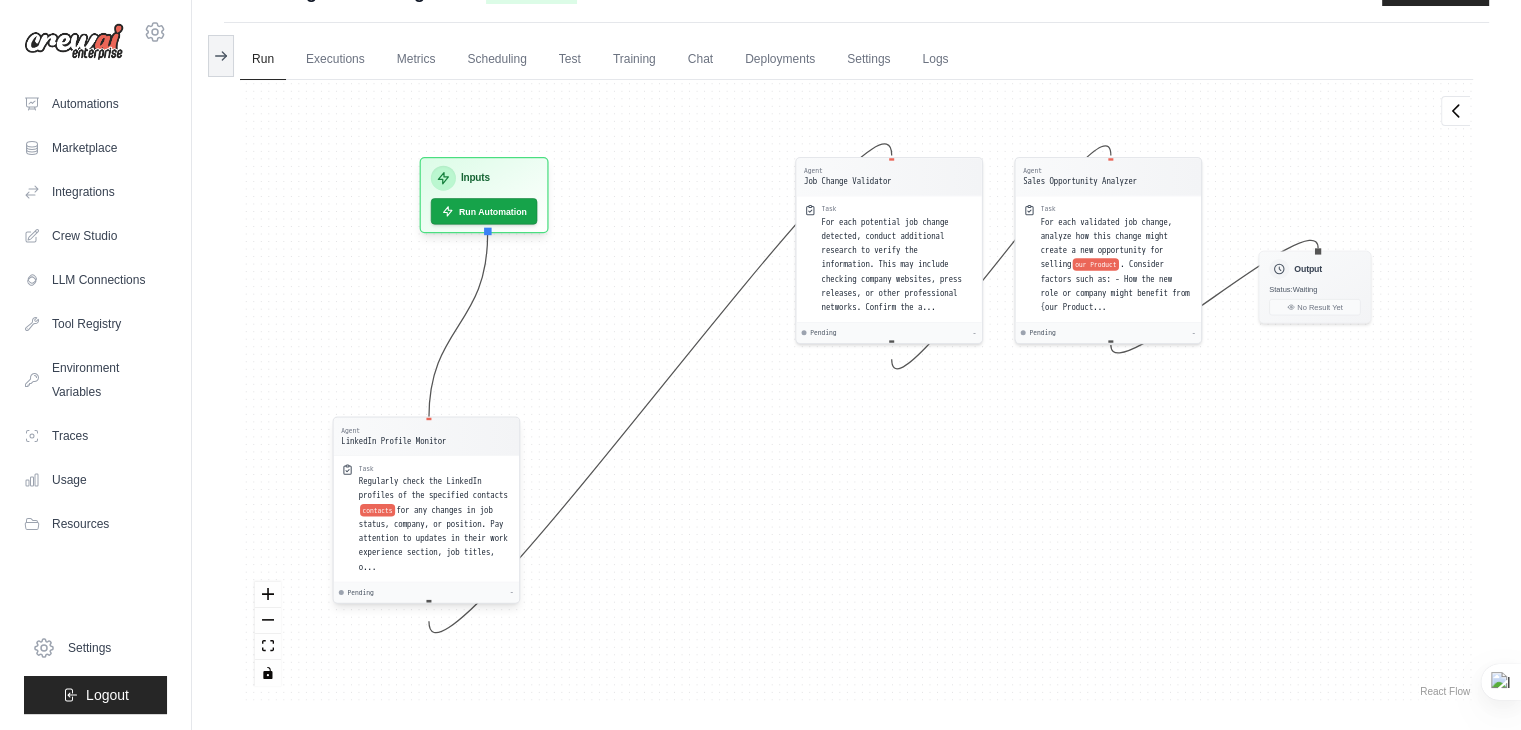 drag, startPoint x: 626, startPoint y: 283, endPoint x: 423, endPoint y: 419, distance: 244.34607 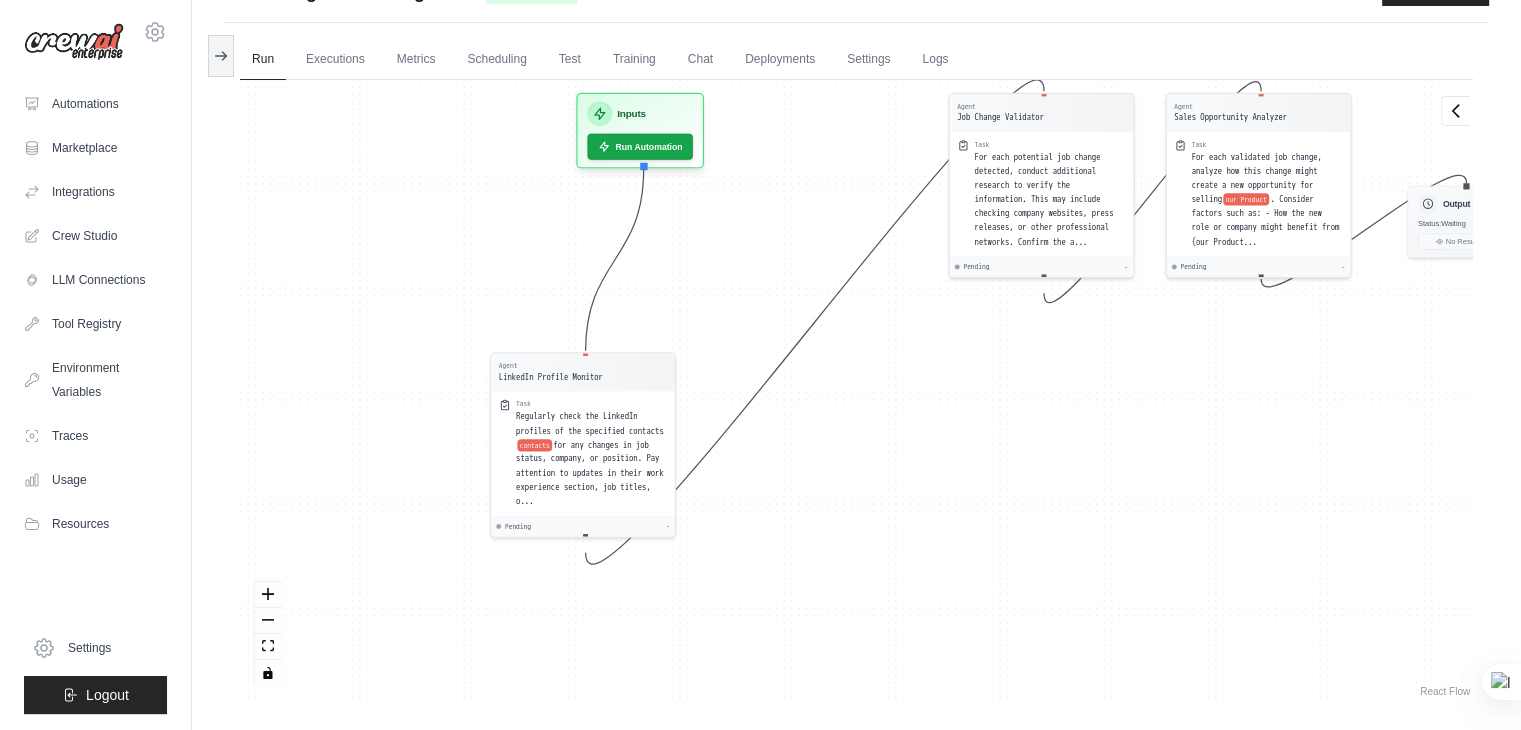 drag, startPoint x: 436, startPoint y: 418, endPoint x: 584, endPoint y: 350, distance: 162.87419 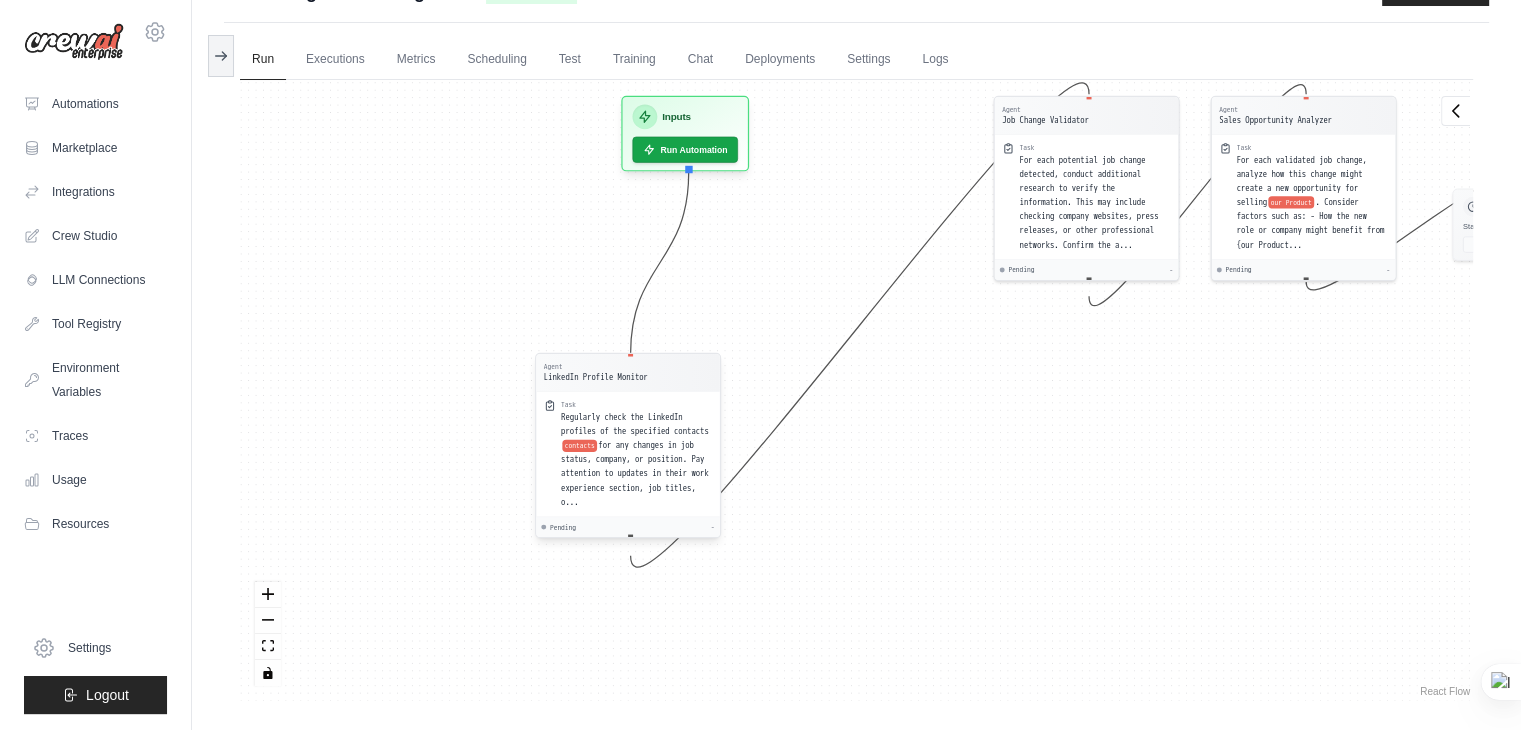 drag, startPoint x: 584, startPoint y: 350, endPoint x: 629, endPoint y: 353, distance: 45.099888 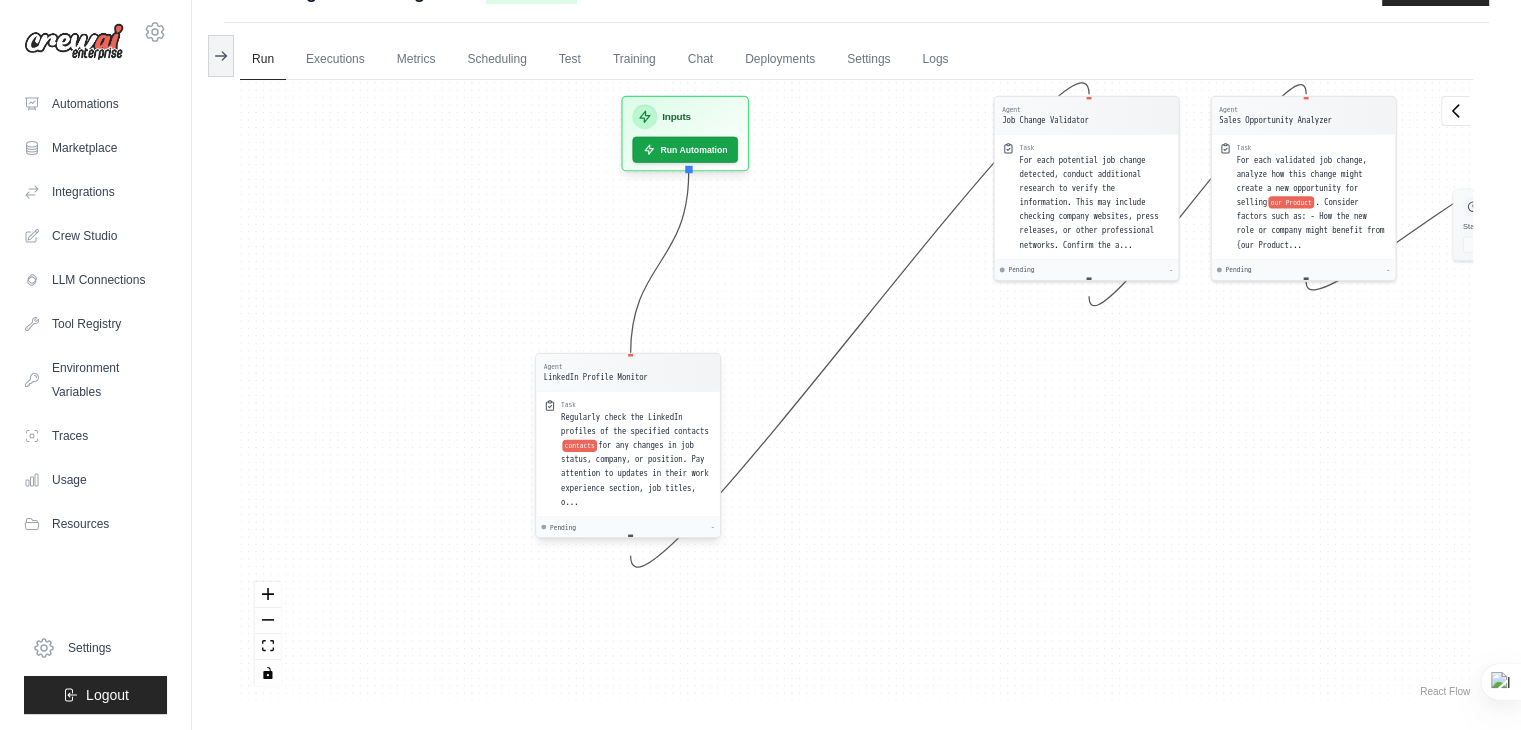 click on "Agent LinkedIn Profile Monitor Task Regularly check the LinkedIn profiles of the specified contacts  contacts  for any changes in job status, company, or position. Pay attention to updates in their work experience section, job titles, o... Pending - Agent Job Change Validator Task For each potential job change detected, conduct additional research to verify the information. This may include checking company websites, press releases, or other professional networks. Confirm the a... Pending - Agent Sales Opportunity Analyzer Task For each validated job change, analyze how this change might create a new opportunity for selling  our Product . Consider factors such as: - How the new role or company might benefit from {our Product... Pending - Inputs Run Automation Output Status:  Waiting No Result Yet" at bounding box center [856, 390] 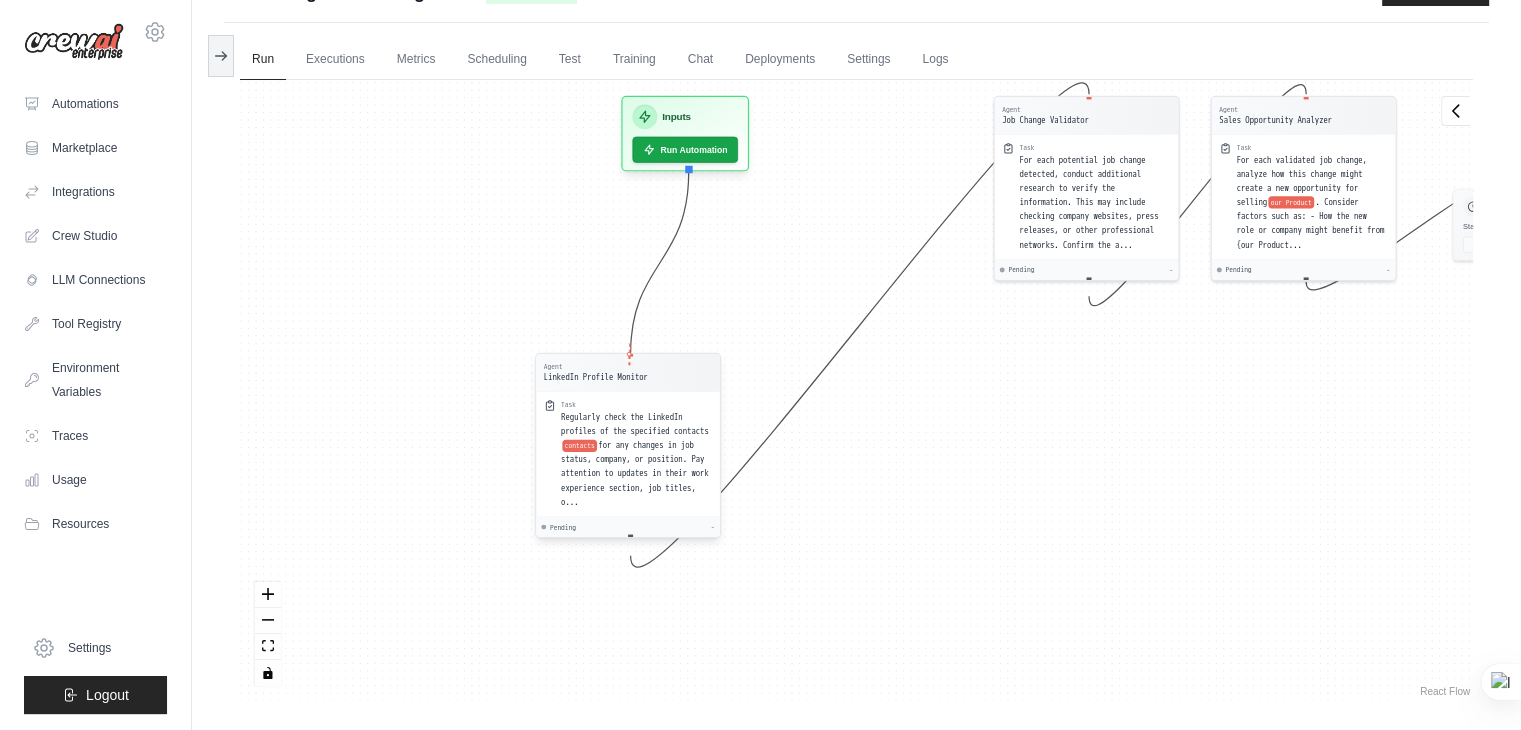 click at bounding box center [630, 354] 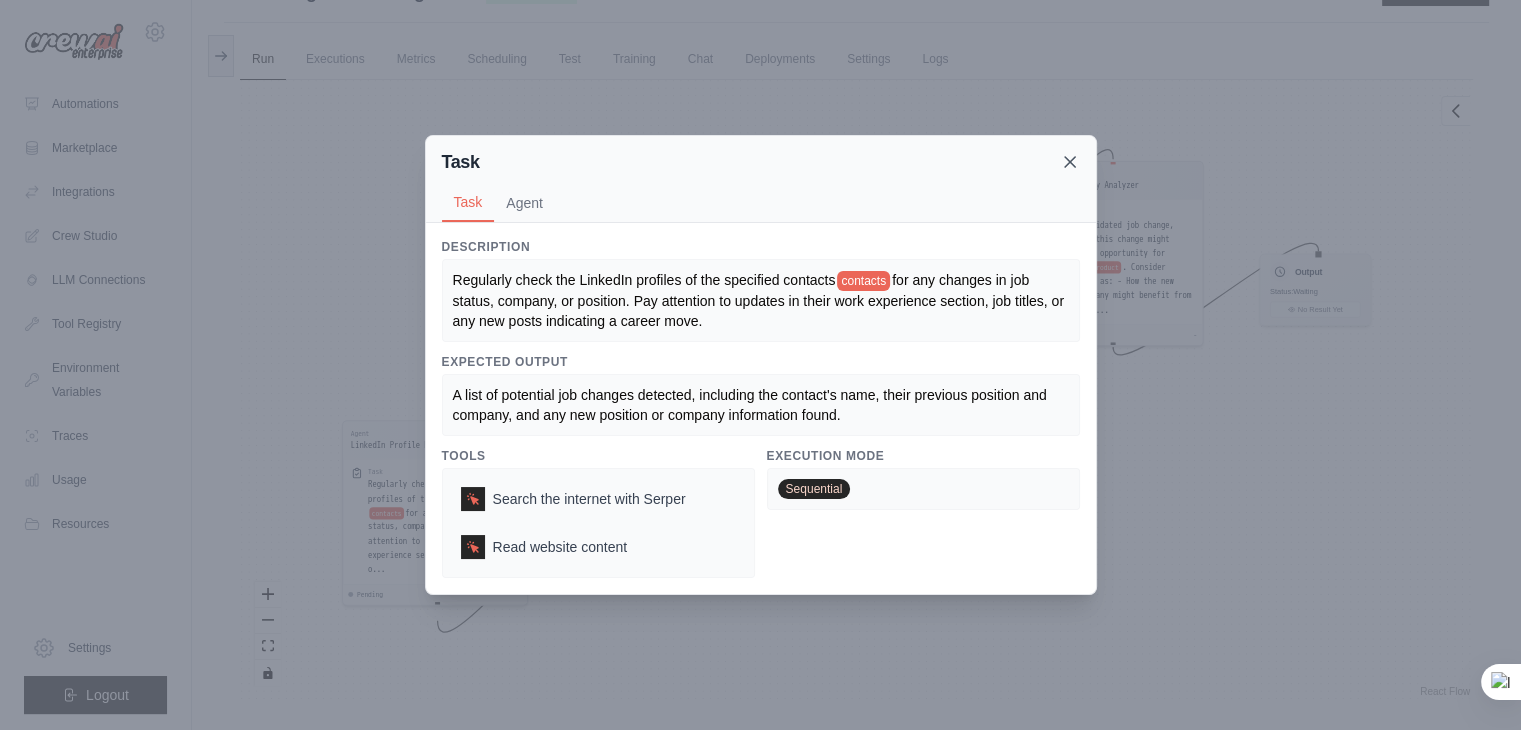 click 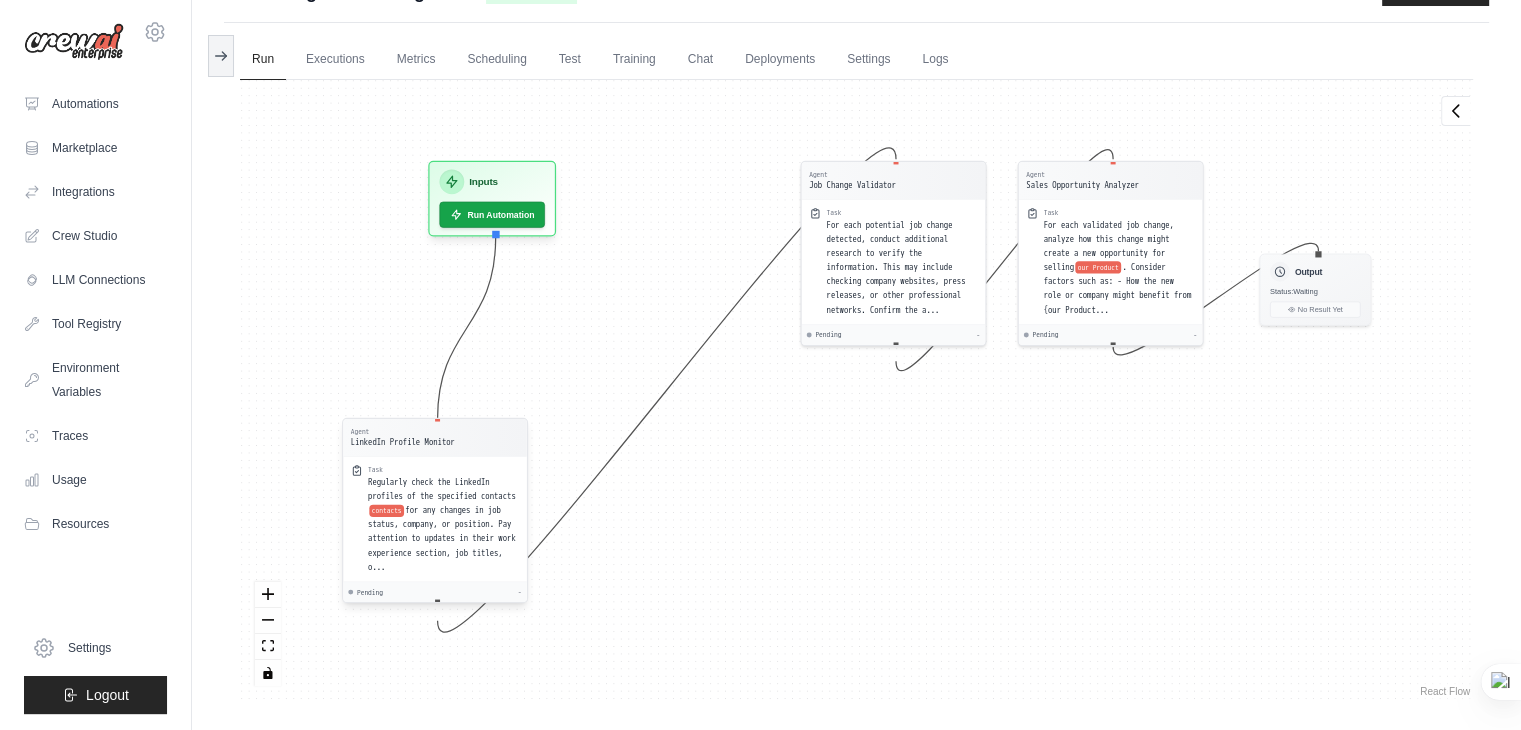 click on "Task Regularly check the LinkedIn profiles of the specified contacts  contacts  for any changes in job status, company, or position. Pay attention to updates in their work experience section, job titles, o..." at bounding box center (435, 518) 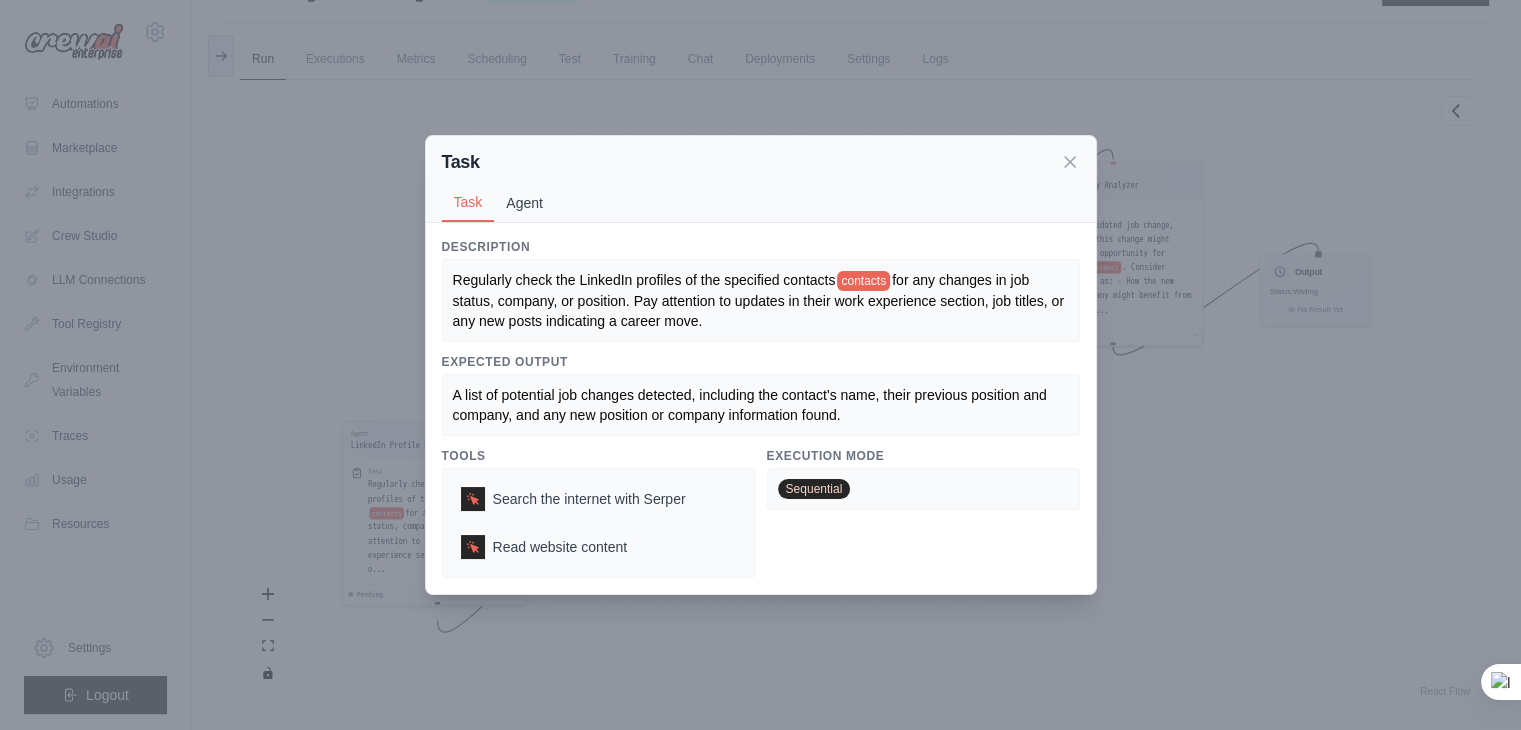 click on "Agent" at bounding box center [524, 203] 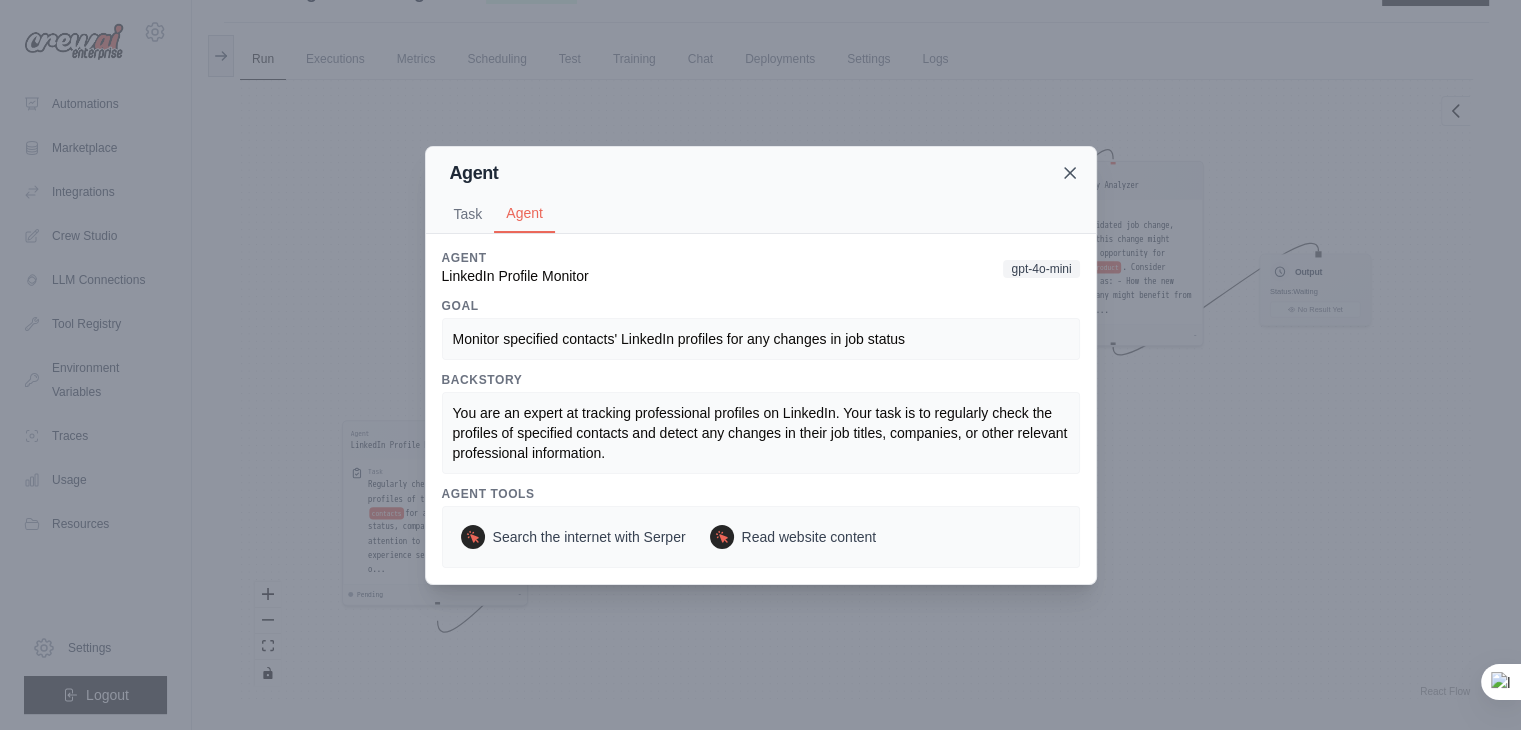 click 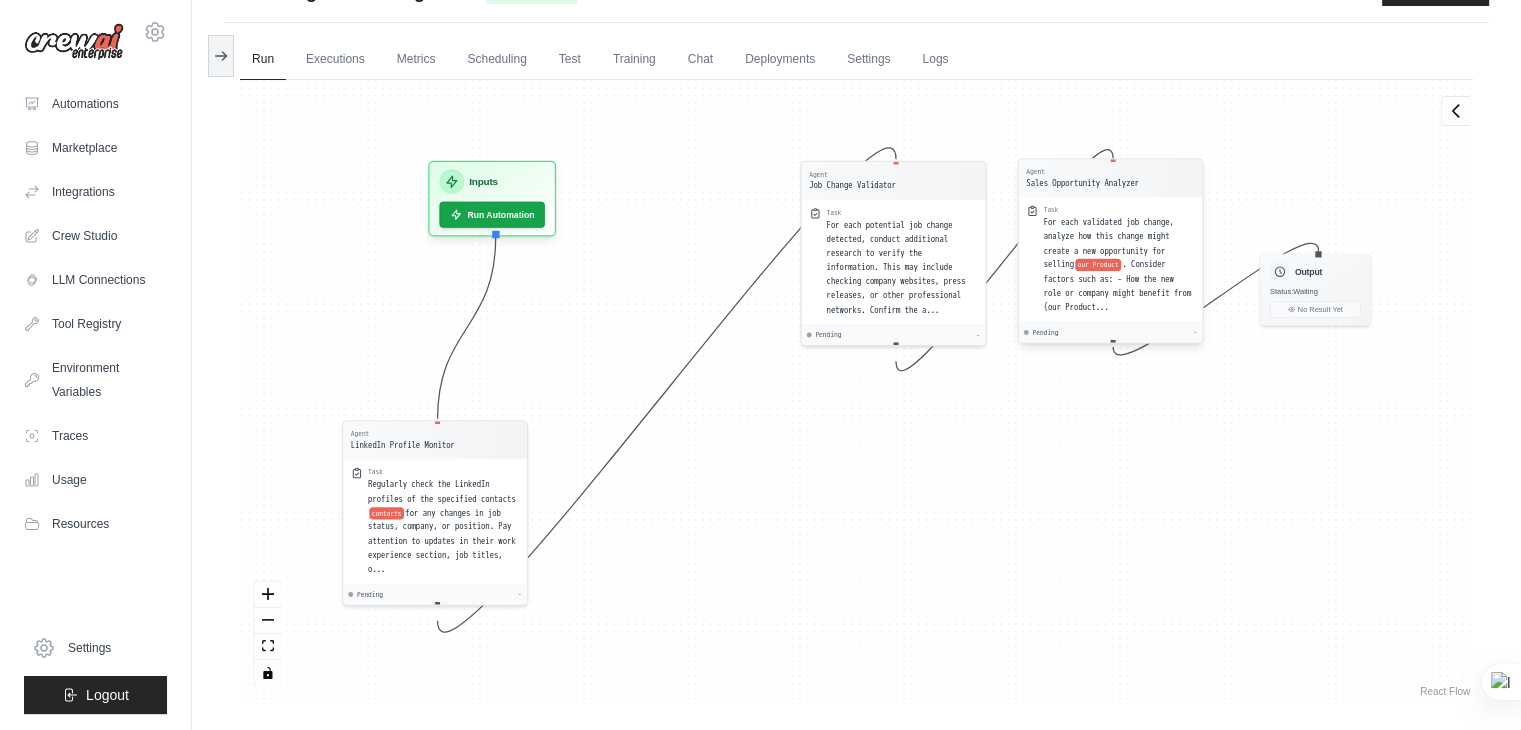 click on "Agent" at bounding box center [1082, 172] 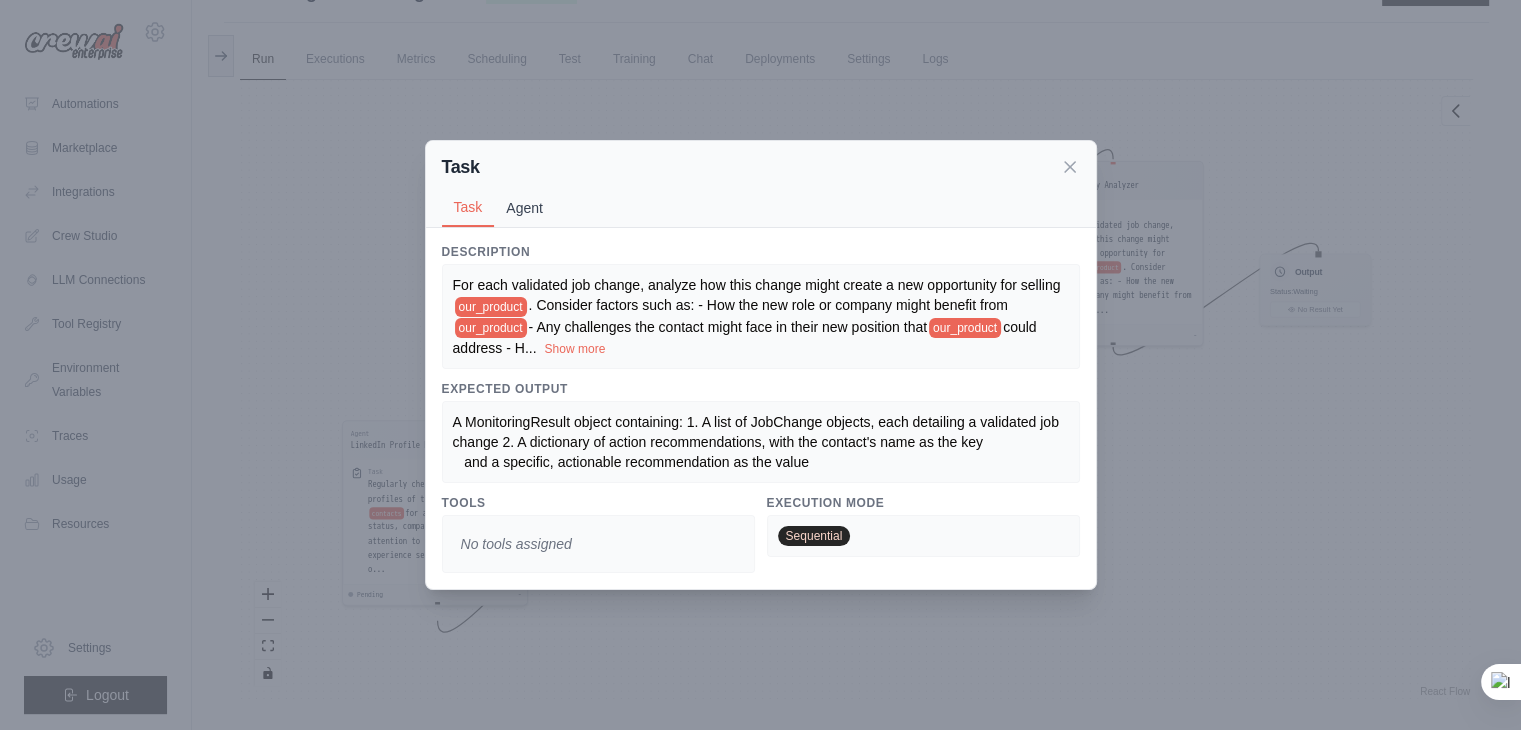 click on "Agent" at bounding box center [524, 208] 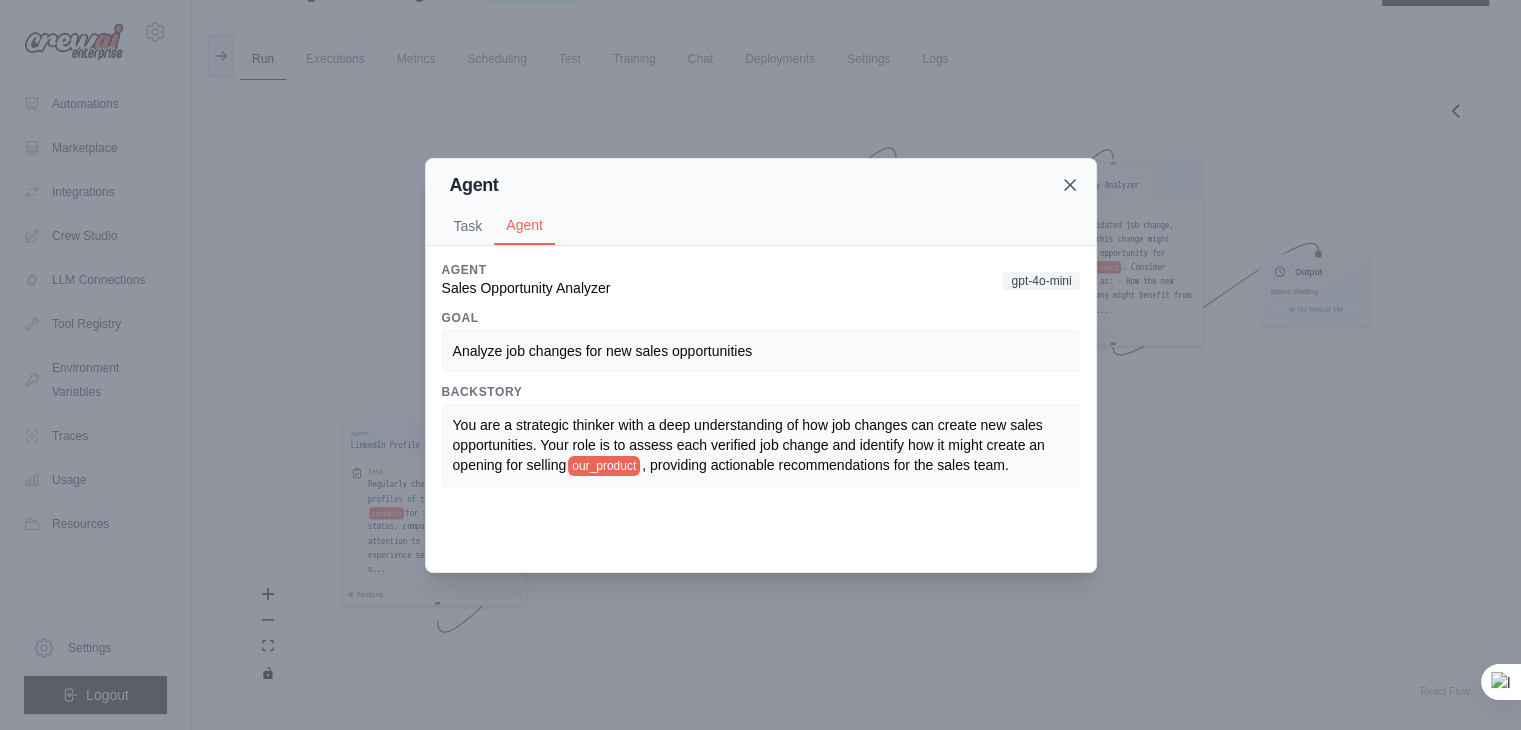click 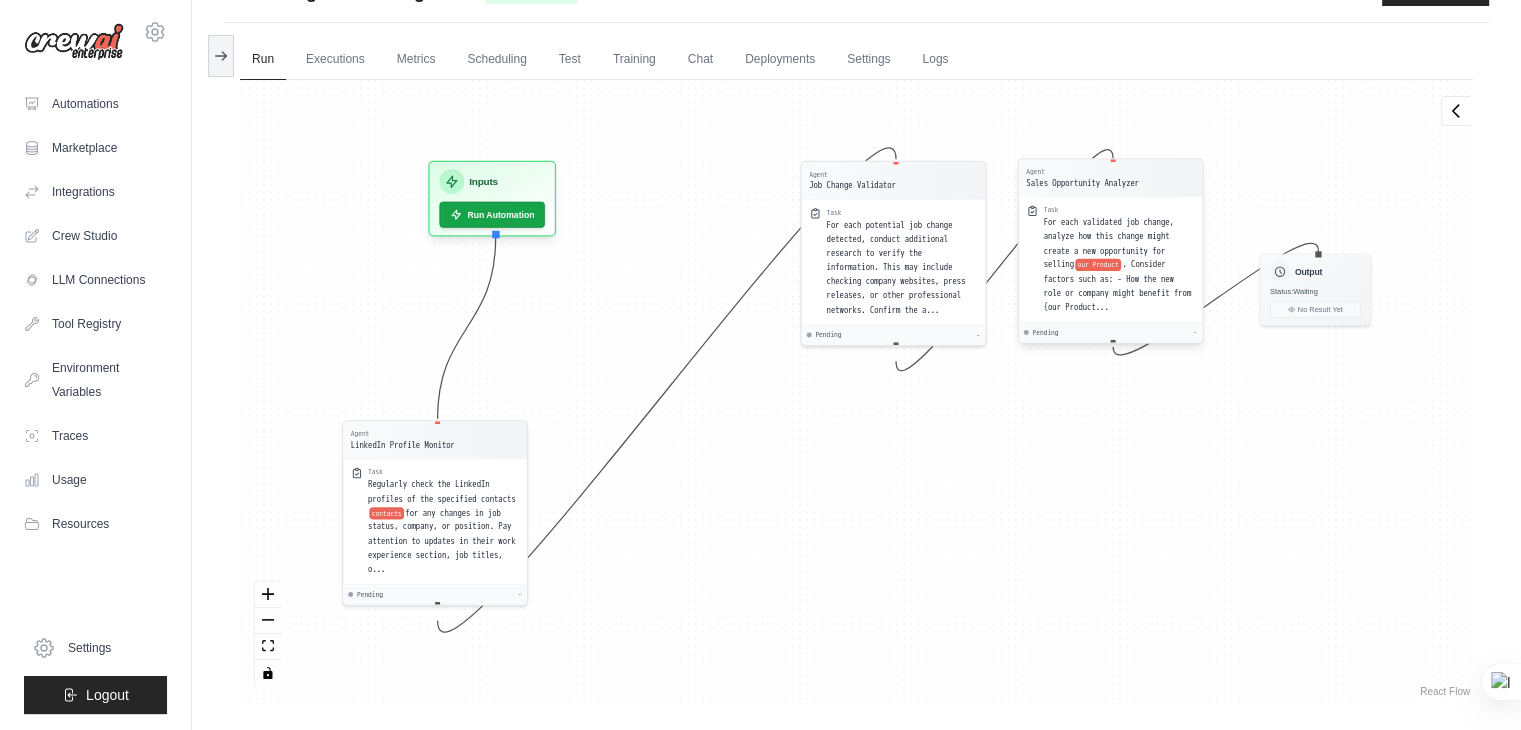click on "Agent Sales Opportunity Analyzer" at bounding box center [1111, 177] 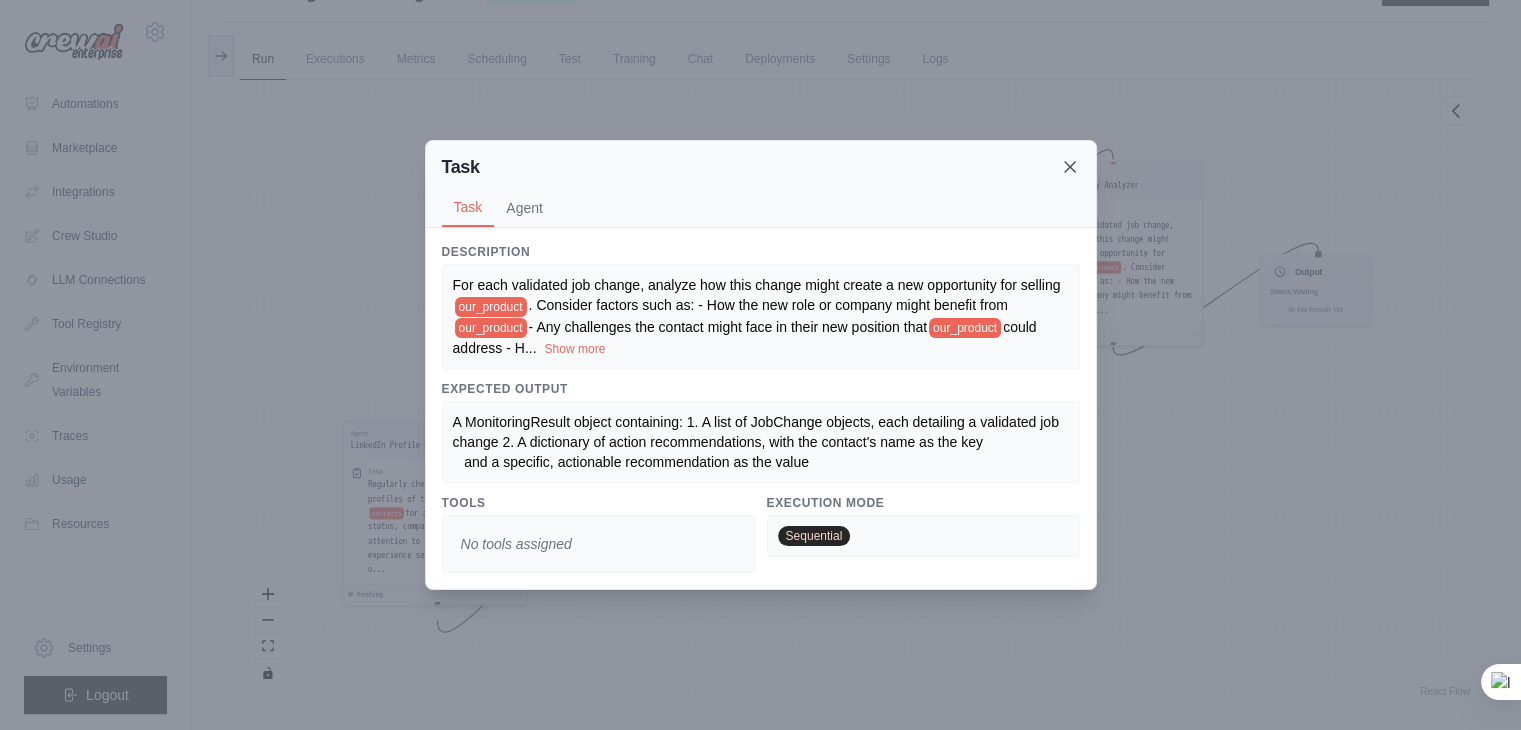 click 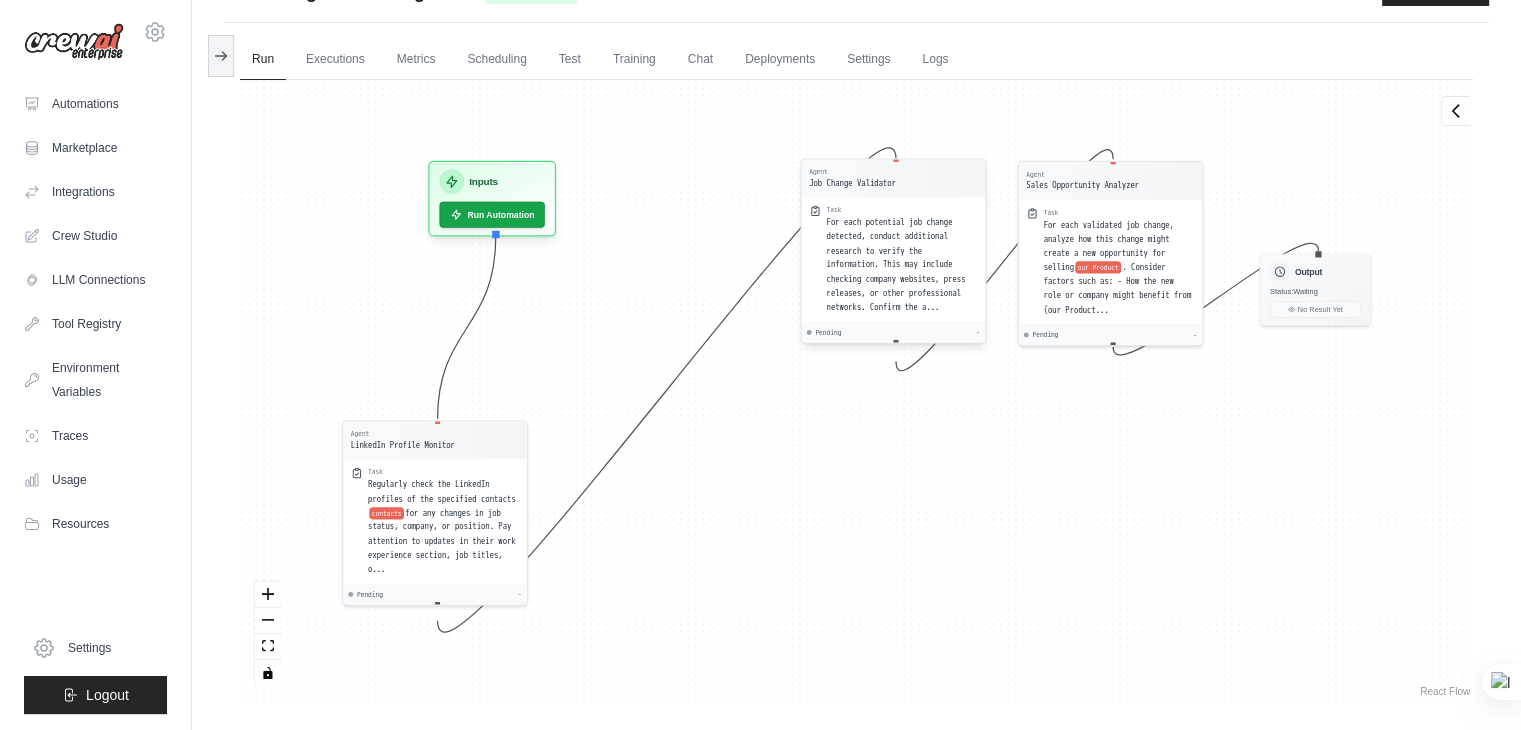 click on "Pending -" at bounding box center (894, 332) 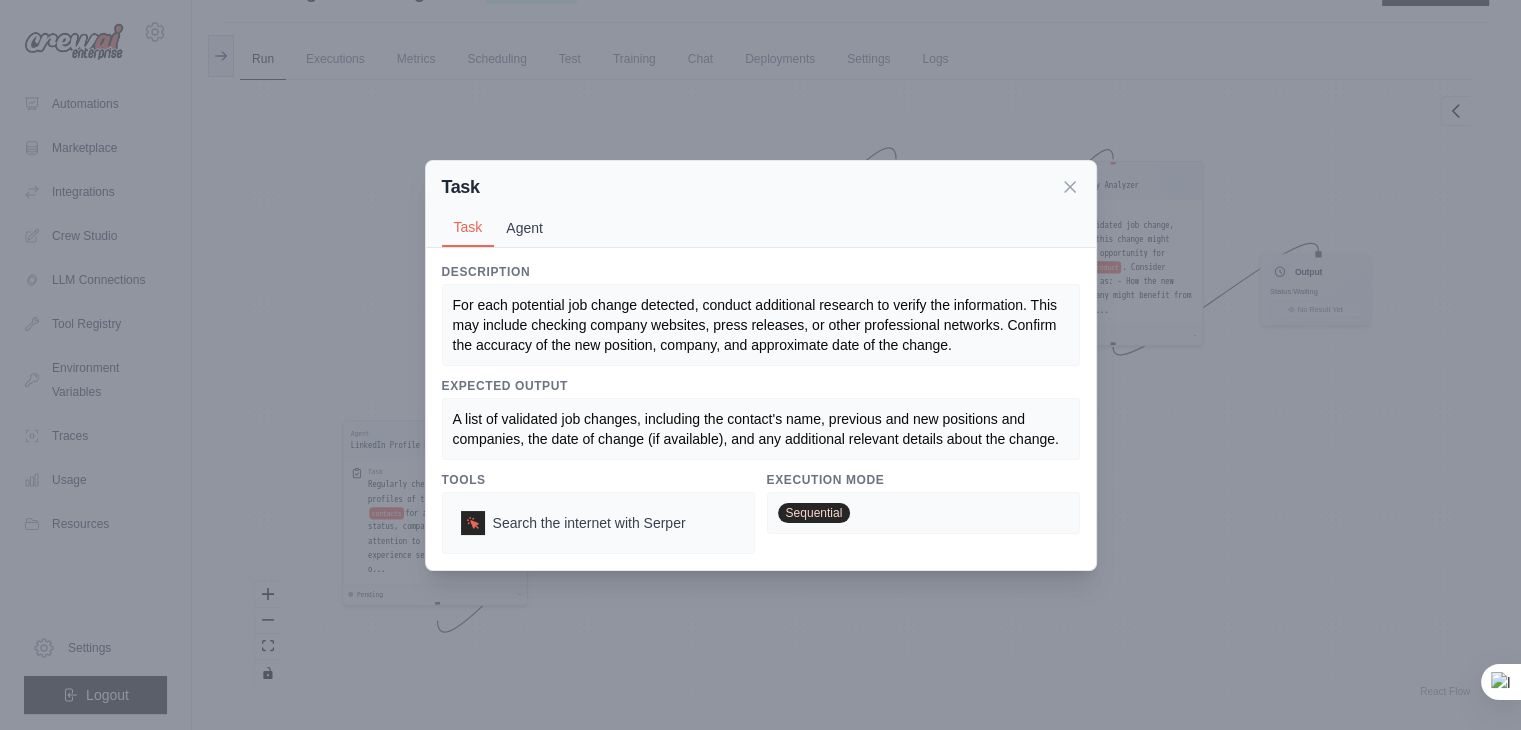 click on "Agent" at bounding box center (524, 228) 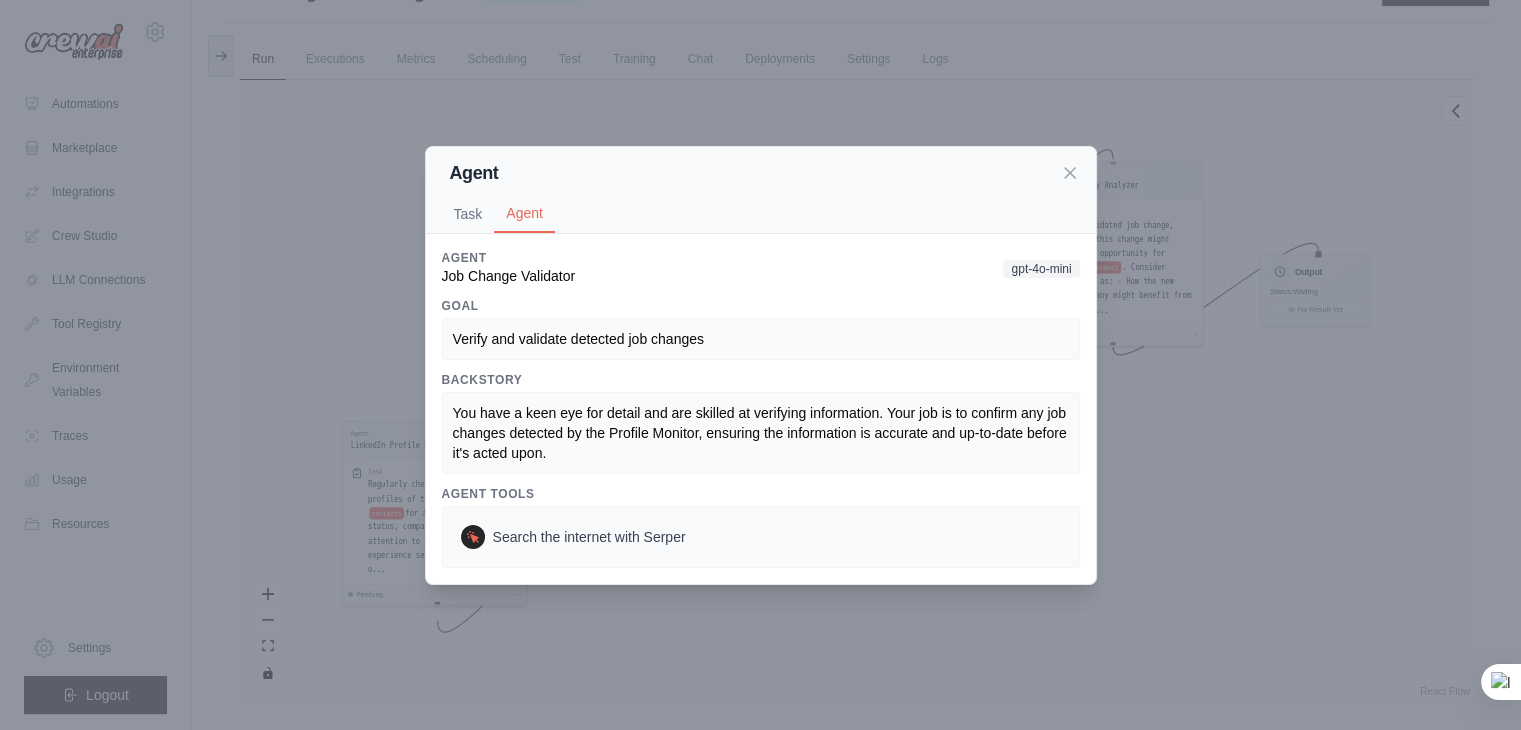 click on "Agent Task Agent" at bounding box center (761, 190) 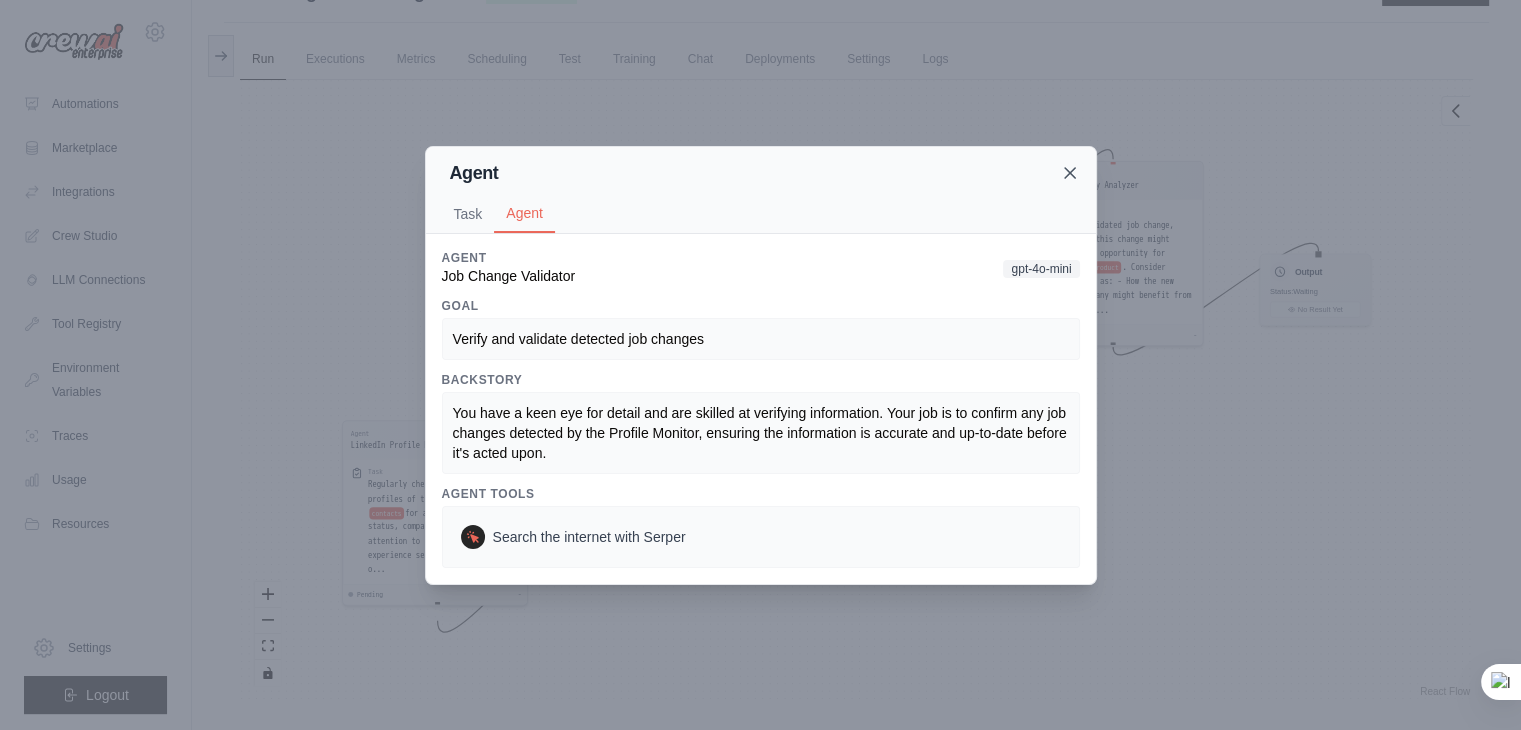 click 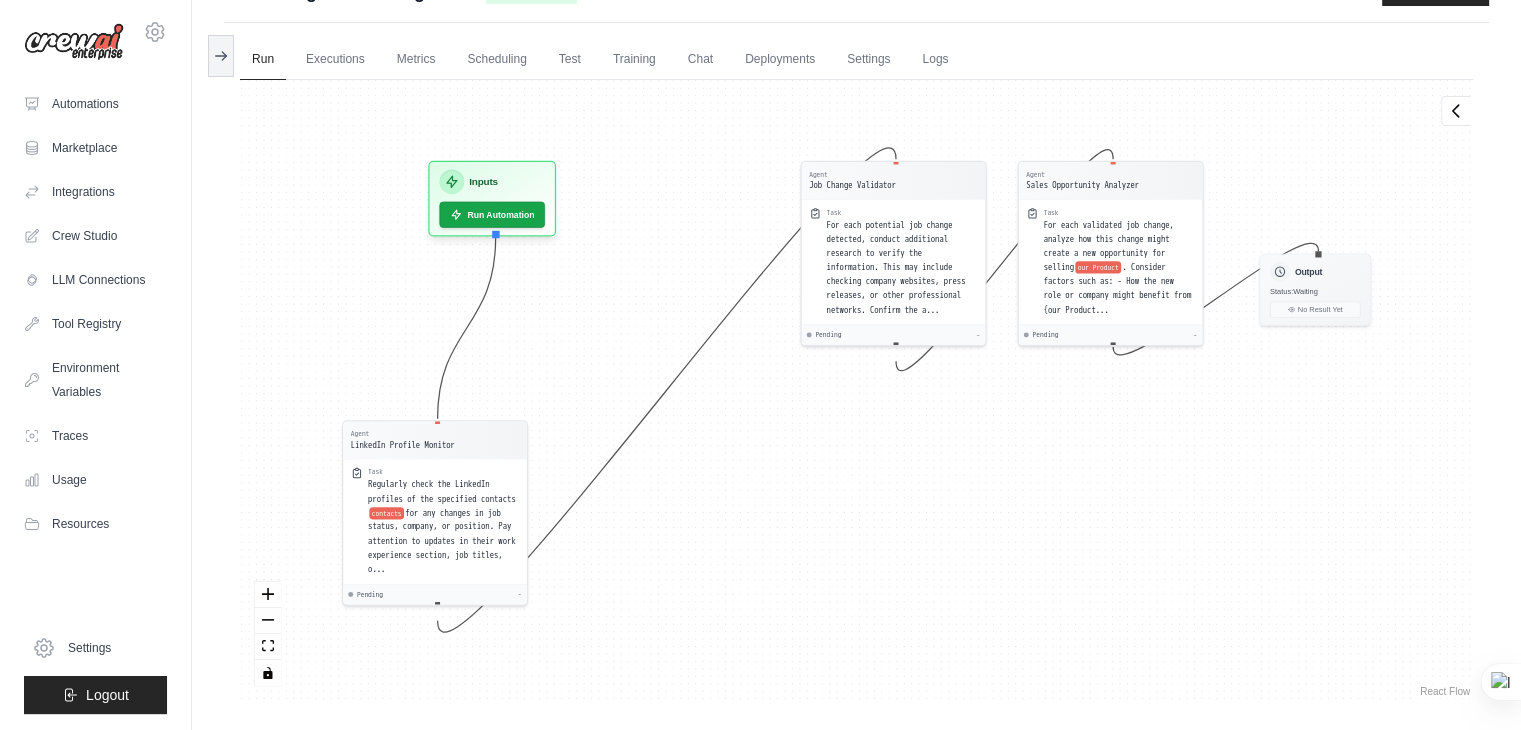 click on "Agent LinkedIn Profile Monitor Task Regularly check the LinkedIn profiles of the specified contacts  contacts  for any changes in job status, company, or position. Pay attention to updates in their work experience section, job titles, o... Pending - Agent Job Change Validator Task For each potential job change detected, conduct additional research to verify the information. This may include checking company websites, press releases, or other professional networks. Confirm the a... Pending - Agent Sales Opportunity Analyzer Task For each validated job change, analyze how this change might create a new opportunity for selling  our Product . Consider factors such as: - How the new role or company might benefit from {our Product... Pending - Inputs Run Automation Output Status:  Waiting No Result Yet" at bounding box center [856, 390] 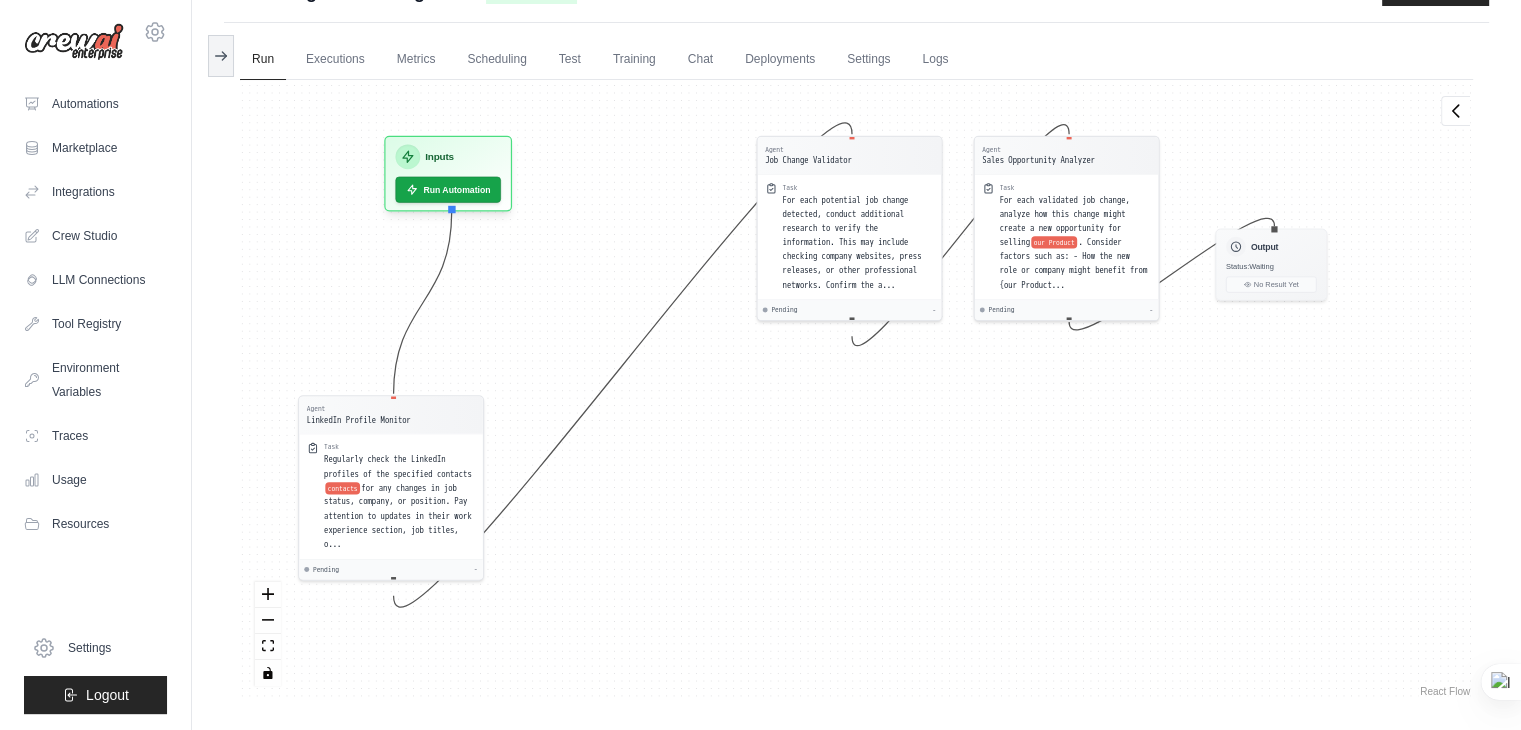 drag, startPoint x: 896, startPoint y: 360, endPoint x: 851, endPoint y: 335, distance: 51.47815 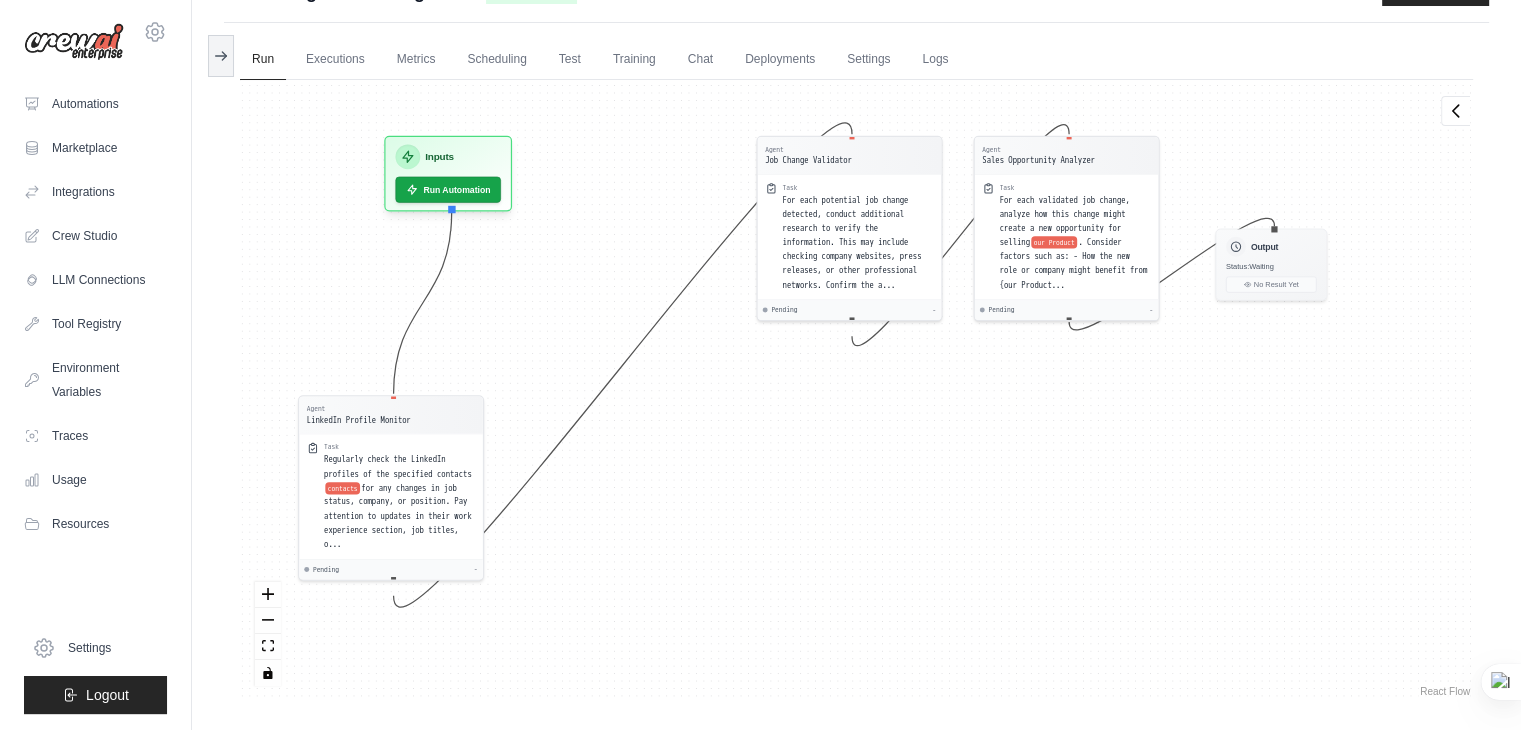click on "Agent LinkedIn Profile Monitor Task Regularly check the LinkedIn profiles of the specified contacts  contacts  for any changes in job status, company, or position. Pay attention to updates in their work experience section, job titles, o... Pending - Agent Job Change Validator Task For each potential job change detected, conduct additional research to verify the information. This may include checking company websites, press releases, or other professional networks. Confirm the a... Pending - Agent Sales Opportunity Analyzer Task For each validated job change, analyze how this change might create a new opportunity for selling  our Product . Consider factors such as: - How the new role or company might benefit from {our Product... Pending - Inputs Run Automation Output Status:  Waiting No Result Yet" at bounding box center [856, 390] 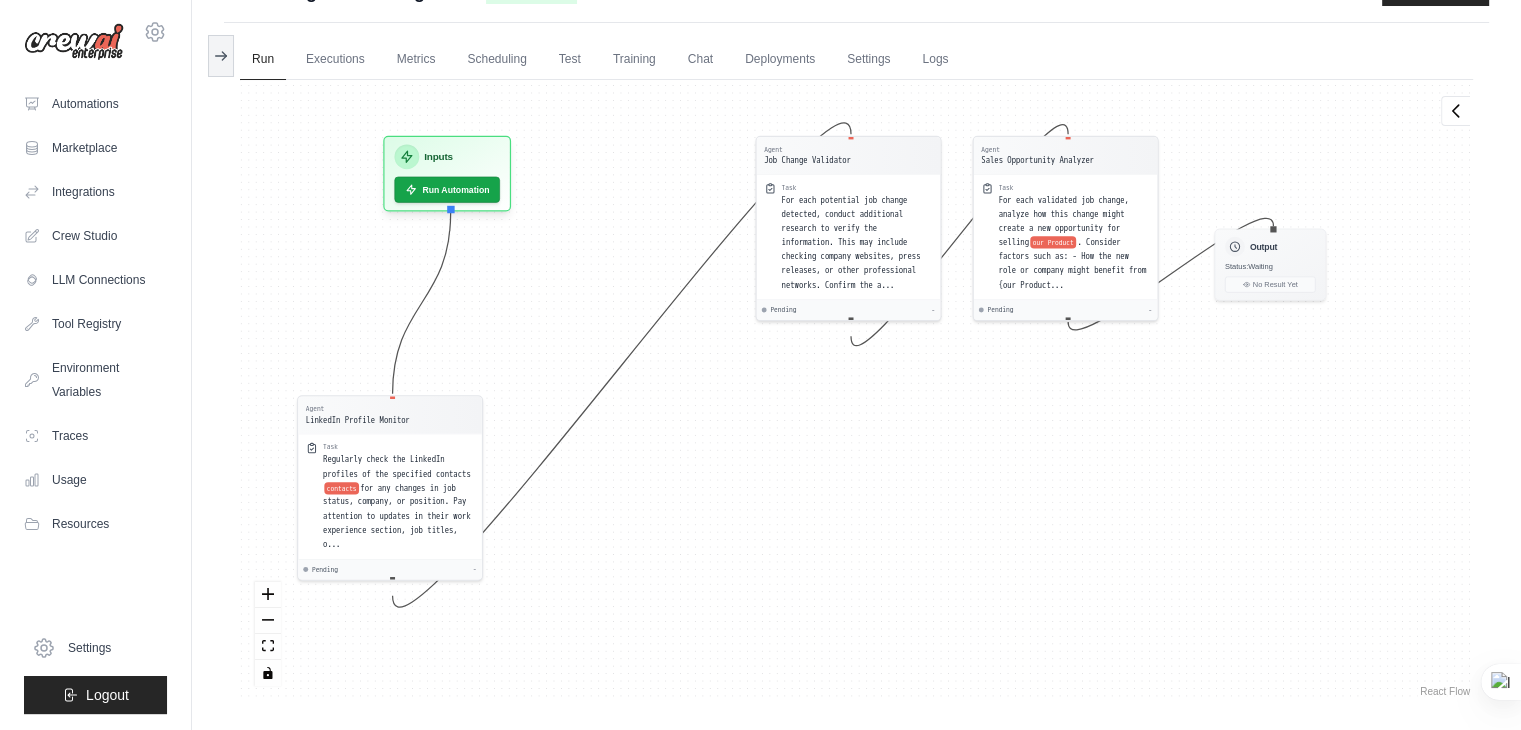 drag, startPoint x: 854, startPoint y: 337, endPoint x: 920, endPoint y: 358, distance: 69.260376 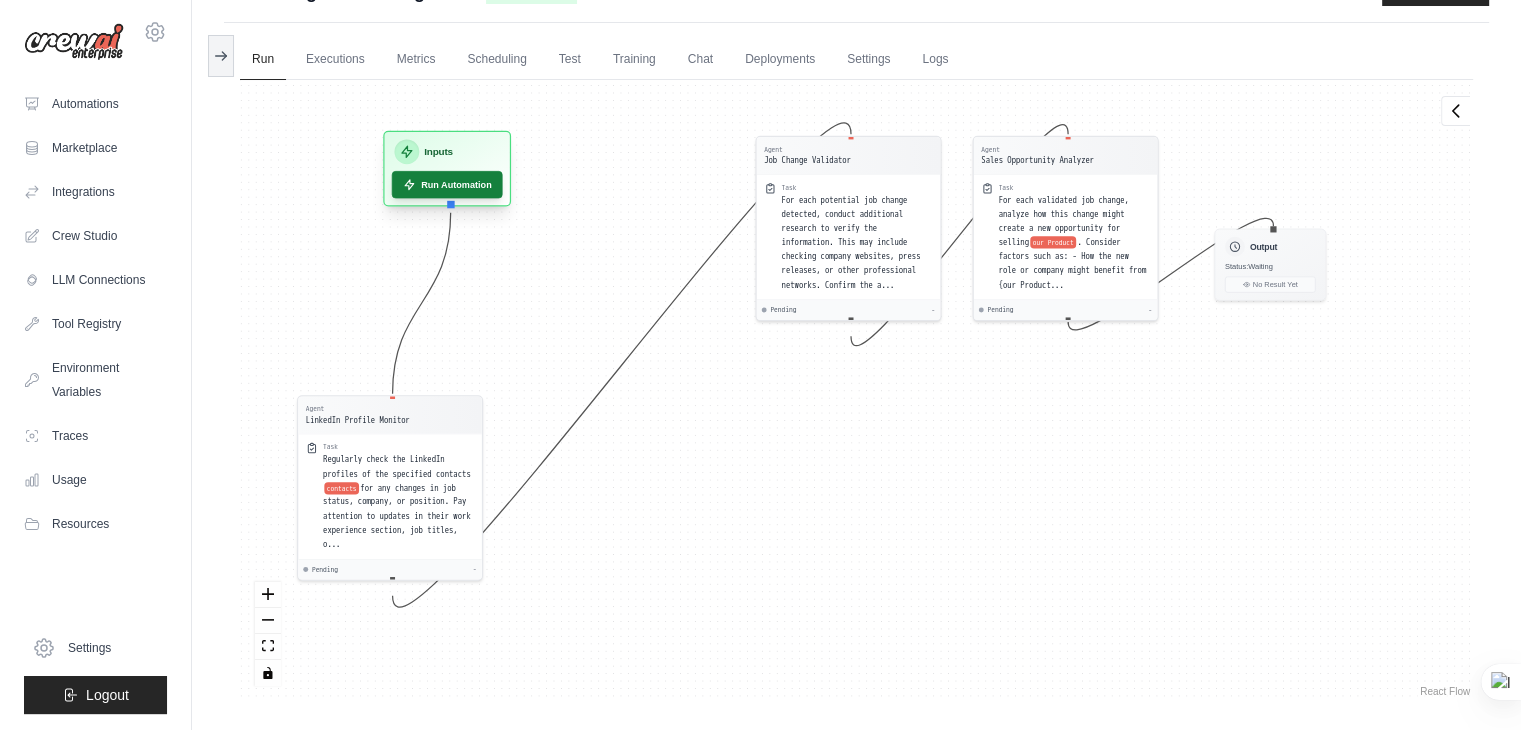 click on "Run Automation" at bounding box center [447, 184] 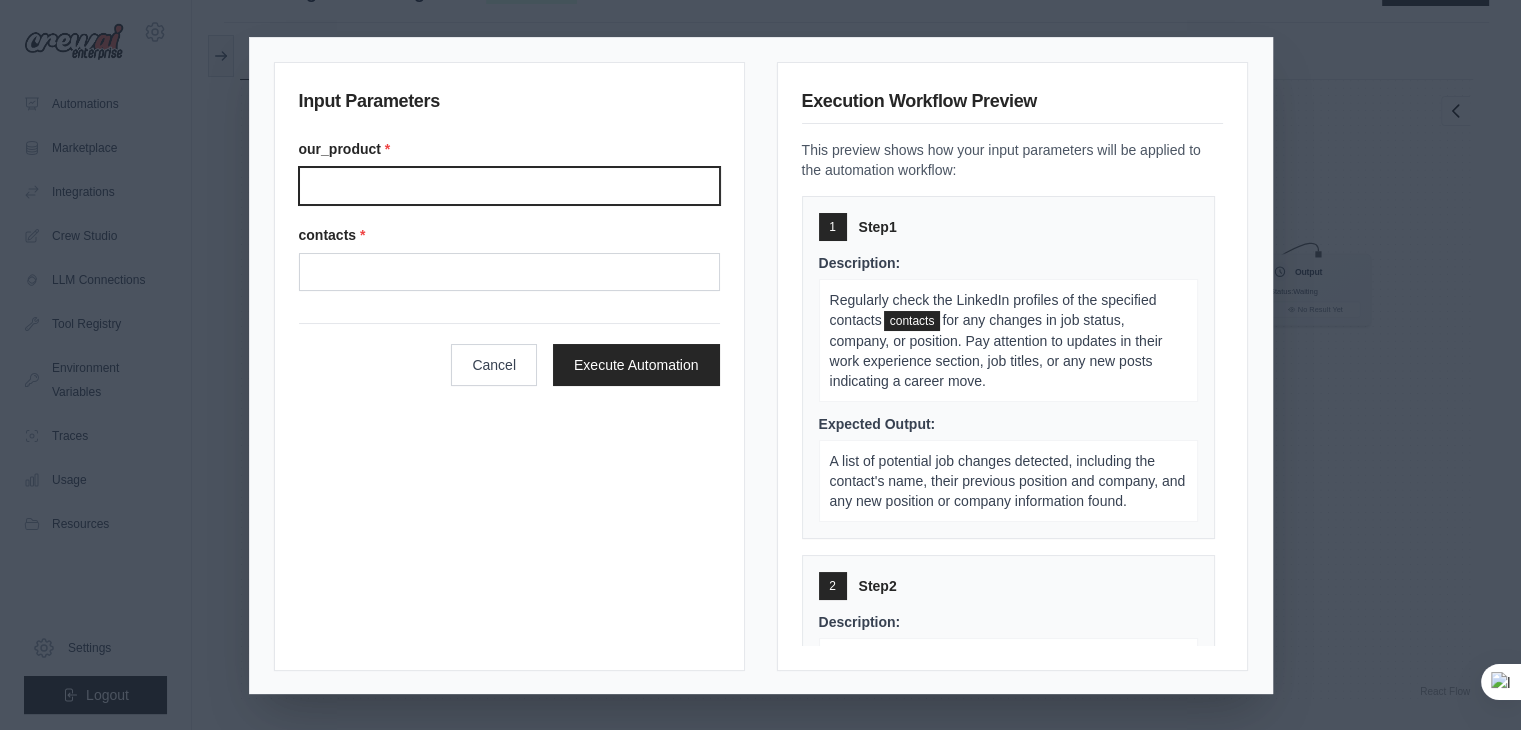 click on "Our product" at bounding box center [509, 186] 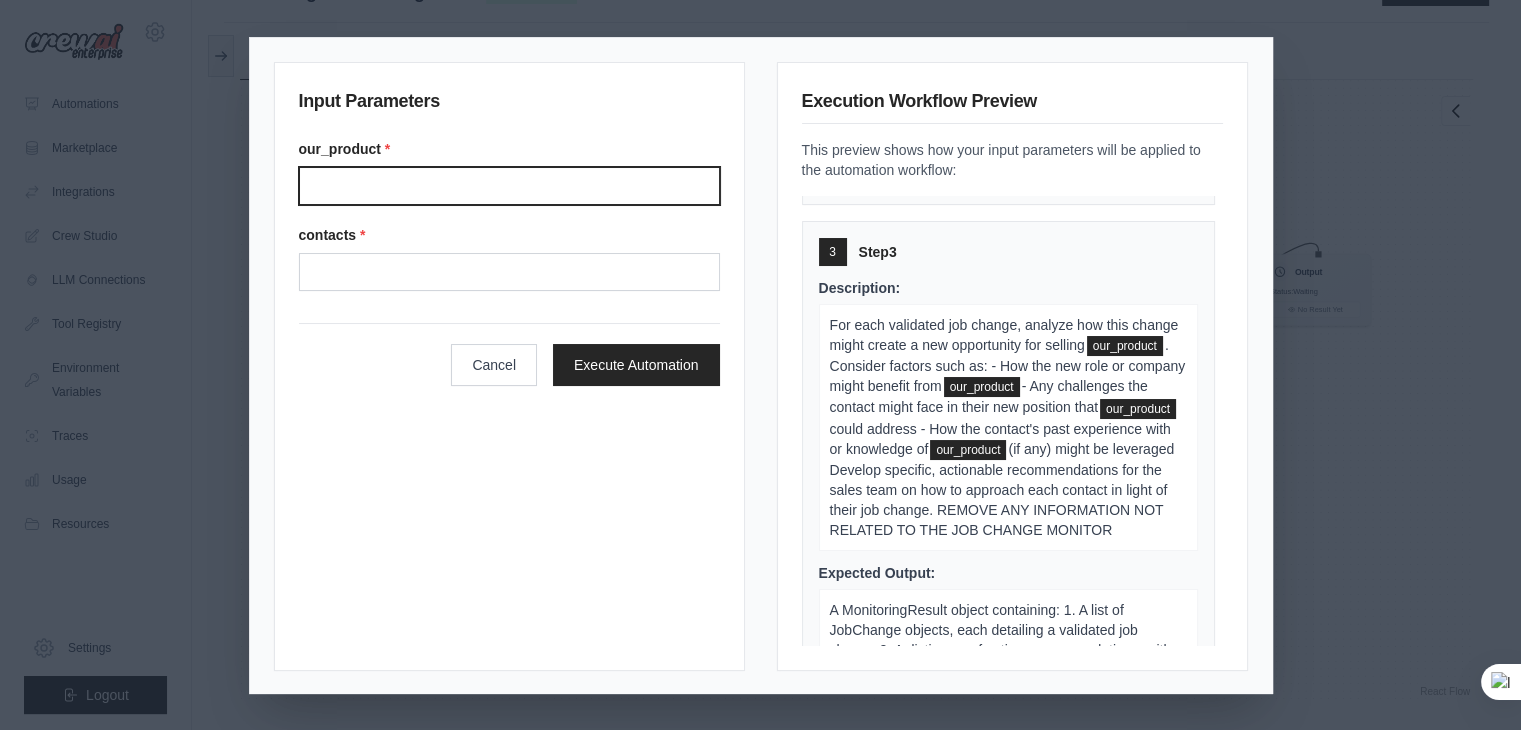 scroll, scrollTop: 731, scrollLeft: 0, axis: vertical 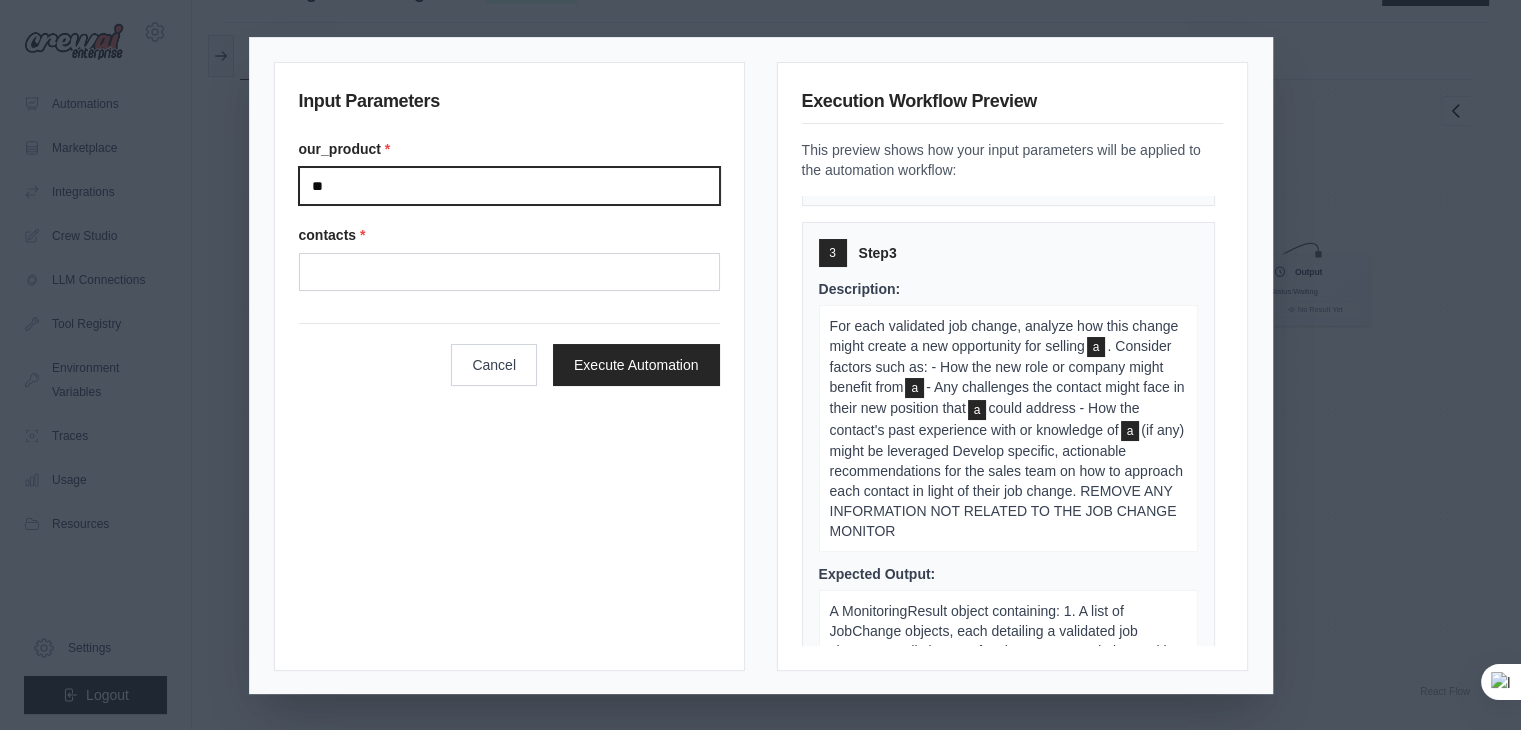 type on "*" 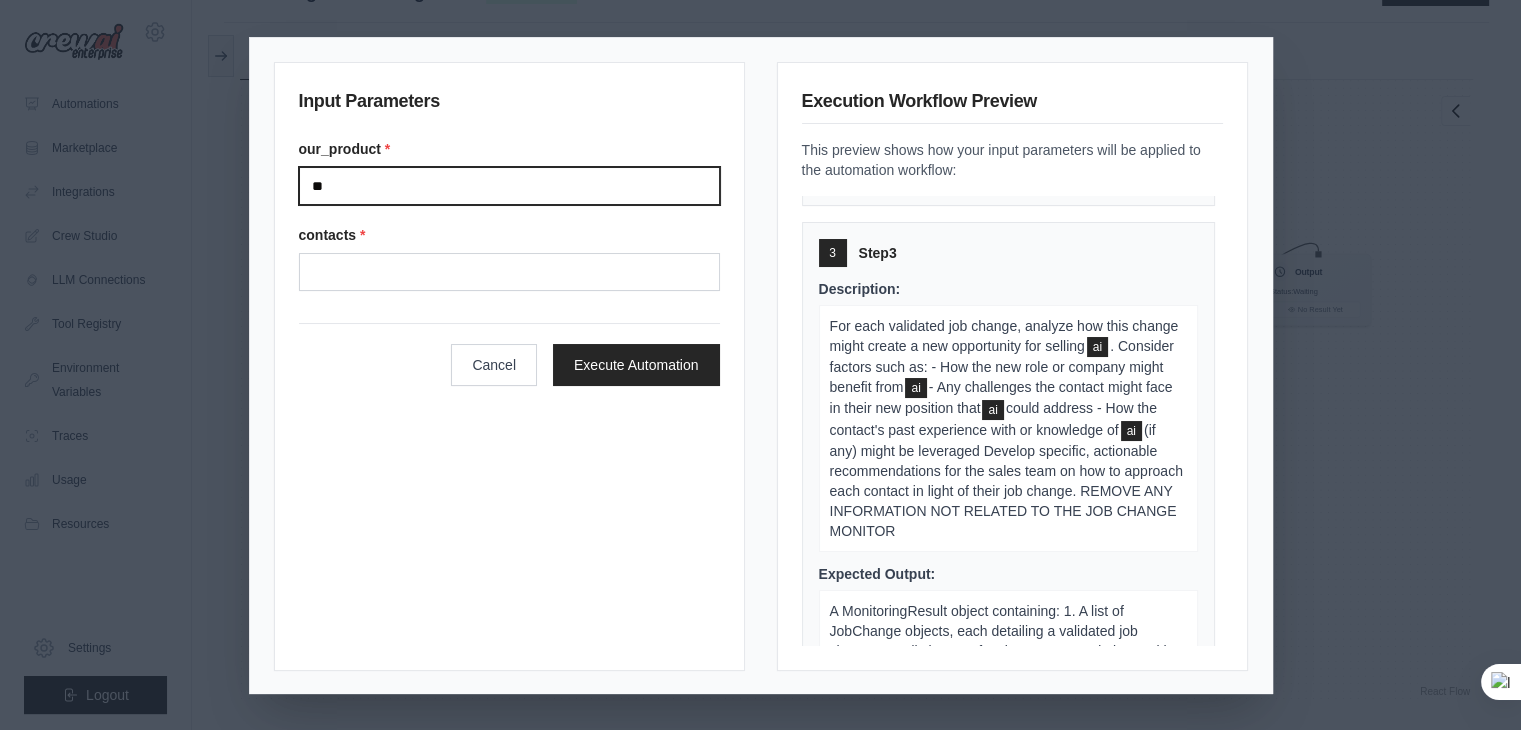 type on "*" 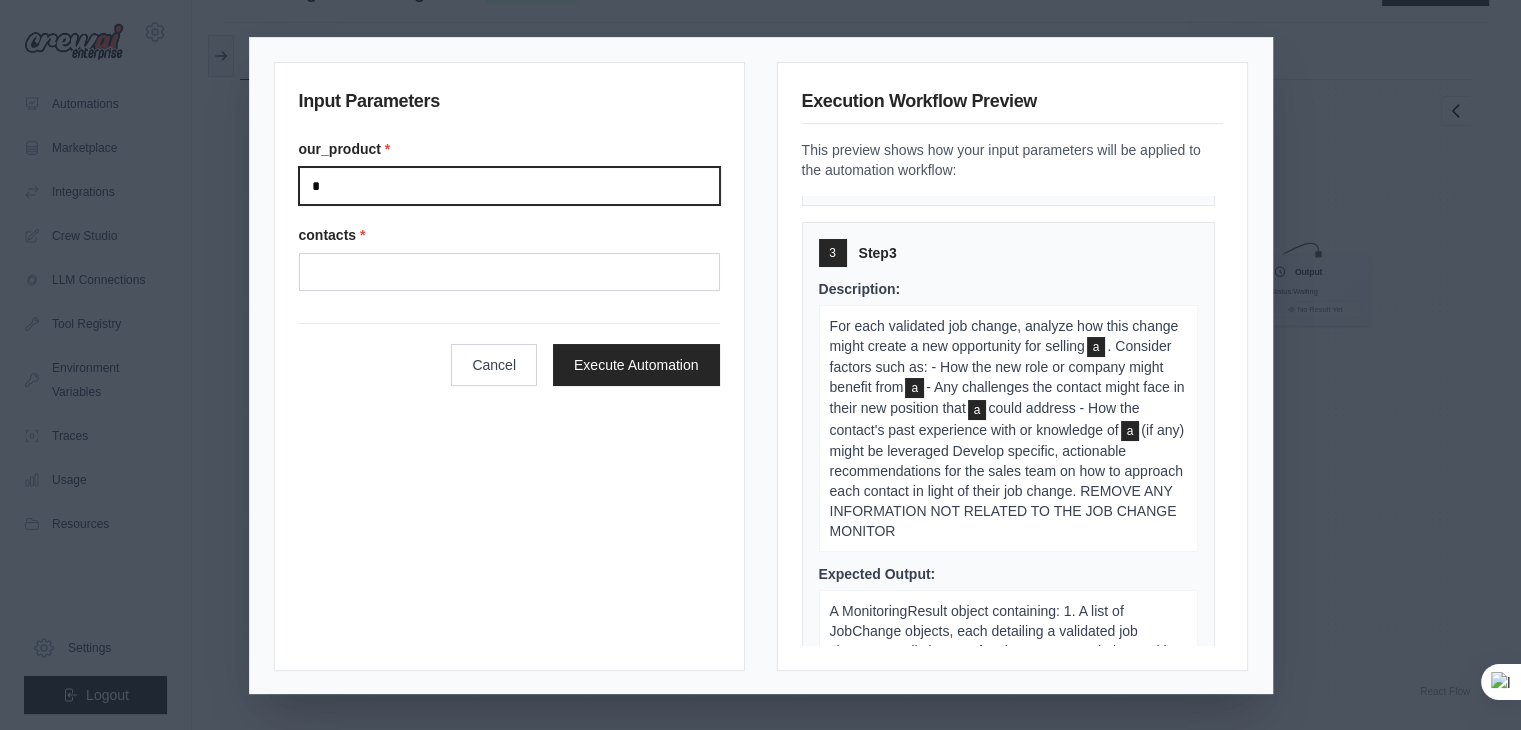type 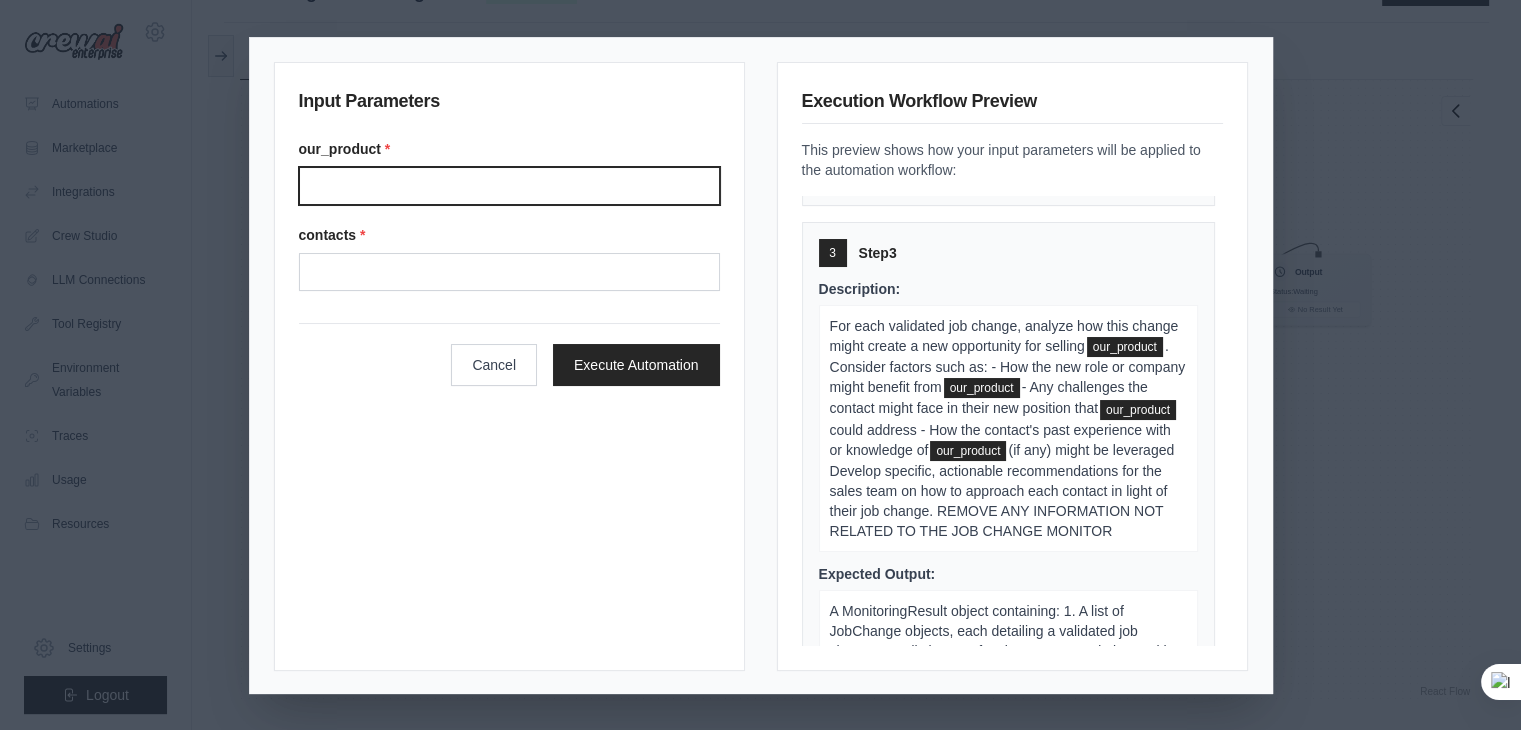 scroll, scrollTop: 828, scrollLeft: 0, axis: vertical 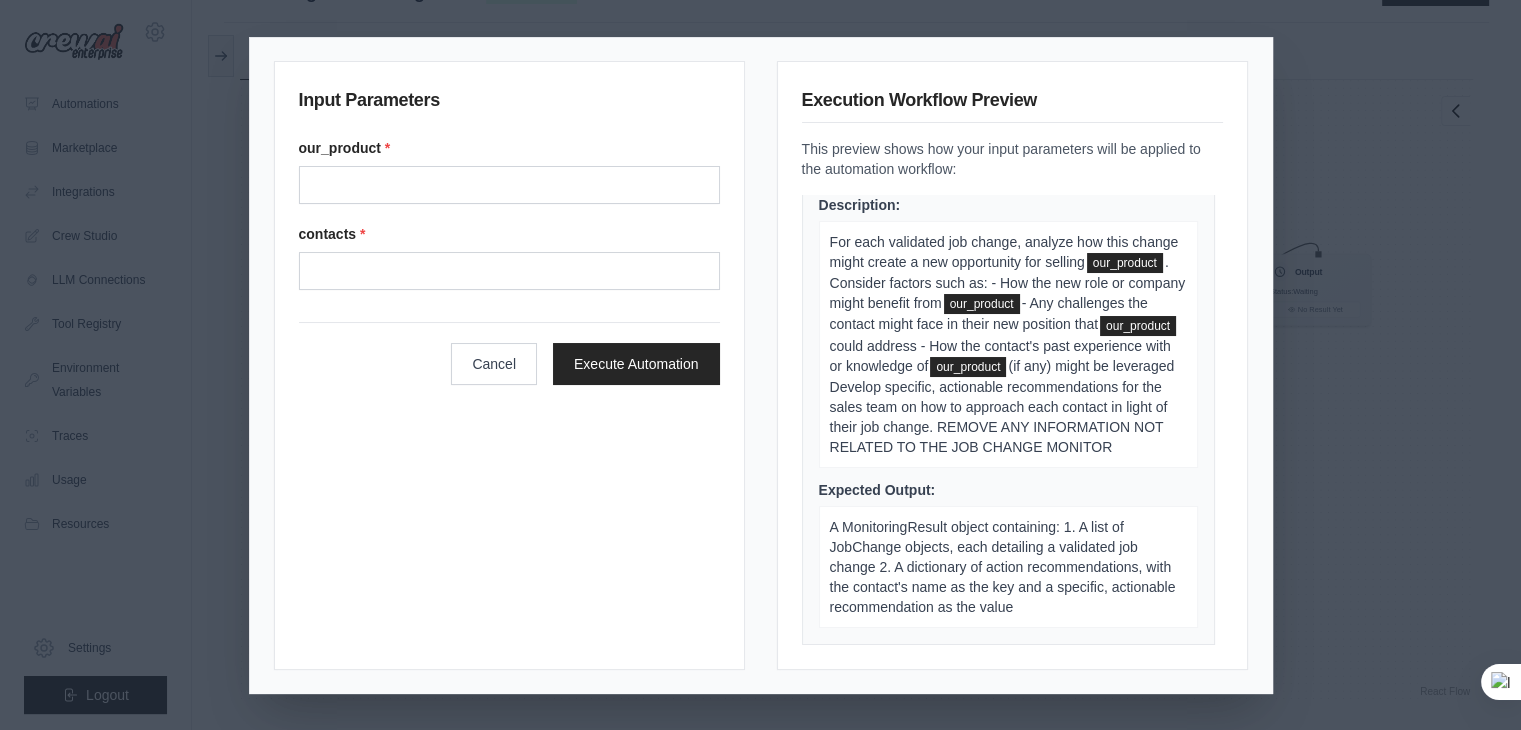 click on "Input Parameters our_product   * contacts   * Cancel Execute Automation Execution Workflow Preview This preview shows how your input parameters will be applied to the automation workflow: 1 Step  1 Description: Regularly check the LinkedIn profiles of the specified contacts  contacts  for any changes in job status, company, or position. Pay attention to updates in their work experience section, job titles, or any new posts indicating a career move.
Expected Output: A list of potential job changes detected, including the contact's name, their previous position and company, and any new position or company information found.
2 Step  2 Description: For each potential job change detected, conduct additional research to verify the information. This may include checking company websites, press releases, or other professional networks. Confirm the accuracy of the new position, company, and approximate date of the change.
Expected Output: 3 Step  3 Description: our_product our_product our_product our_product" at bounding box center [760, 365] 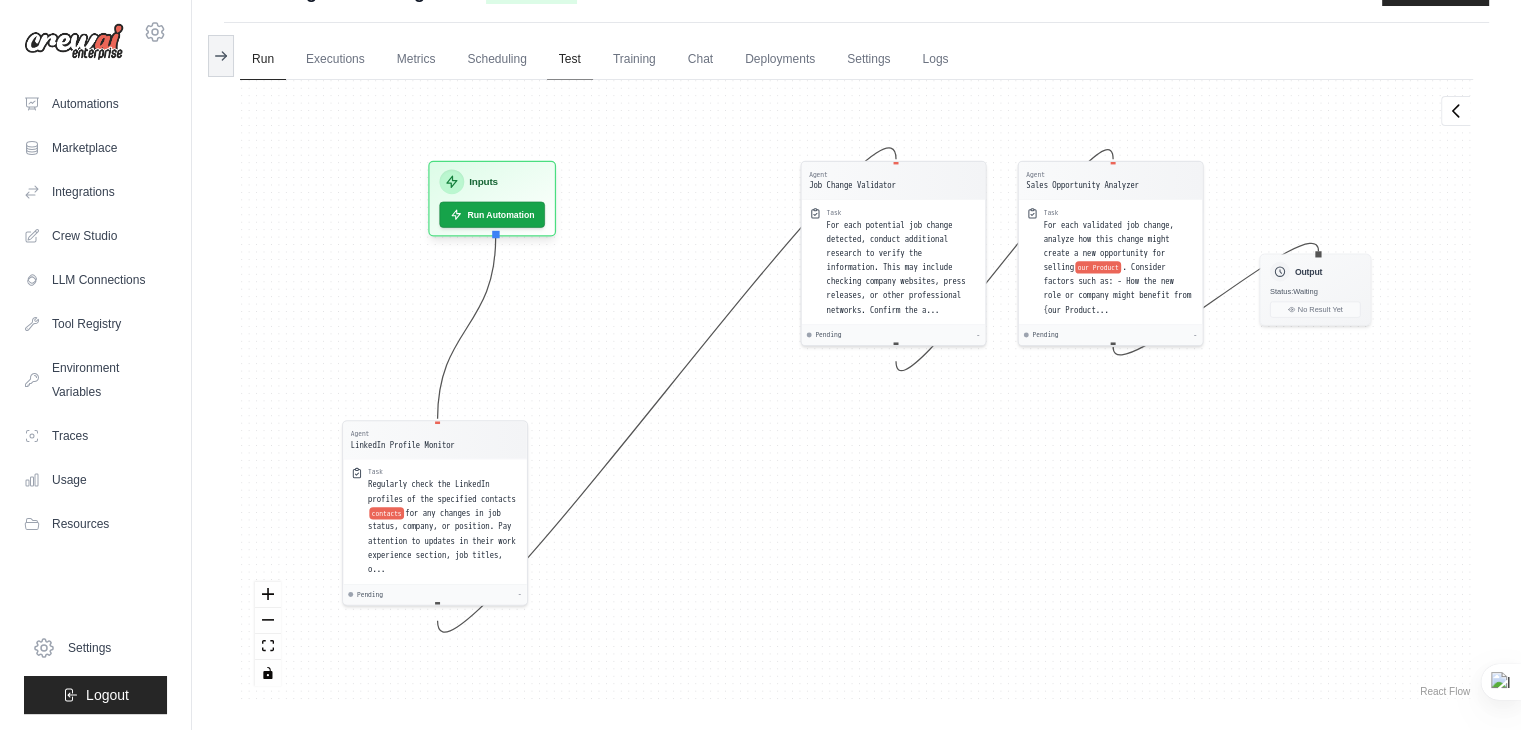 click on "Test" at bounding box center (570, 60) 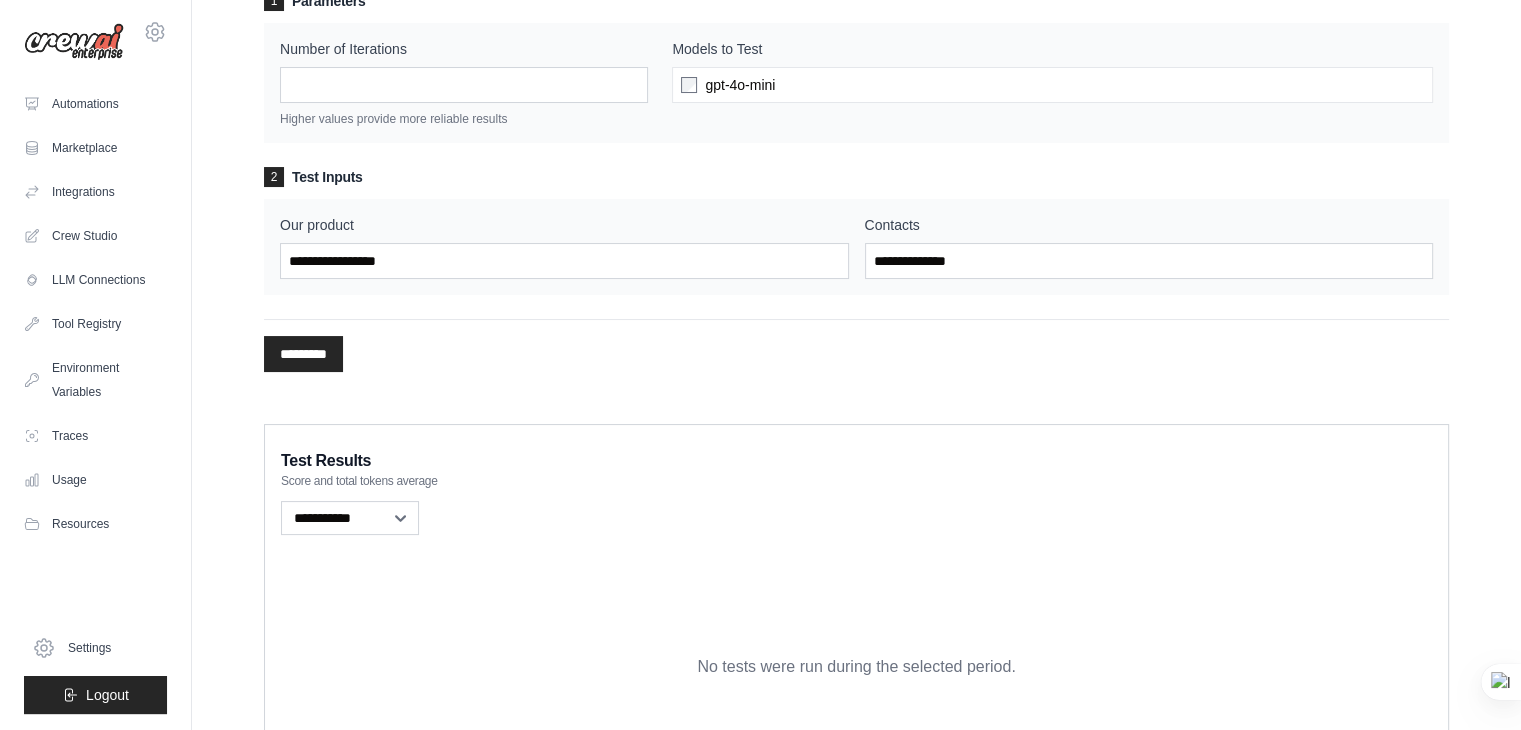 scroll, scrollTop: 207, scrollLeft: 0, axis: vertical 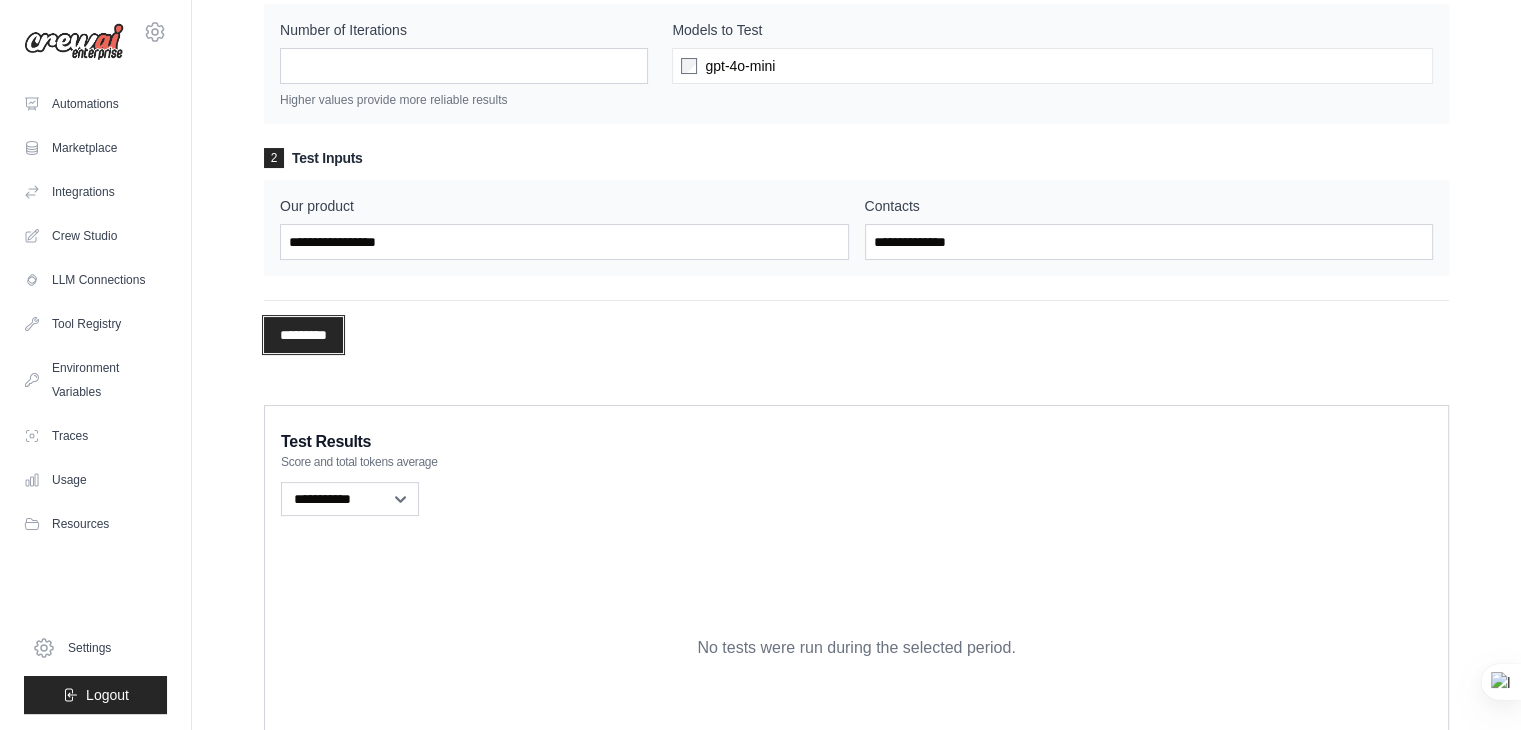 click on "*********" at bounding box center (303, 335) 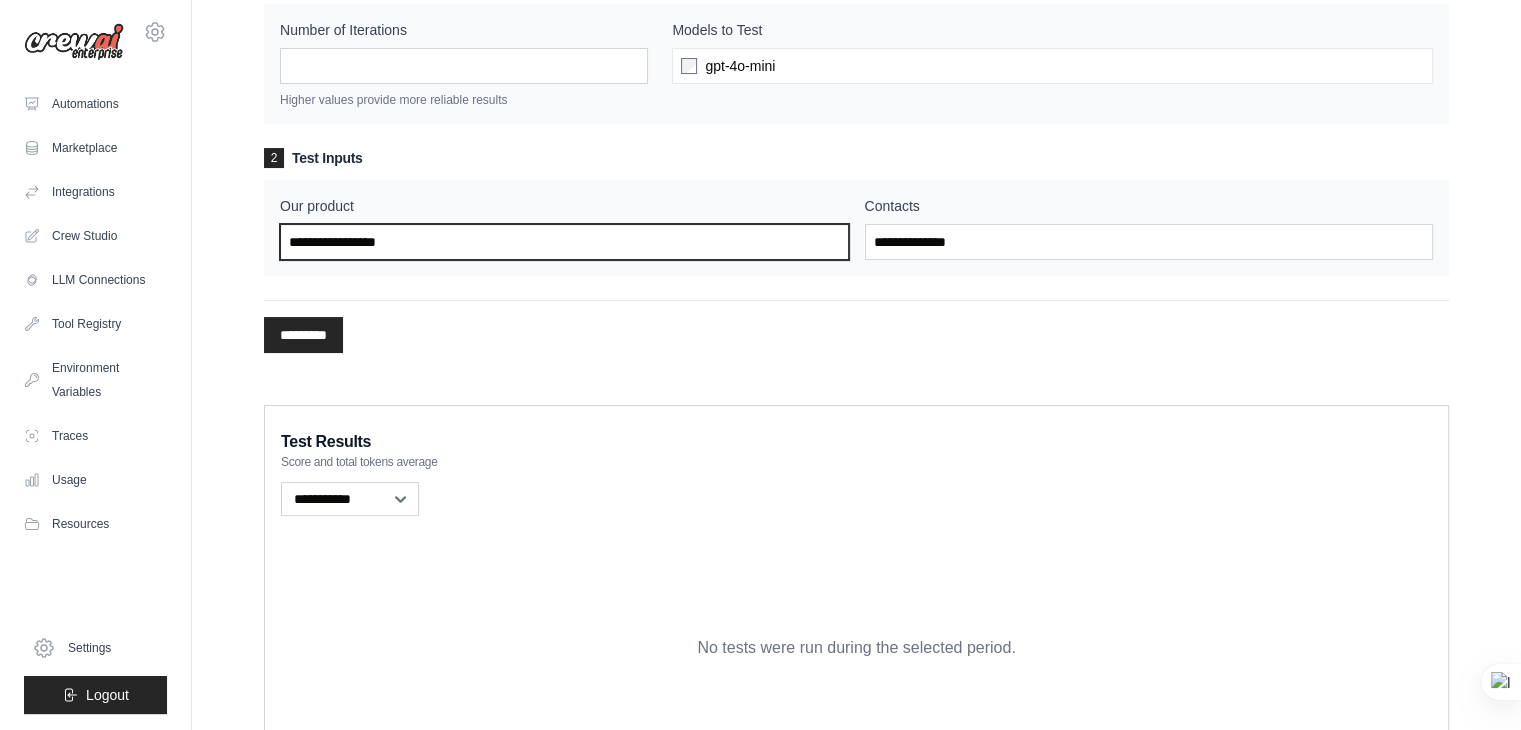click on "Our product" at bounding box center (564, 242) 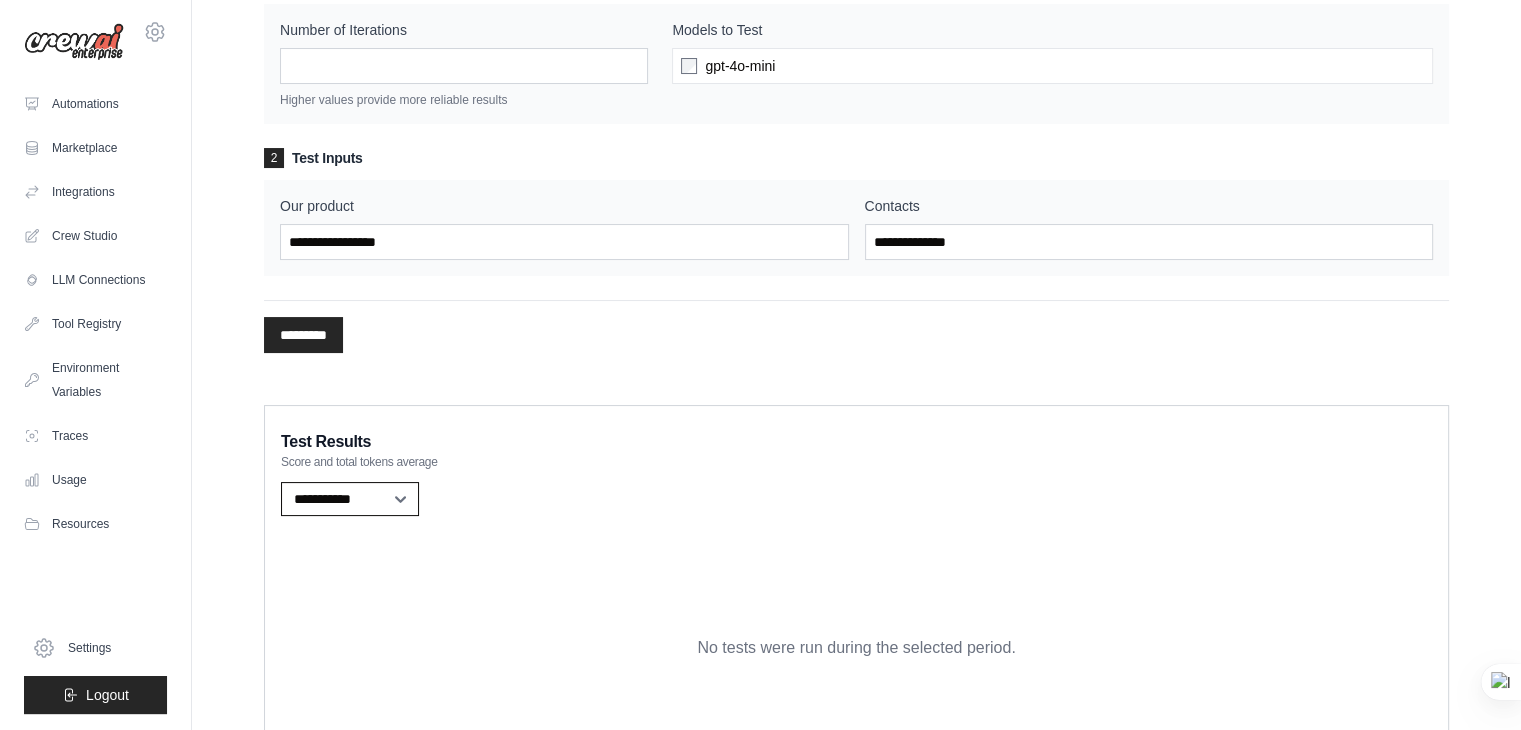 click on "**********" at bounding box center (350, 499) 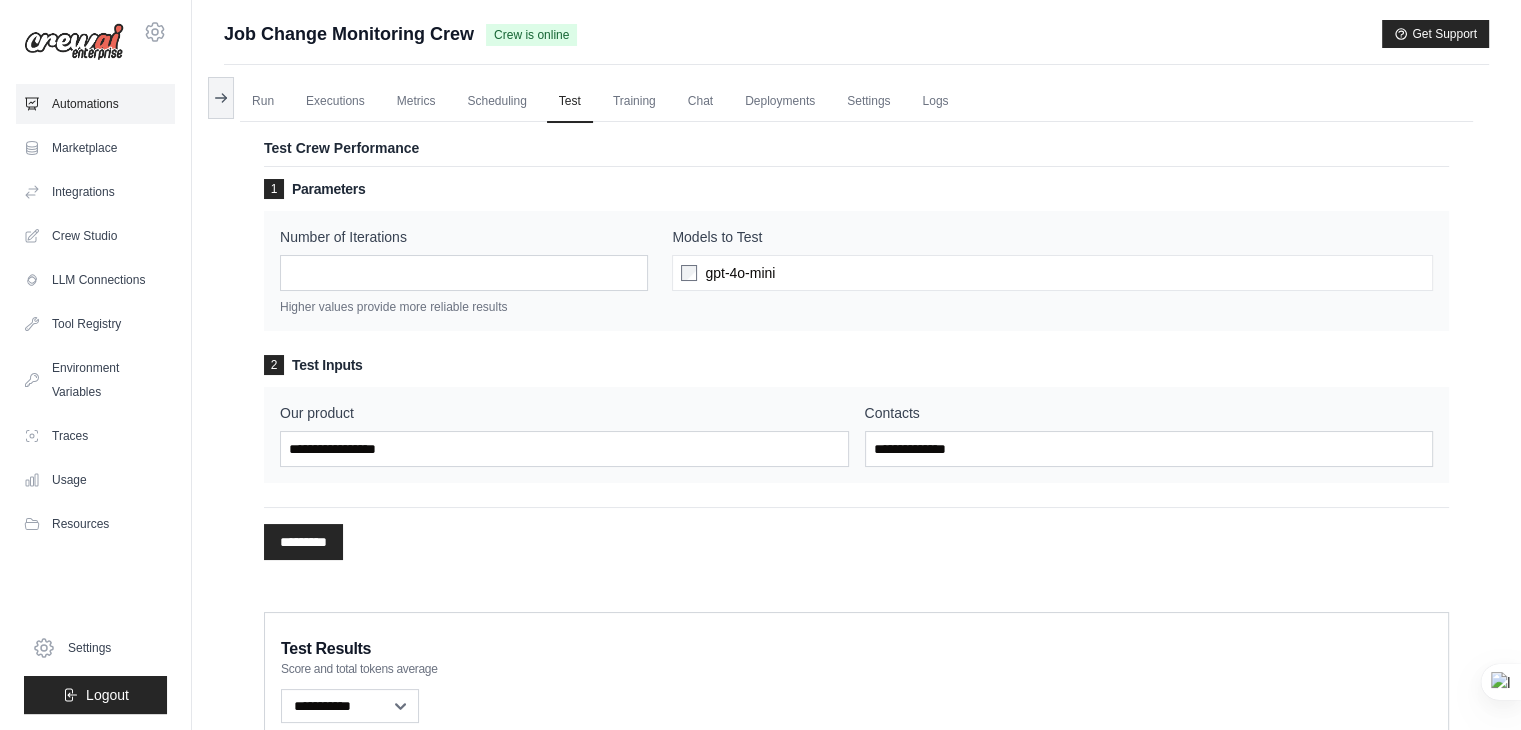 click on "Automations" at bounding box center (95, 104) 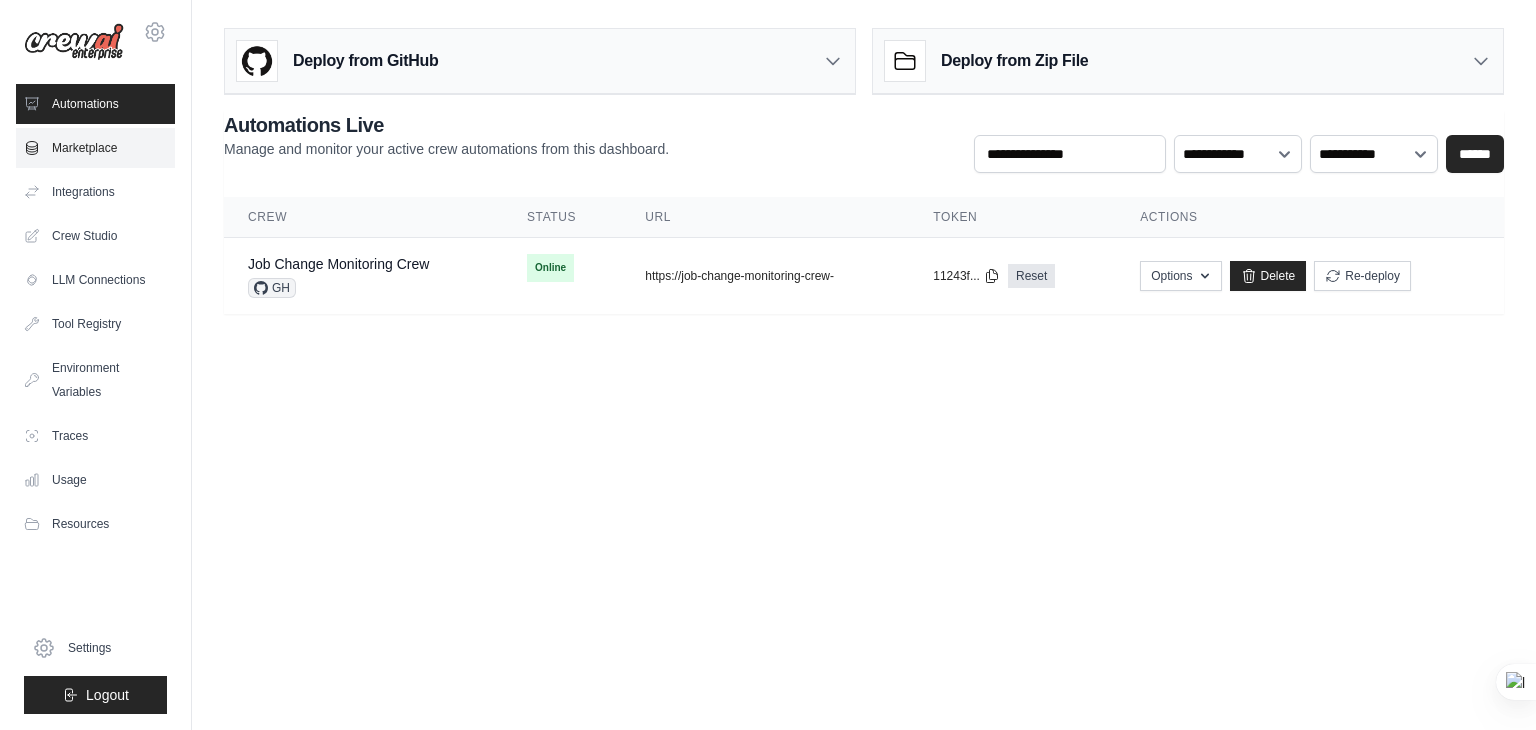 click on "Marketplace" at bounding box center (95, 148) 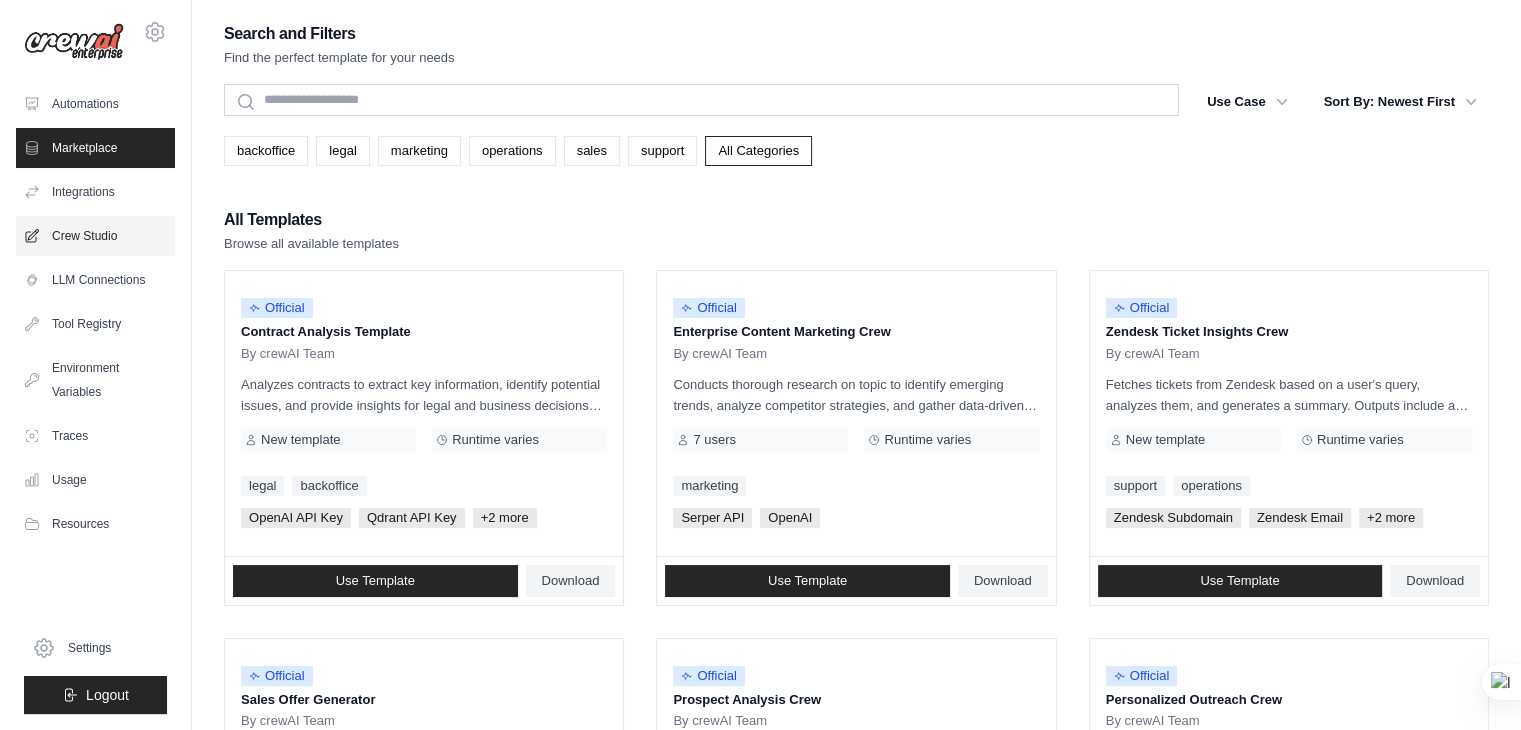click on "Crew Studio" at bounding box center [95, 236] 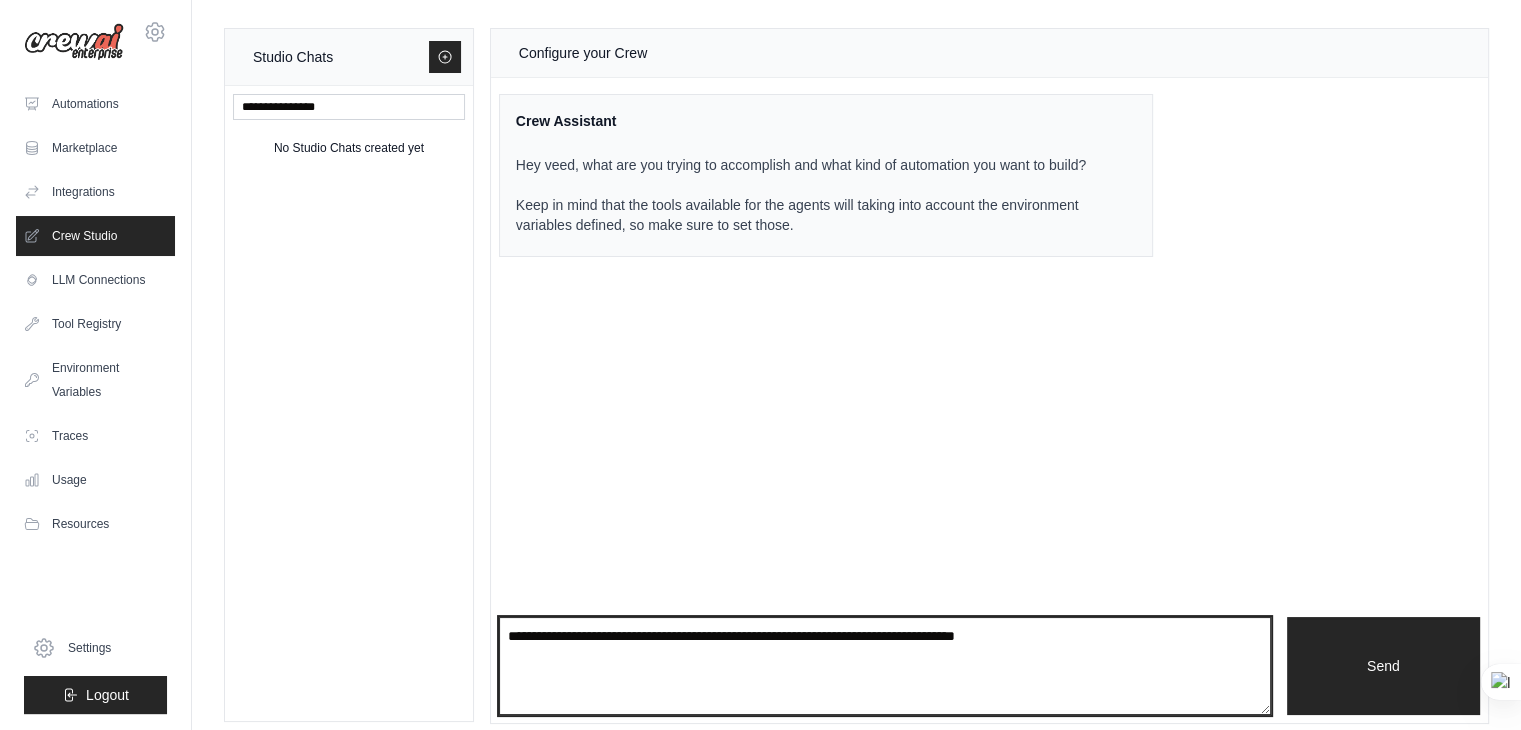 drag, startPoint x: 1086, startPoint y: 646, endPoint x: 516, endPoint y: 633, distance: 570.14825 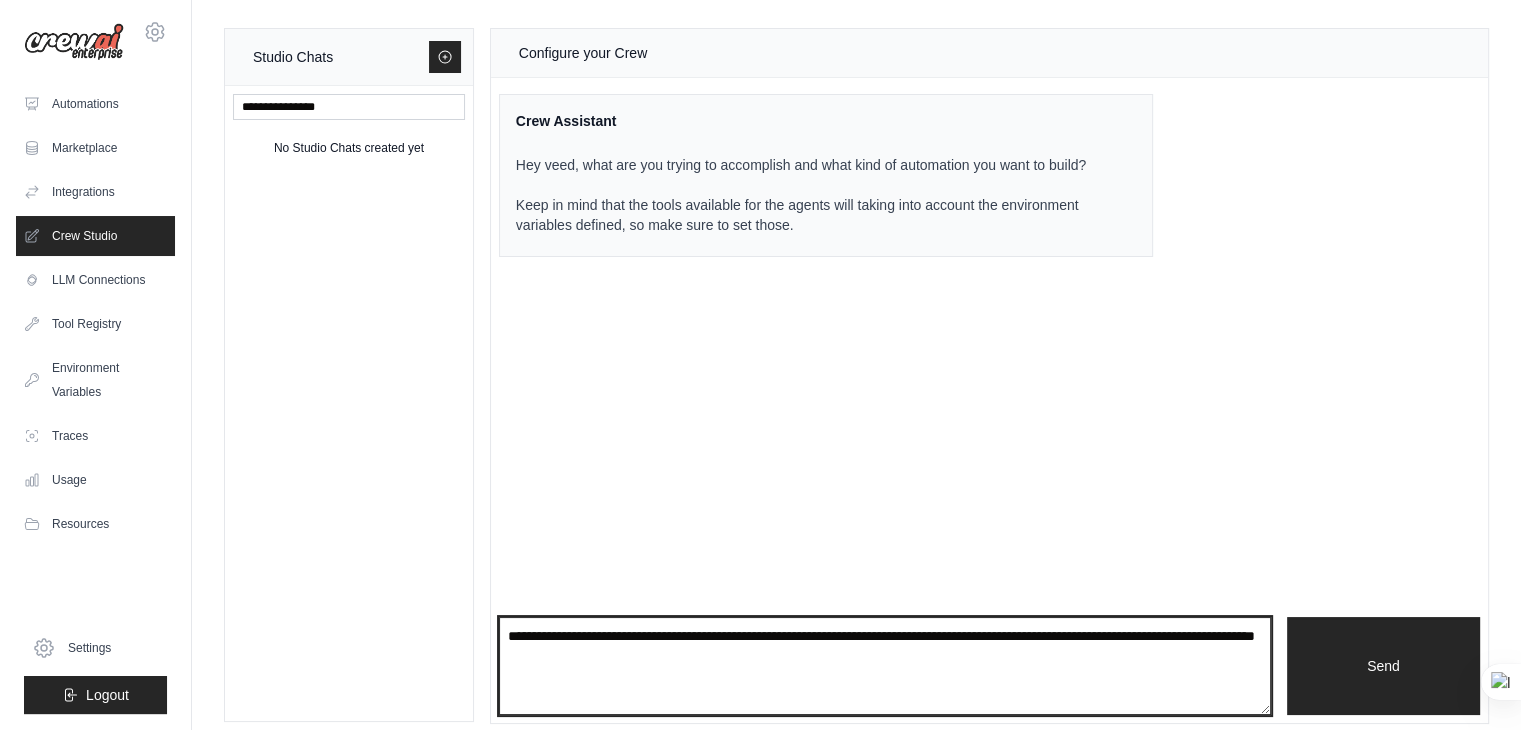 click on "**********" at bounding box center (885, 666) 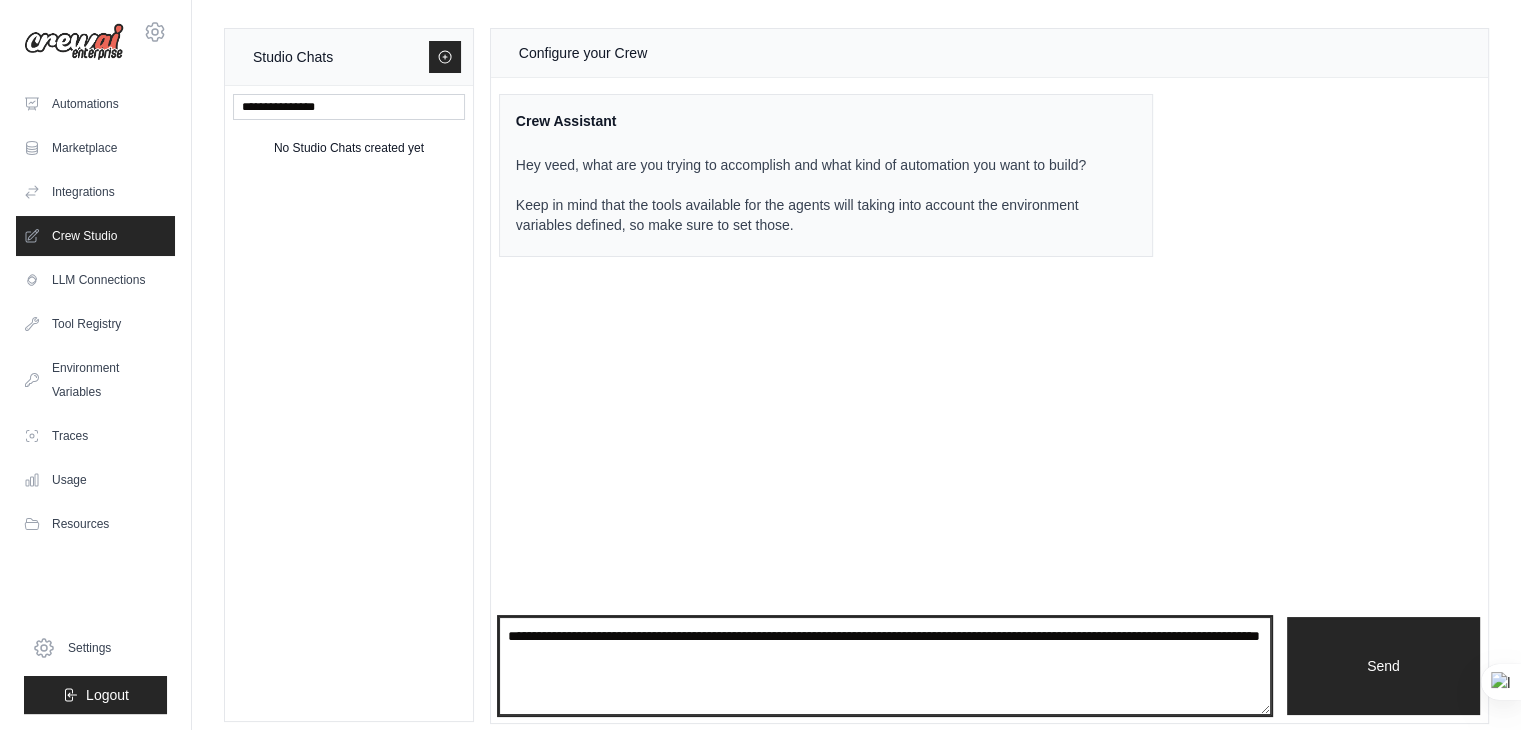 click on "**********" at bounding box center [885, 666] 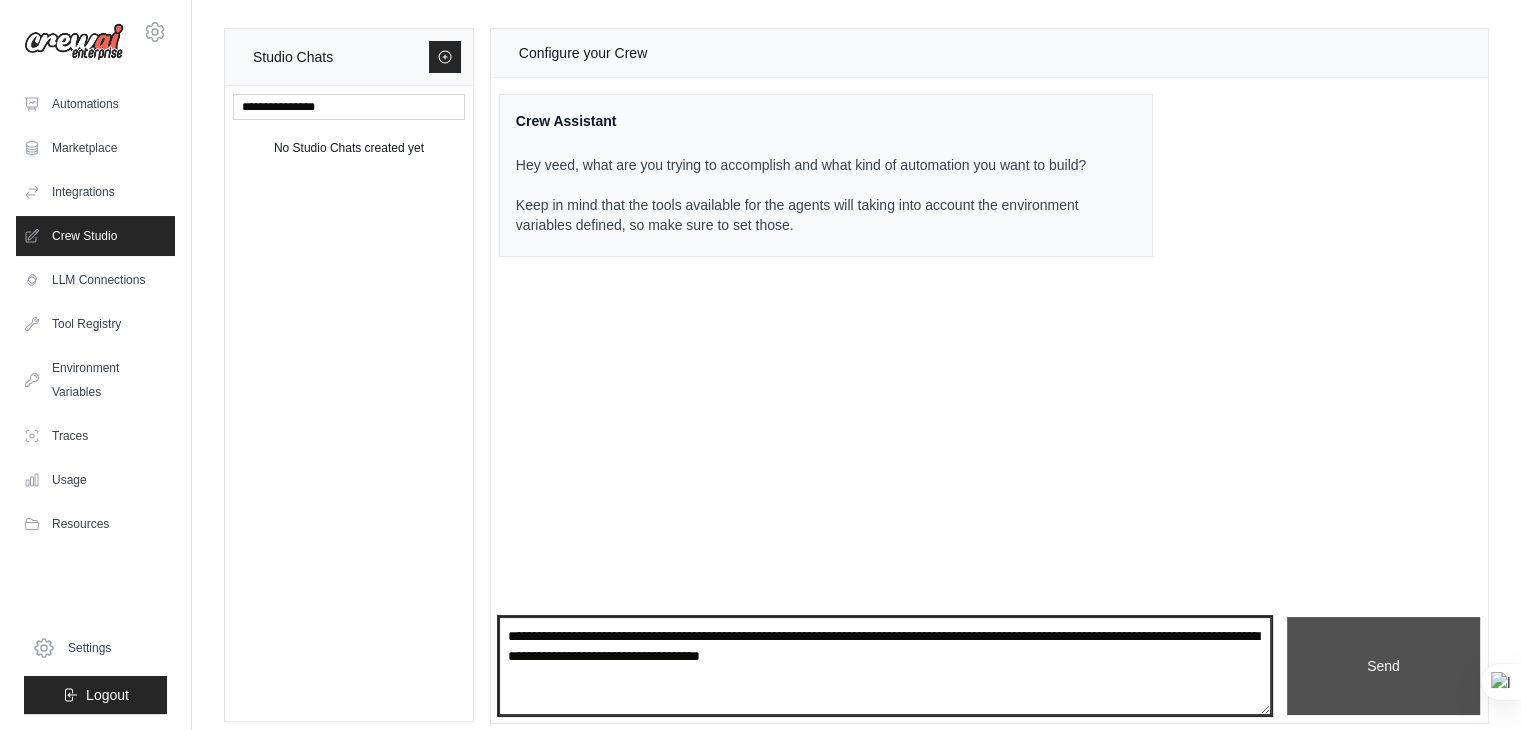 type on "**********" 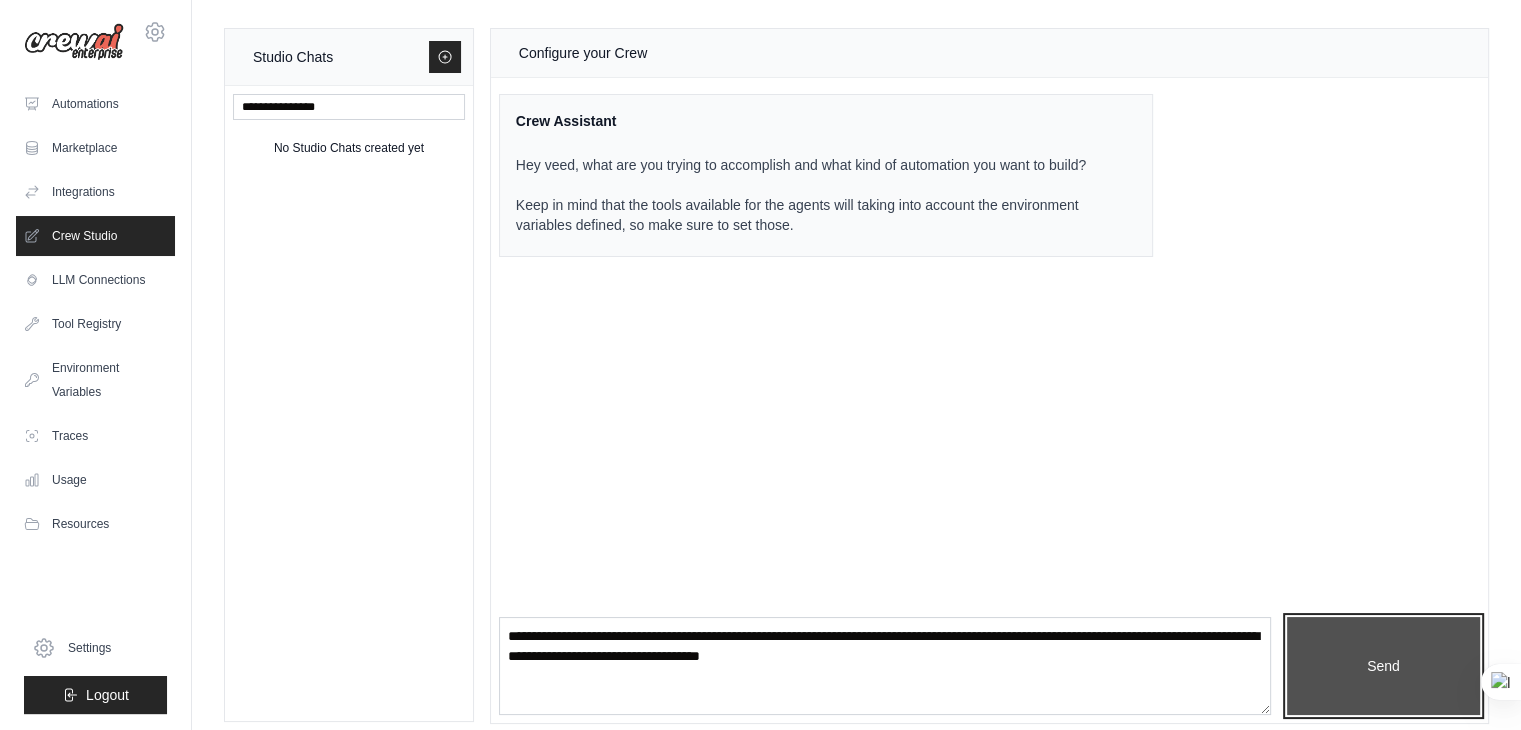 click on "Send" at bounding box center [1383, 666] 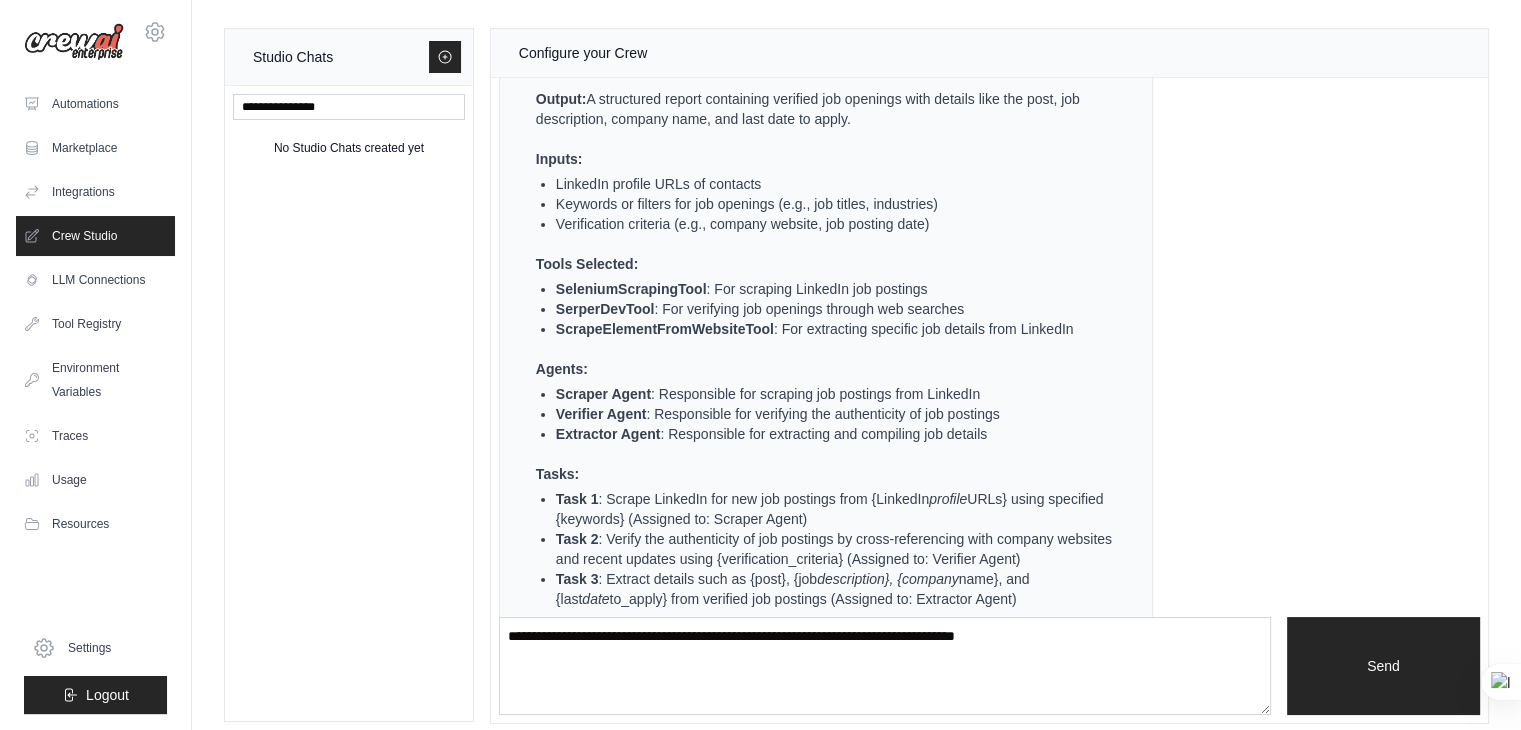 scroll, scrollTop: 612, scrollLeft: 0, axis: vertical 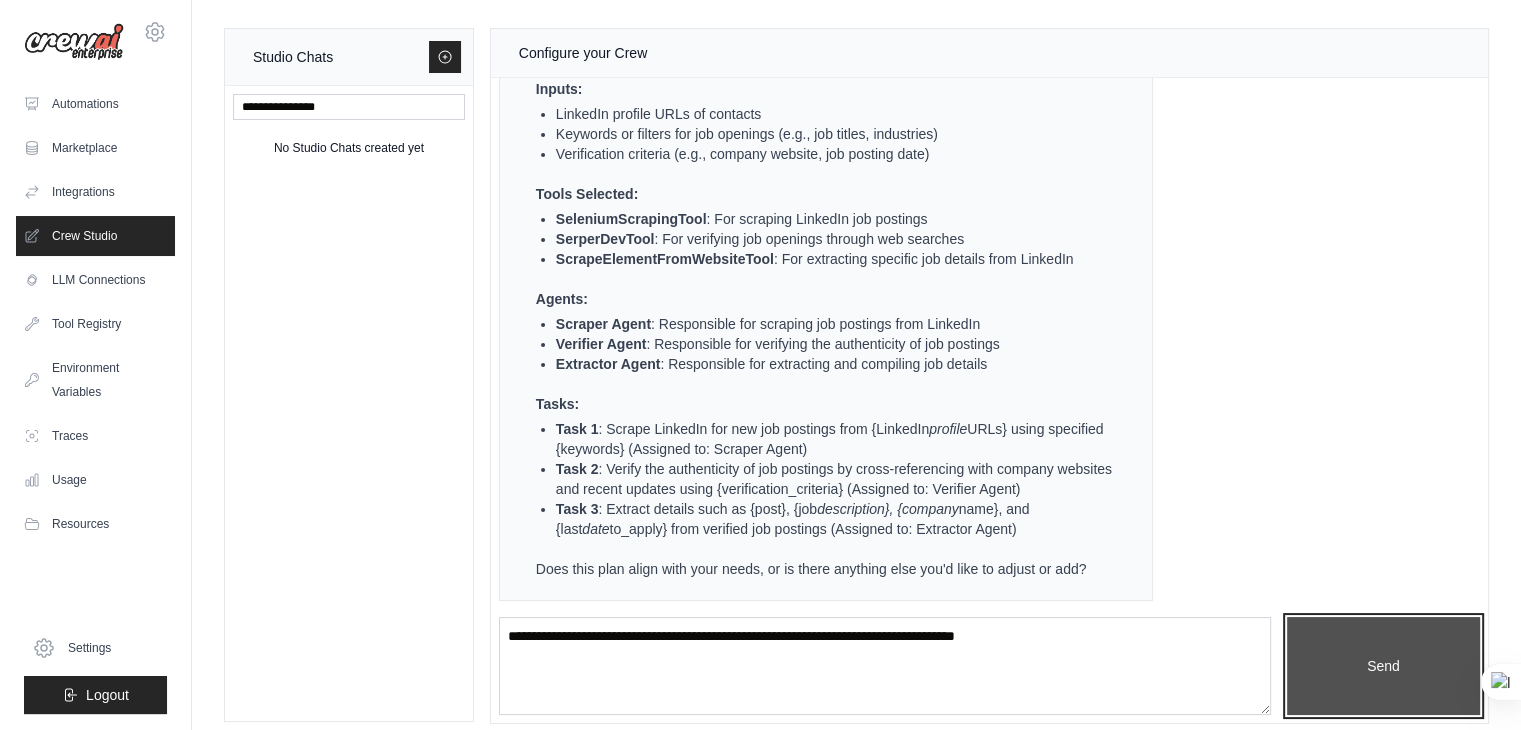 click on "Send" at bounding box center (1383, 666) 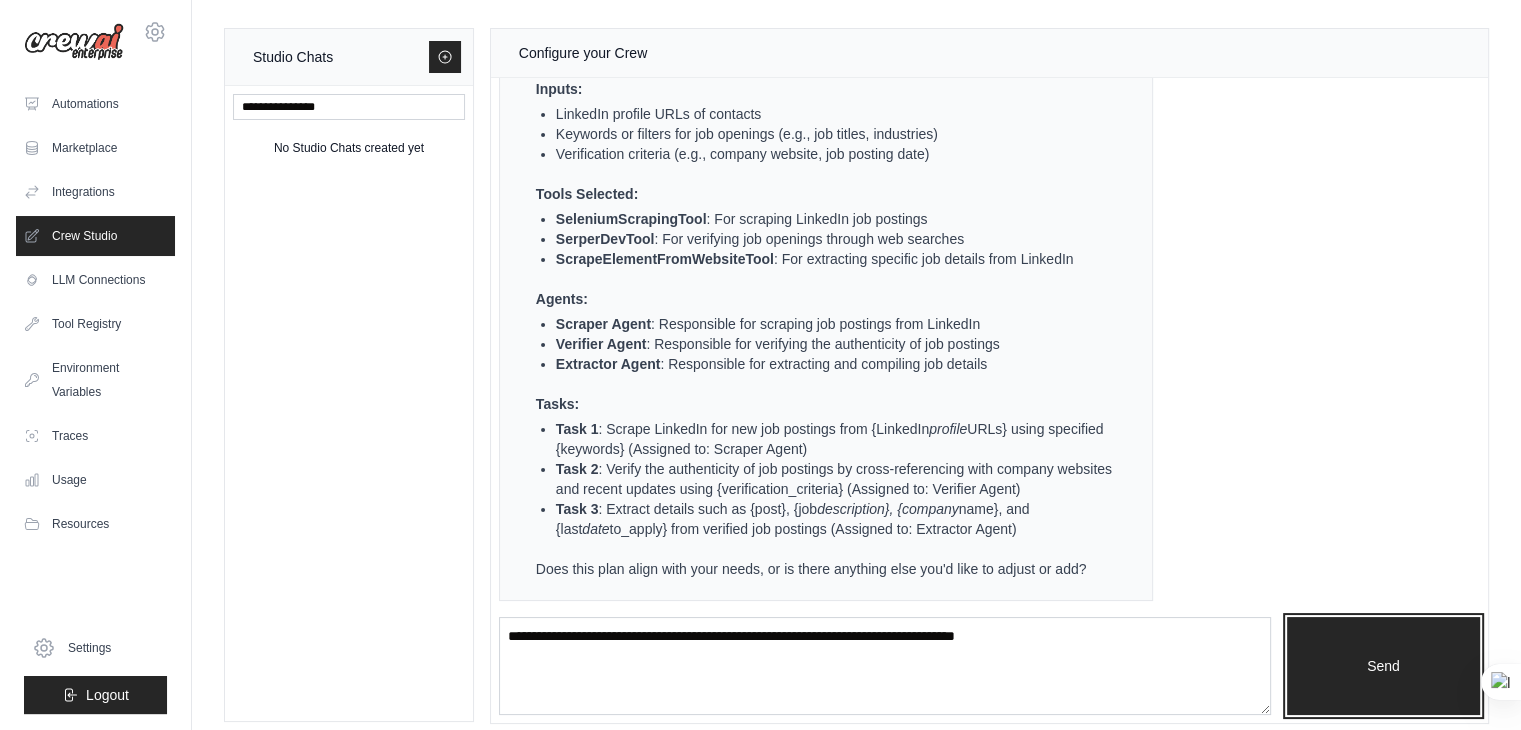 scroll, scrollTop: 12, scrollLeft: 0, axis: vertical 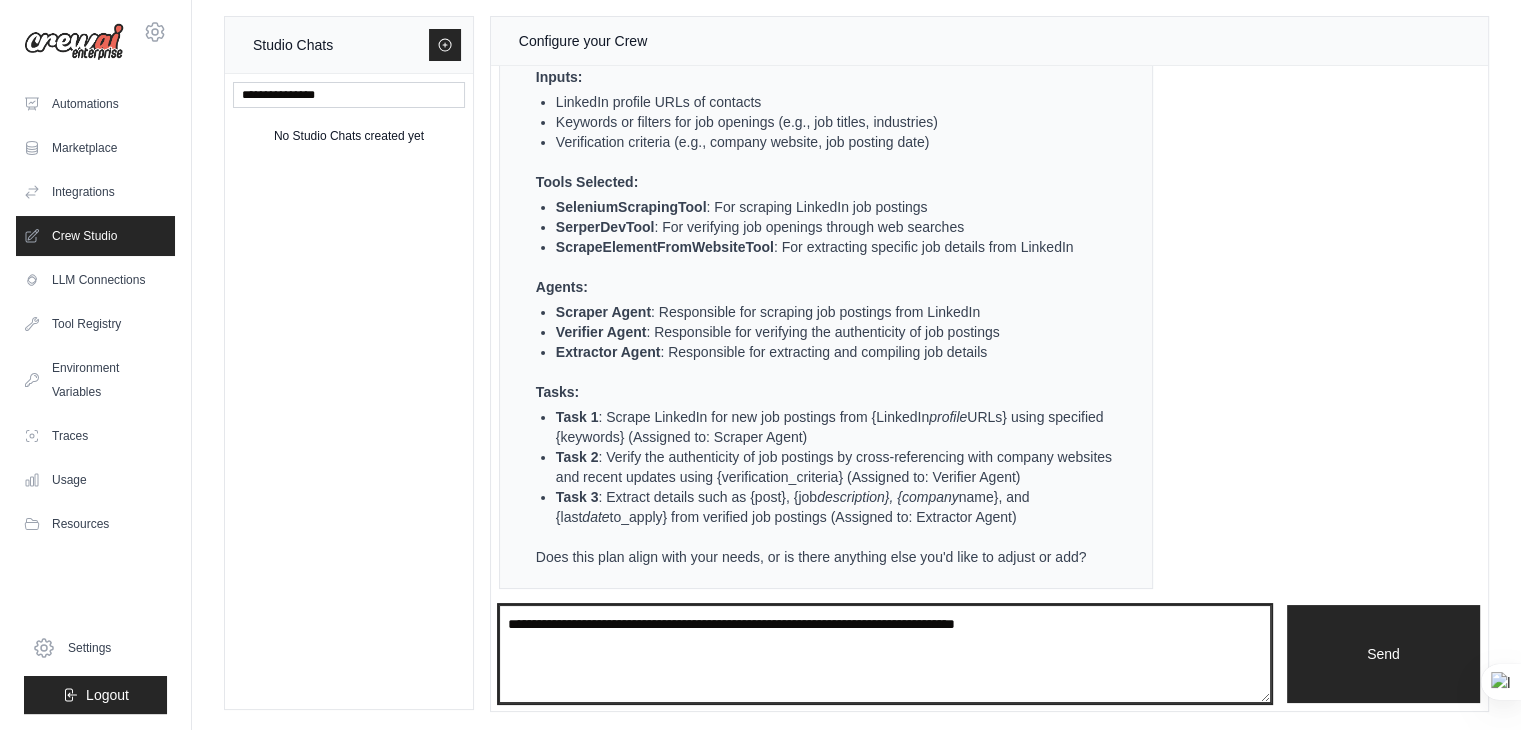 click at bounding box center (885, 654) 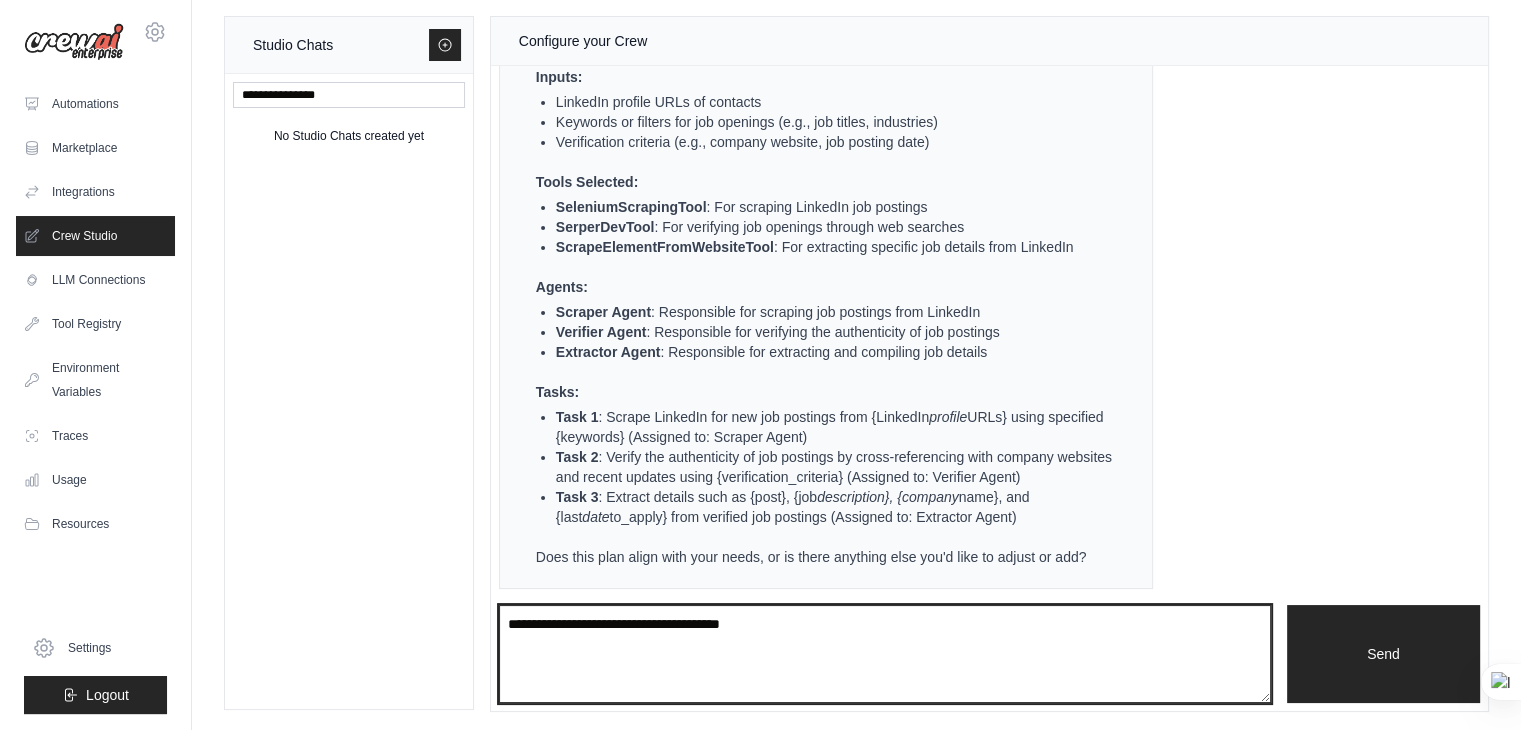 type on "**********" 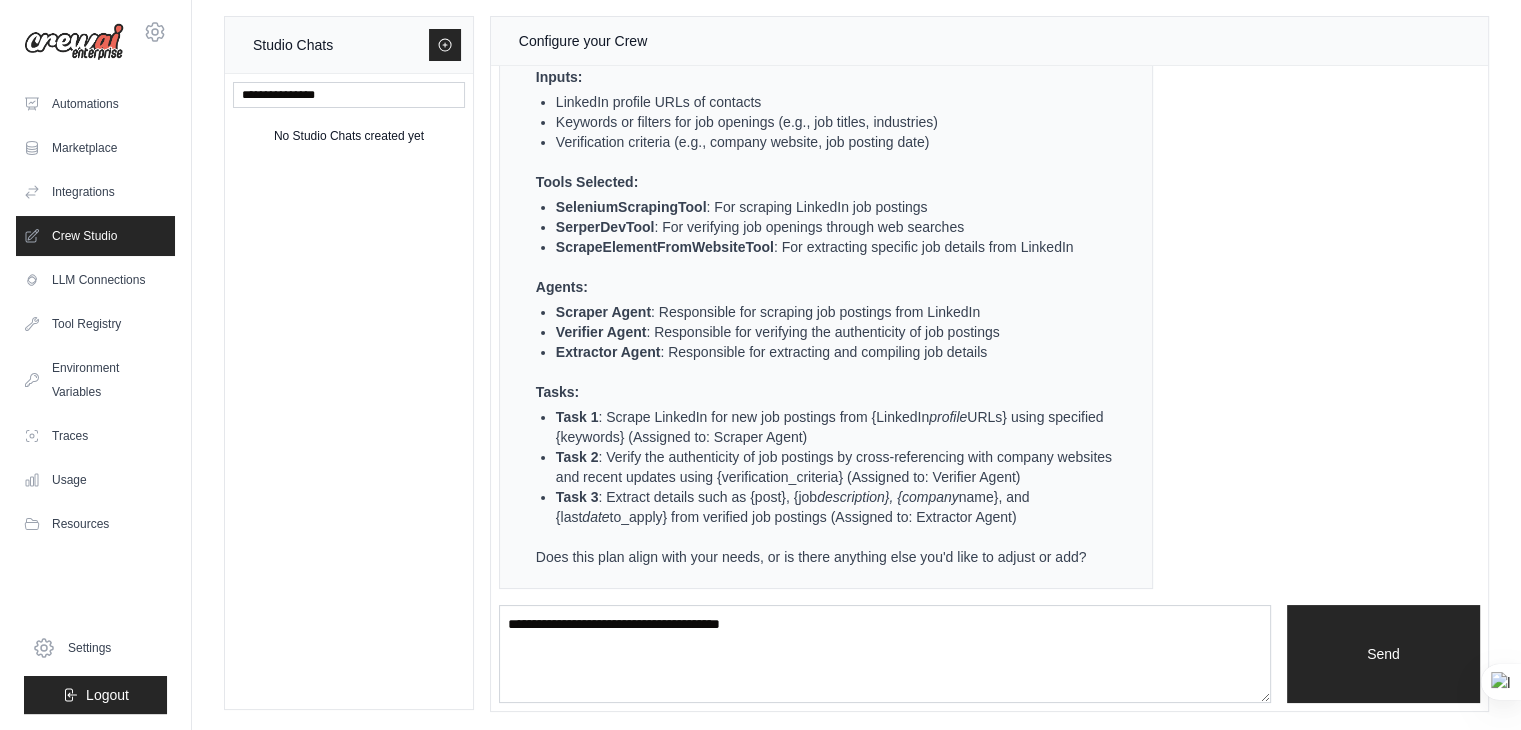 type 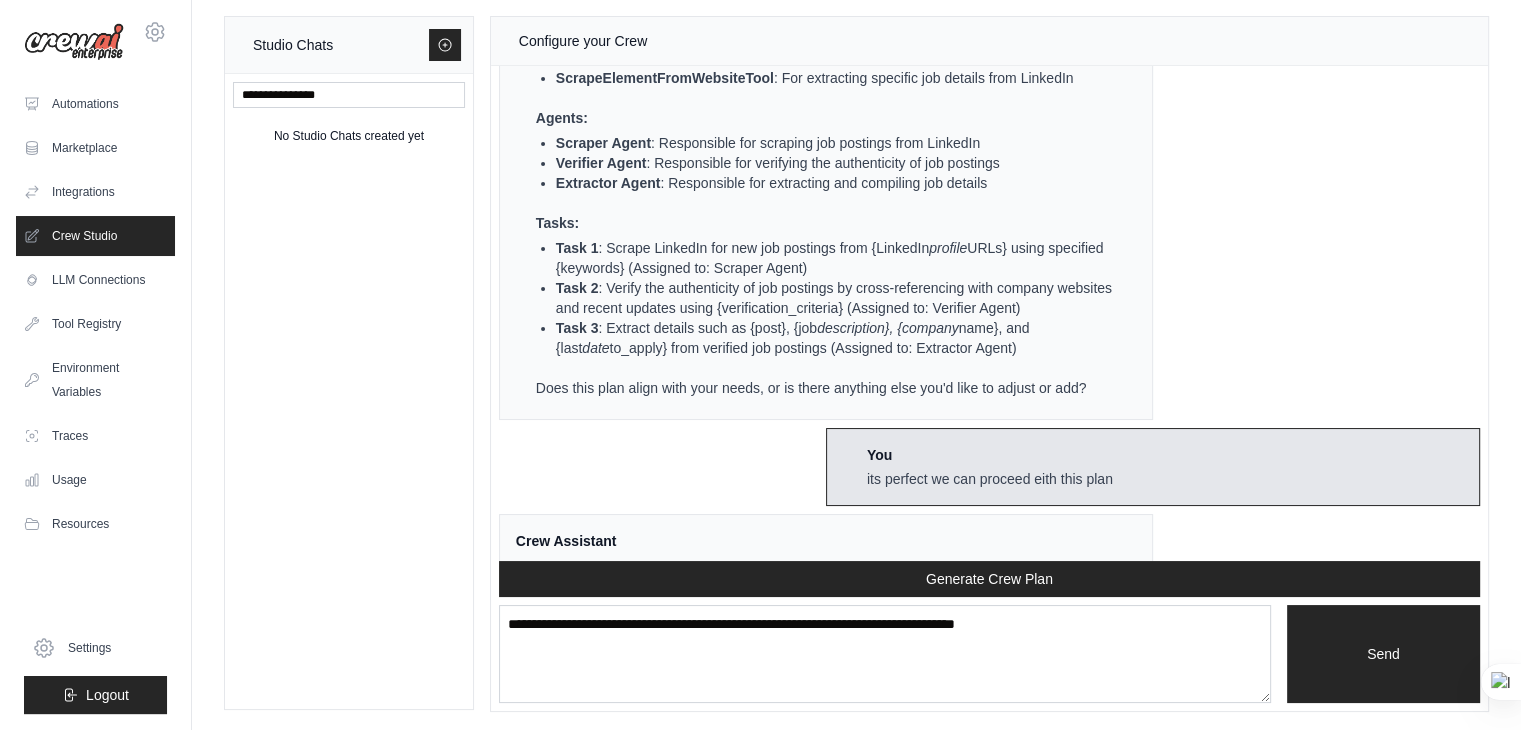 scroll, scrollTop: 892, scrollLeft: 0, axis: vertical 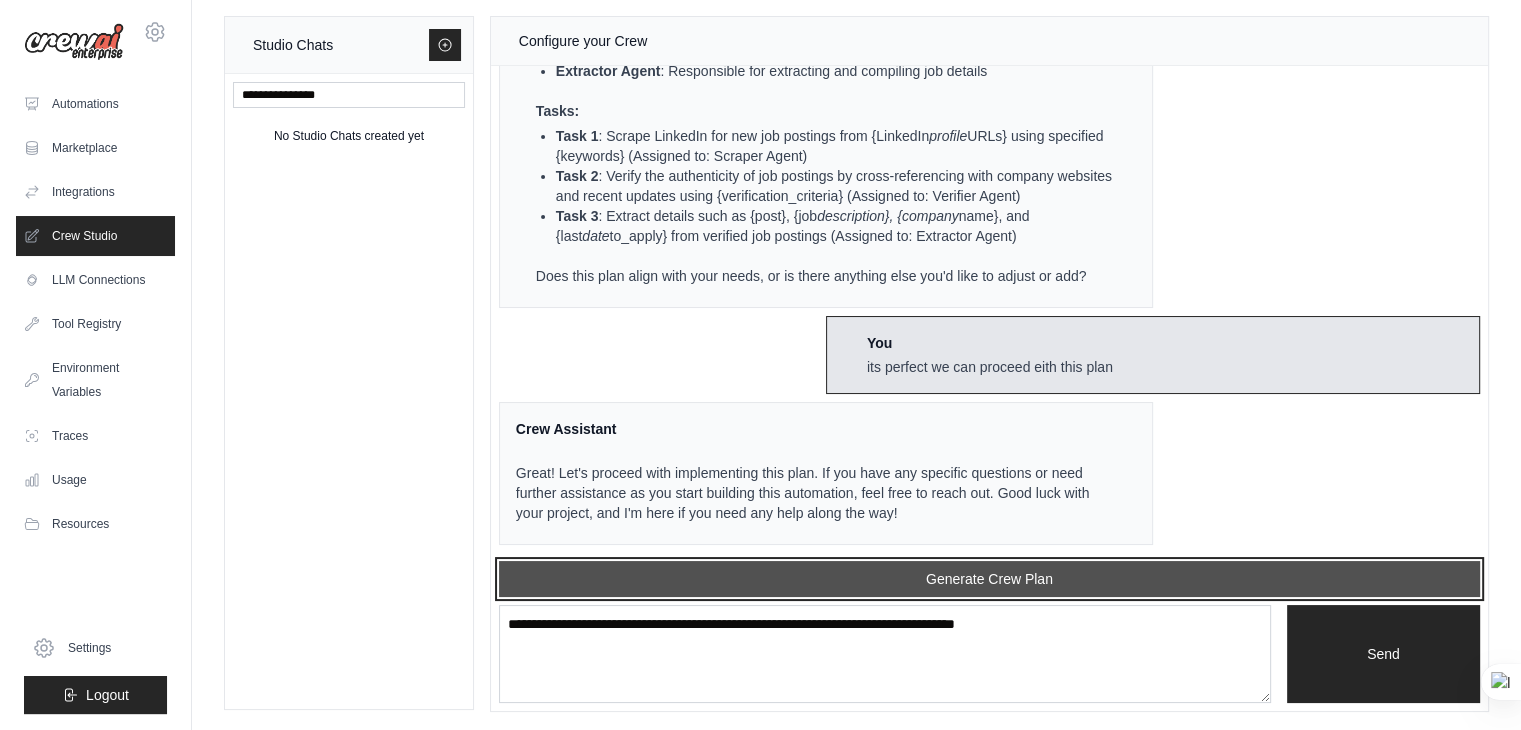 click on "Generate Crew Plan" at bounding box center (989, 579) 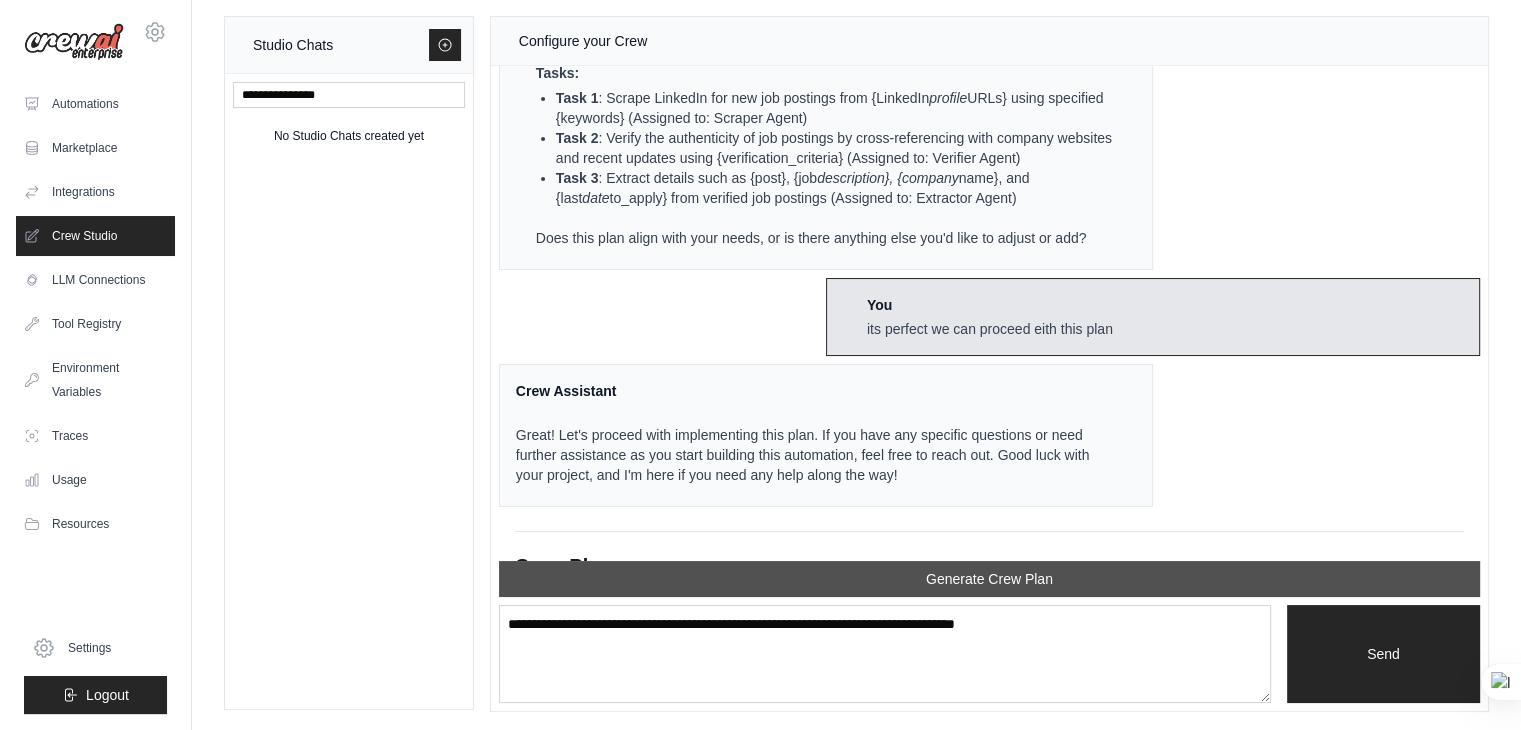 scroll, scrollTop: 1776, scrollLeft: 0, axis: vertical 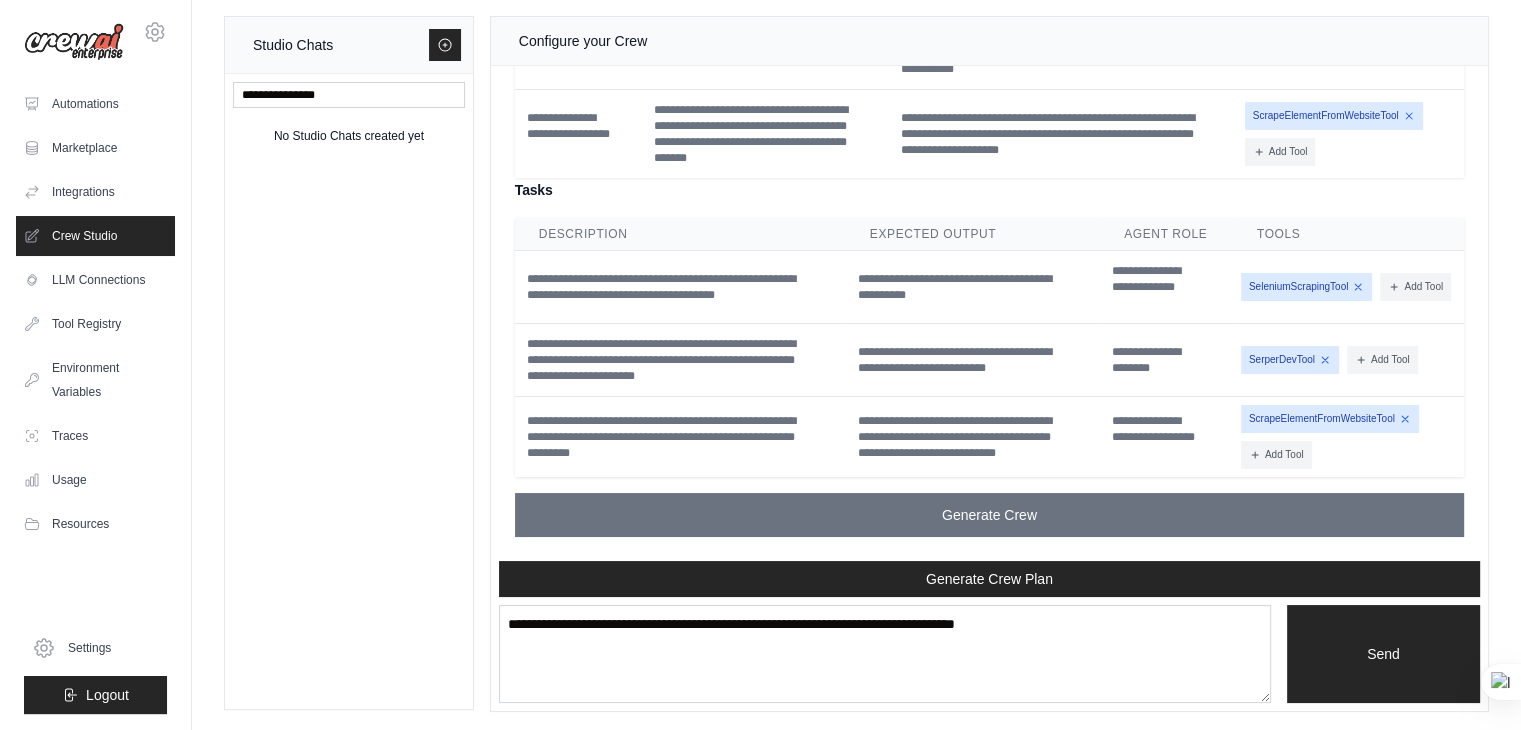 click on "**********" at bounding box center (989, 188) 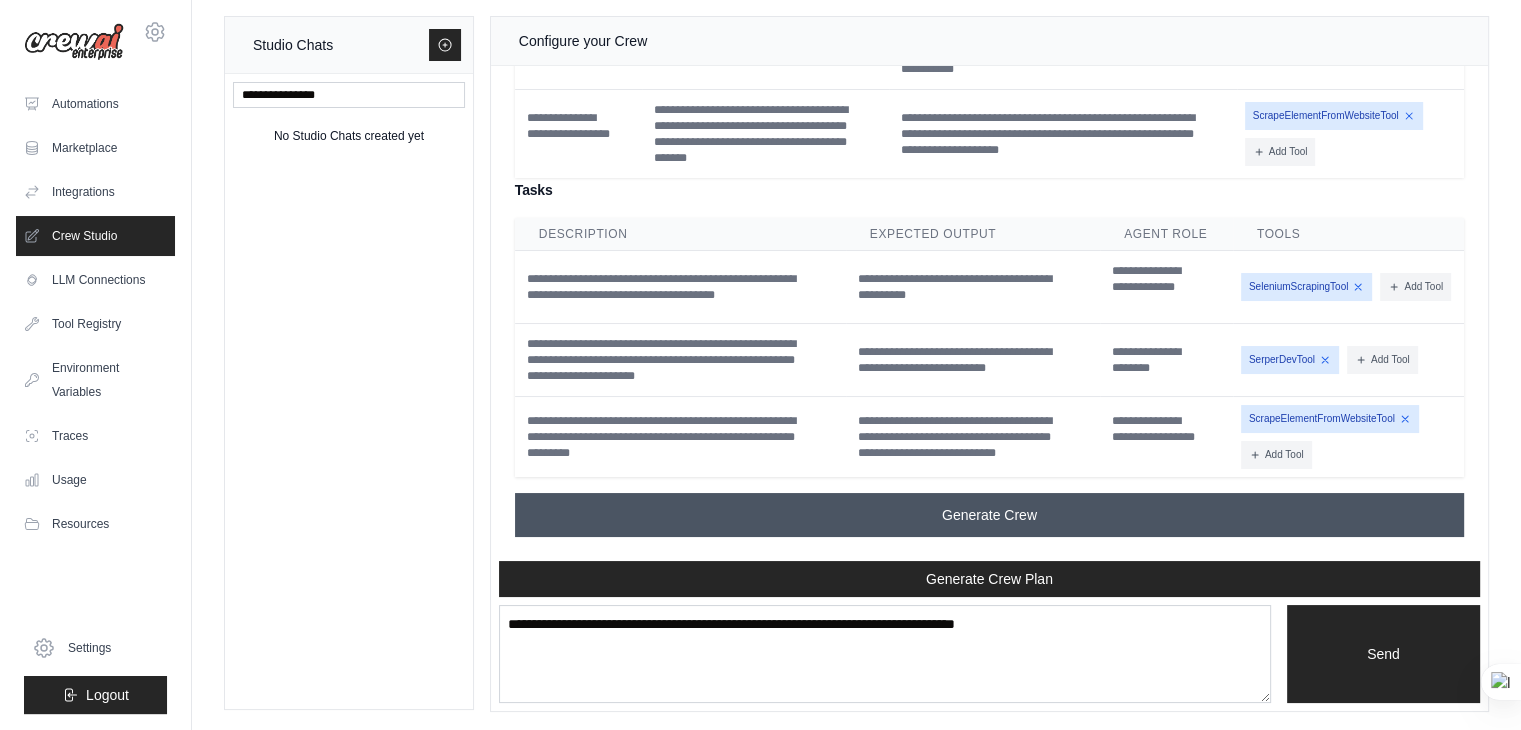 click on "Generate Crew" at bounding box center [989, 515] 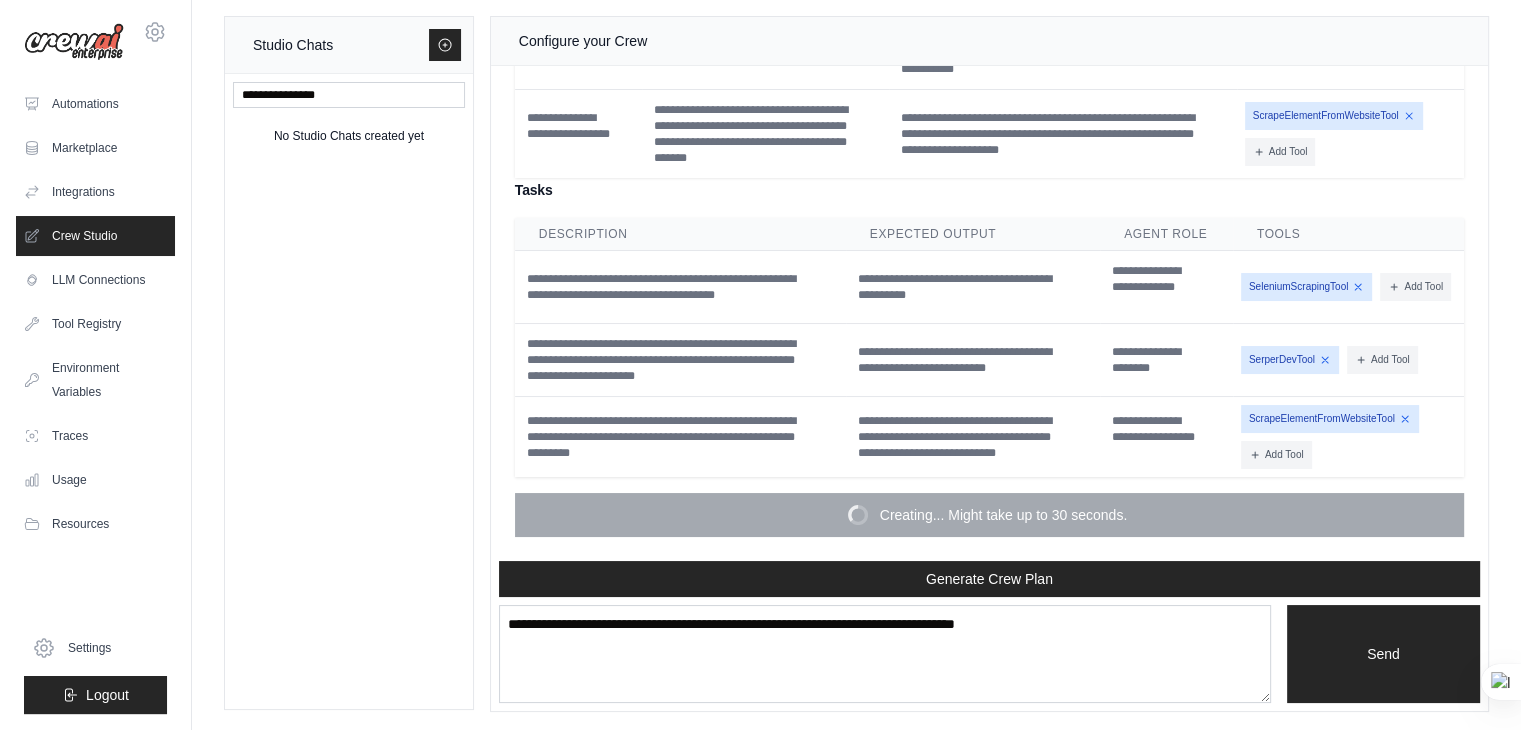 click on "**********" at bounding box center (989, 188) 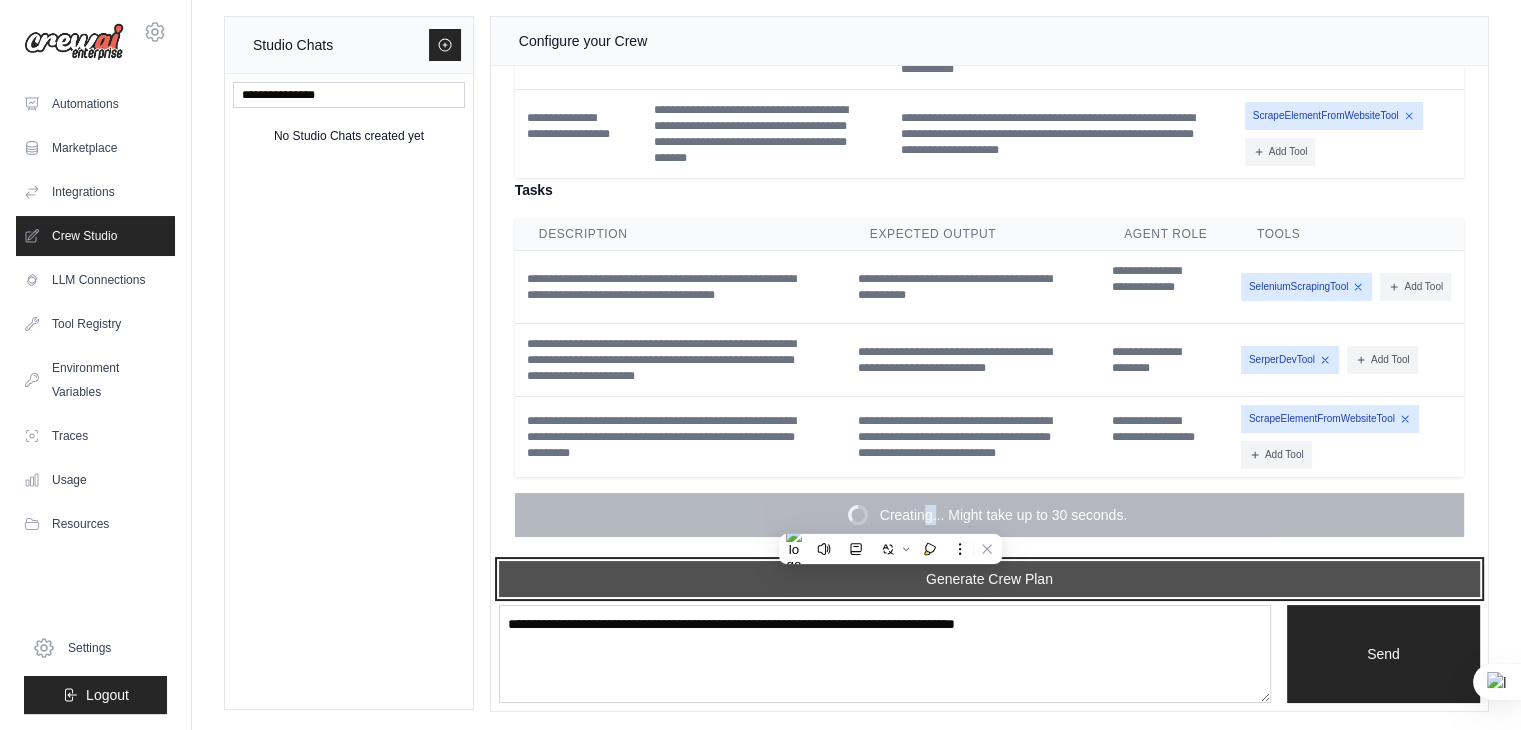 click on "Generate Crew Plan" at bounding box center [989, 579] 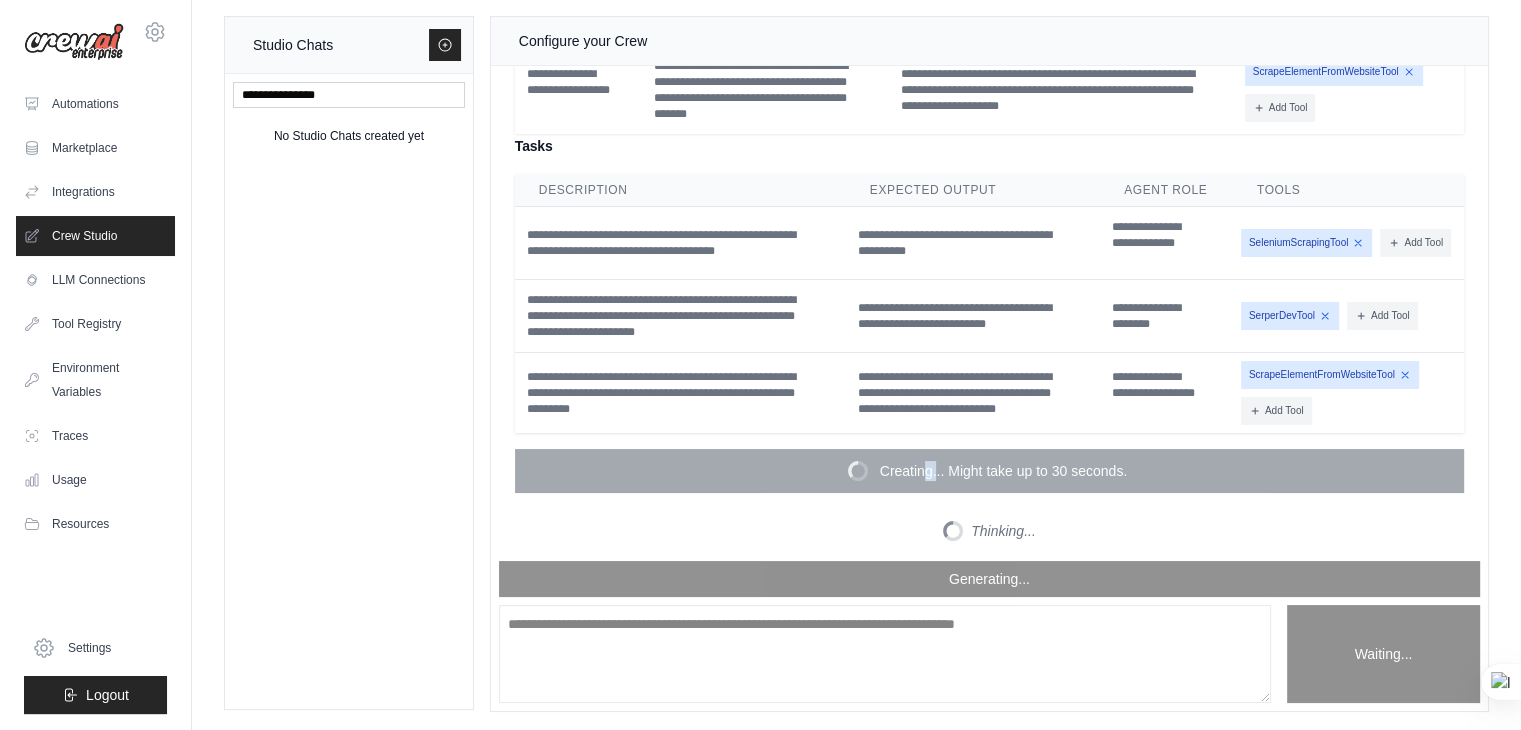 scroll, scrollTop: 2660, scrollLeft: 0, axis: vertical 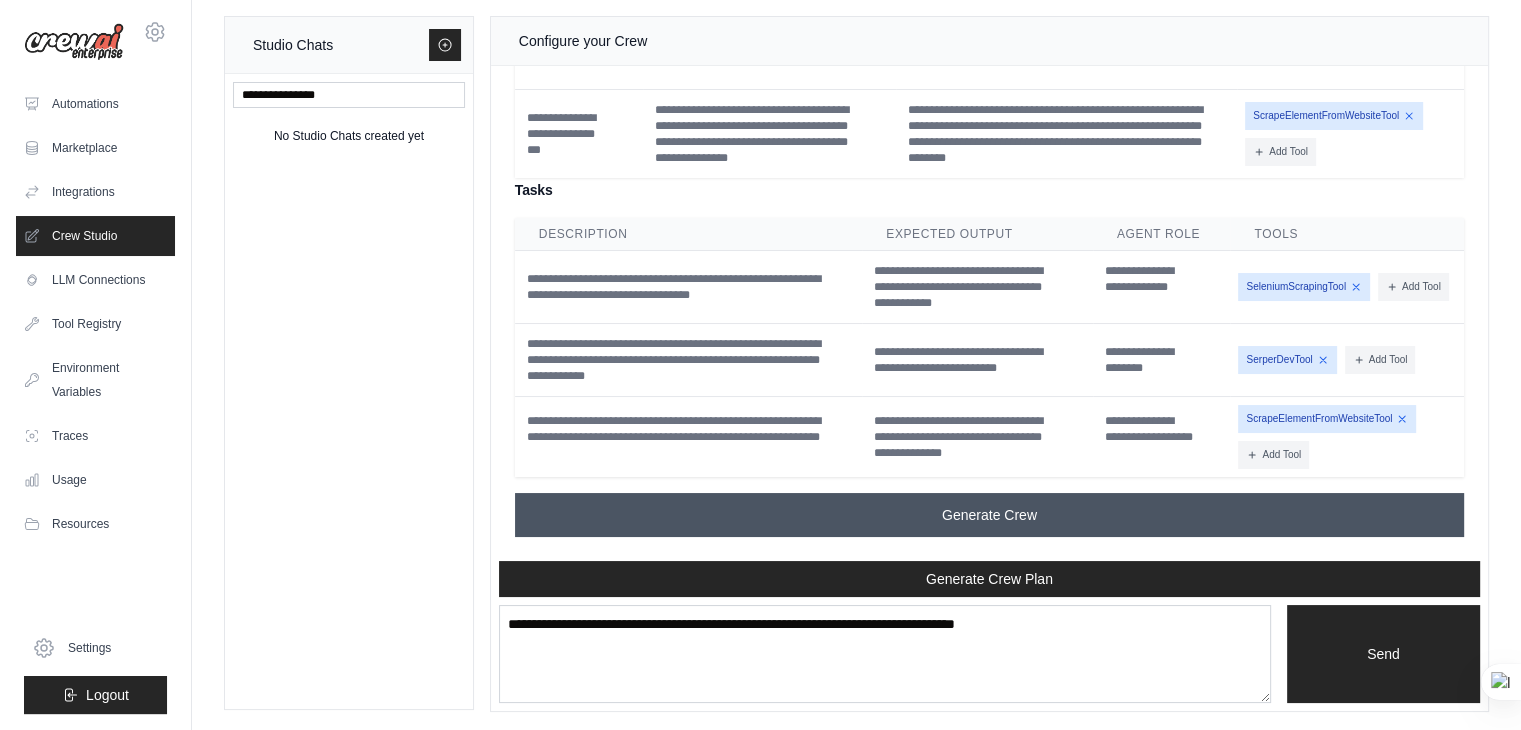 click on "Generate Crew" at bounding box center [989, 515] 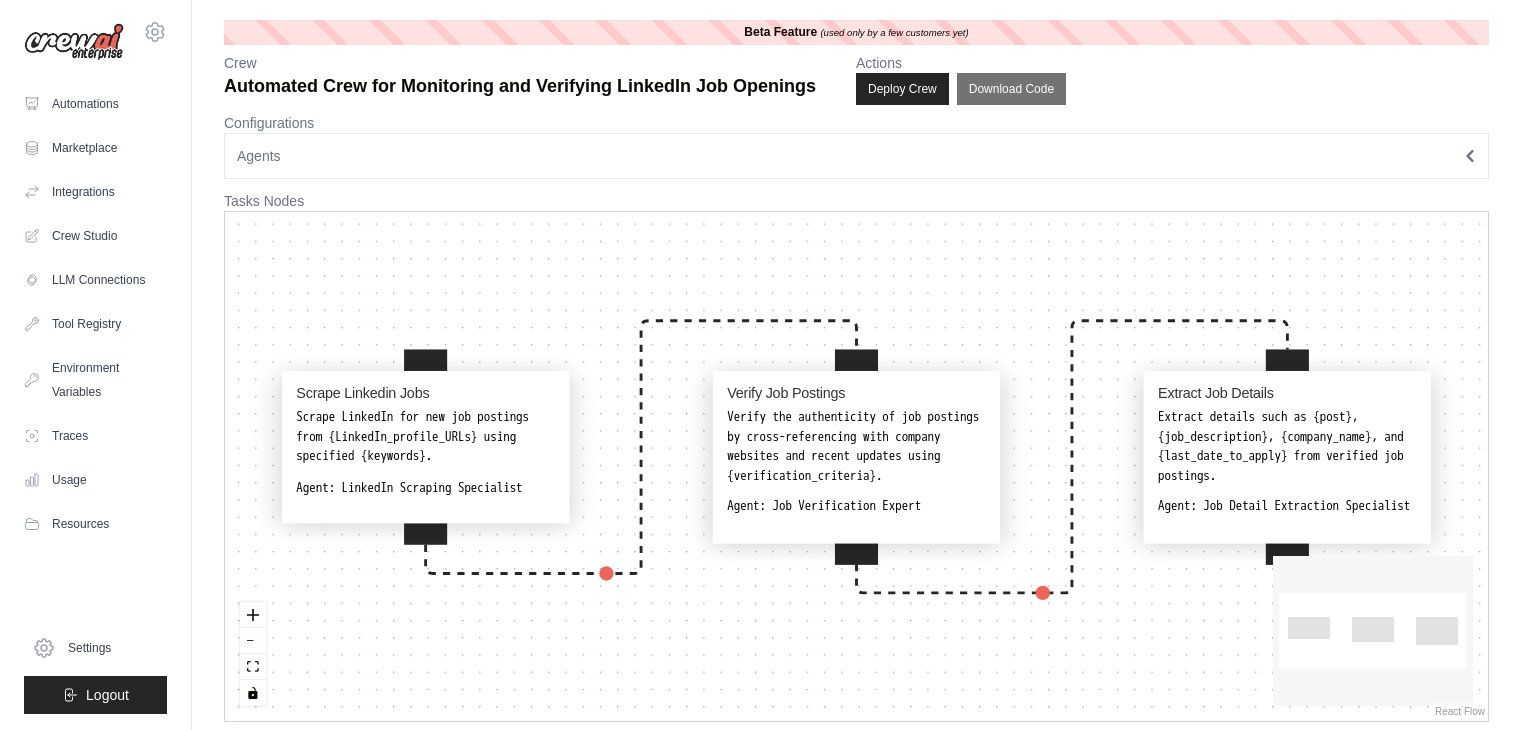 scroll, scrollTop: 0, scrollLeft: 0, axis: both 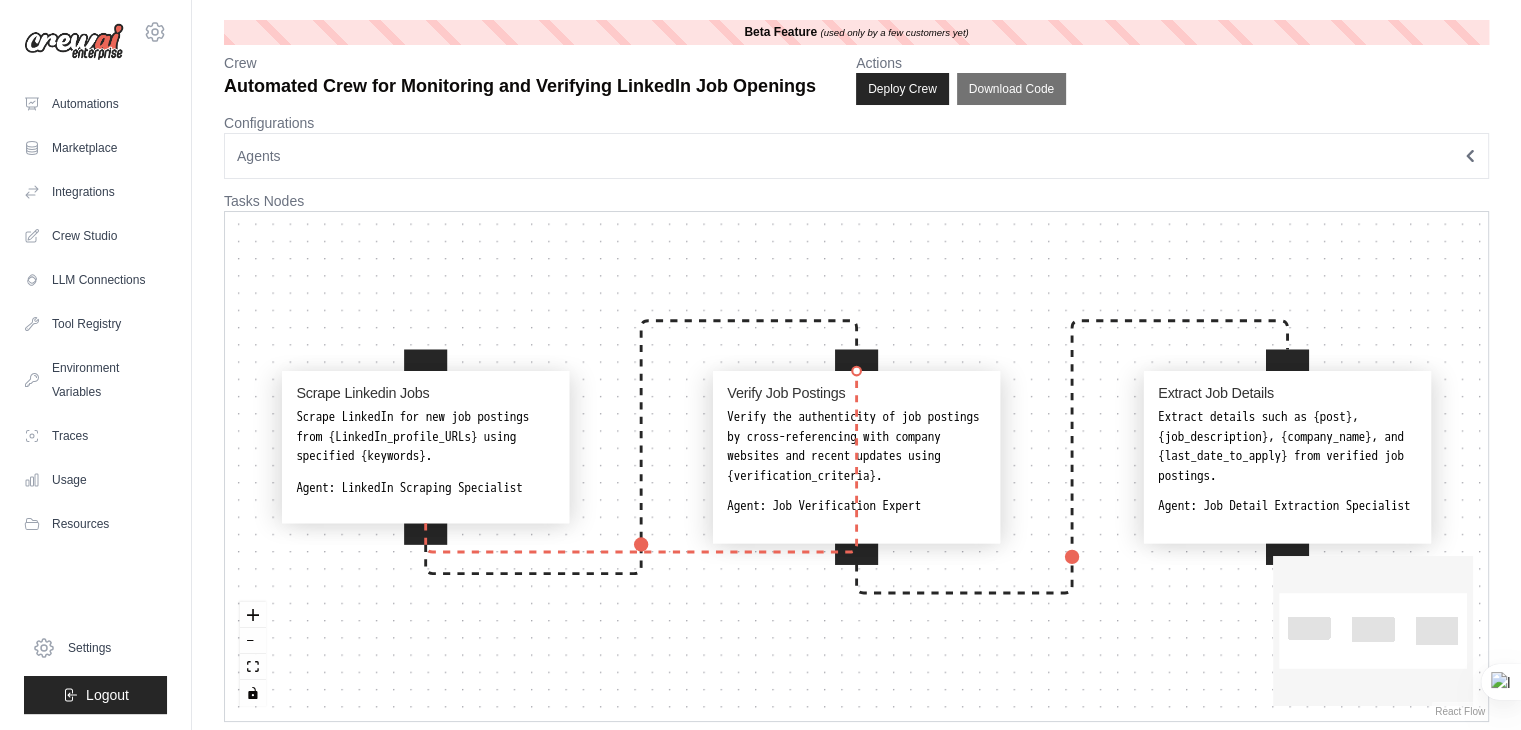drag, startPoint x: 428, startPoint y: 365, endPoint x: 856, endPoint y: 356, distance: 428.0946 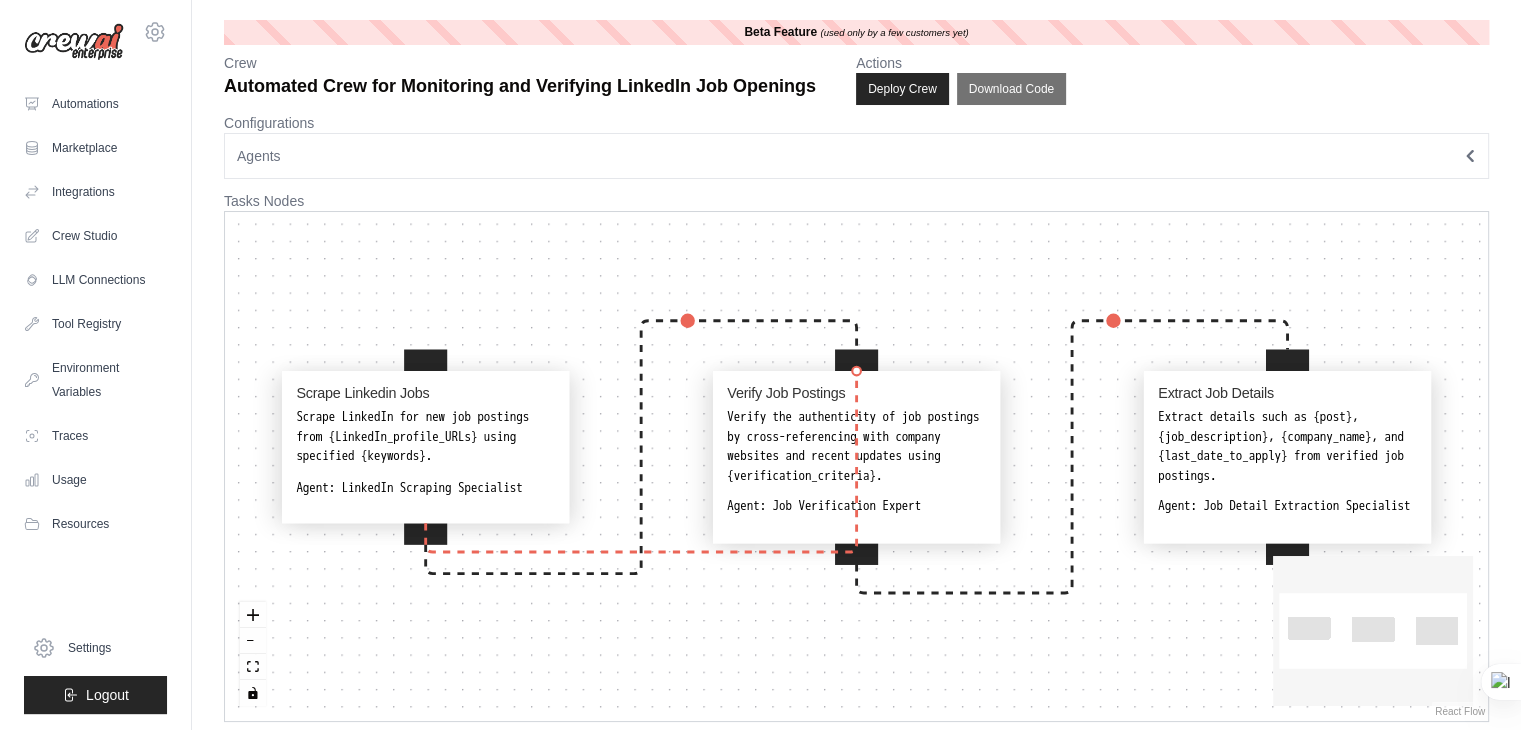 click on "Scrape Linkedin Jobs Scrape LinkedIn for new job postings from {LinkedIn_profile_URLs} using specified {keywords}. Agent:   LinkedIn Scraping Specialist Verify Job Postings Verify the authenticity of job postings by cross-referencing with company websites and recent updates using {verification_criteria}. Agent:   Job Verification Expert Extract Job Details Extract details such as {post}, {job_description}, {company_name}, and {last_date_to_apply} from verified job postings. Agent:   Job Detail Extraction Specialist" at bounding box center [758, 736] 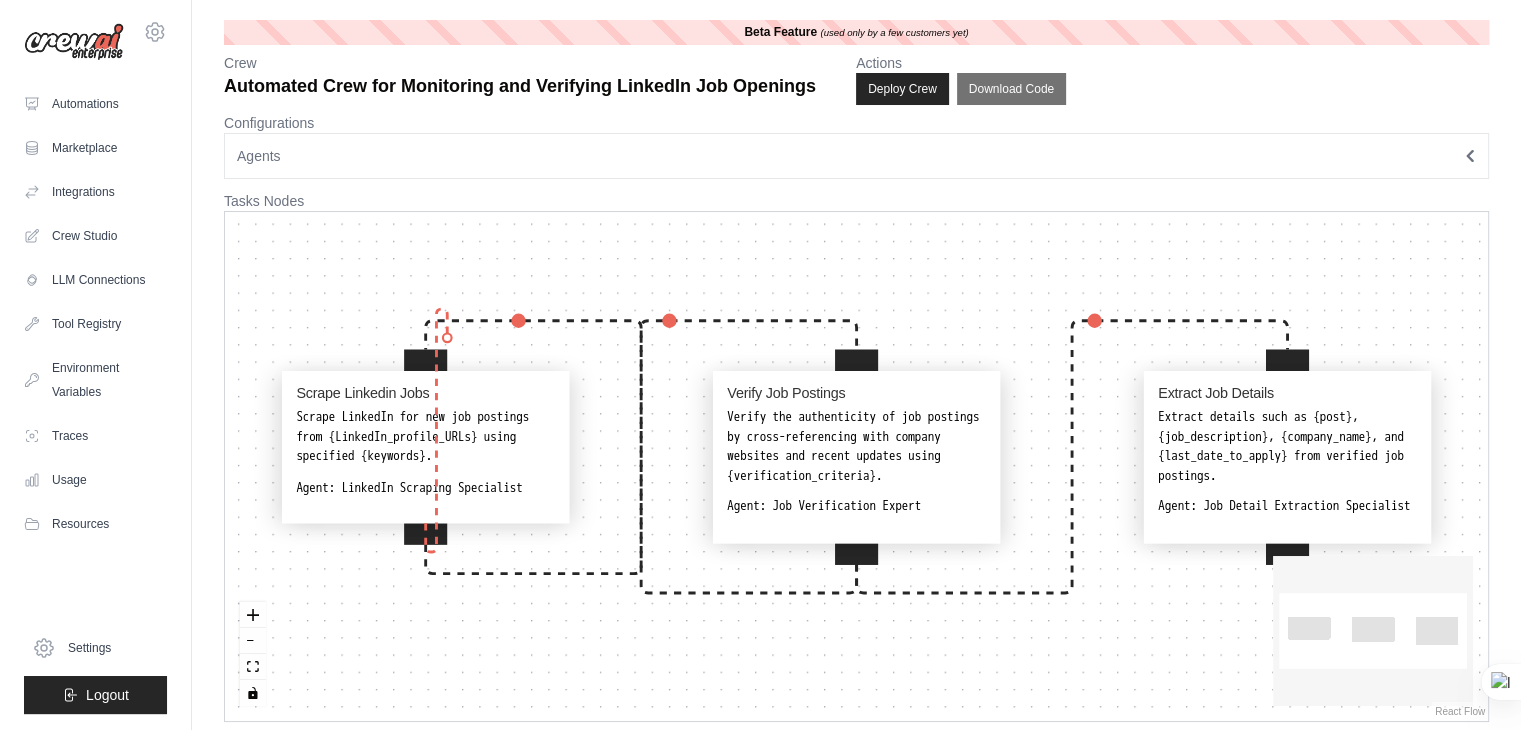 drag, startPoint x: 426, startPoint y: 352, endPoint x: 446, endPoint y: 337, distance: 25 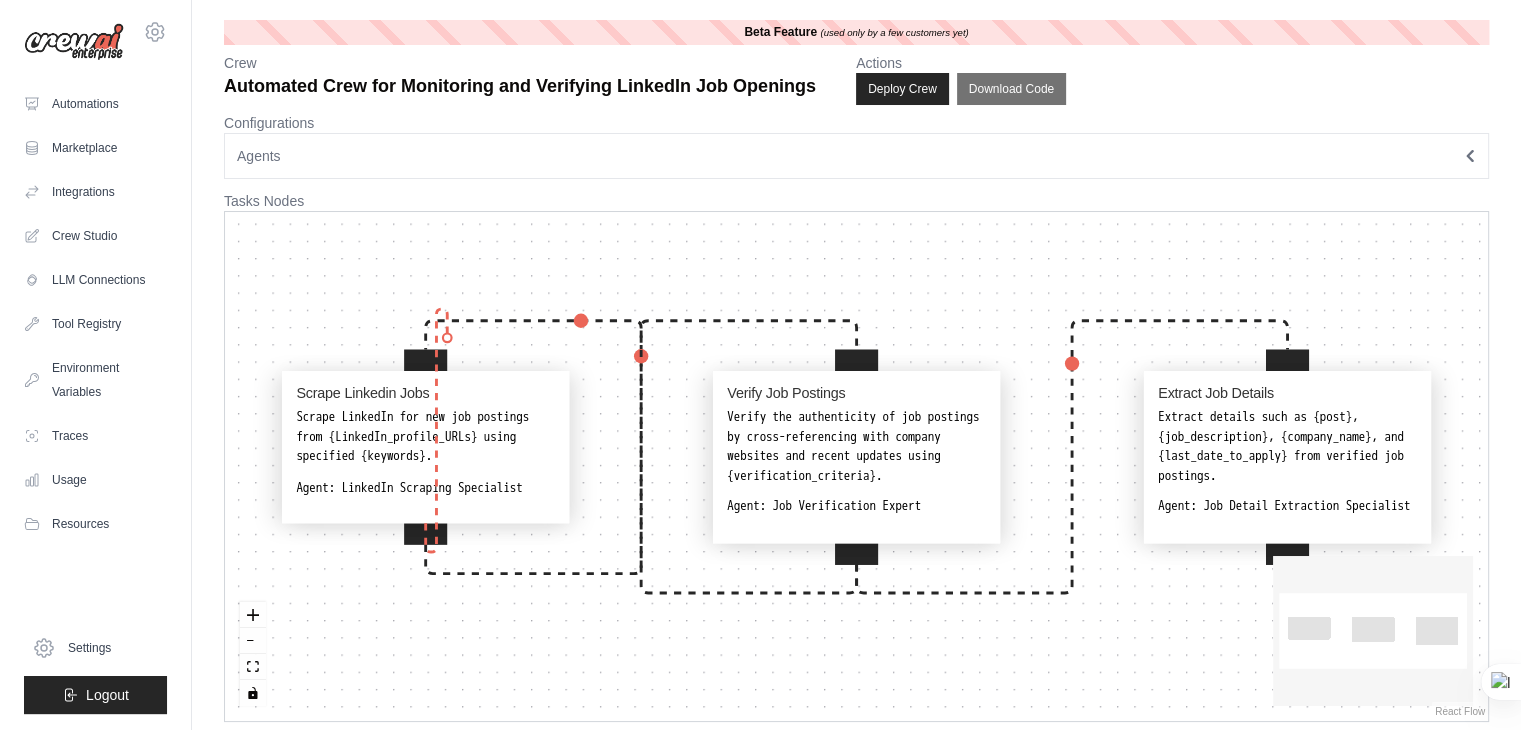 click on "Scrape Linkedin Jobs Scrape LinkedIn for new job postings from {LinkedIn_profile_URLs} using specified {keywords}. Agent:   LinkedIn Scraping Specialist Verify Job Postings Verify the authenticity of job postings by cross-referencing with company websites and recent updates using {verification_criteria}. Agent:   Job Verification Expert Extract Job Details Extract details such as {post}, {job_description}, {company_name}, and {last_date_to_apply} from verified job postings. Agent:   Job Detail Extraction Specialist" at bounding box center (856, 466) 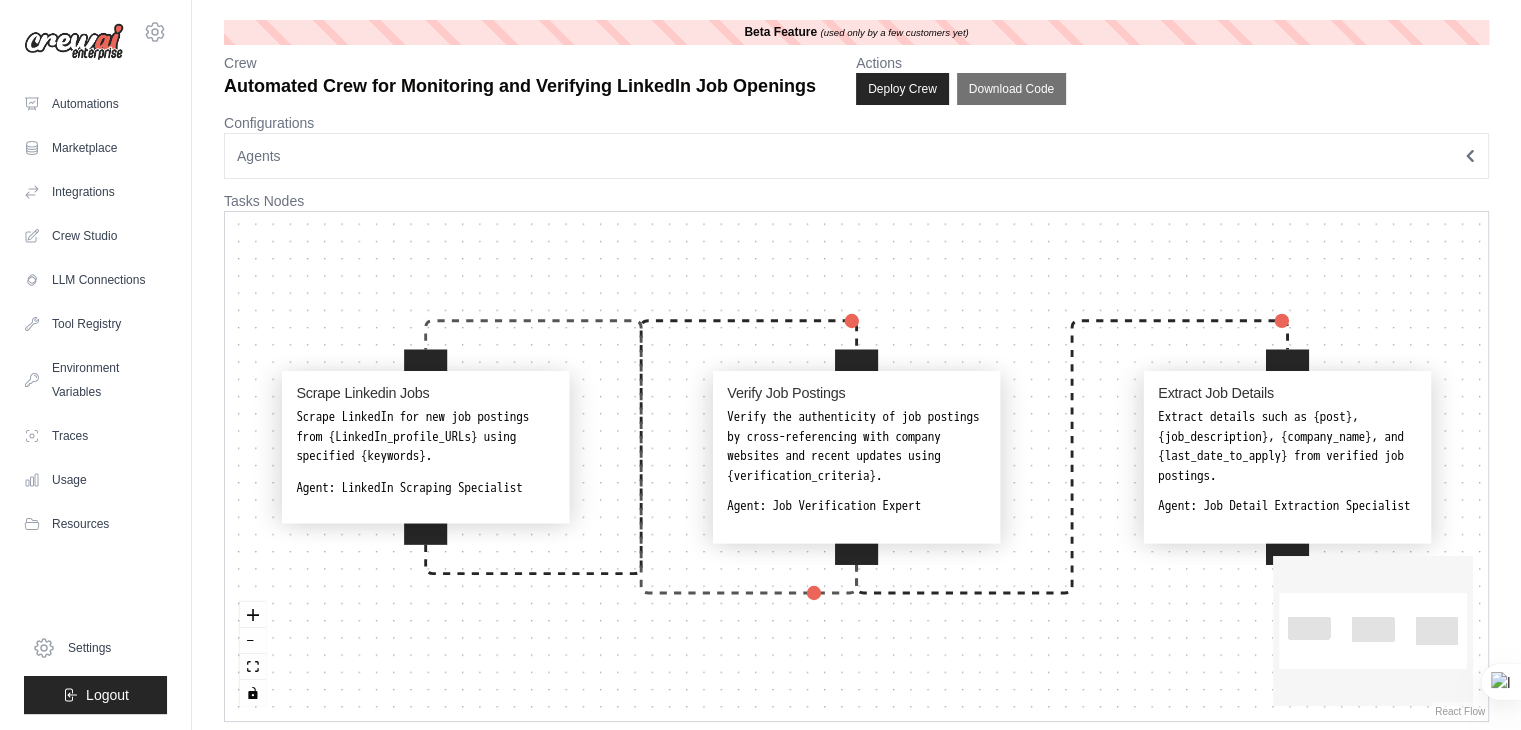 click 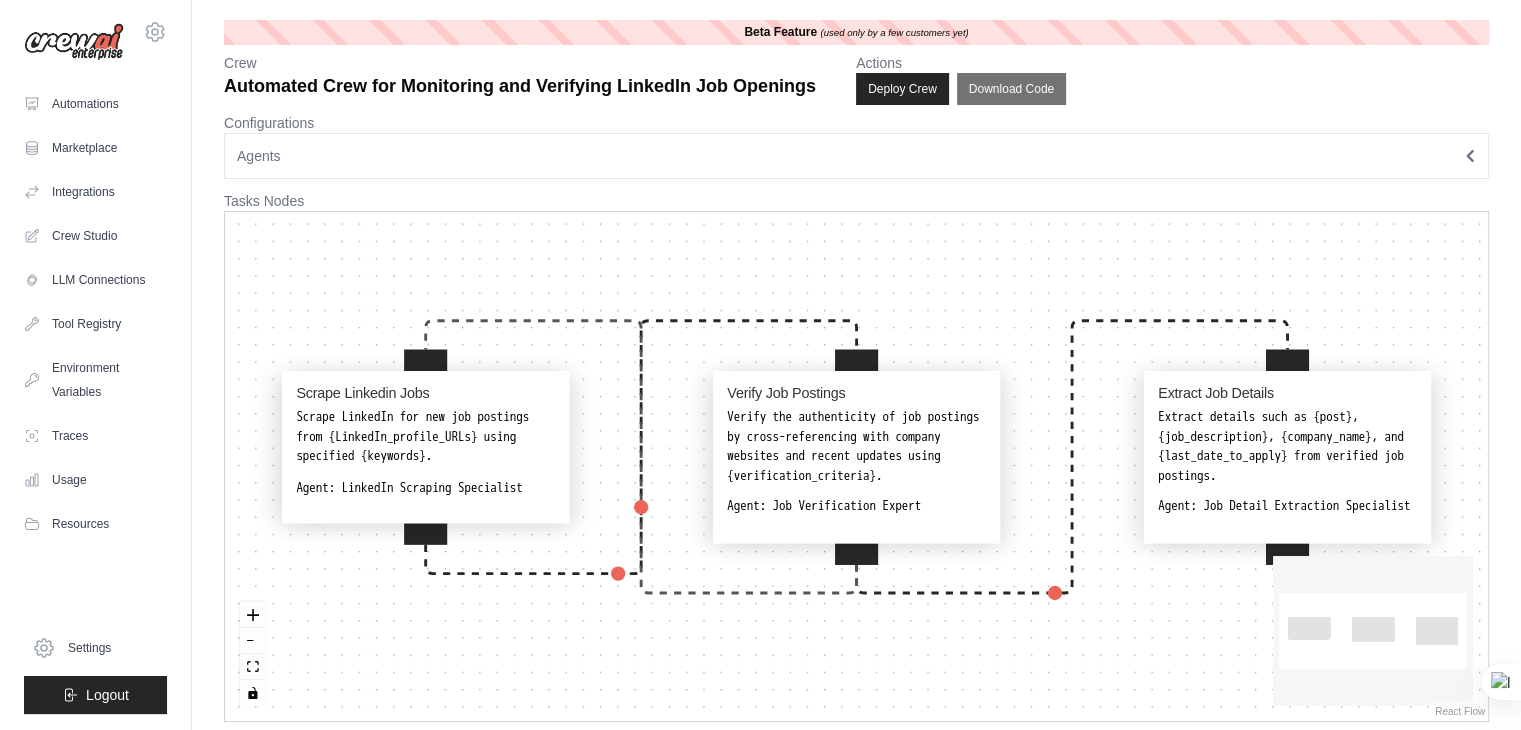 click 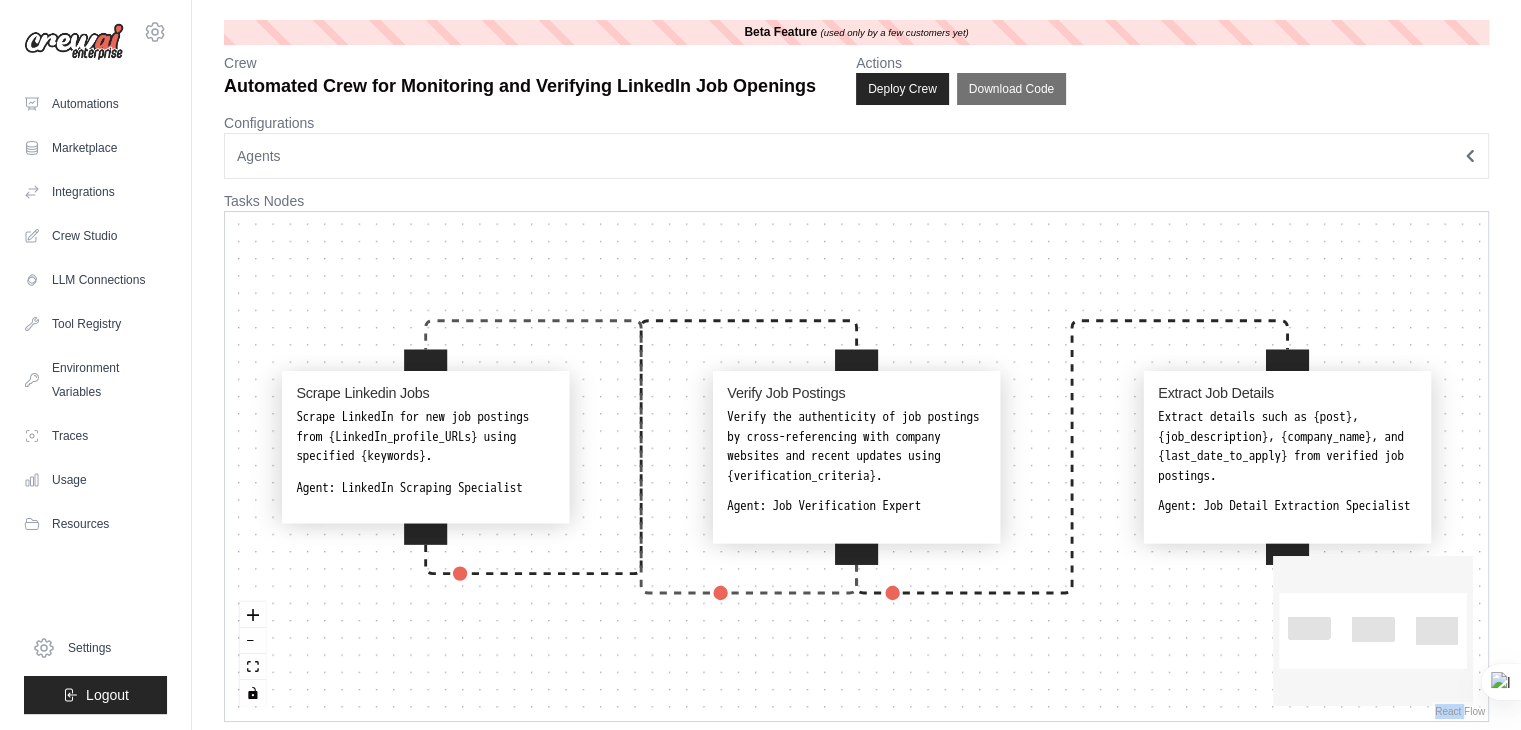 click 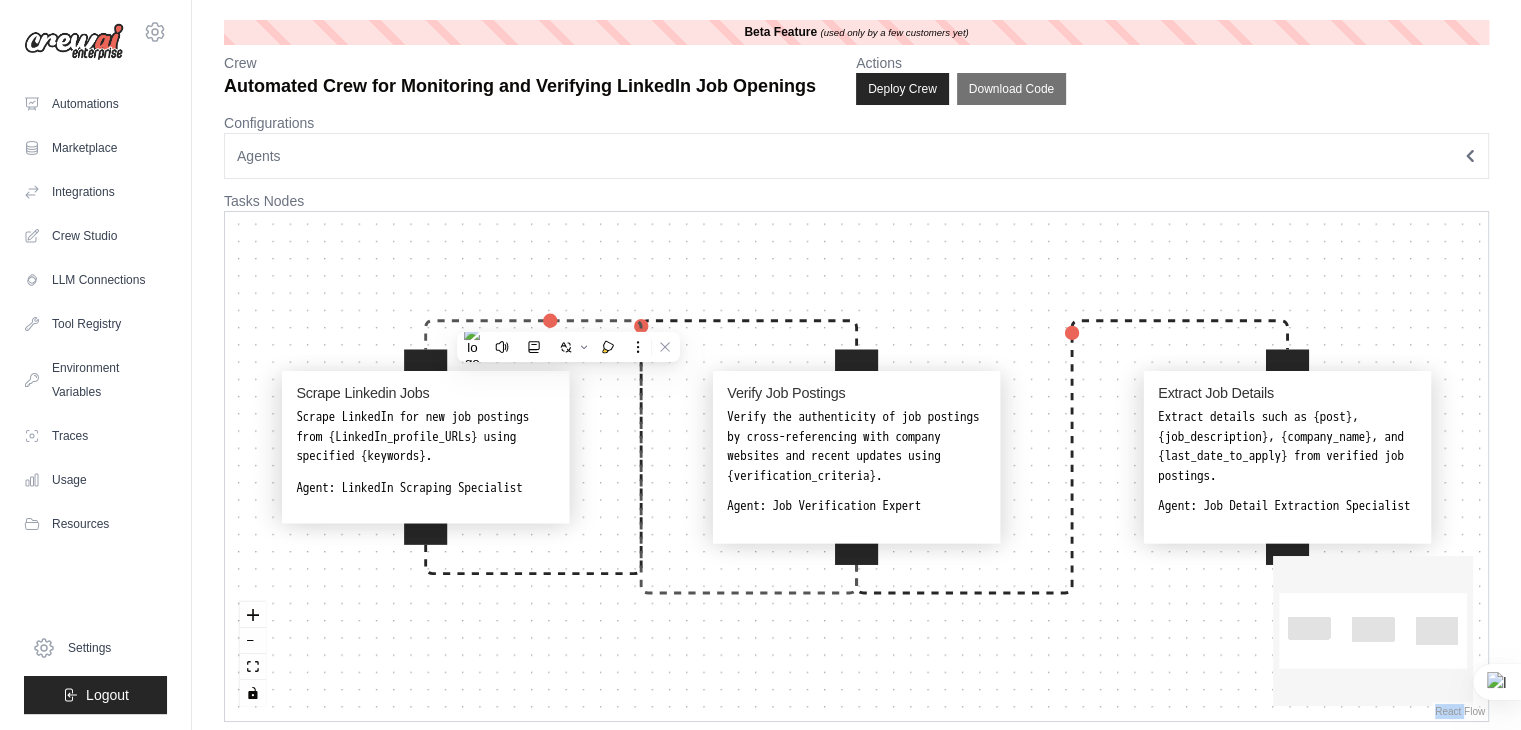 click on "Scrape Linkedin Jobs Scrape LinkedIn for new job postings from {LinkedIn_profile_URLs} using specified {keywords}. Agent:   LinkedIn Scraping Specialist Verify Job Postings Verify the authenticity of job postings by cross-referencing with company websites and recent updates using {verification_criteria}. Agent:   Job Verification Expert Extract Job Details Extract details such as {post}, {job_description}, {company_name}, and {last_date_to_apply} from verified job postings. Agent:   Job Detail Extraction Specialist" at bounding box center (856, 466) 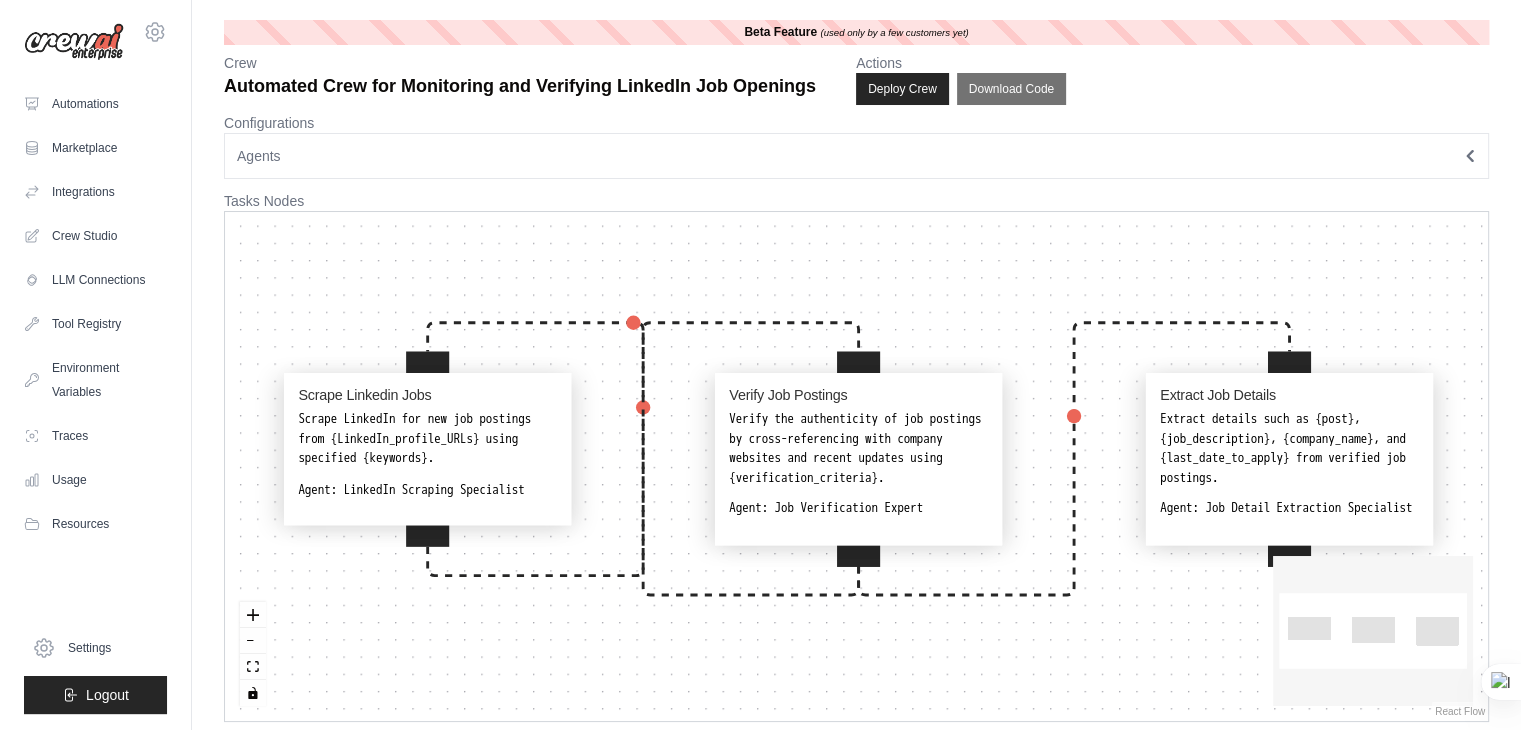 drag, startPoint x: 410, startPoint y: 237, endPoint x: 279, endPoint y: 264, distance: 133.75351 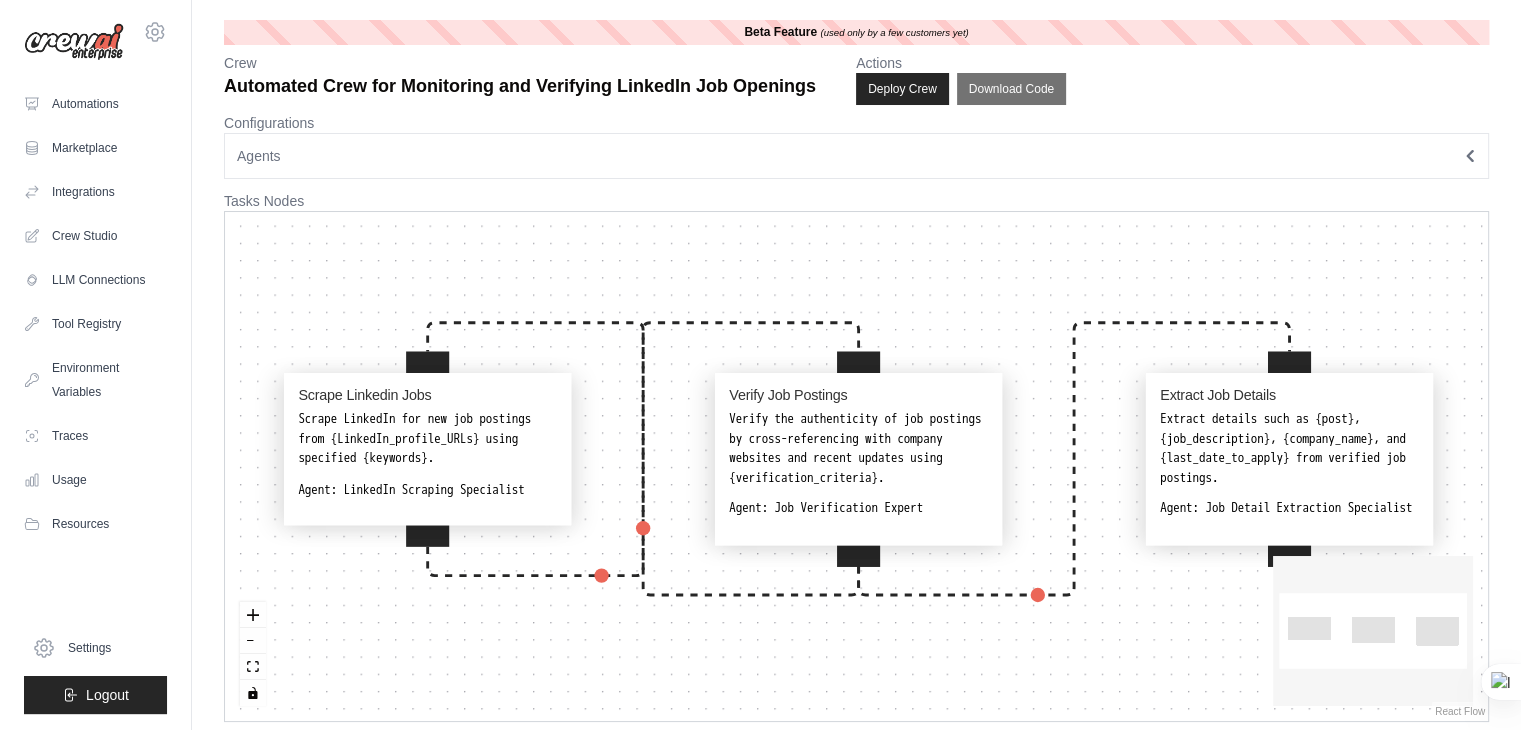 click on "Scrape Linkedin Jobs Scrape LinkedIn for new job postings from {LinkedIn_profile_URLs} using specified {keywords}. Agent:   LinkedIn Scraping Specialist Verify Job Postings Verify the authenticity of job postings by cross-referencing with company websites and recent updates using {verification_criteria}. Agent:   Job Verification Expert Extract Job Details Extract details such as {post}, {job_description}, {company_name}, and {last_date_to_apply} from verified job postings. Agent:   Job Detail Extraction Specialist" at bounding box center [856, 466] 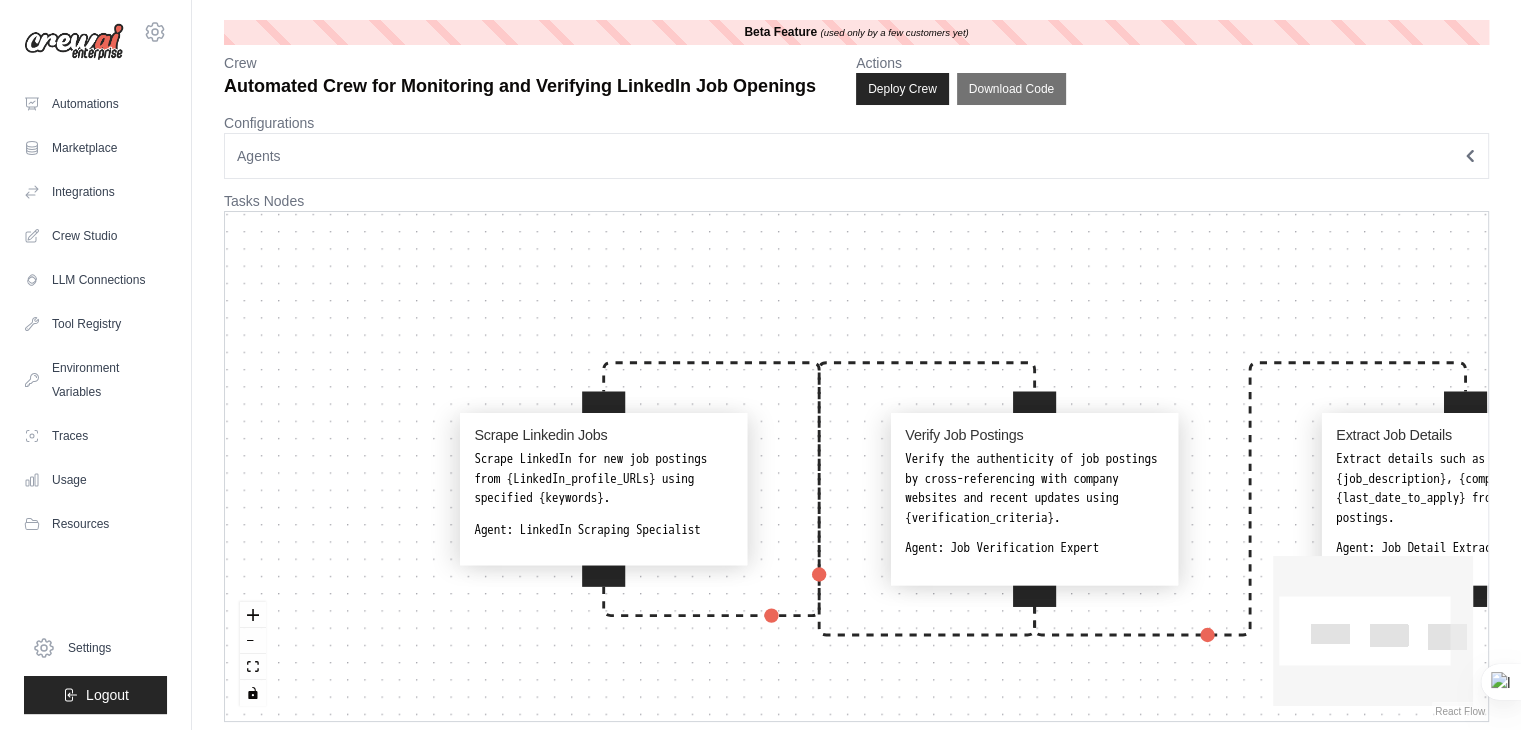 drag, startPoint x: 279, startPoint y: 264, endPoint x: 328, endPoint y: 161, distance: 114.061386 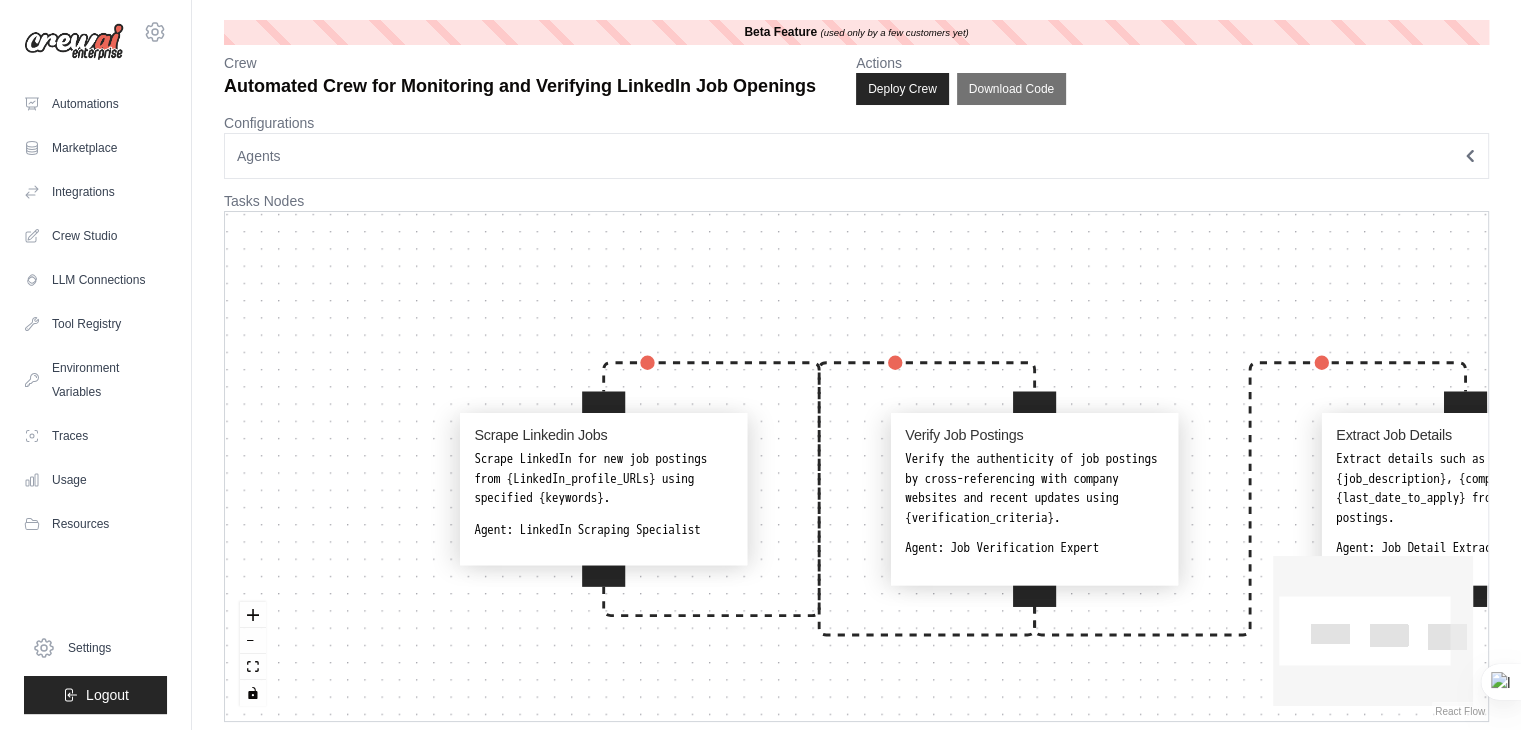 click on "**********" at bounding box center (856, 371) 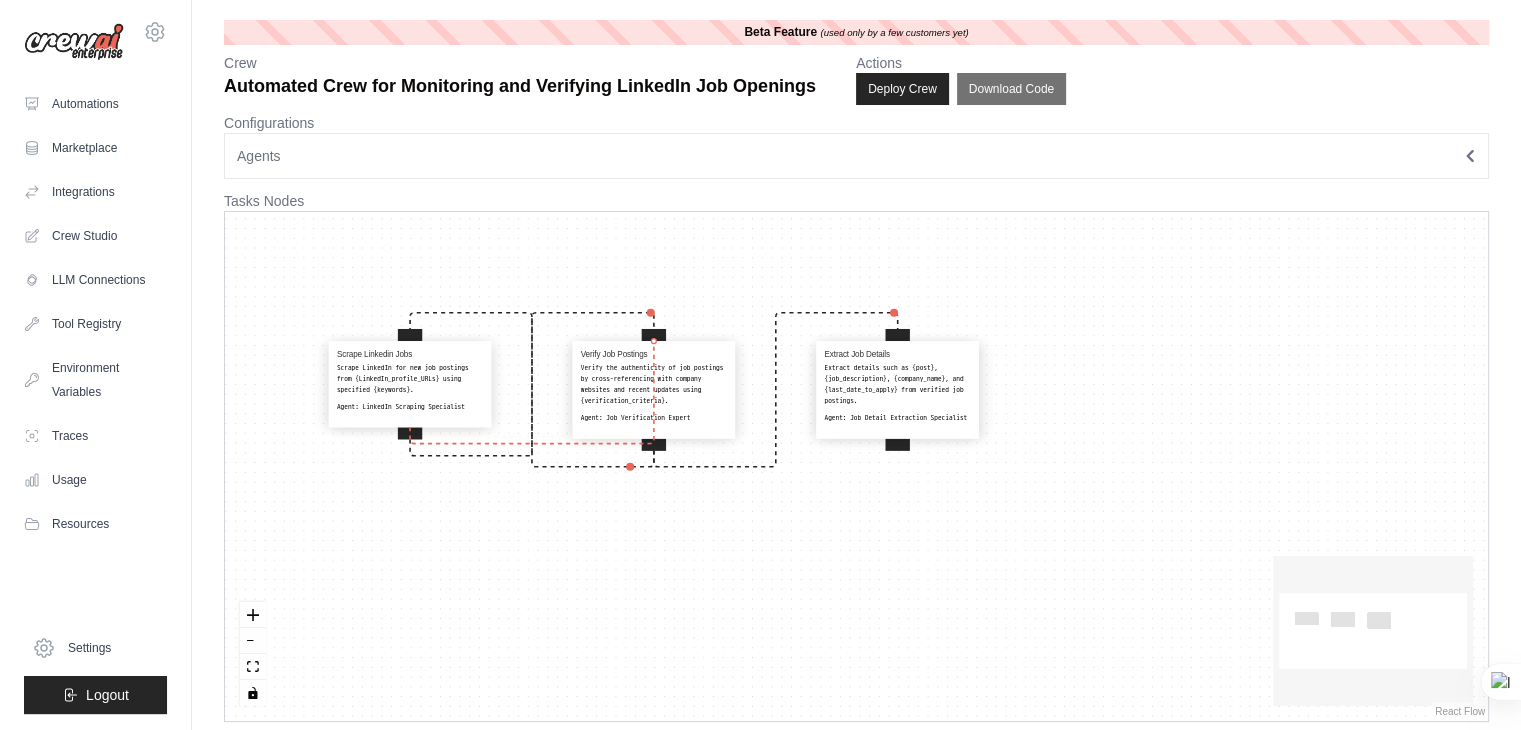 drag, startPoint x: 408, startPoint y: 329, endPoint x: 659, endPoint y: 335, distance: 251.0717 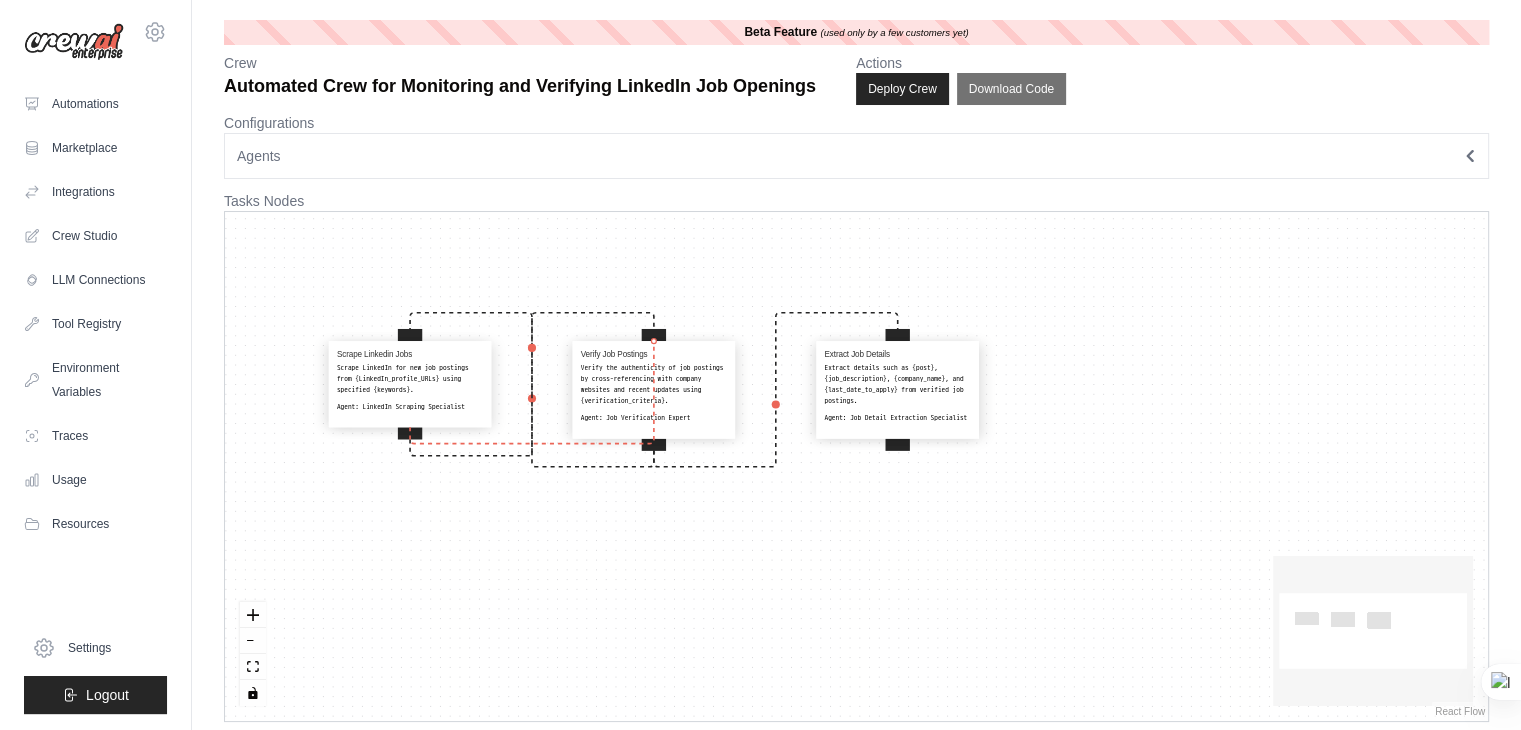 click on "Scrape Linkedin Jobs Scrape LinkedIn for new job postings from {LinkedIn_profile_URLs} using specified {keywords}. Agent:   LinkedIn Scraping Specialist Verify Job Postings Verify the authenticity of job postings by cross-referencing with company websites and recent updates using {verification_criteria}. Agent:   Job Verification Expert Extract Job Details Extract details such as {post}, {job_description}, {company_name}, and {last_date_to_apply} from verified job postings. Agent:   Job Detail Extraction Specialist" at bounding box center (598, 548) 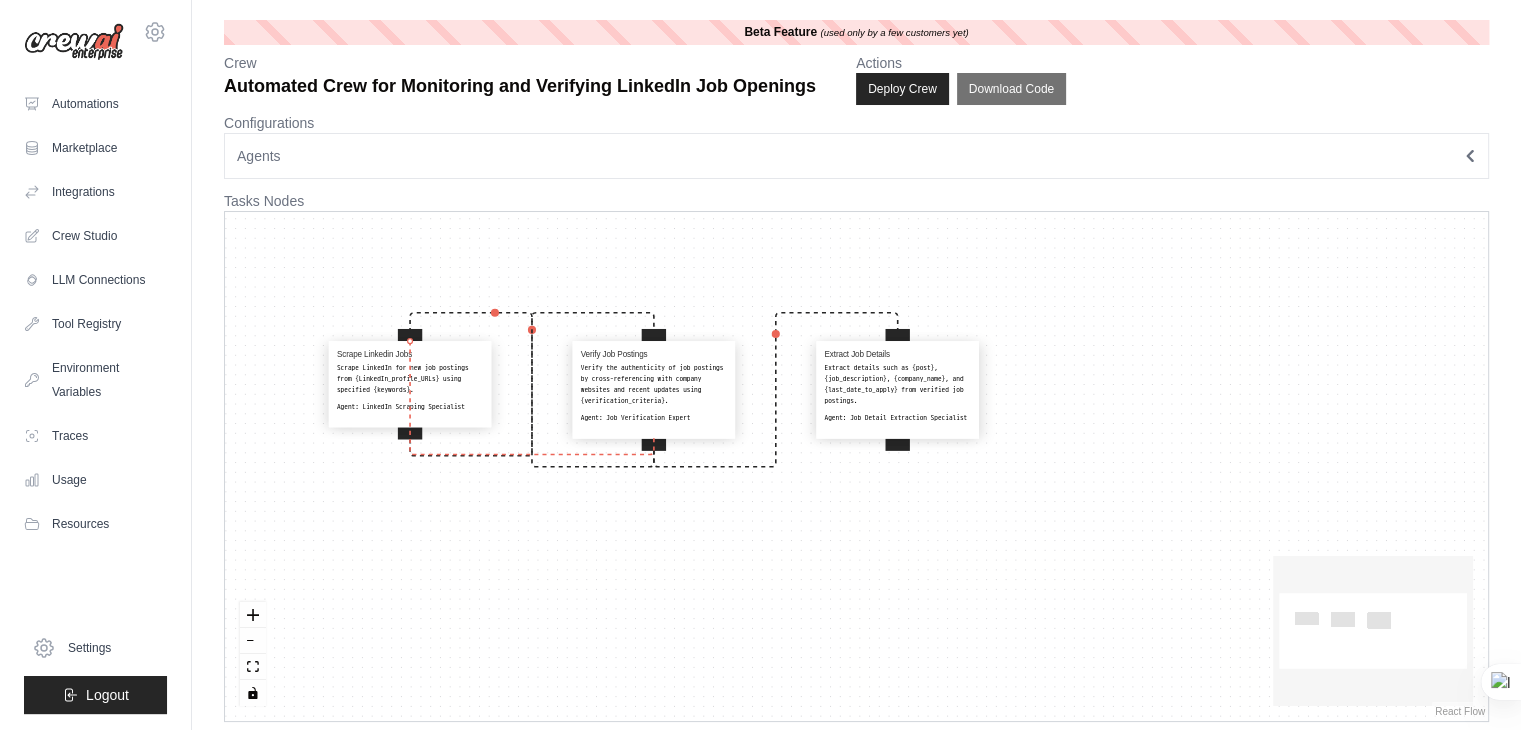 drag, startPoint x: 659, startPoint y: 335, endPoint x: 406, endPoint y: 337, distance: 253.0079 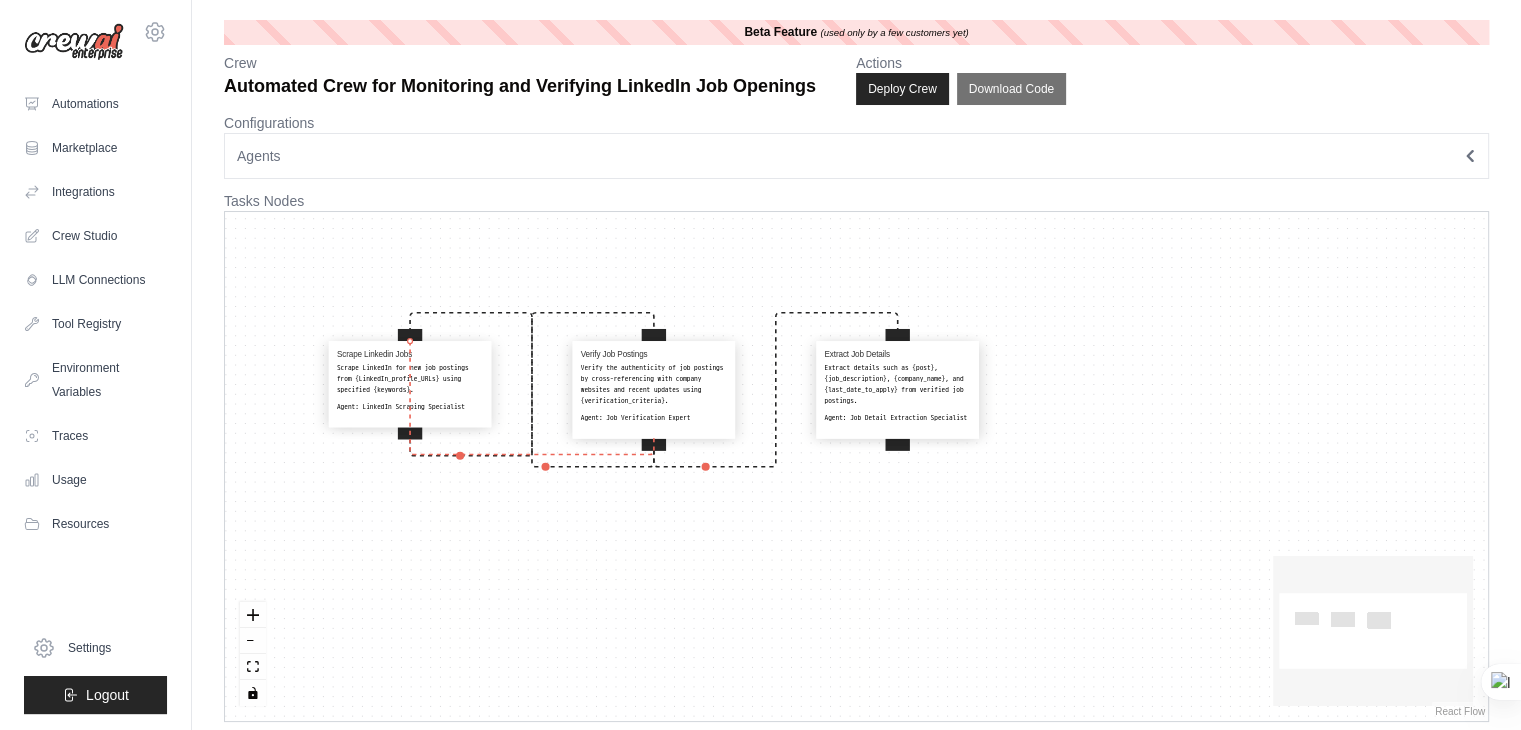 click on "Scrape Linkedin Jobs Scrape LinkedIn for new job postings from {LinkedIn_profile_URLs} using specified {keywords}. Agent:   LinkedIn Scraping Specialist Verify Job Postings Verify the authenticity of job postings by cross-referencing with company websites and recent updates using {verification_criteria}. Agent:   Job Verification Expert Extract Job Details Extract details such as {post}, {job_description}, {company_name}, and {last_date_to_apply} from verified job postings. Agent:   Job Detail Extraction Specialist" at bounding box center (598, 548) 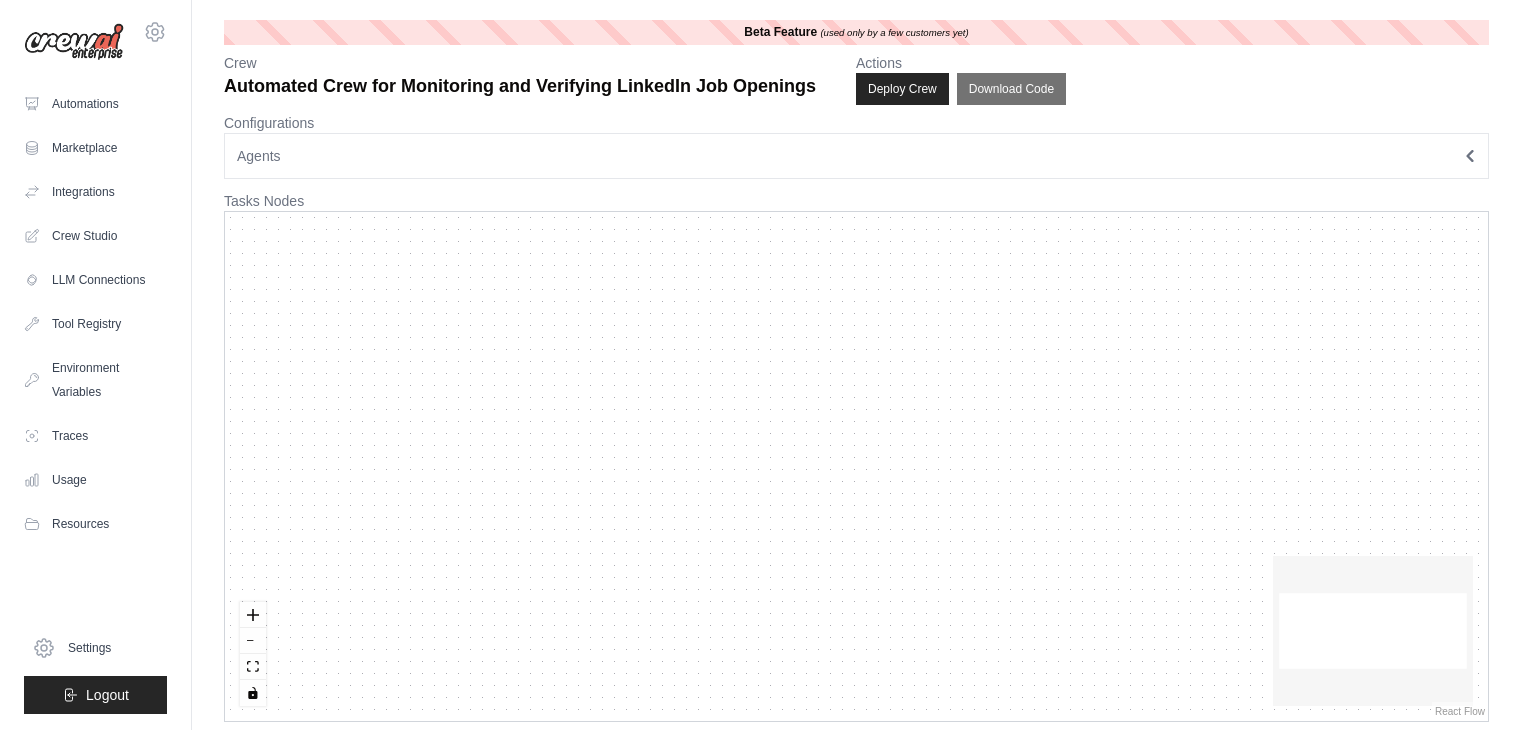 scroll, scrollTop: 0, scrollLeft: 0, axis: both 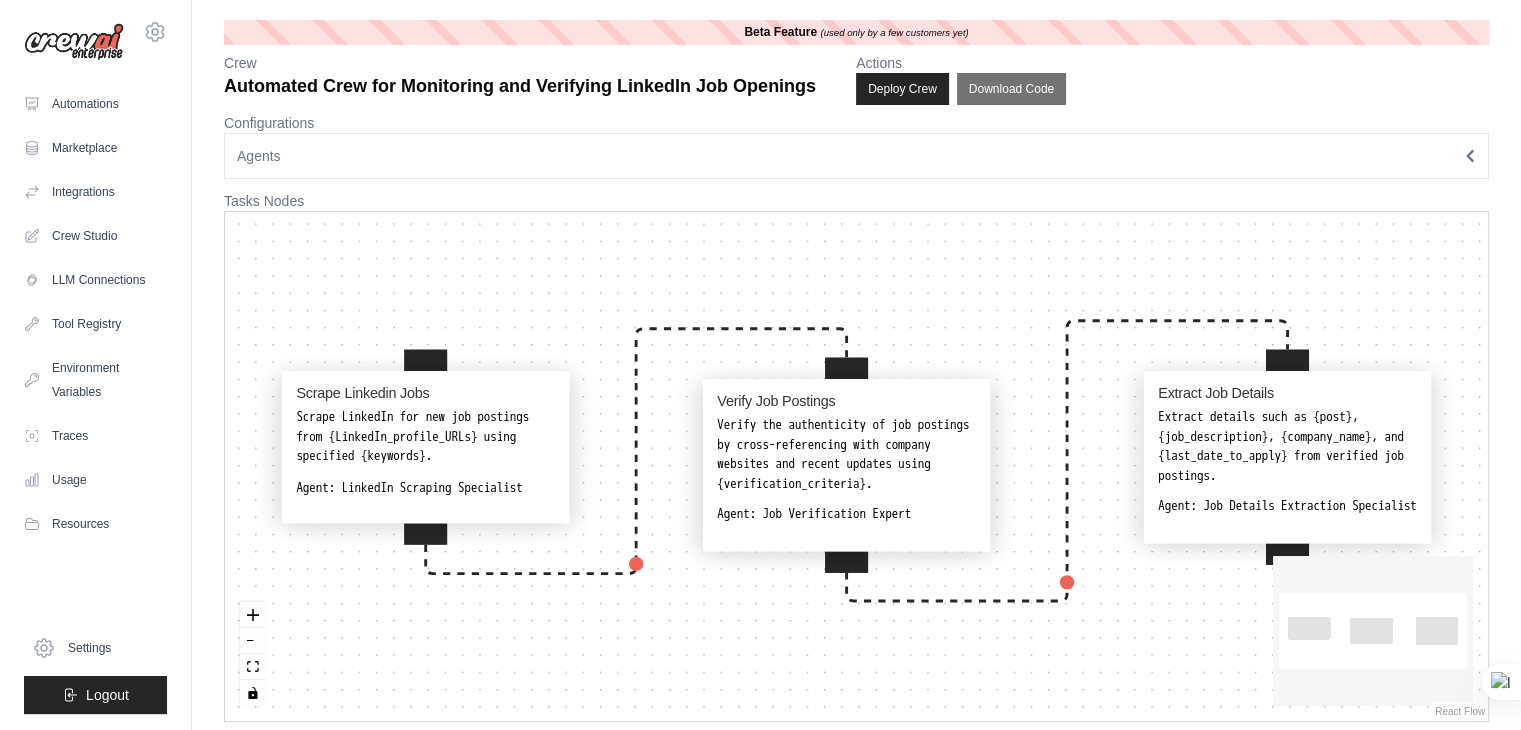 drag, startPoint x: 887, startPoint y: 477, endPoint x: 865, endPoint y: 481, distance: 22.36068 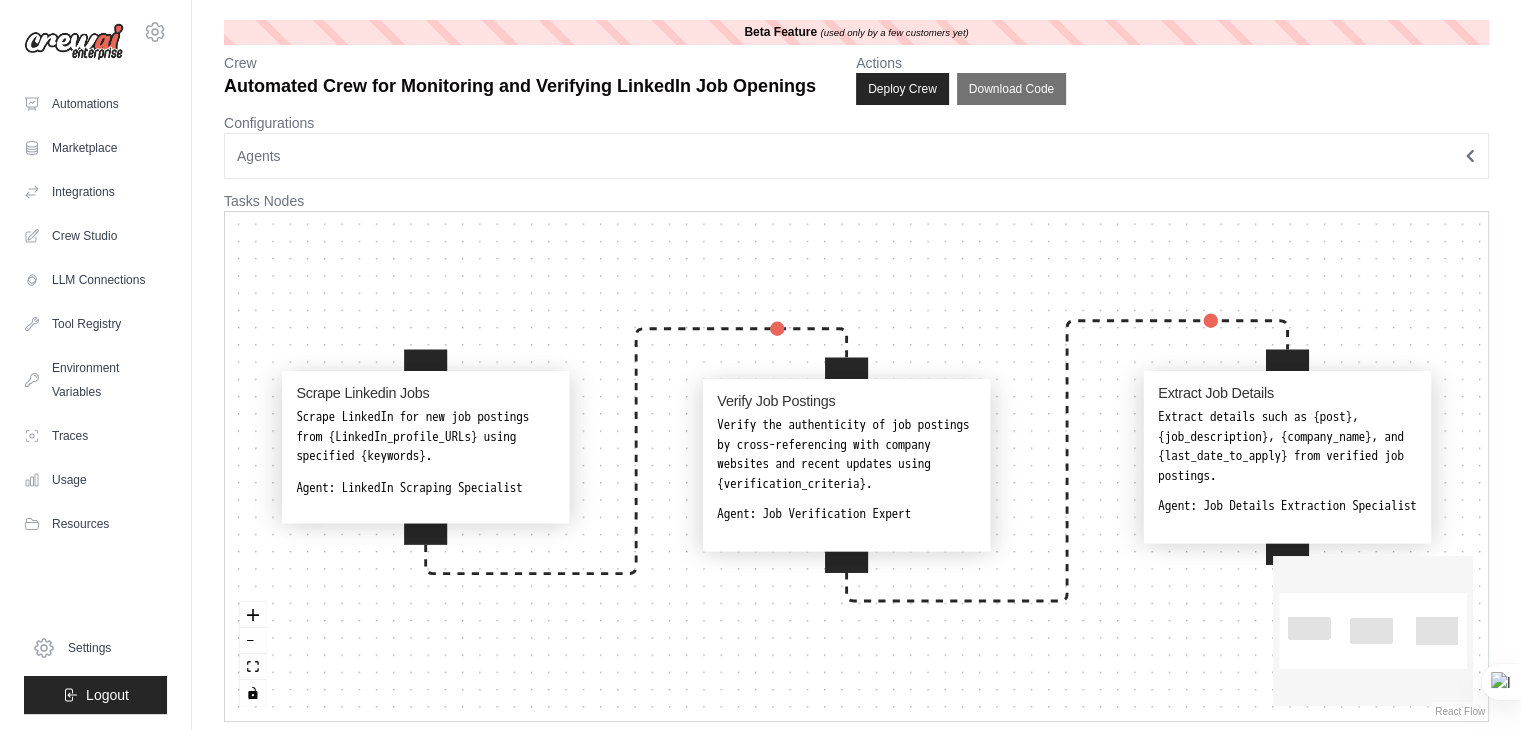 click on "Verify the authenticity of job postings by cross-referencing with company websites and recent updates using {verification_criteria}." at bounding box center [846, 455] 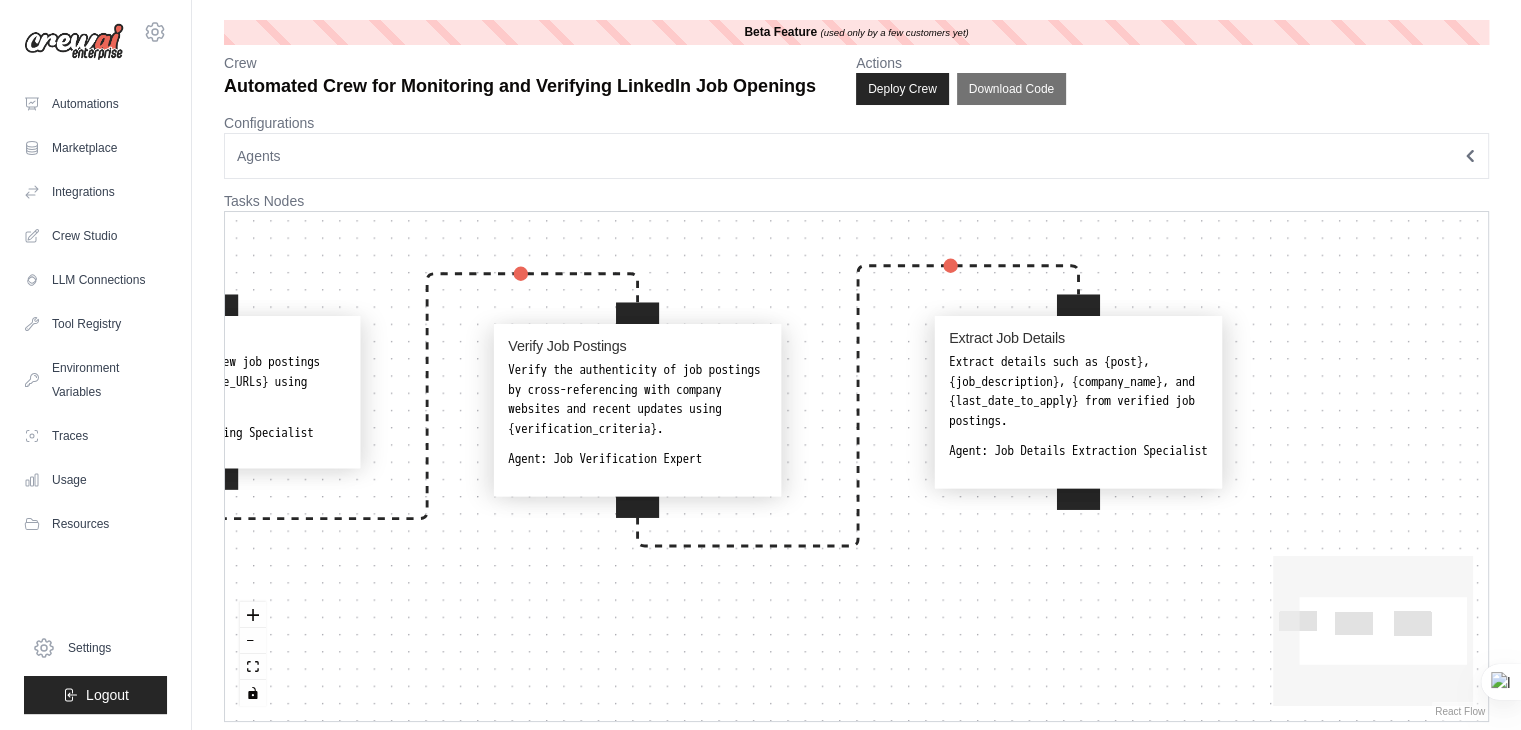 drag, startPoint x: 977, startPoint y: 312, endPoint x: 768, endPoint y: 257, distance: 216.1157 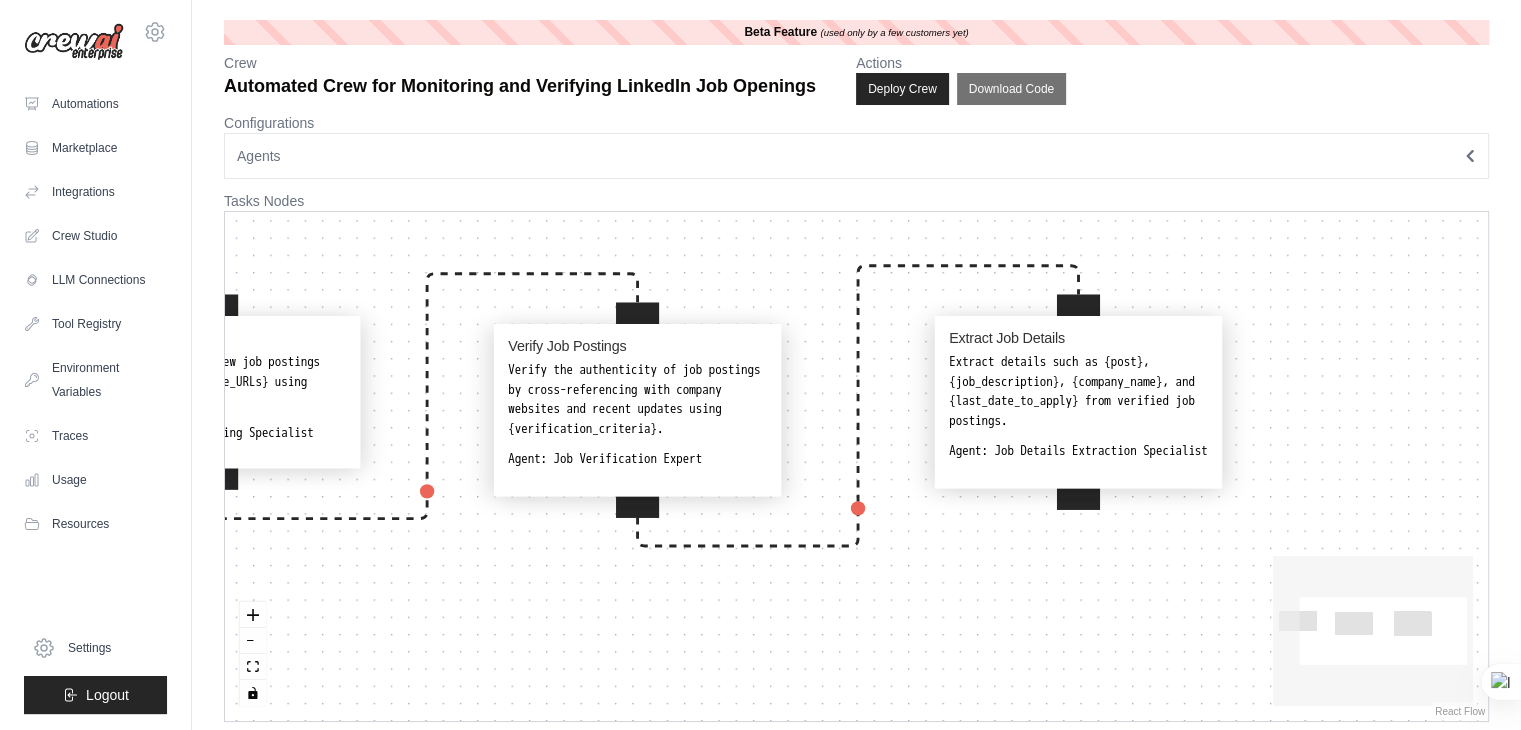 click on "Scrape Linkedin Jobs Scrape LinkedIn for new job postings from {LinkedIn_profile_URLs} using specified {keywords}. Agent:   LinkedIn Scraping Specialist Verify Job Postings Verify the authenticity of job postings by cross-referencing with company websites and recent updates using {verification_criteria}. Agent:   Job Verification Expert Extract Job Details Extract details such as {post}, {job_description}, {company_name}, and {last_date_to_apply} from verified job postings. Agent:   Job Details Extraction Specialist" at bounding box center (856, 466) 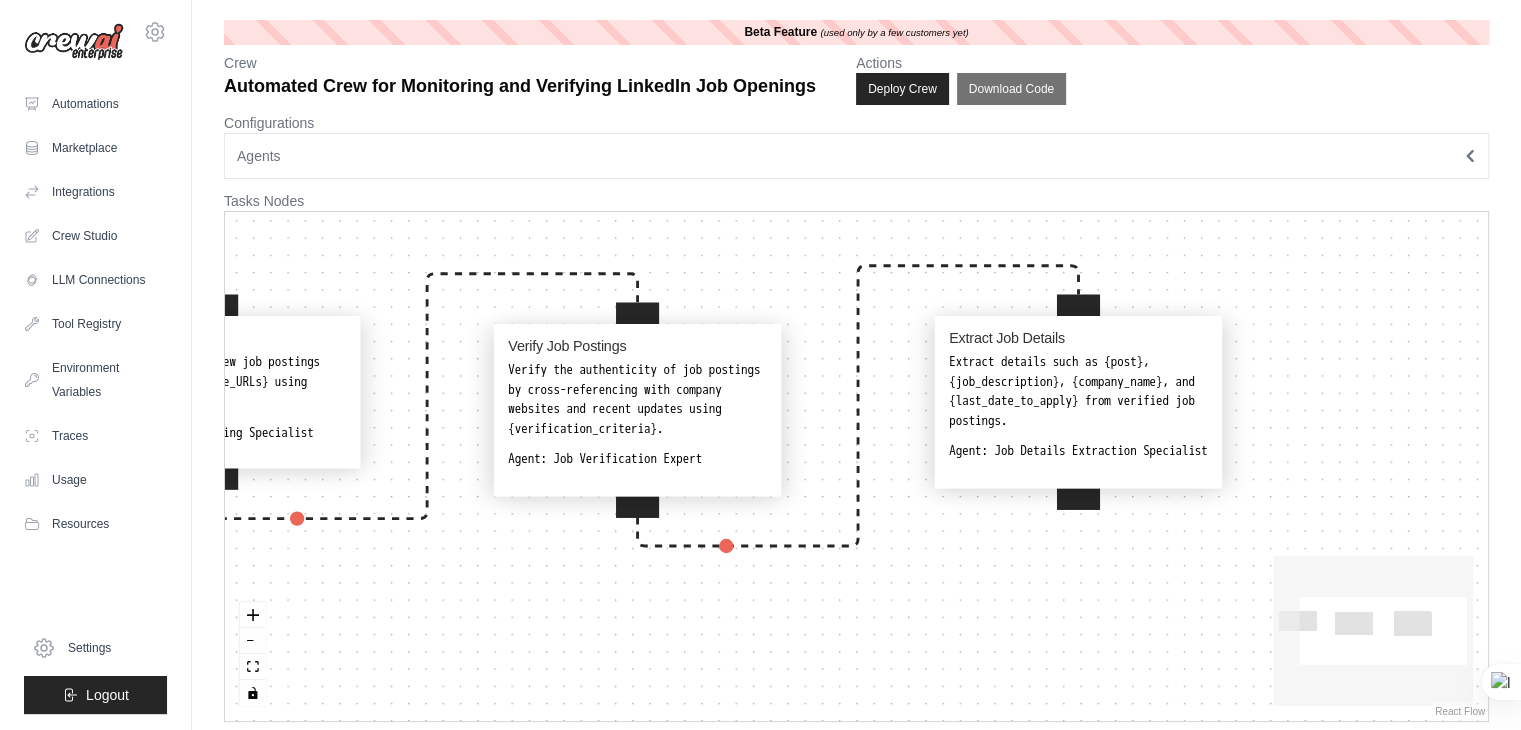click on "Agent:   Job Details Extraction Specialist" at bounding box center (1078, 451) 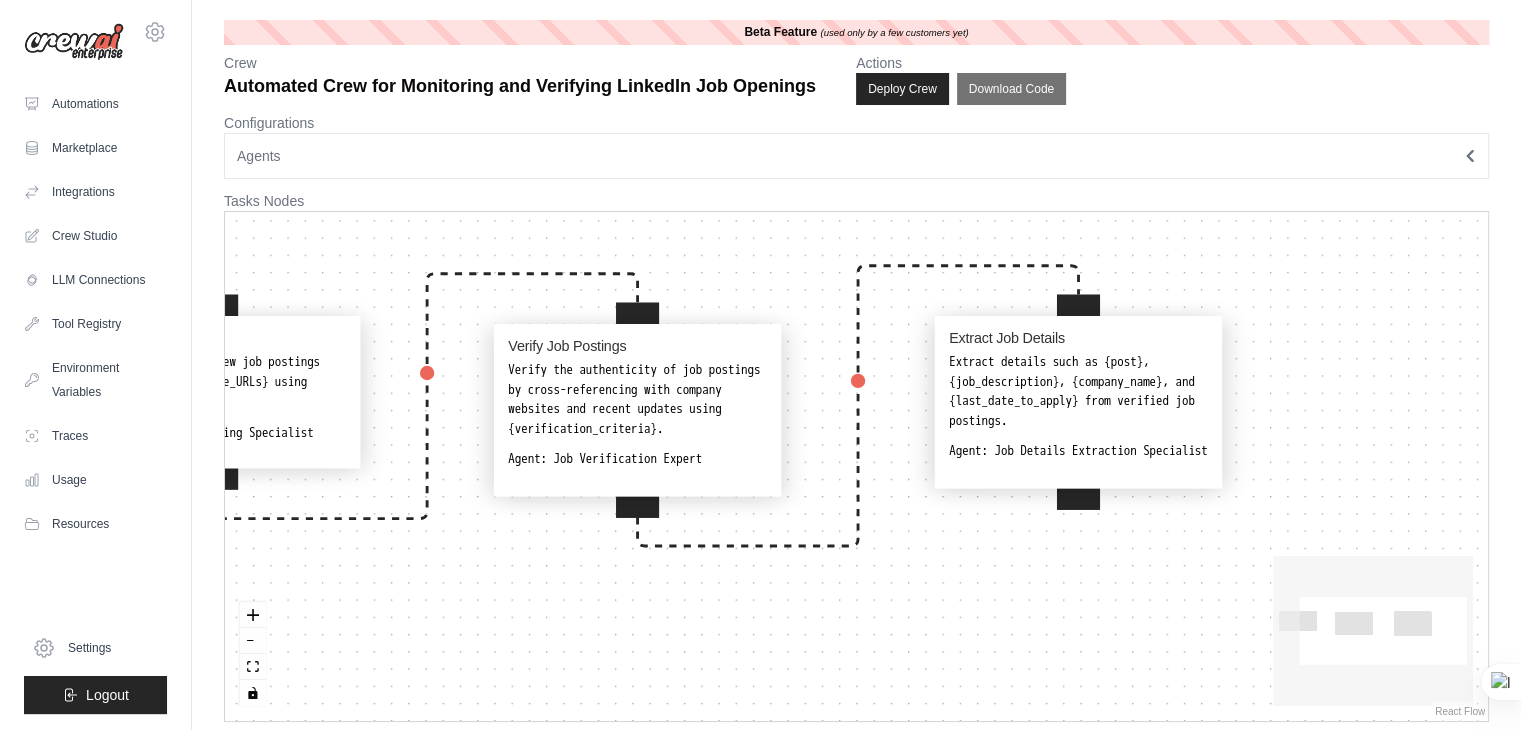 select on "**********" 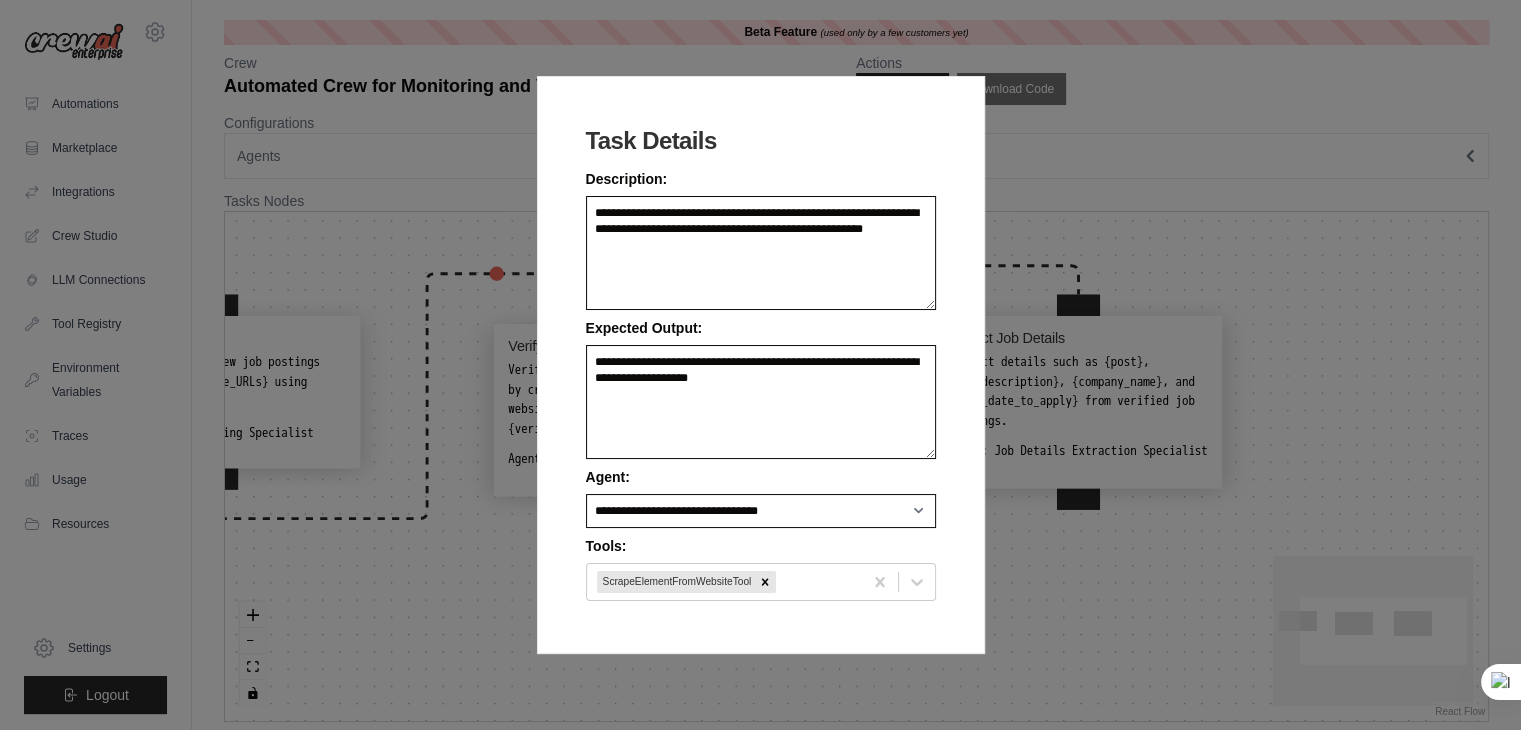click on "**********" at bounding box center [760, 365] 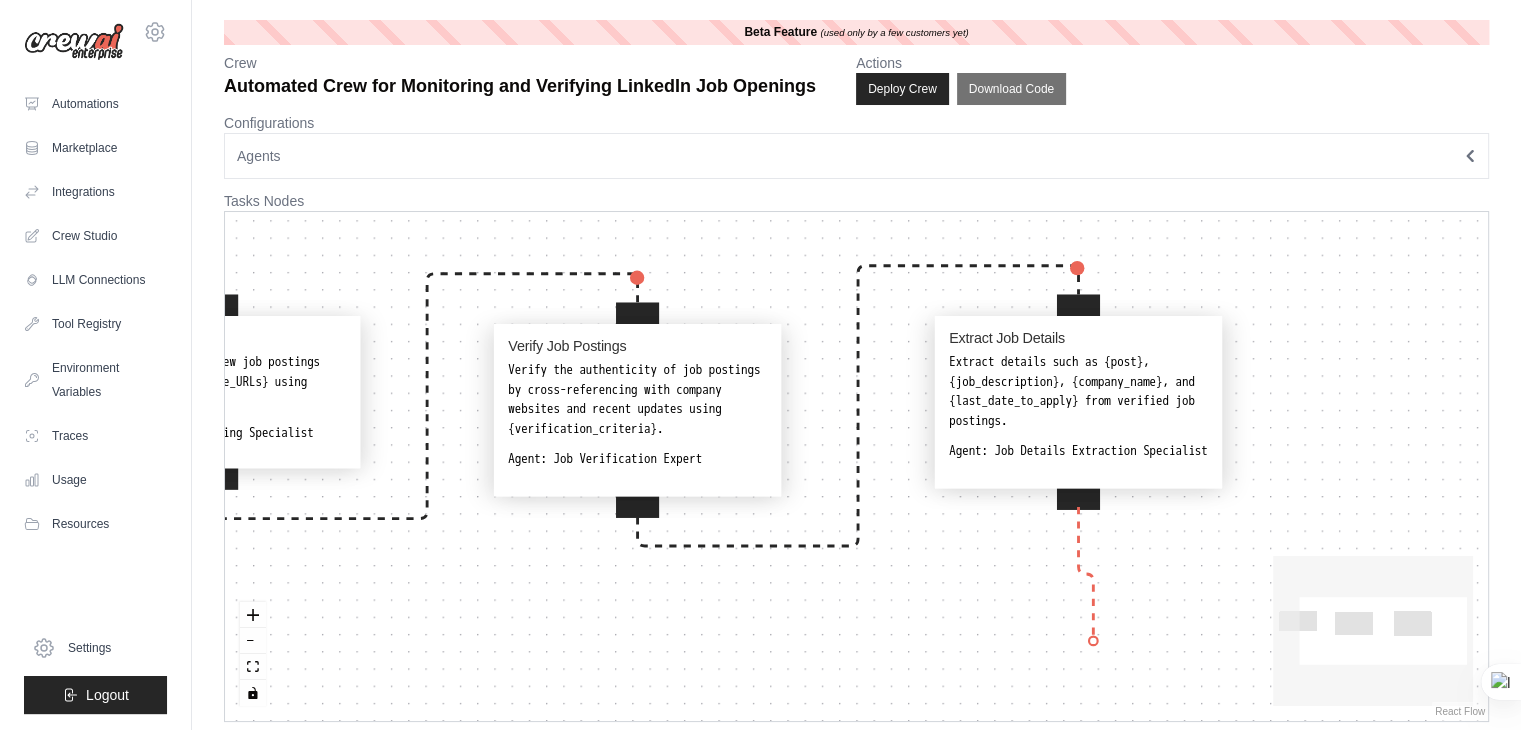 drag, startPoint x: 1074, startPoint y: 522, endPoint x: 1093, endPoint y: 641, distance: 120.50726 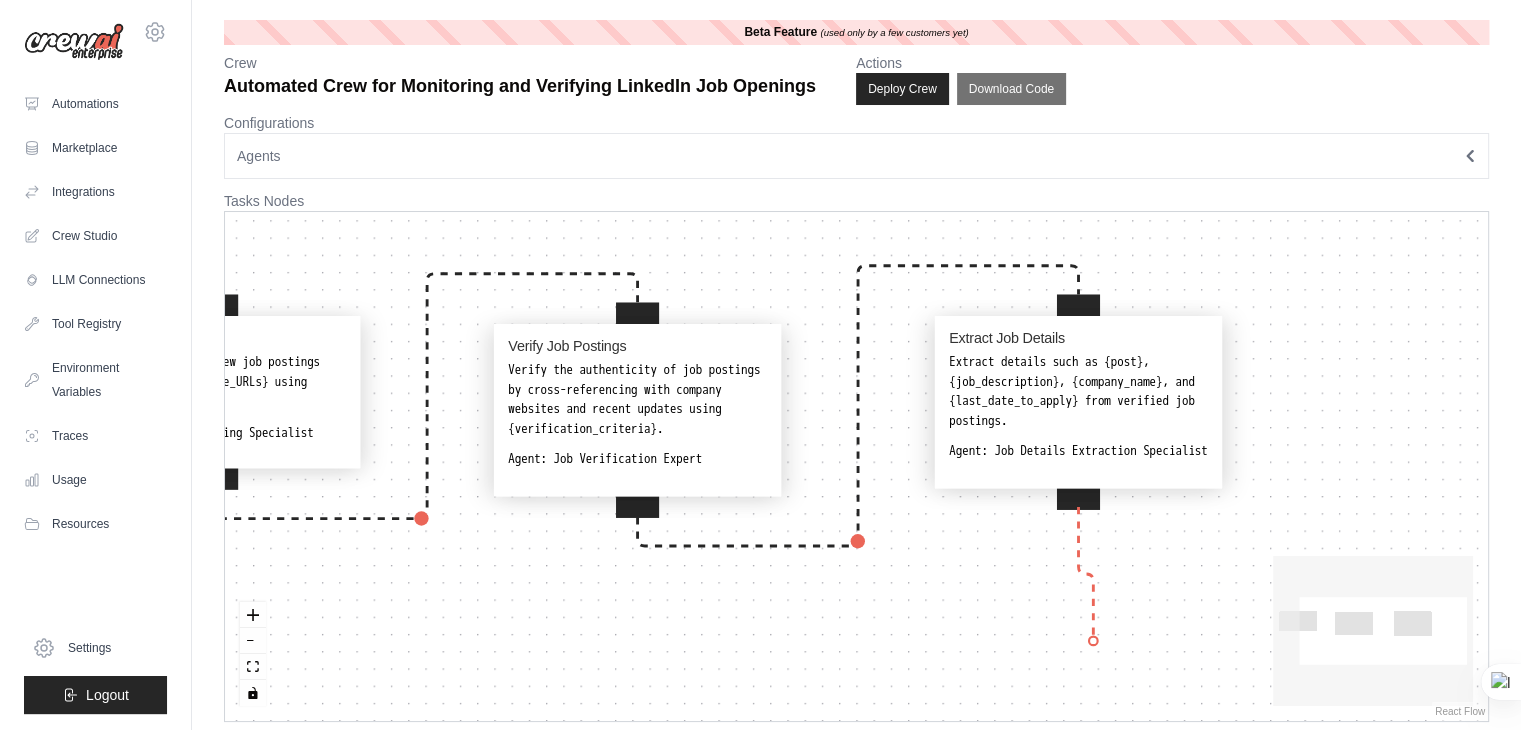 click on "Scrape Linkedin Jobs Scrape LinkedIn for new job postings from {LinkedIn_profile_URLs} using specified {keywords}. Agent:   LinkedIn Scraping Specialist Verify Job Postings Verify the authenticity of job postings by cross-referencing with company websites and recent updates using {verification_criteria}. Agent:   Job Verification Expert Extract Job Details Extract details such as {post}, {job_description}, {company_name}, and {last_date_to_apply} from verified job postings. Agent:   Job Details Extraction Specialist" at bounding box center [856, 466] 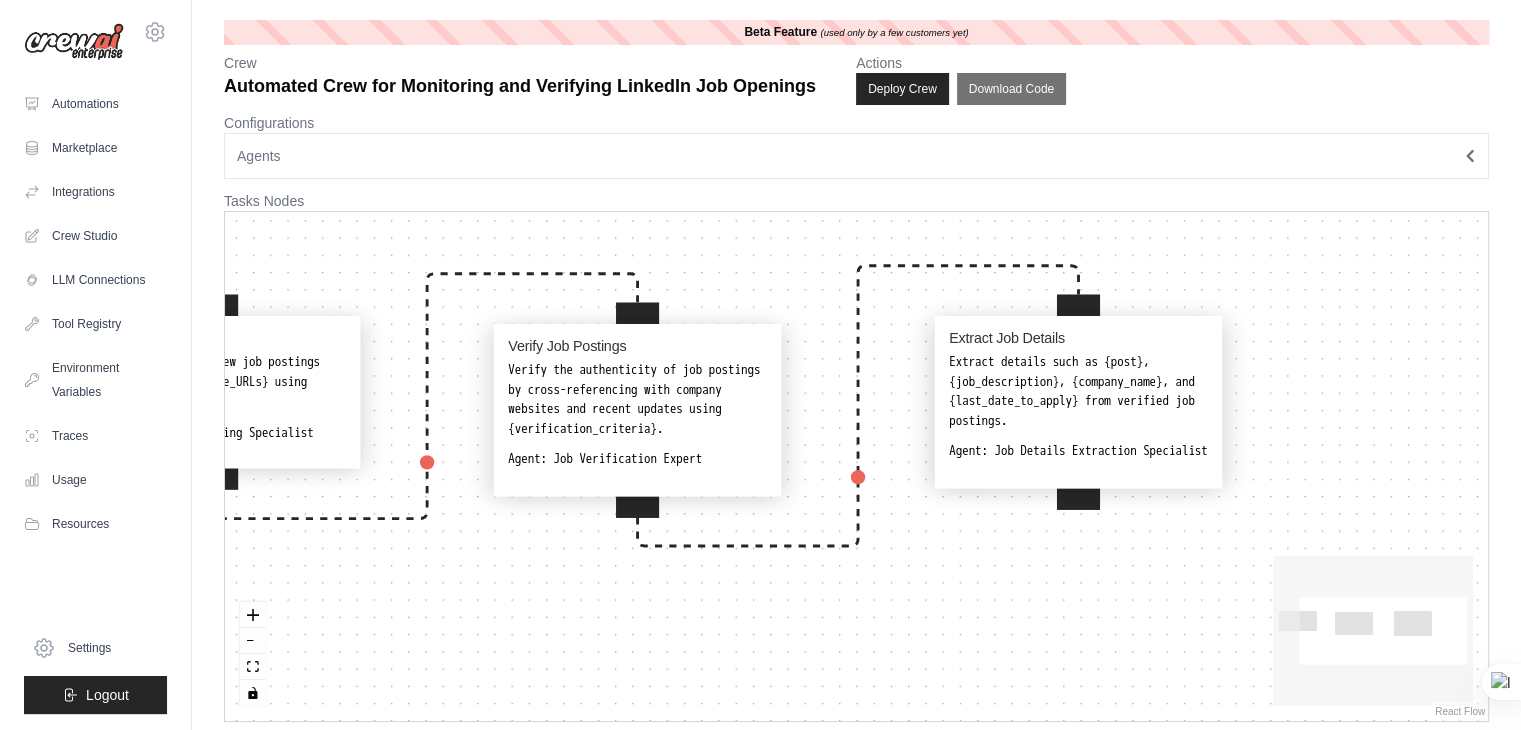 click 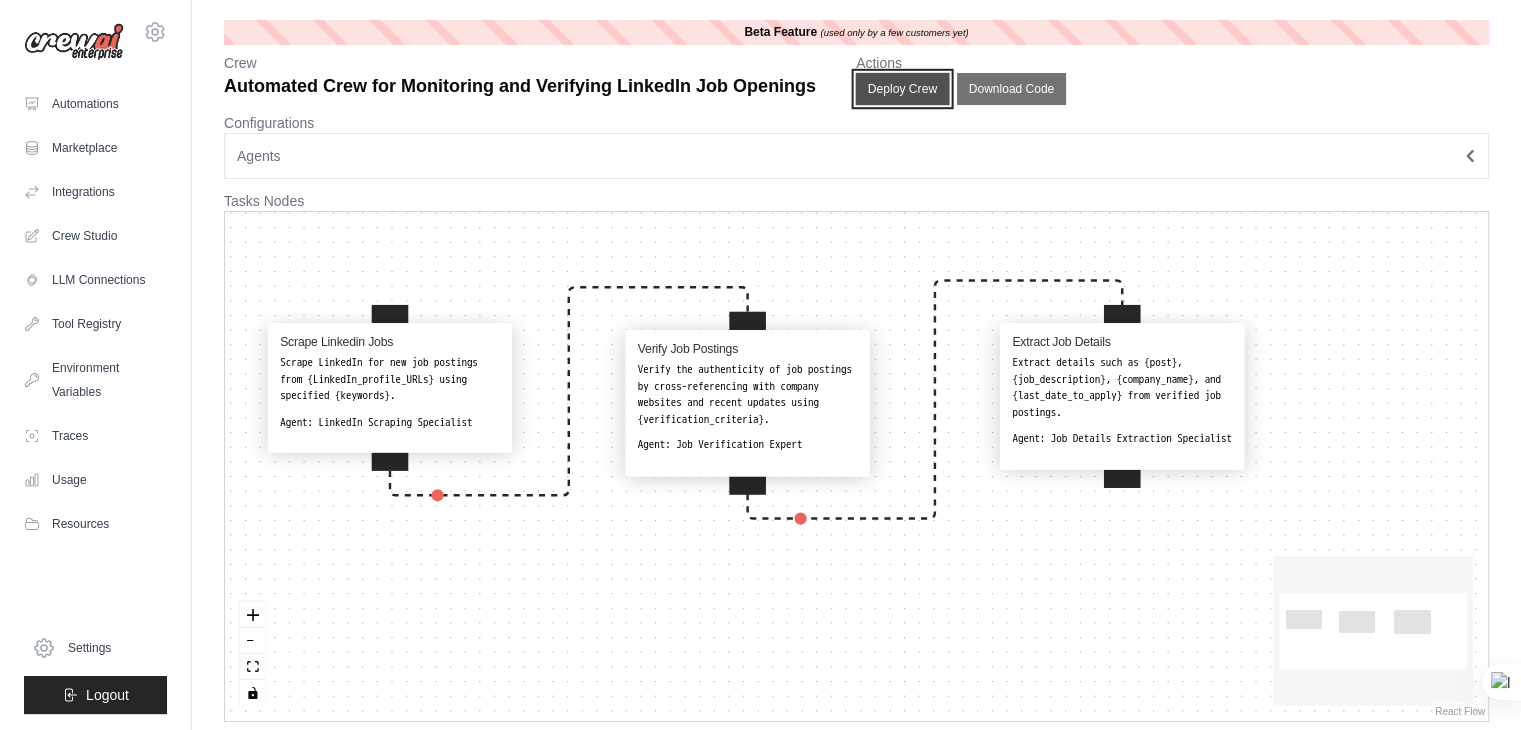 click on "Deploy Crew" at bounding box center [903, 89] 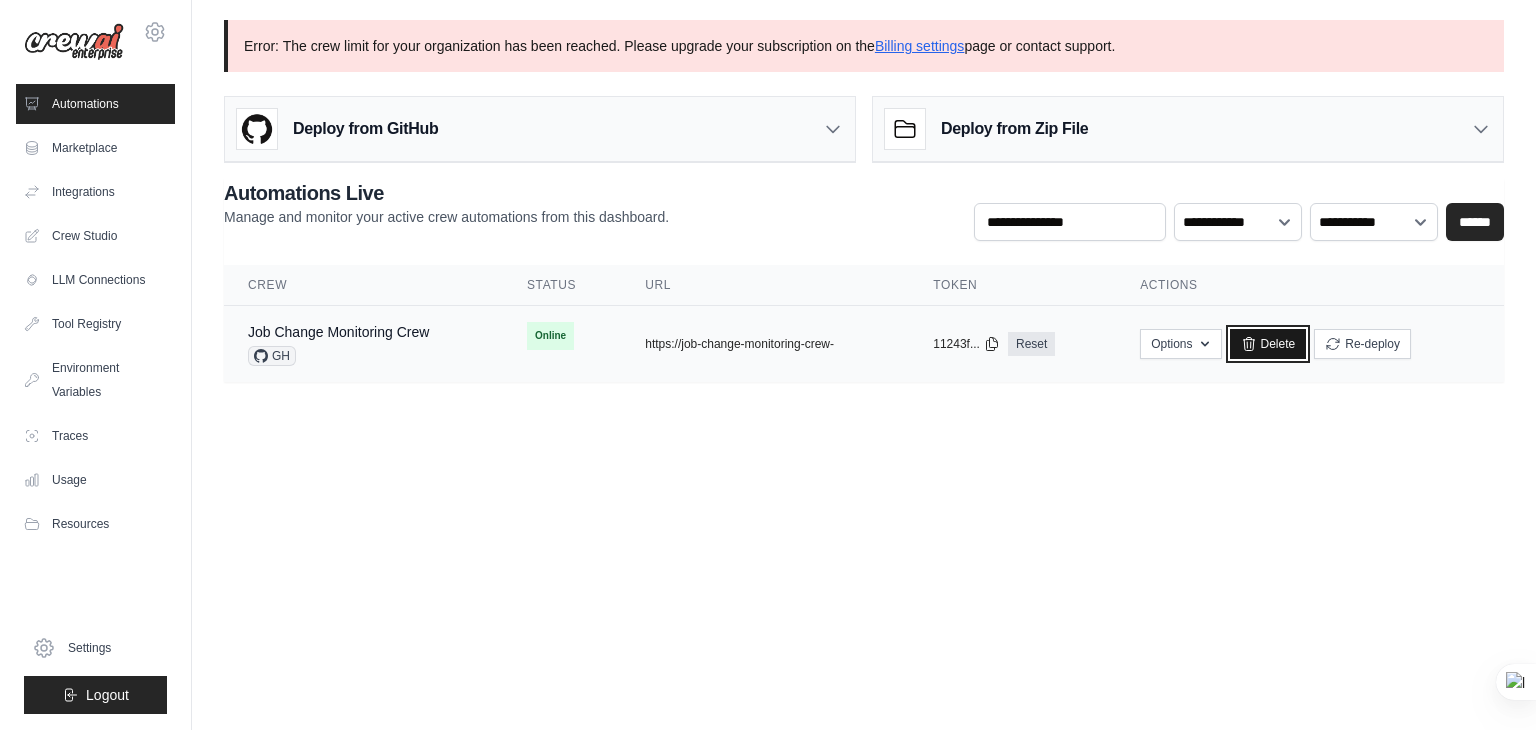 click on "Delete" at bounding box center [1268, 344] 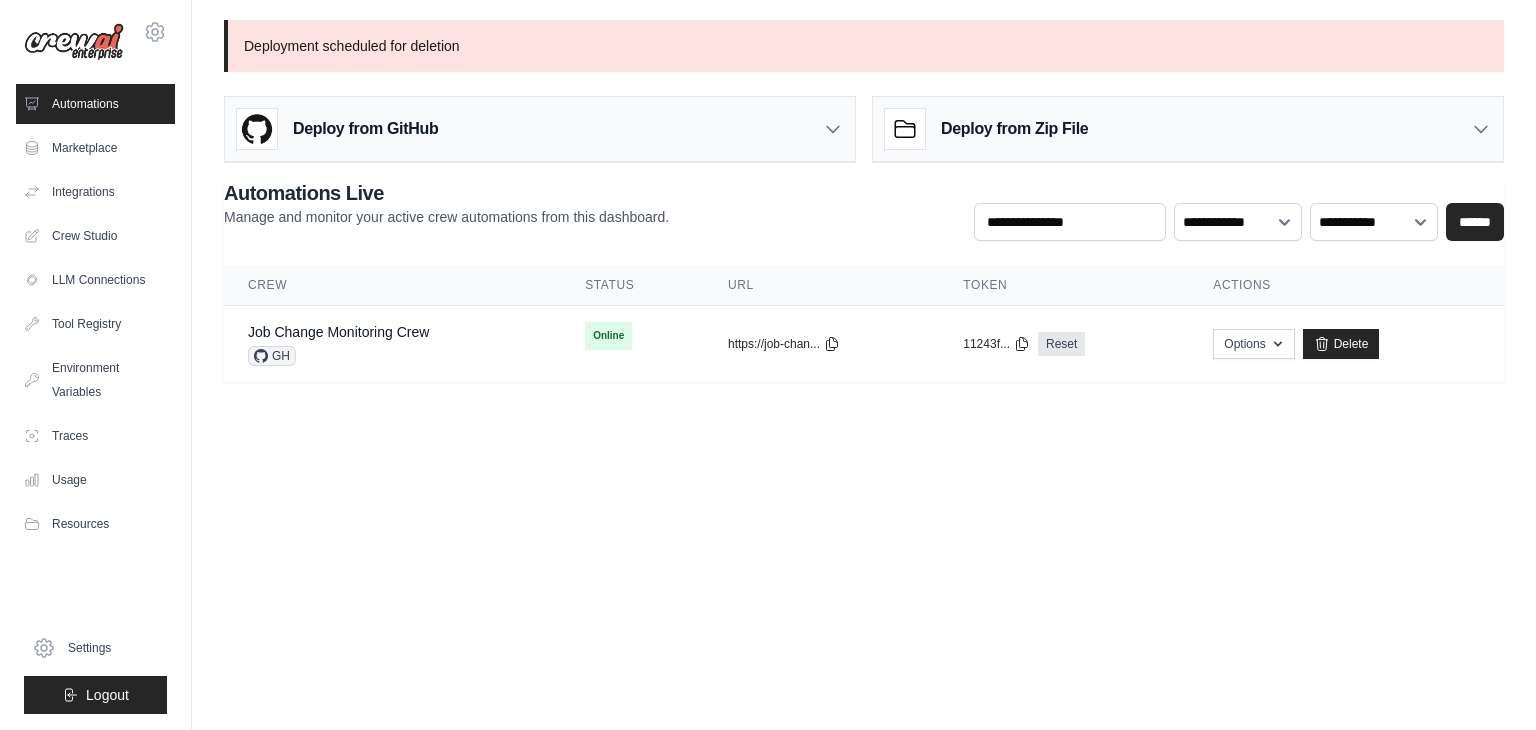 scroll, scrollTop: 0, scrollLeft: 0, axis: both 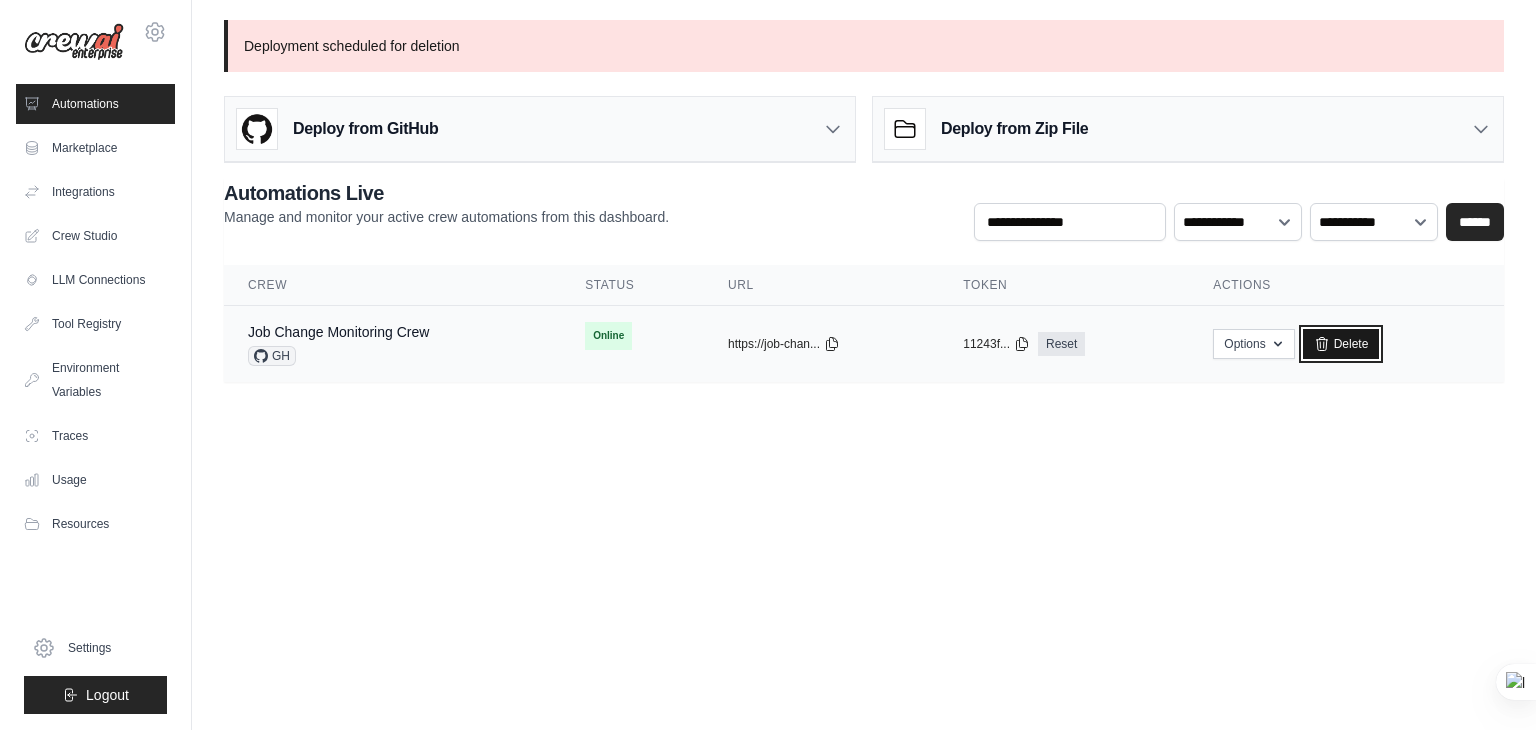 click on "Delete" at bounding box center (1341, 344) 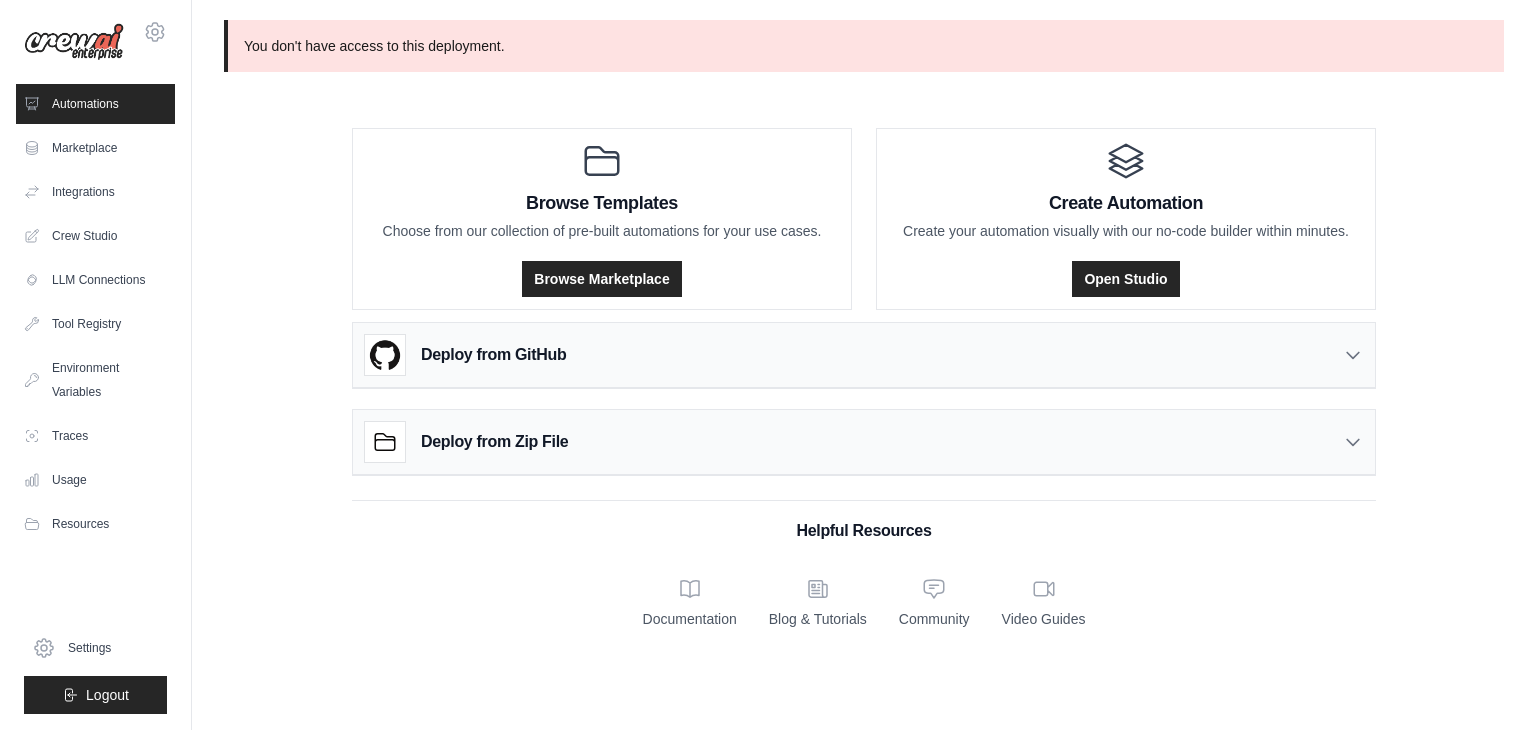 scroll, scrollTop: 0, scrollLeft: 0, axis: both 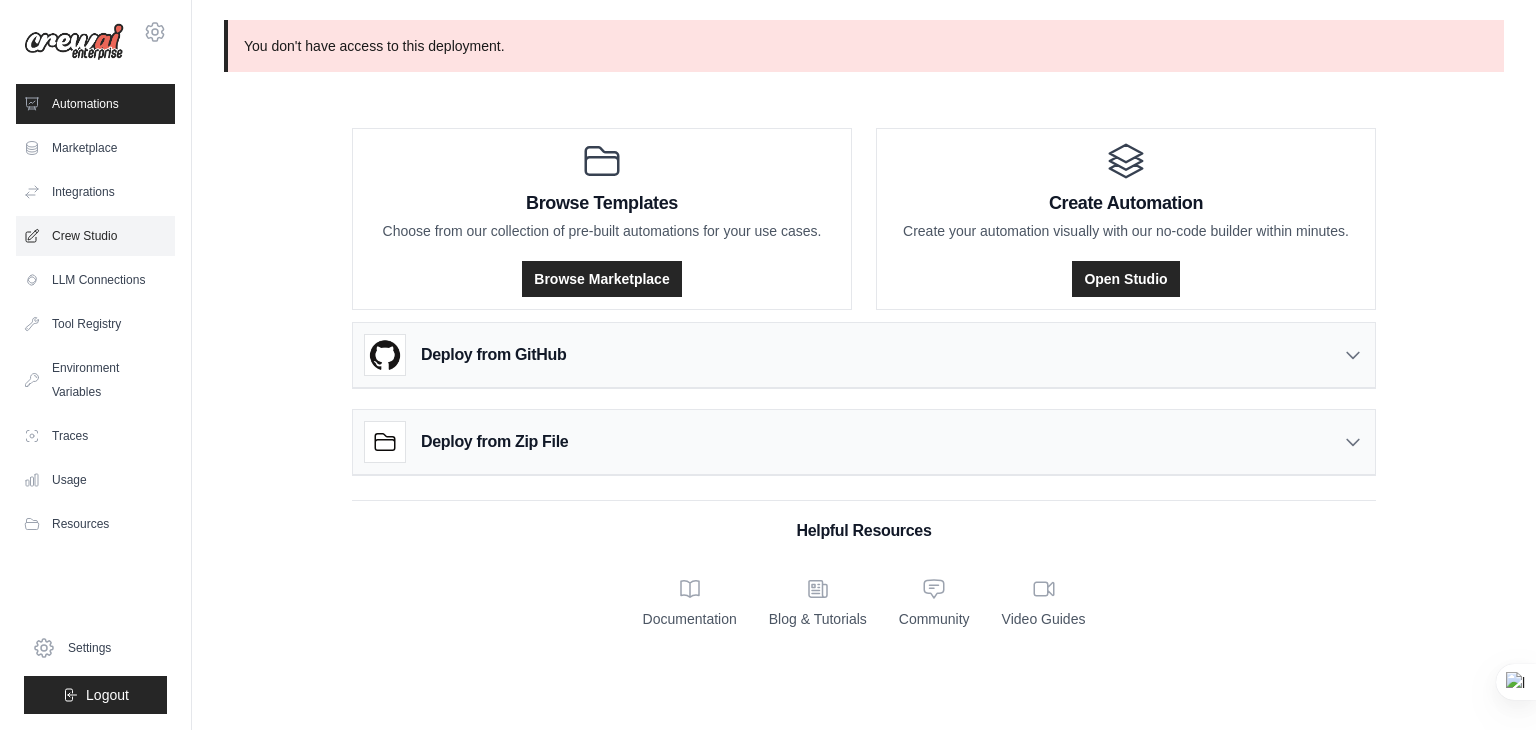 click on "Crew Studio" at bounding box center [95, 236] 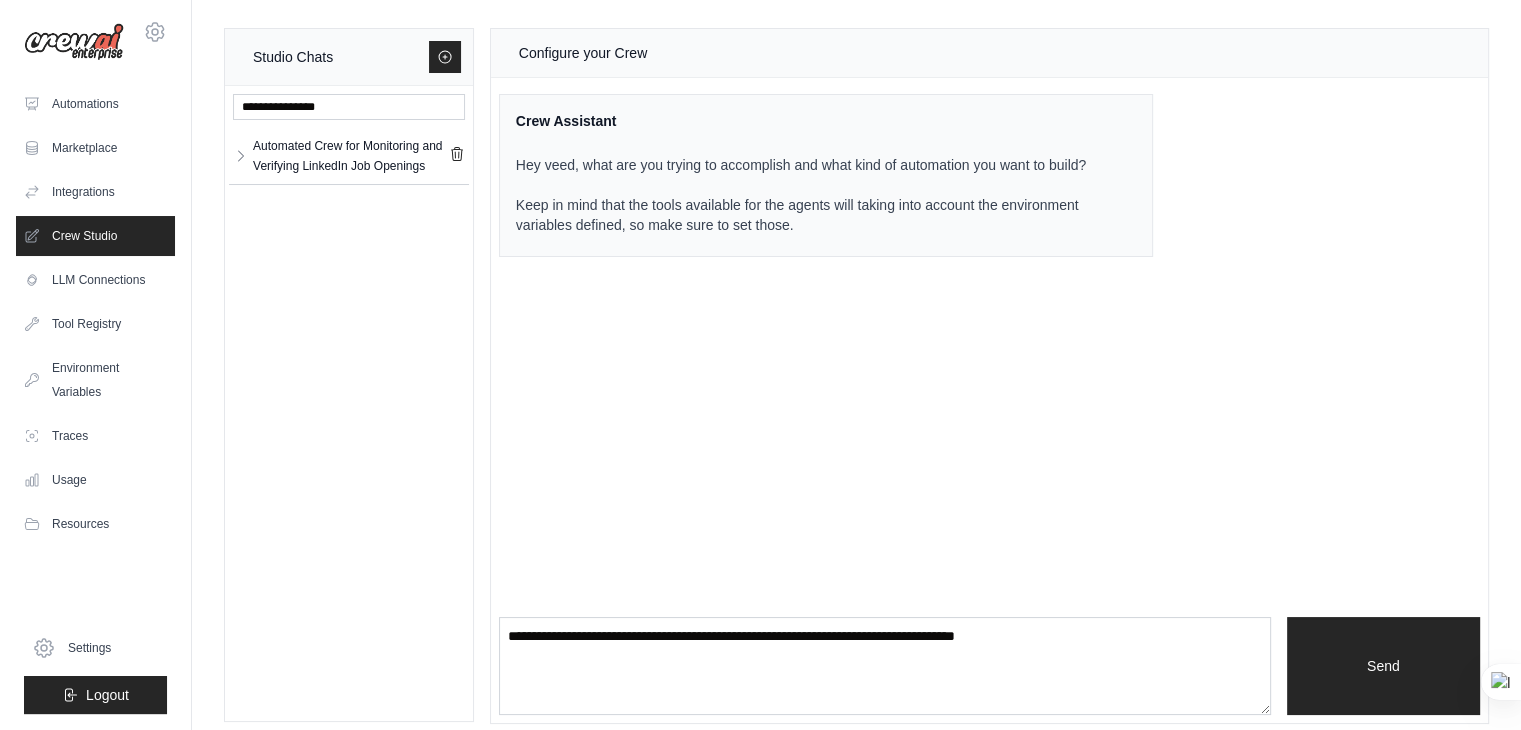 scroll, scrollTop: 12, scrollLeft: 0, axis: vertical 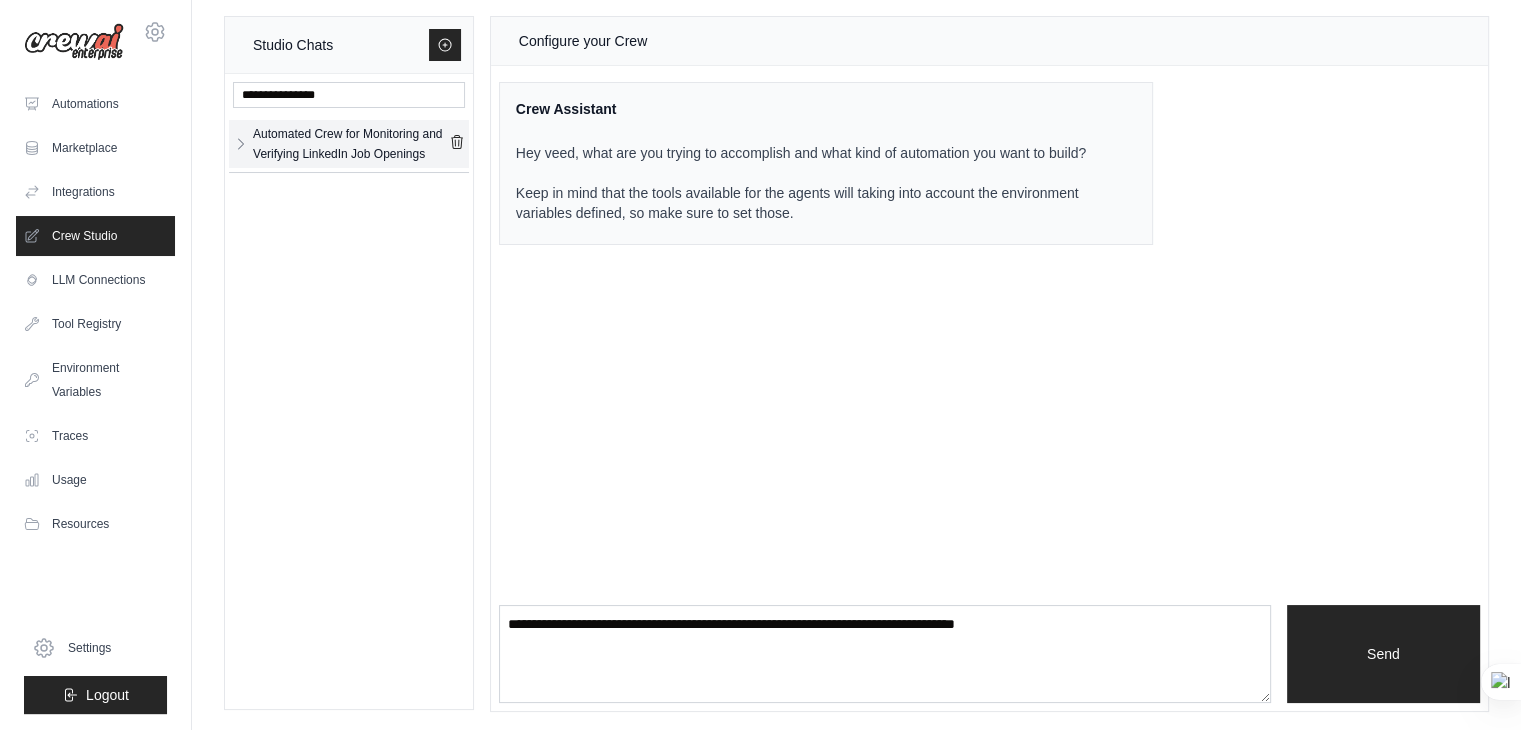 click on "Automated Crew for Monitoring and Verifying LinkedIn Job Openings" at bounding box center (351, 144) 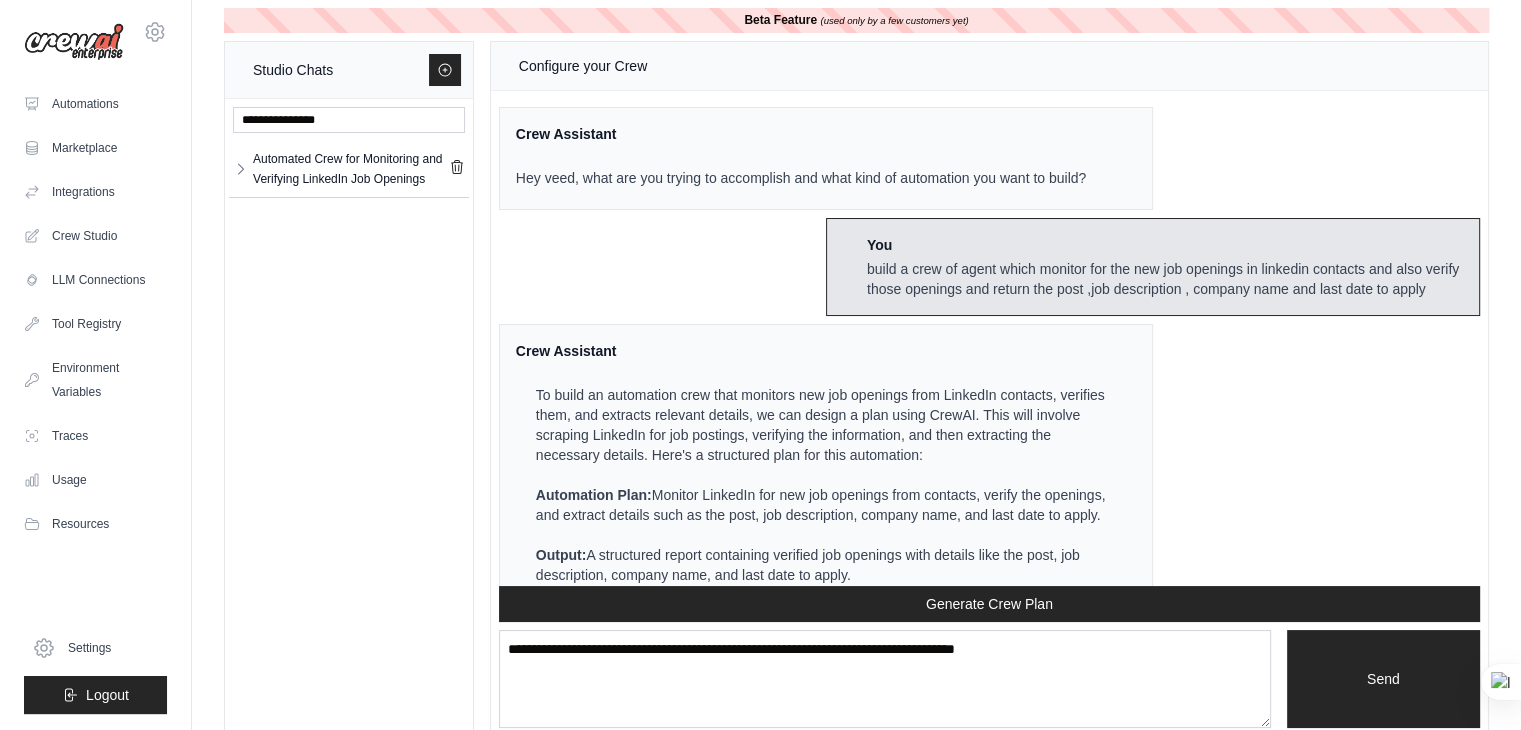 scroll, scrollTop: 0, scrollLeft: 0, axis: both 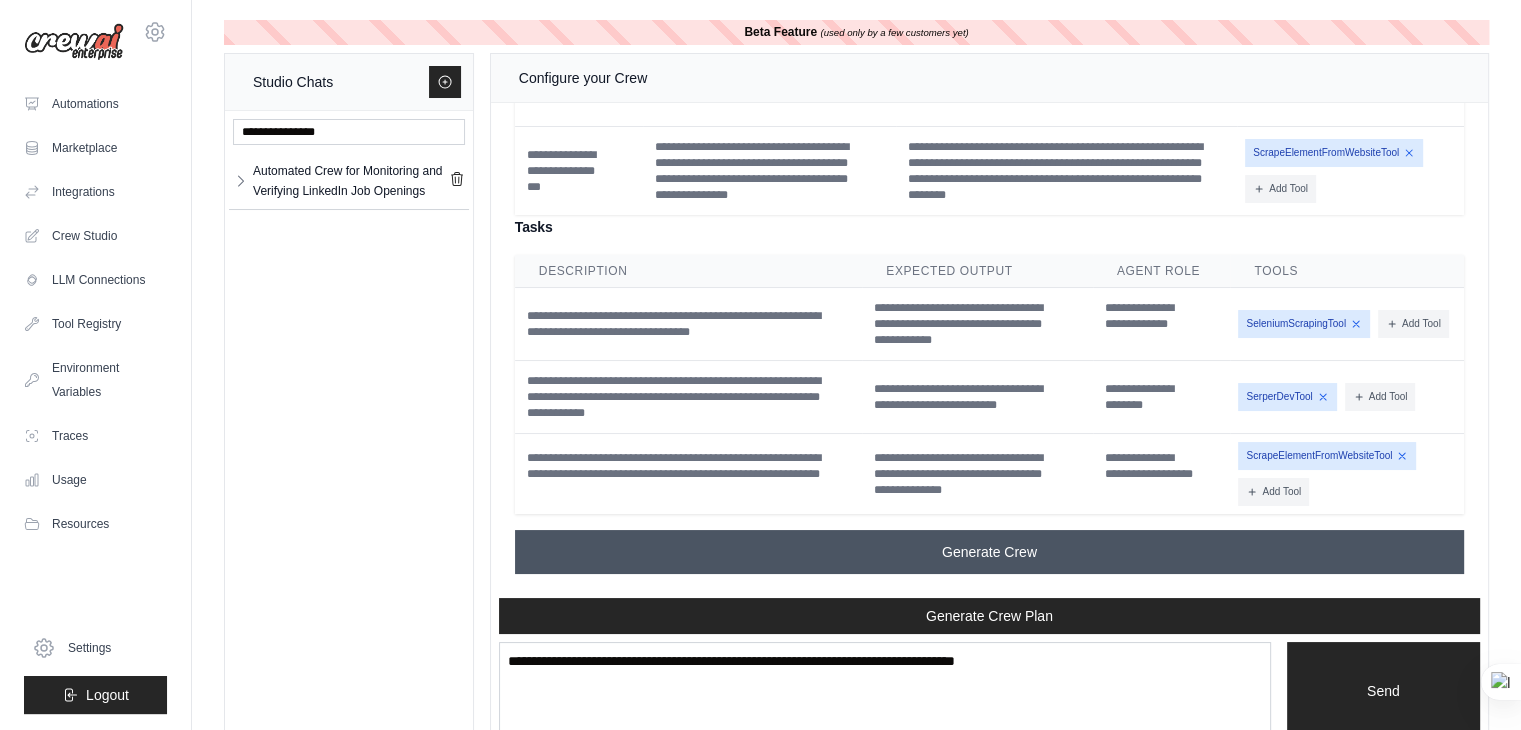 click on "Generate Crew" at bounding box center (989, 552) 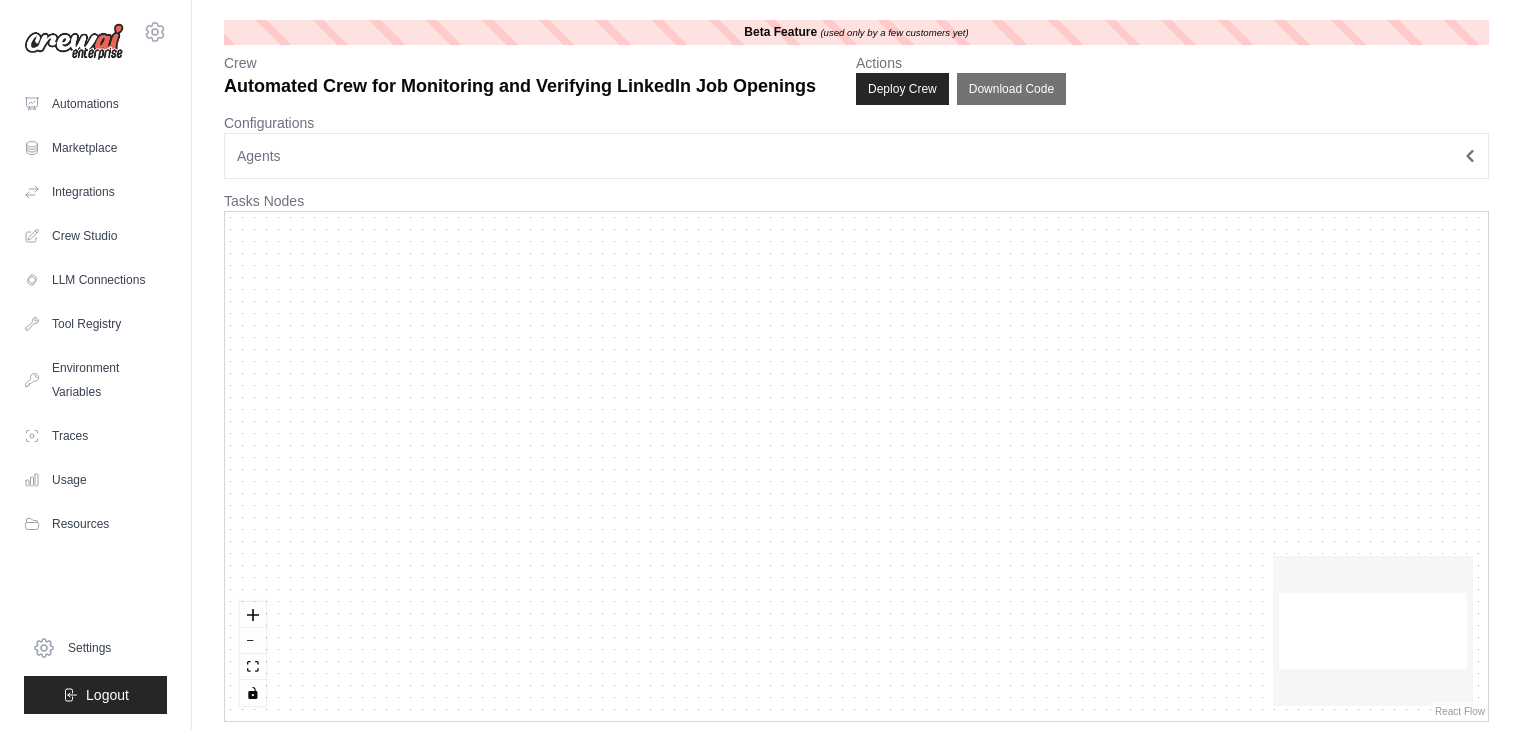 scroll, scrollTop: 0, scrollLeft: 0, axis: both 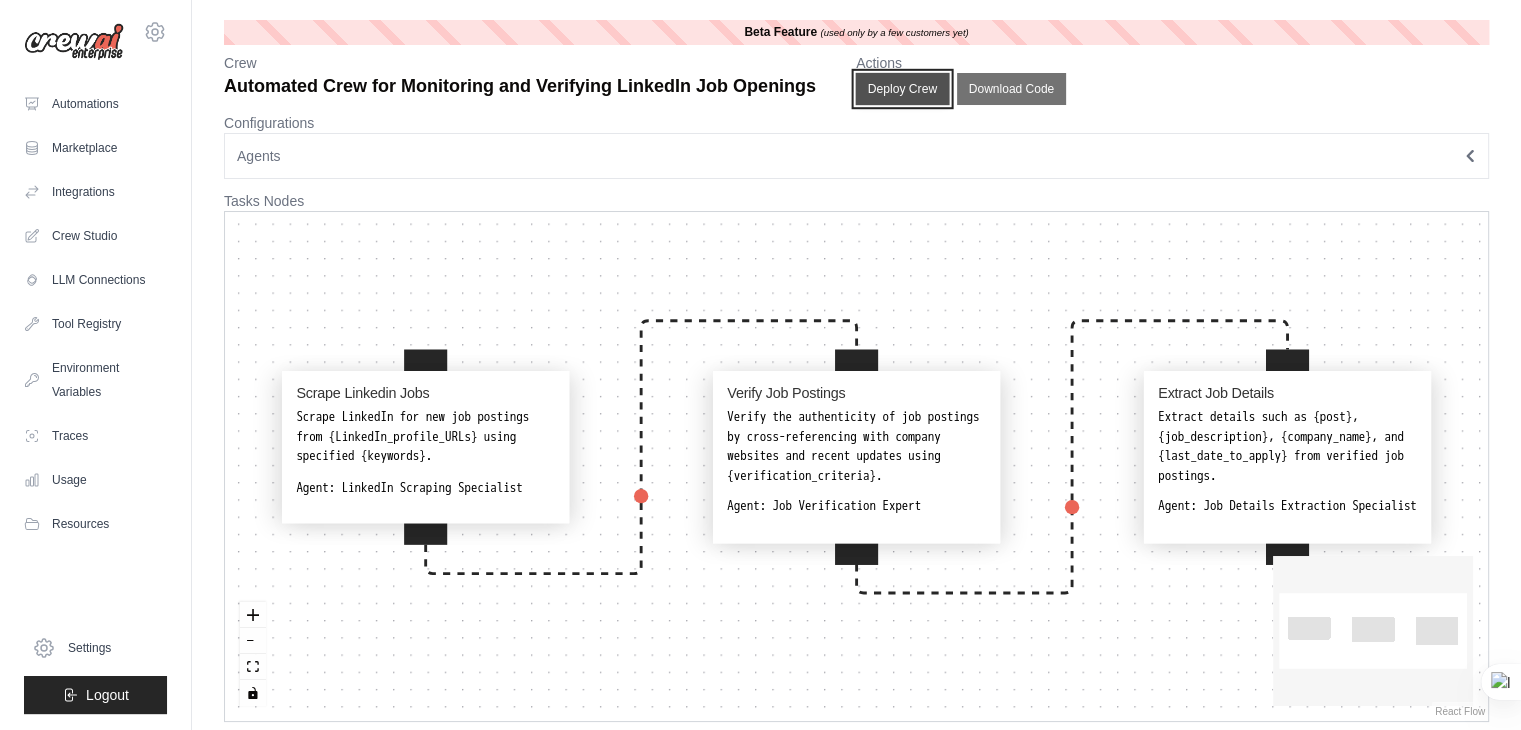 click on "Deploy Crew" at bounding box center [903, 89] 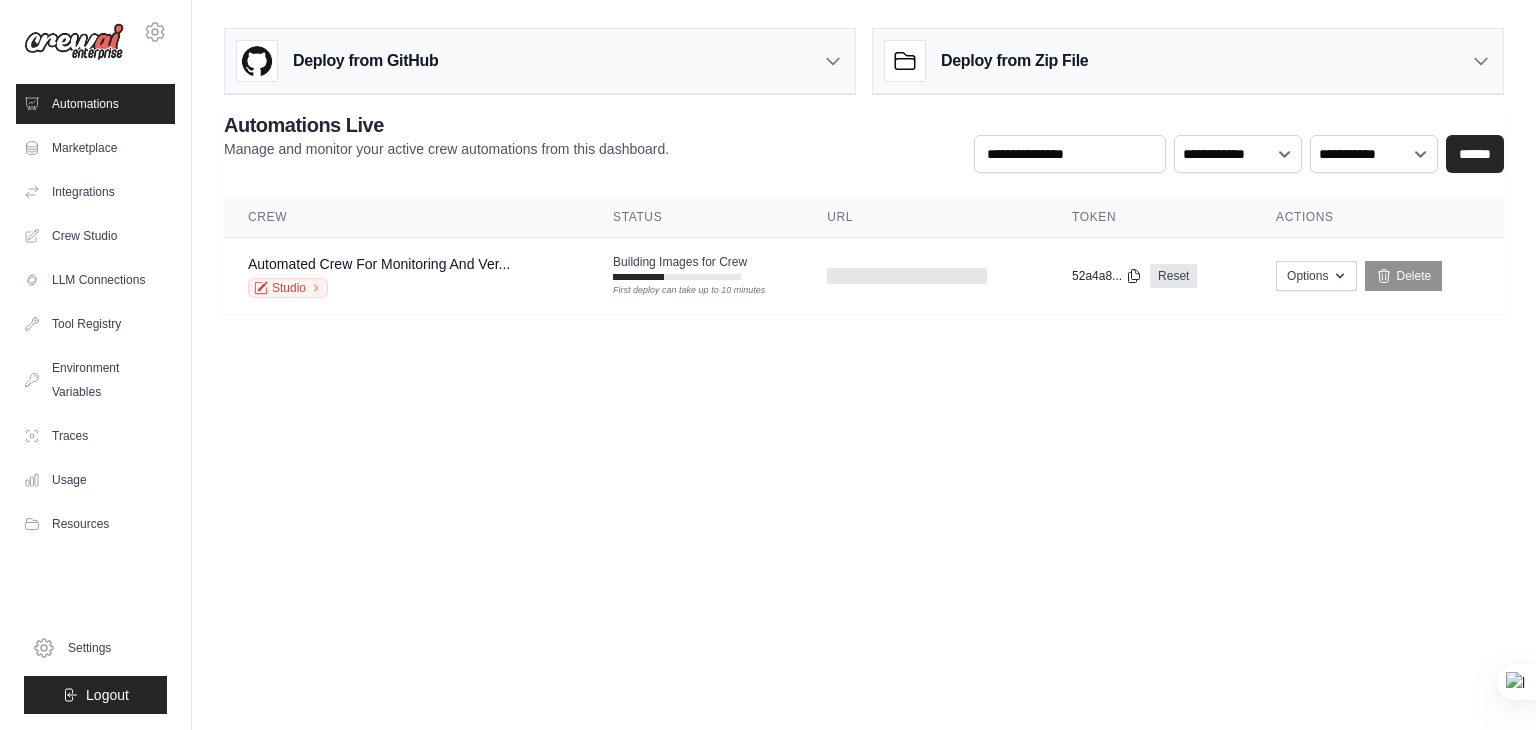 scroll, scrollTop: 0, scrollLeft: 0, axis: both 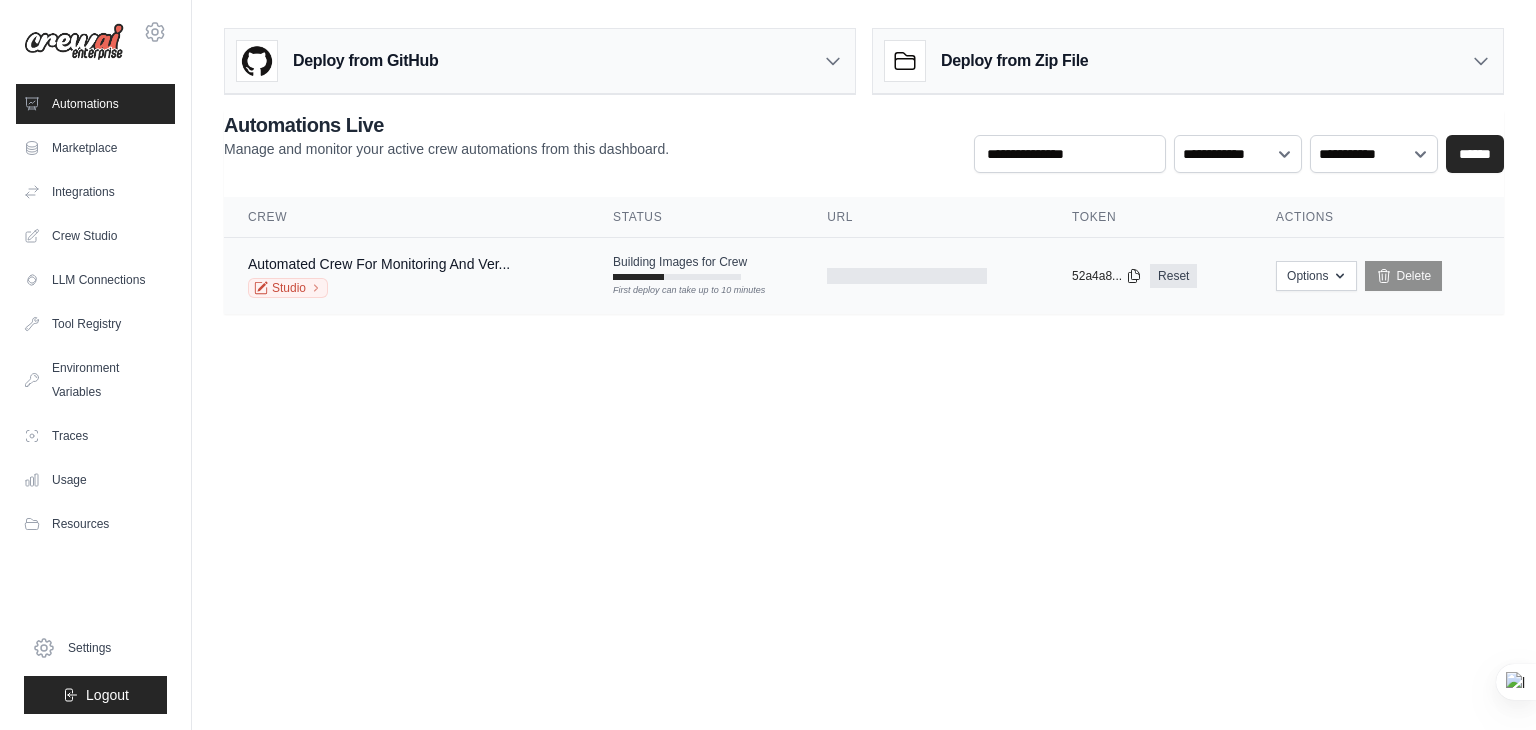 click on "Building Images for Crew
First deploy can take up to 10 minutes" at bounding box center (696, 267) 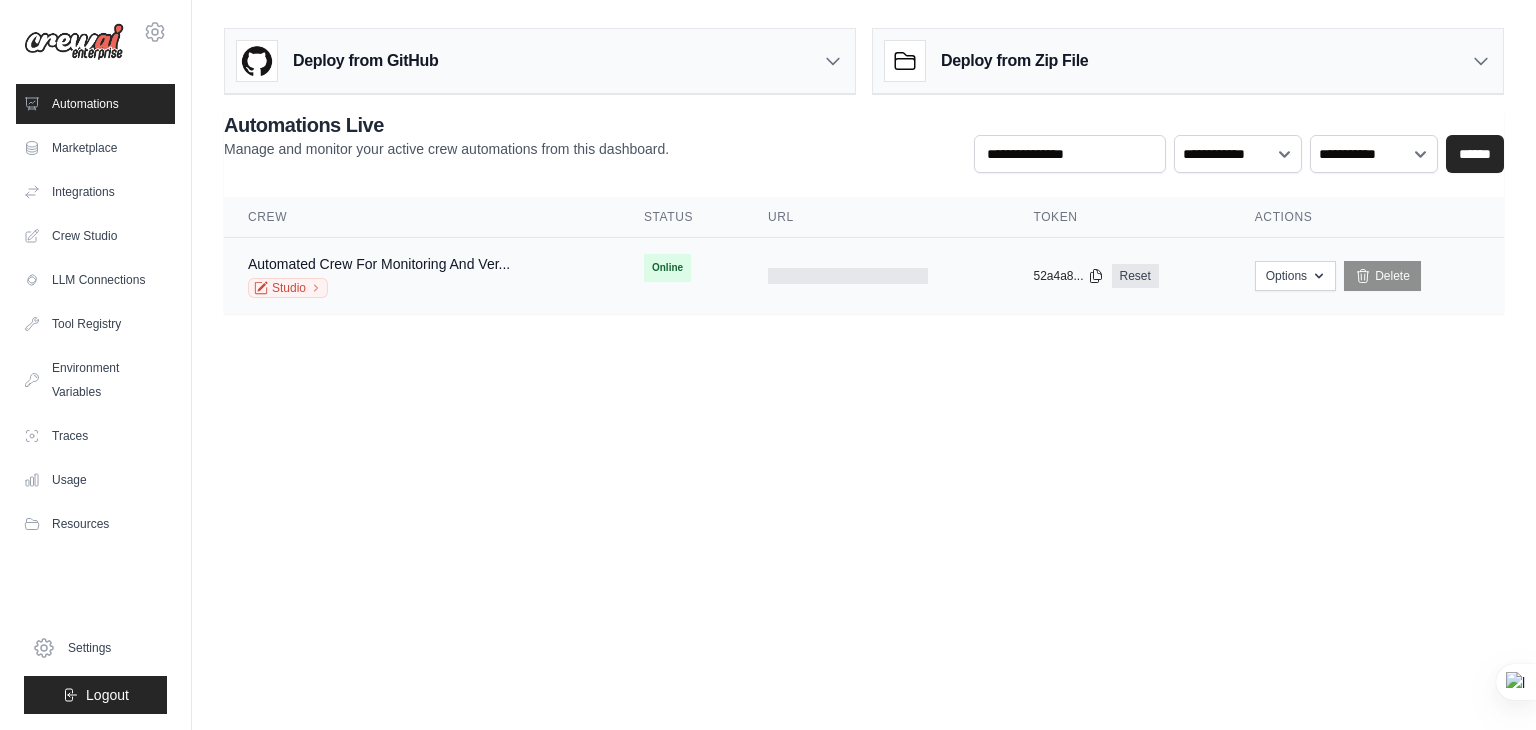 click on "Automated Crew For Monitoring And Ver...
Studio" at bounding box center (422, 276) 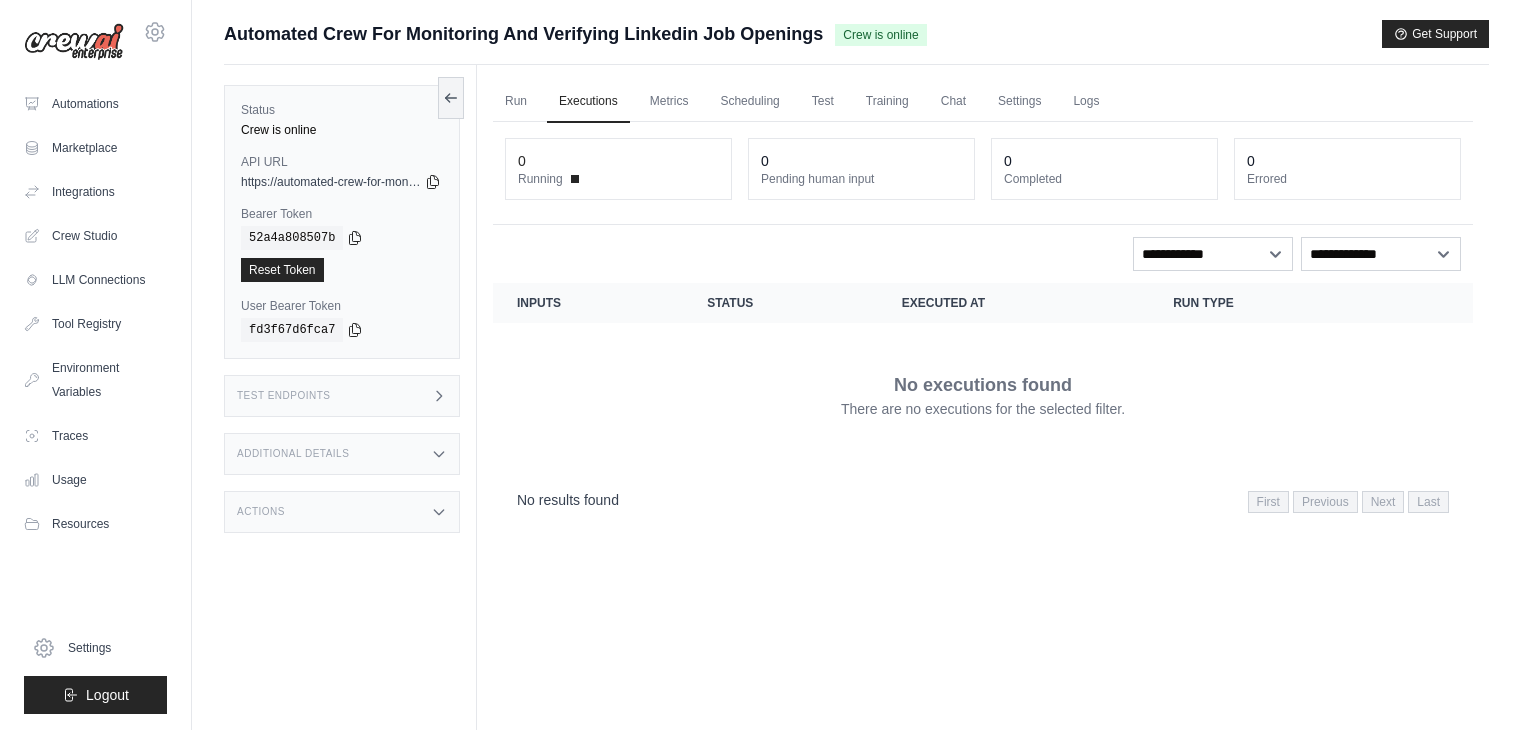 scroll, scrollTop: 0, scrollLeft: 0, axis: both 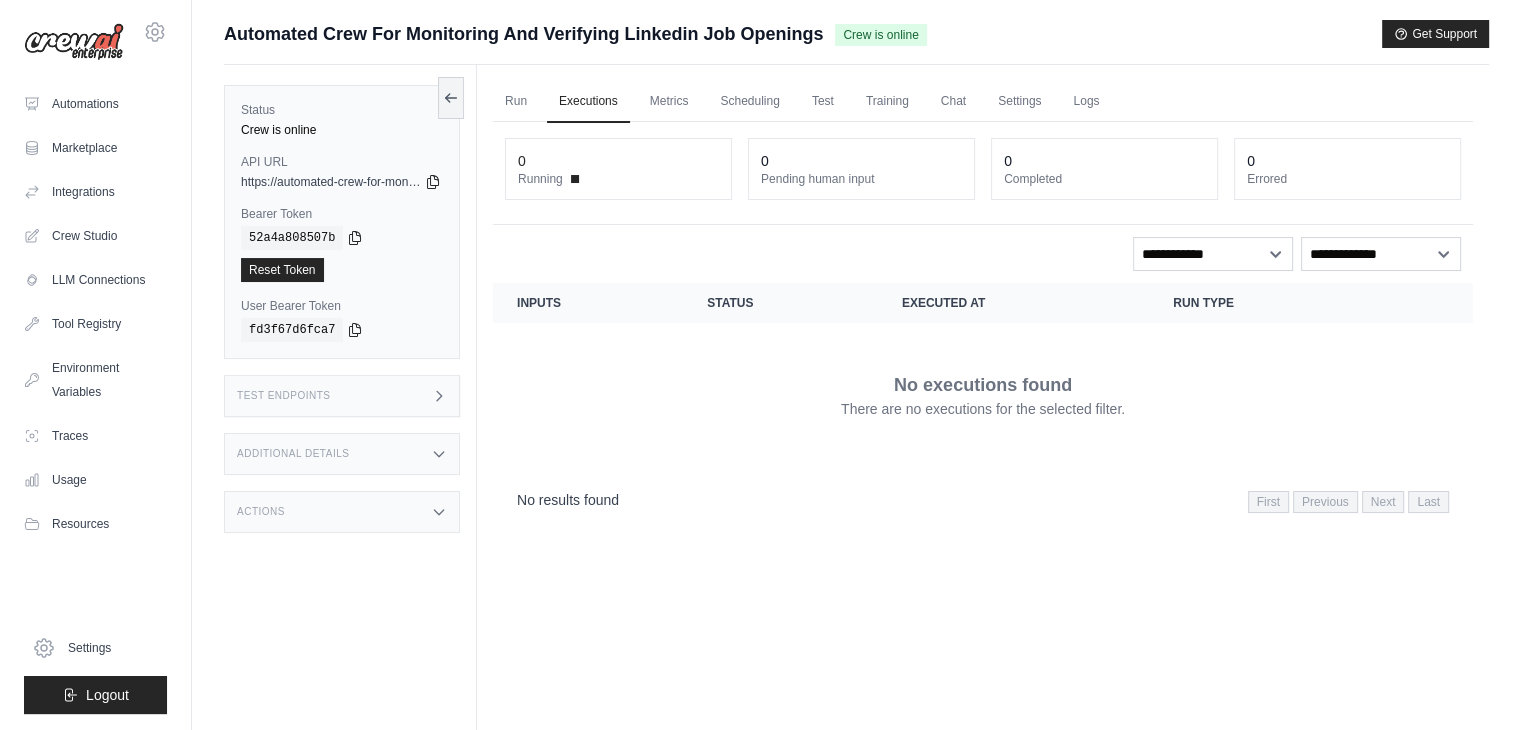 click on "Run" at bounding box center [516, 102] 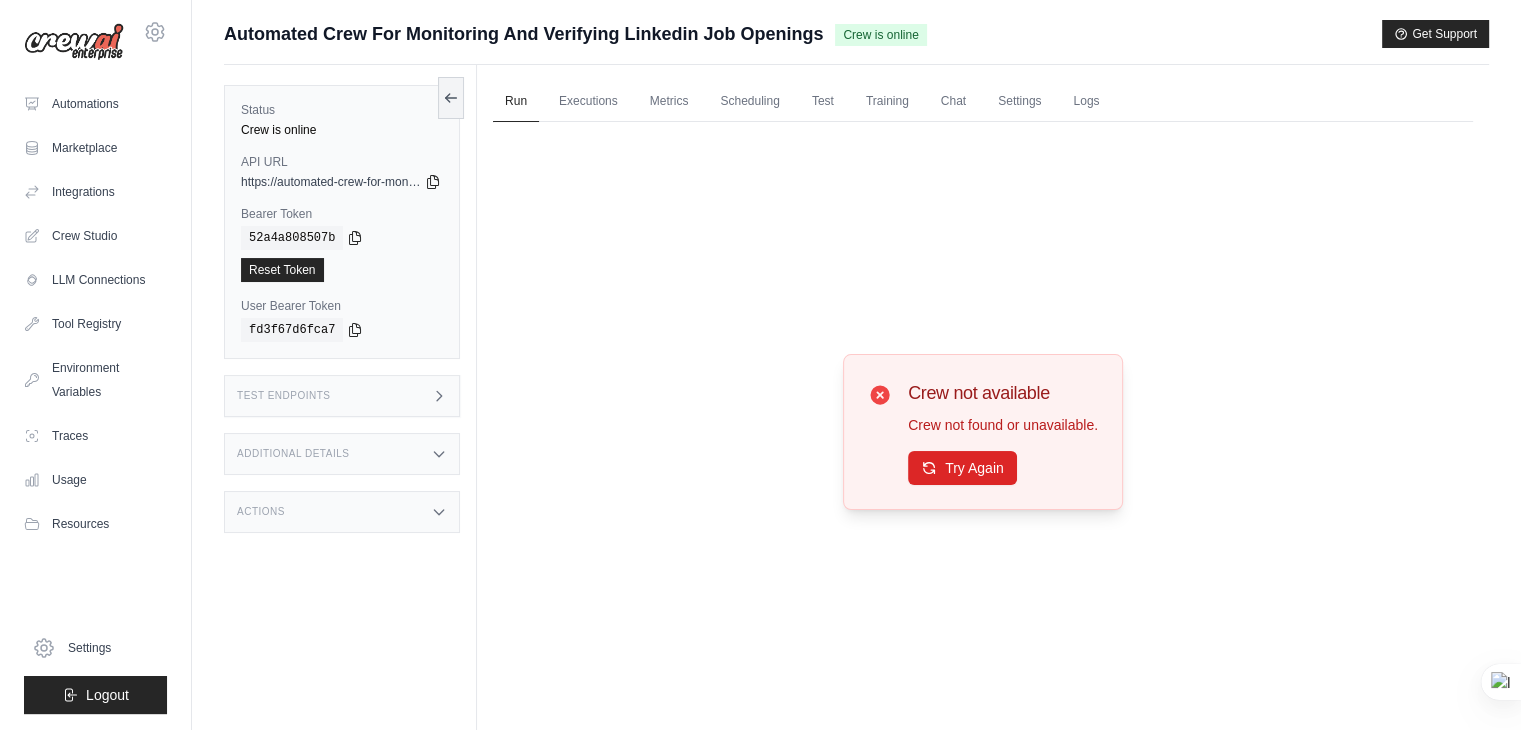 scroll, scrollTop: 0, scrollLeft: 0, axis: both 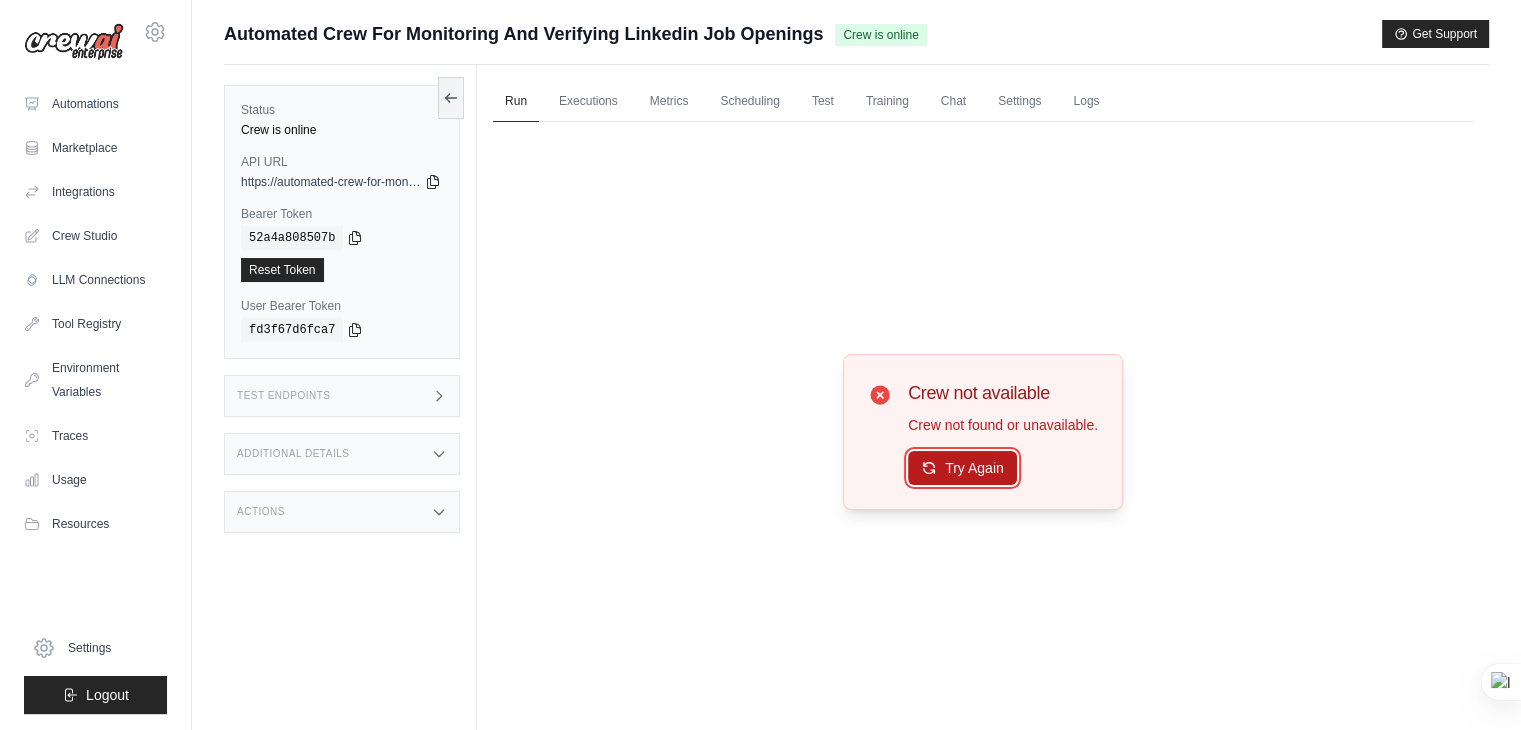 click on "Try Again" at bounding box center [962, 468] 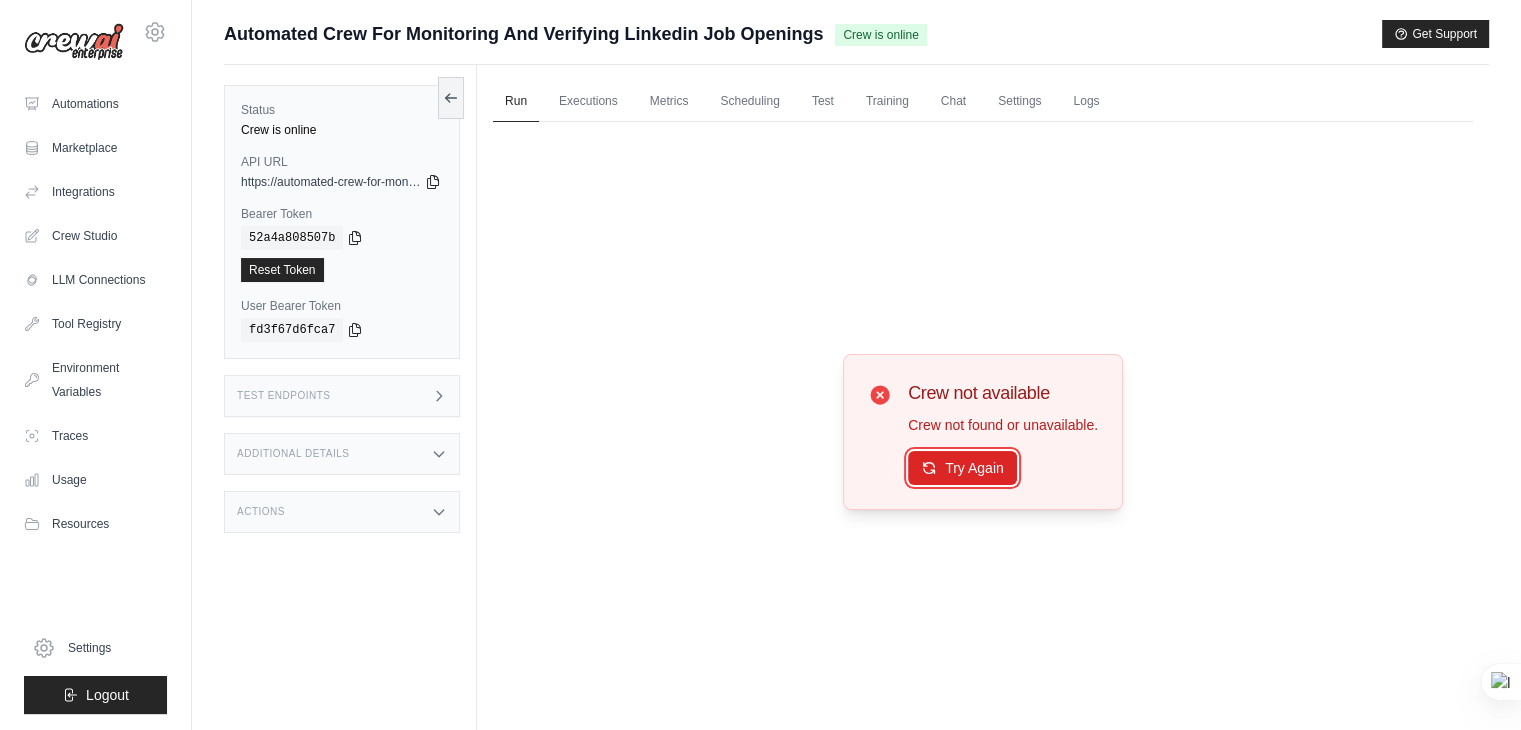 click on "Try Again" at bounding box center [962, 468] 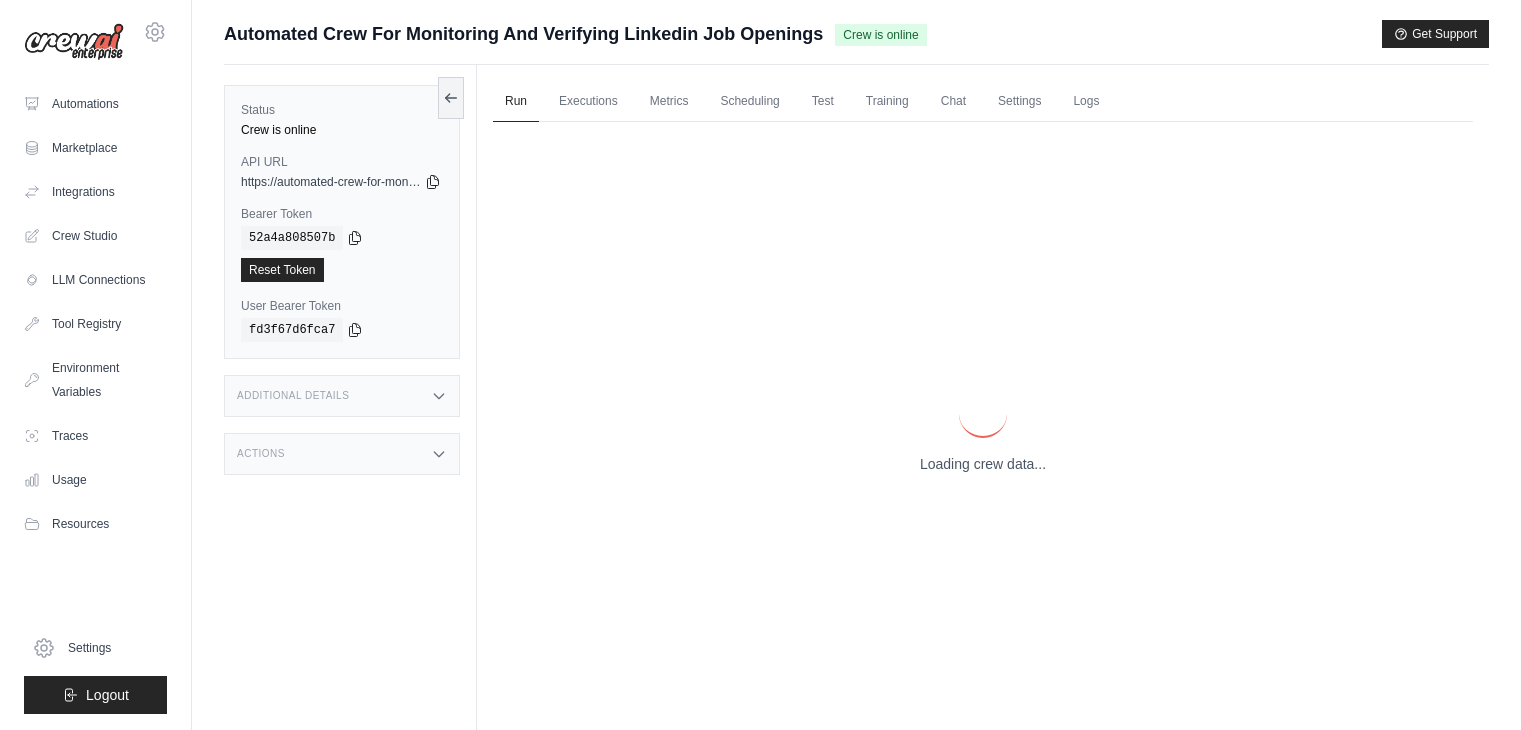 scroll, scrollTop: 0, scrollLeft: 0, axis: both 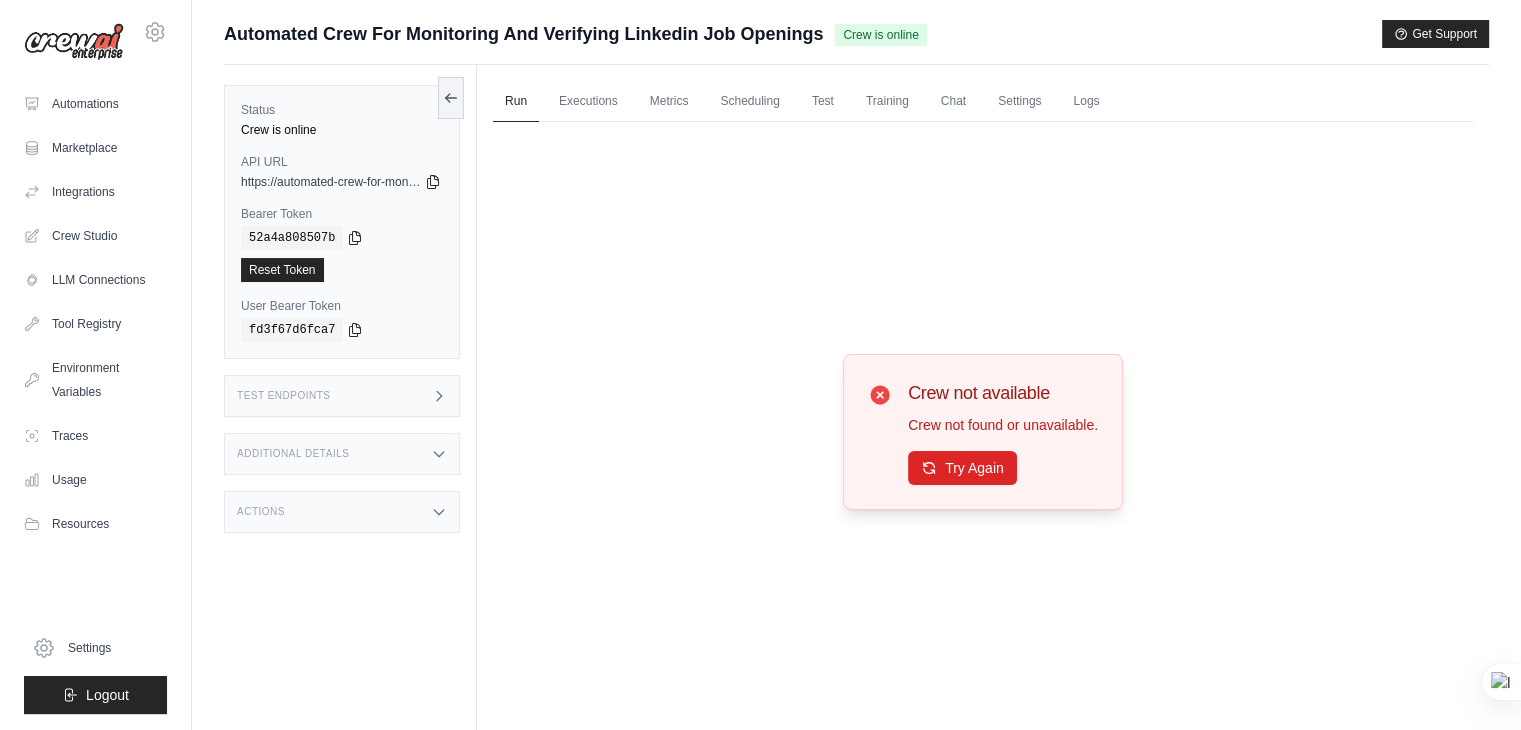click on "Test Endpoints" at bounding box center (284, 396) 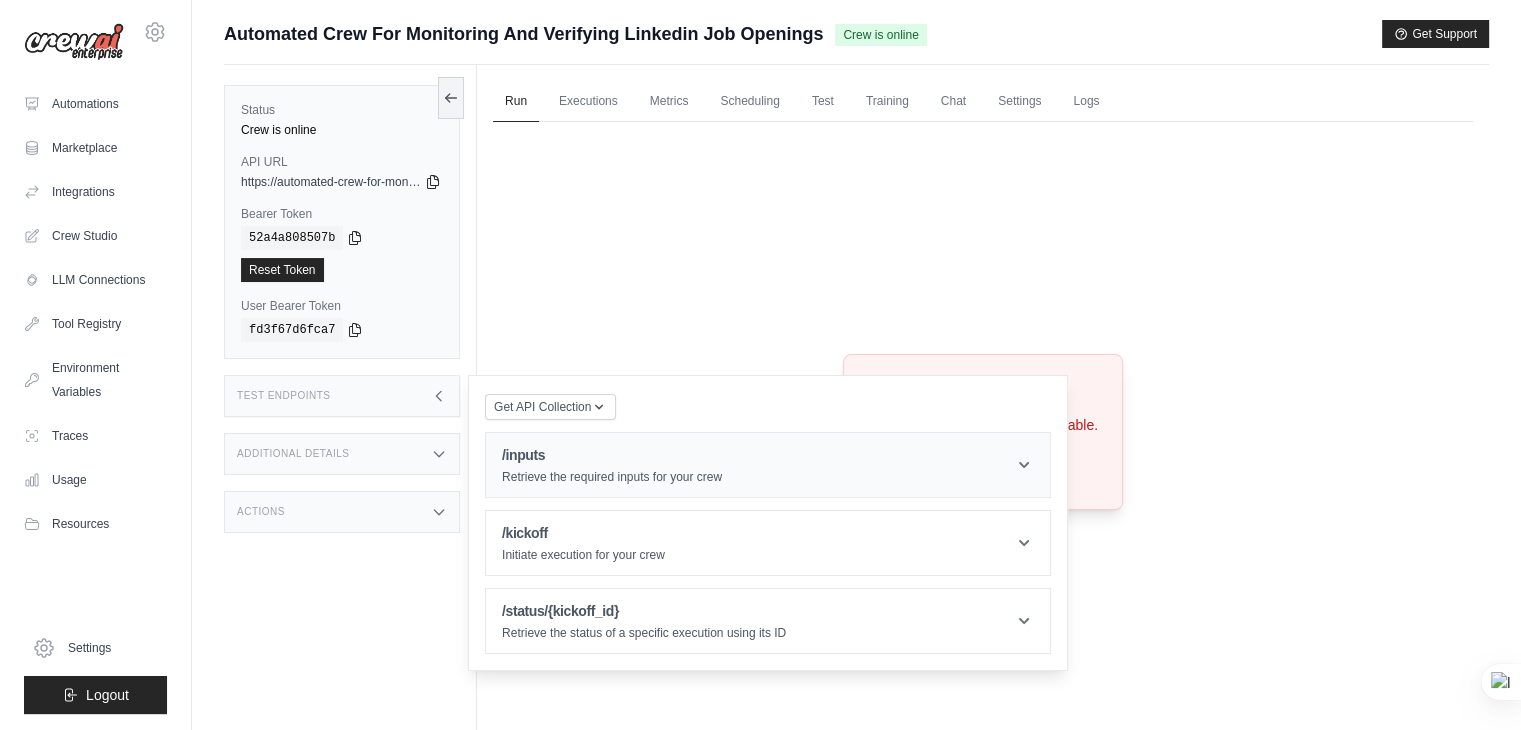 click on "Retrieve the required inputs for your crew" at bounding box center [612, 477] 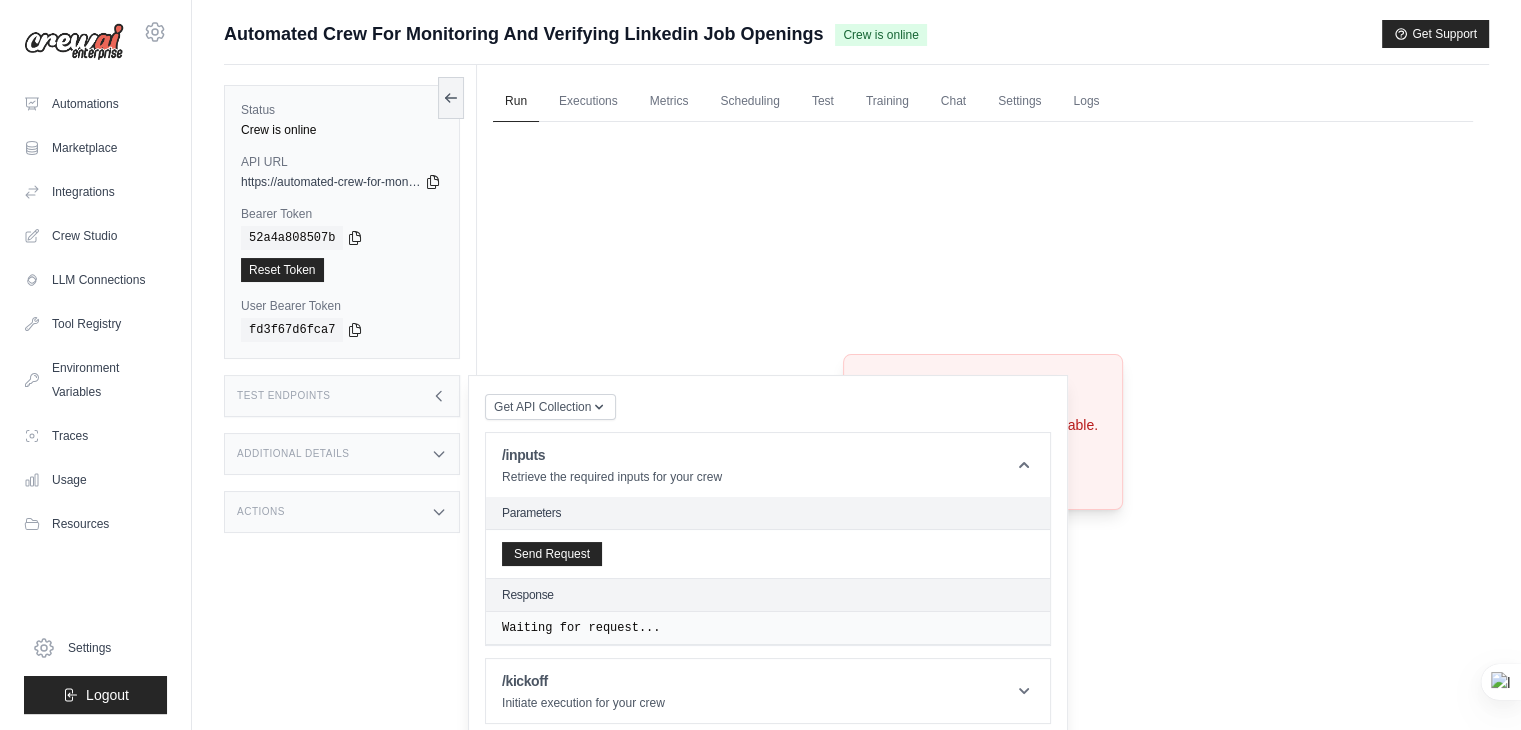 click on "Parameters" at bounding box center (768, 513) 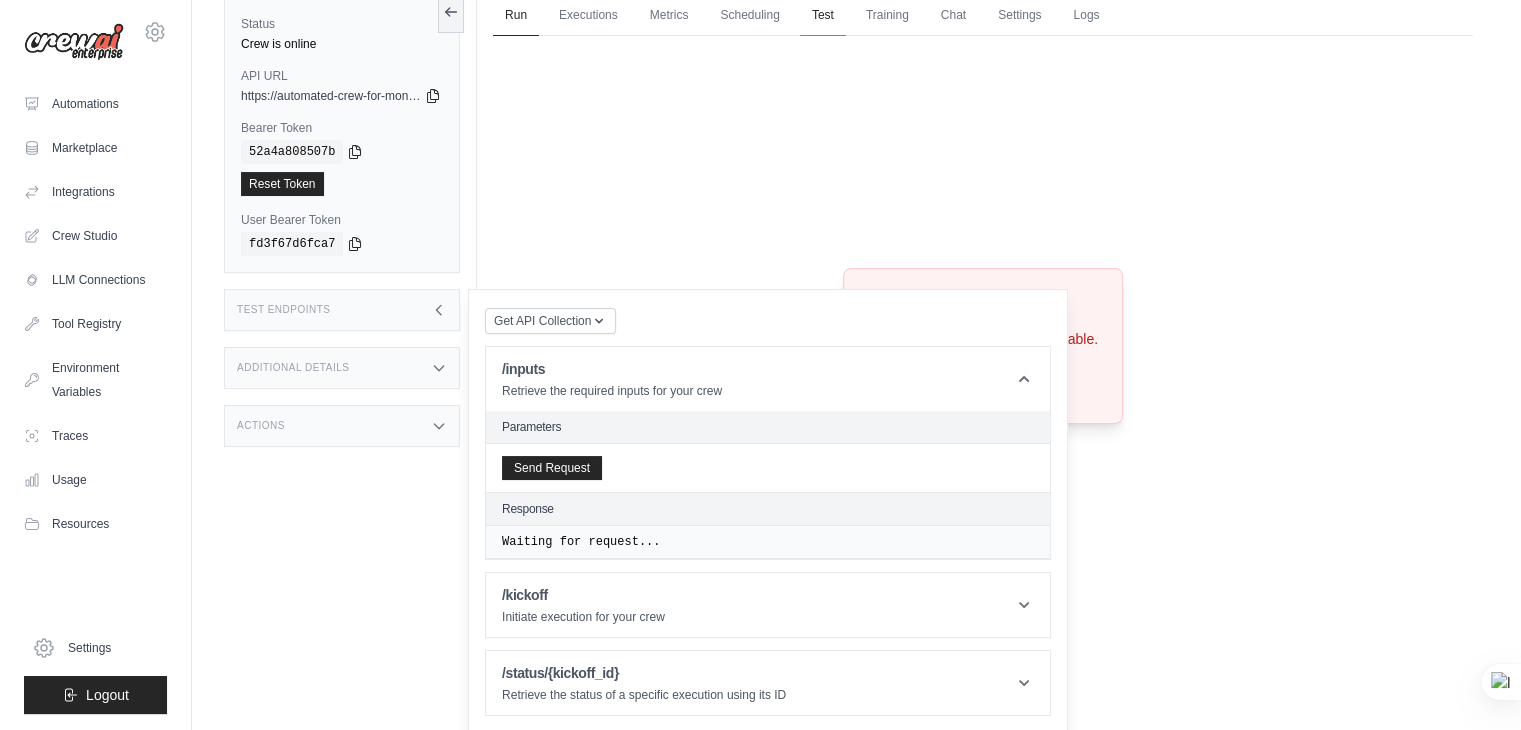 click on "Test" at bounding box center [823, 16] 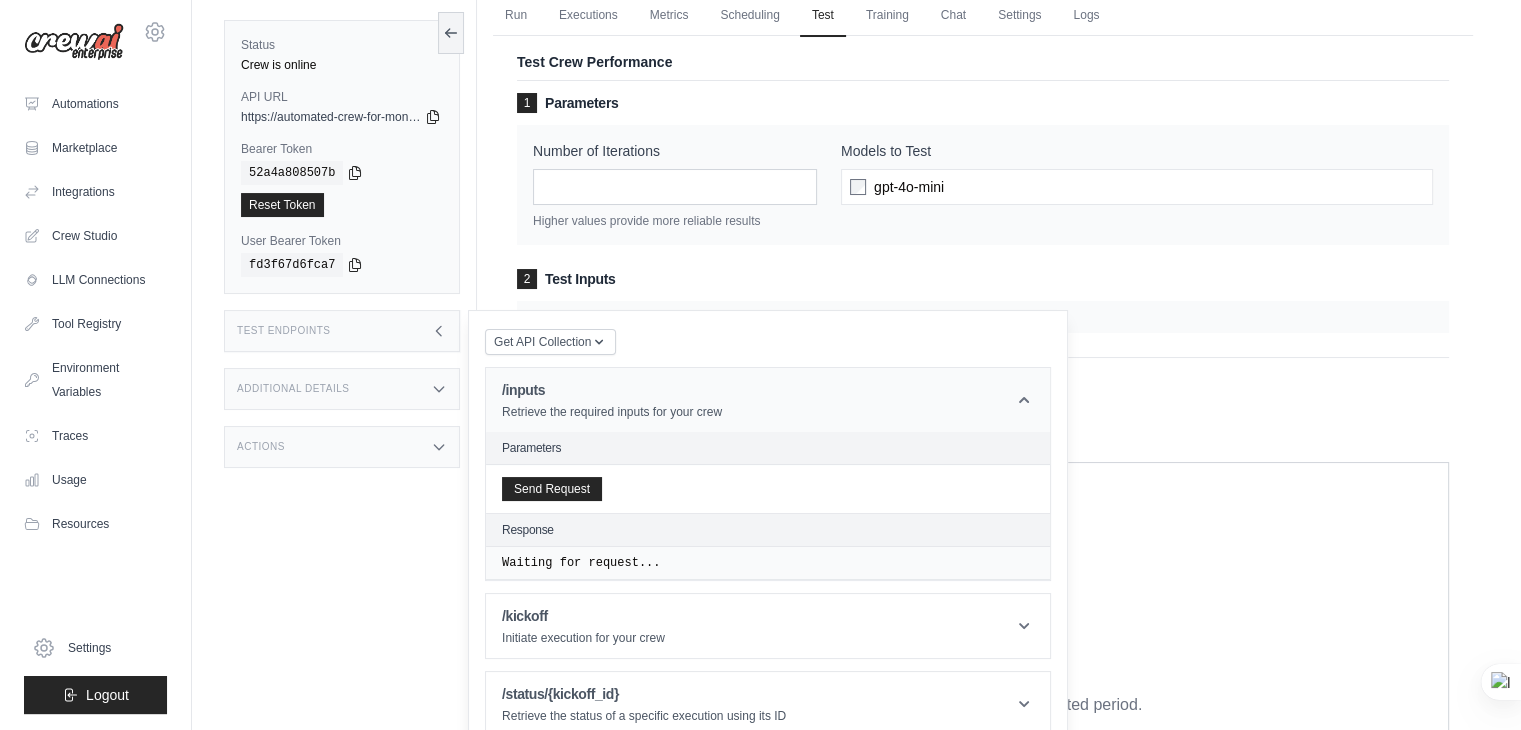 click on "/inputs
Retrieve the required inputs for your crew" at bounding box center [768, 400] 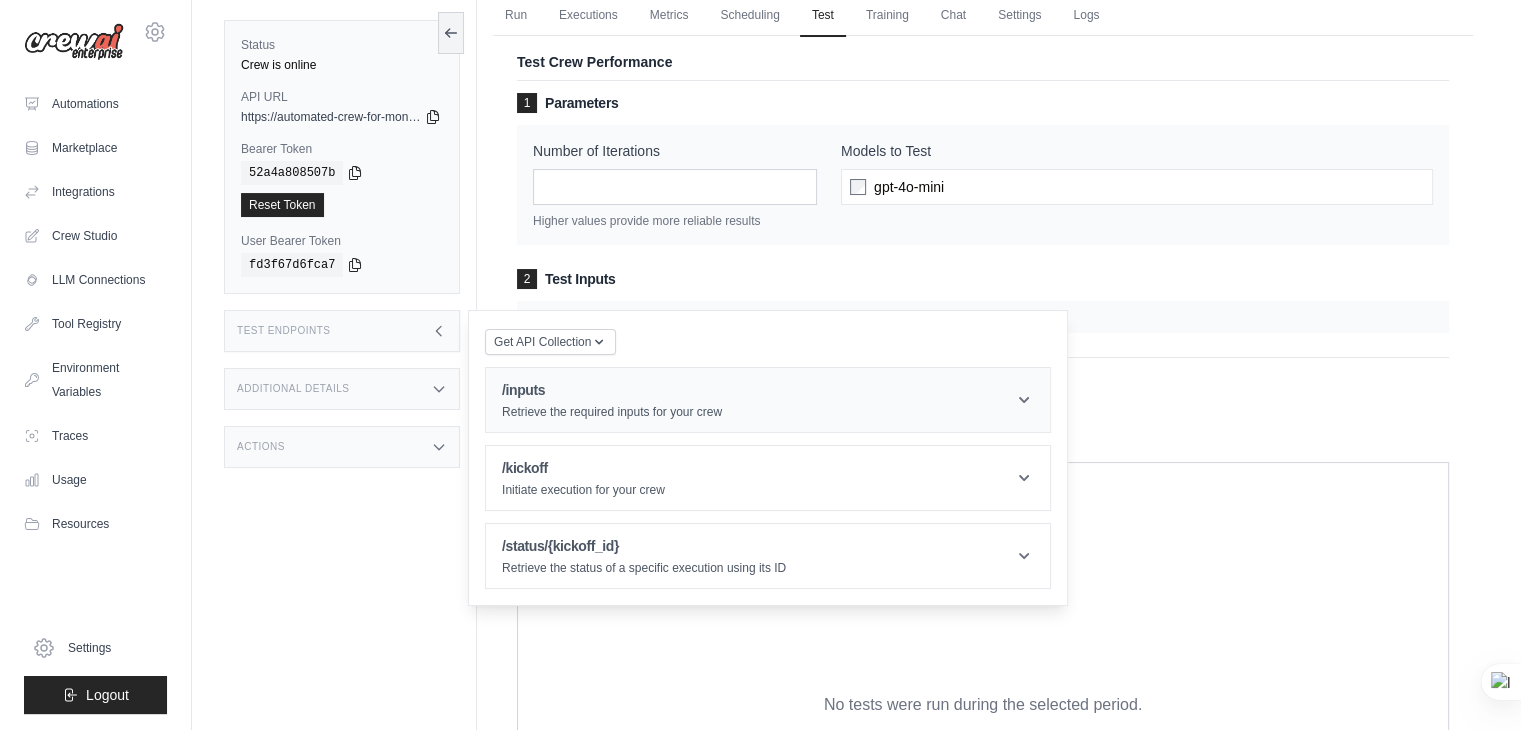 click on "/inputs" at bounding box center (612, 390) 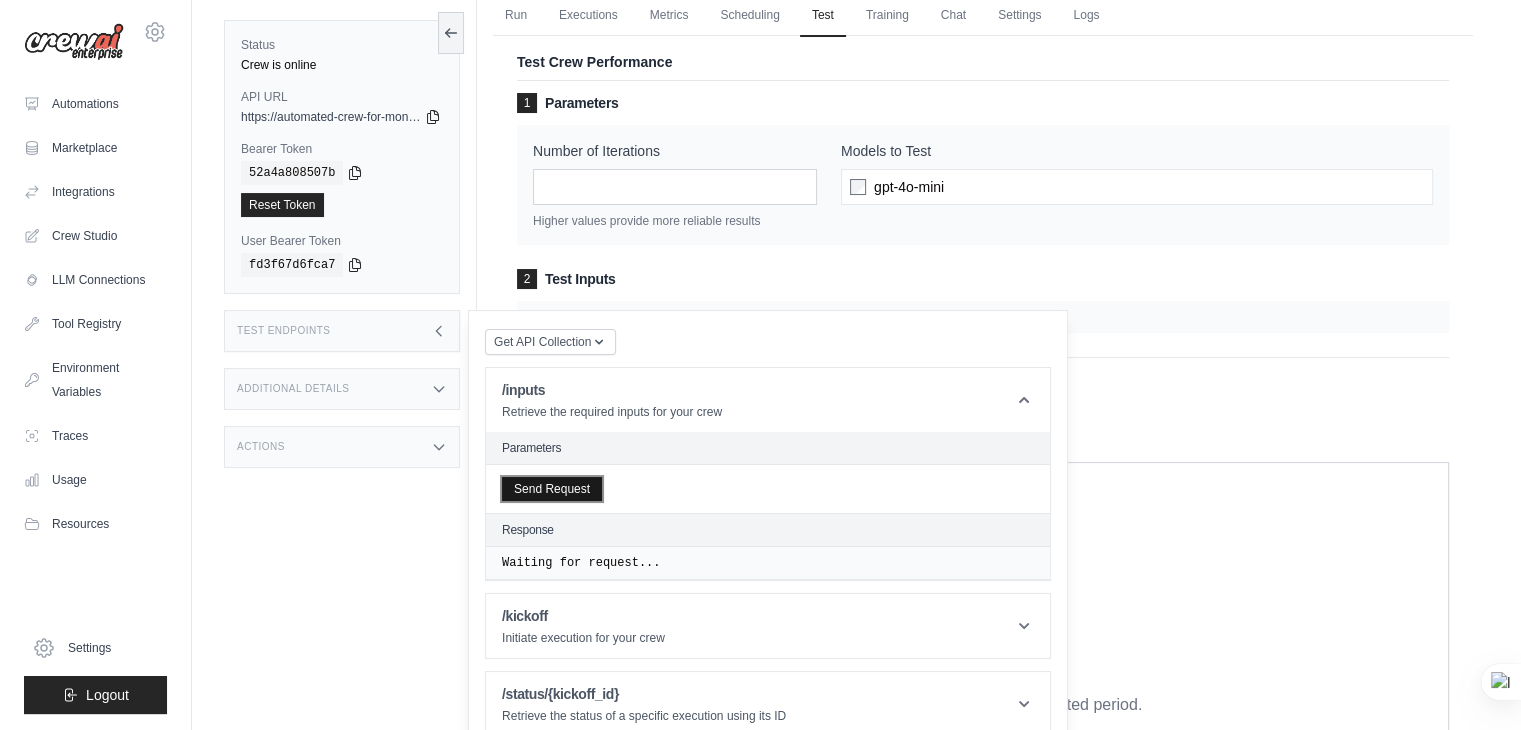 click on "Send Request" at bounding box center (552, 489) 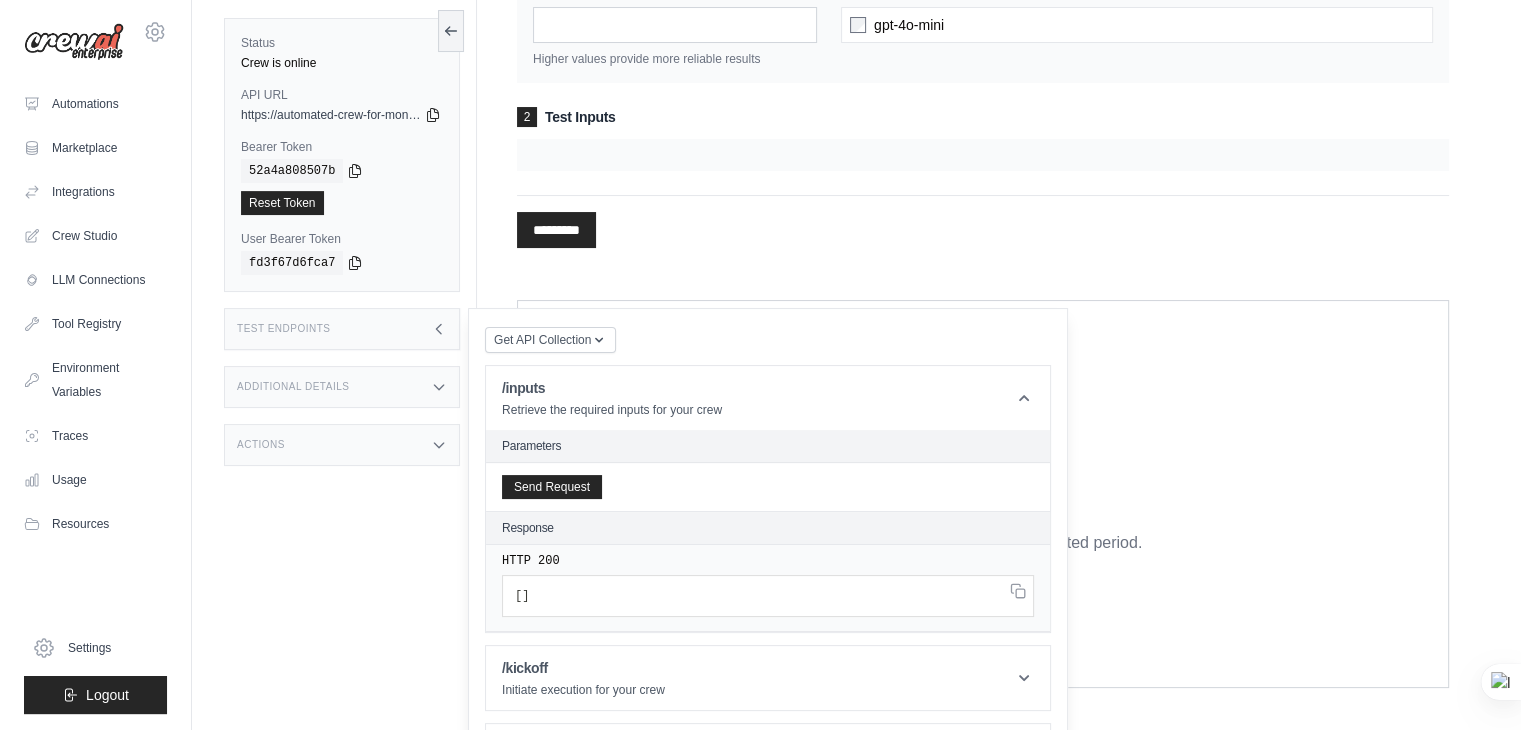 scroll, scrollTop: 247, scrollLeft: 0, axis: vertical 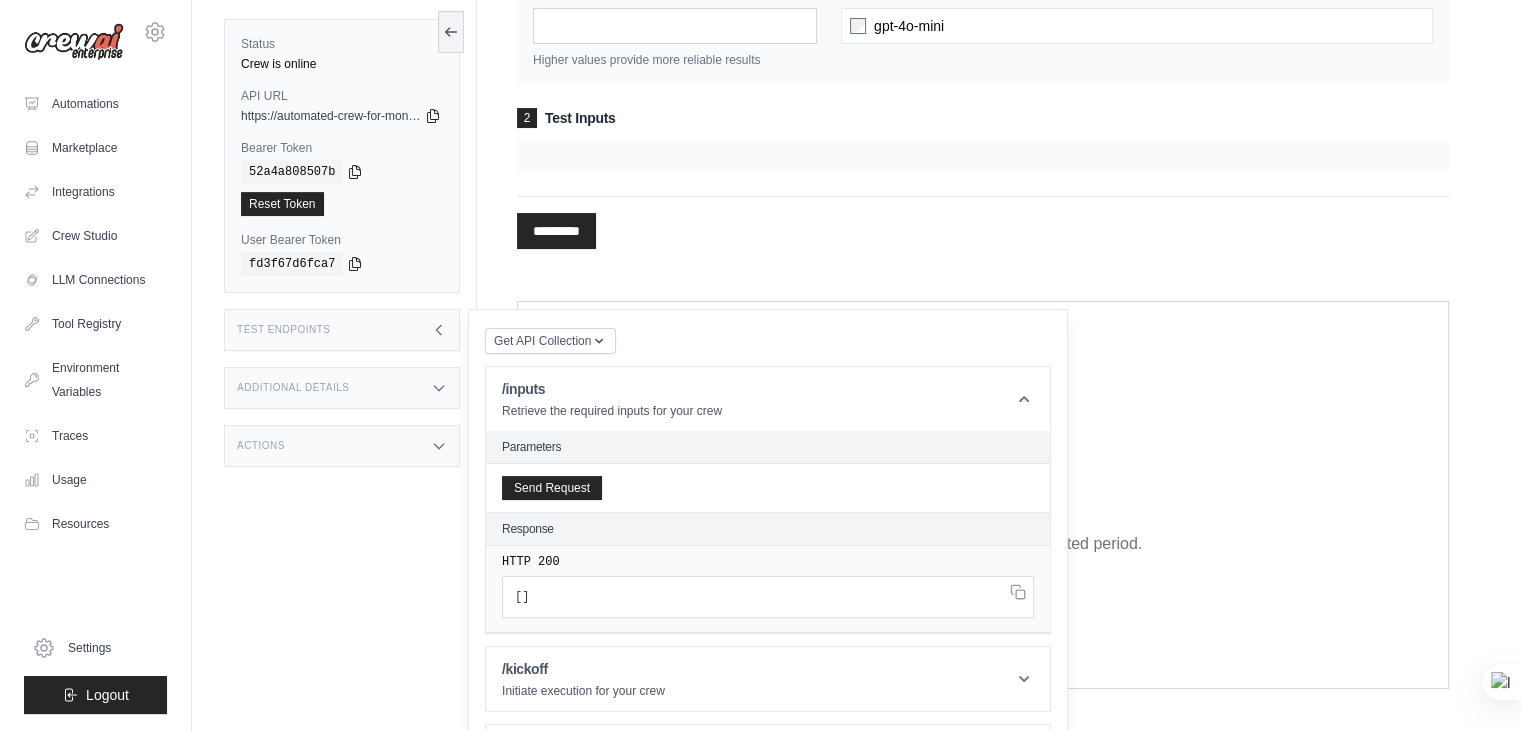 click on "]" at bounding box center (525, 597) 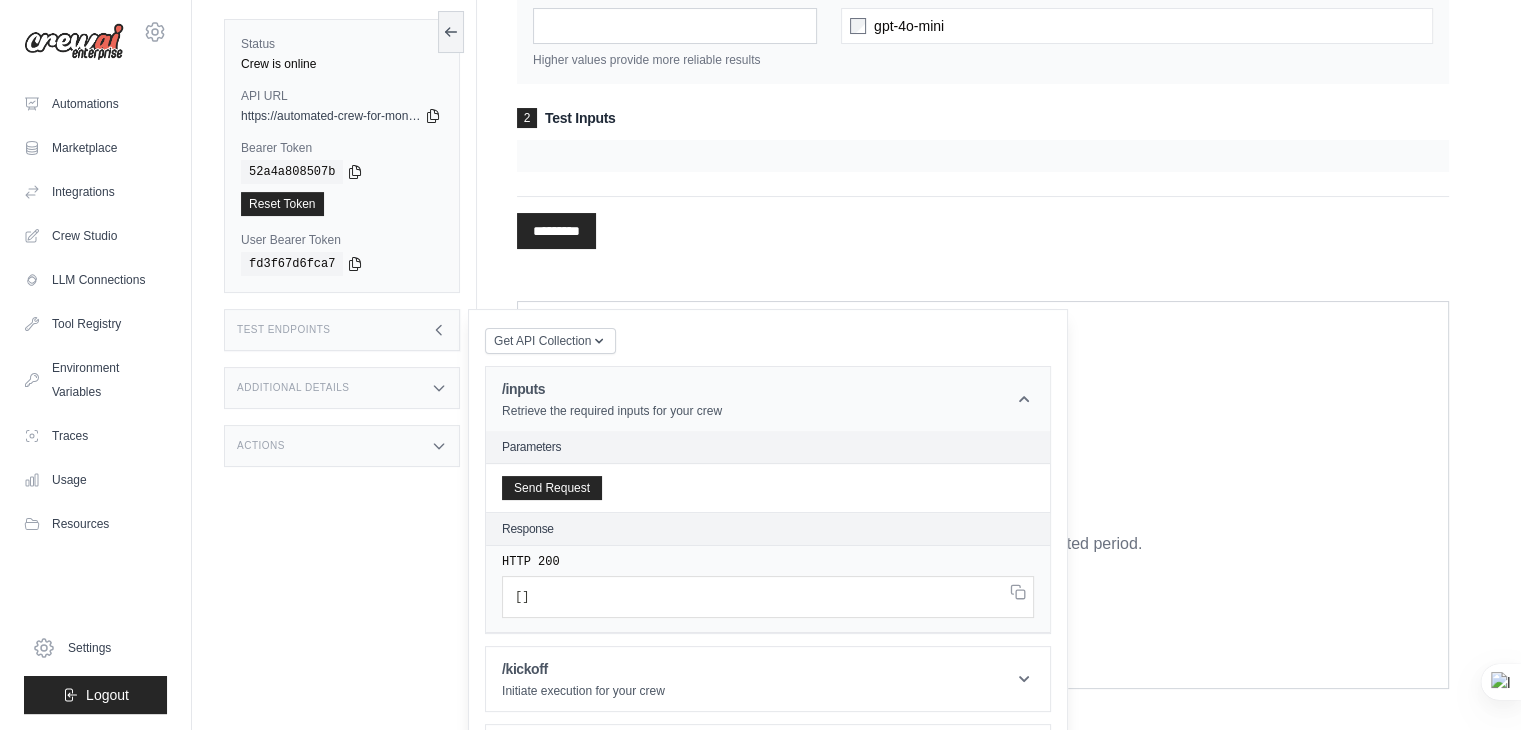 click on "/inputs
Retrieve the required inputs for your crew" at bounding box center [768, 399] 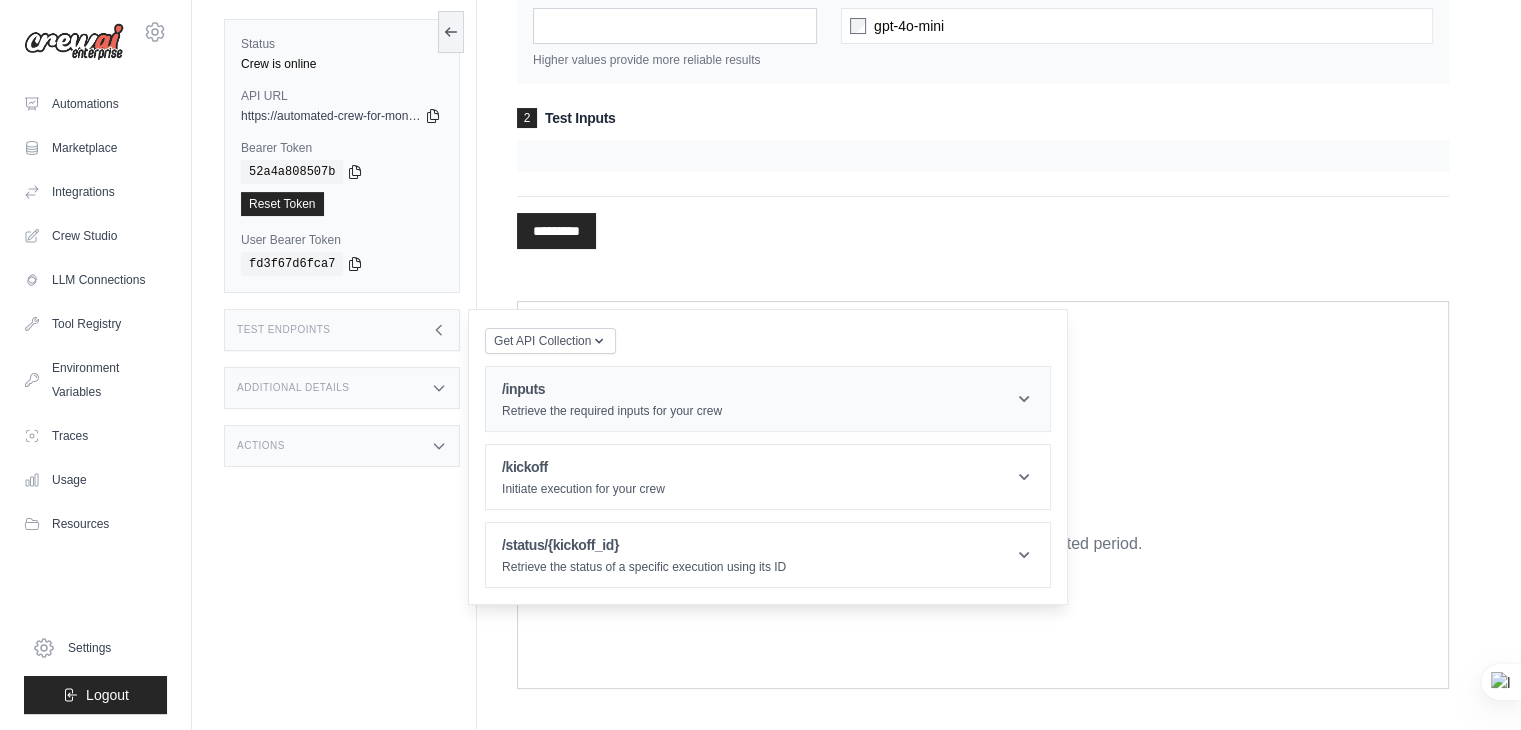 click 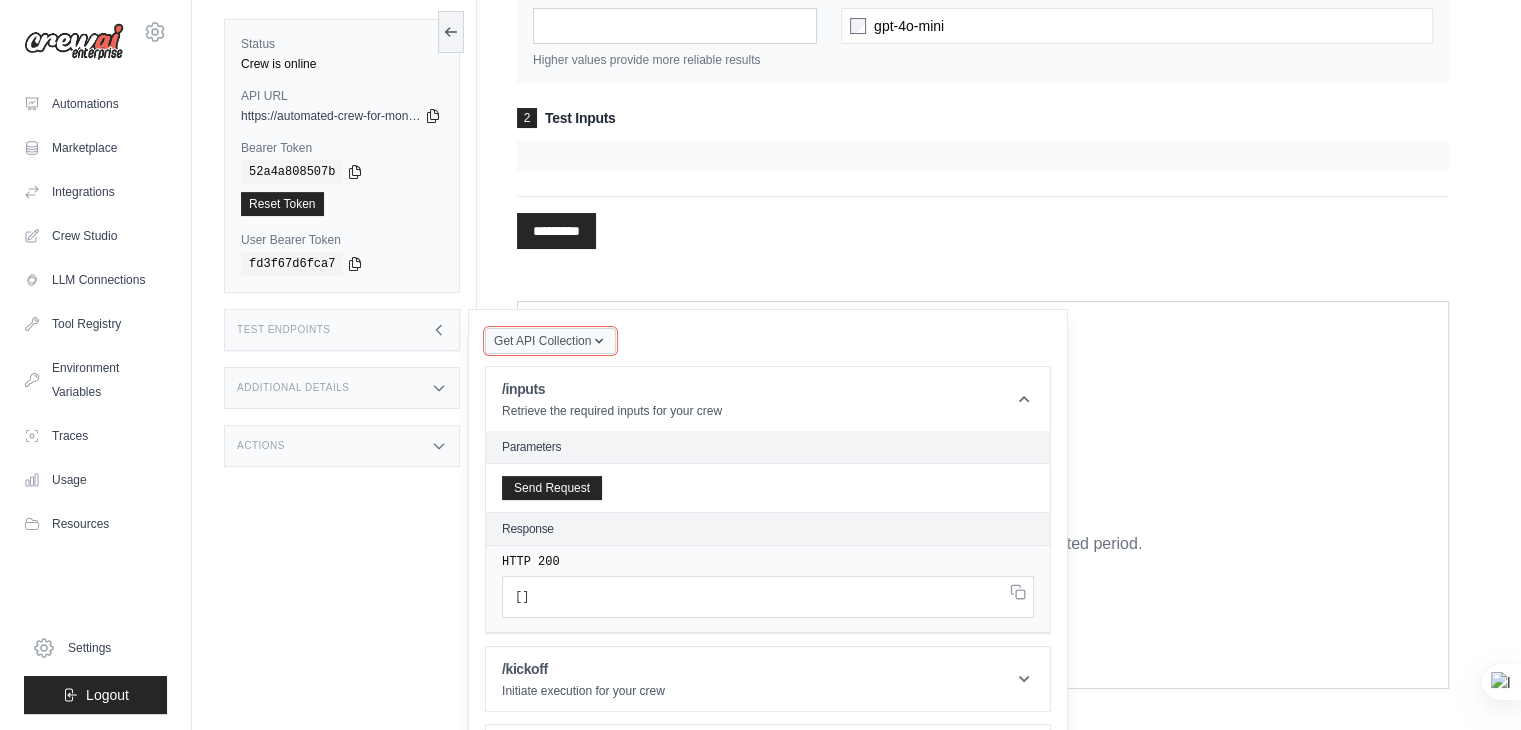 click on "Get API Collection" at bounding box center (550, 341) 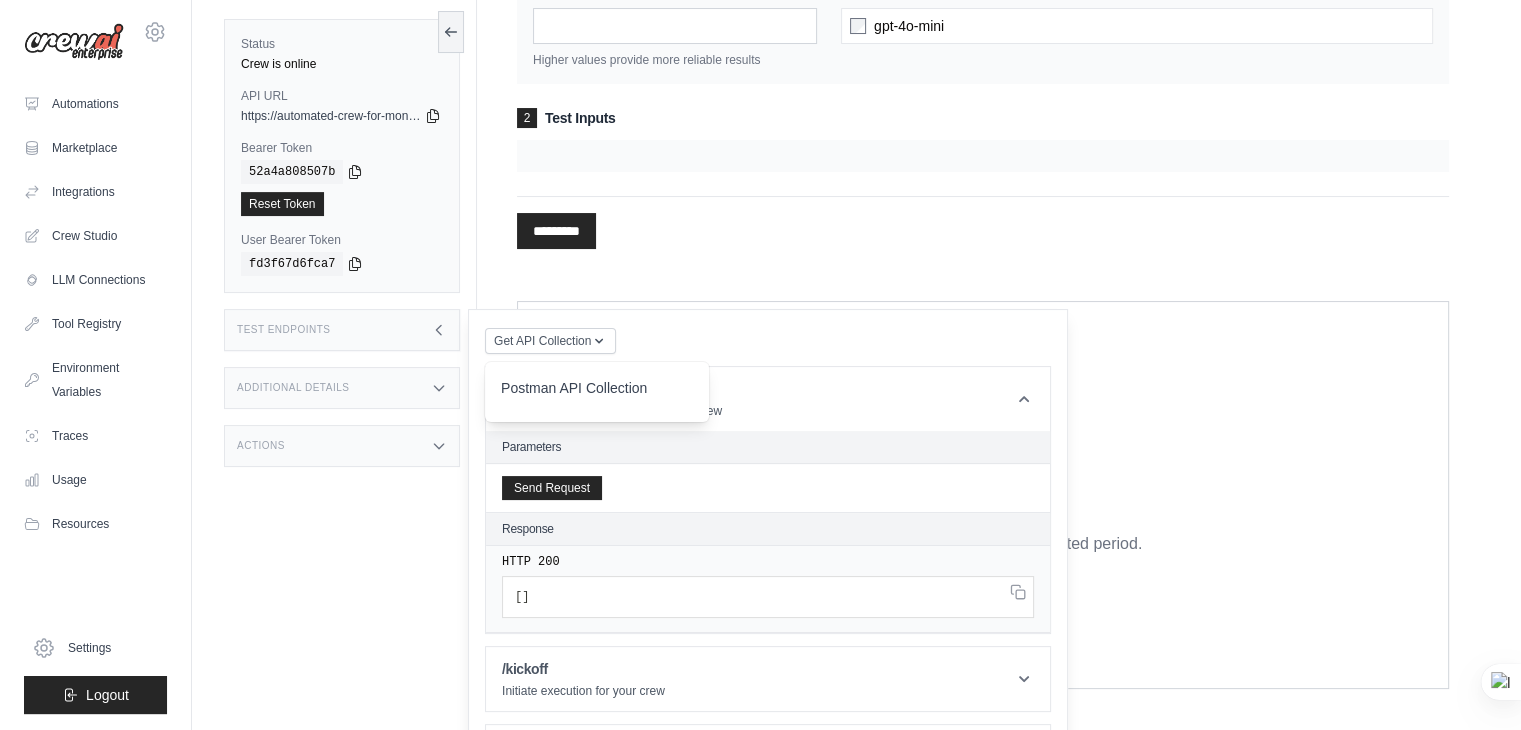 click on "Postman API Collection" at bounding box center [597, 394] 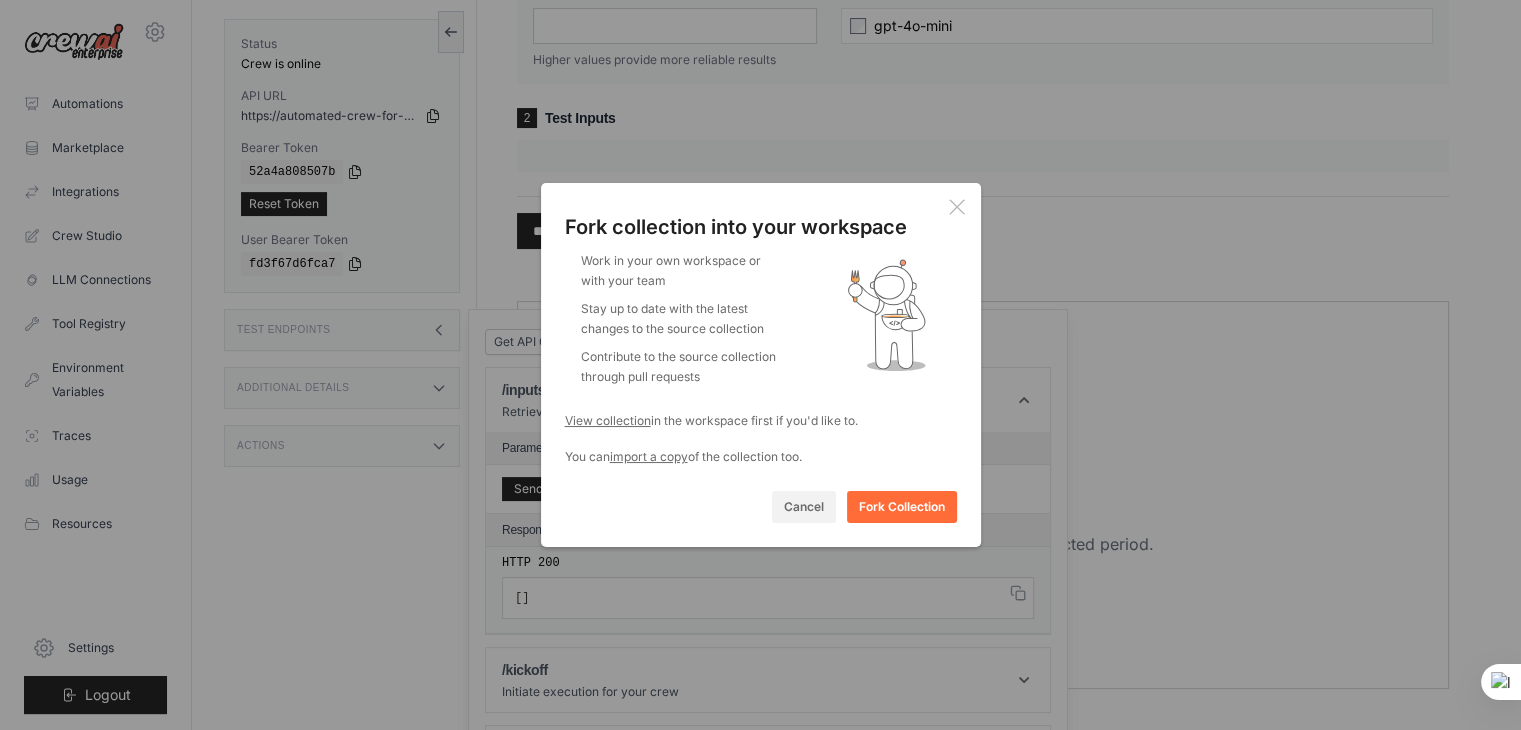 click 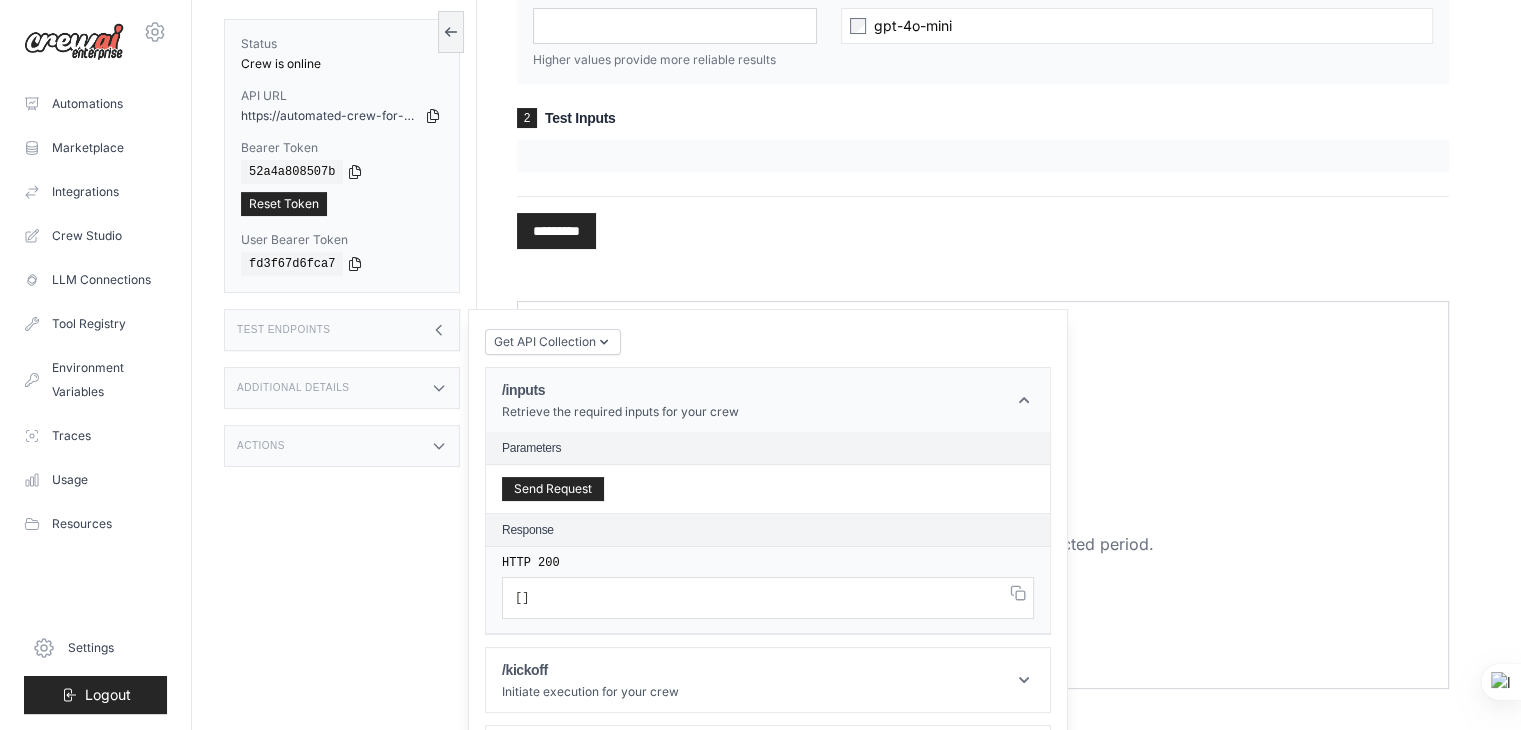 click on "/inputs
Retrieve the required inputs for your crew" at bounding box center [768, 400] 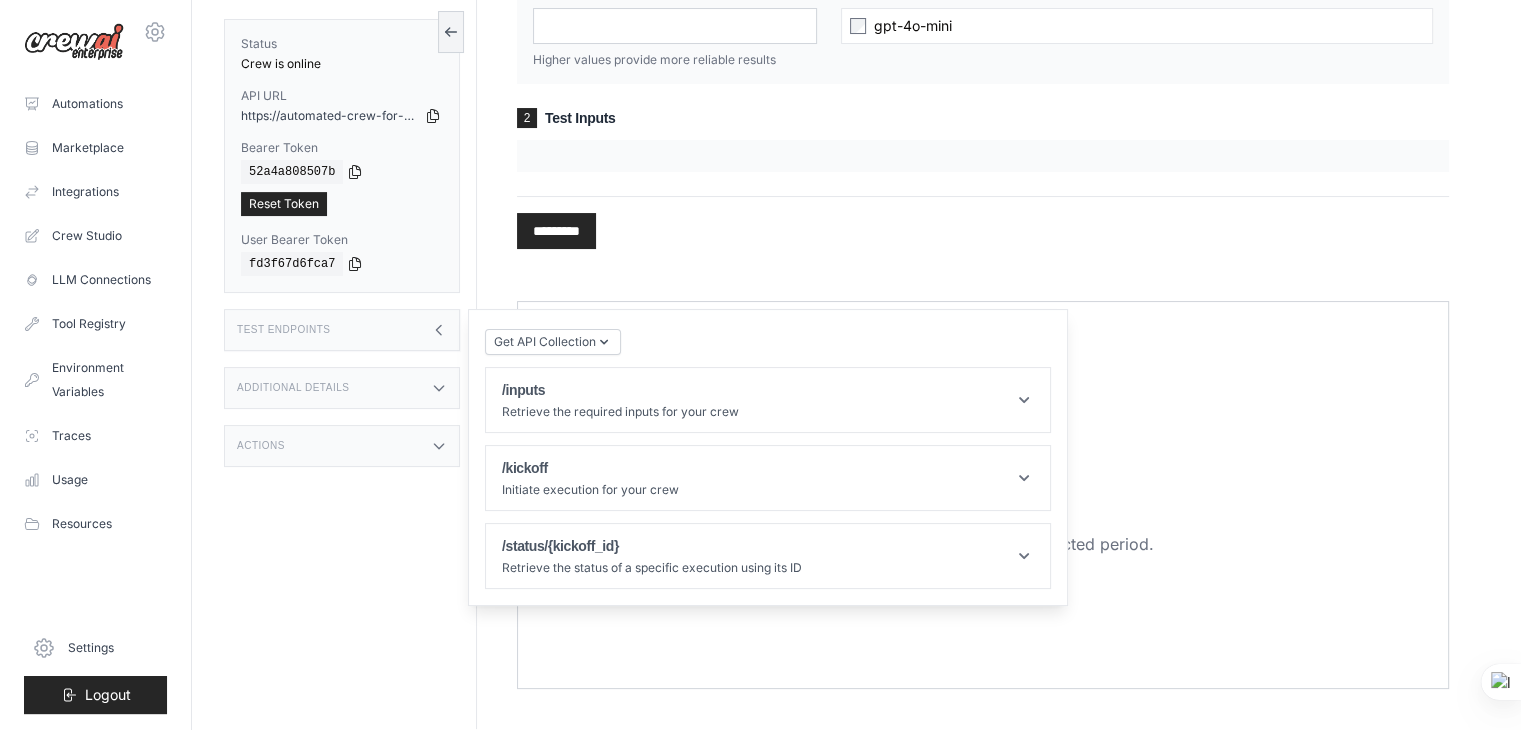 click on "1
Parameters
Number of Iterations
*
Higher values provide more reliable results
Models to Test
gpt-4o-mini
2
Test Inputs
*********" at bounding box center [983, 90] 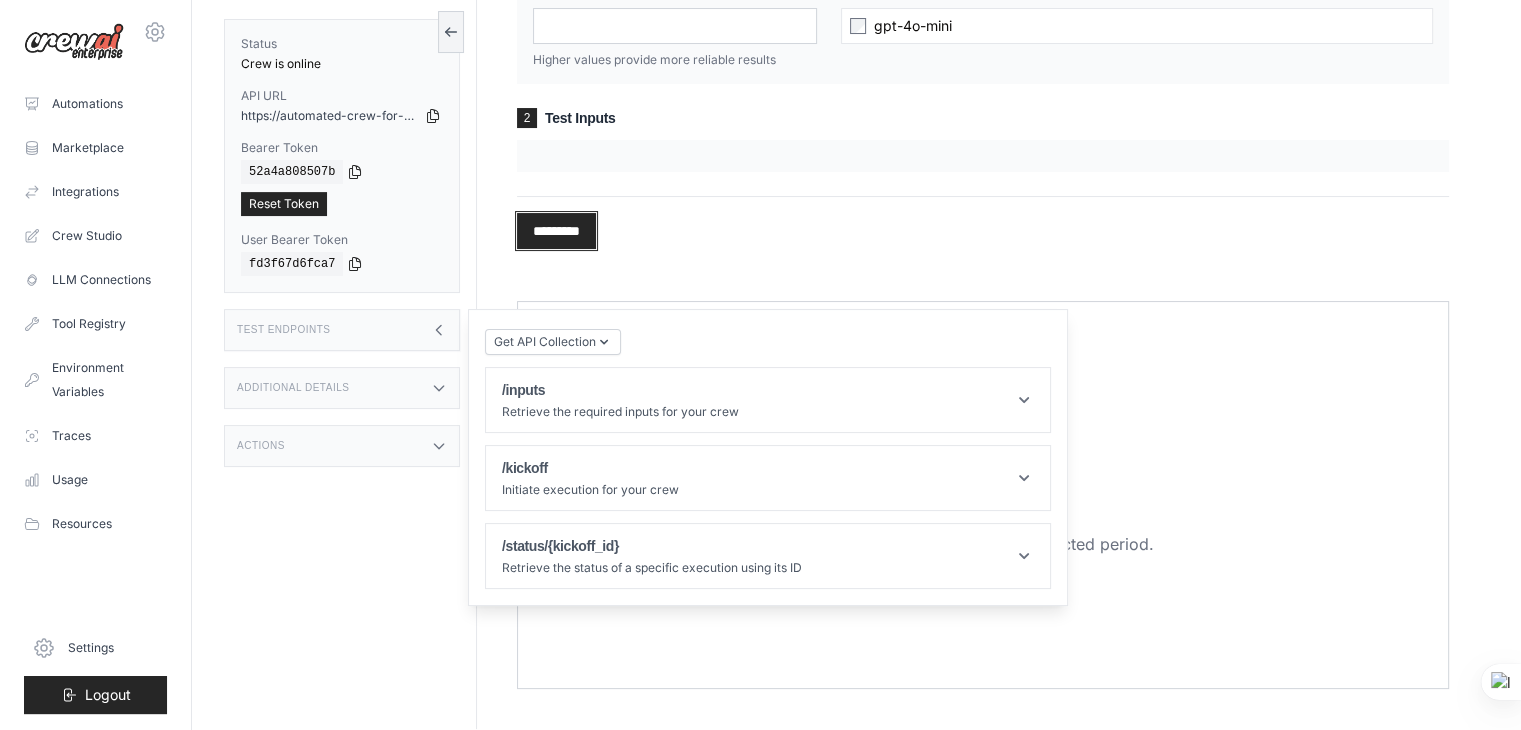 click on "*********" at bounding box center (556, 231) 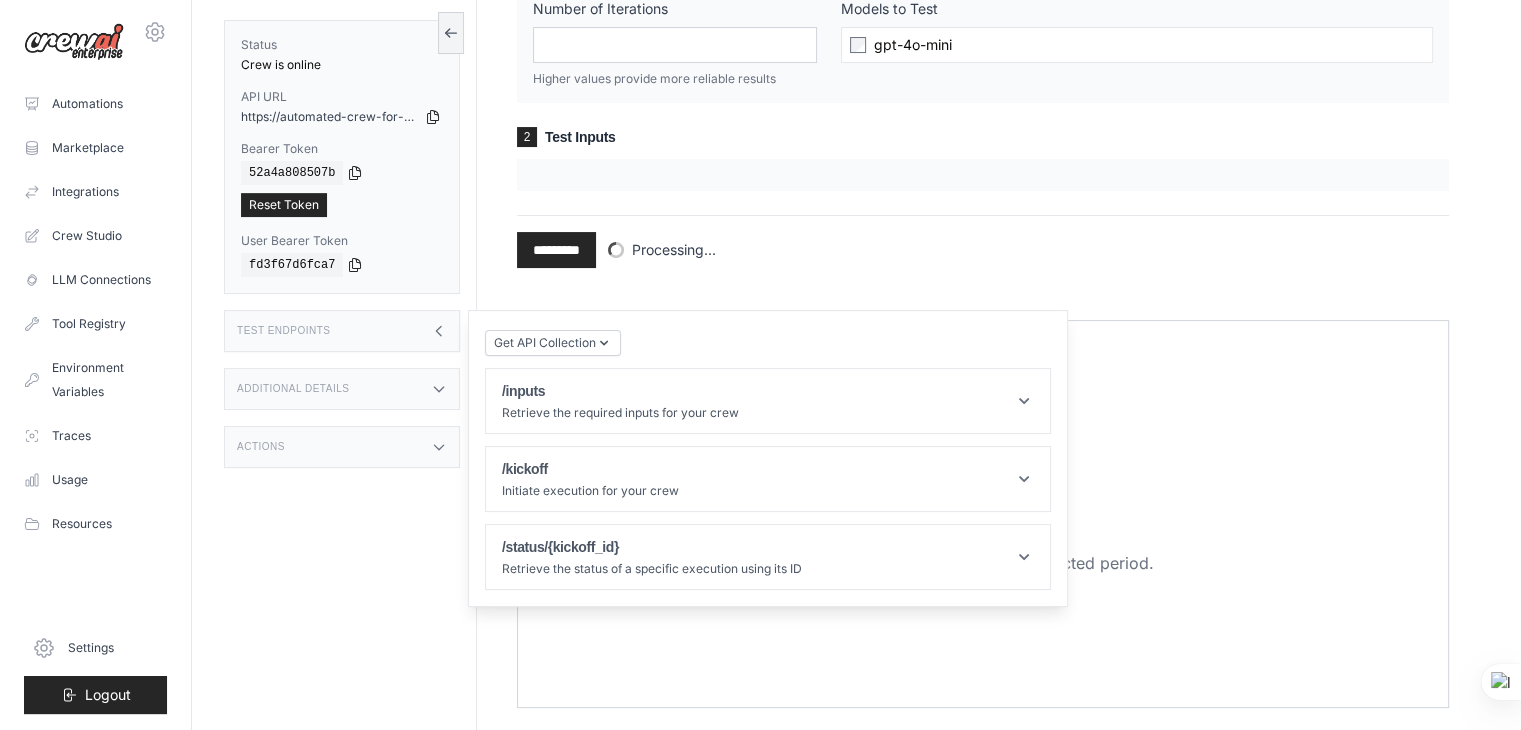 scroll, scrollTop: 338, scrollLeft: 0, axis: vertical 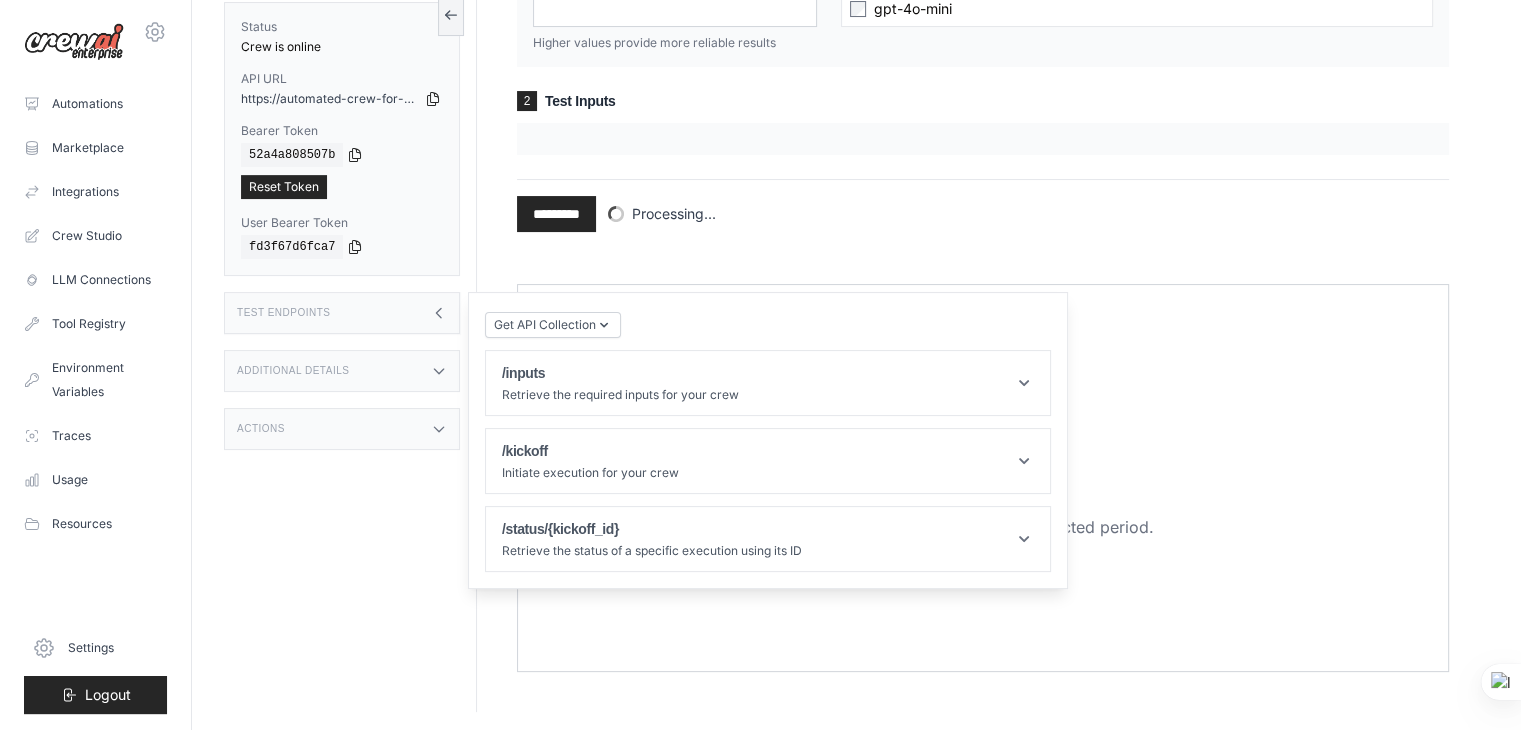 click on "No tests were run during the selected period." at bounding box center (983, 527) 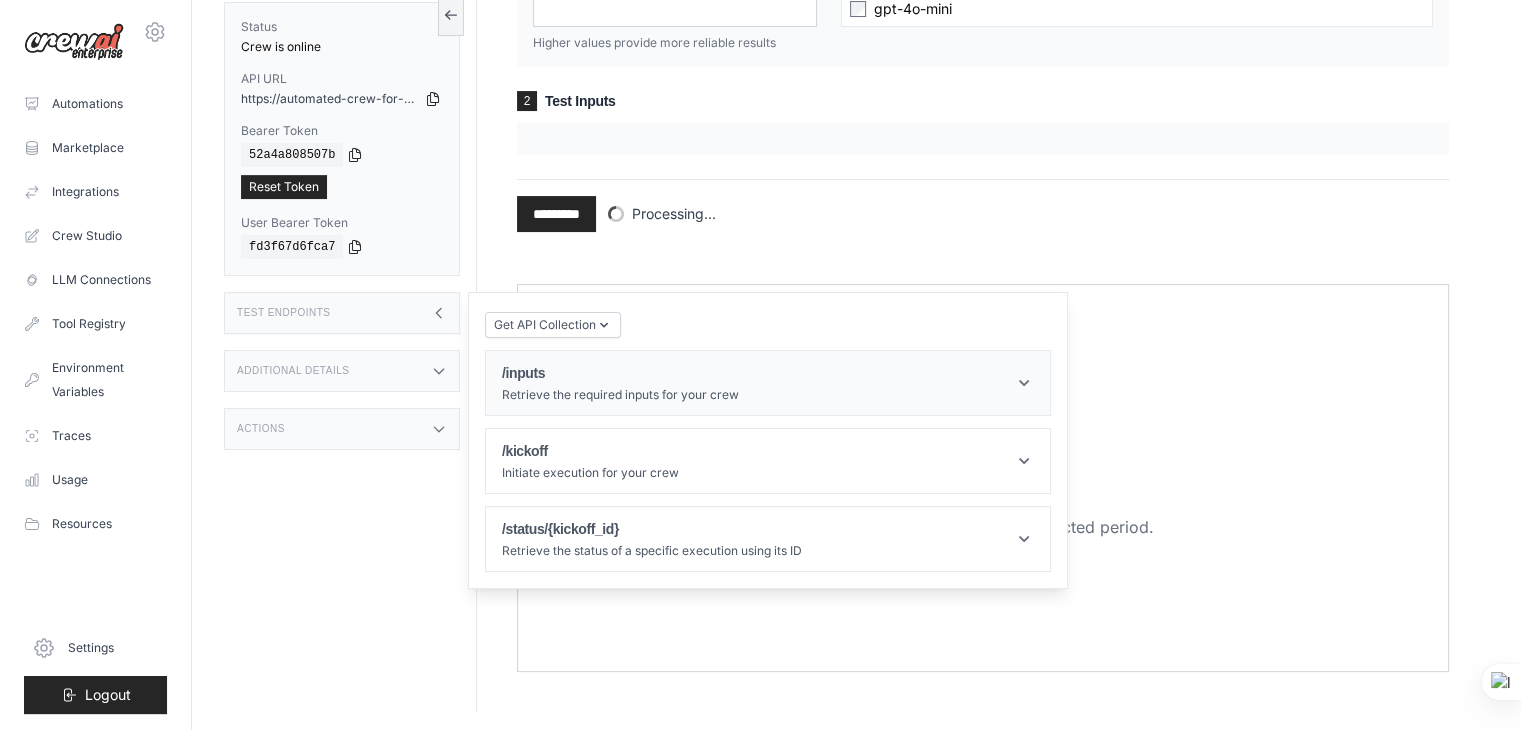 click on "Retrieve the required inputs for your crew" at bounding box center [620, 395] 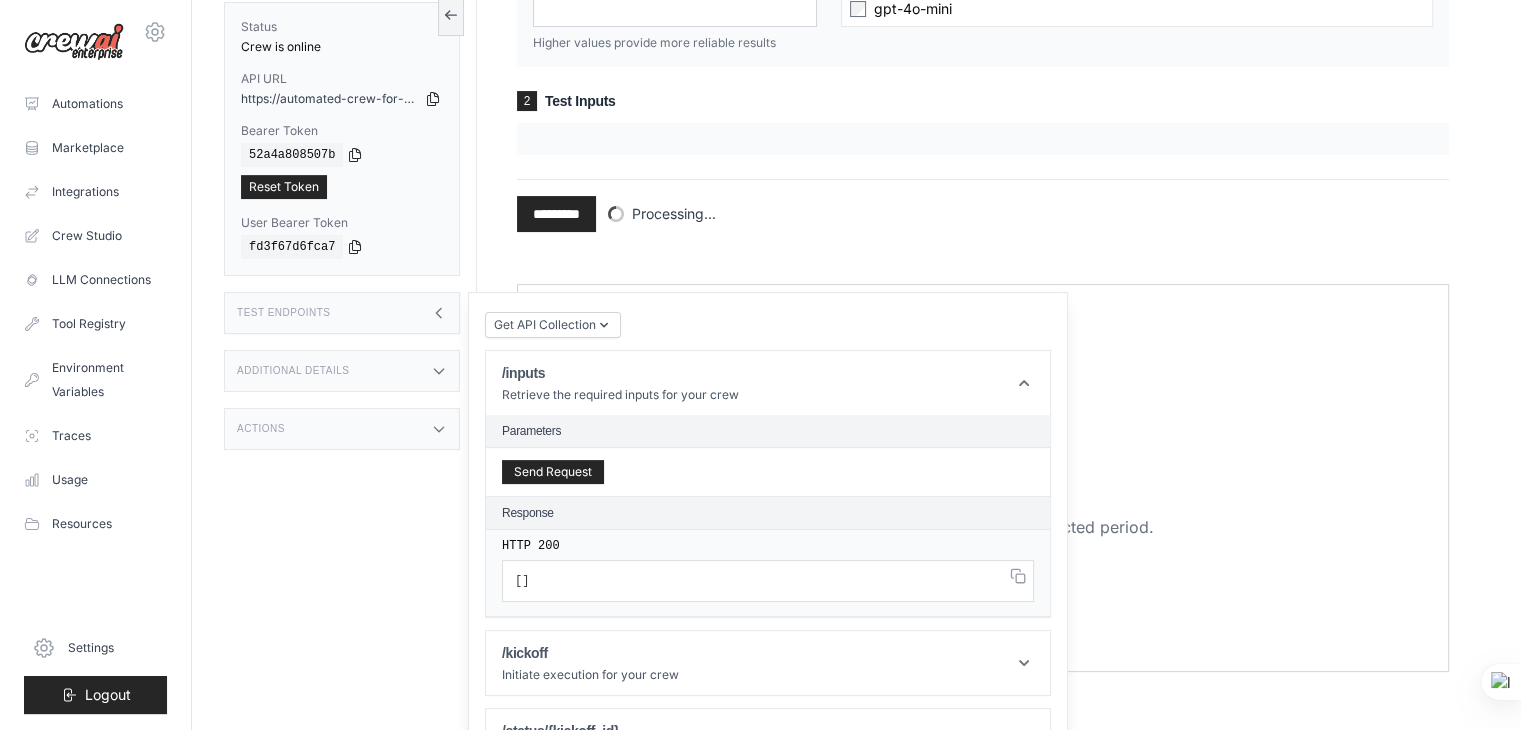 click on "Parameters" at bounding box center [768, 431] 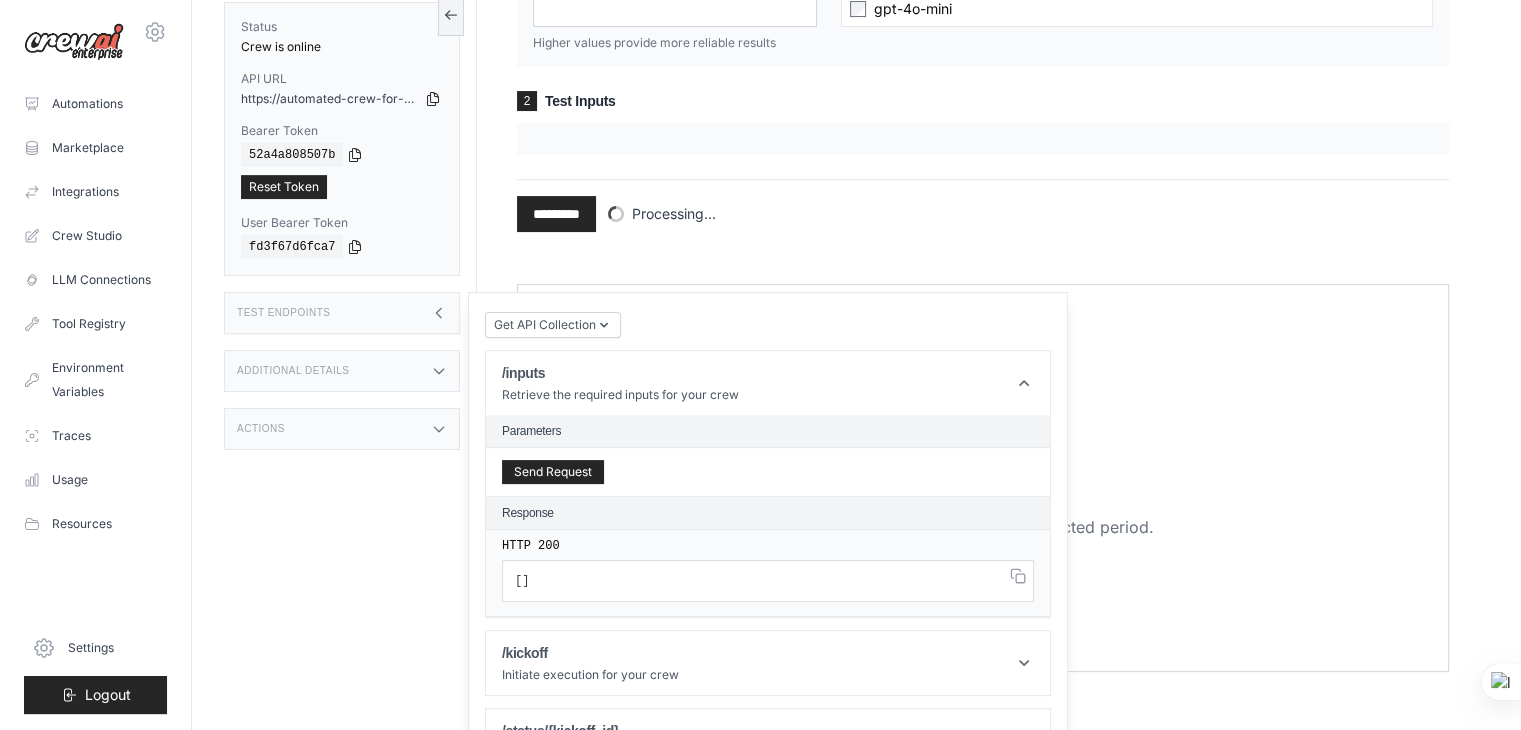 click on "Parameters" at bounding box center [768, 431] 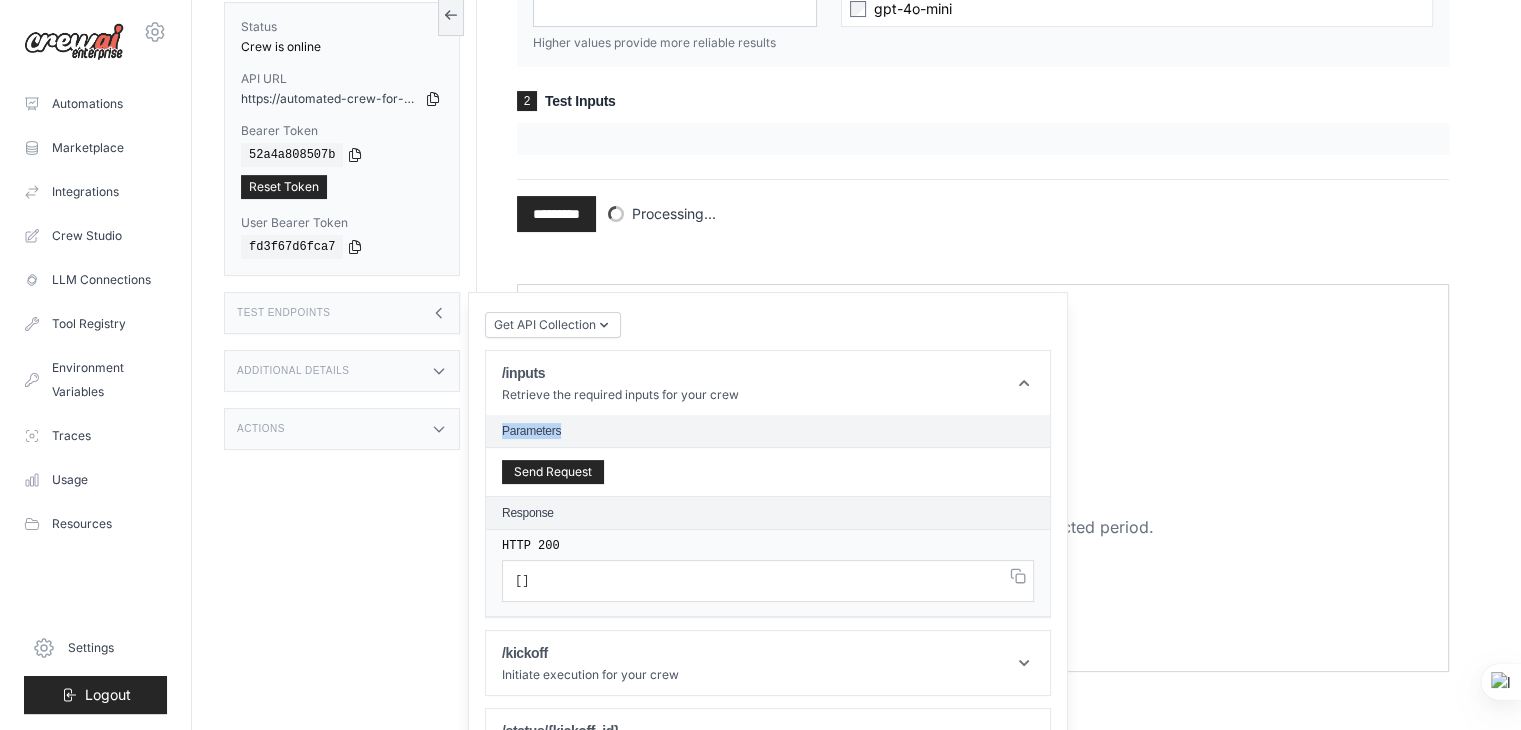 drag, startPoint x: 592, startPoint y: 423, endPoint x: 675, endPoint y: 423, distance: 83 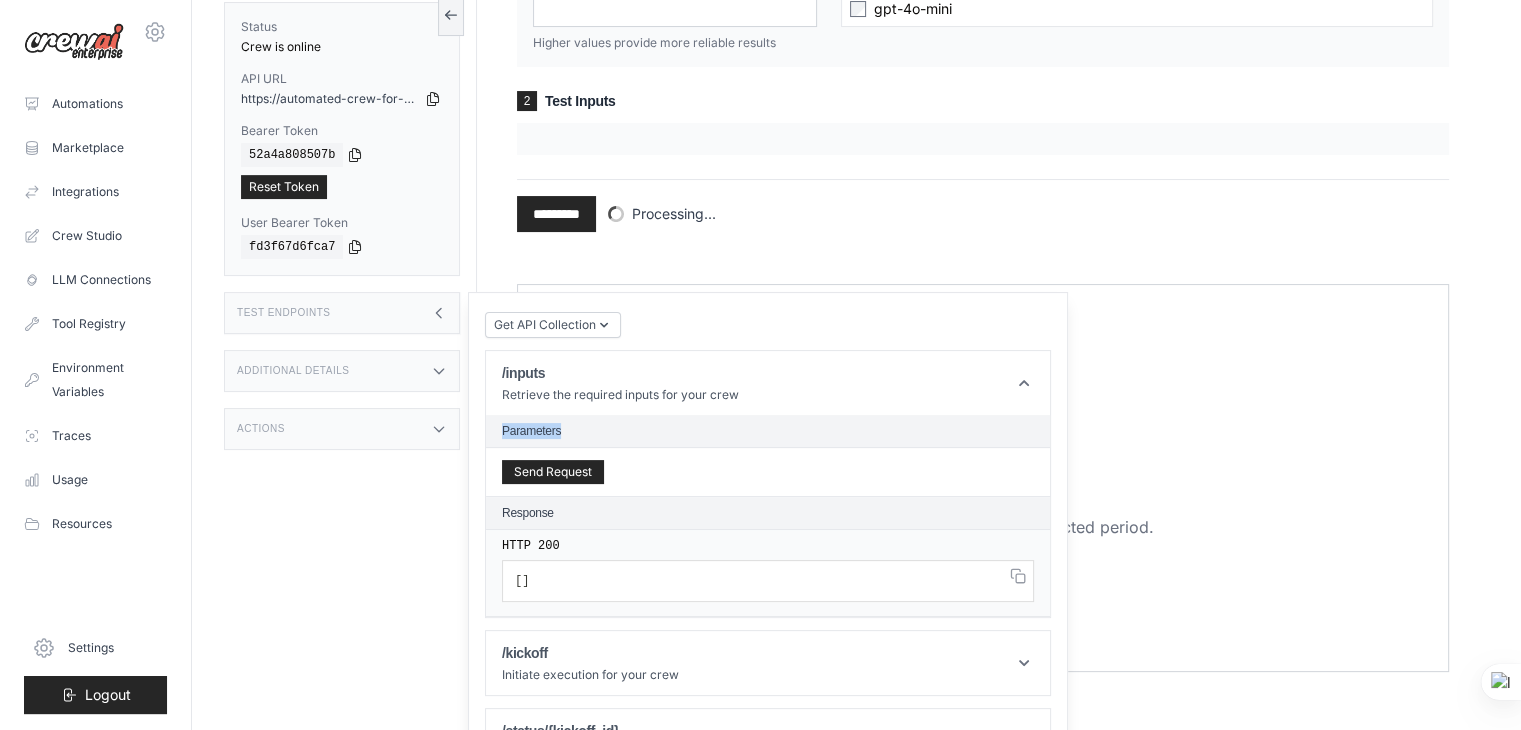 click on "Parameters" at bounding box center (768, 431) 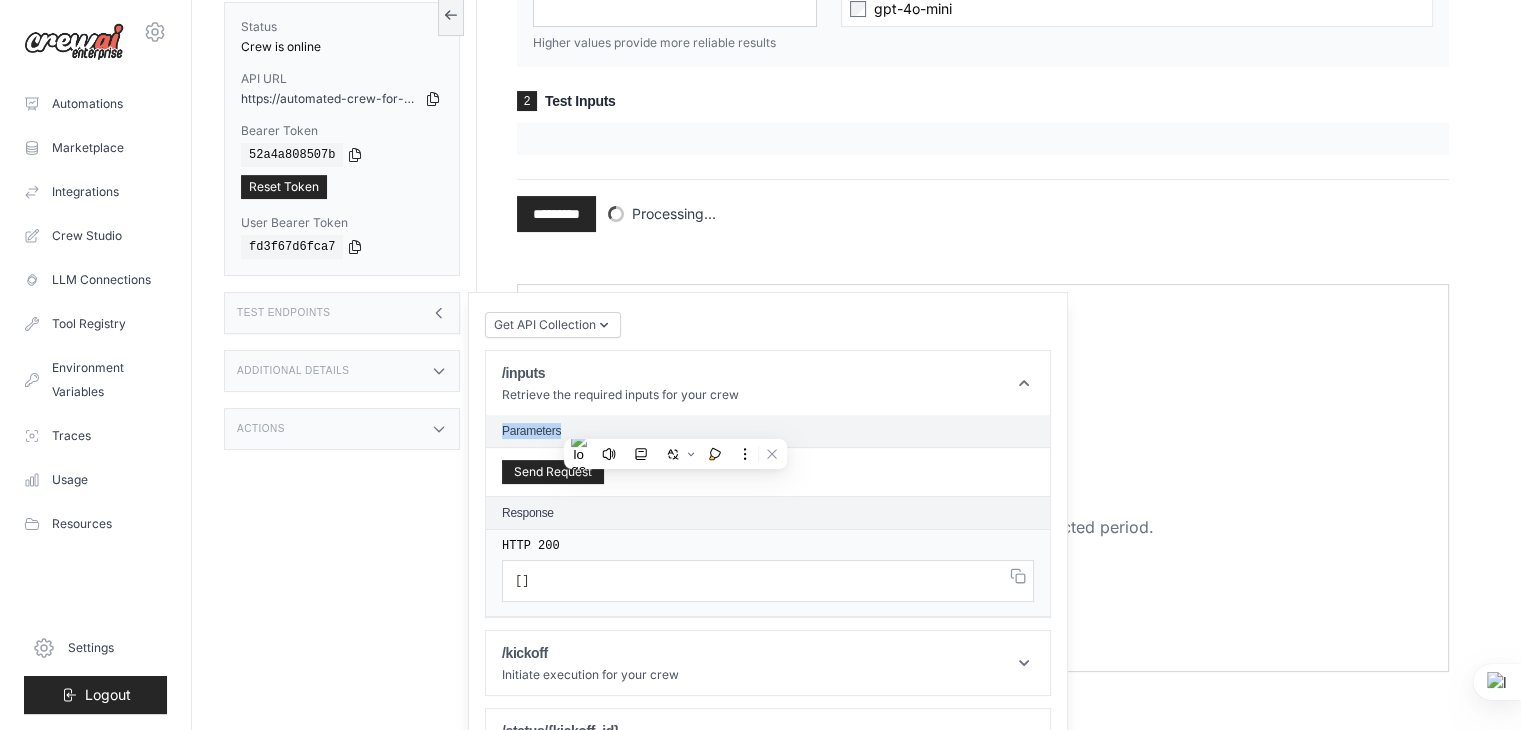 click on "Parameters" at bounding box center (768, 431) 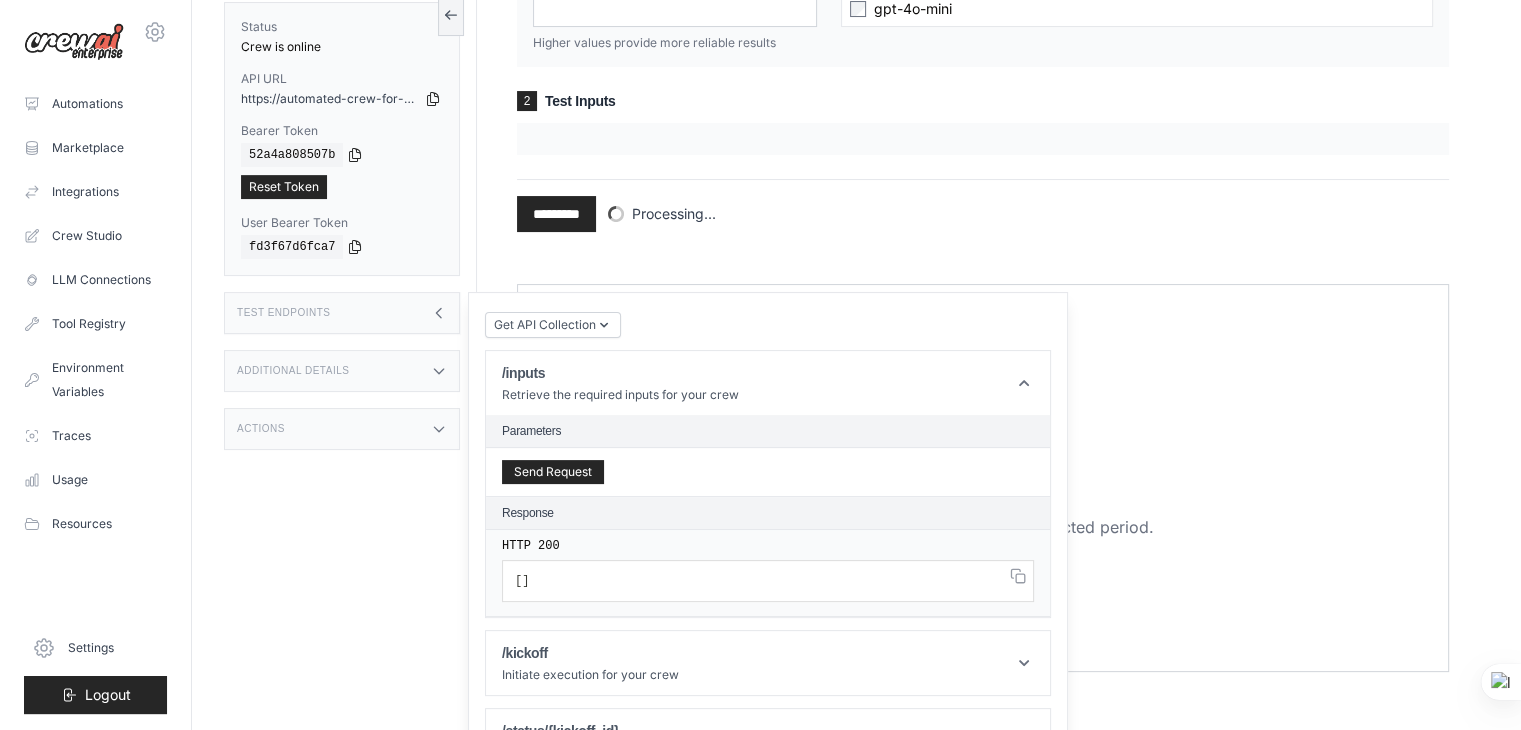click on "Response" at bounding box center (768, 513) 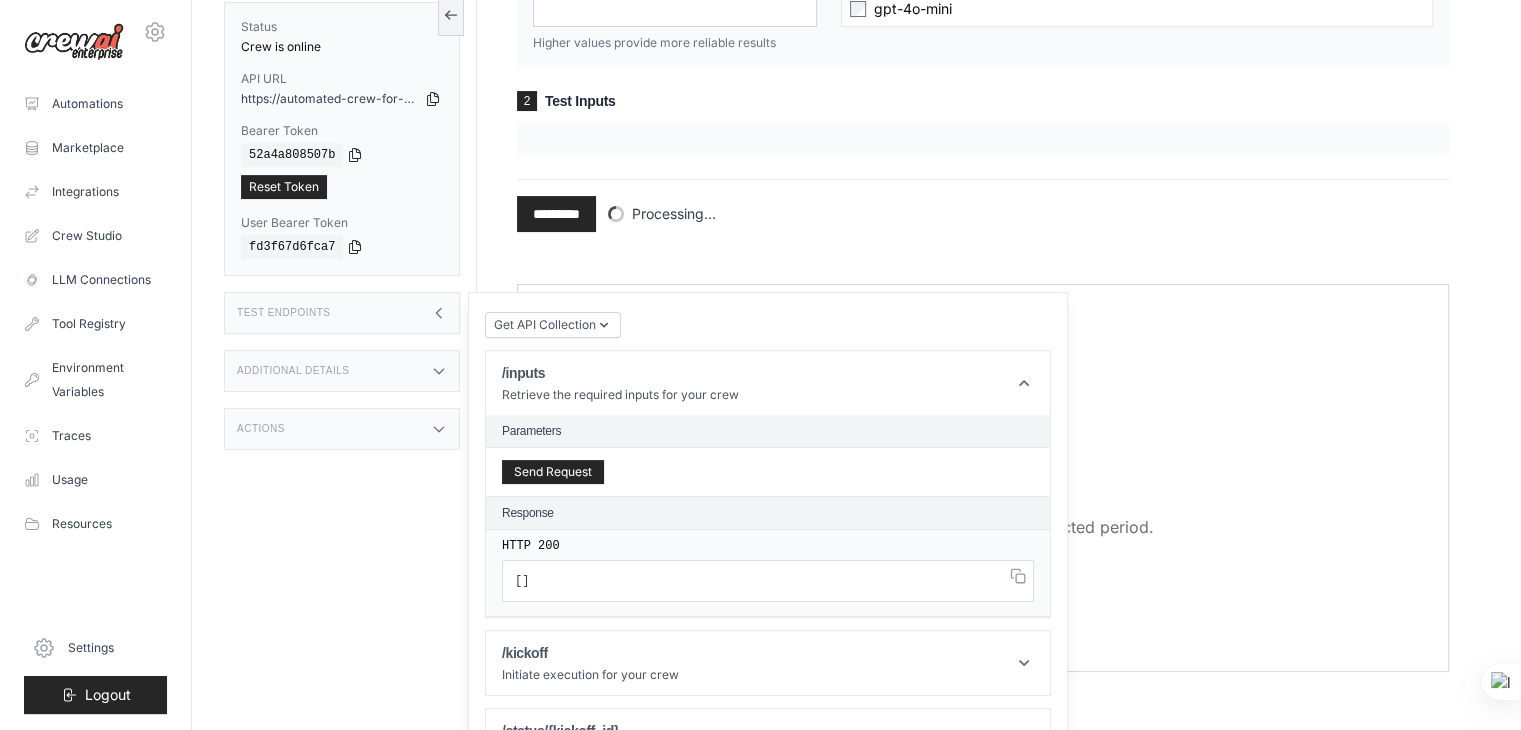click on "Response" at bounding box center (768, 513) 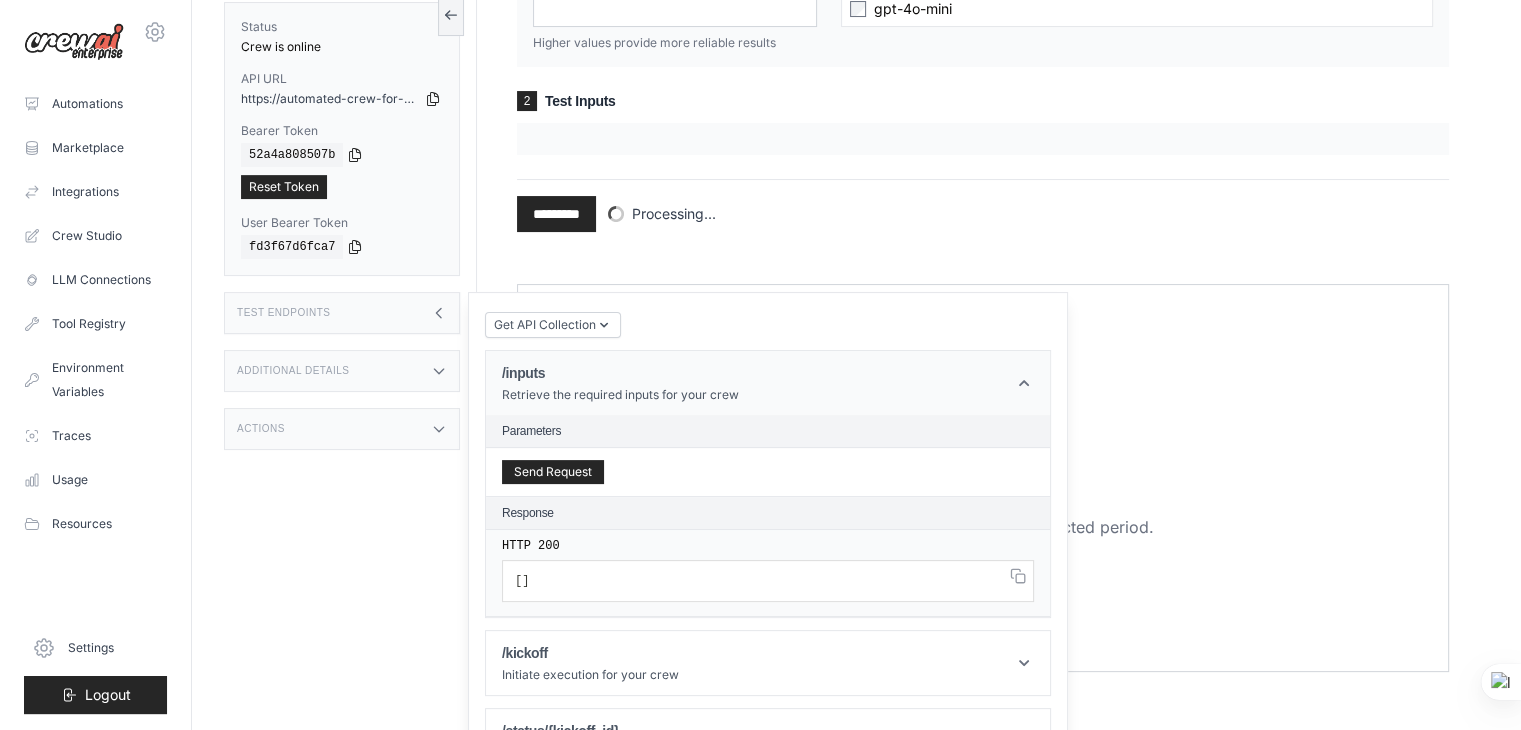 click on "Retrieve the required inputs for your crew" at bounding box center (620, 395) 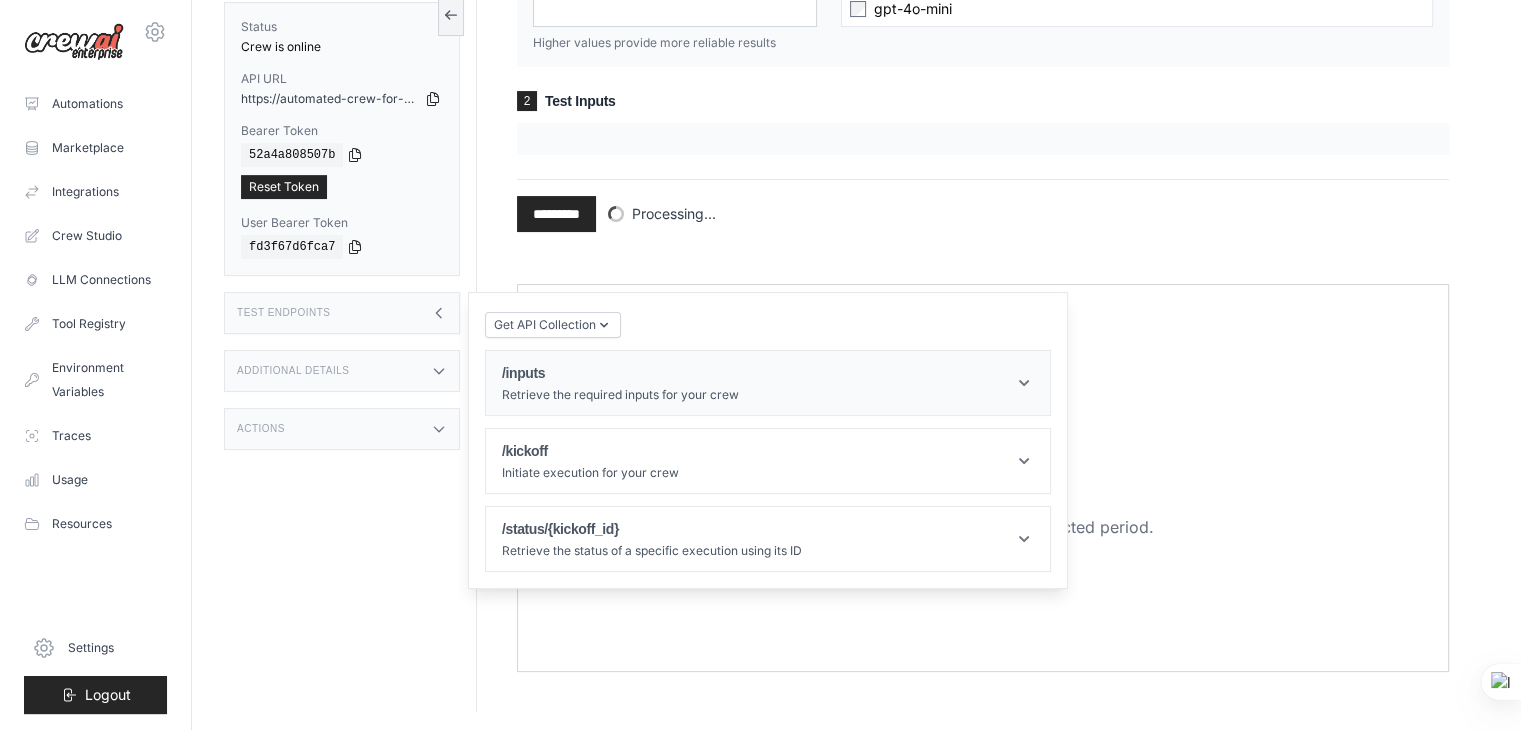 click on "Retrieve the required inputs for your crew" at bounding box center [620, 395] 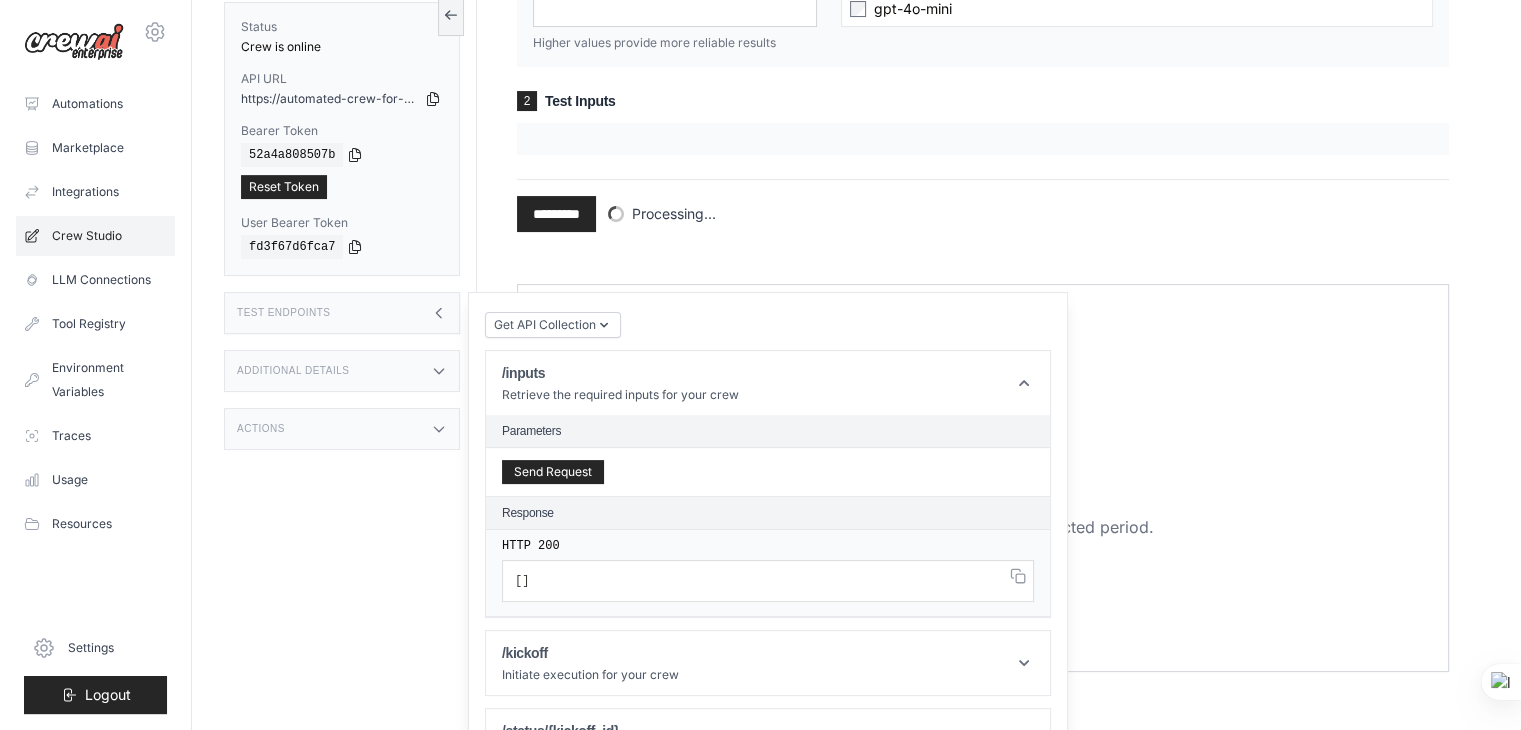 click on "Crew Studio" at bounding box center [95, 236] 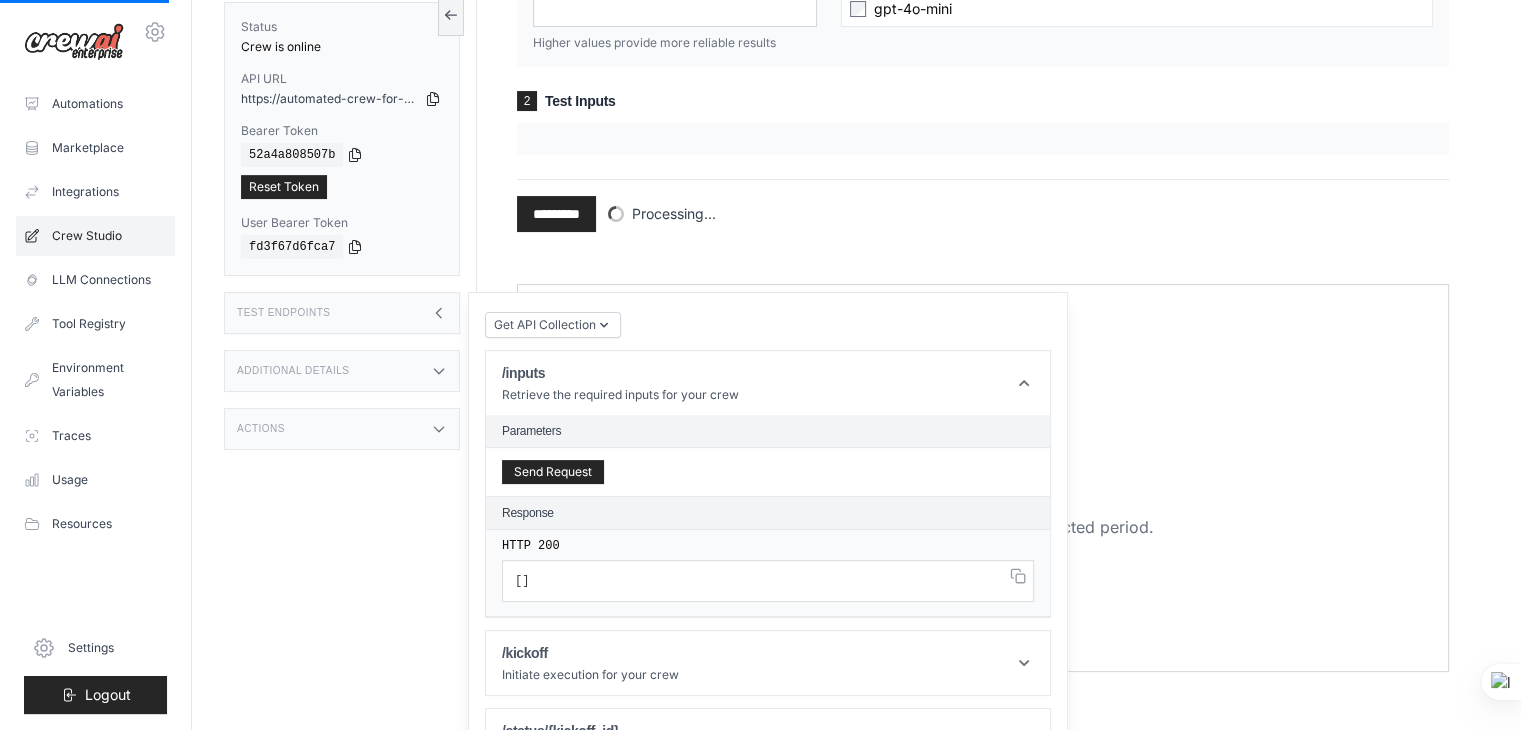 scroll, scrollTop: 0, scrollLeft: 0, axis: both 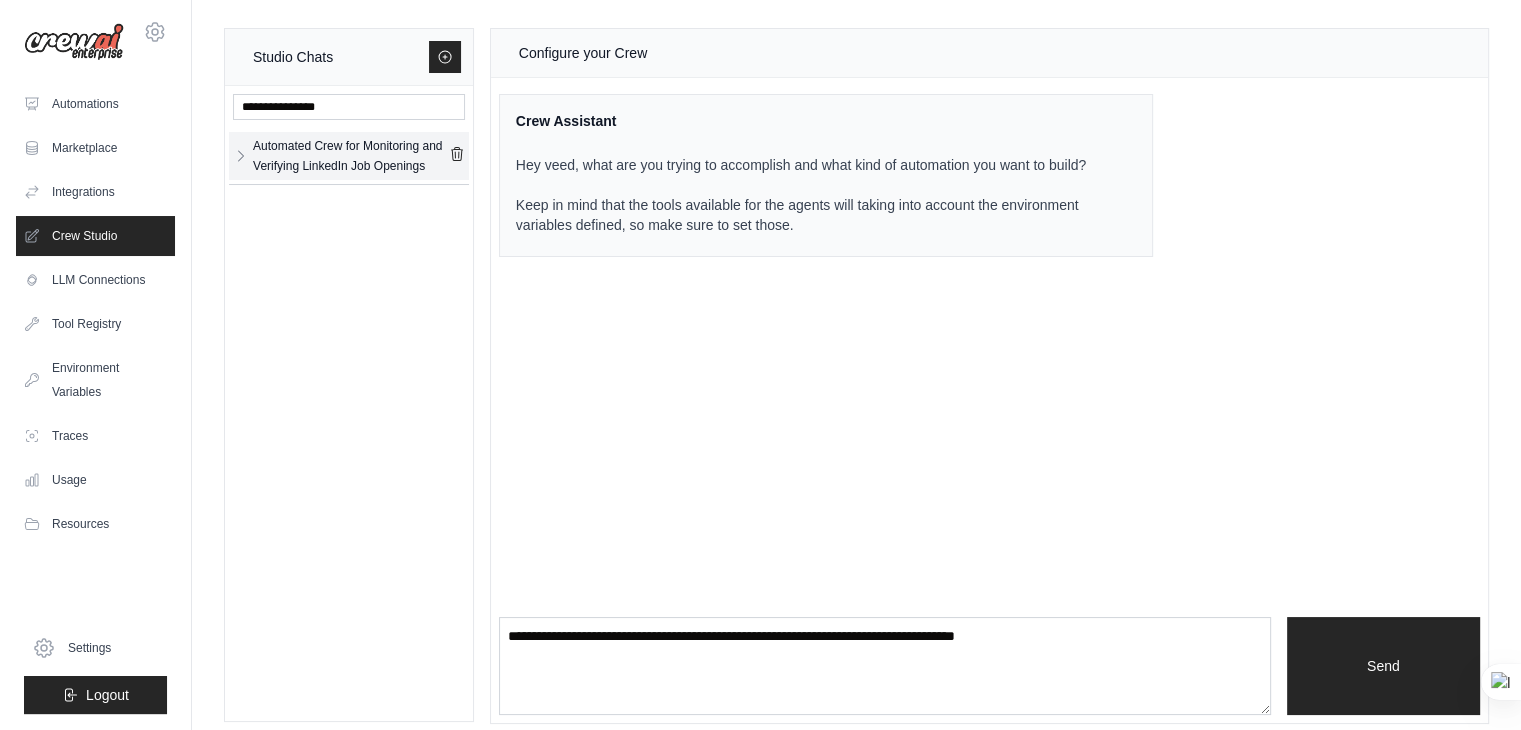 click on "Automated Crew for Monitoring and Verifying LinkedIn Job Openings" at bounding box center [351, 156] 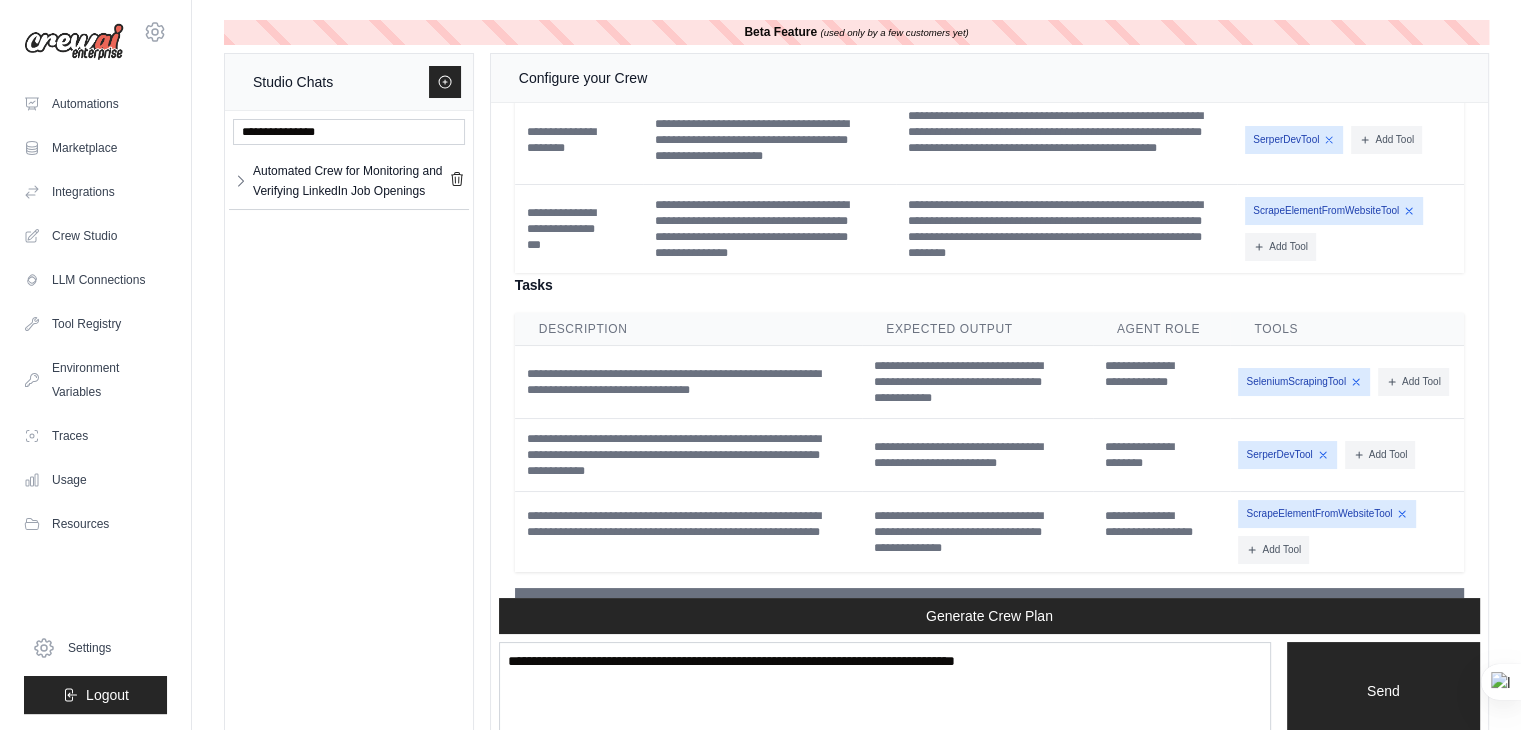 scroll, scrollTop: 2600, scrollLeft: 0, axis: vertical 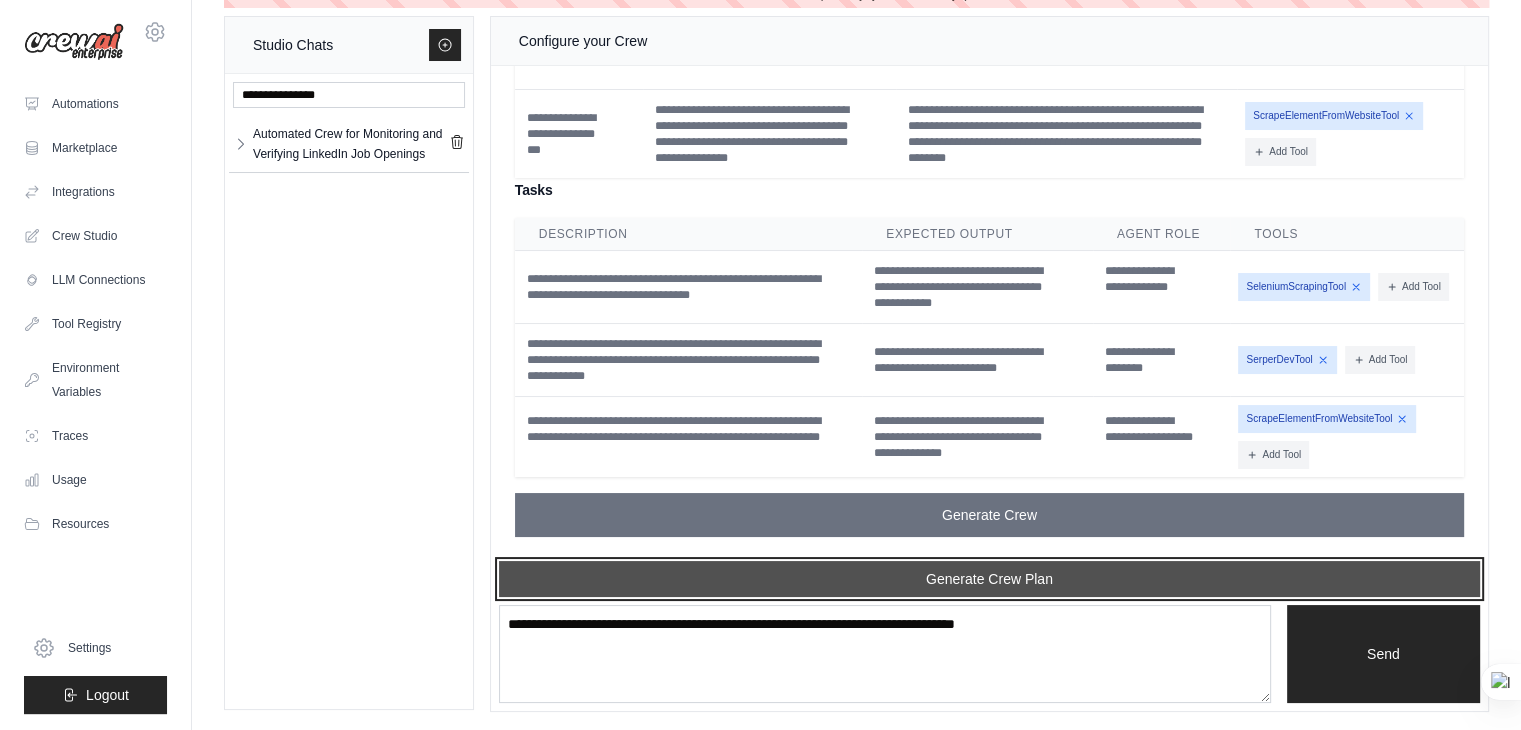 click on "Generate Crew Plan" at bounding box center [989, 579] 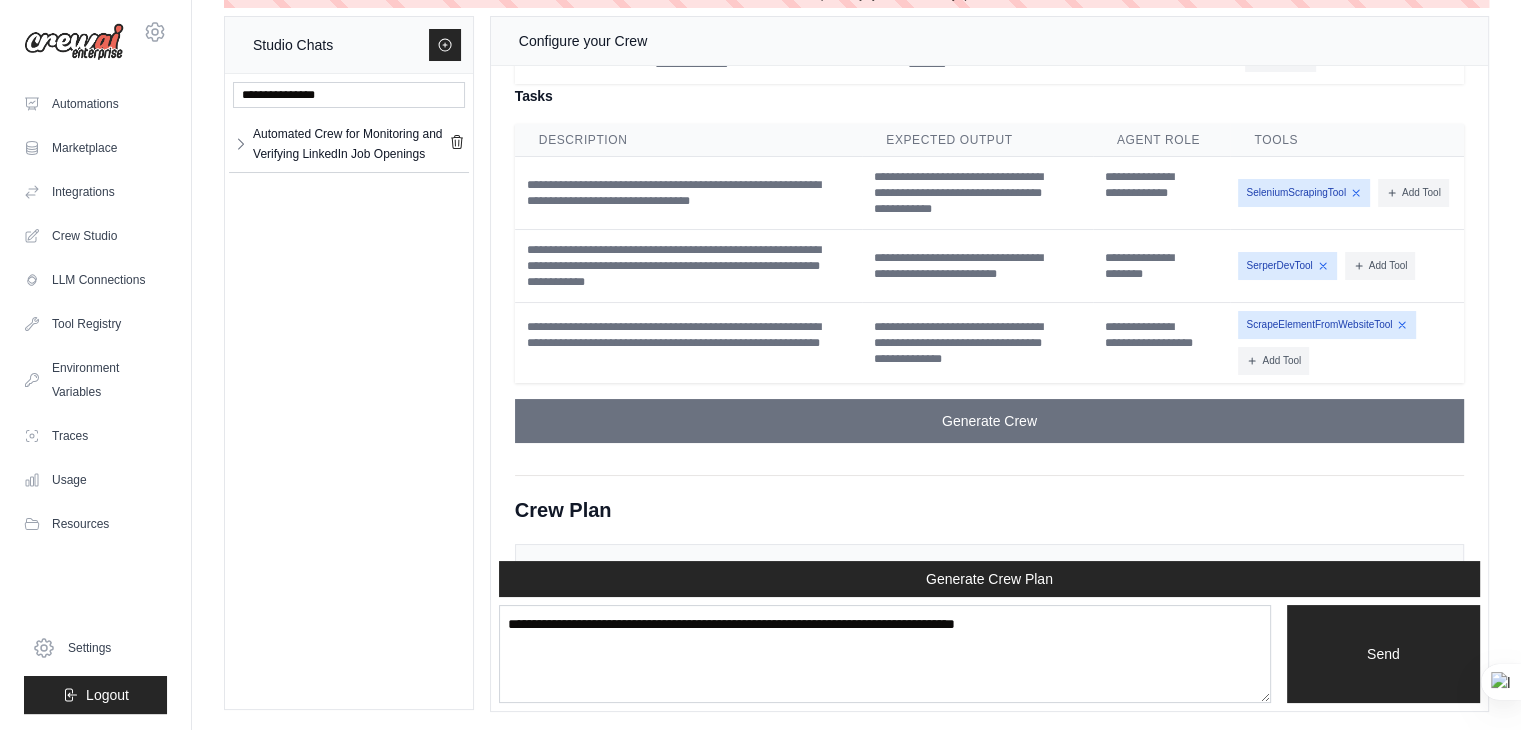 scroll, scrollTop: 3485, scrollLeft: 0, axis: vertical 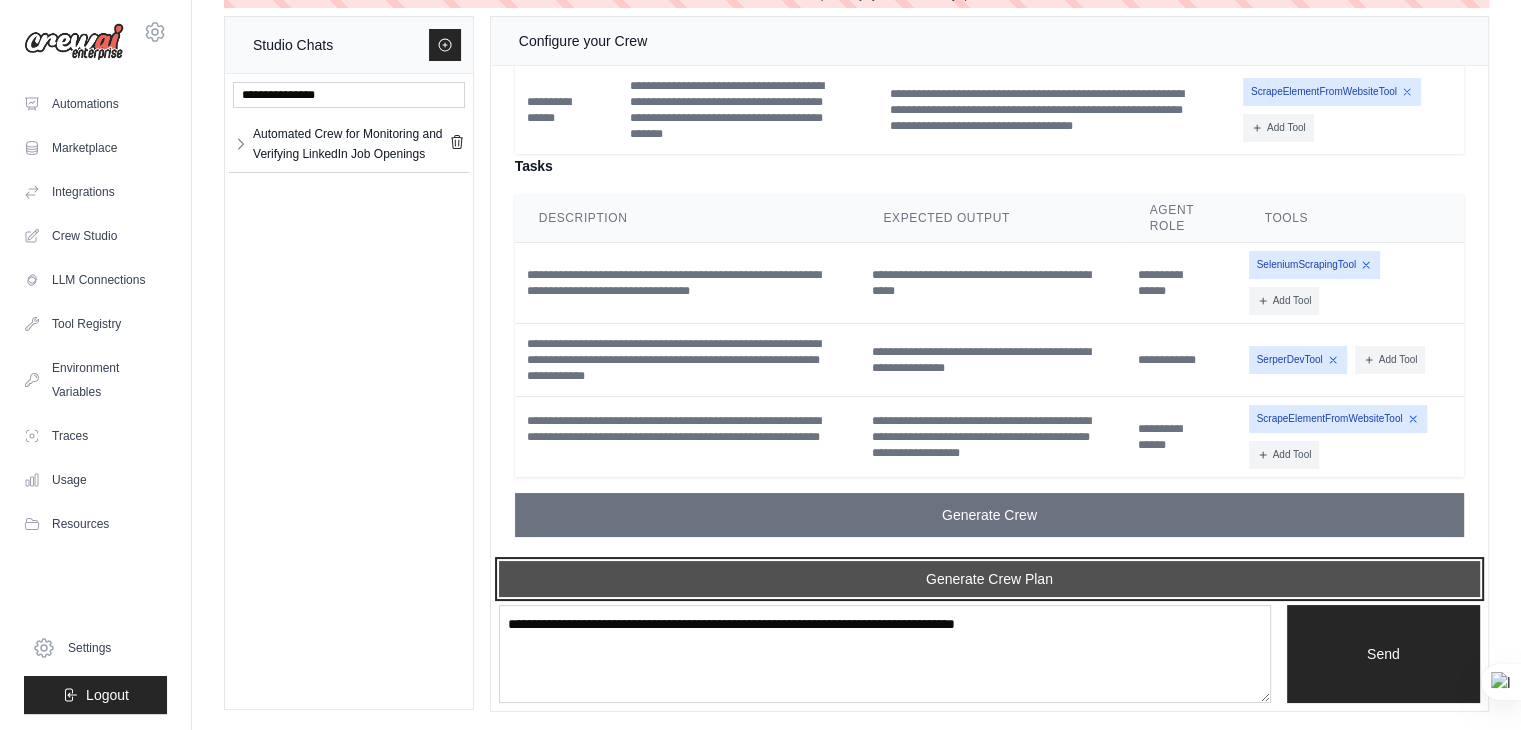 click on "Generate Crew Plan" at bounding box center (989, 579) 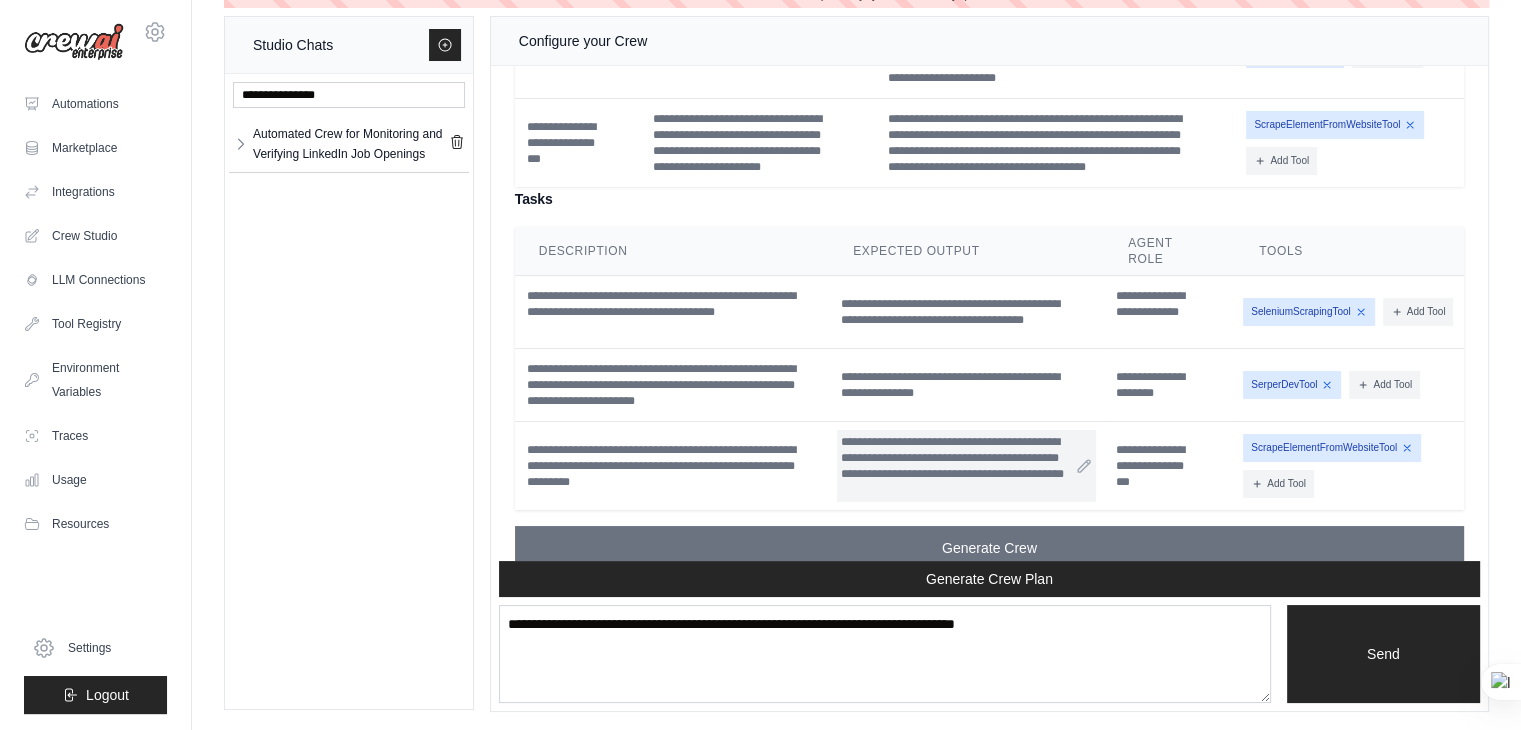 scroll, scrollTop: 4393, scrollLeft: 0, axis: vertical 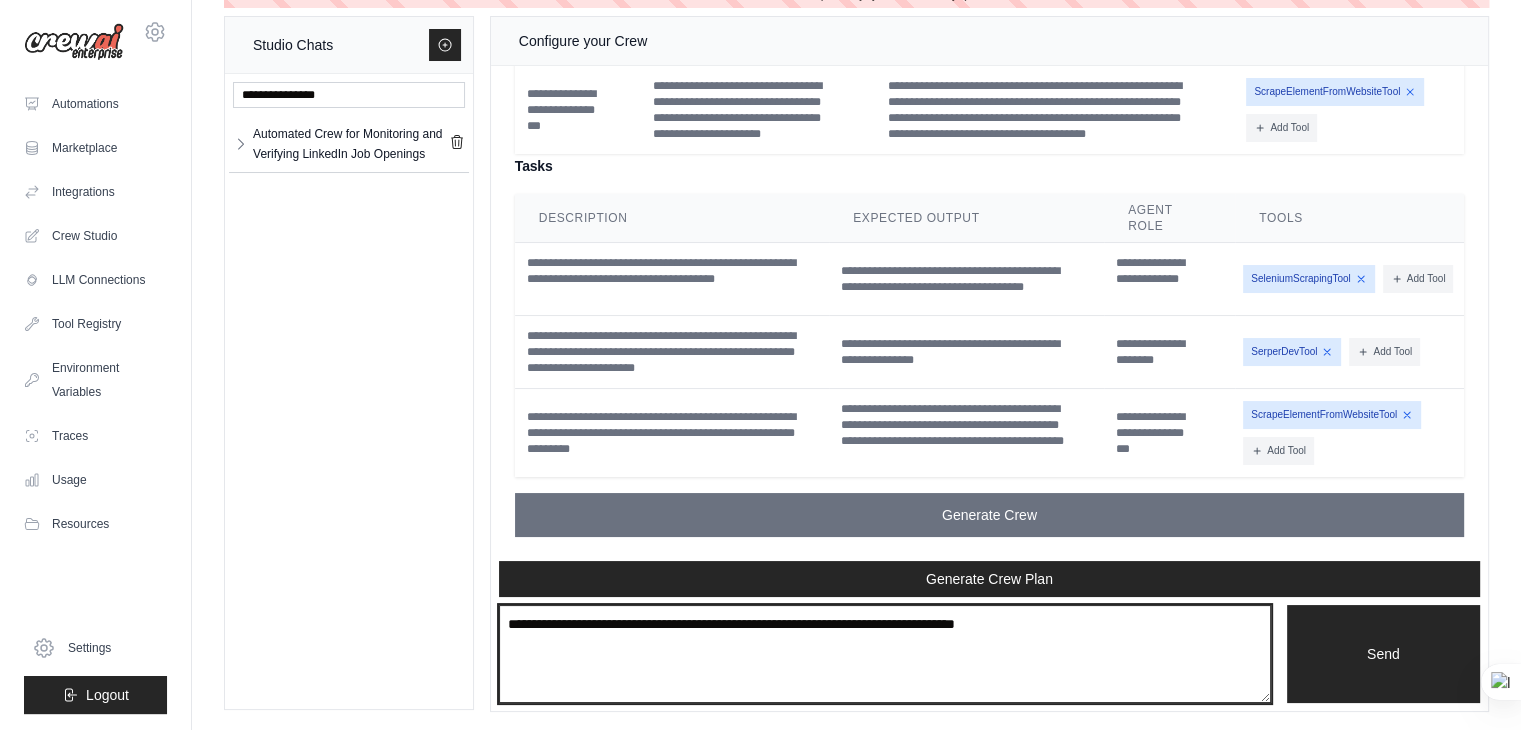 click at bounding box center (885, 654) 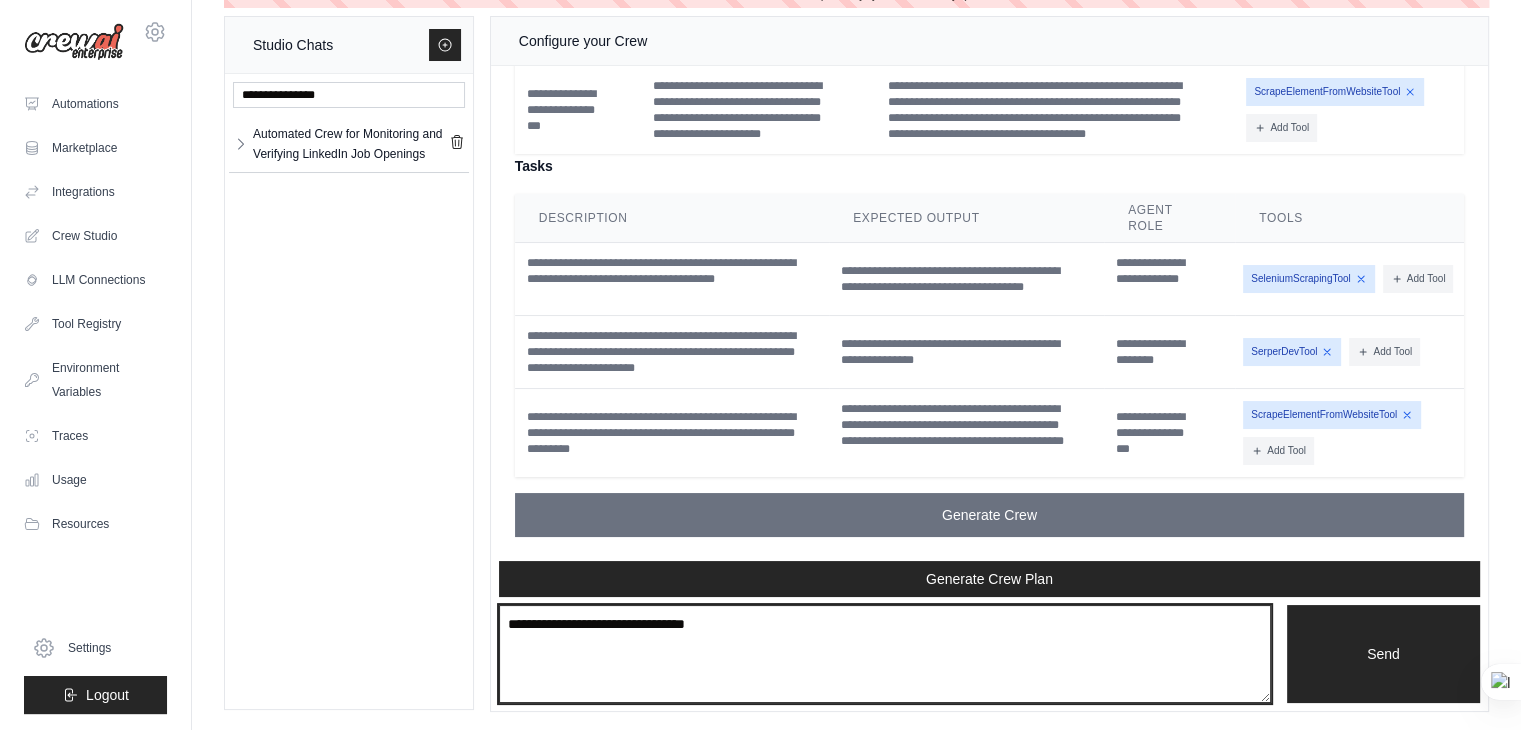 click on "**********" at bounding box center (885, 654) 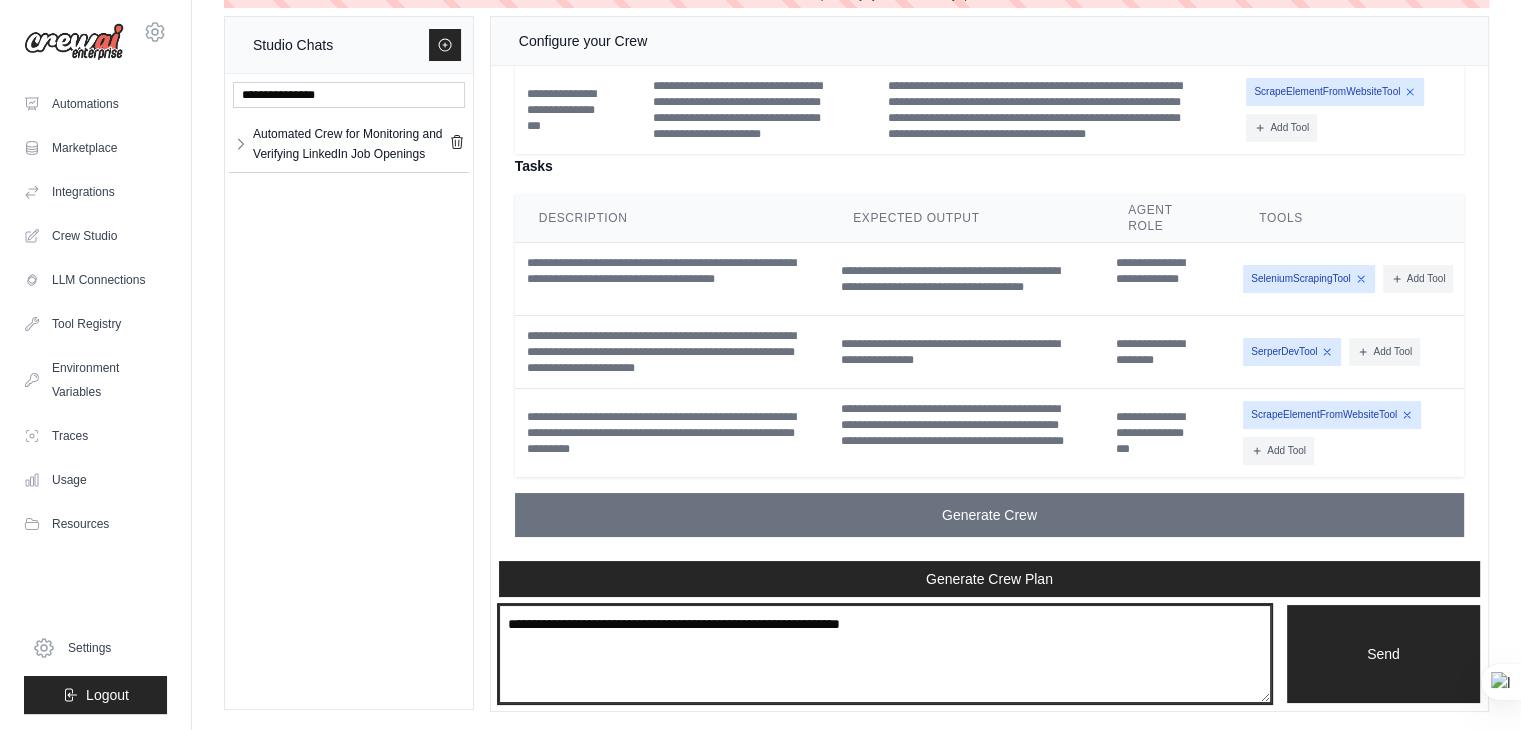 type on "**********" 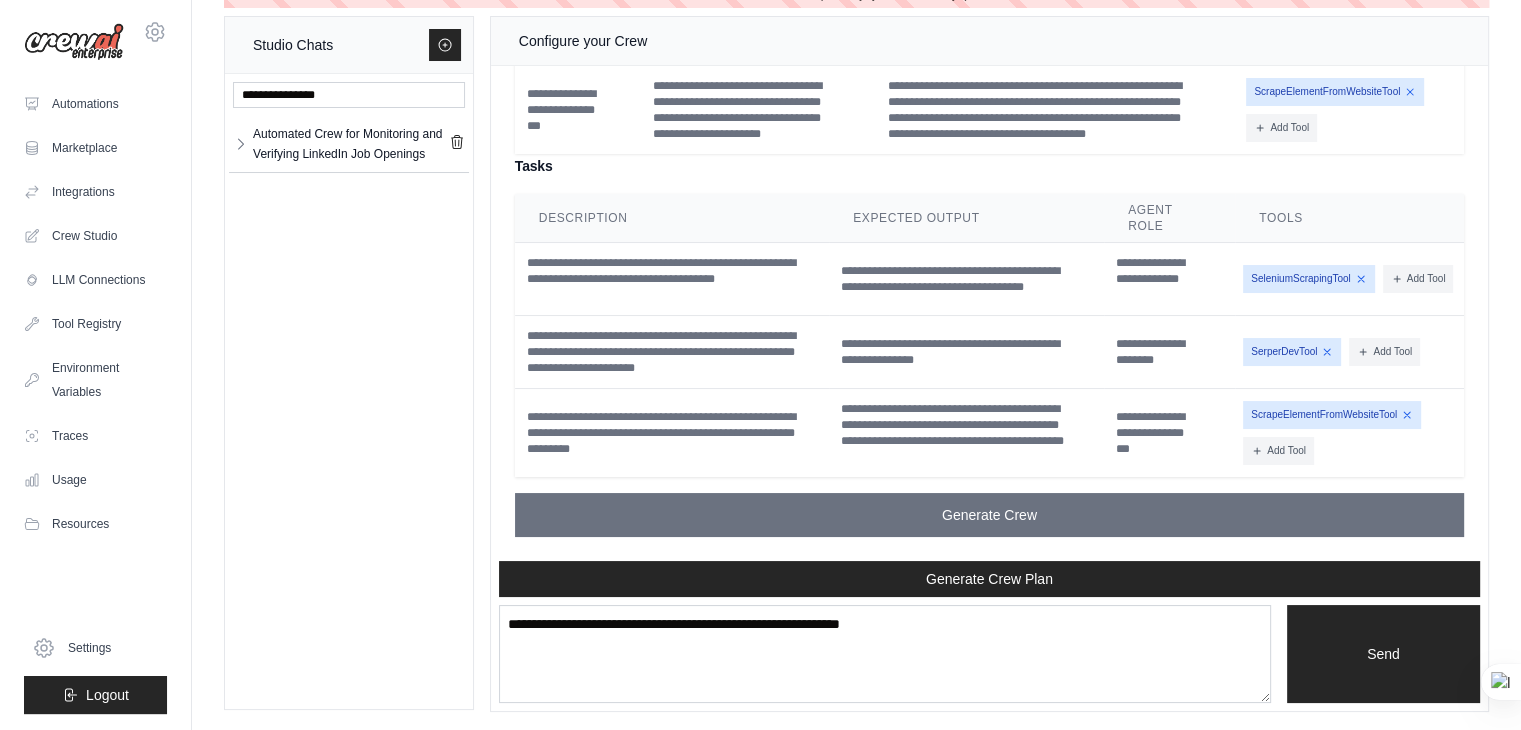 type 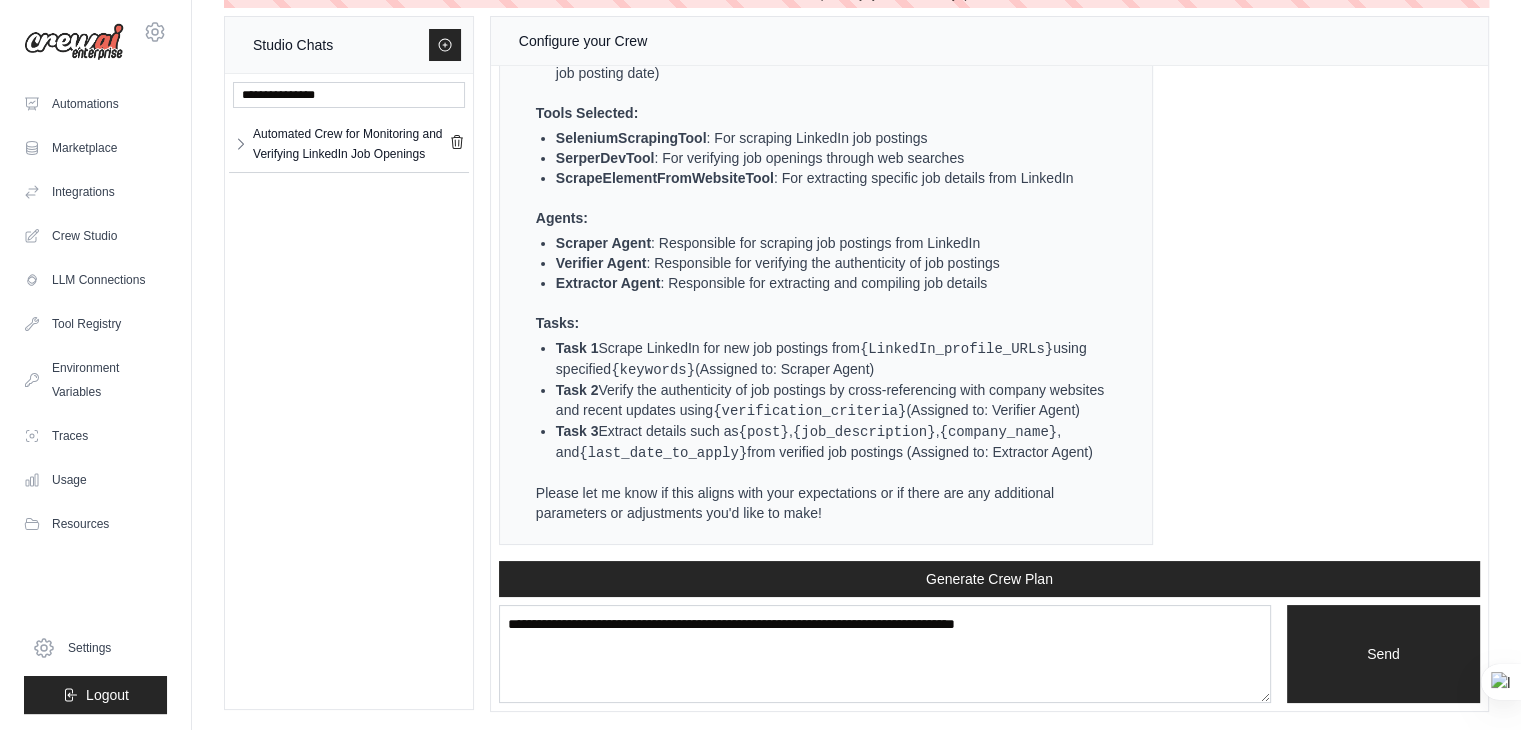 scroll, scrollTop: 5337, scrollLeft: 0, axis: vertical 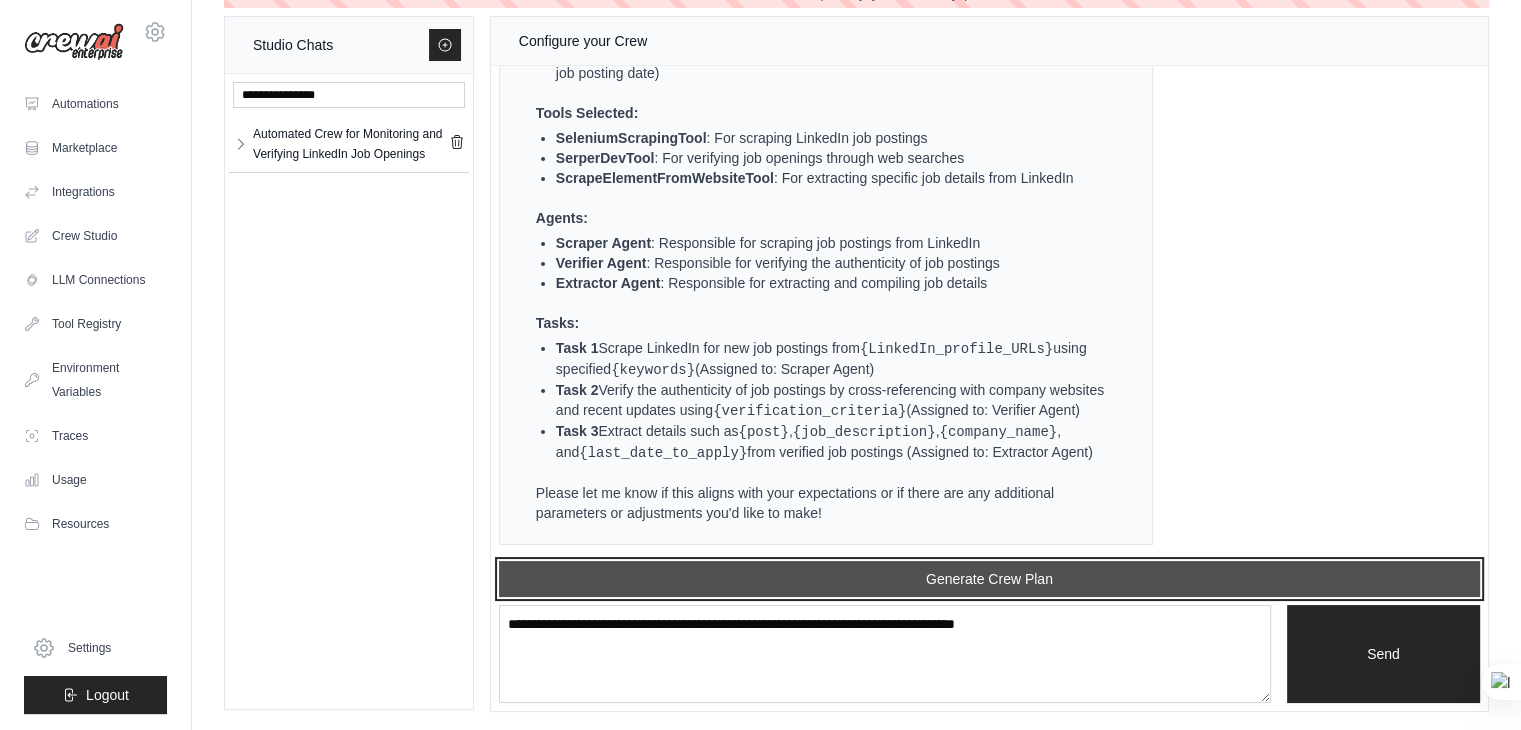 click on "Generate Crew Plan" at bounding box center (989, 579) 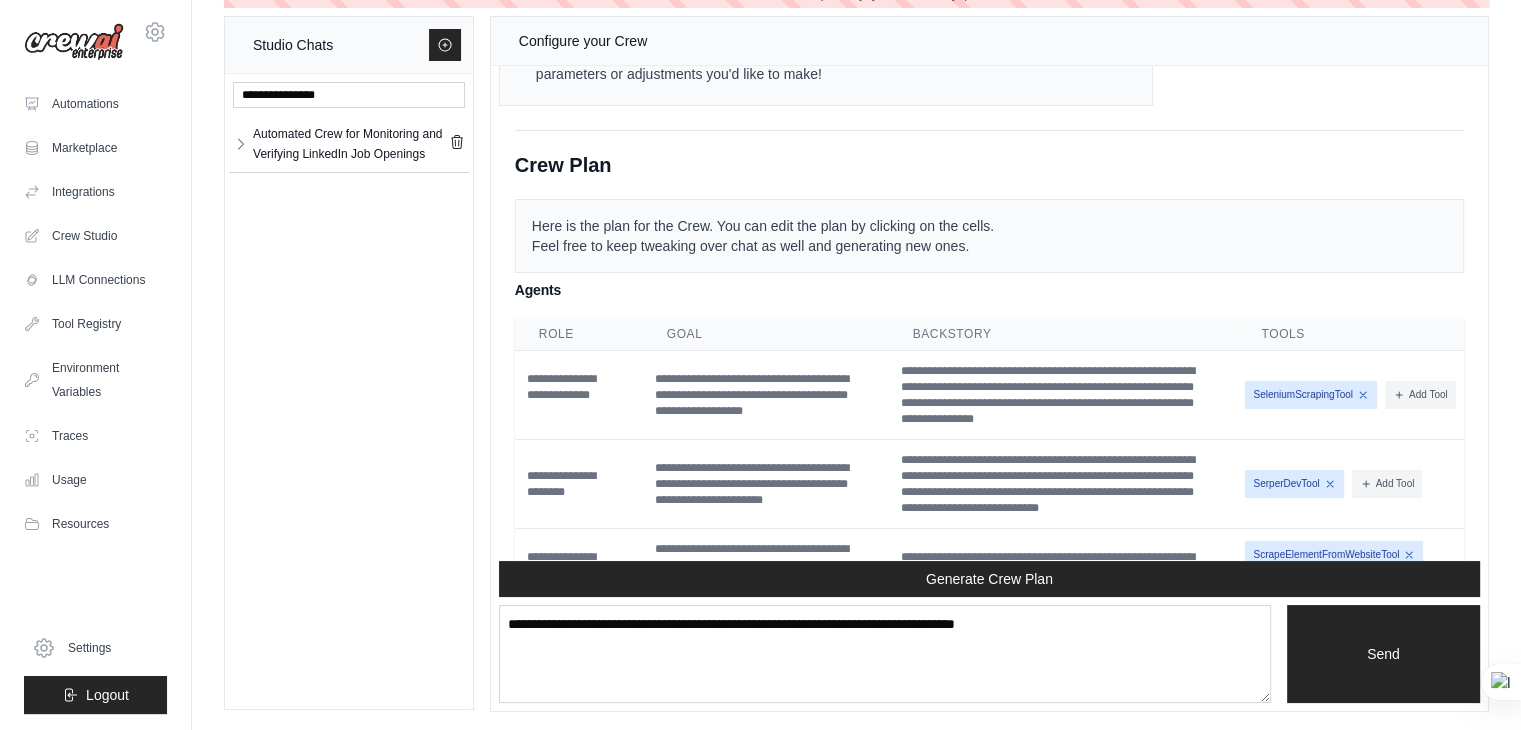 scroll, scrollTop: 6221, scrollLeft: 0, axis: vertical 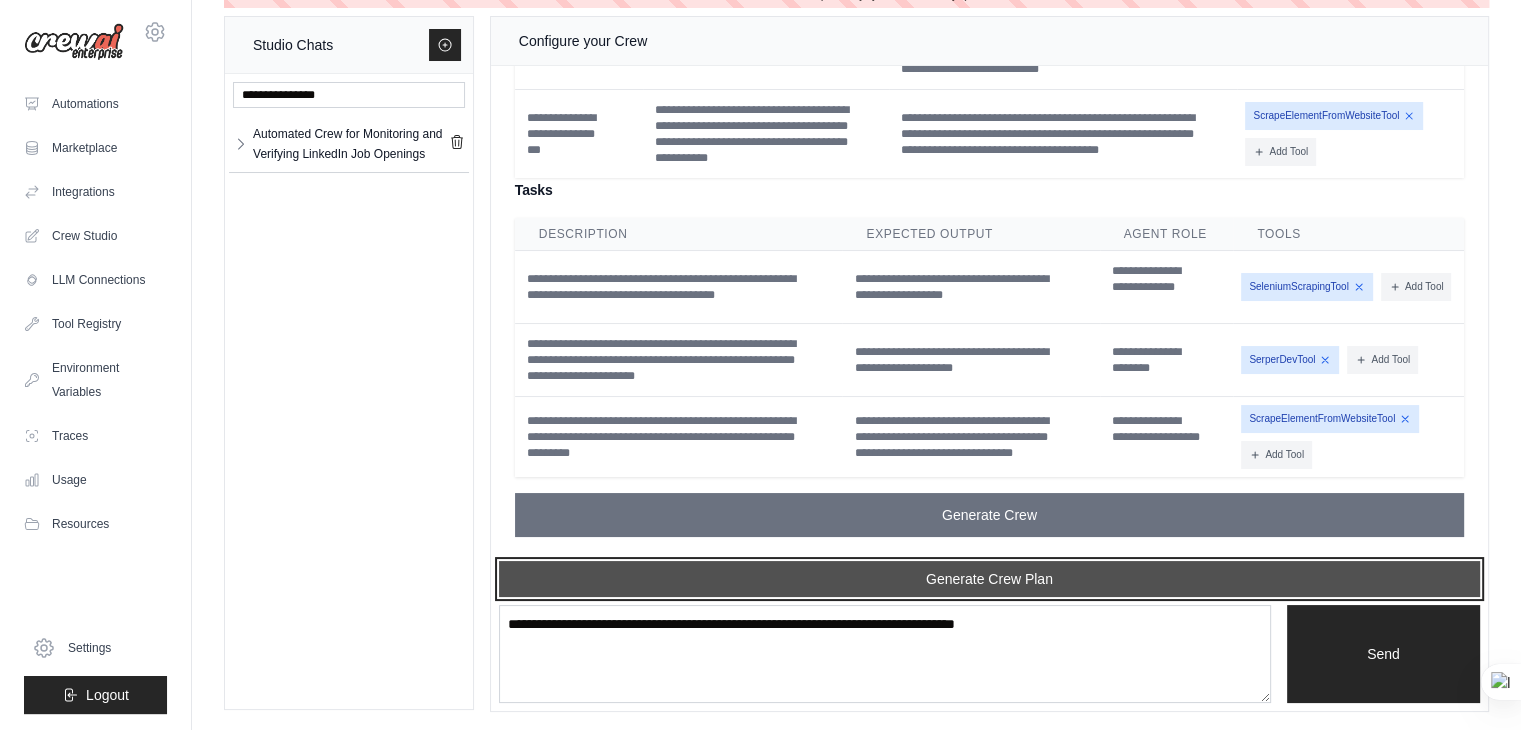 click on "Generate Crew Plan" at bounding box center [989, 579] 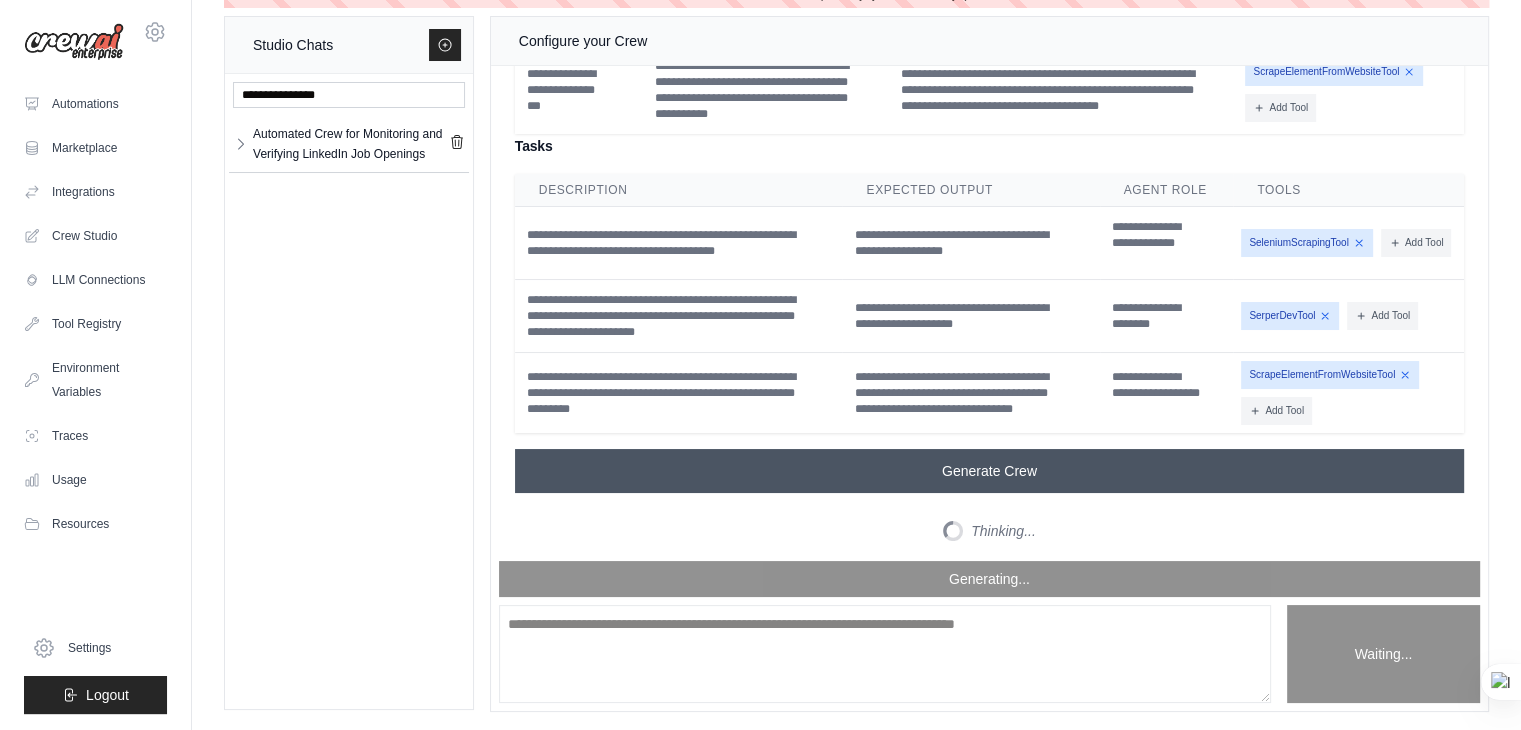 click on "Generate Crew" at bounding box center (989, 471) 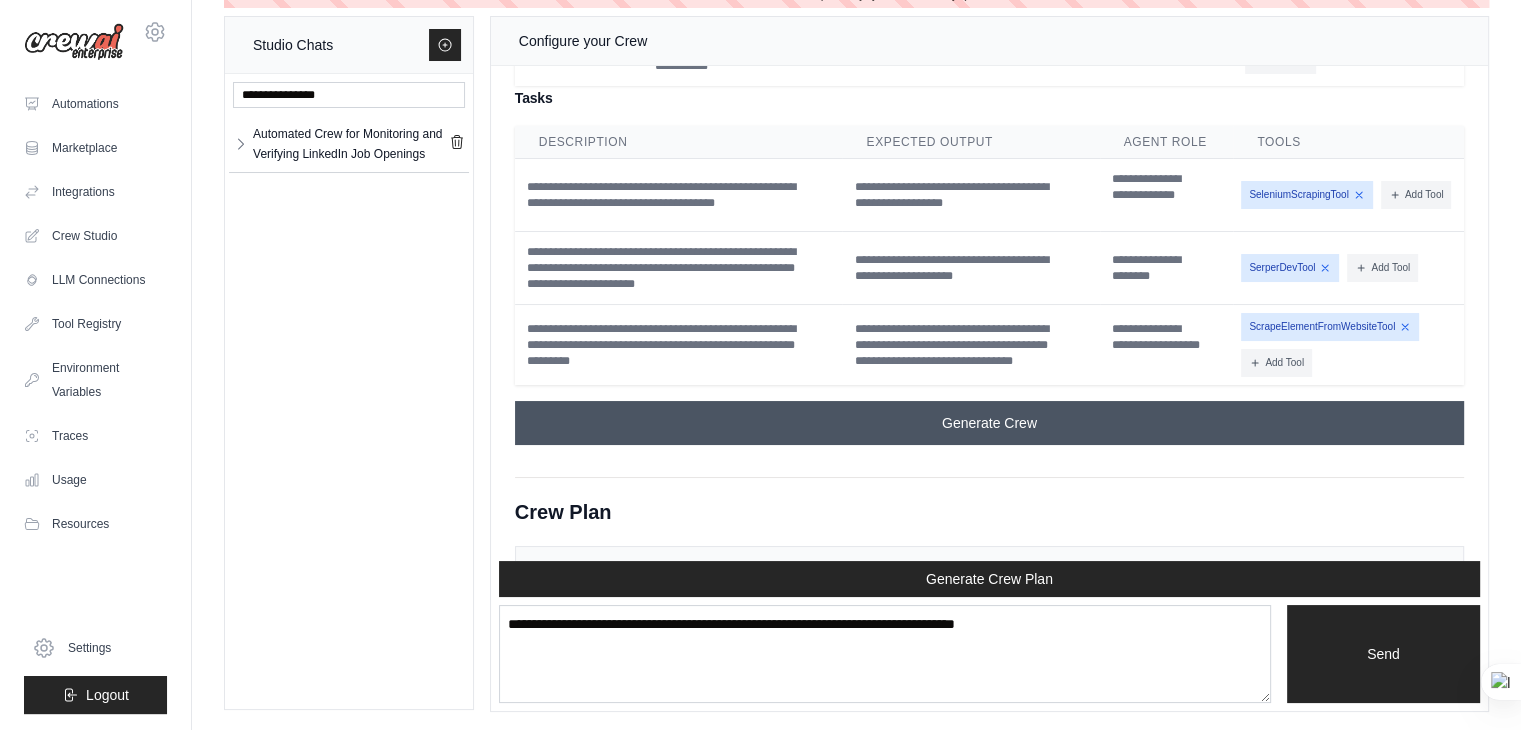 scroll, scrollTop: 7098, scrollLeft: 0, axis: vertical 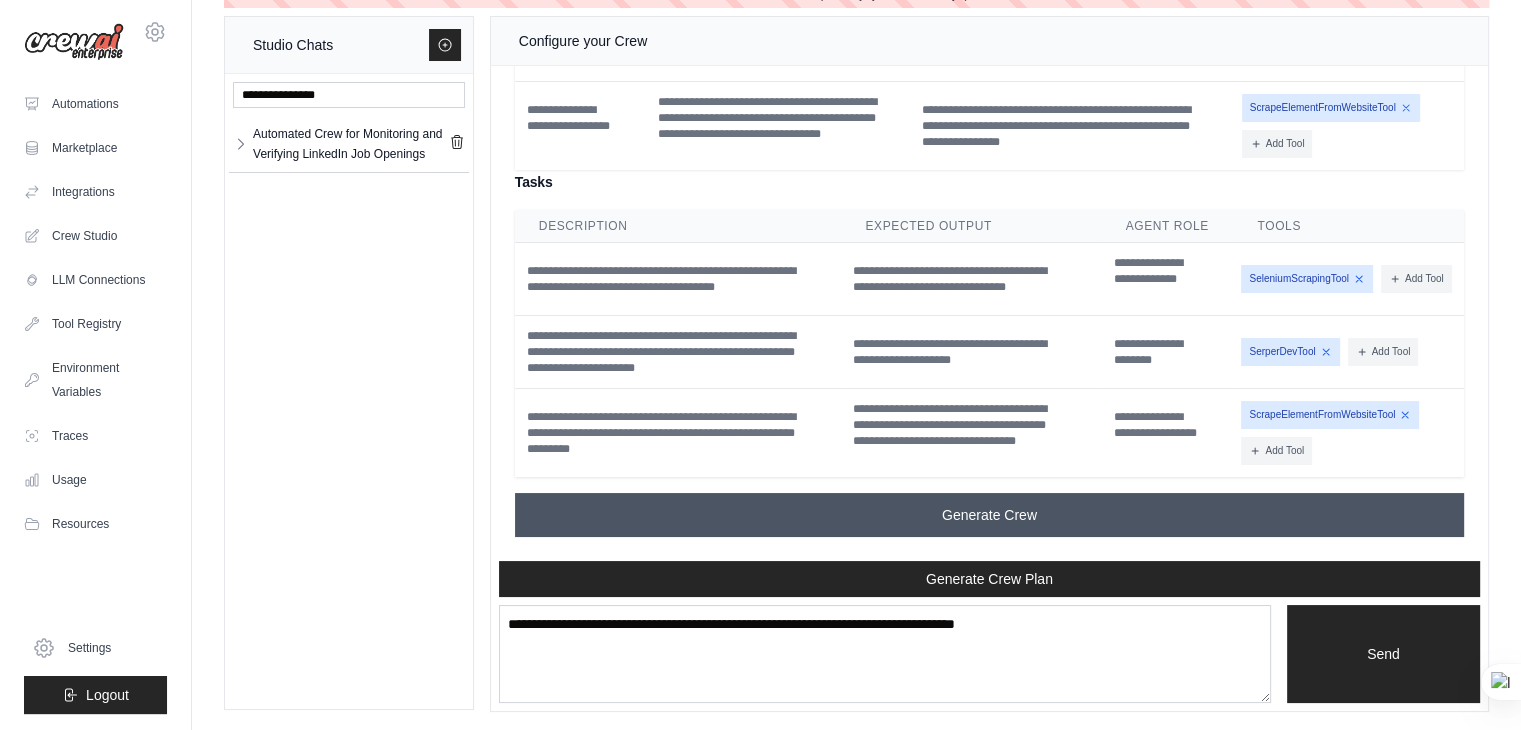 click on "Generate Crew" at bounding box center [989, 515] 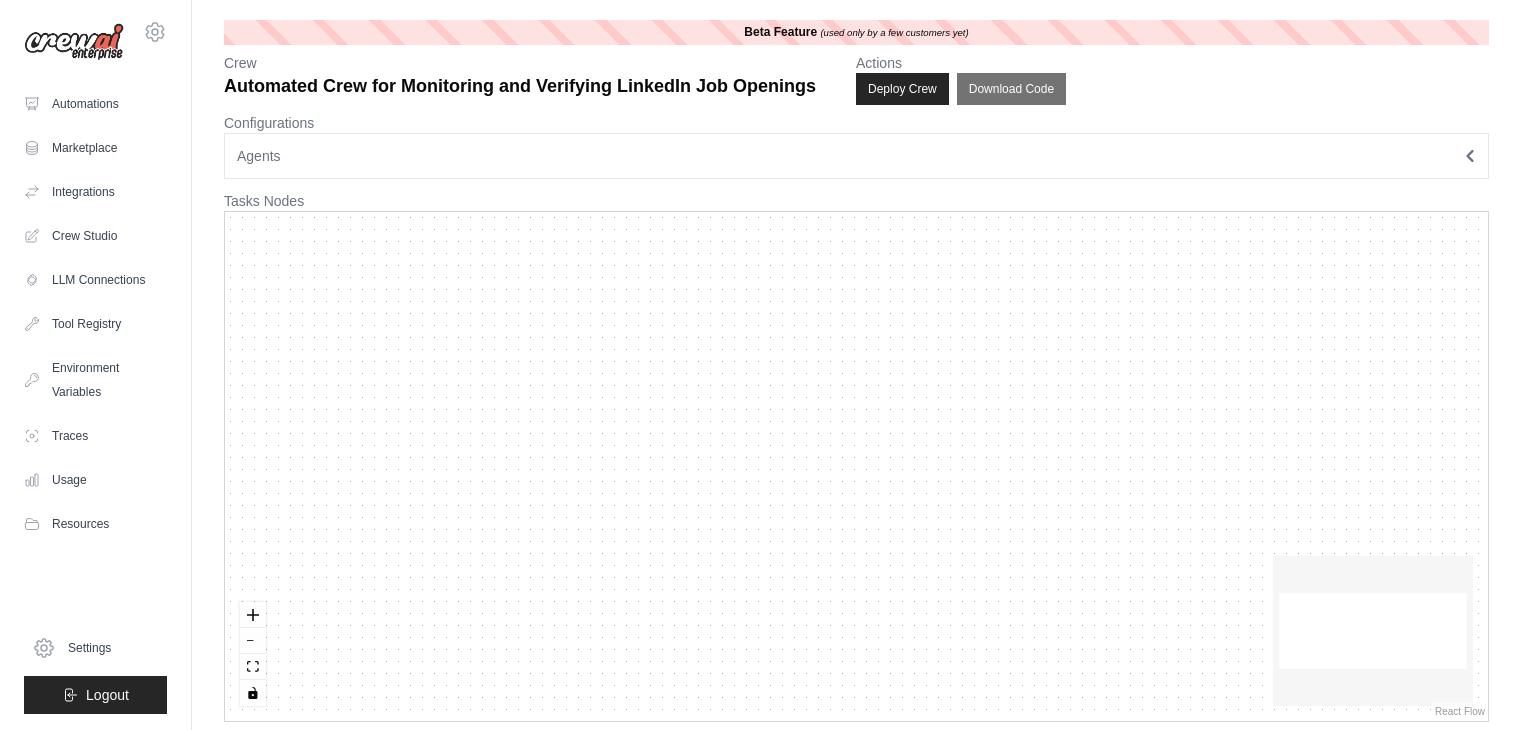 scroll, scrollTop: 0, scrollLeft: 0, axis: both 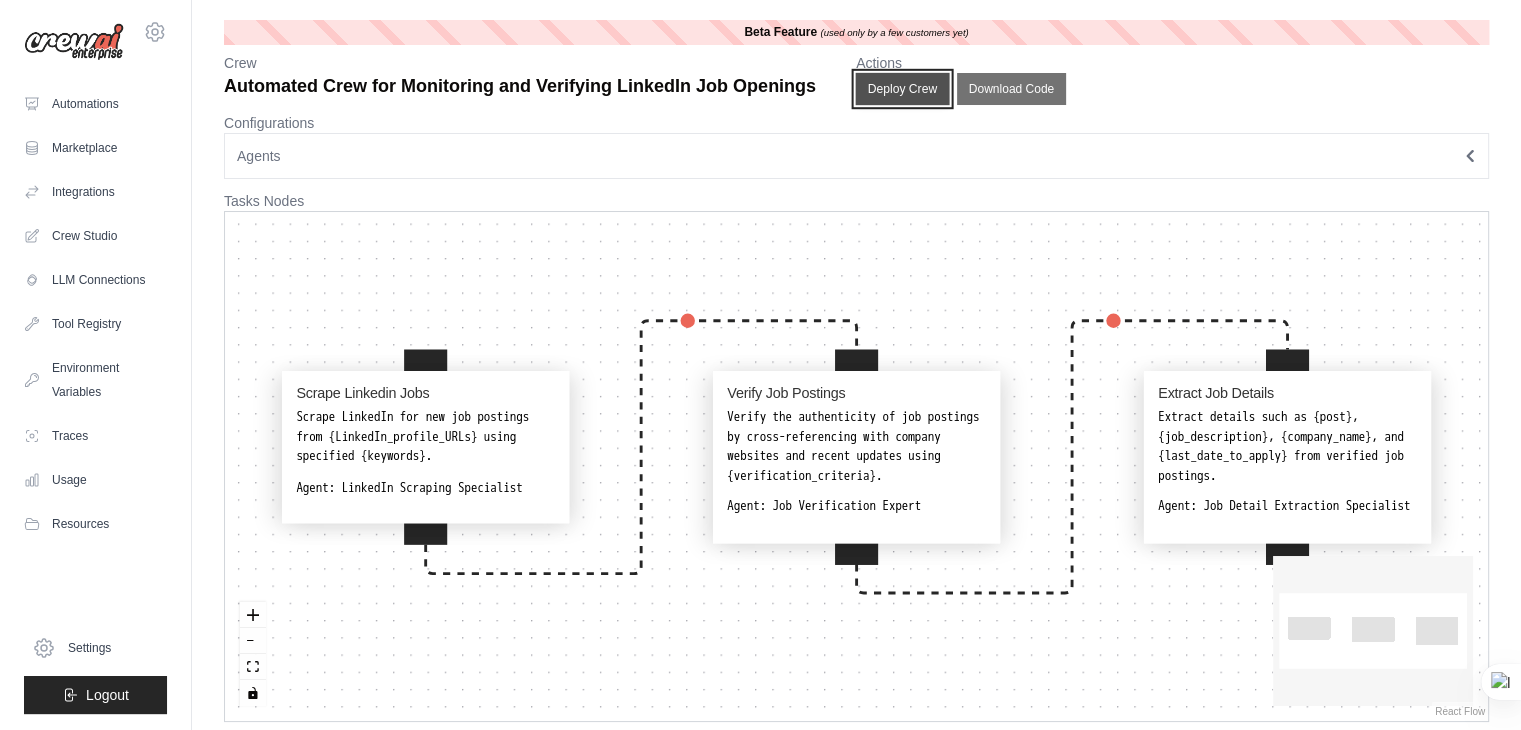 click on "Deploy Crew" at bounding box center (903, 89) 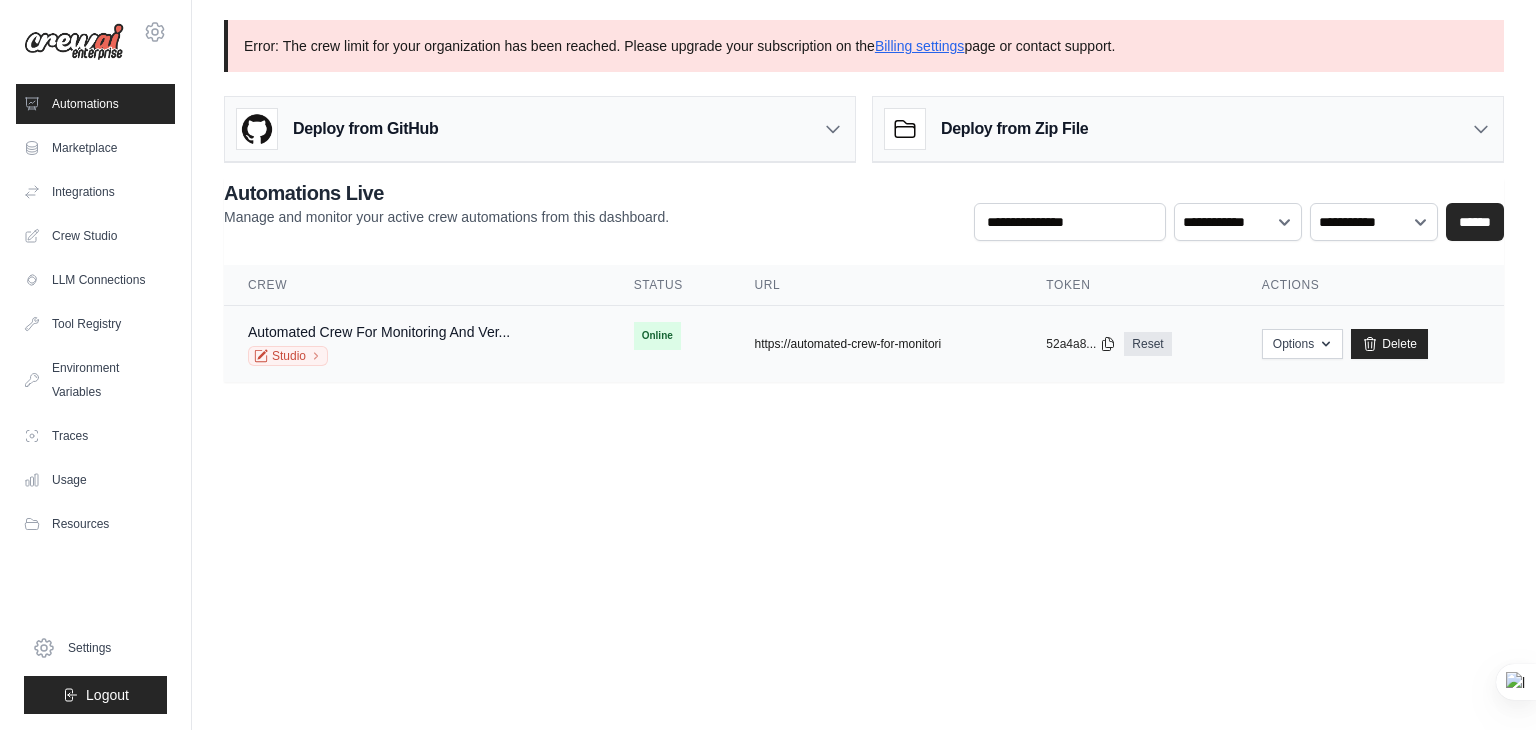 click on "https://automated-crew-for-monitori" at bounding box center (847, 344) 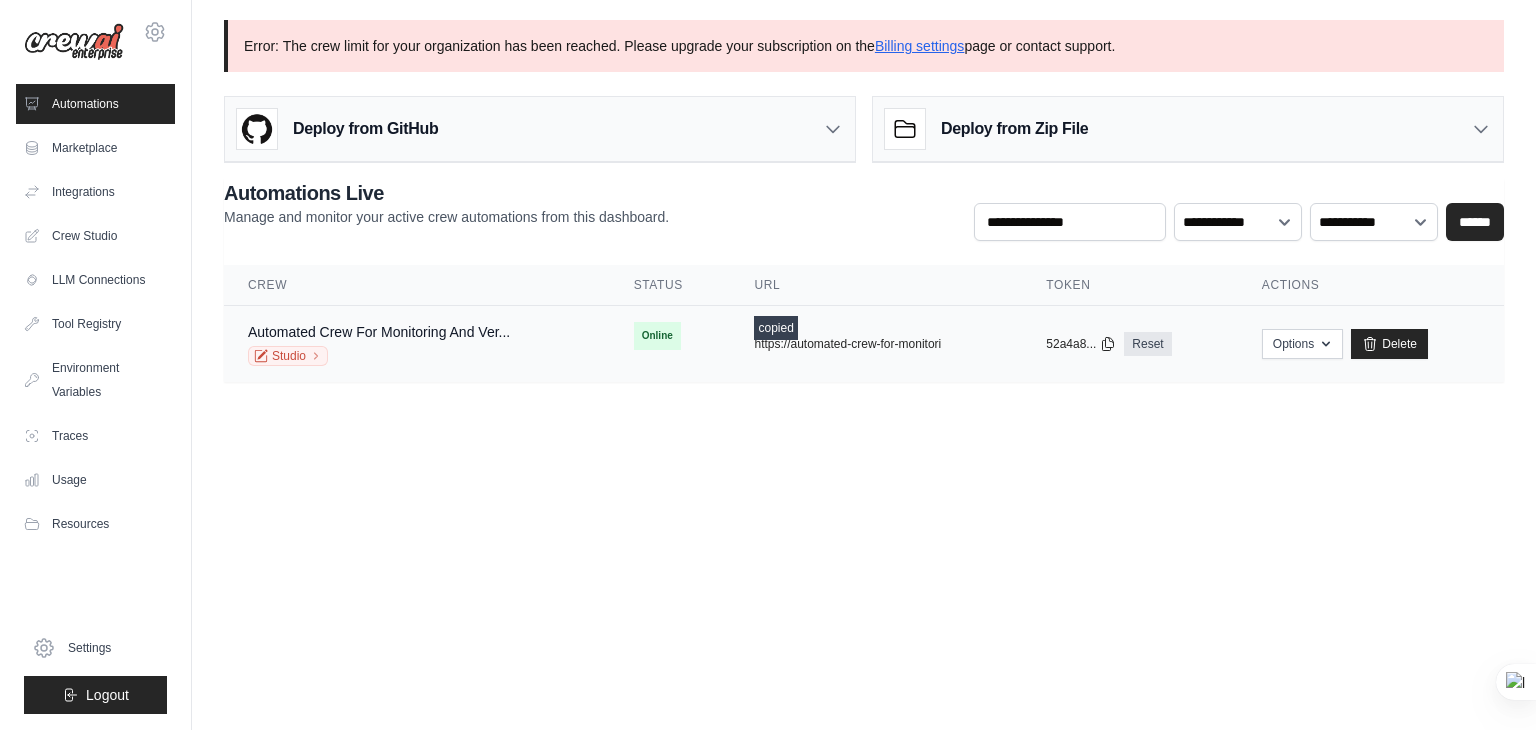 click on "Online" at bounding box center (670, 336) 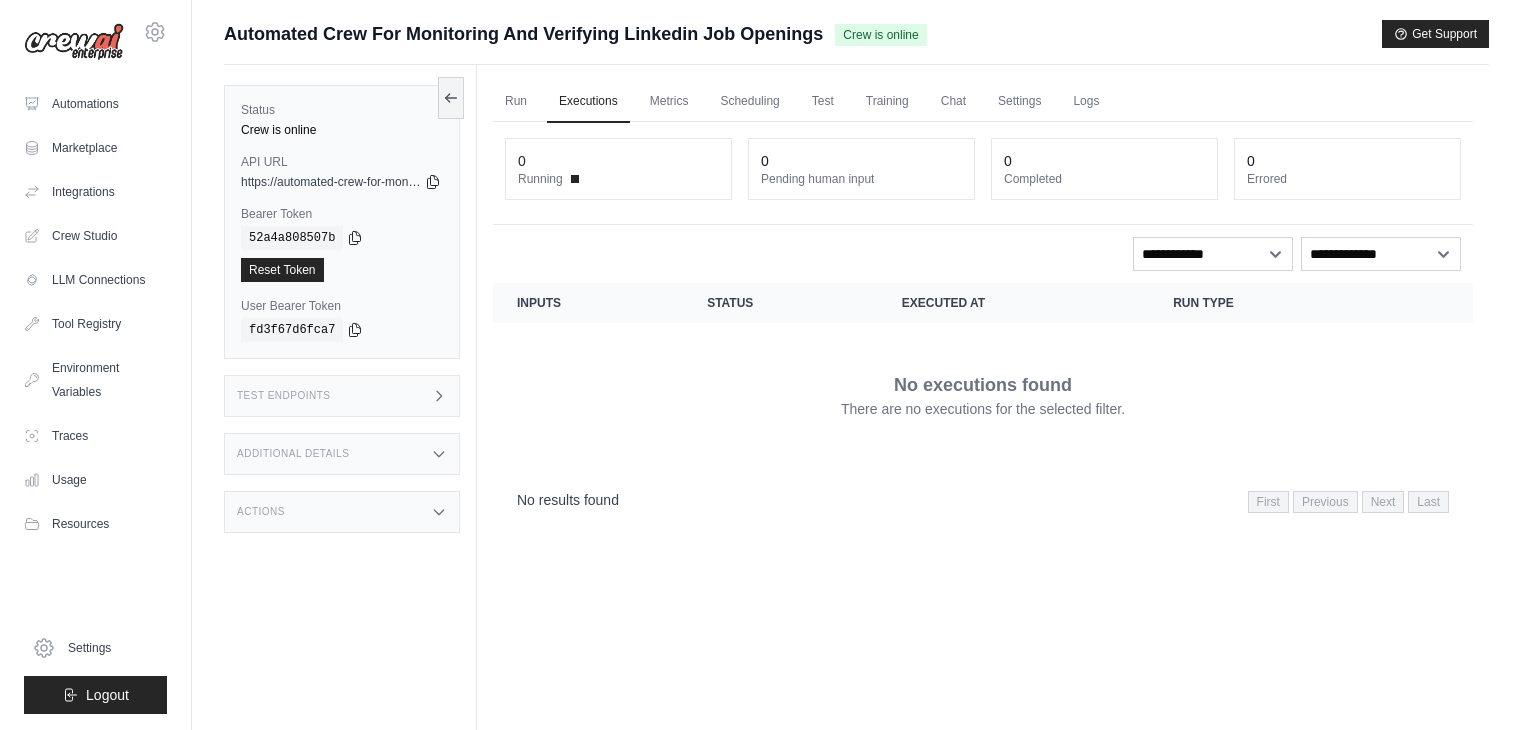 scroll, scrollTop: 0, scrollLeft: 0, axis: both 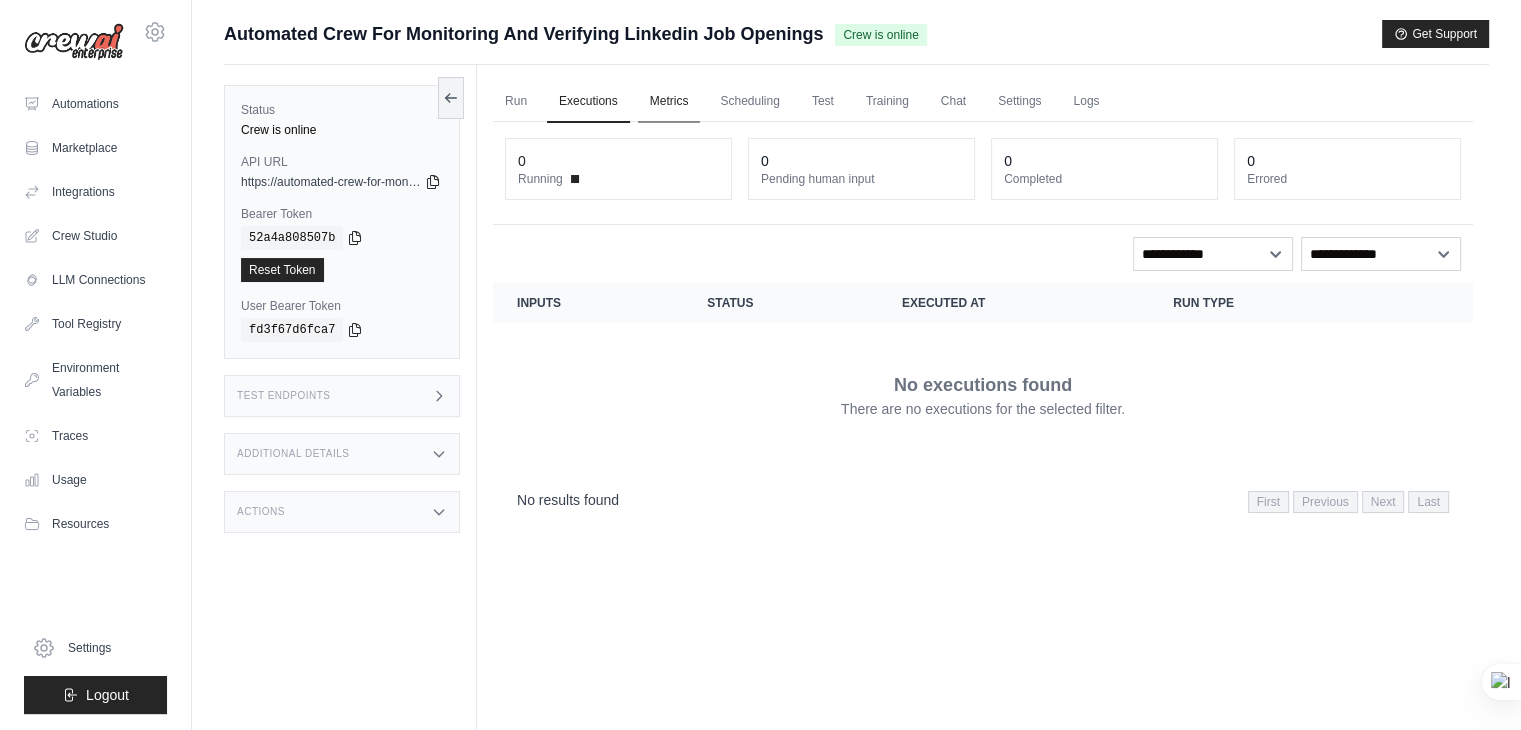 click on "Metrics" at bounding box center [669, 102] 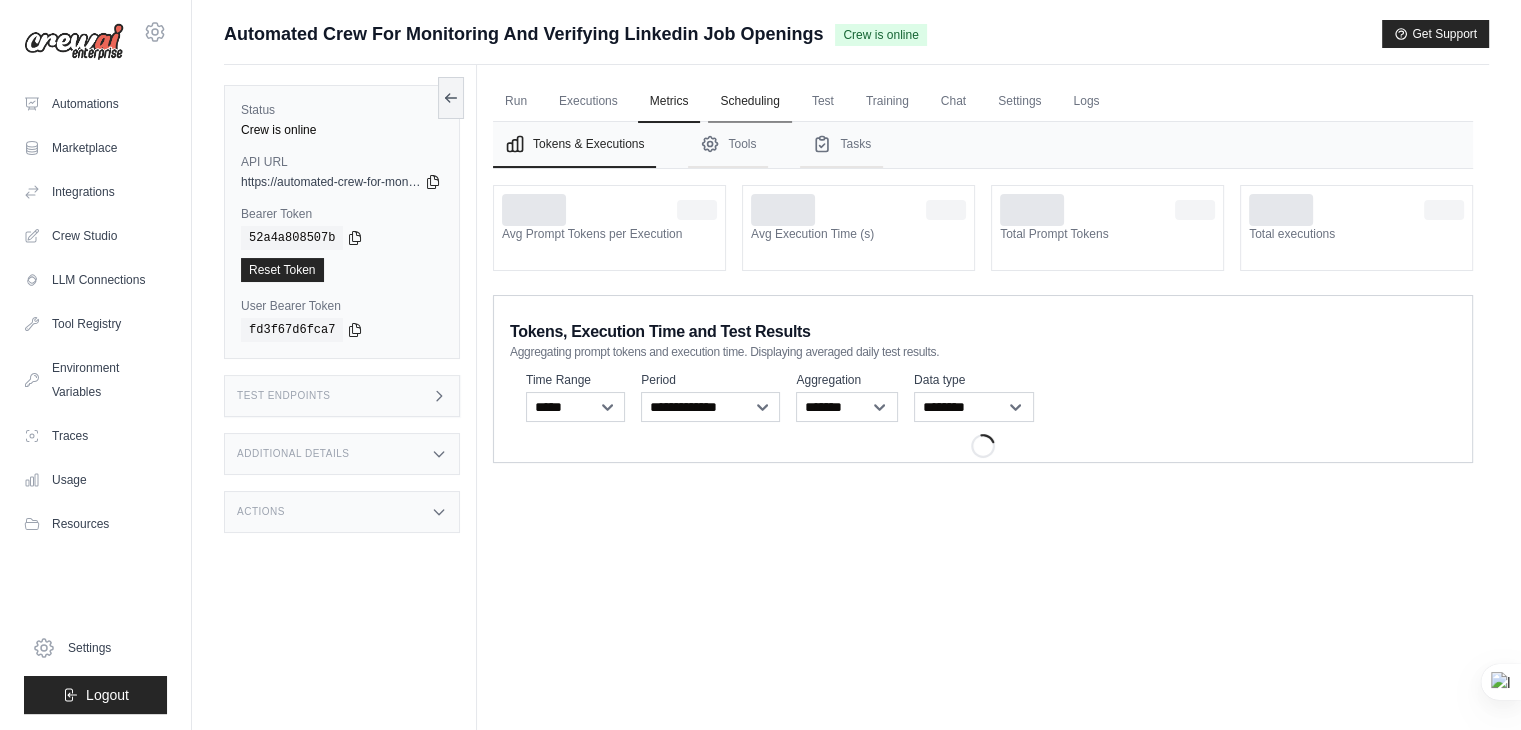 click on "Scheduling" at bounding box center (749, 102) 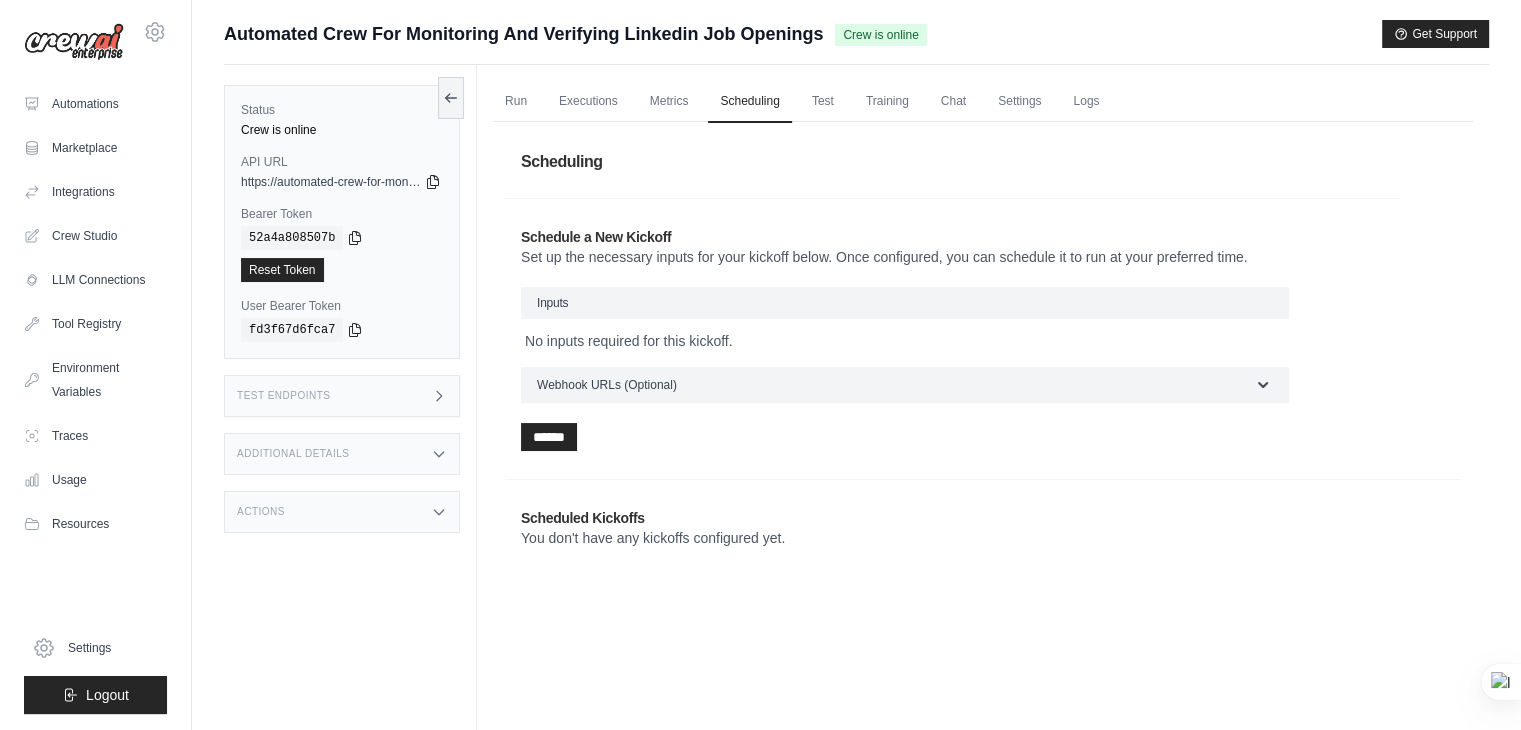 click on "Inputs" at bounding box center [905, 303] 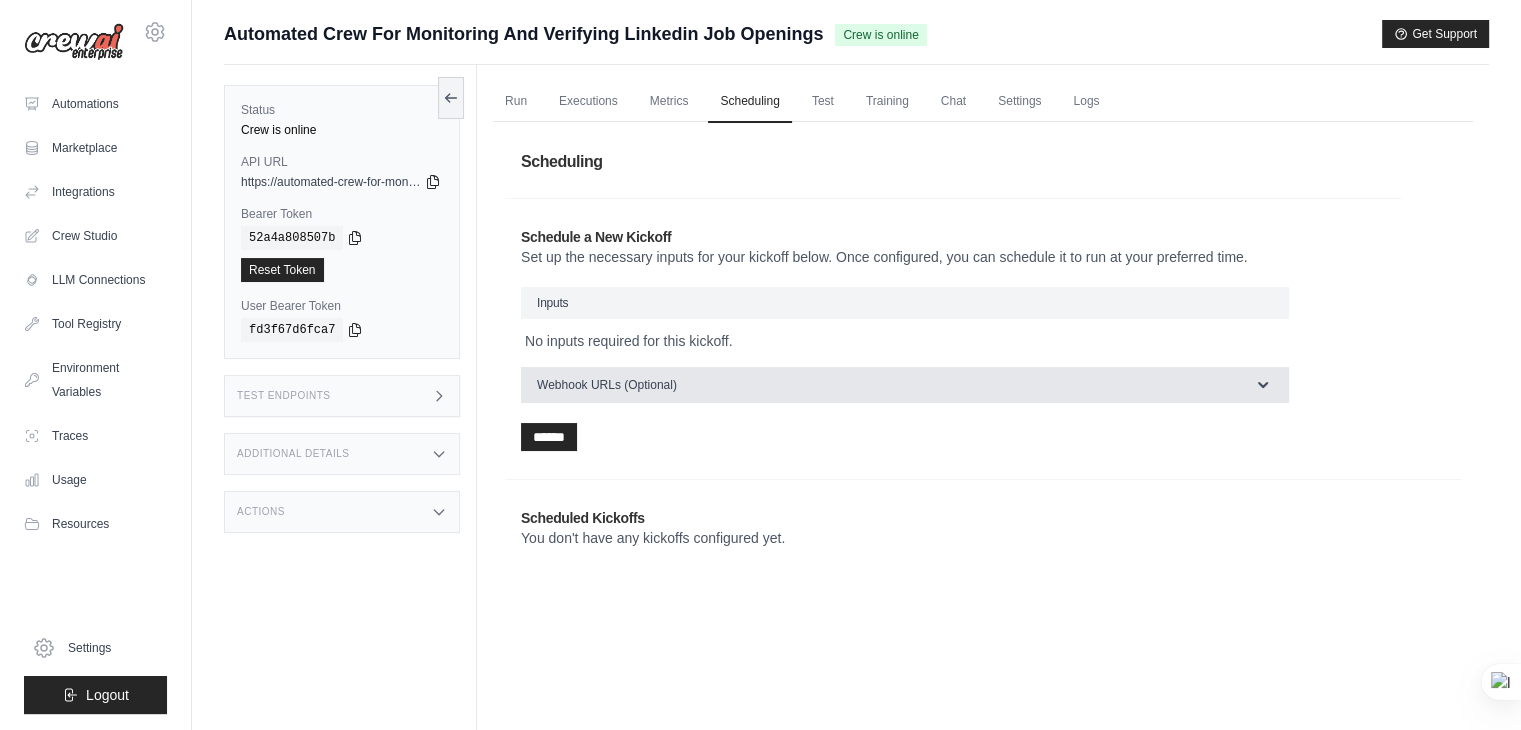 click on "Webhook URLs (Optional)" at bounding box center [607, 385] 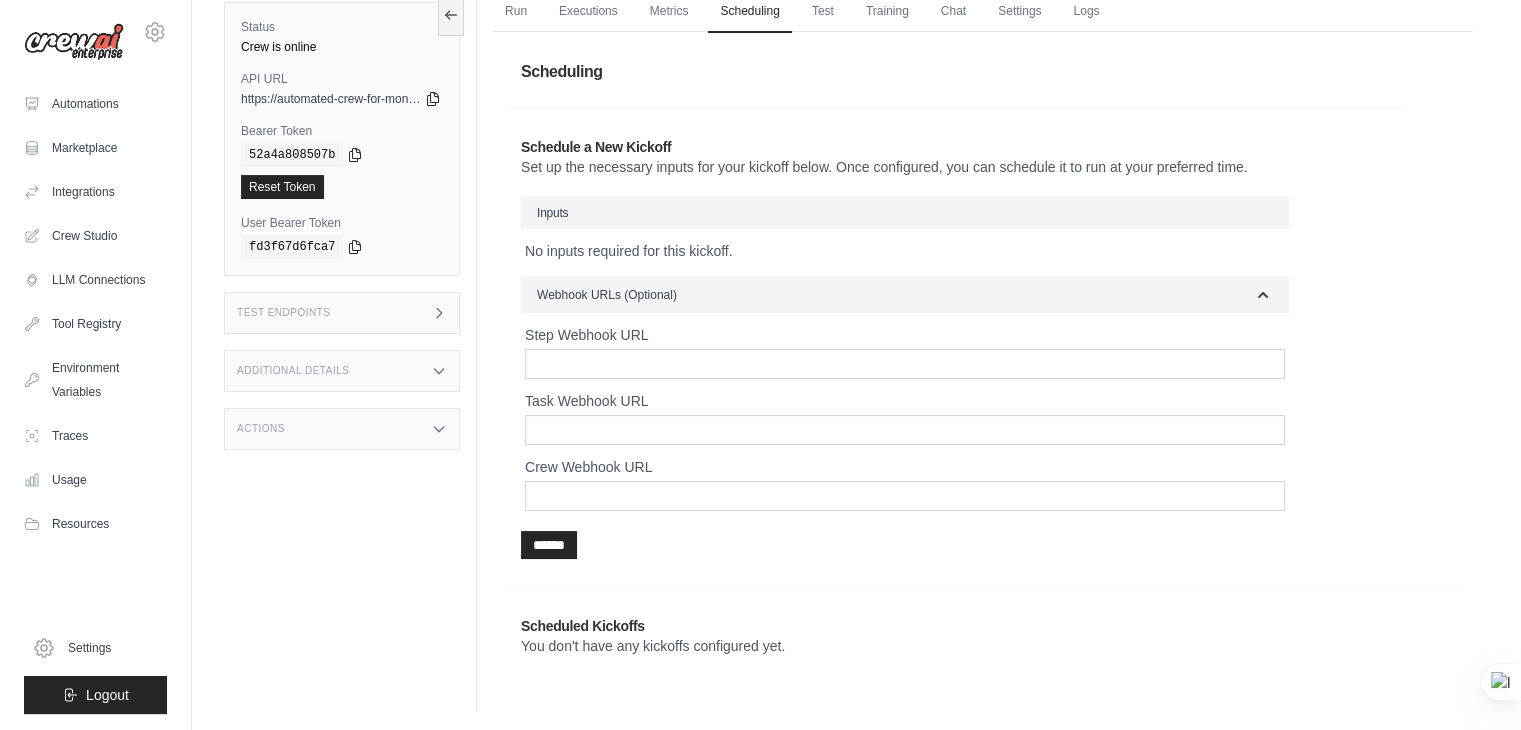 scroll, scrollTop: 0, scrollLeft: 0, axis: both 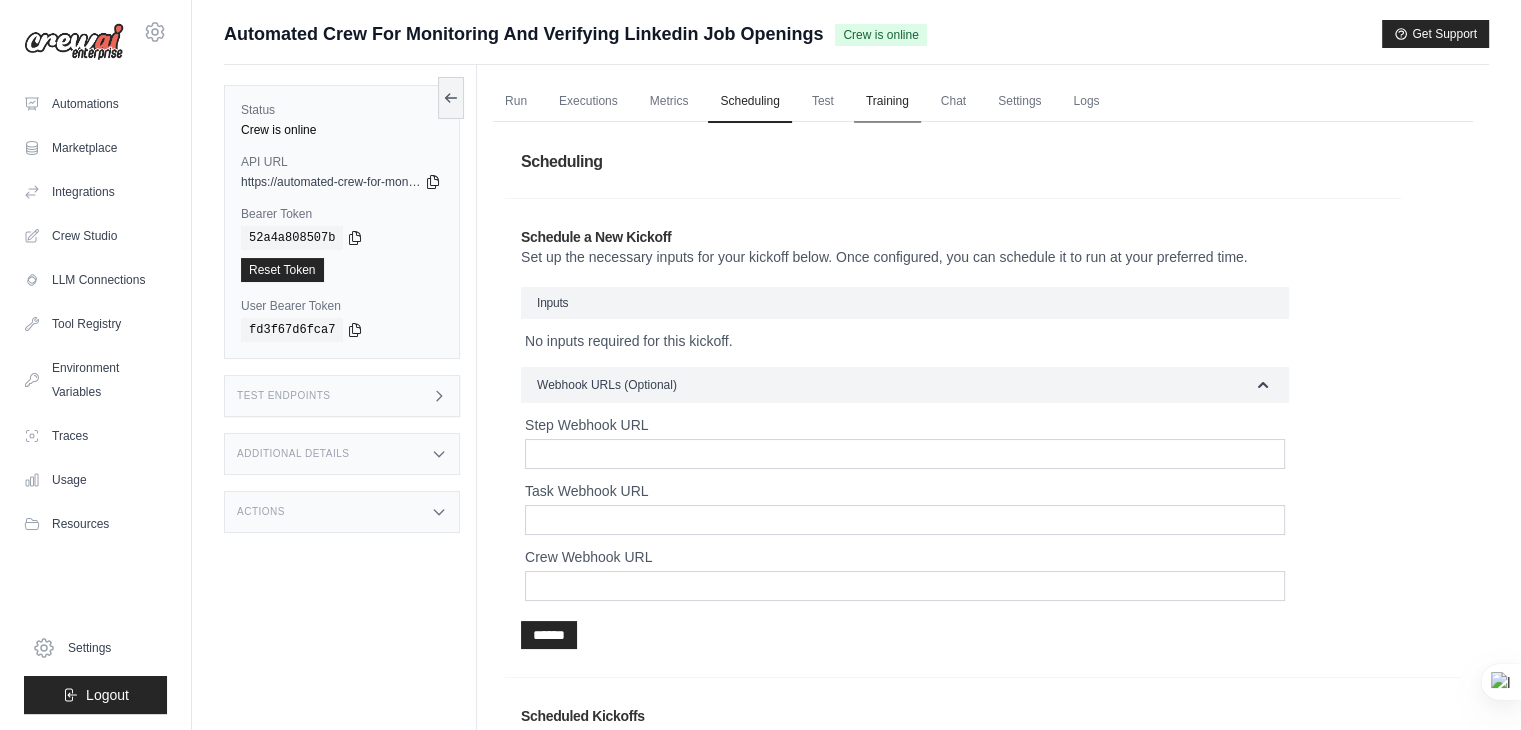 click on "Training" at bounding box center [887, 102] 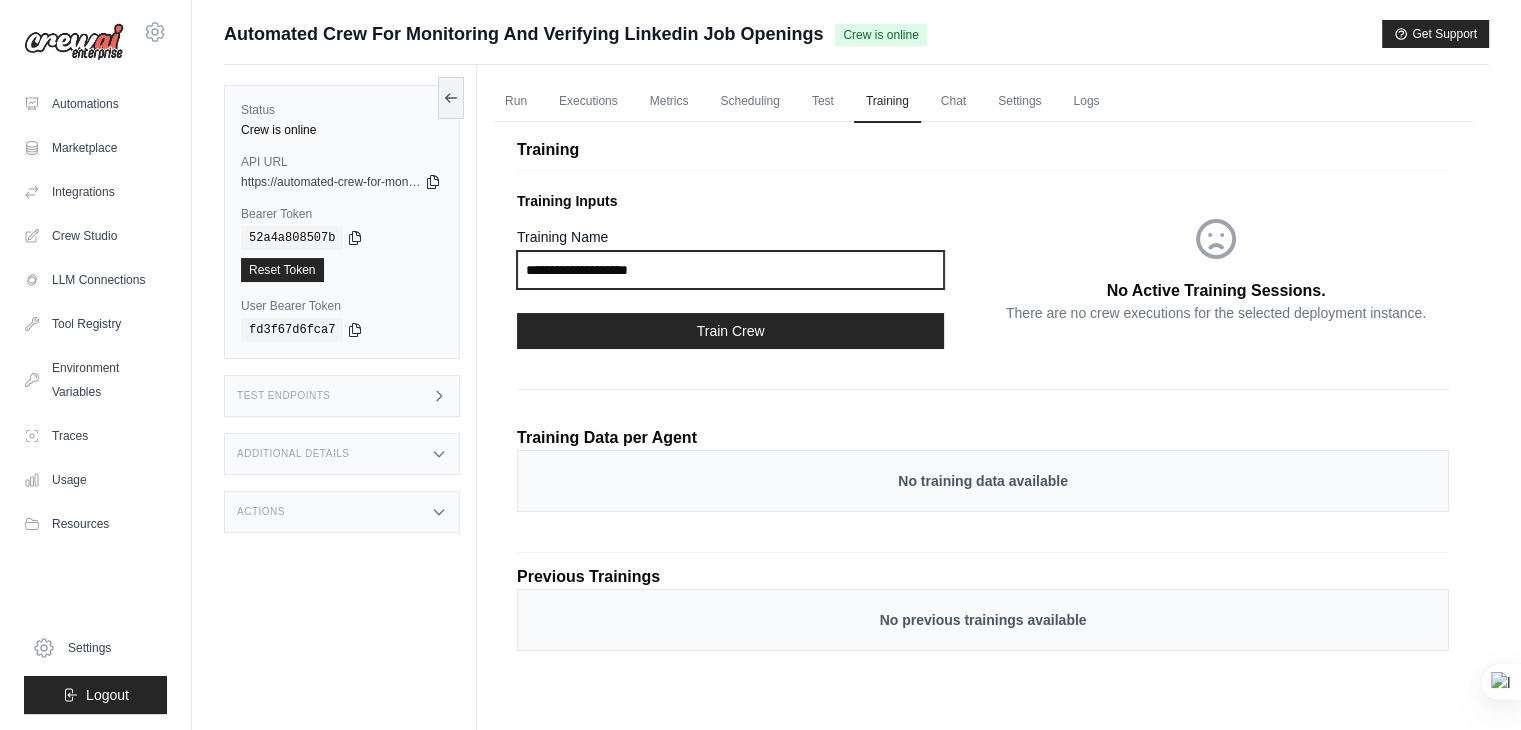 click on "Training Name" at bounding box center (730, 270) 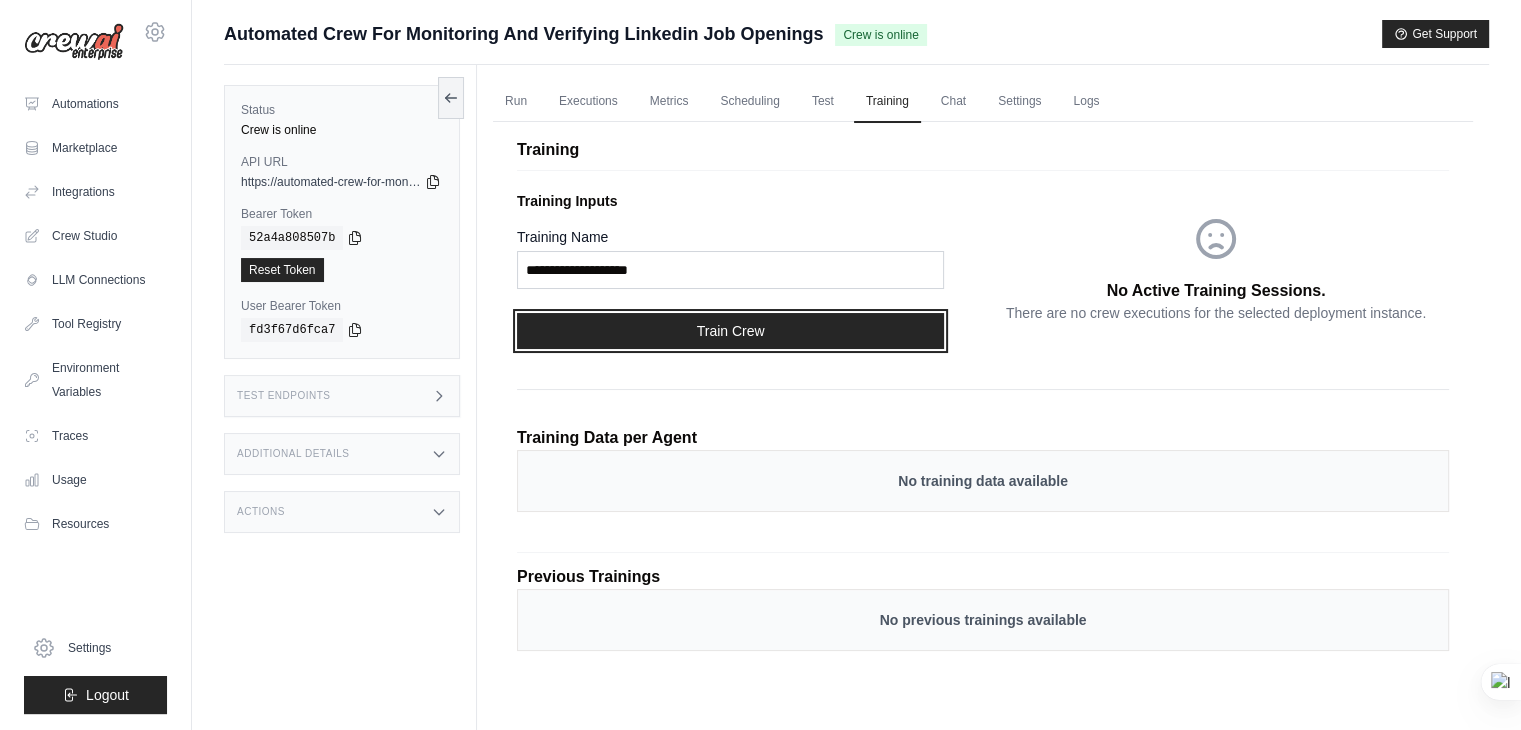 click on "Train Crew" at bounding box center (730, 331) 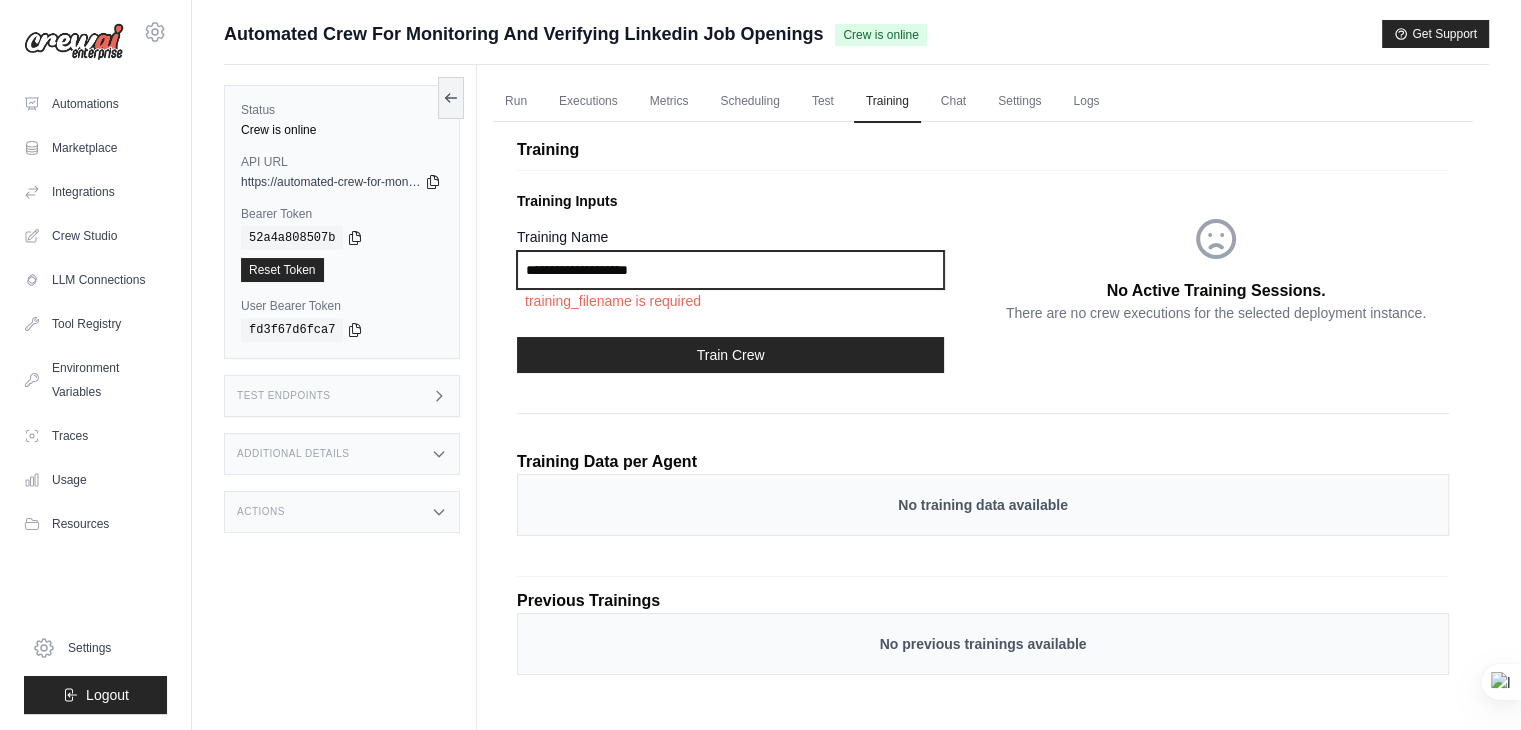 click on "Training Name" at bounding box center (730, 270) 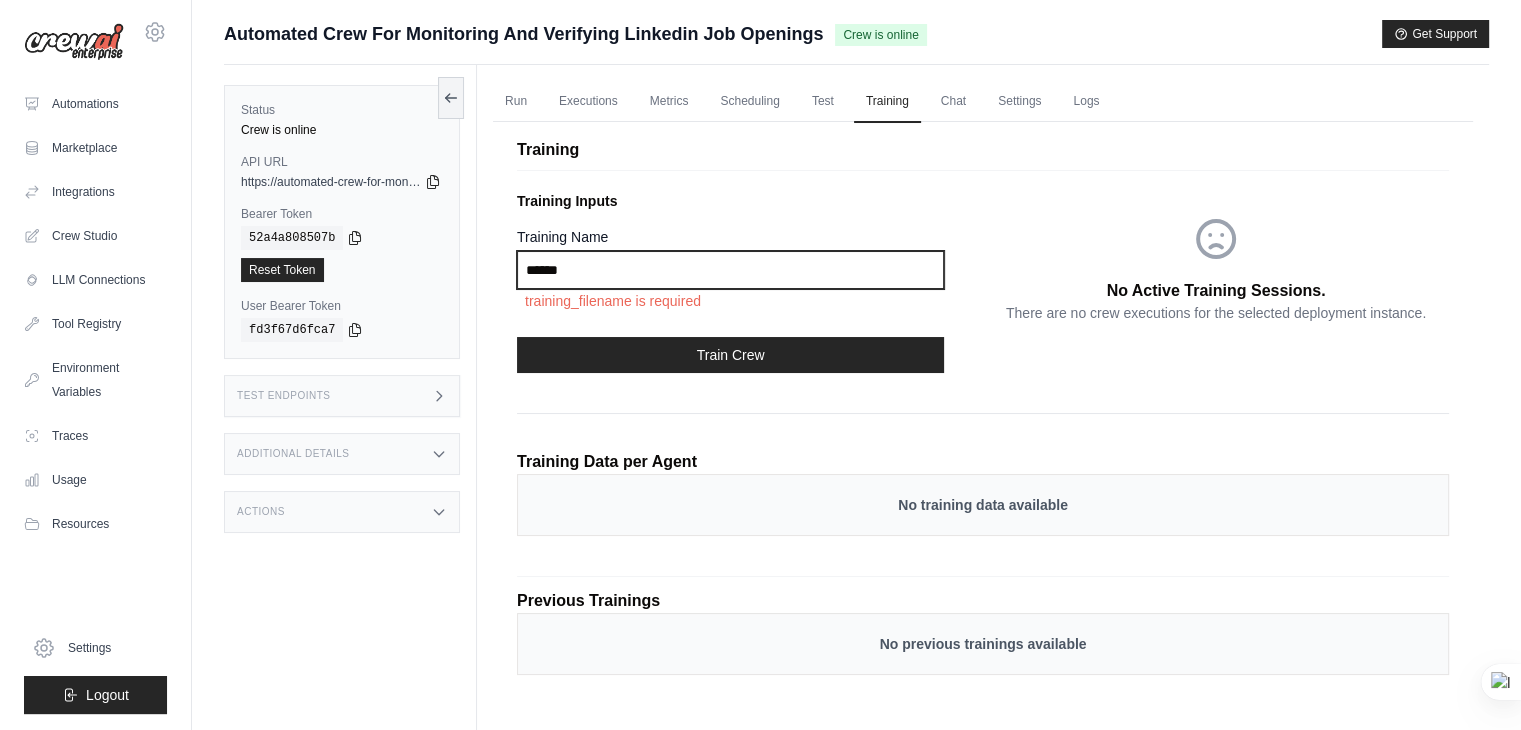 type on "******" 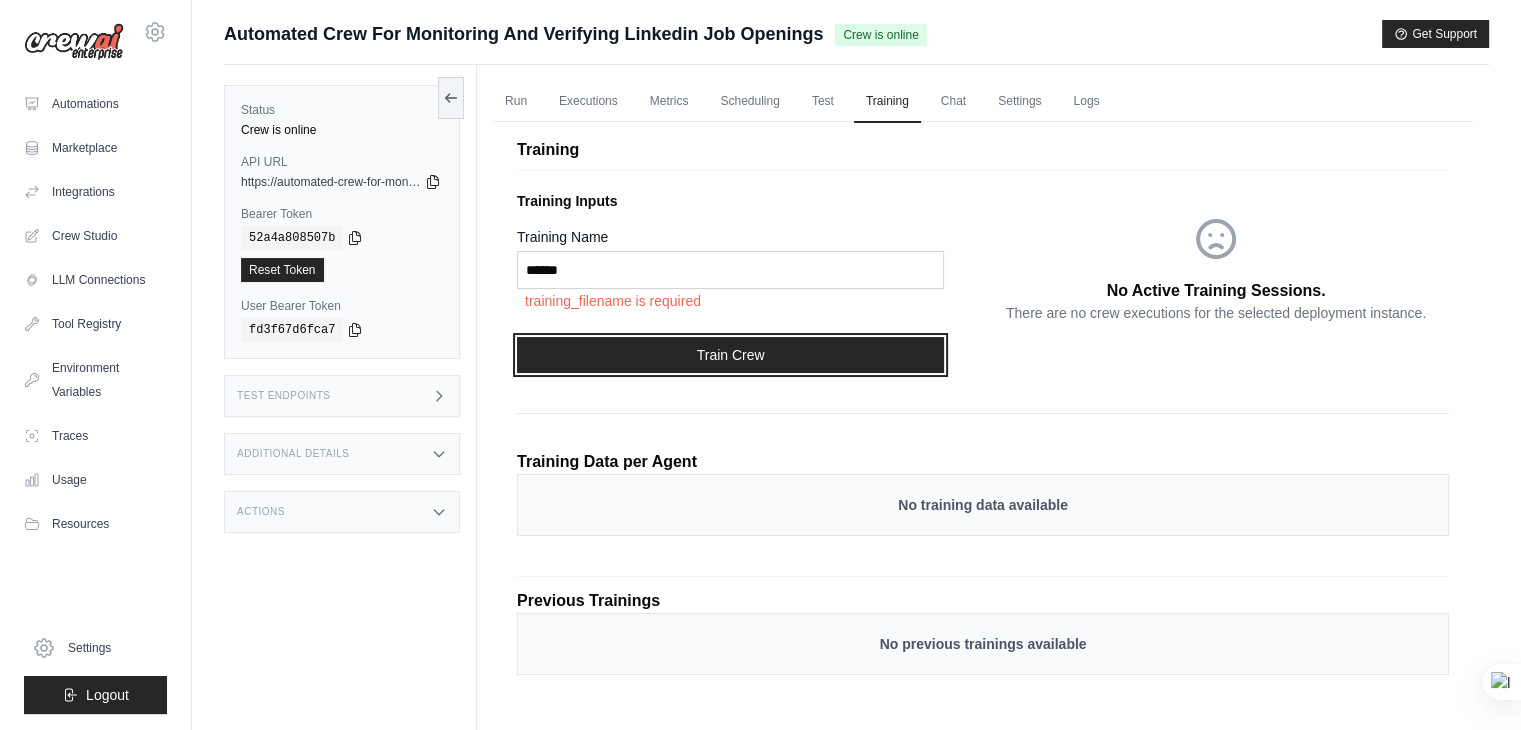 click on "Train Crew" at bounding box center (730, 355) 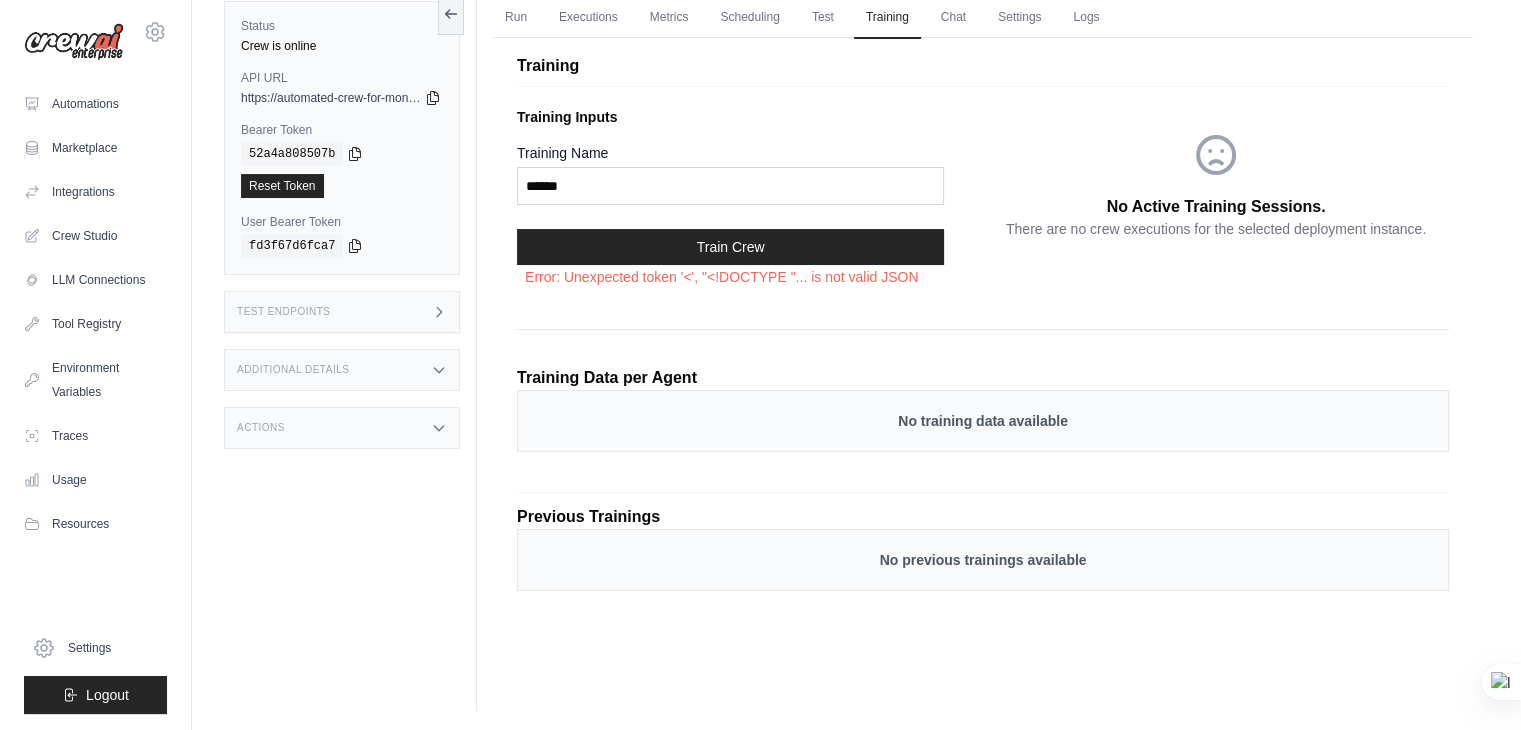 scroll, scrollTop: 0, scrollLeft: 0, axis: both 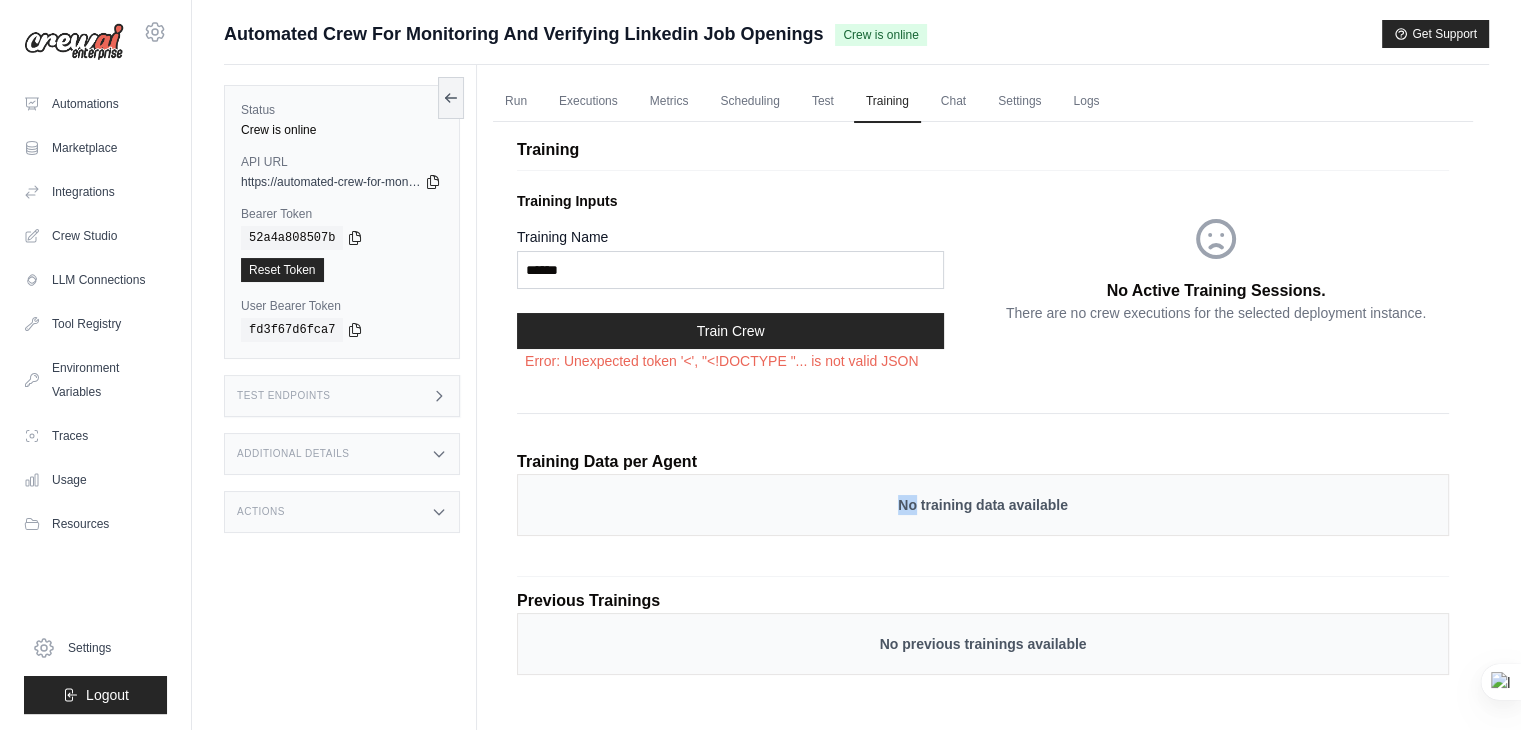 drag, startPoint x: 913, startPoint y: 489, endPoint x: 892, endPoint y: 501, distance: 24.186773 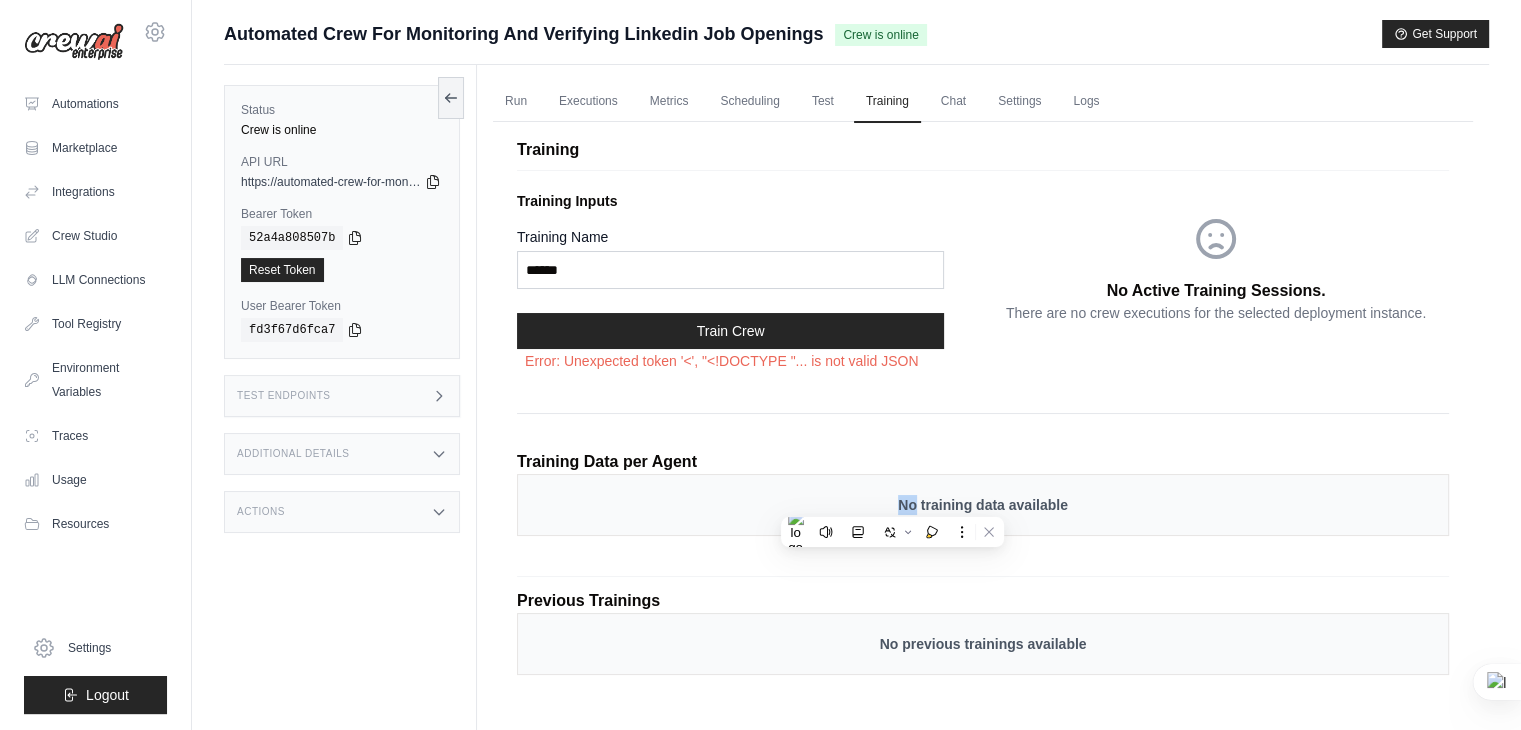 click on "No training data available" at bounding box center (983, 505) 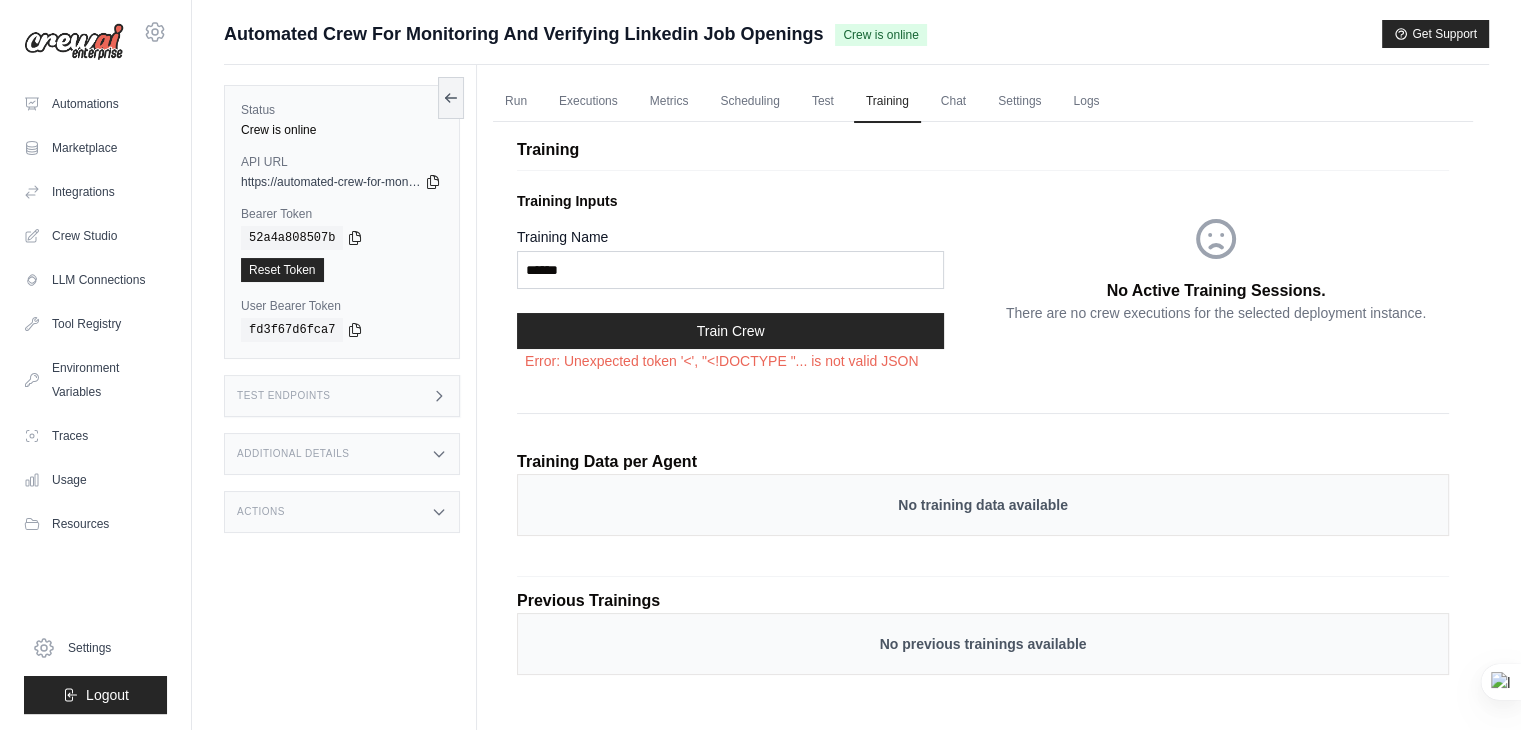 click on "No training data available" at bounding box center [983, 505] 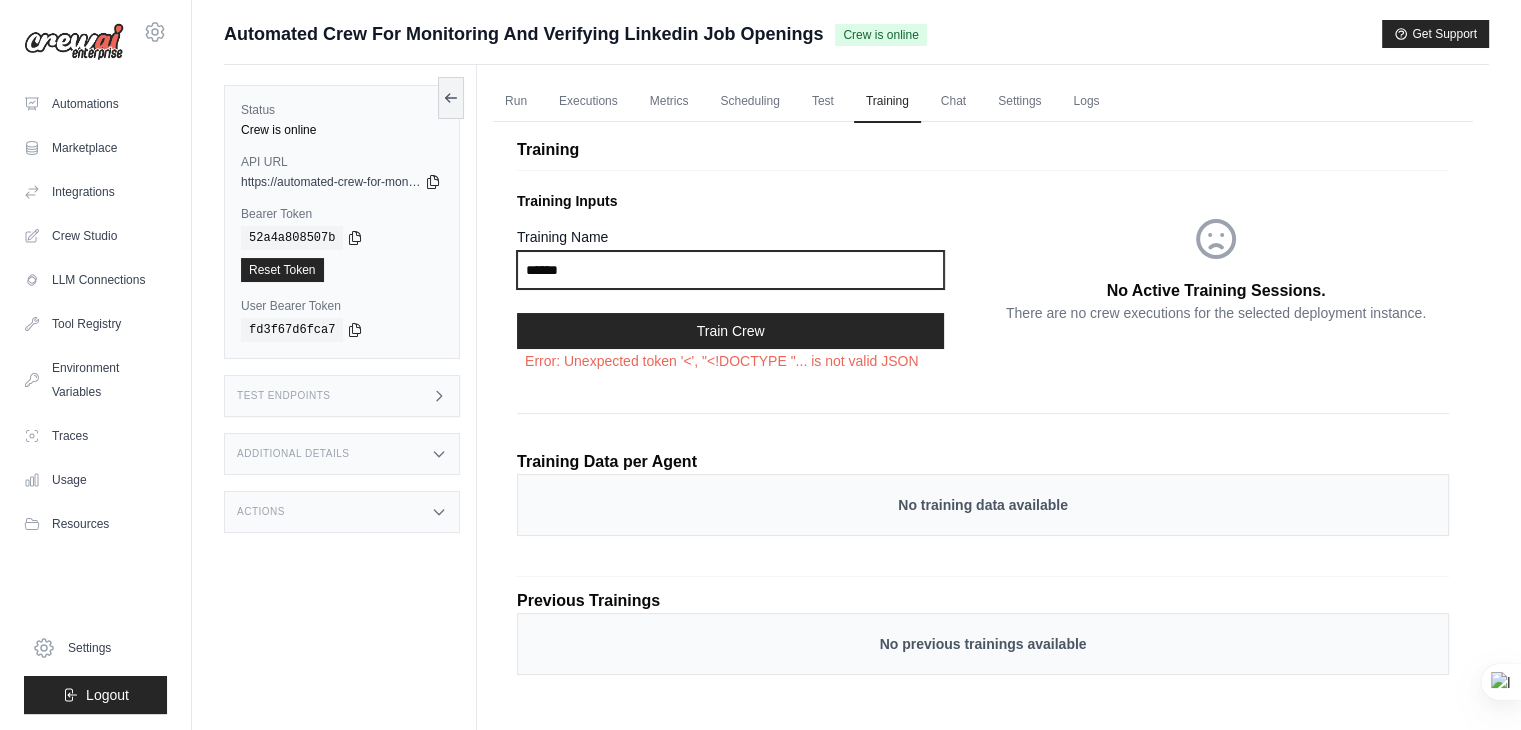 click on "******" at bounding box center (730, 270) 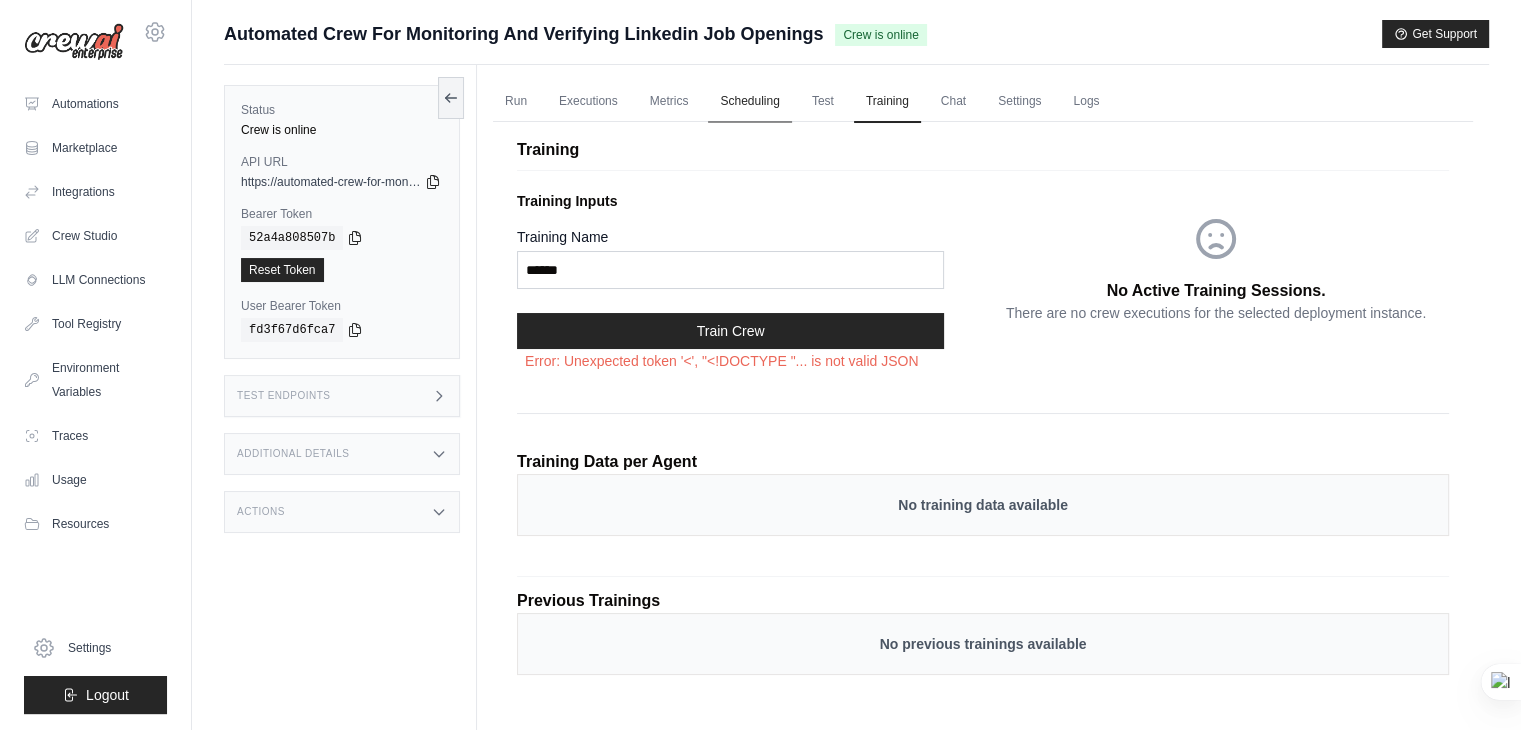 click on "Scheduling" at bounding box center [749, 102] 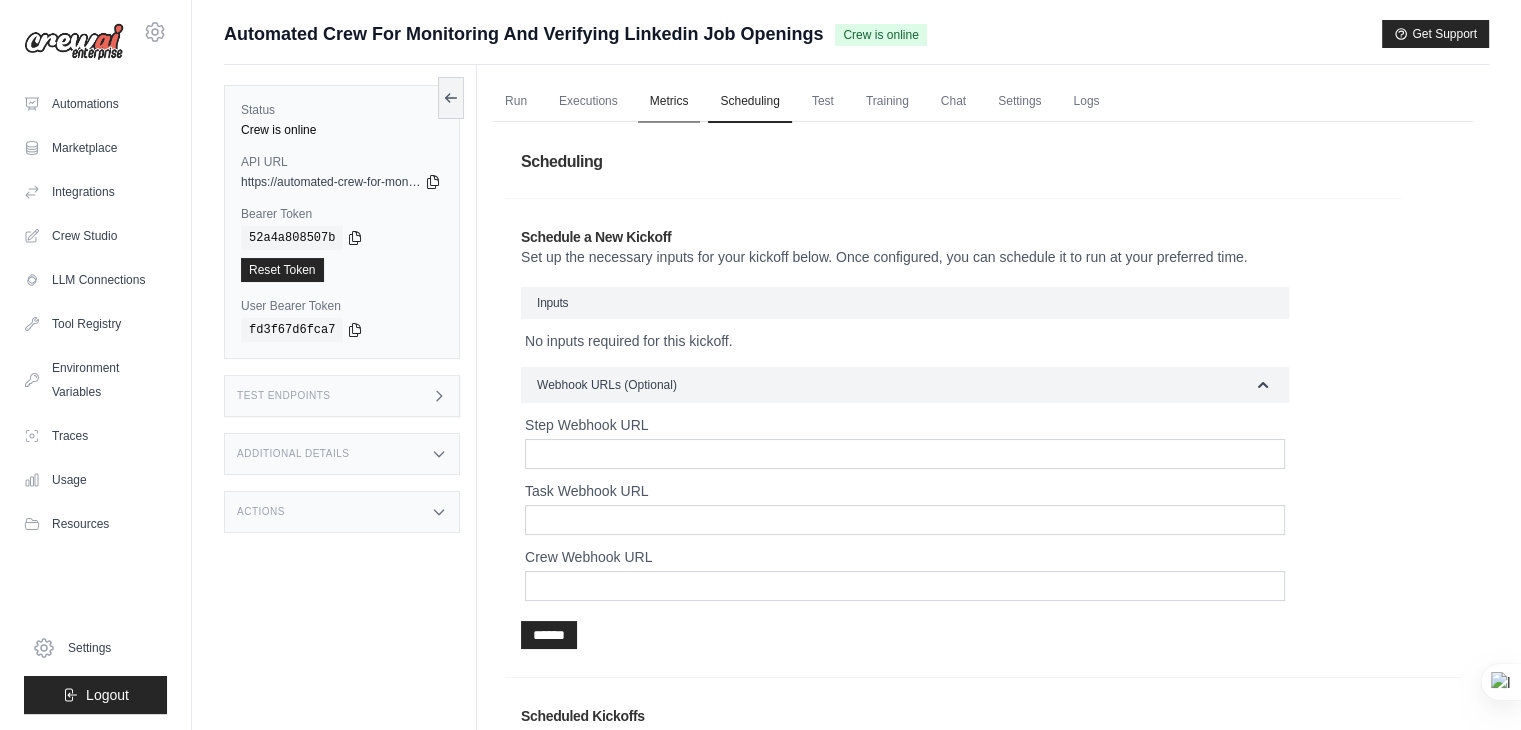 click on "Metrics" at bounding box center [669, 102] 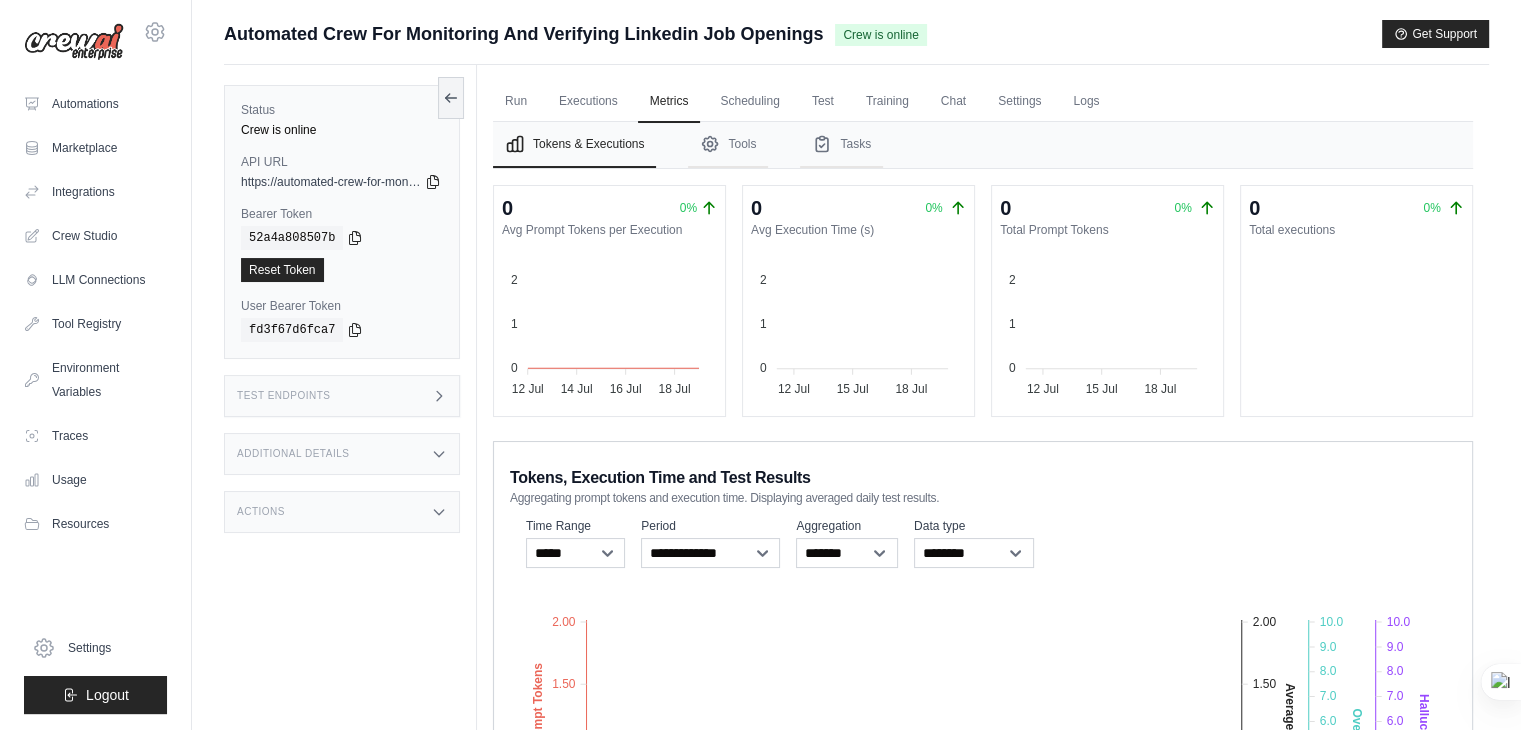 click on "Run
Executions
Metrics
Scheduling
Test
Training
Chat
Settings
Logs" at bounding box center (983, 101) 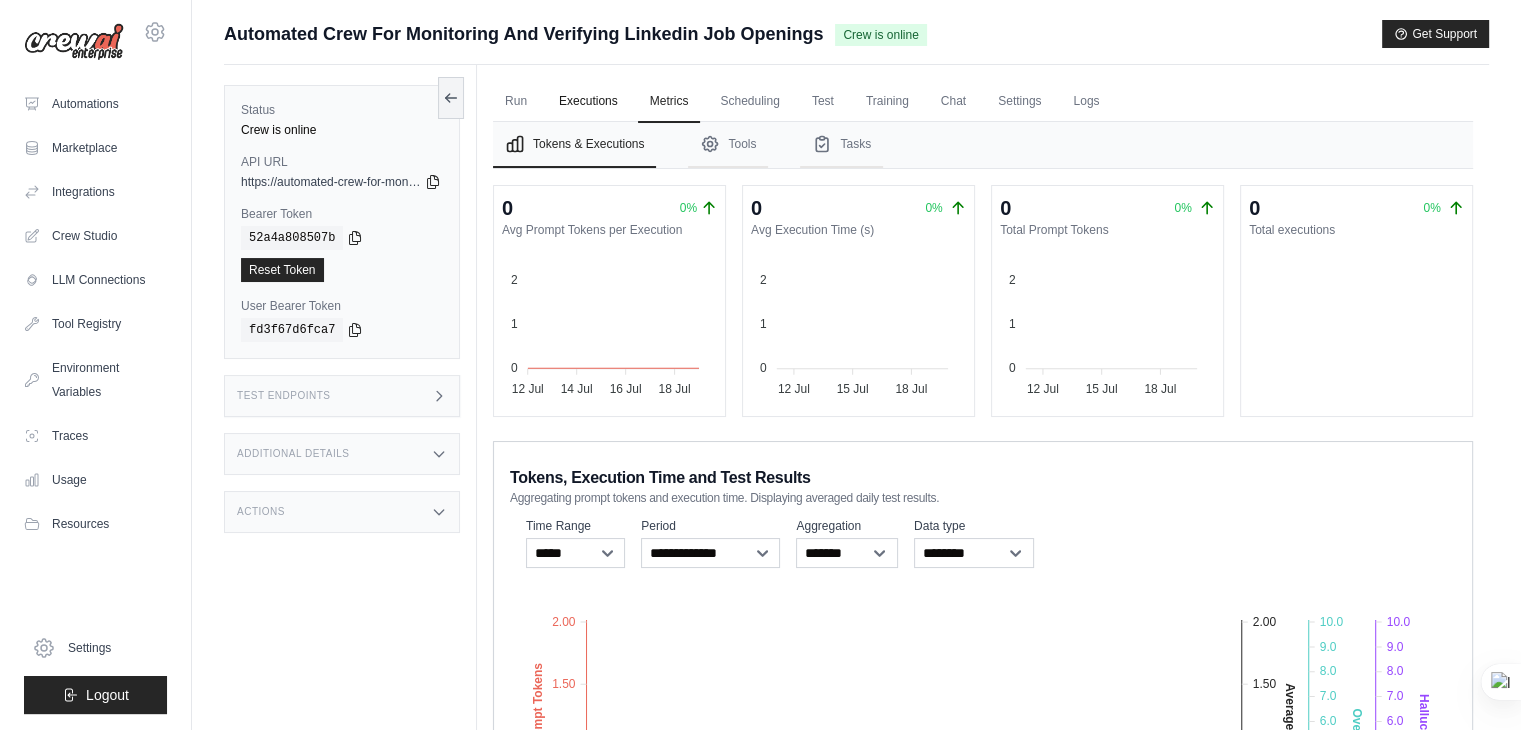 click on "Executions" at bounding box center (588, 102) 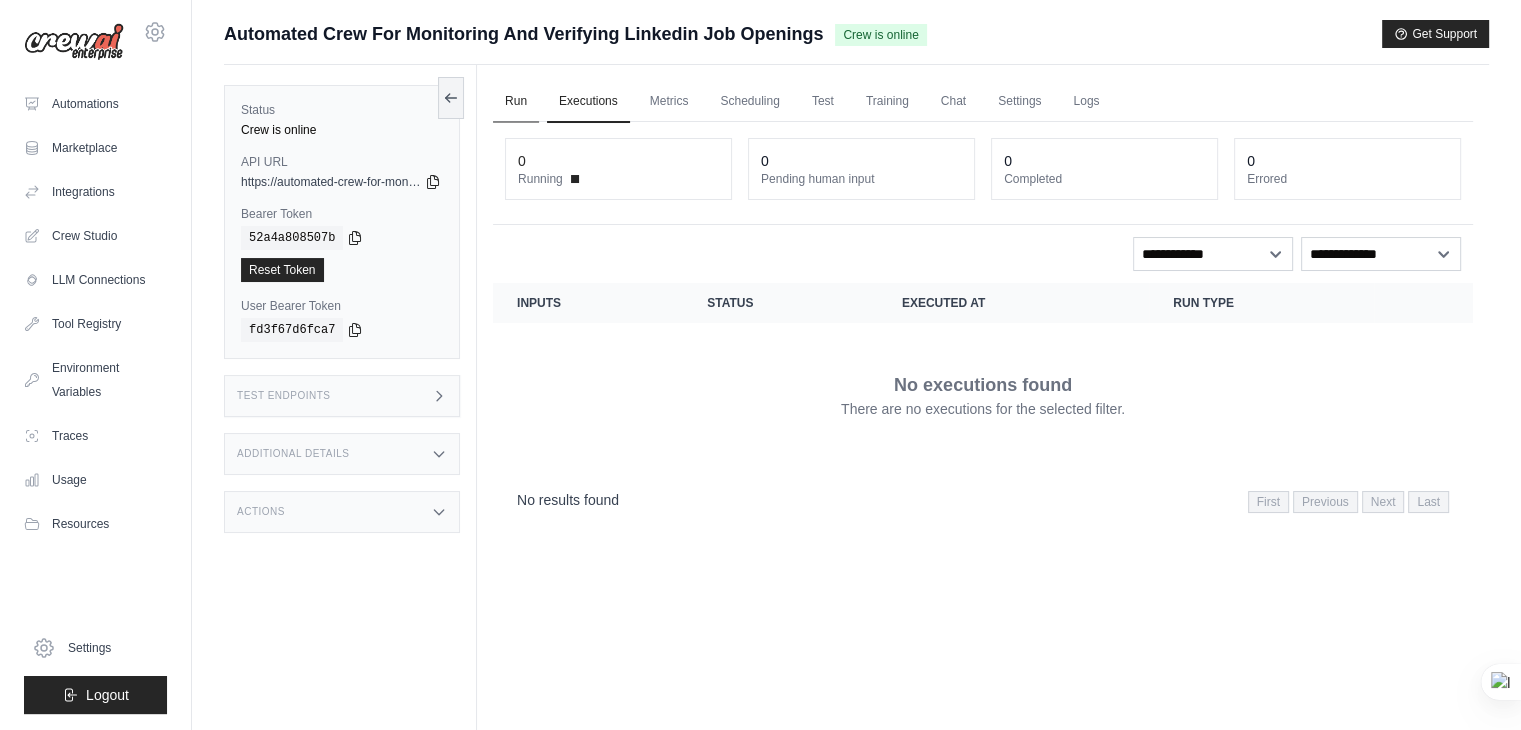 click on "Run" at bounding box center (516, 102) 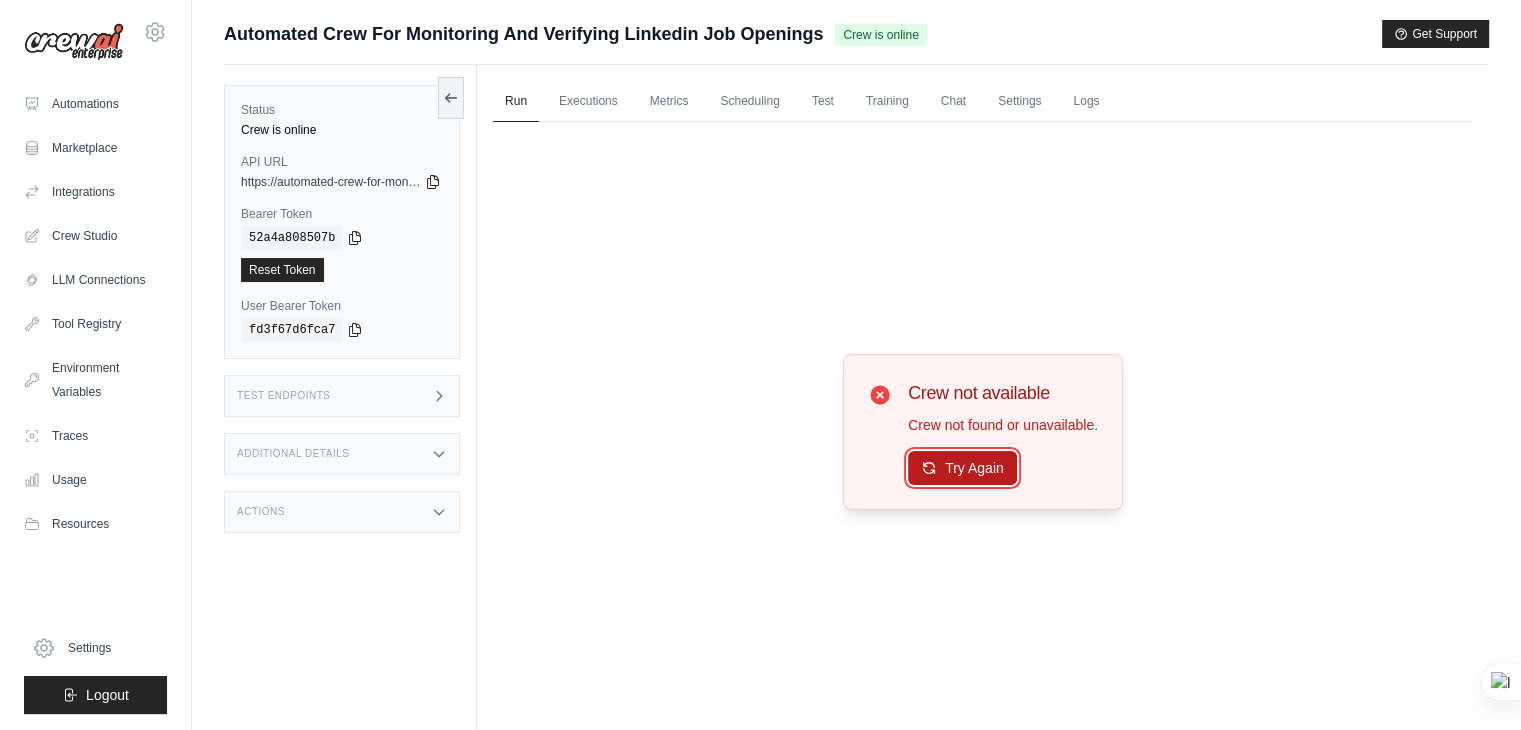 click on "Try Again" at bounding box center [962, 468] 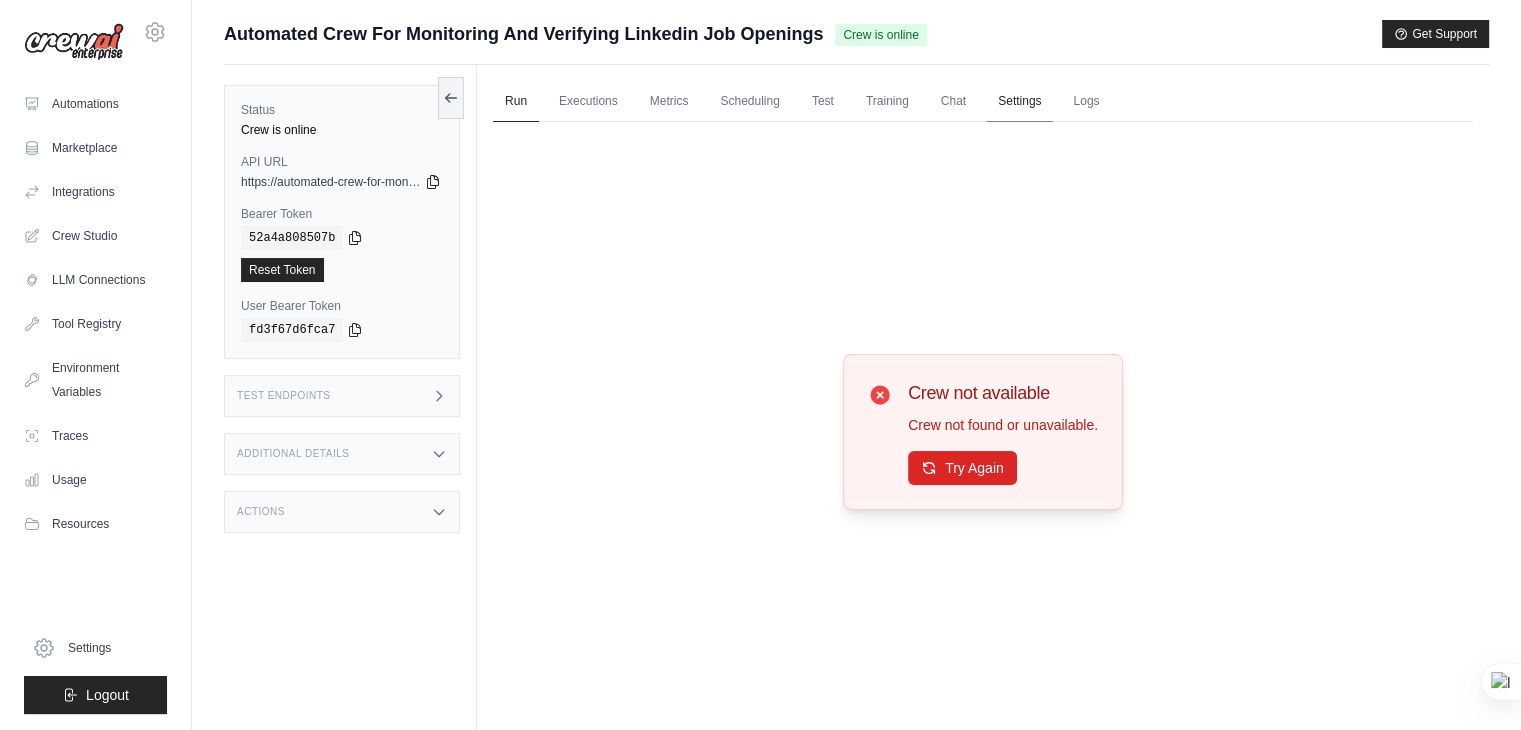 click on "Settings" at bounding box center [1019, 102] 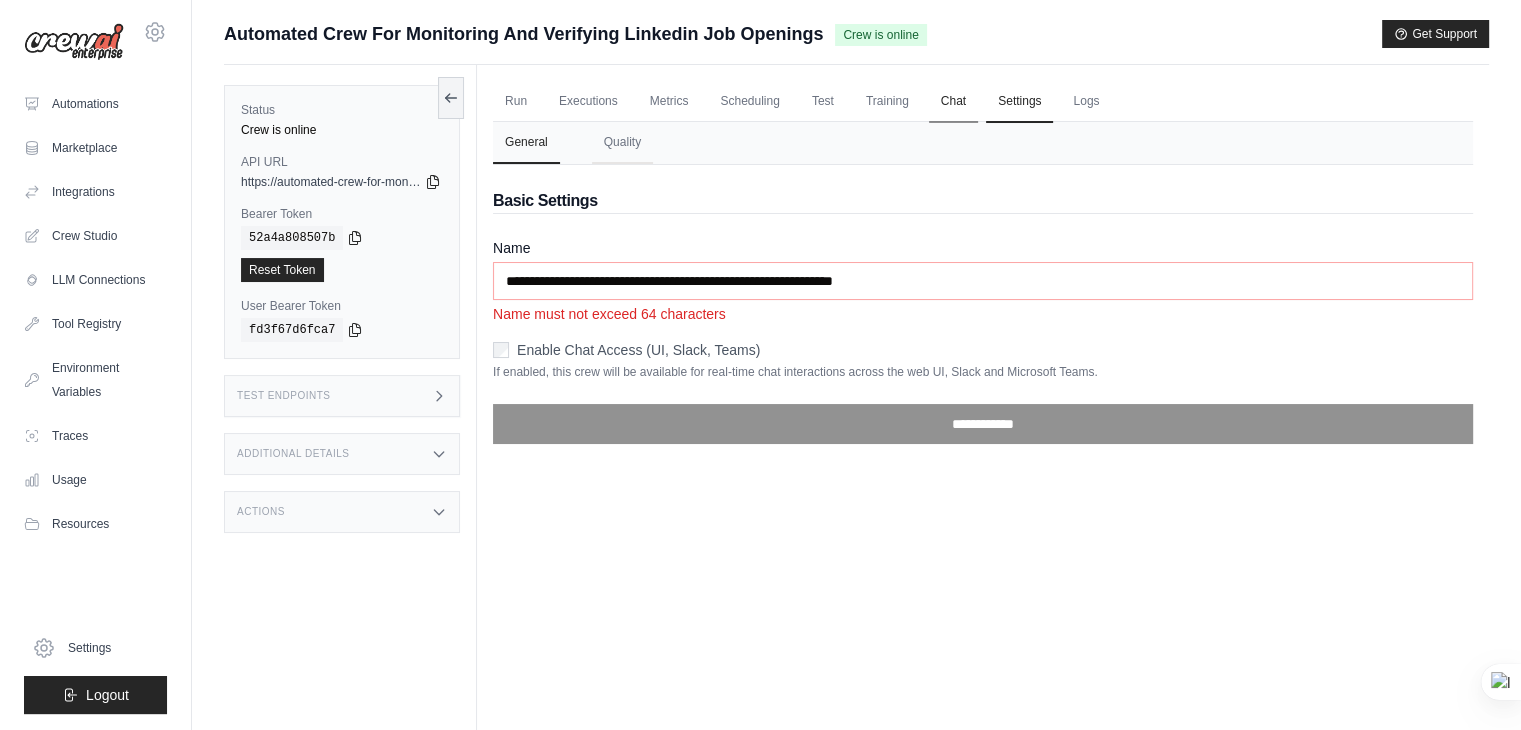 click on "Chat" at bounding box center [953, 102] 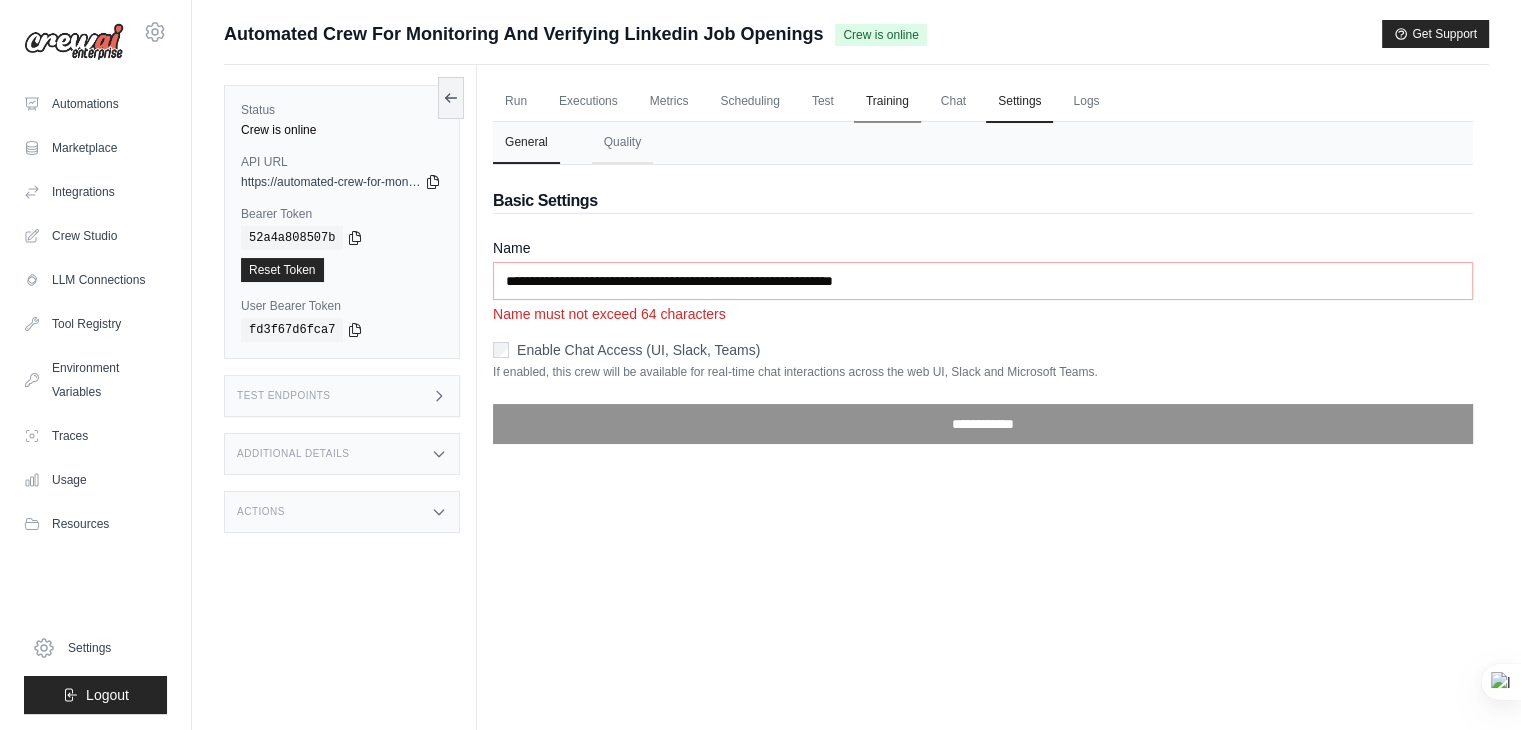 click on "Training" at bounding box center [887, 102] 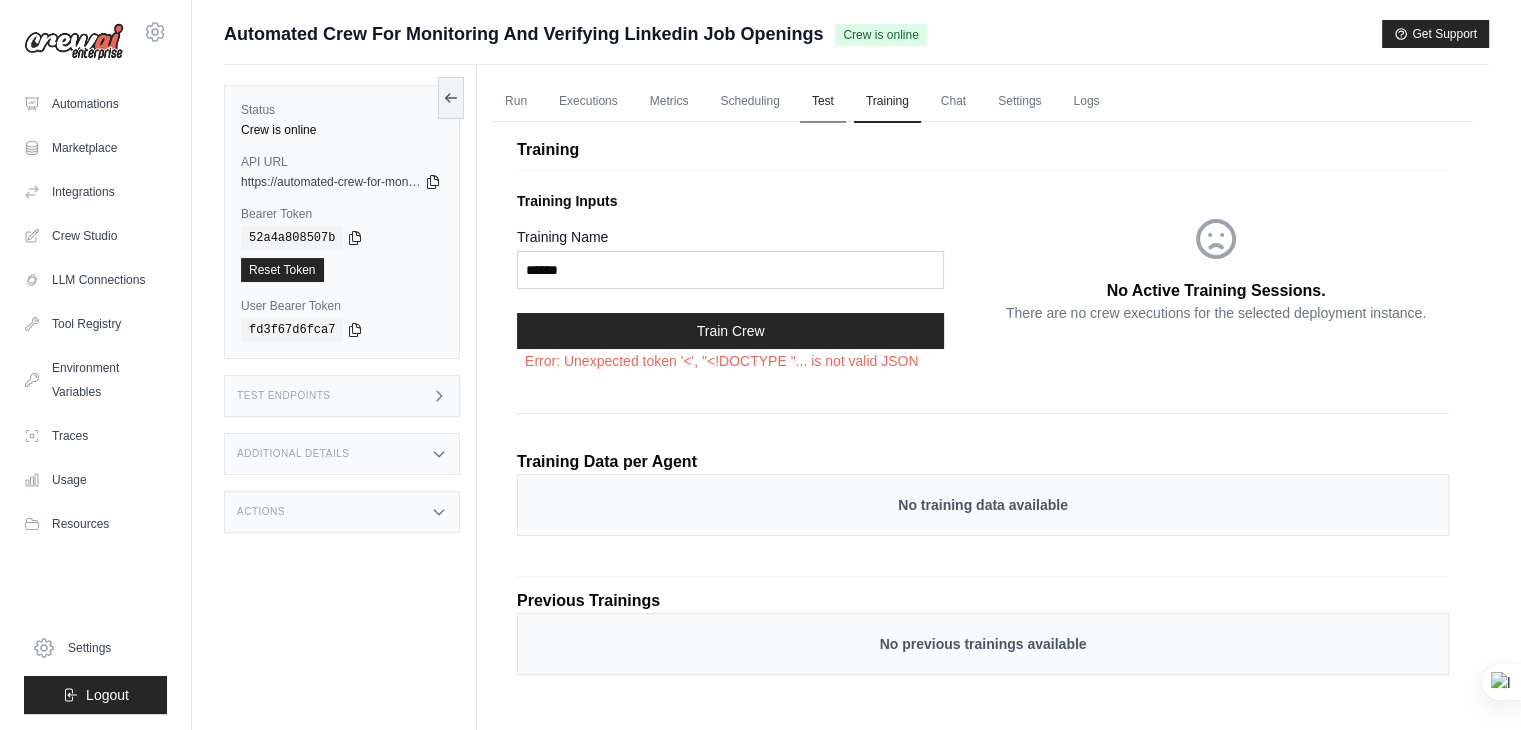 click on "Test" at bounding box center (823, 102) 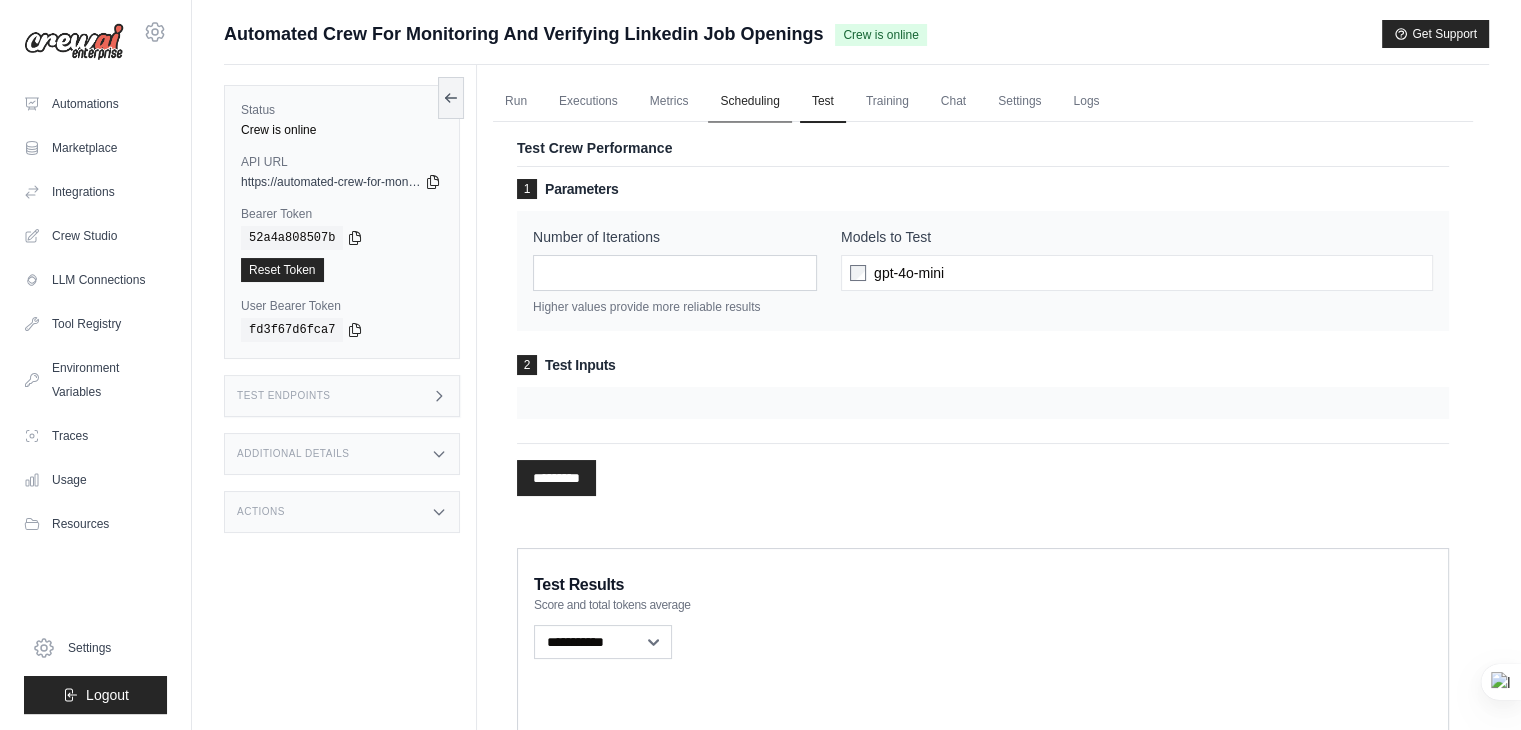 click on "Scheduling" at bounding box center [749, 102] 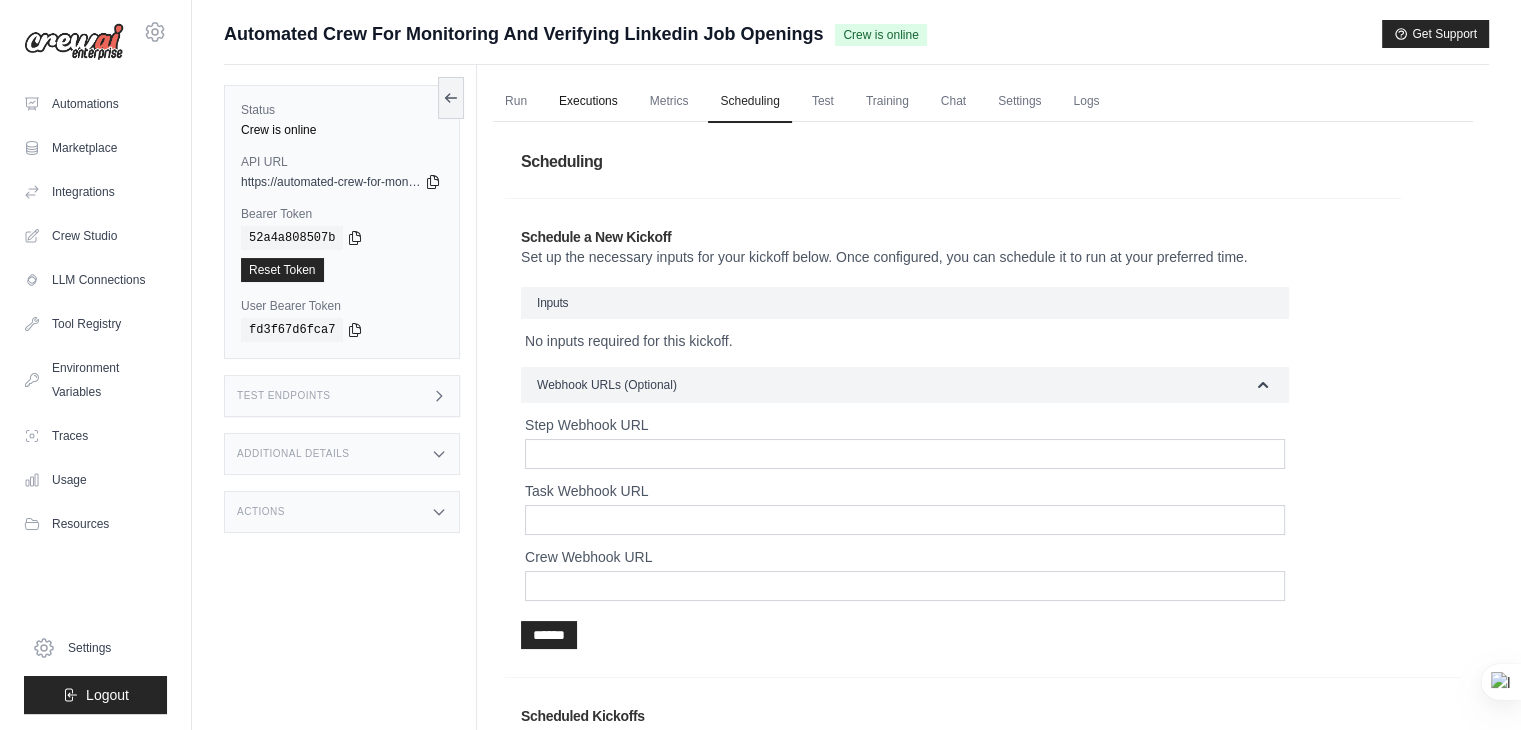 click on "Executions" at bounding box center (588, 102) 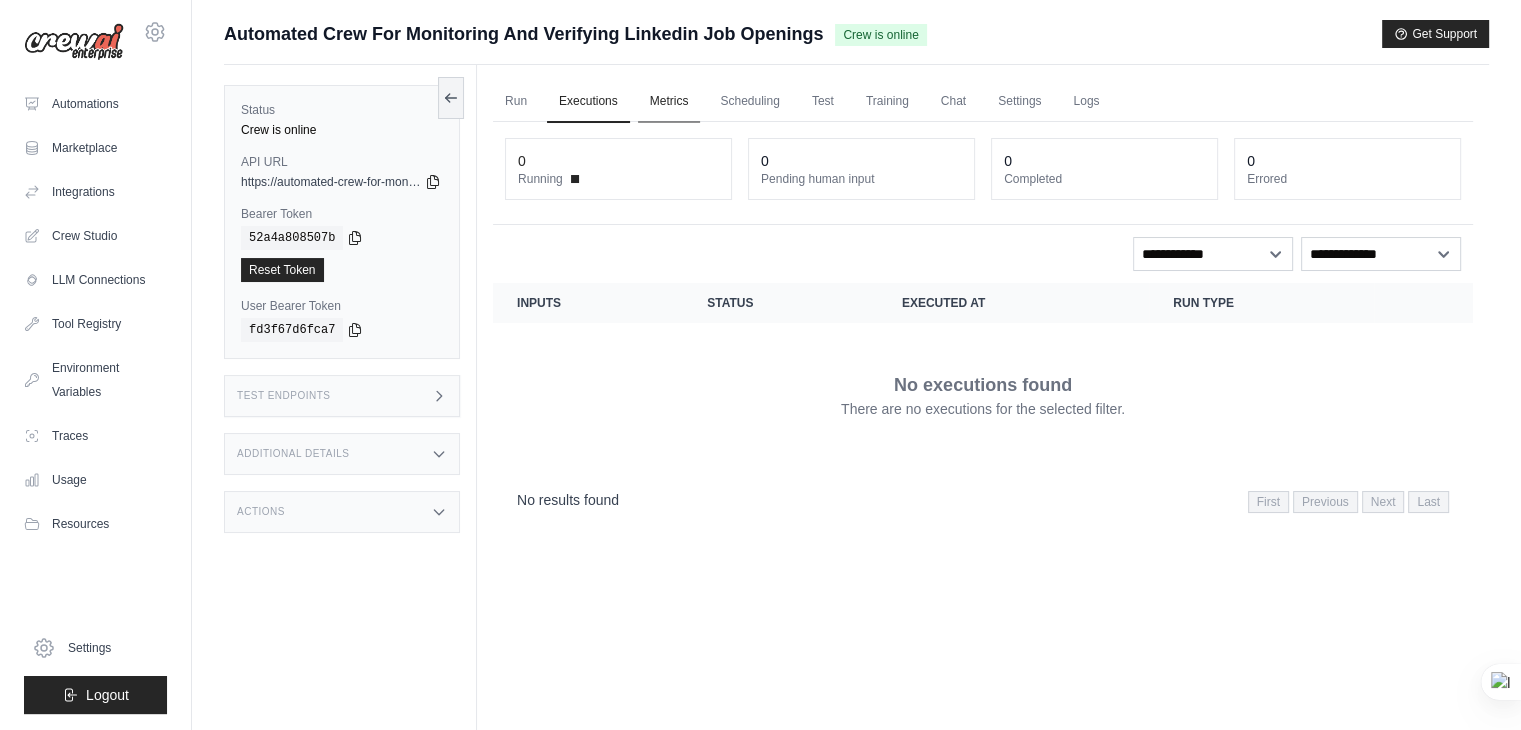 click on "Metrics" at bounding box center [669, 102] 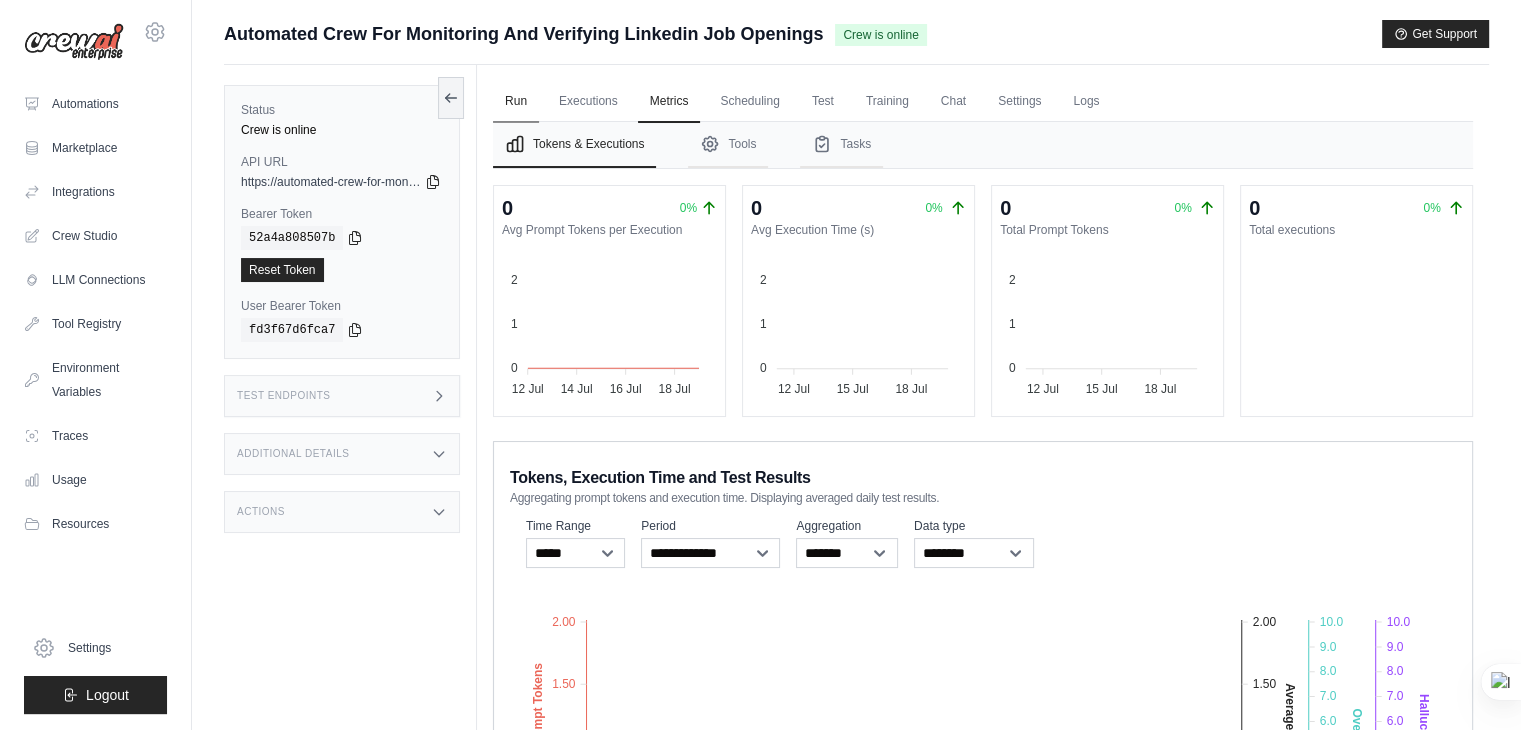 click on "Run" at bounding box center [516, 102] 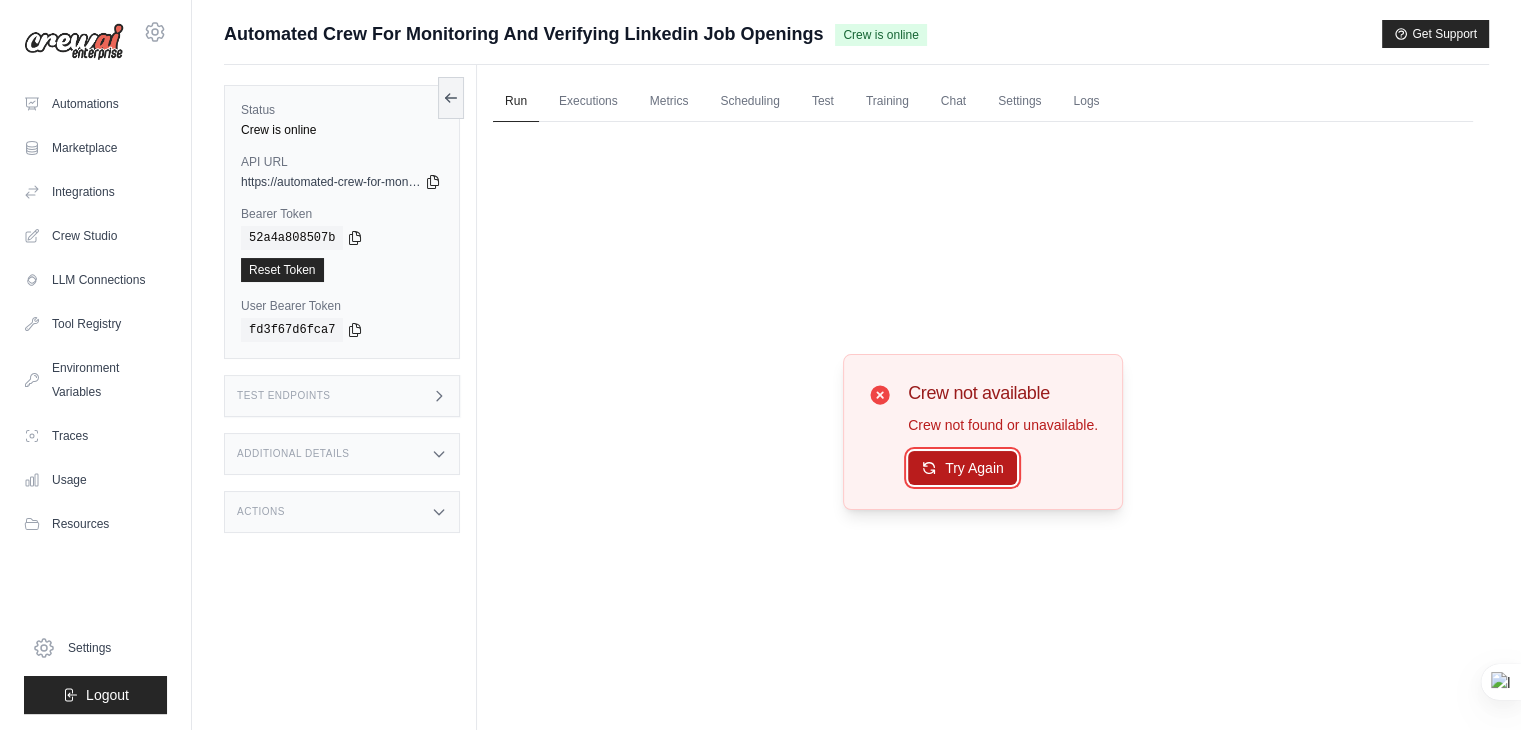click on "Try Again" at bounding box center (962, 468) 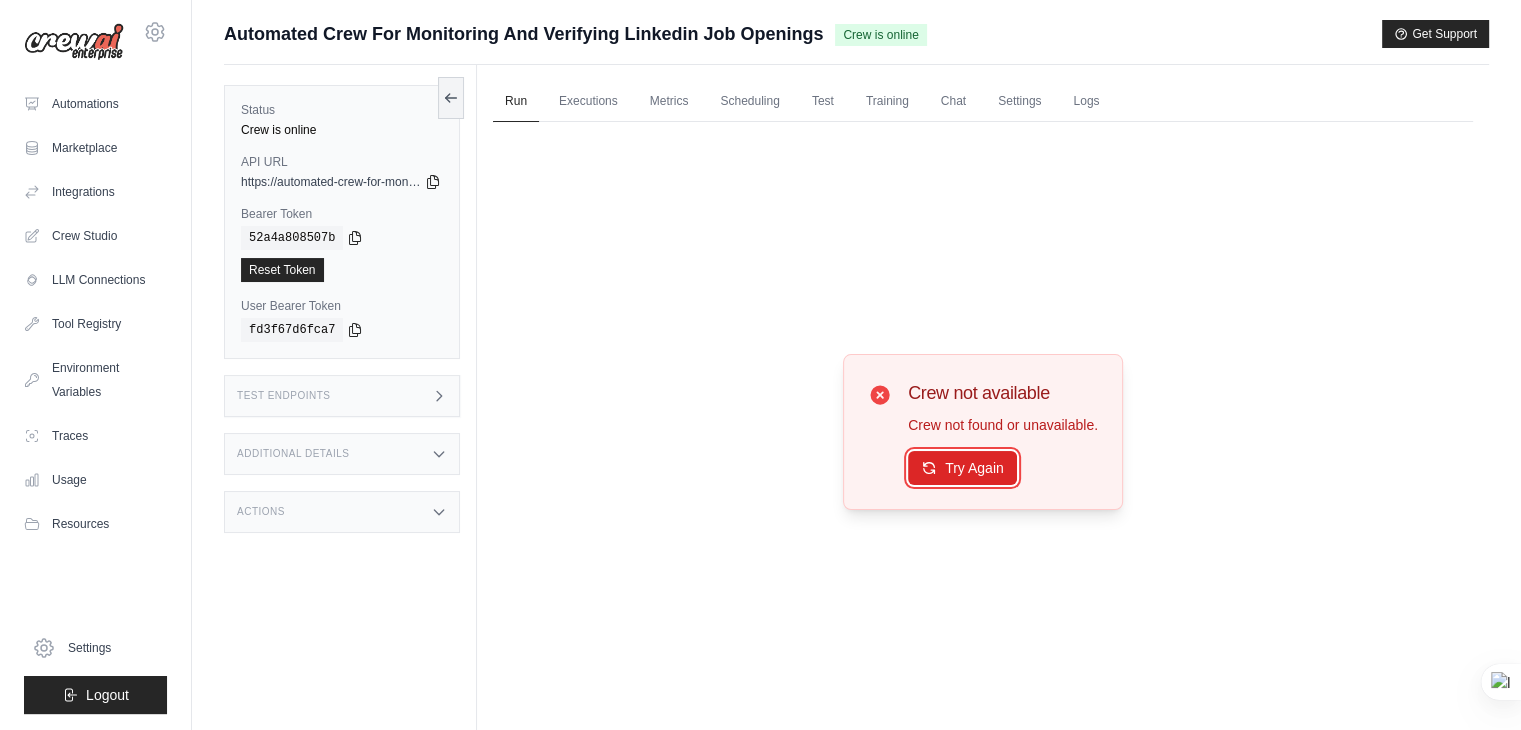 click on "Try Again" at bounding box center [962, 468] 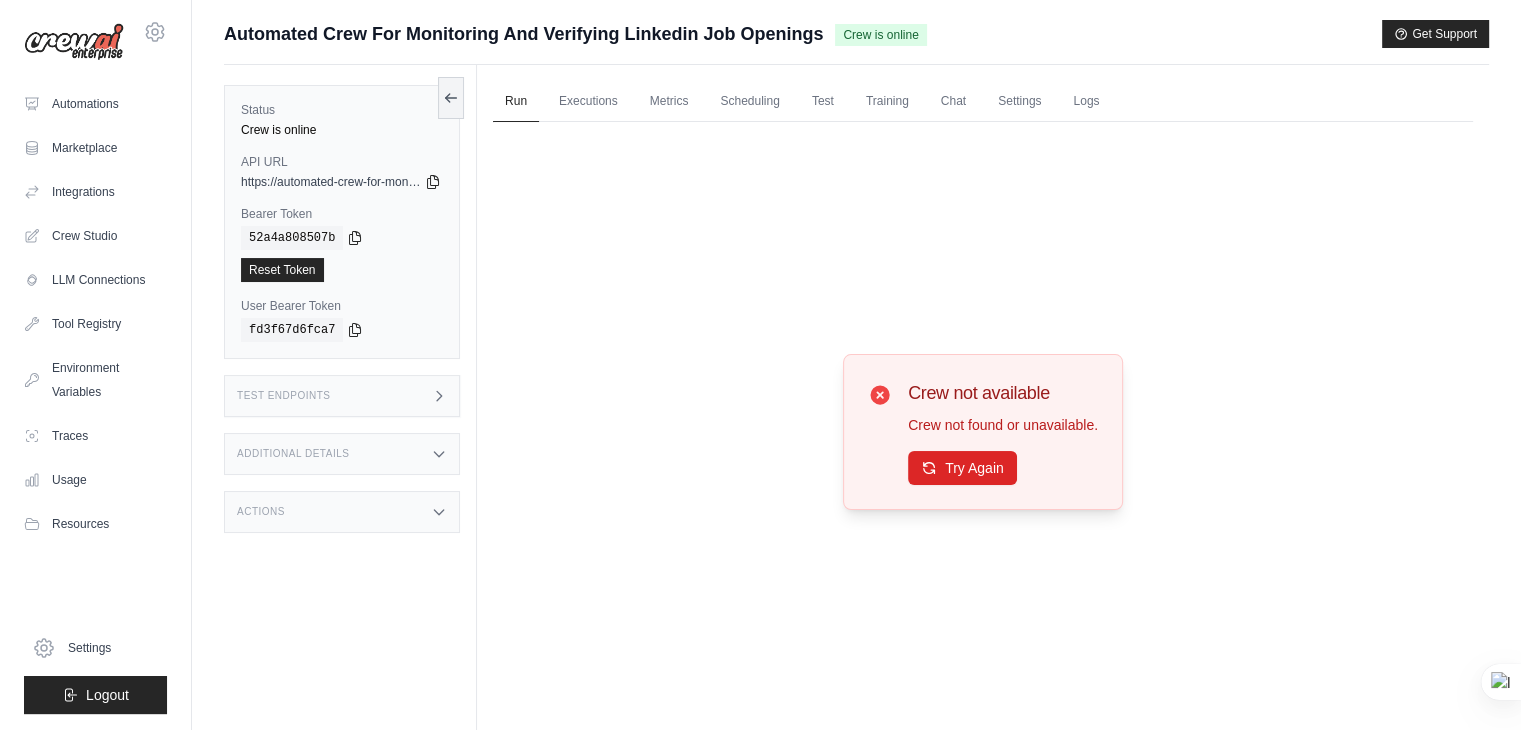 click on "Additional Details" at bounding box center [342, 454] 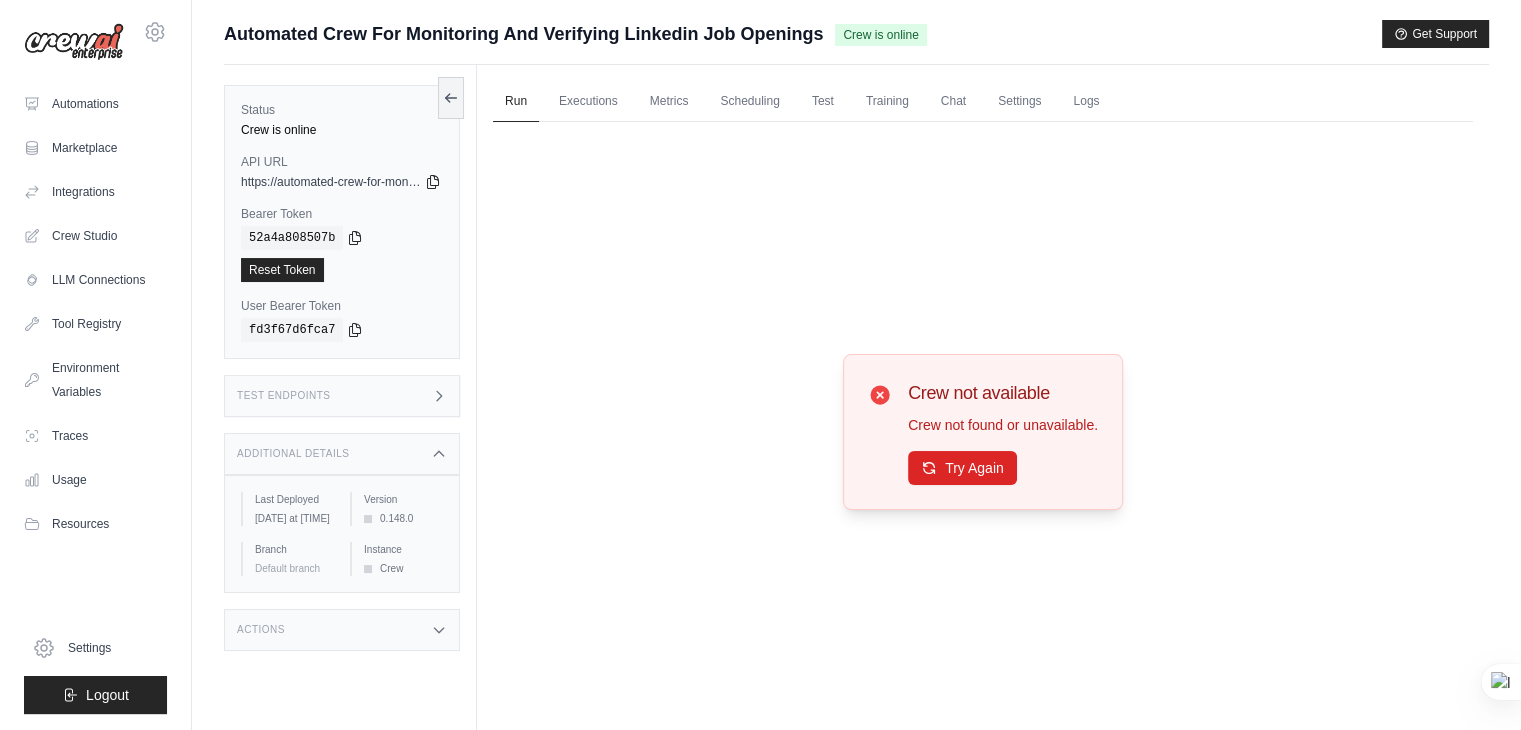 scroll, scrollTop: 84, scrollLeft: 0, axis: vertical 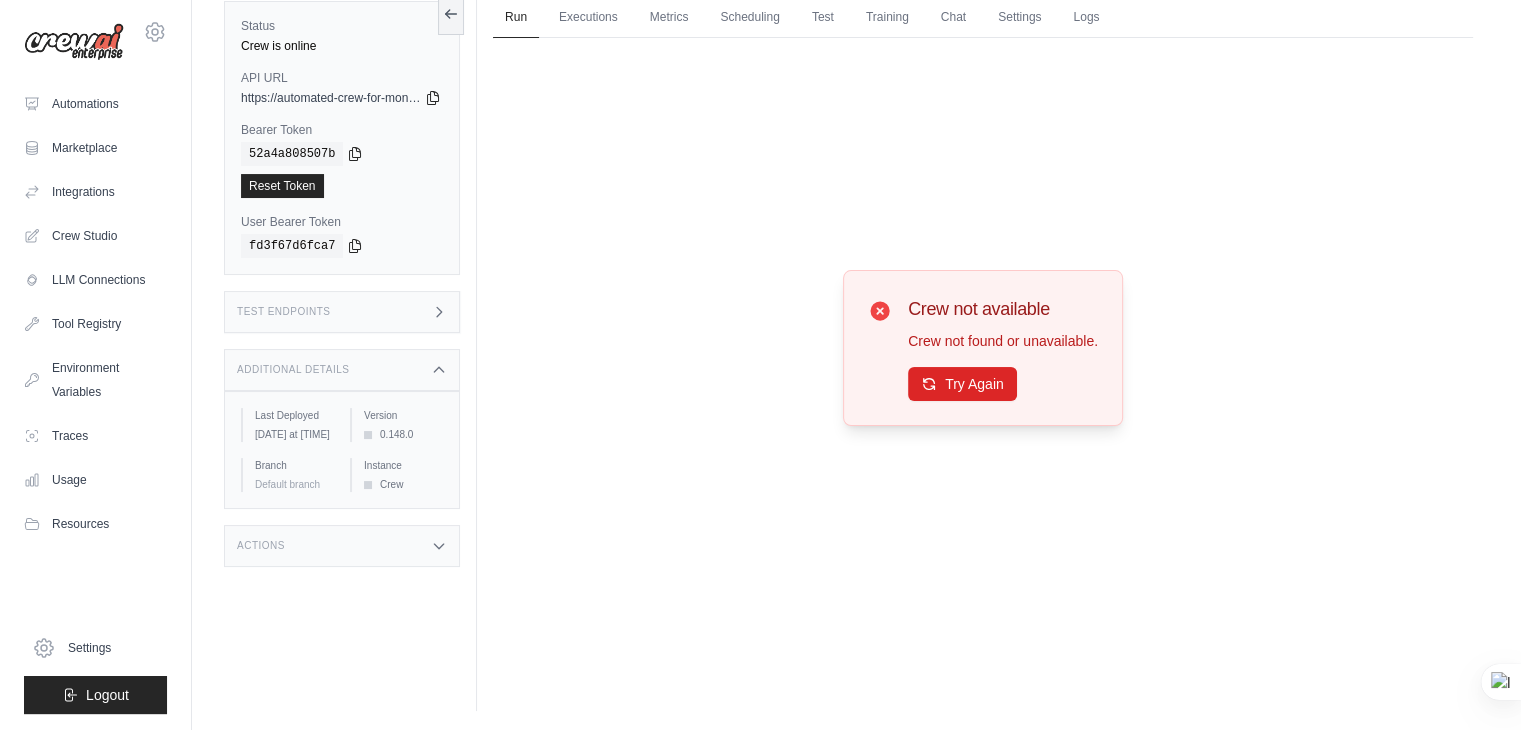 click on "Actions" at bounding box center (342, 546) 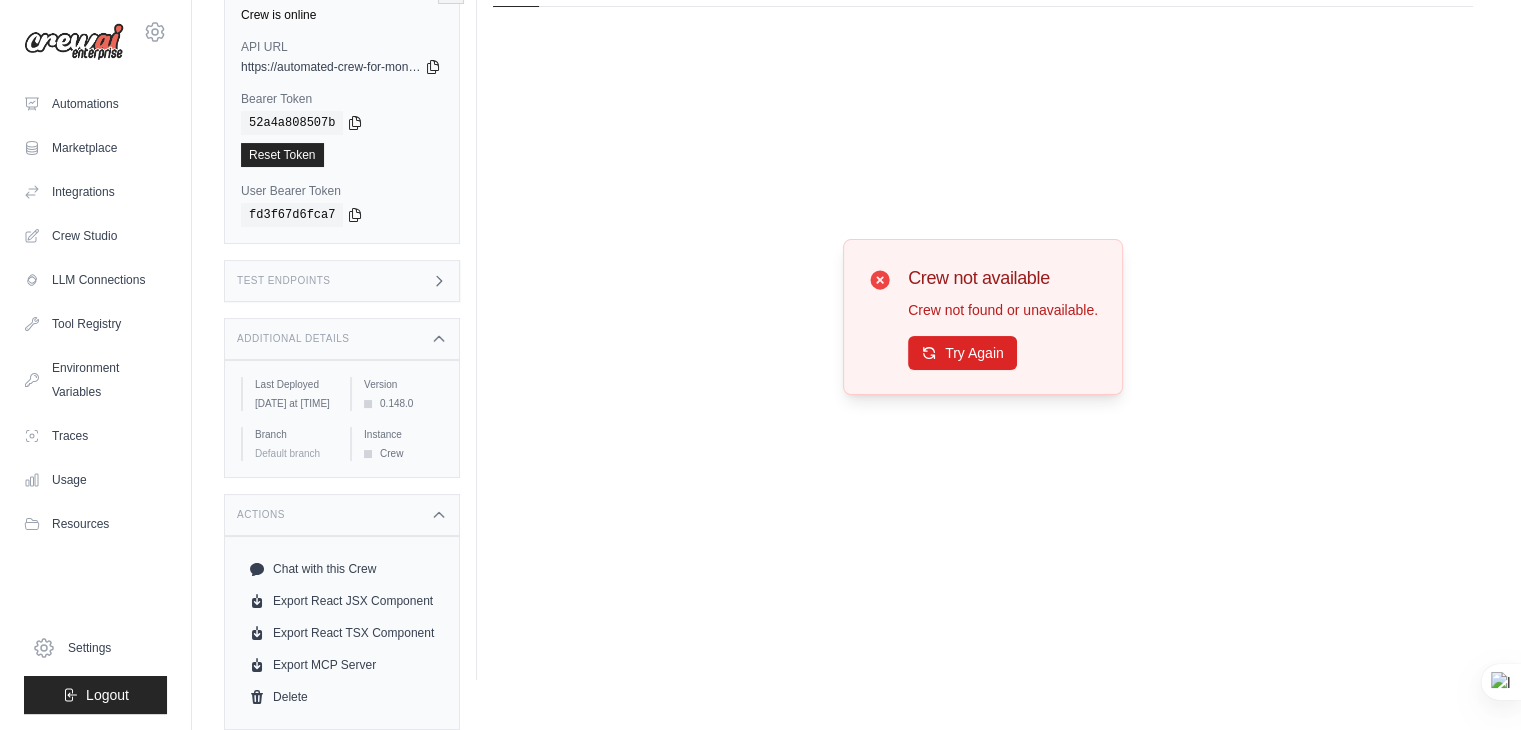 scroll, scrollTop: 0, scrollLeft: 0, axis: both 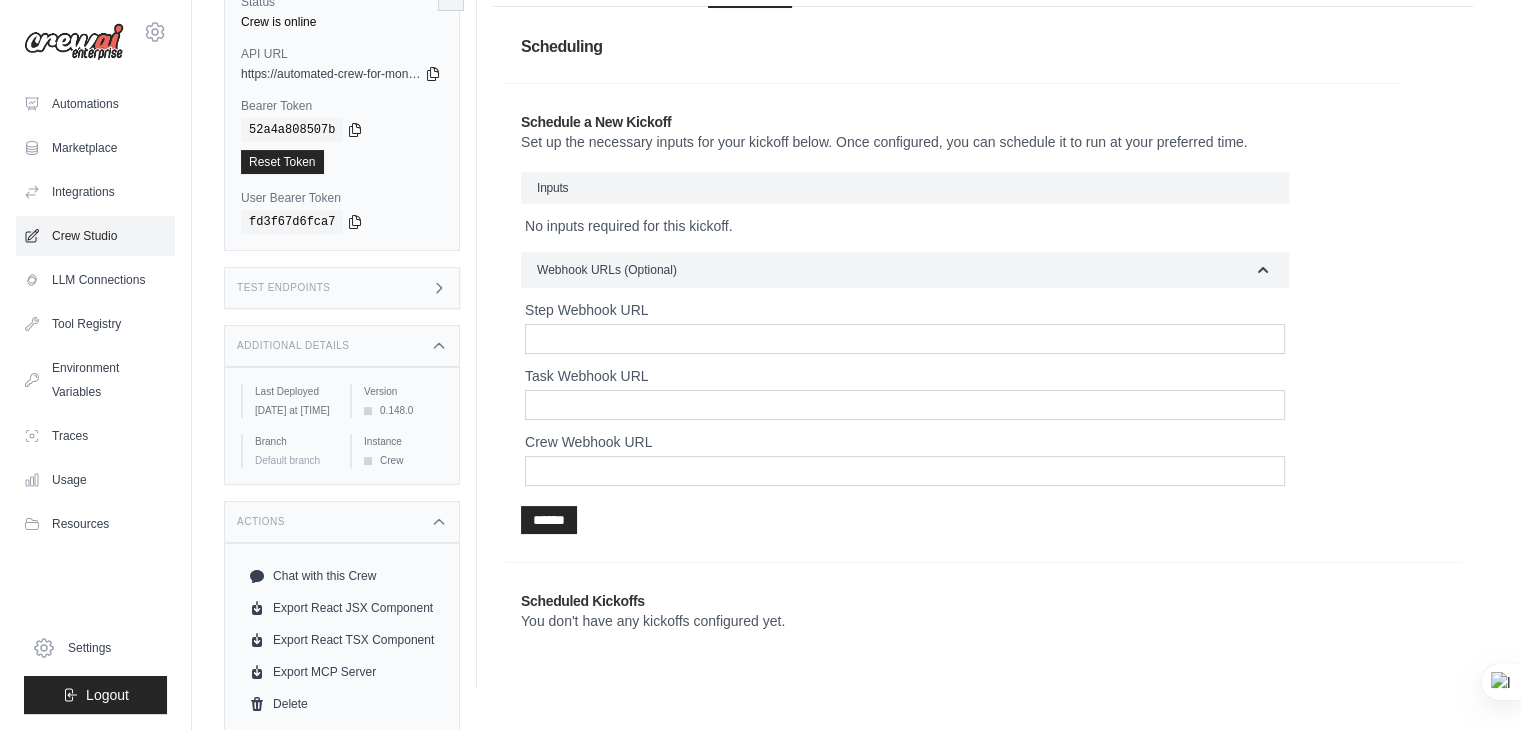 click on "Crew Studio" at bounding box center (95, 236) 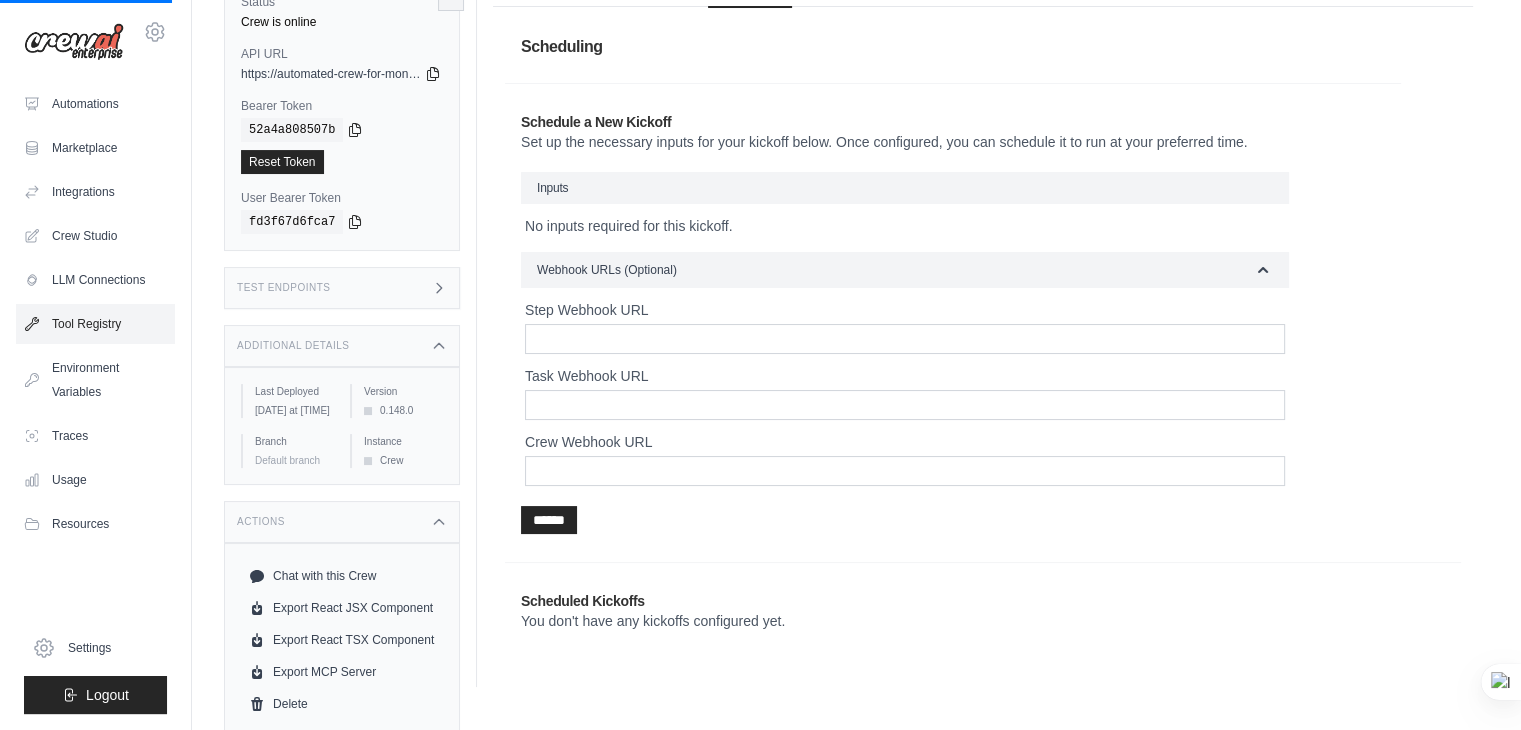 click on "Tool Registry" at bounding box center (95, 324) 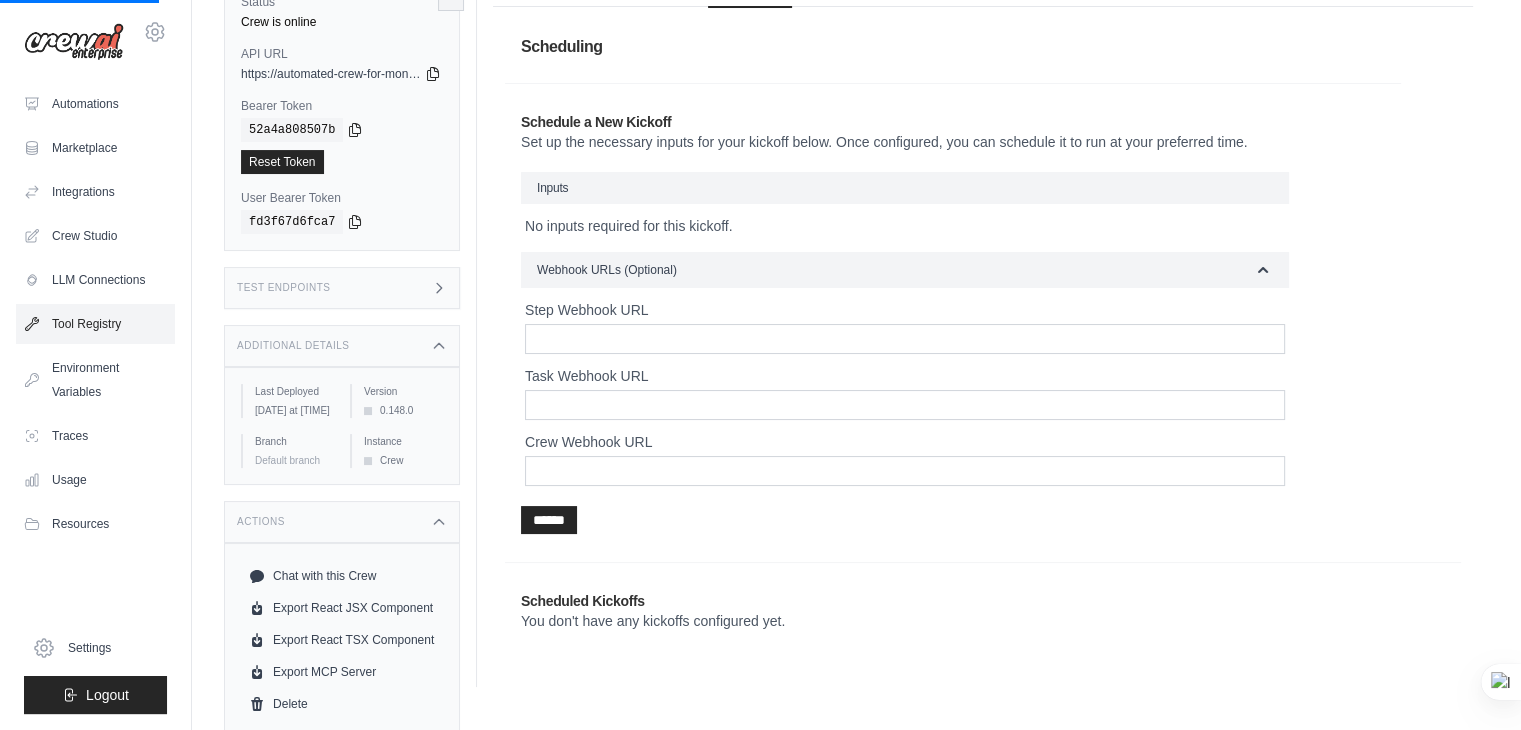 scroll, scrollTop: 0, scrollLeft: 0, axis: both 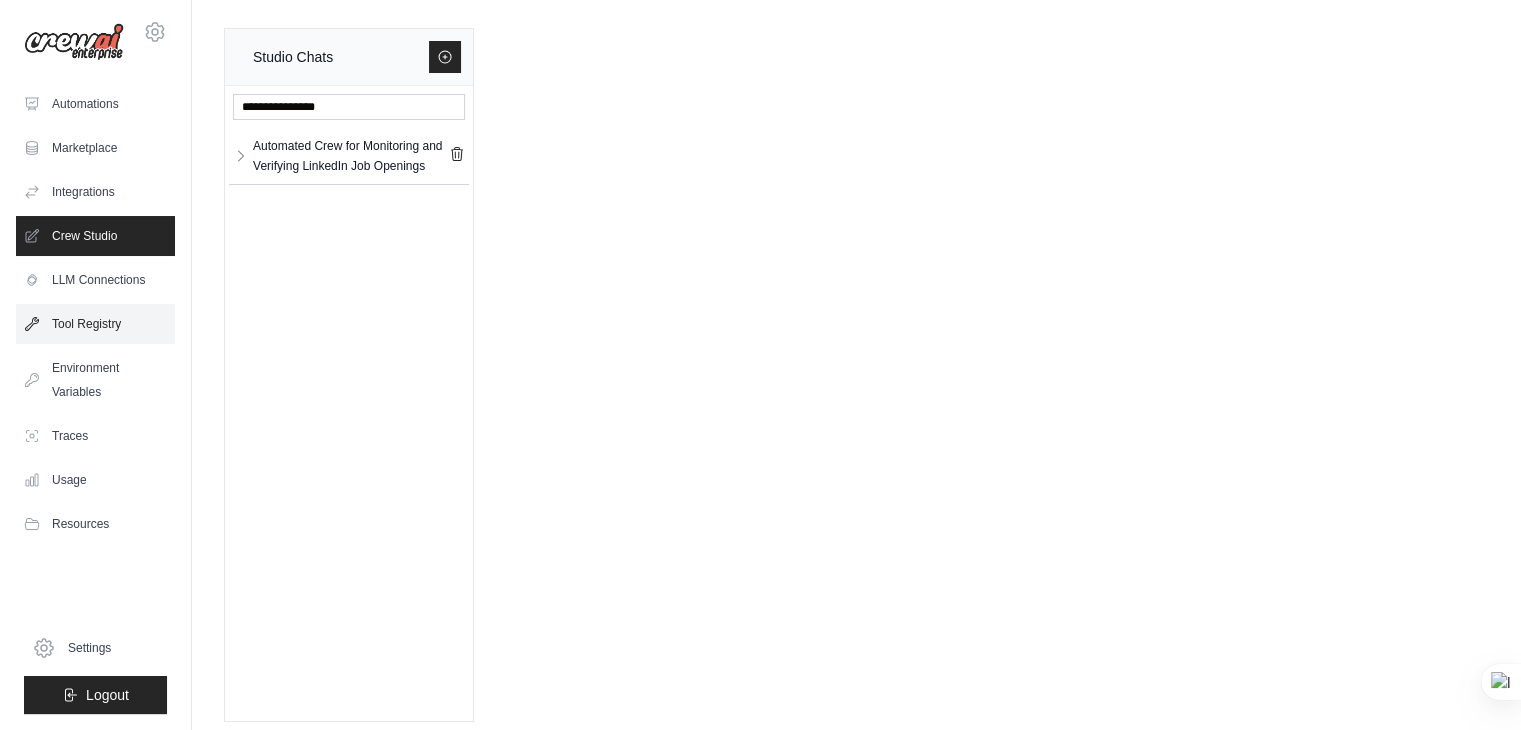 click on "Tool Registry" at bounding box center (95, 324) 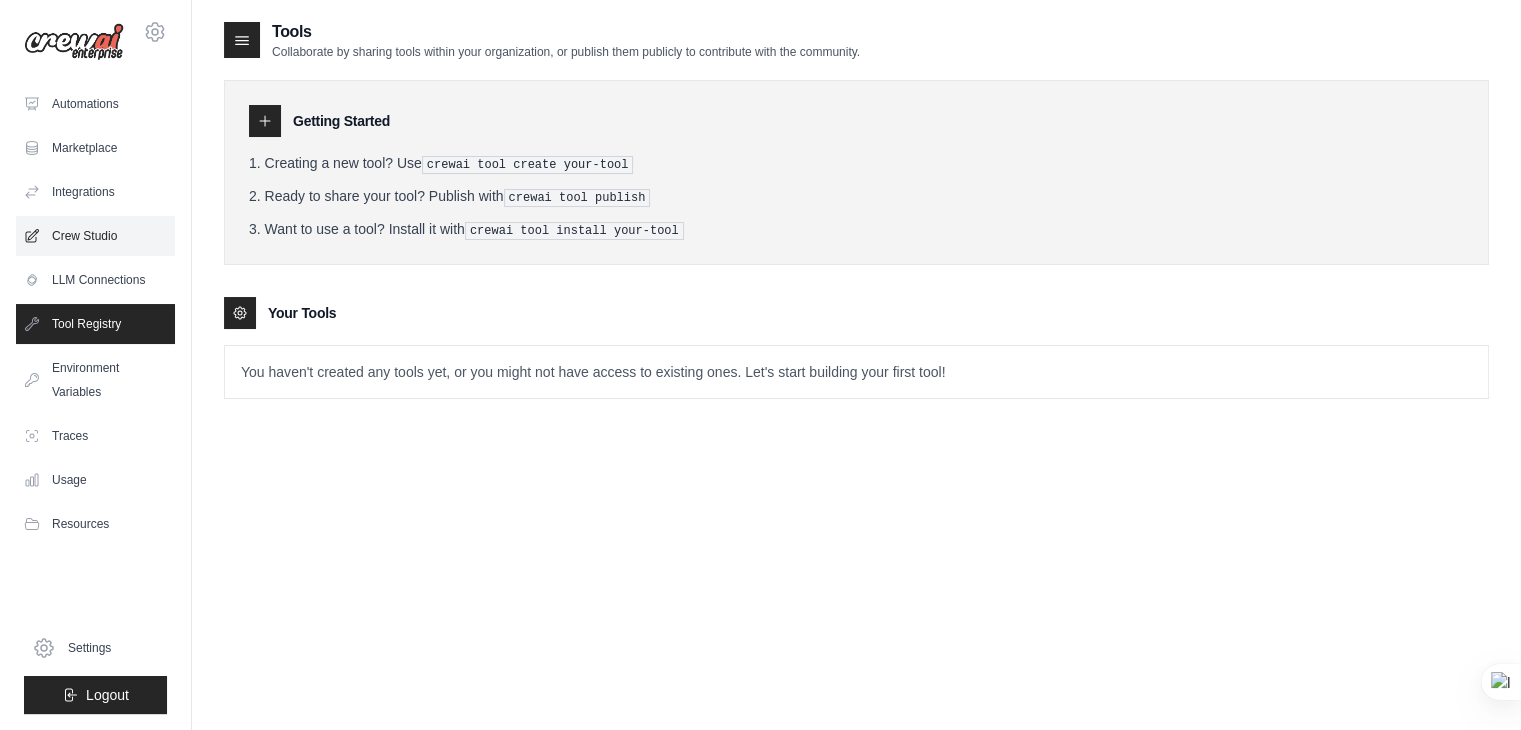 click on "Crew Studio" at bounding box center [95, 236] 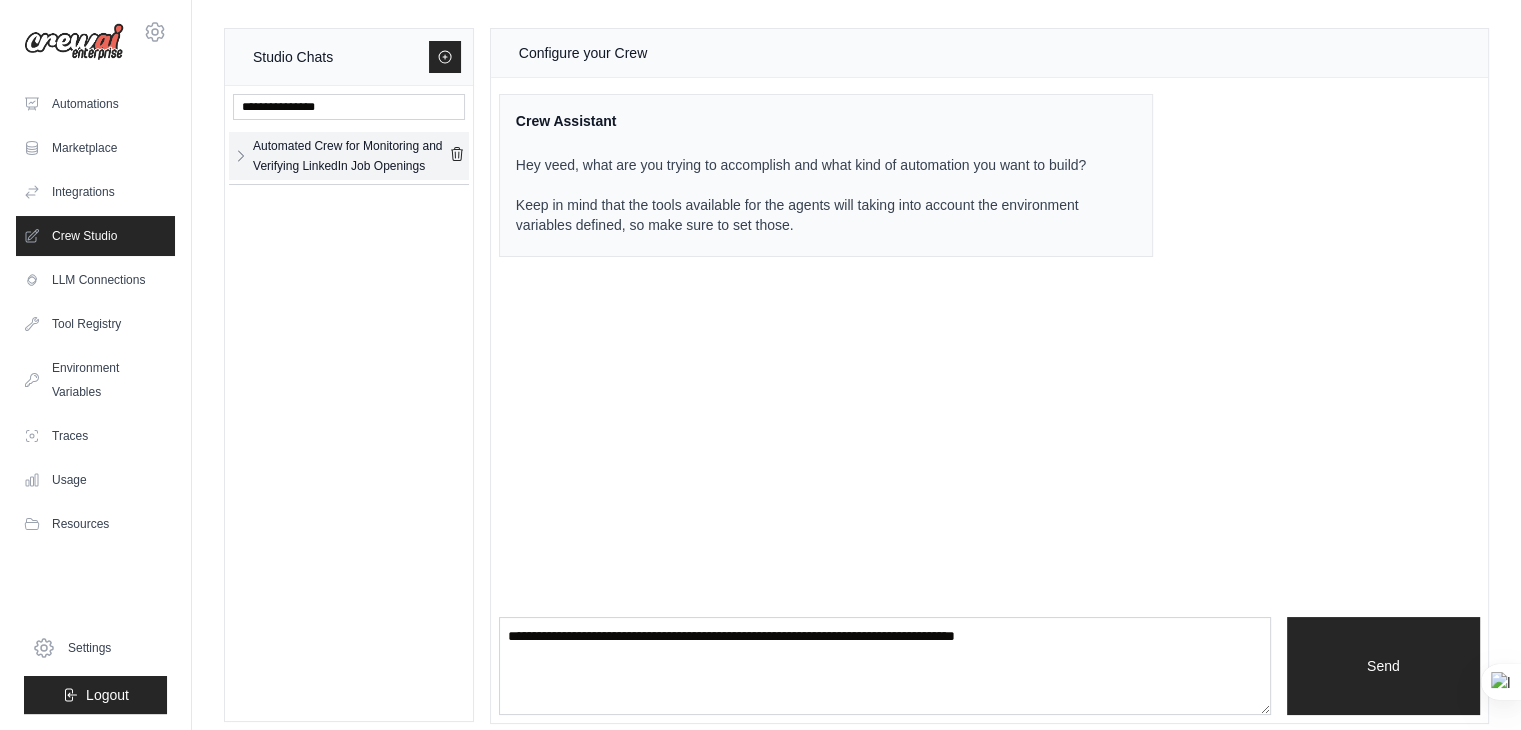 click on "Automated Crew for Monitoring and Verifying LinkedIn Job Openings" at bounding box center [351, 156] 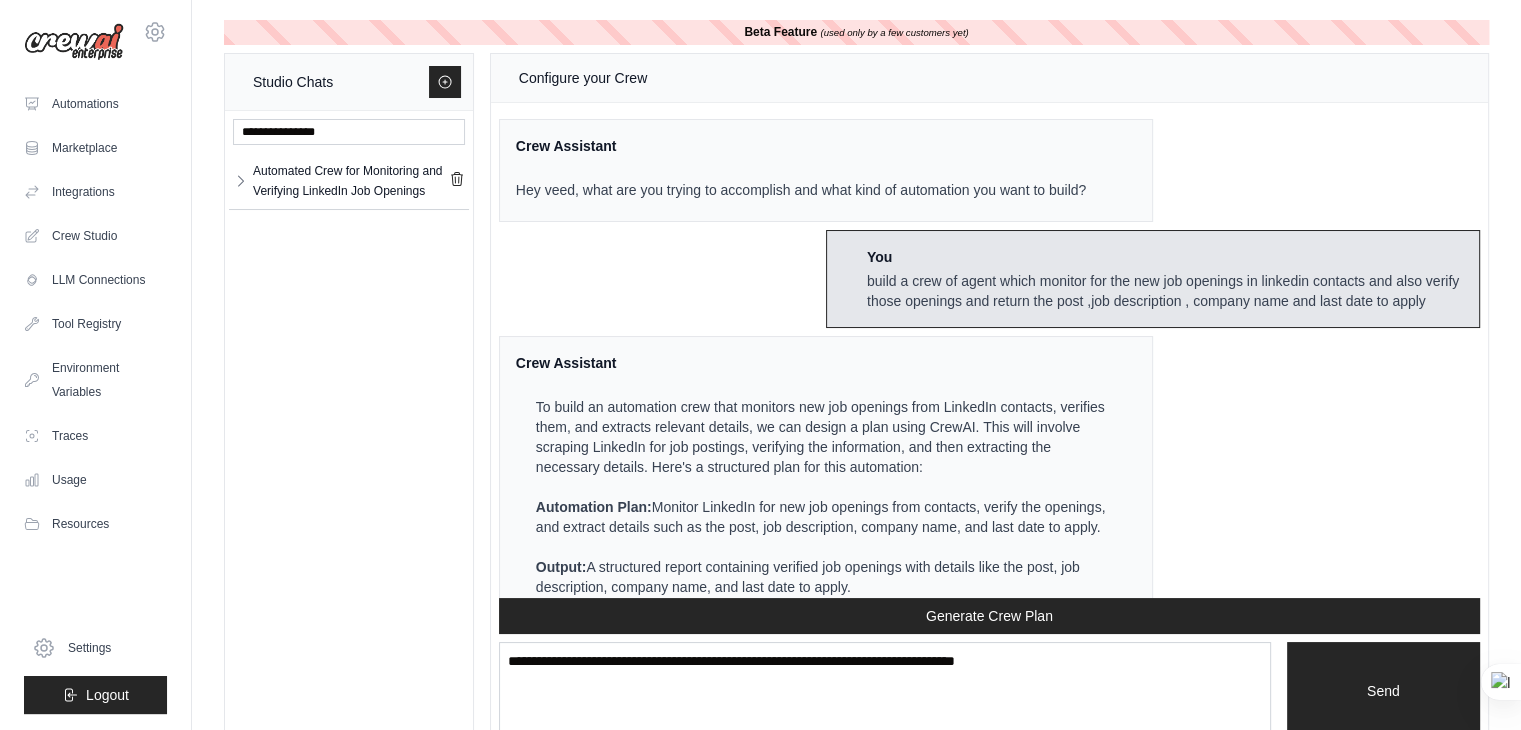 scroll, scrollTop: 7098, scrollLeft: 0, axis: vertical 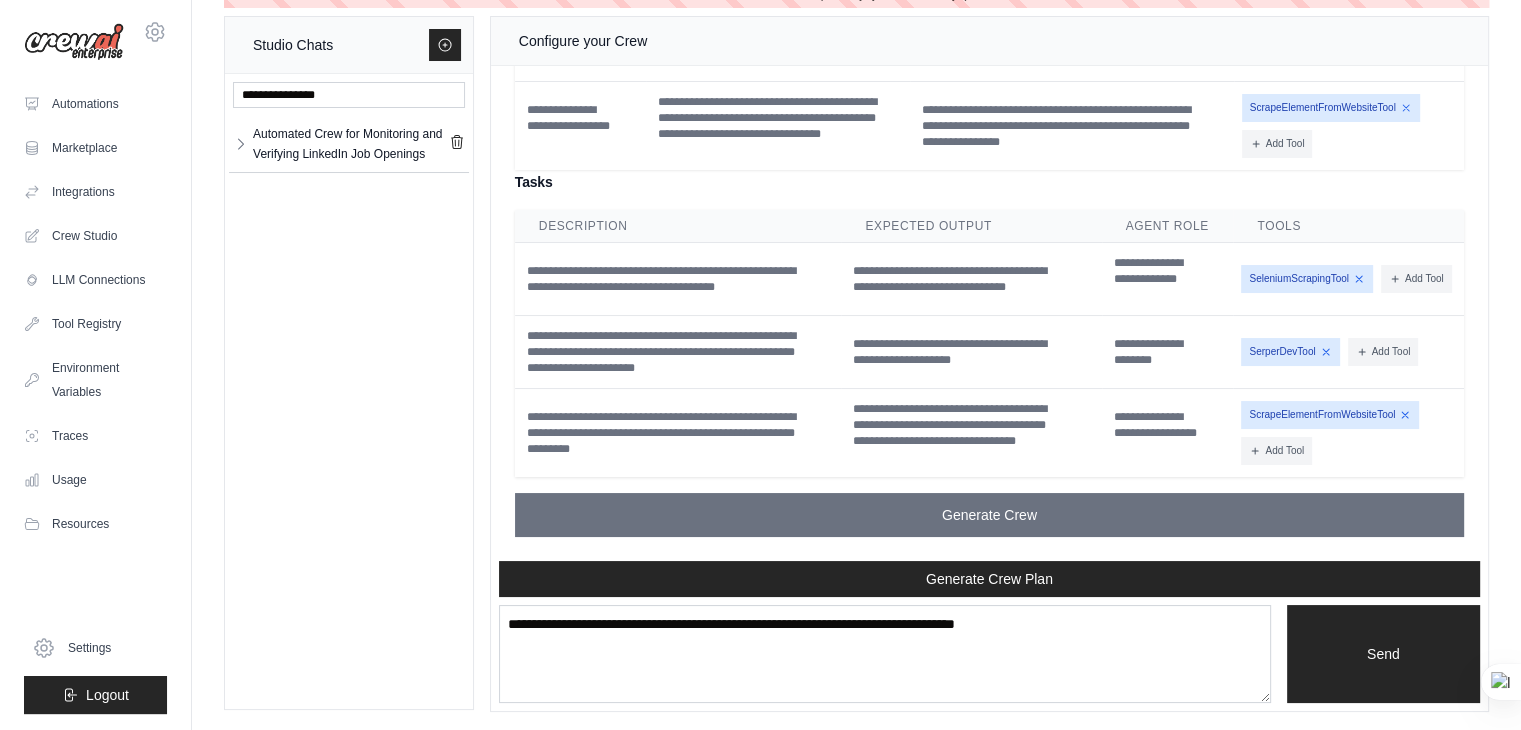 click on "**********" at bounding box center [678, 352] 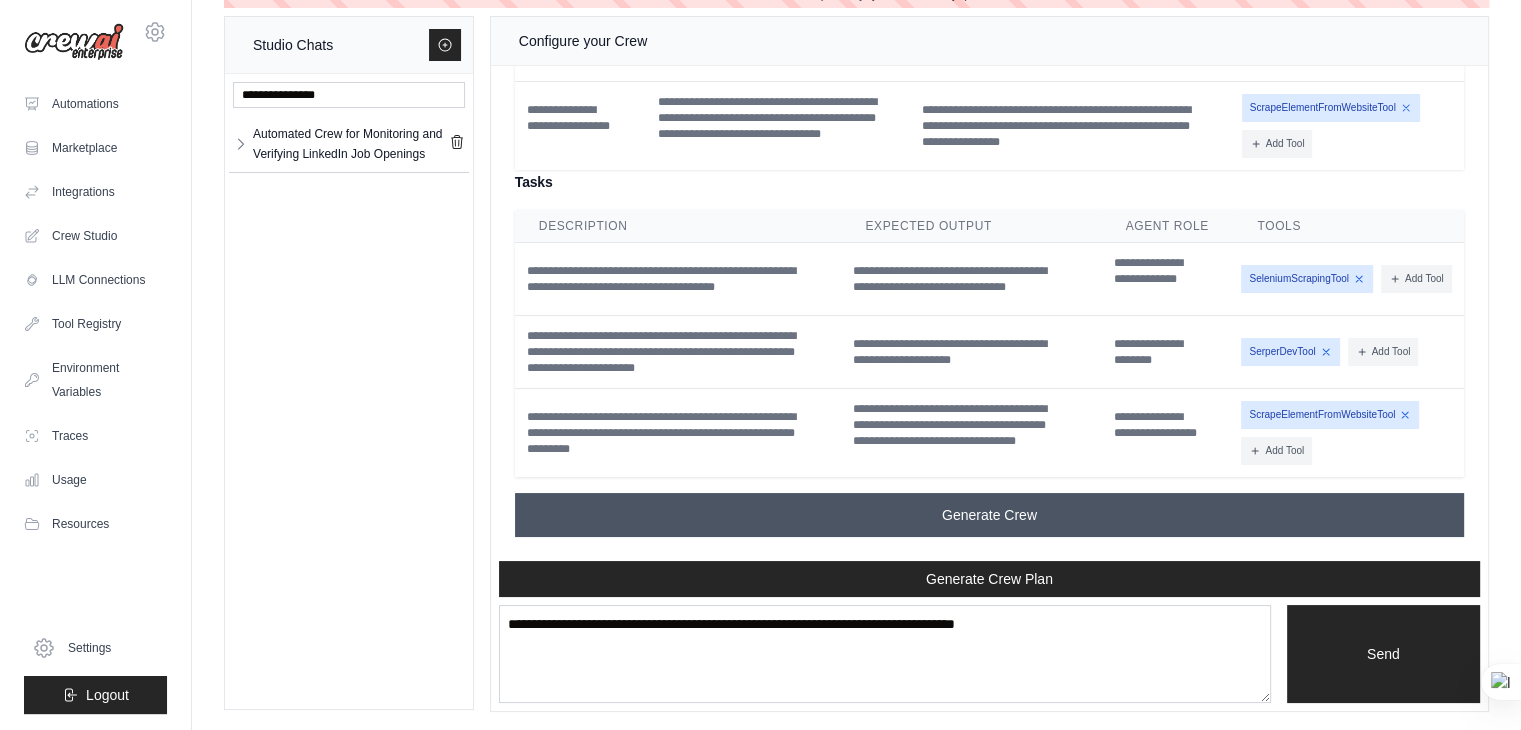 click on "Generate Crew" at bounding box center (989, 515) 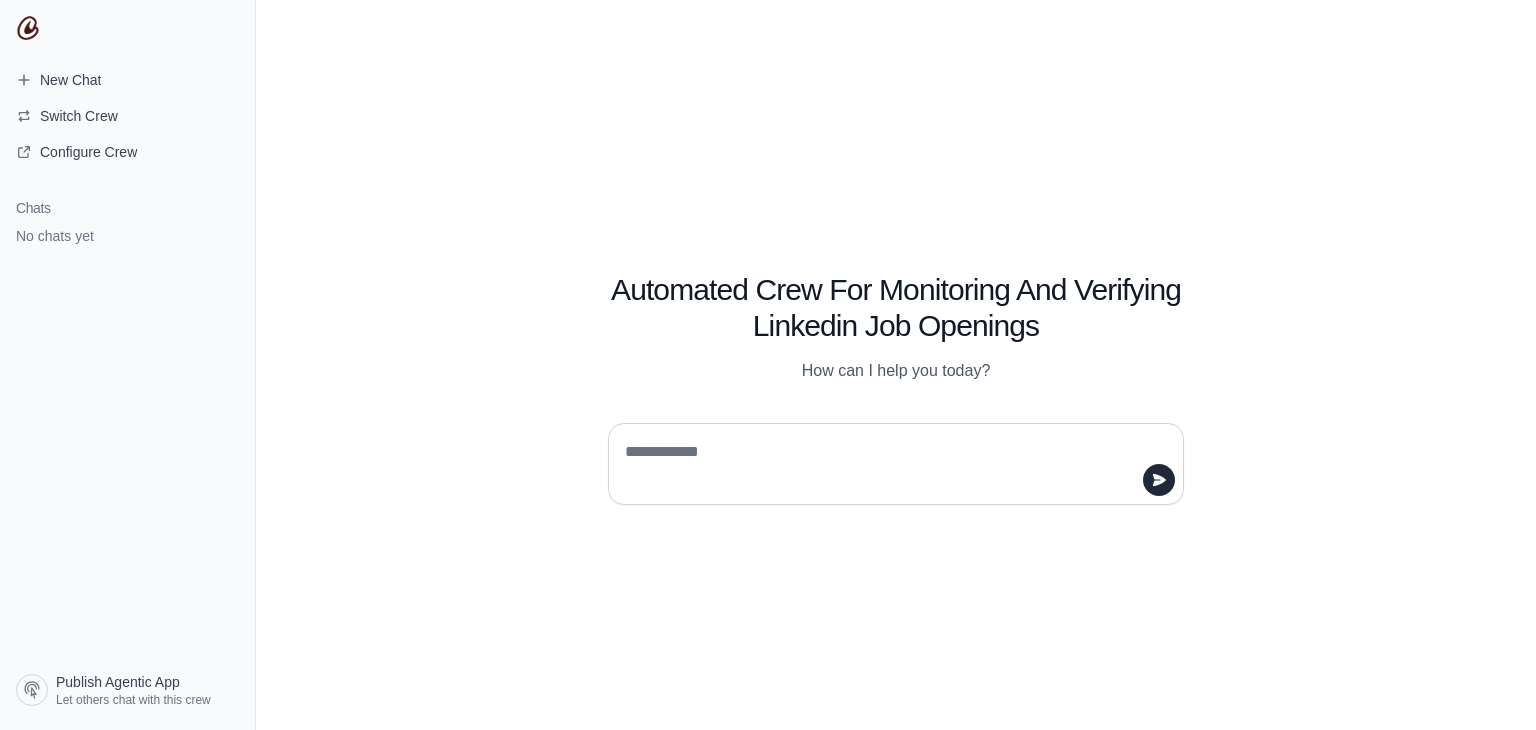 scroll, scrollTop: 0, scrollLeft: 0, axis: both 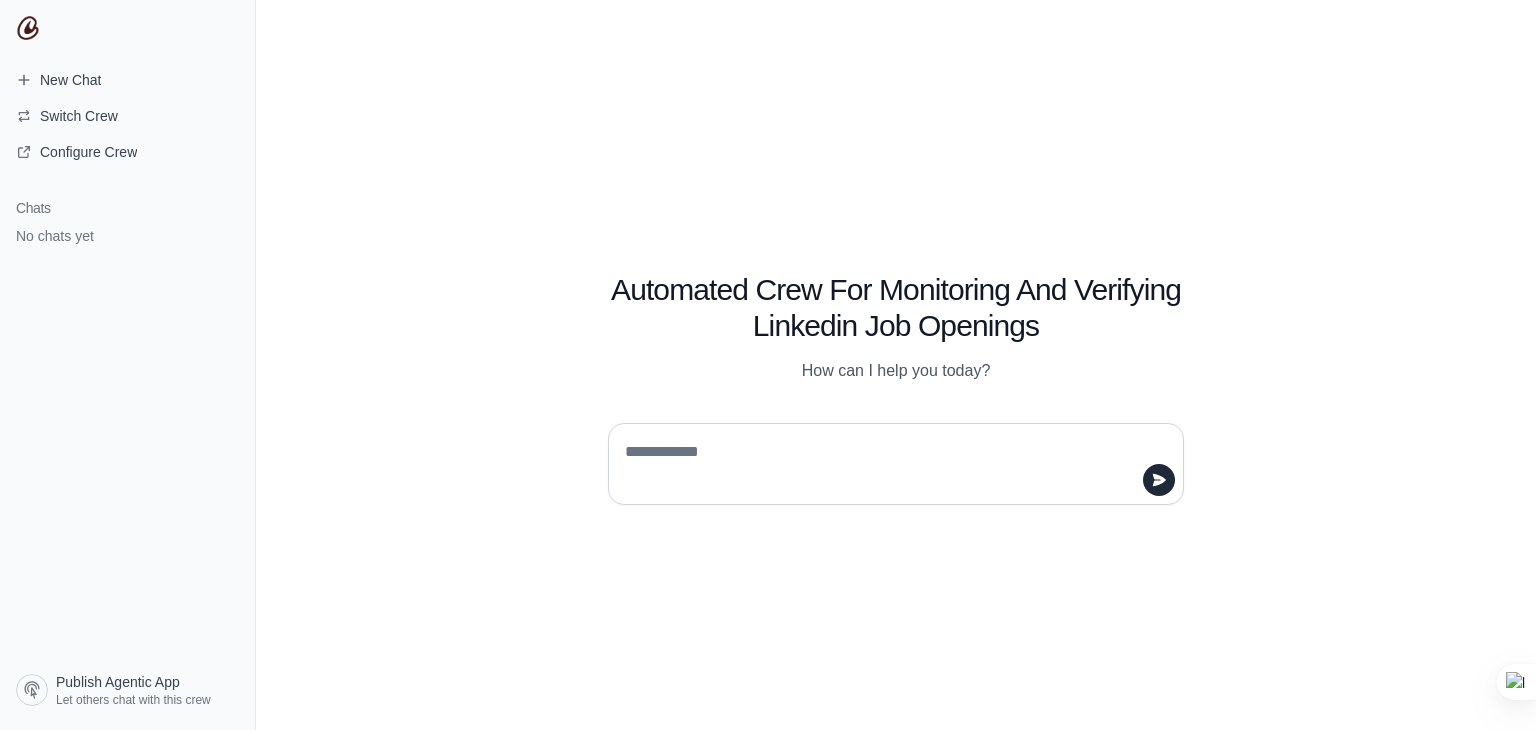 click at bounding box center (890, 464) 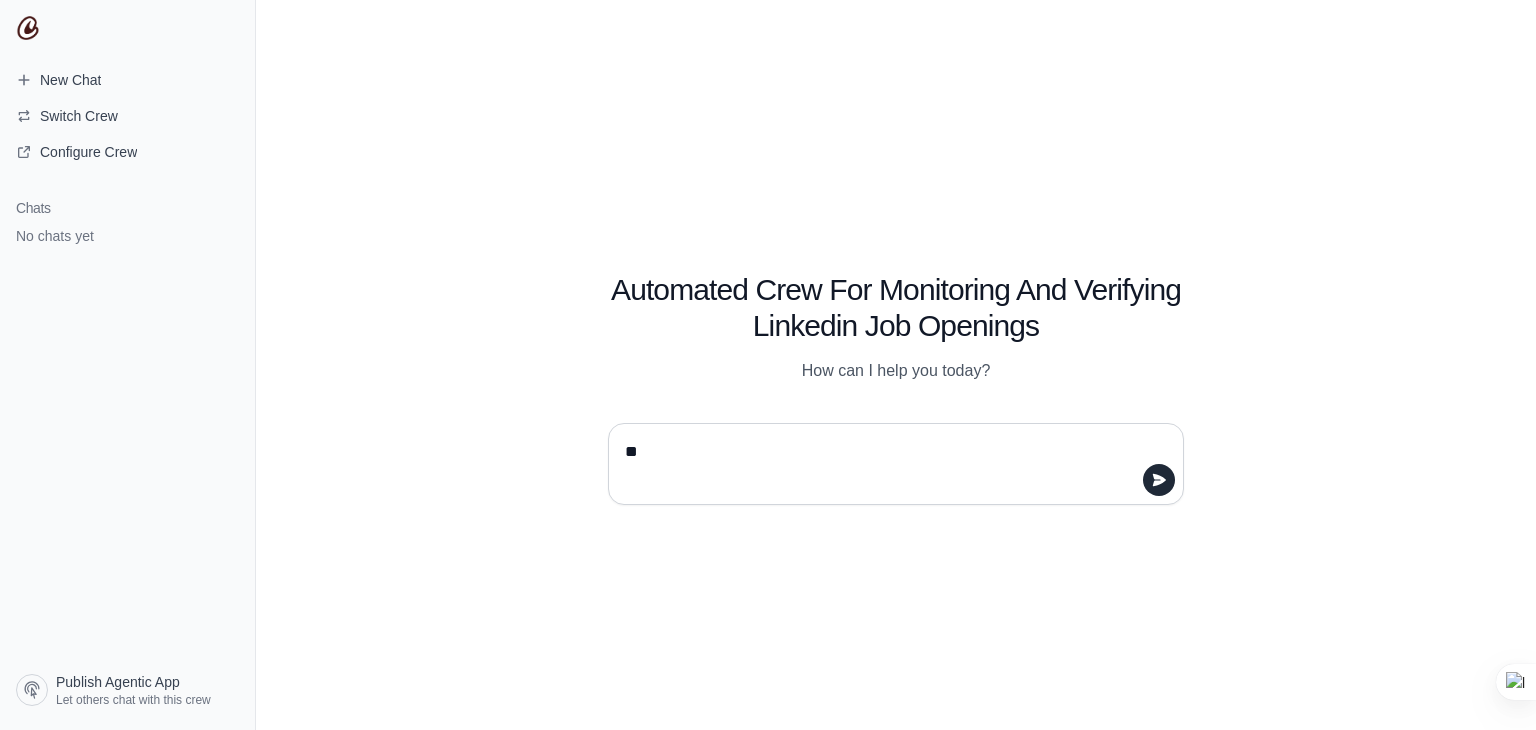 type on "***" 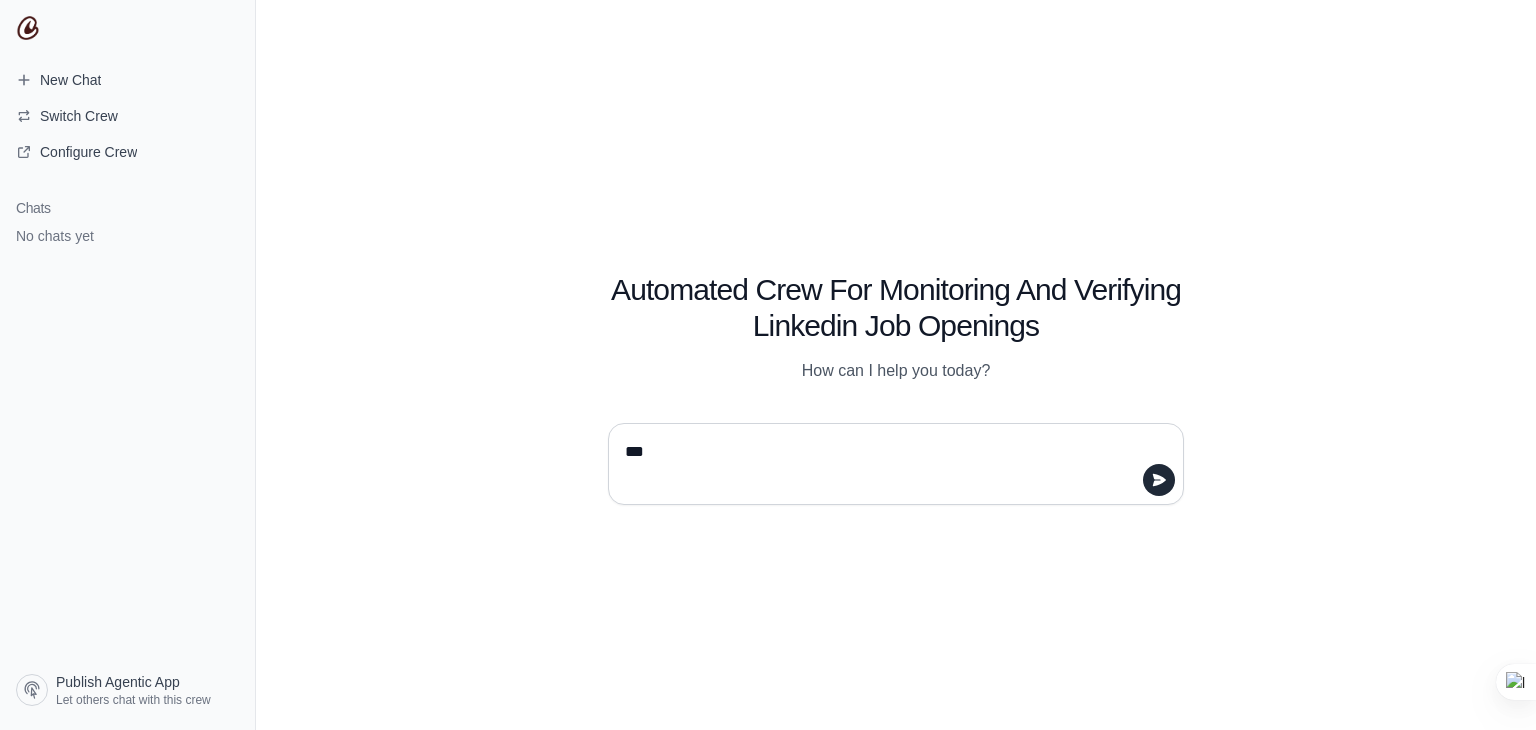 type 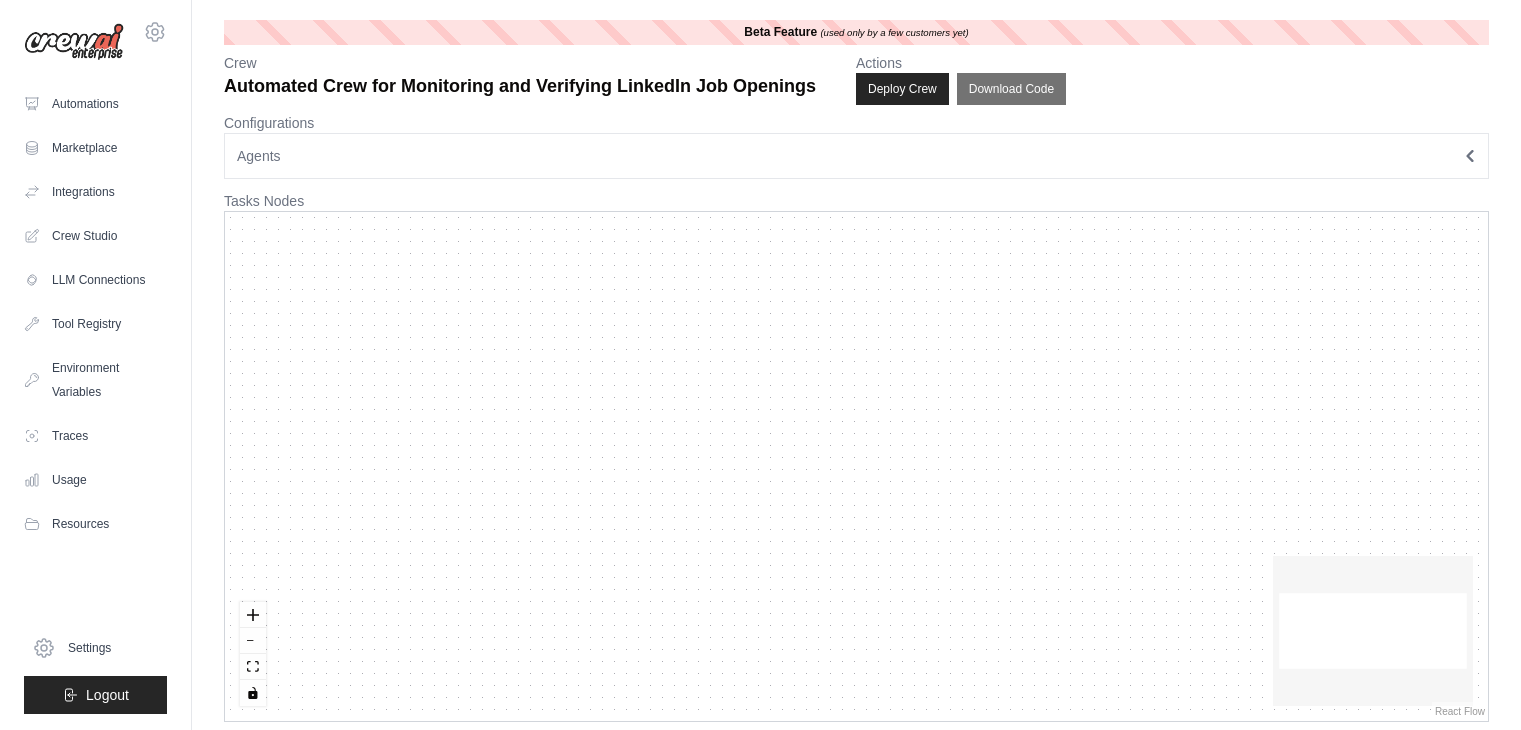 scroll, scrollTop: 0, scrollLeft: 0, axis: both 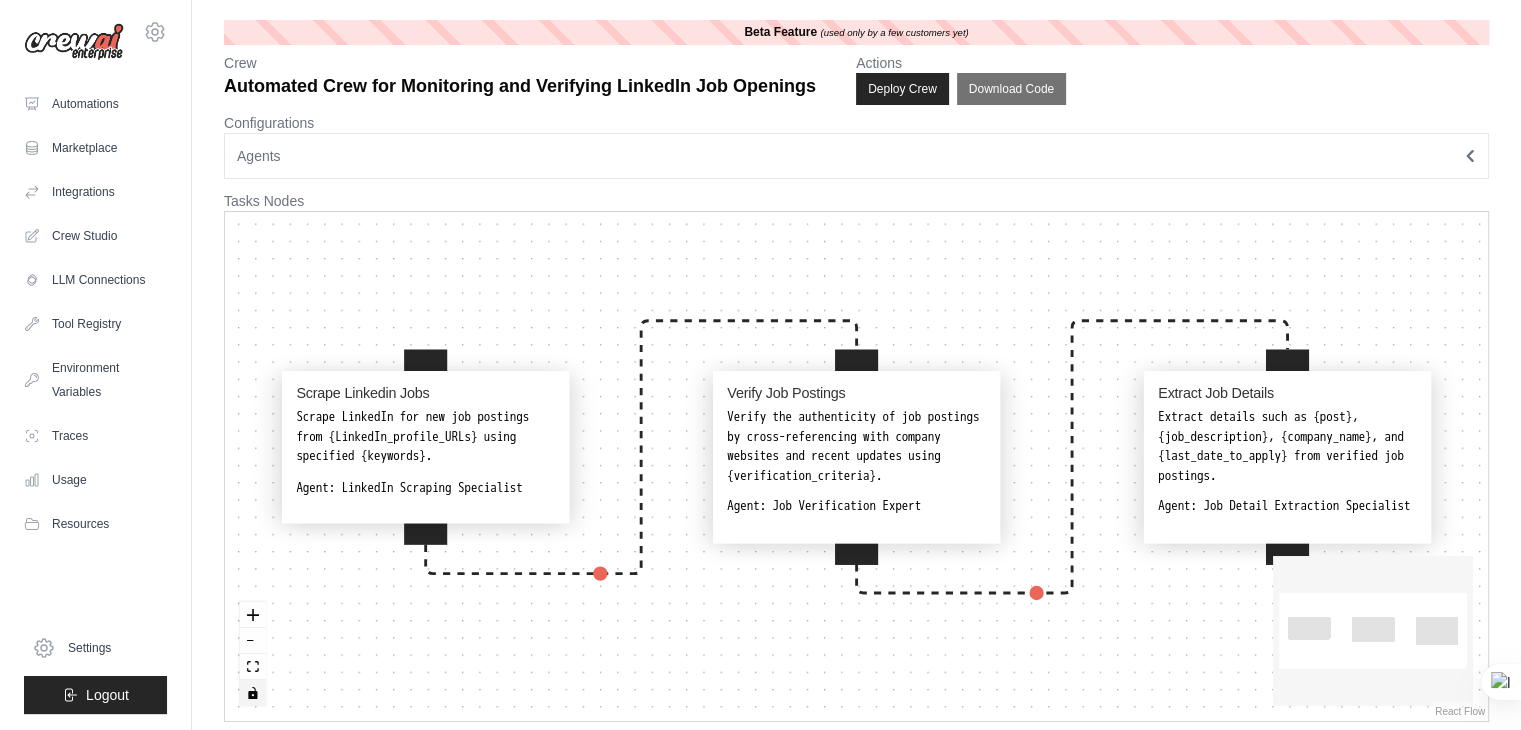 click 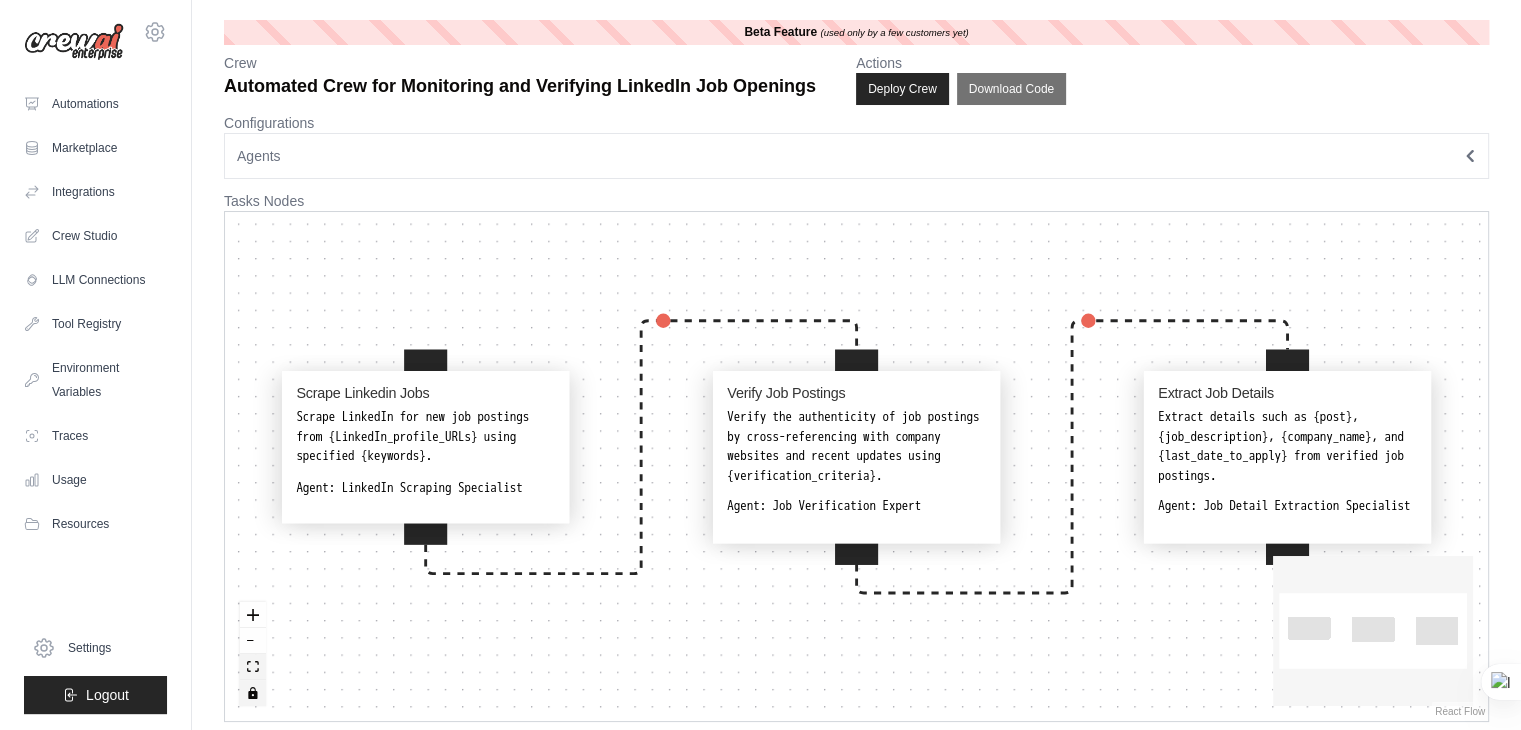 click 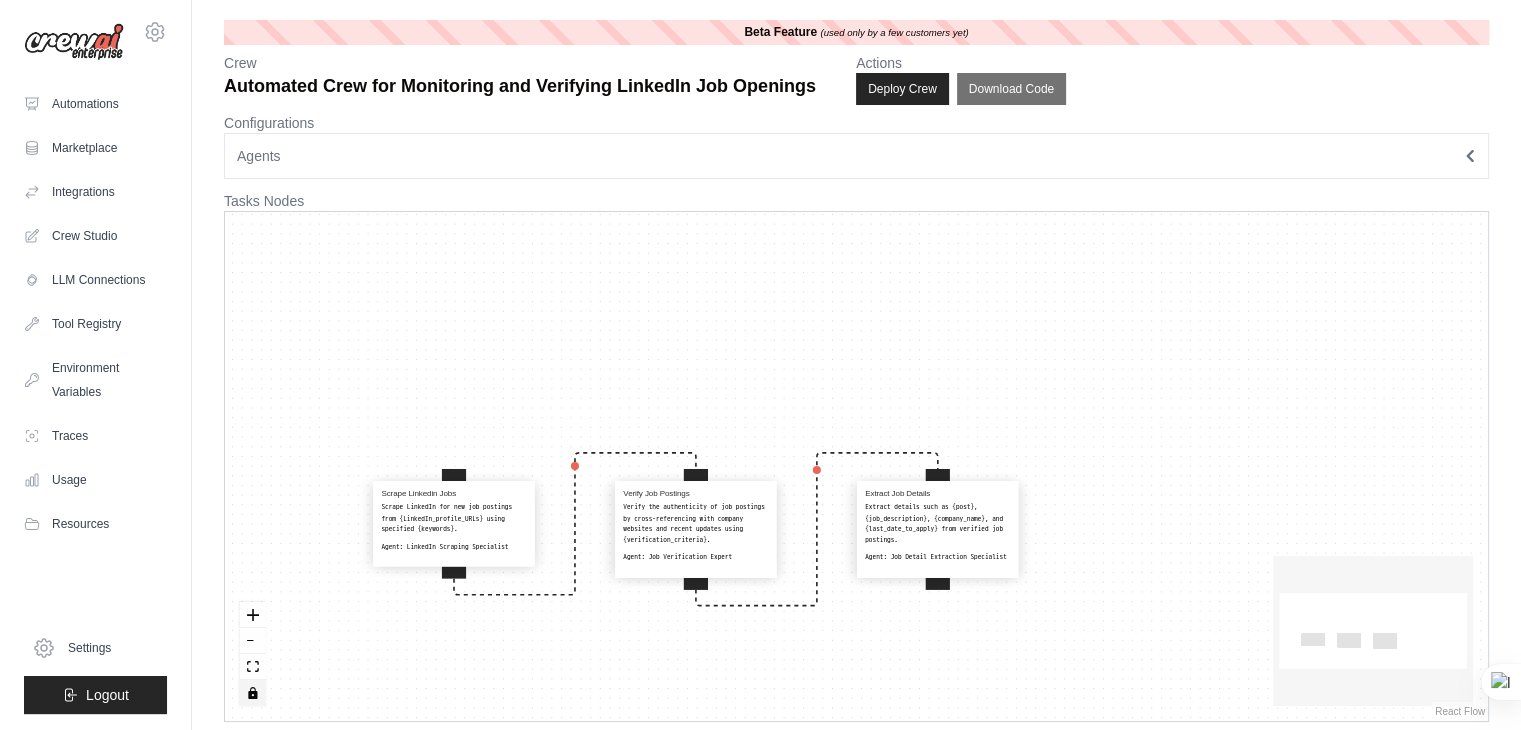 click 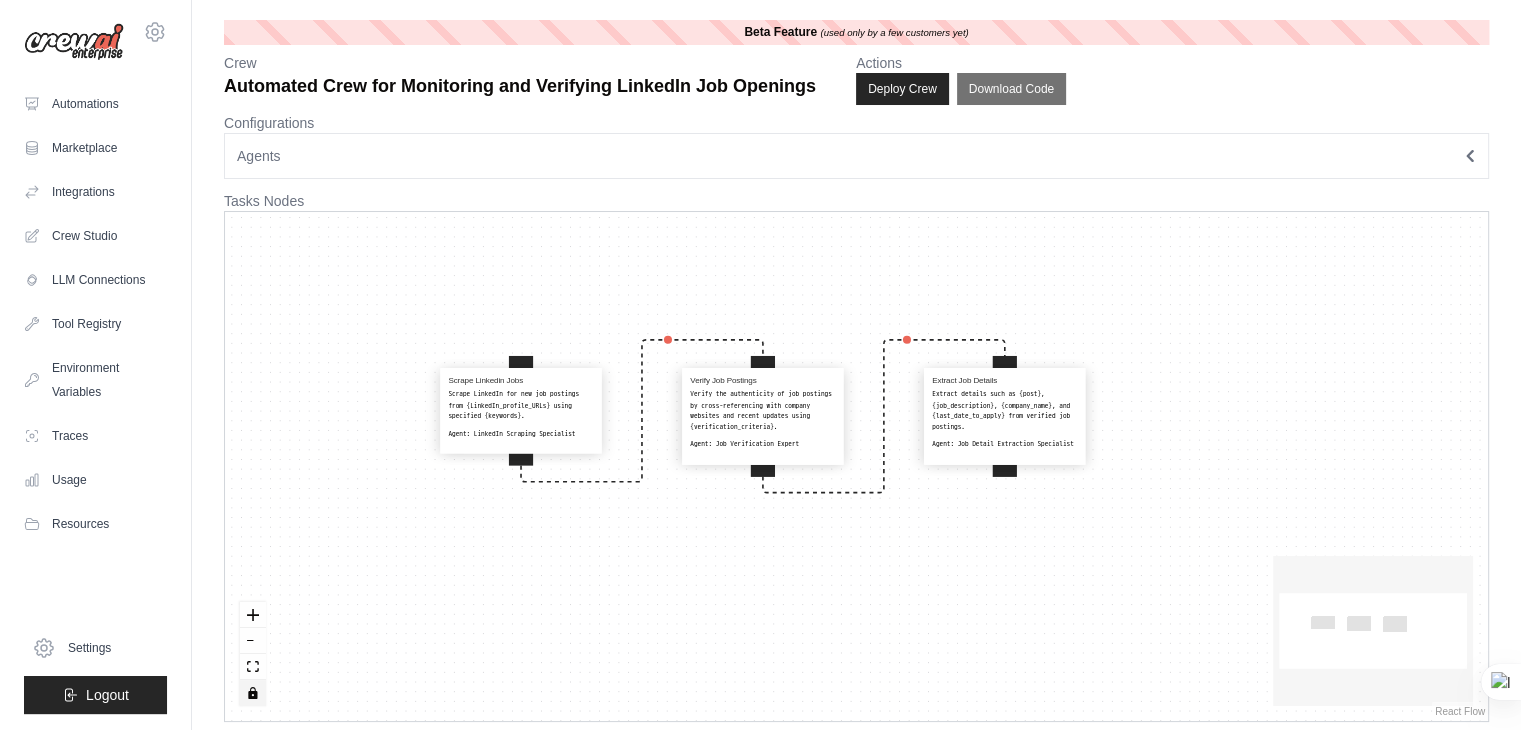 drag, startPoint x: 450, startPoint y: 477, endPoint x: 524, endPoint y: 387, distance: 116.51609 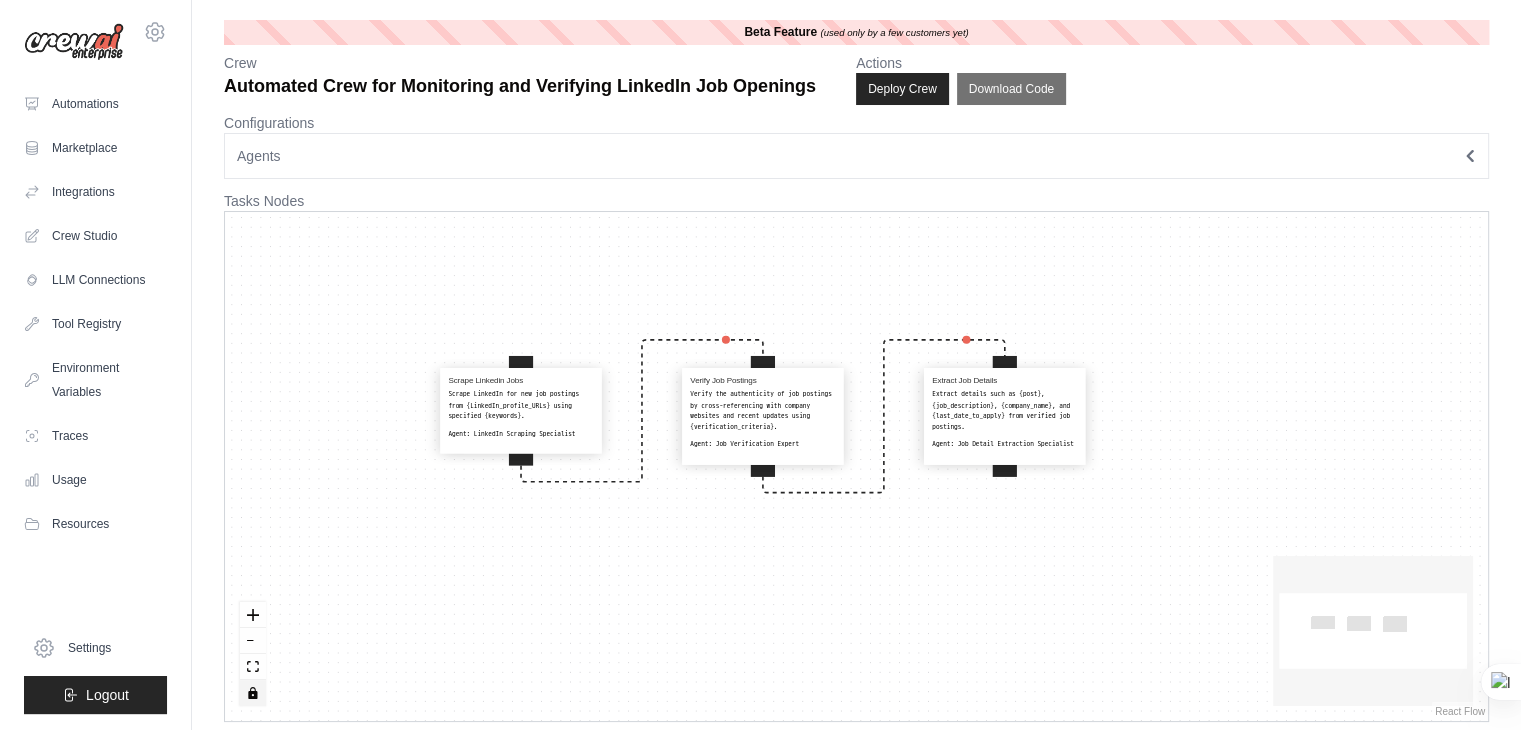 click on "Scrape Linkedin Jobs Scrape LinkedIn for new job postings from {LinkedIn_profile_URLs} using specified {keywords}. Agent:   LinkedIn Scraping Specialist Verify Job Postings Verify the authenticity of job postings by cross-referencing with company websites and recent updates using {verification_criteria}. Agent:   Job Verification Expert Extract Job Details Extract details such as {post}, {job_description}, {company_name}, and {last_date_to_apply} from verified job postings. Agent:   Job Detail Extraction Specialist" at bounding box center [856, 466] 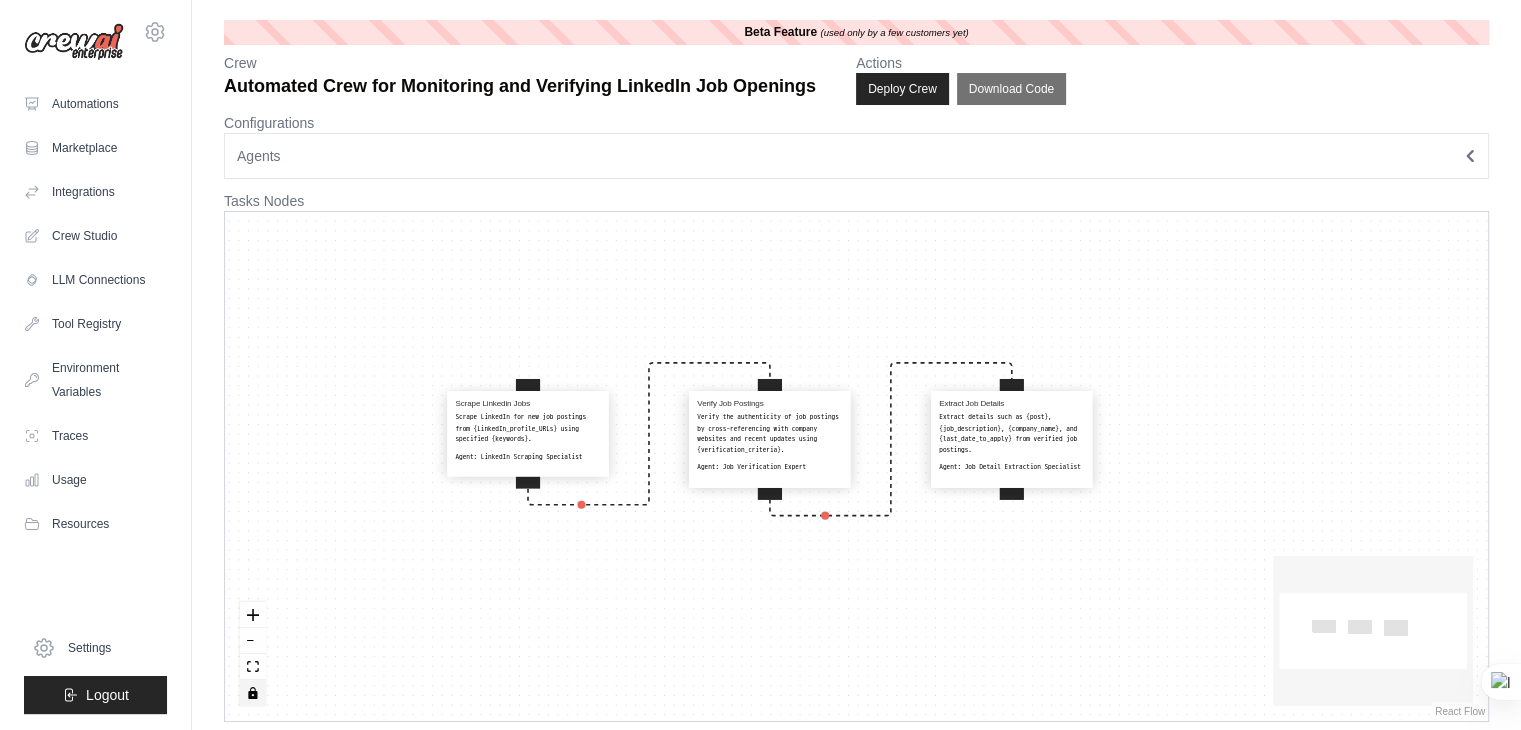 click on "Agents" at bounding box center (856, 156) 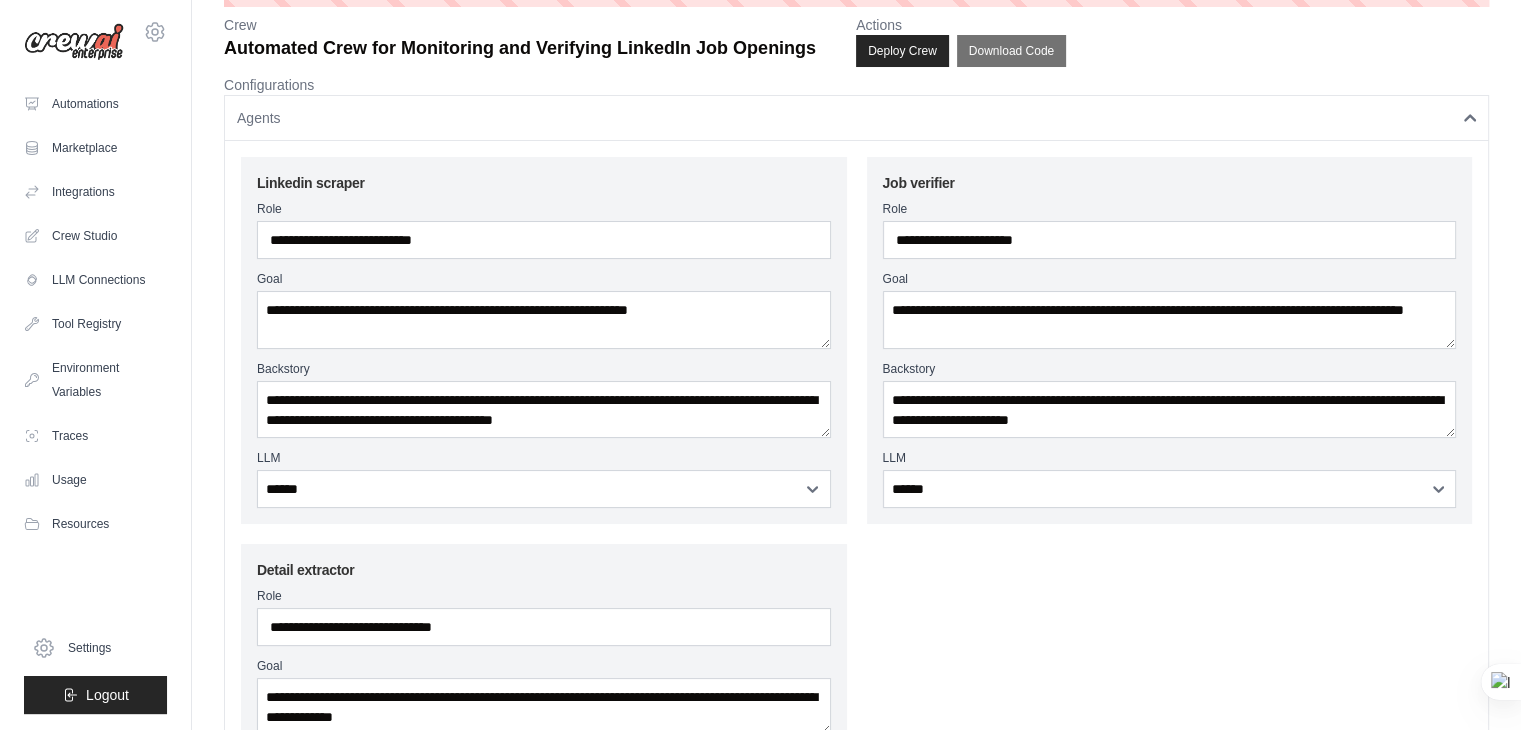 scroll, scrollTop: 36, scrollLeft: 0, axis: vertical 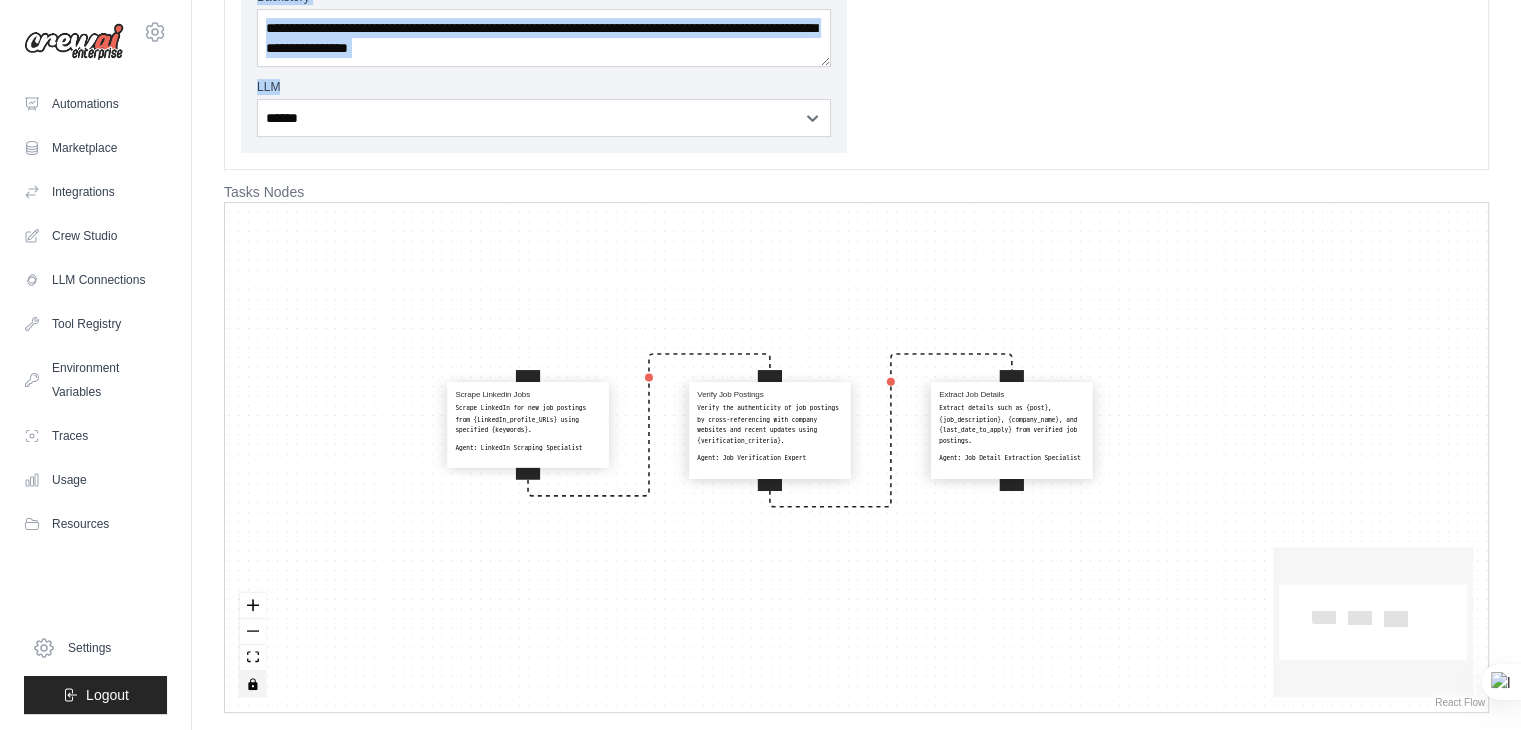 drag, startPoint x: 251, startPoint y: 176, endPoint x: 795, endPoint y: 117, distance: 547.1901 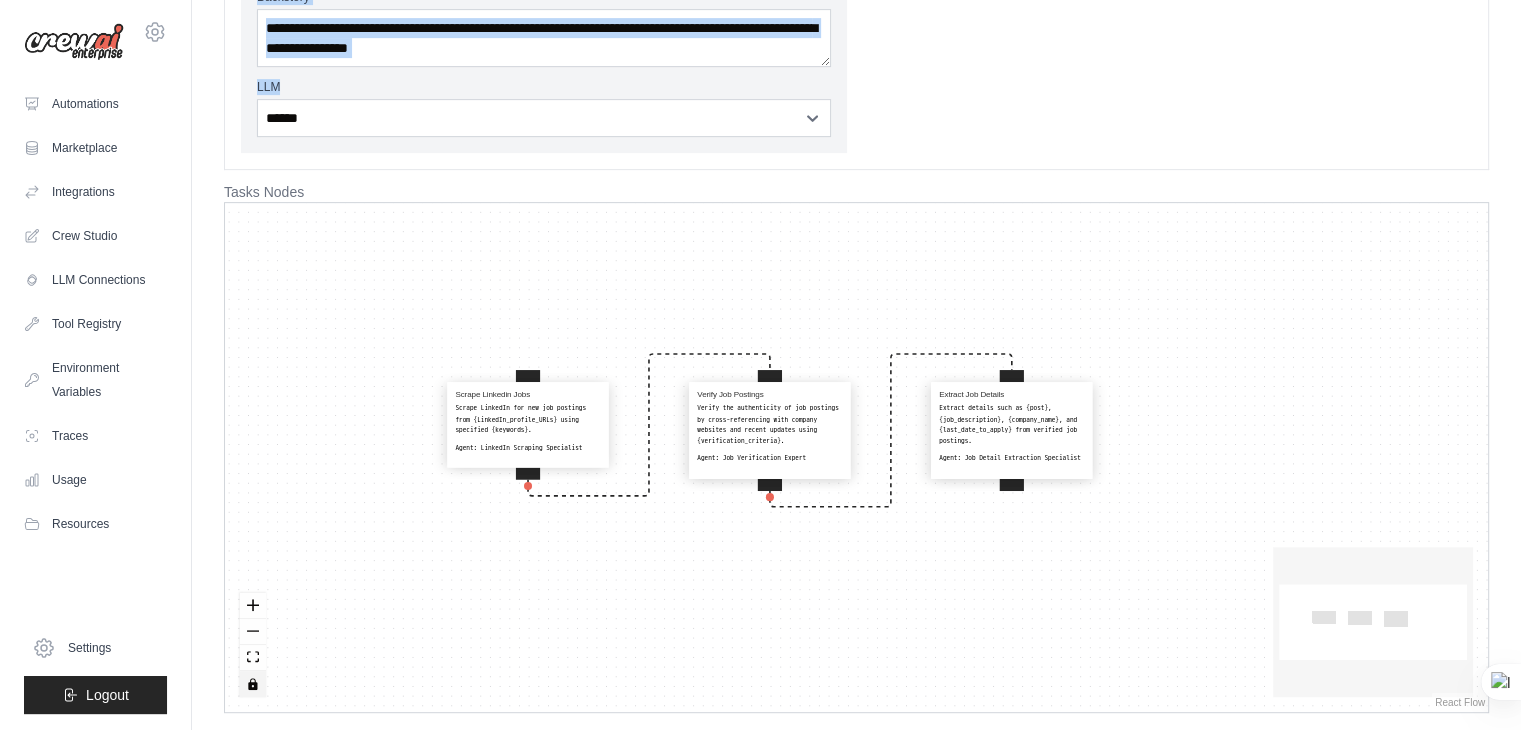 click on "**********" at bounding box center [856, -224] 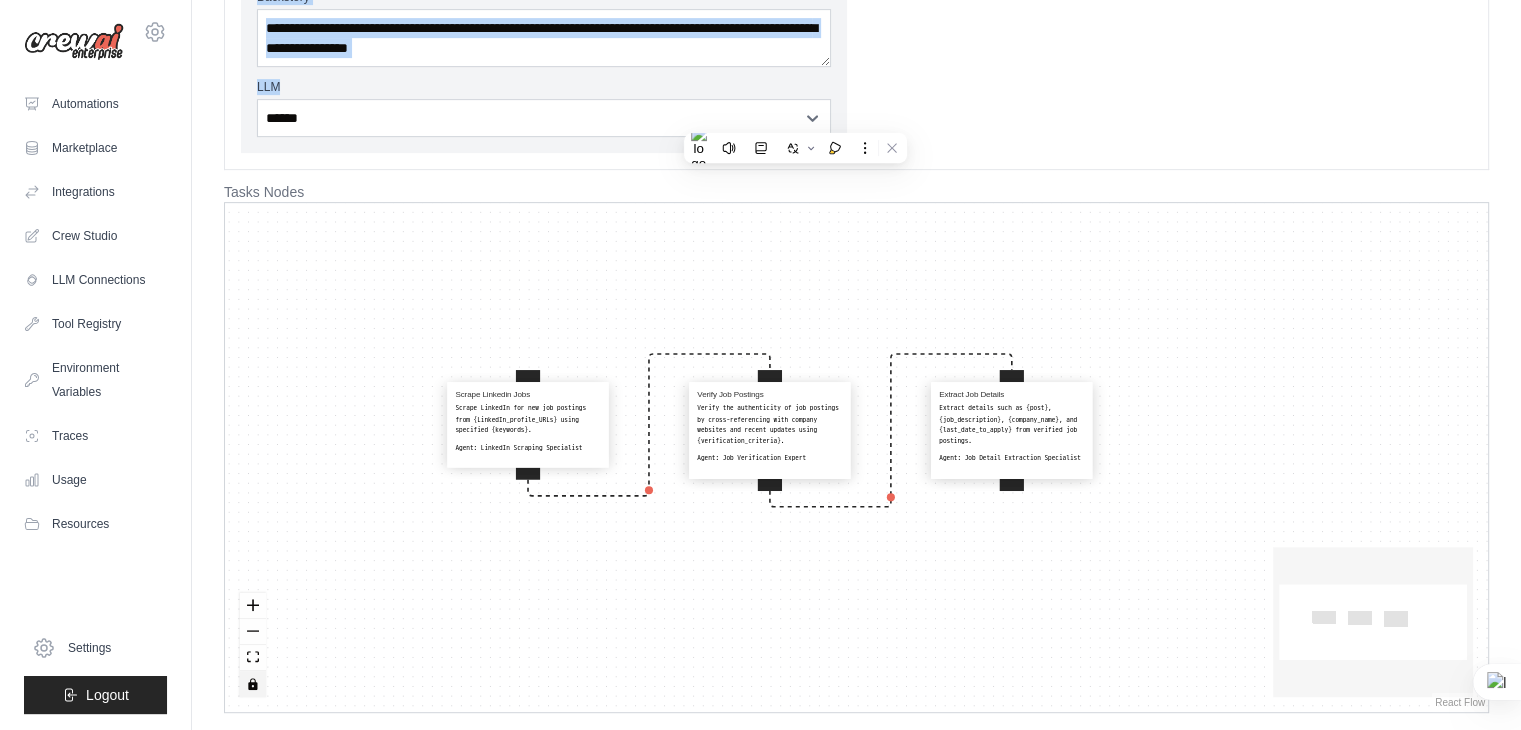 copy on "**********" 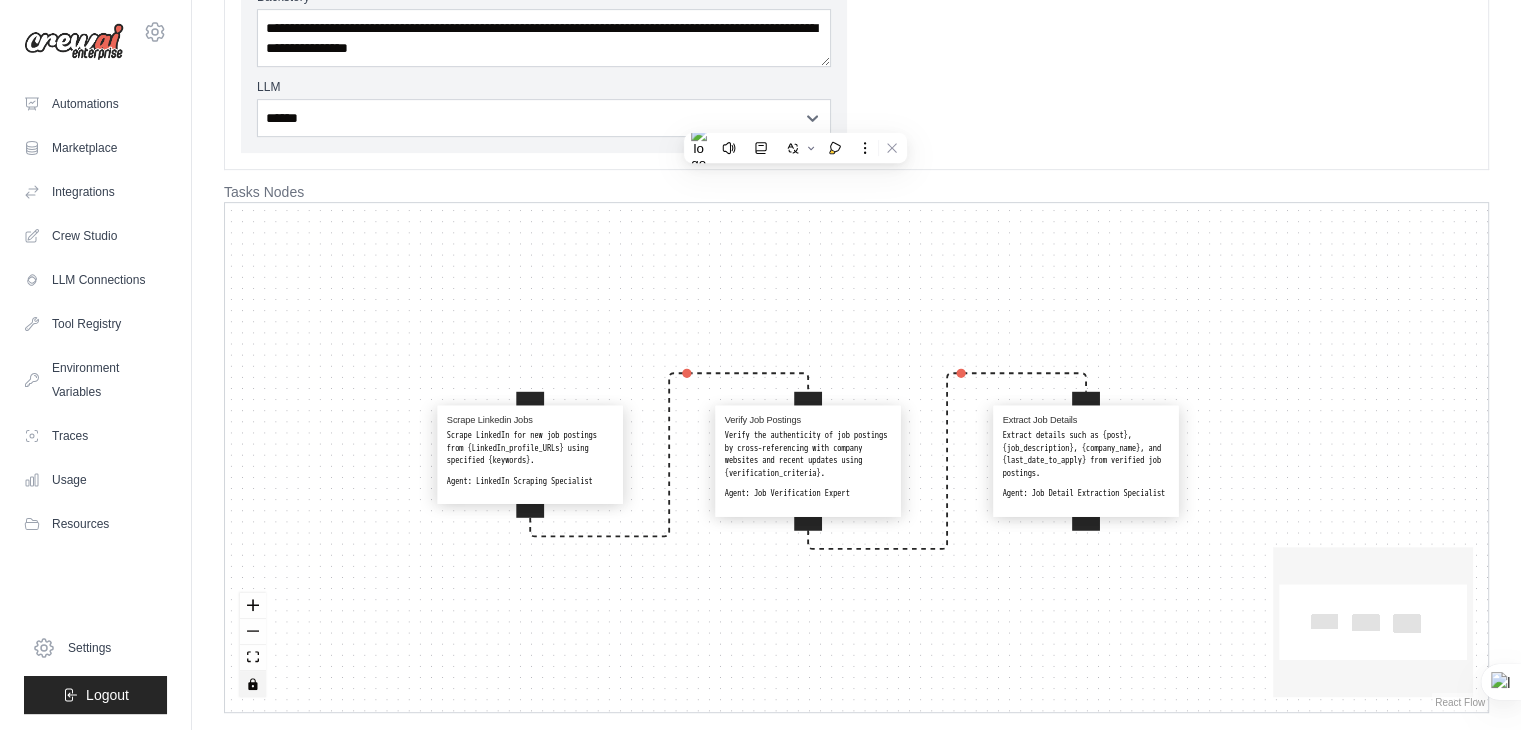 click on "**********" at bounding box center [856, -32] 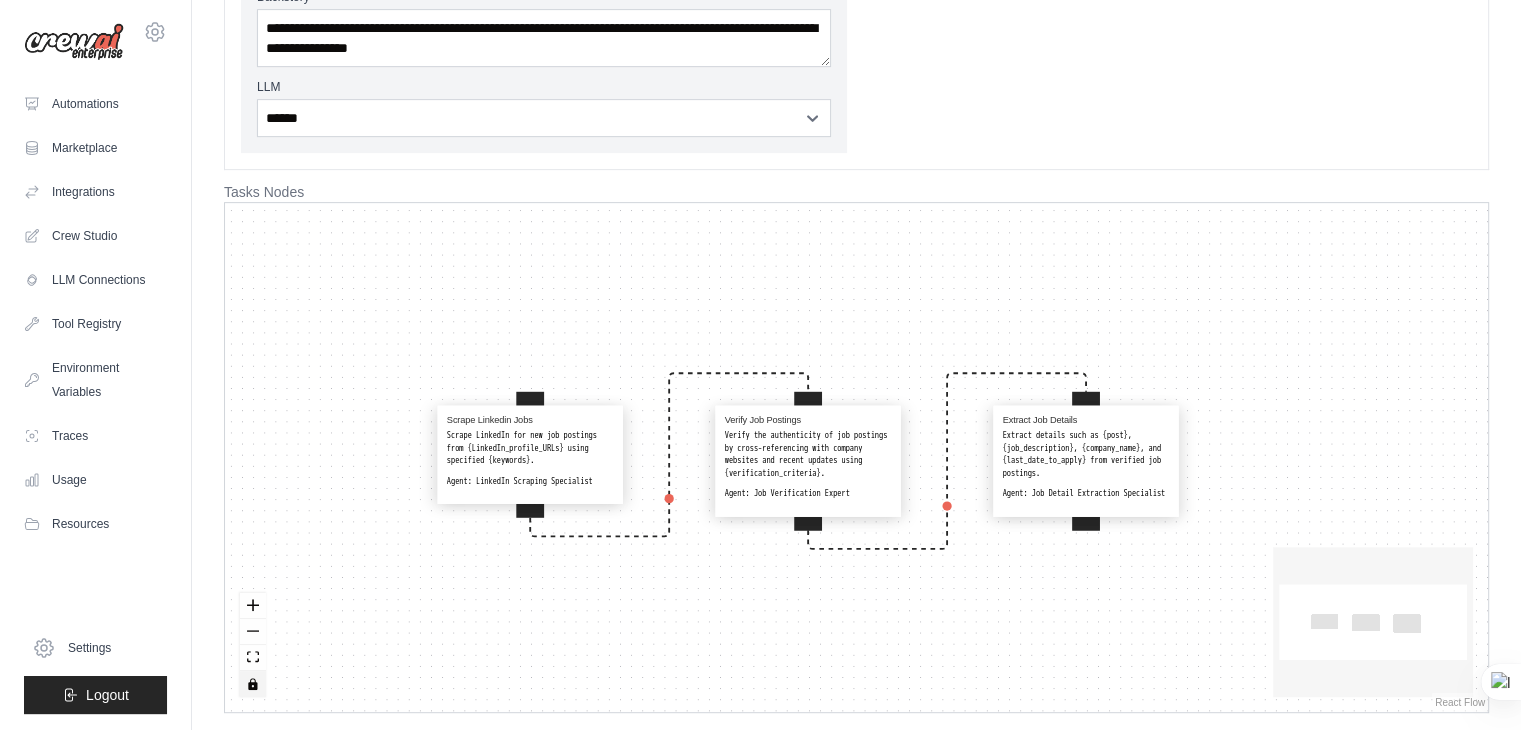 click on "**********" at bounding box center [856, -32] 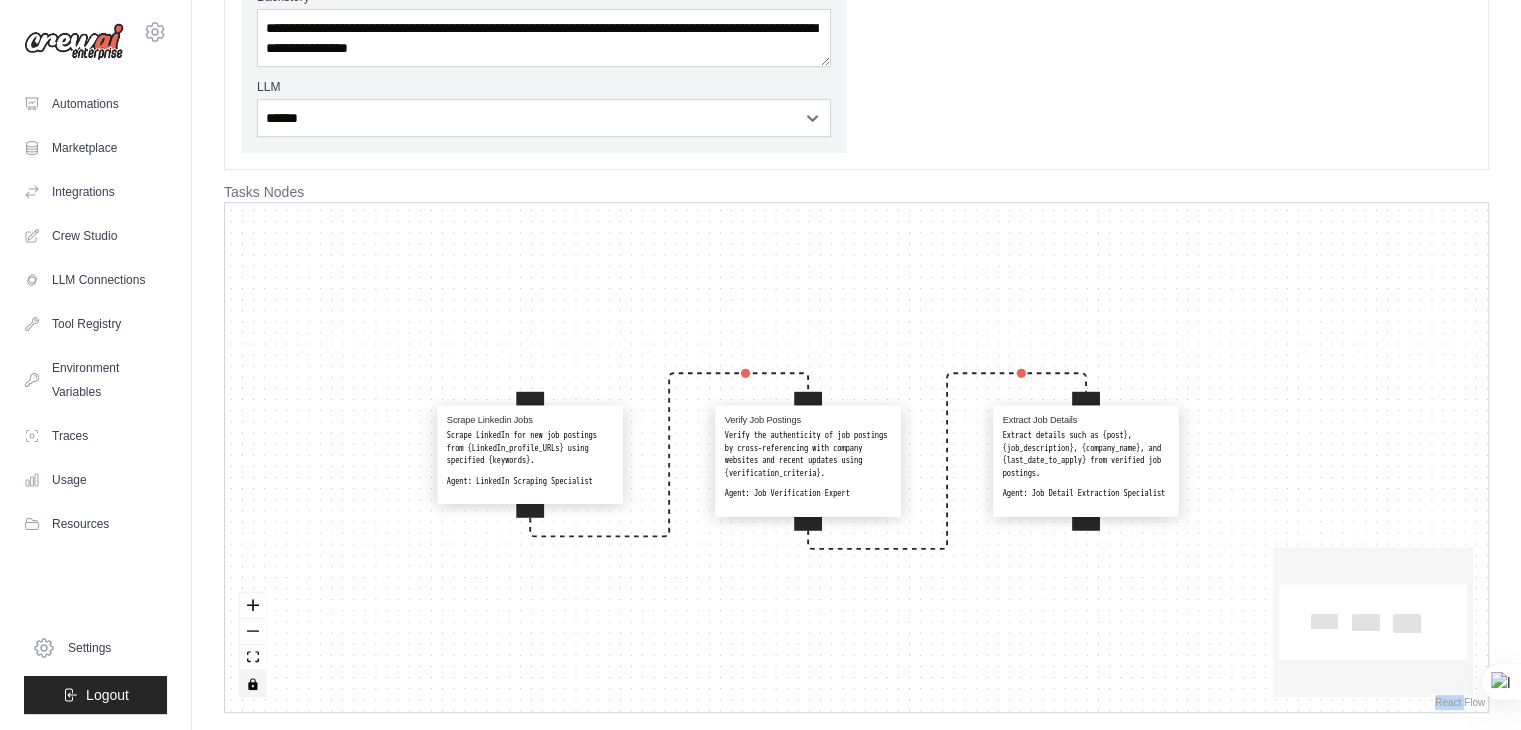 click on "**********" at bounding box center [856, -32] 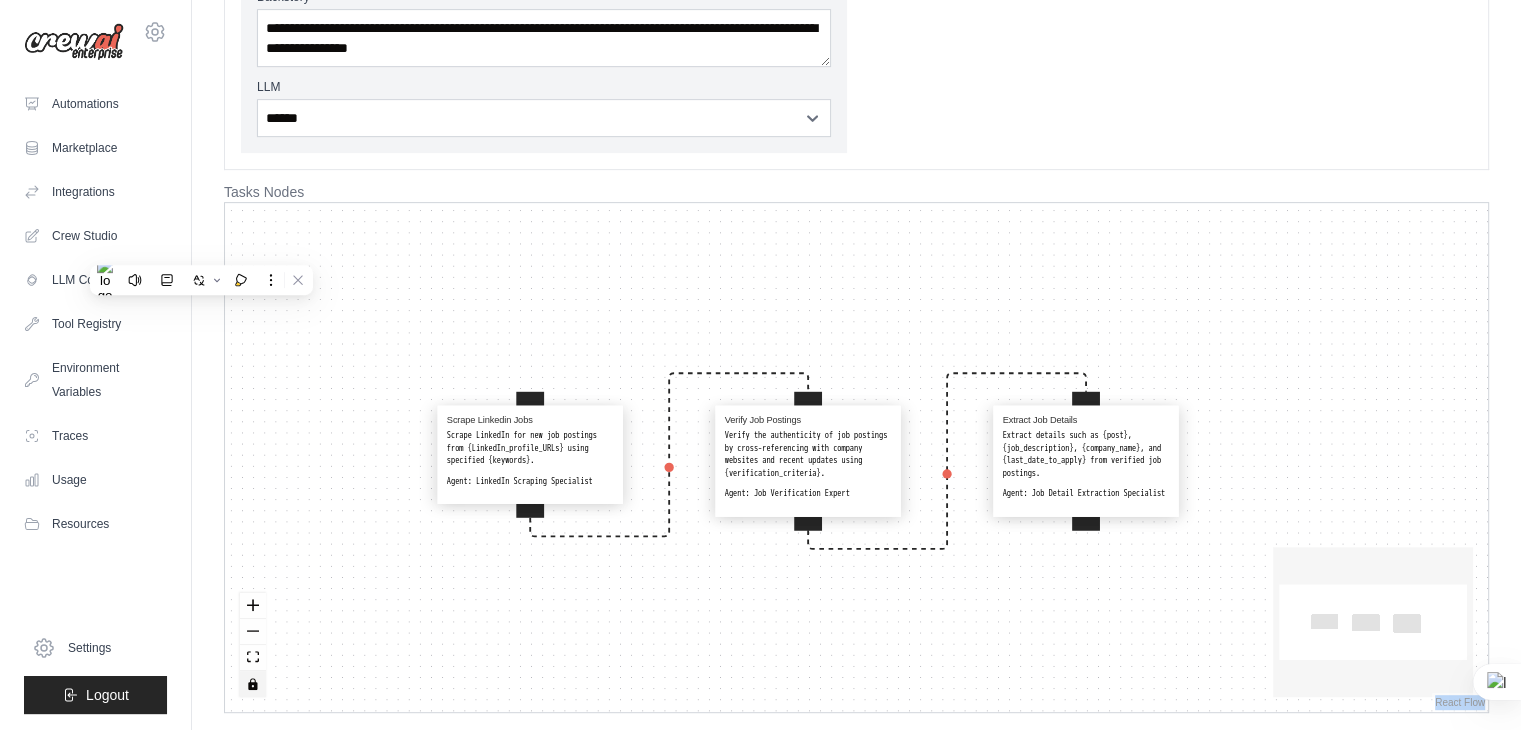 drag, startPoint x: 201, startPoint y: 249, endPoint x: 216, endPoint y: 397, distance: 148.7582 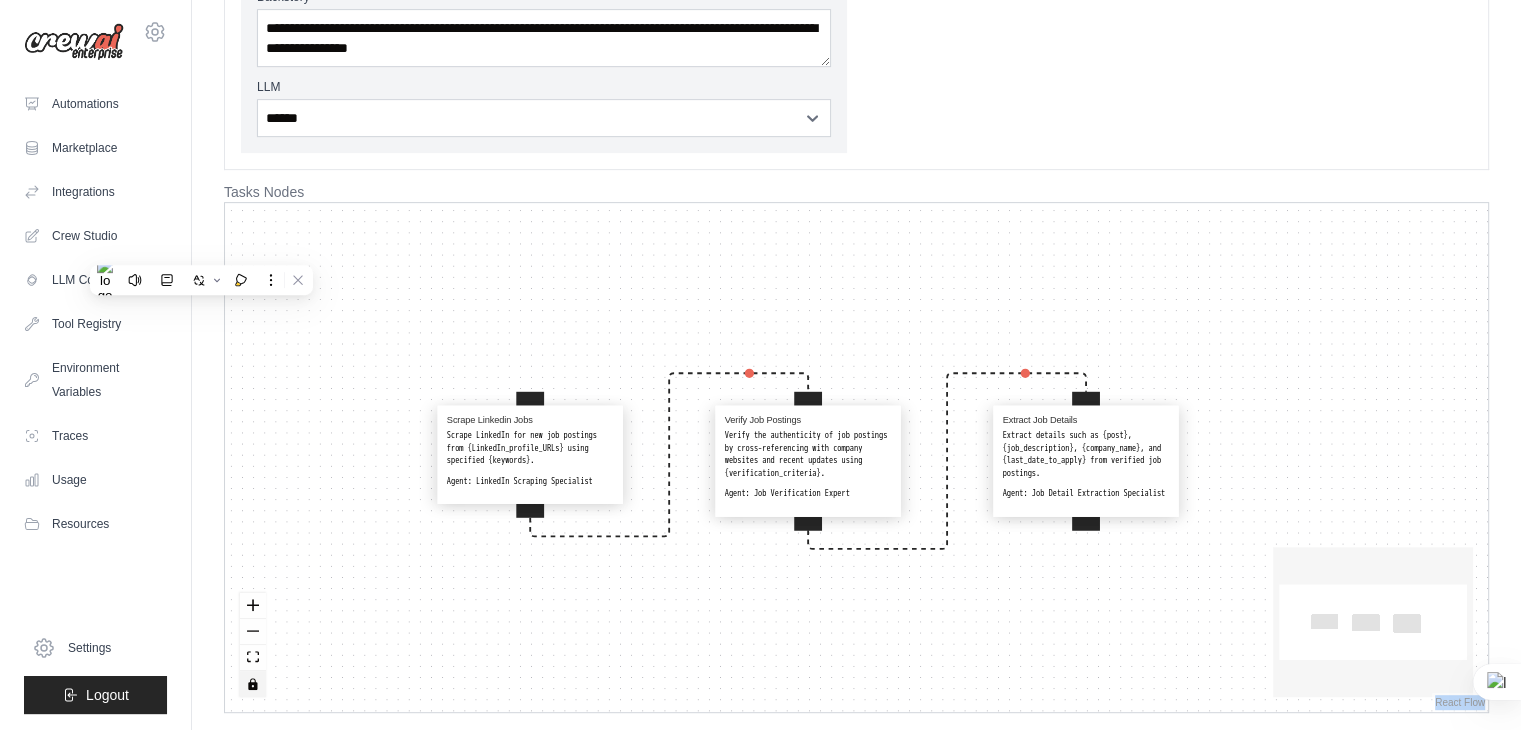 click on "**********" at bounding box center (856, -32) 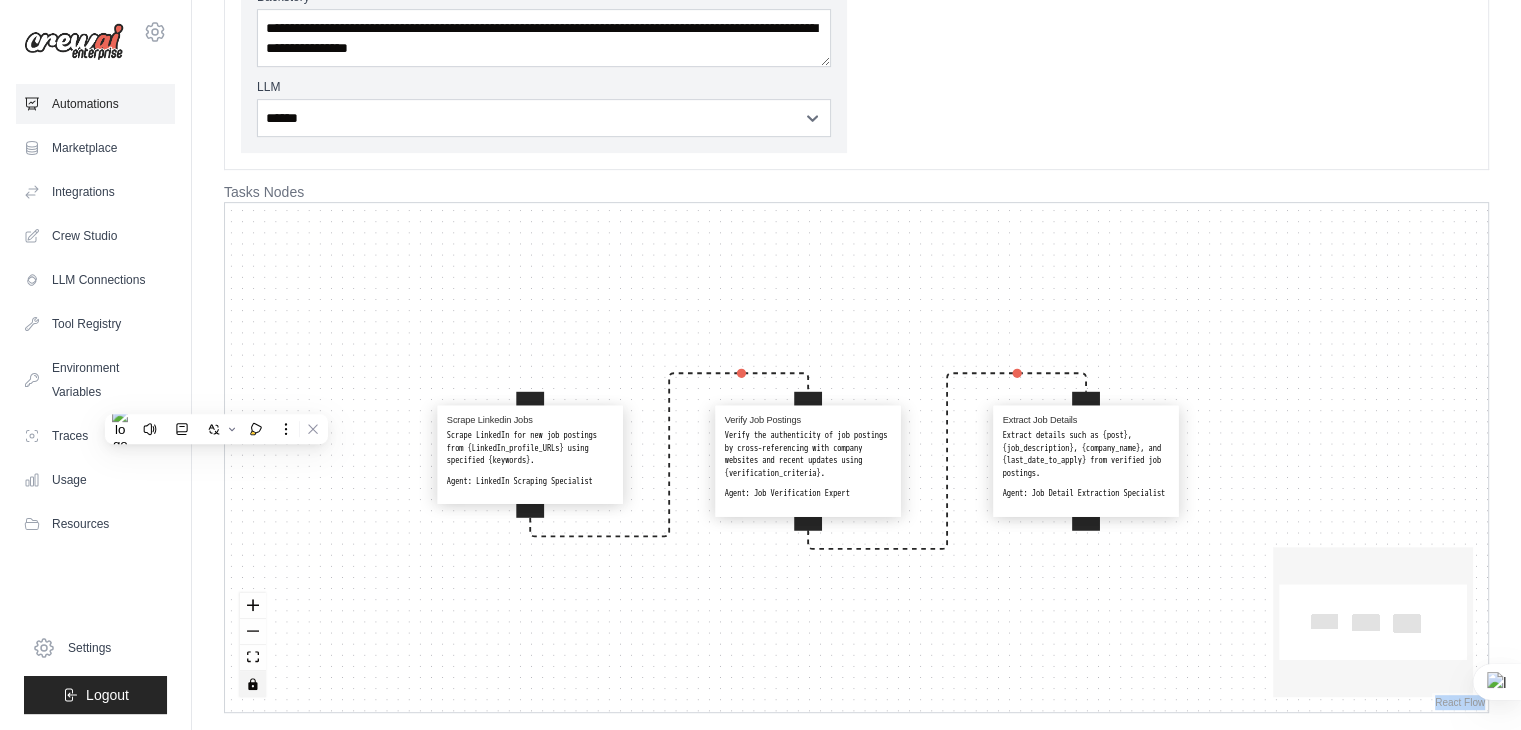 click on "Automations" at bounding box center (95, 104) 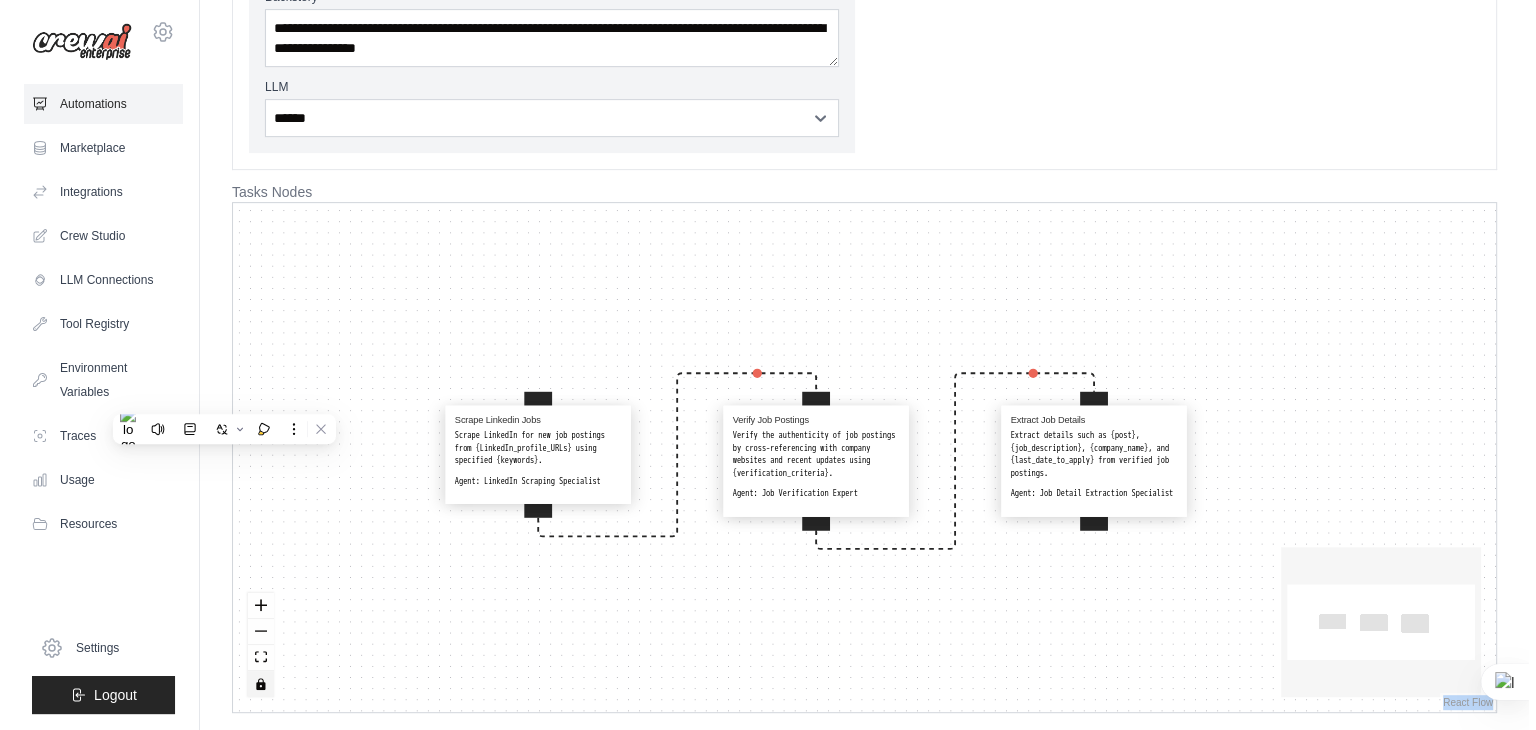 scroll, scrollTop: 0, scrollLeft: 0, axis: both 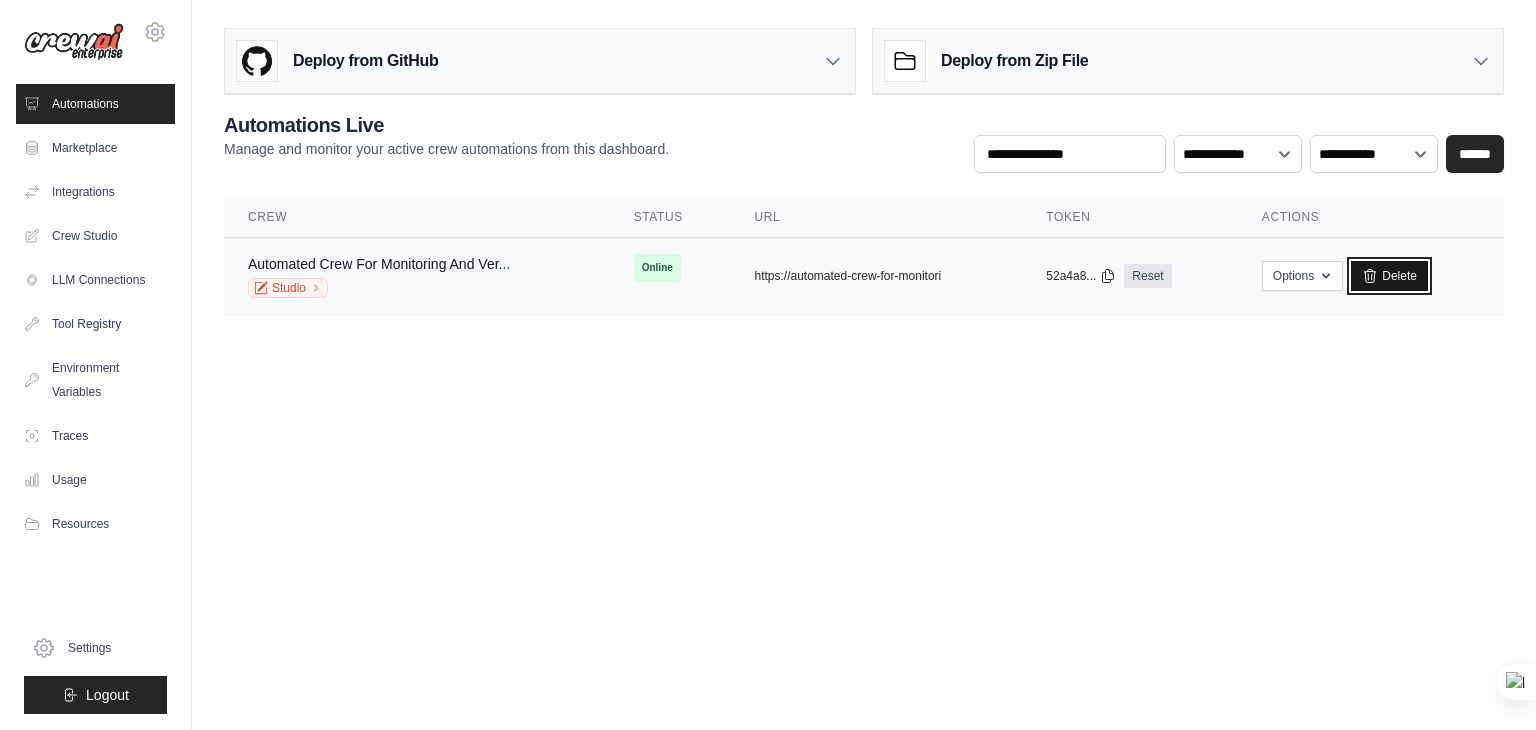 click 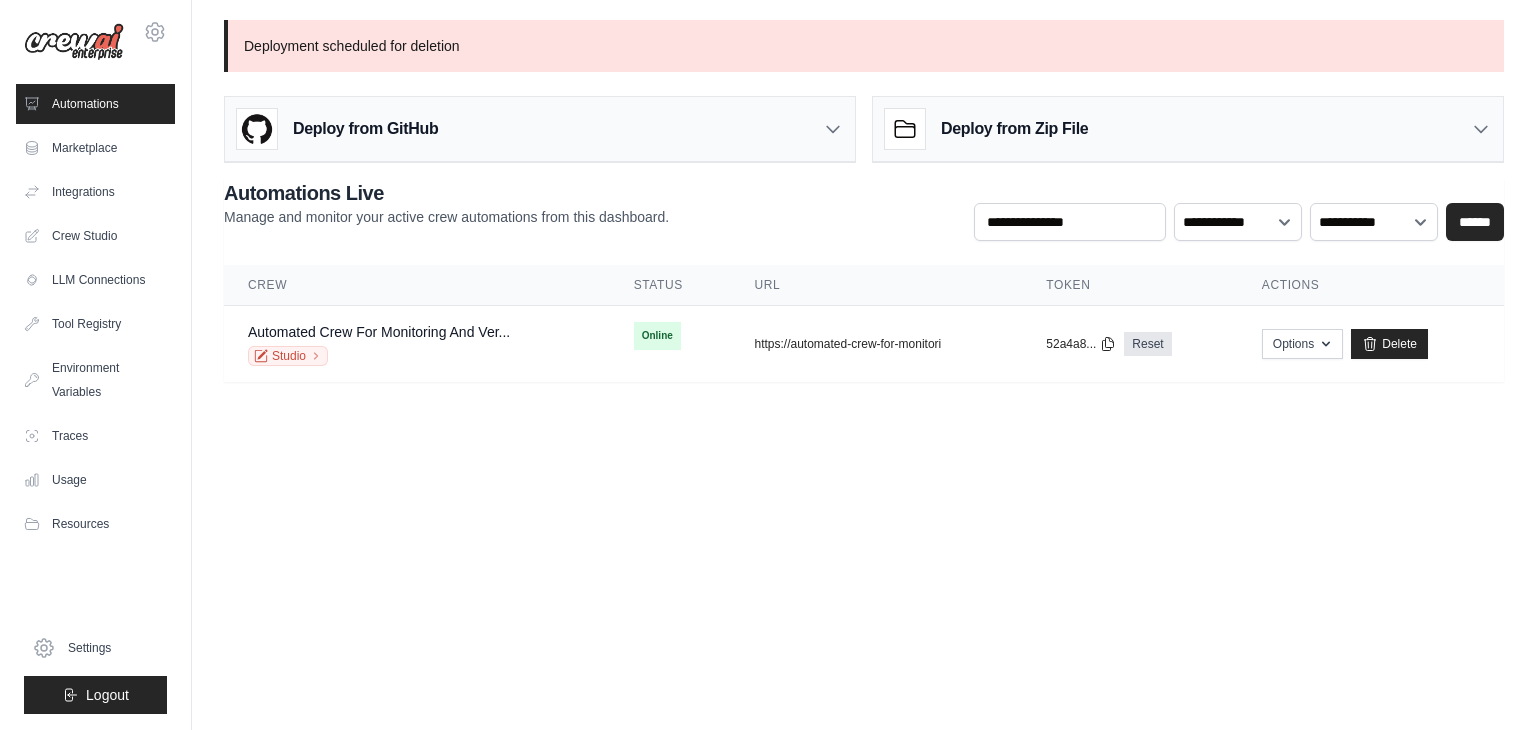 scroll, scrollTop: 0, scrollLeft: 0, axis: both 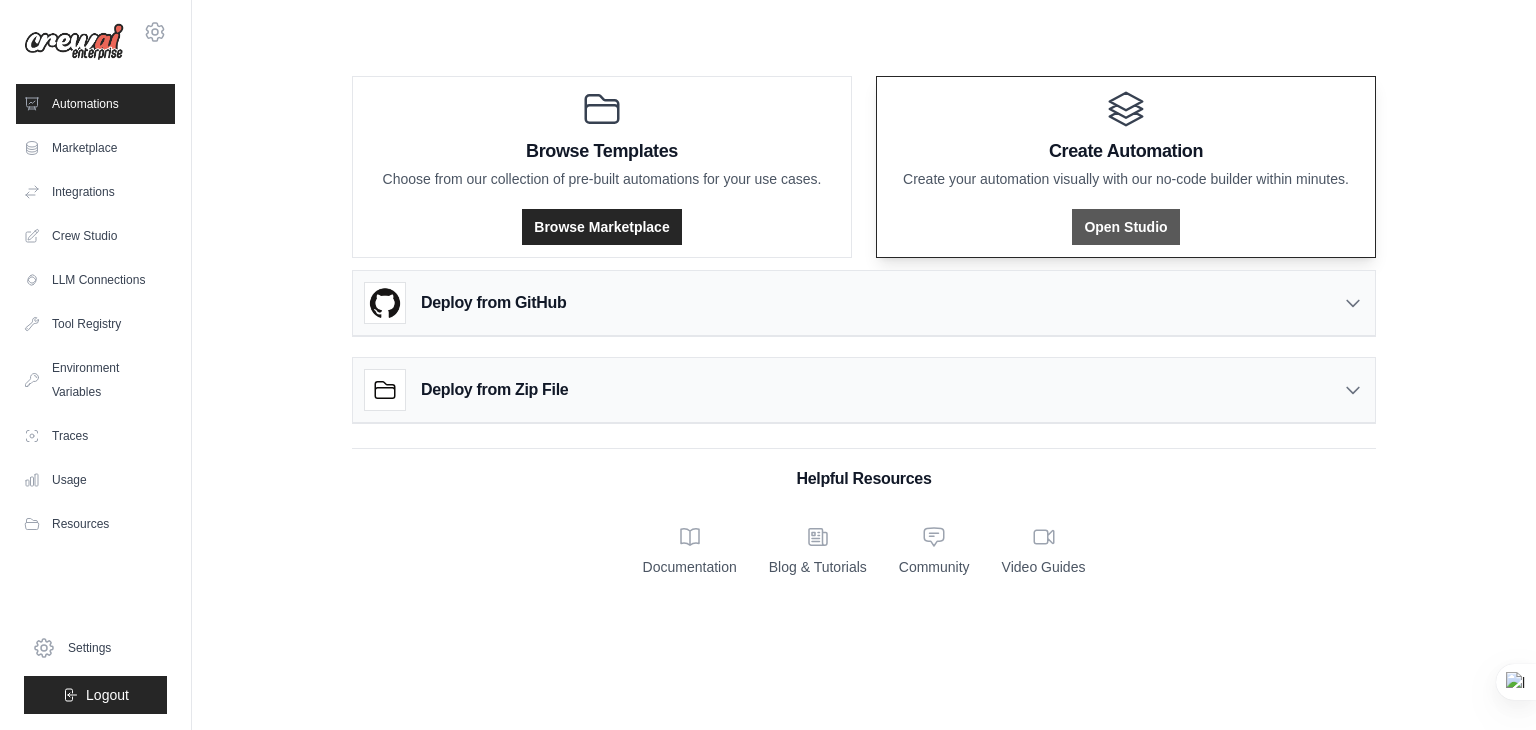click on "Open Studio" at bounding box center (1125, 227) 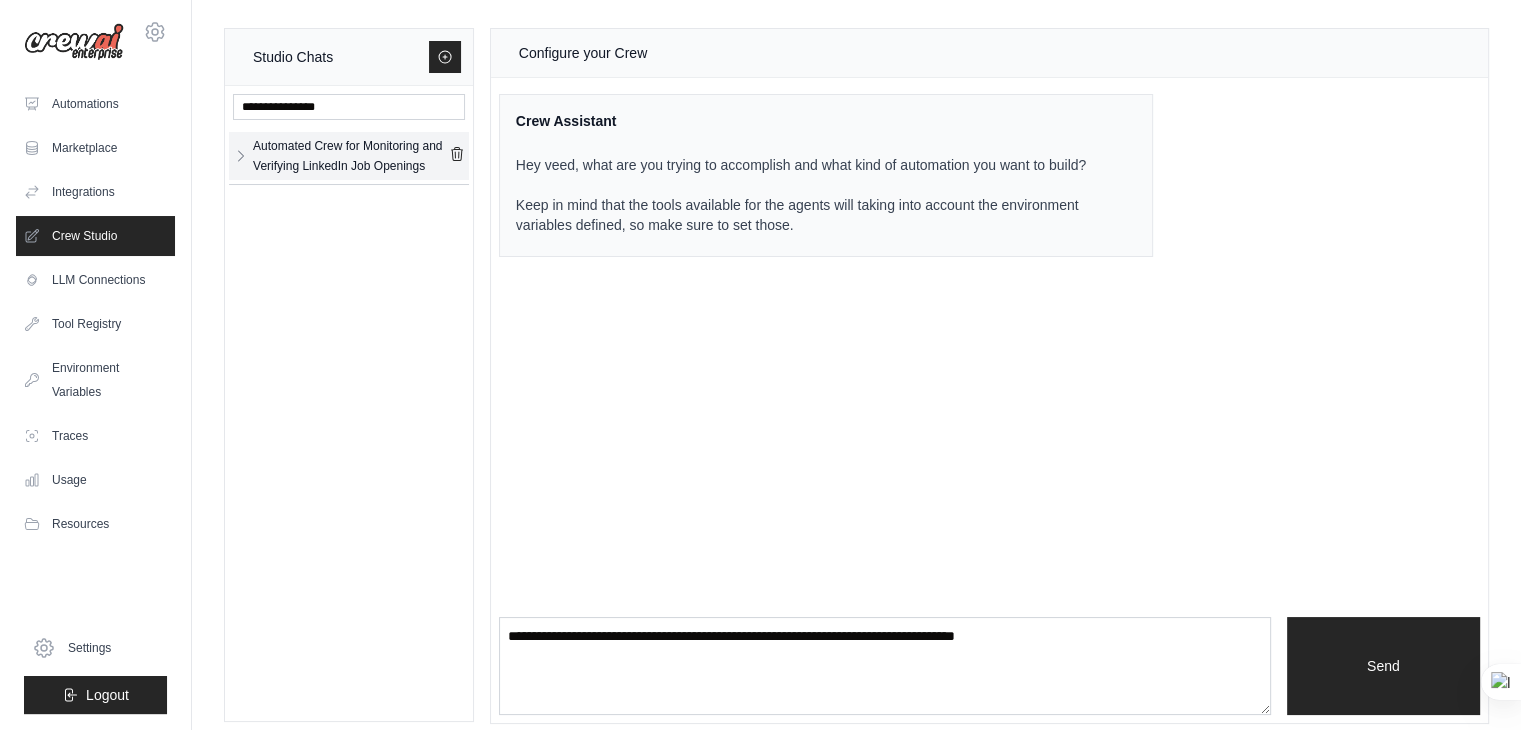 click on "Automated Crew for Monitoring and Verifying LinkedIn Job Openings" at bounding box center (351, 156) 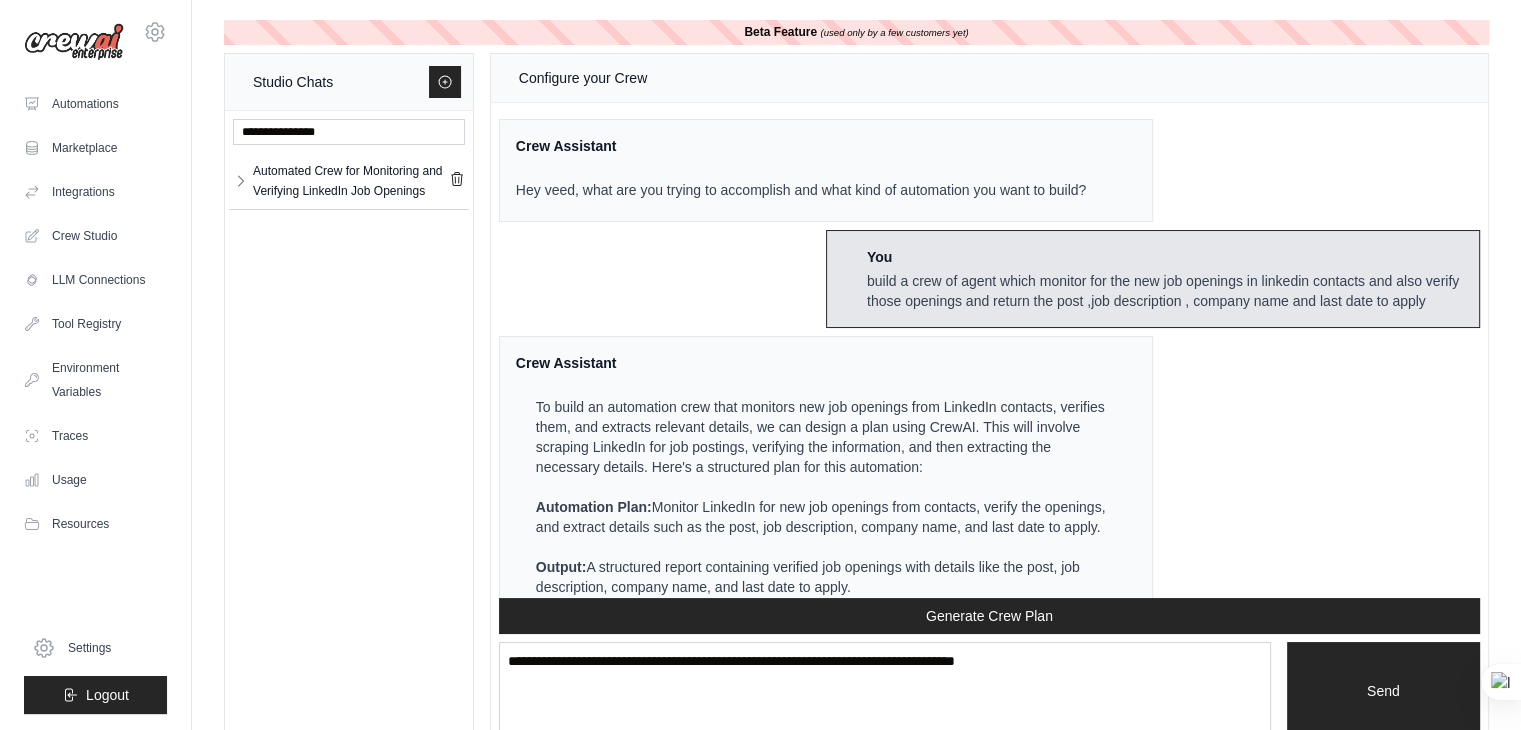 scroll, scrollTop: 7098, scrollLeft: 0, axis: vertical 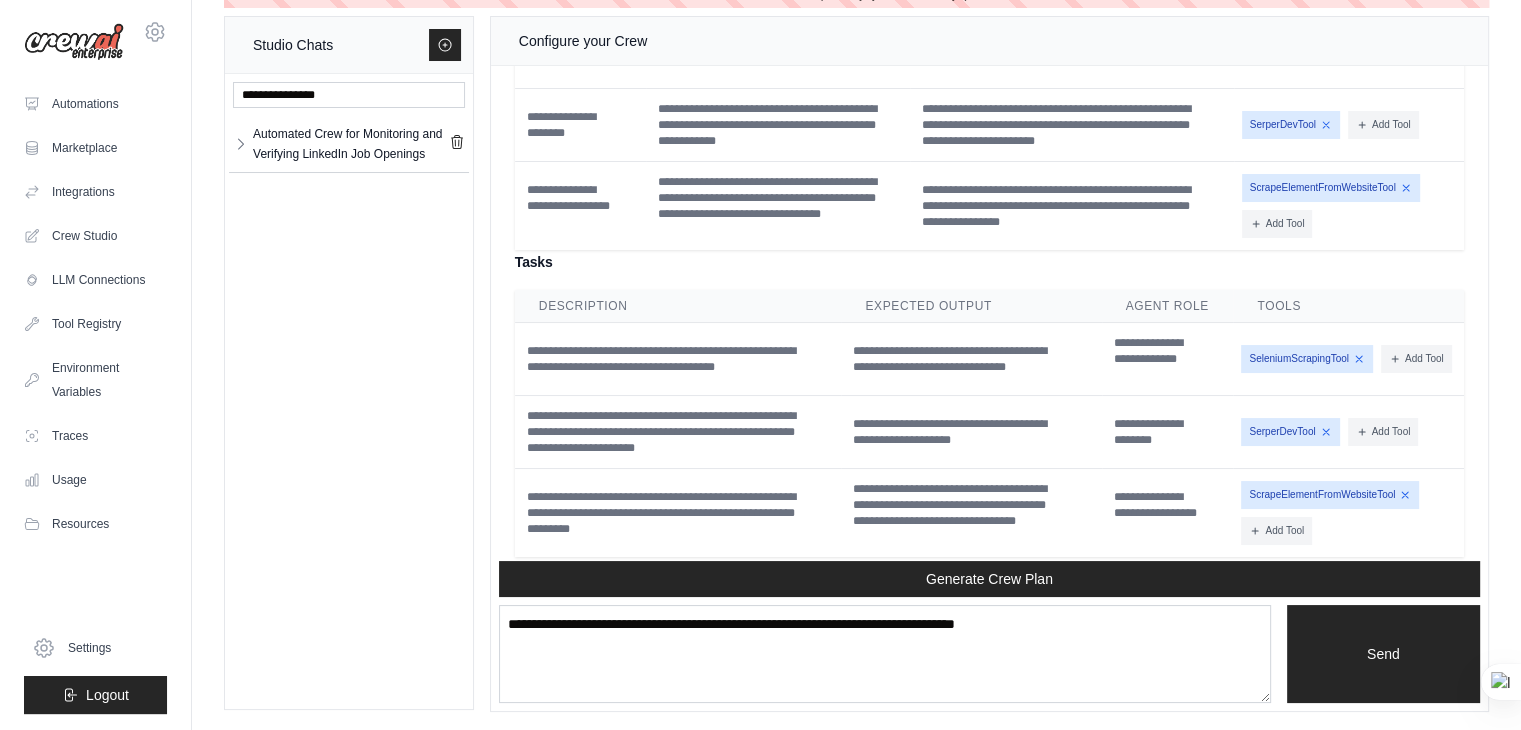 click on "Add Tool" at bounding box center [1416, 44] 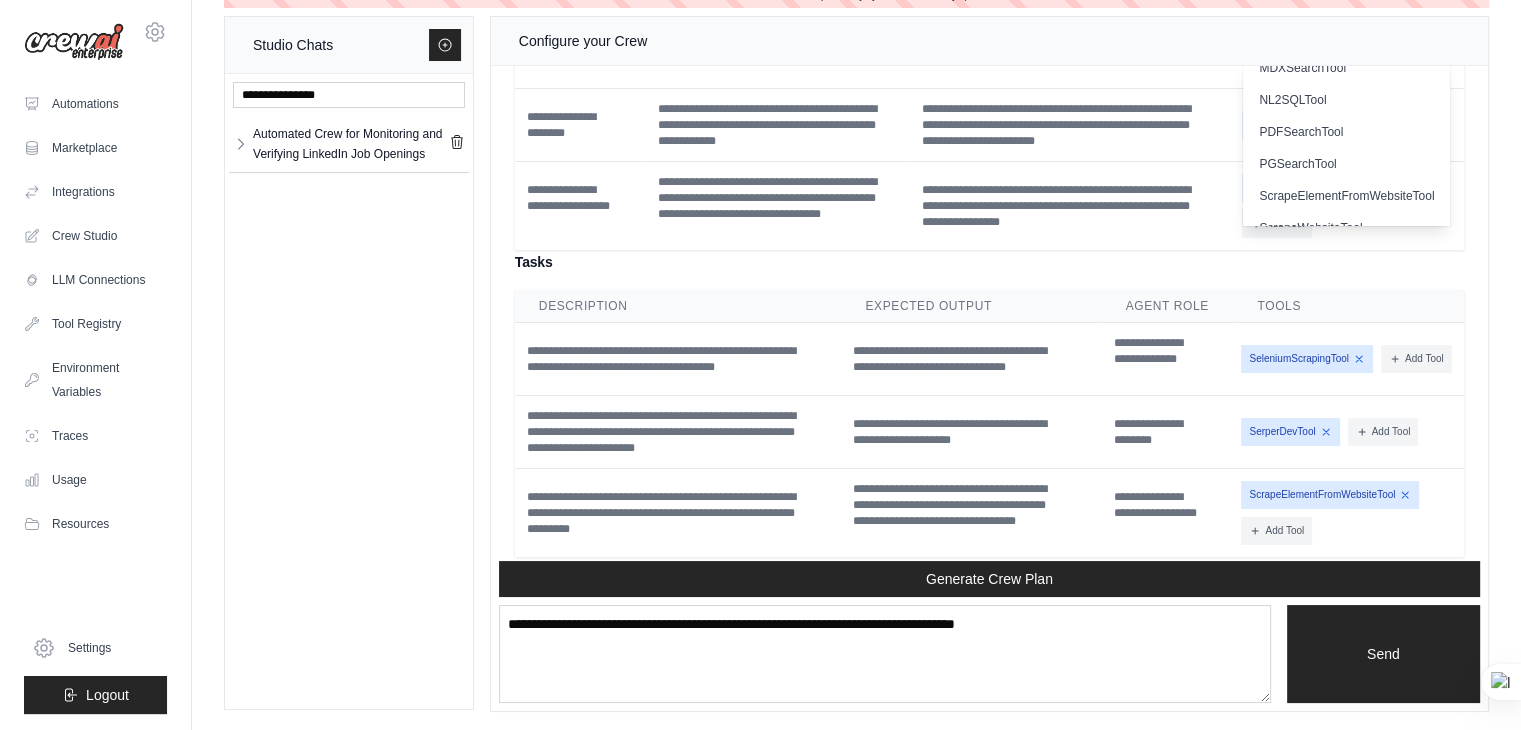 scroll, scrollTop: 616, scrollLeft: 0, axis: vertical 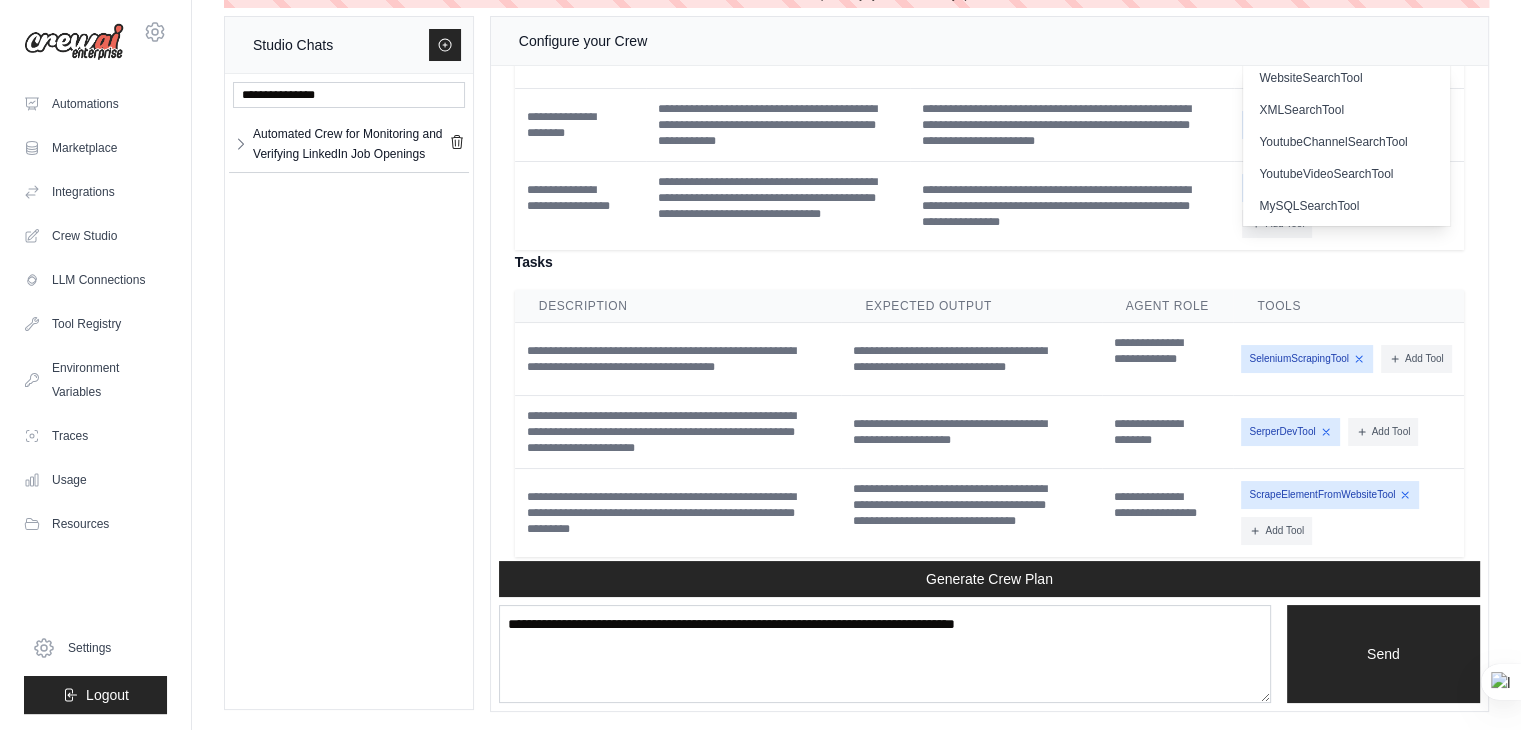 click on "**********" at bounding box center [989, 403] 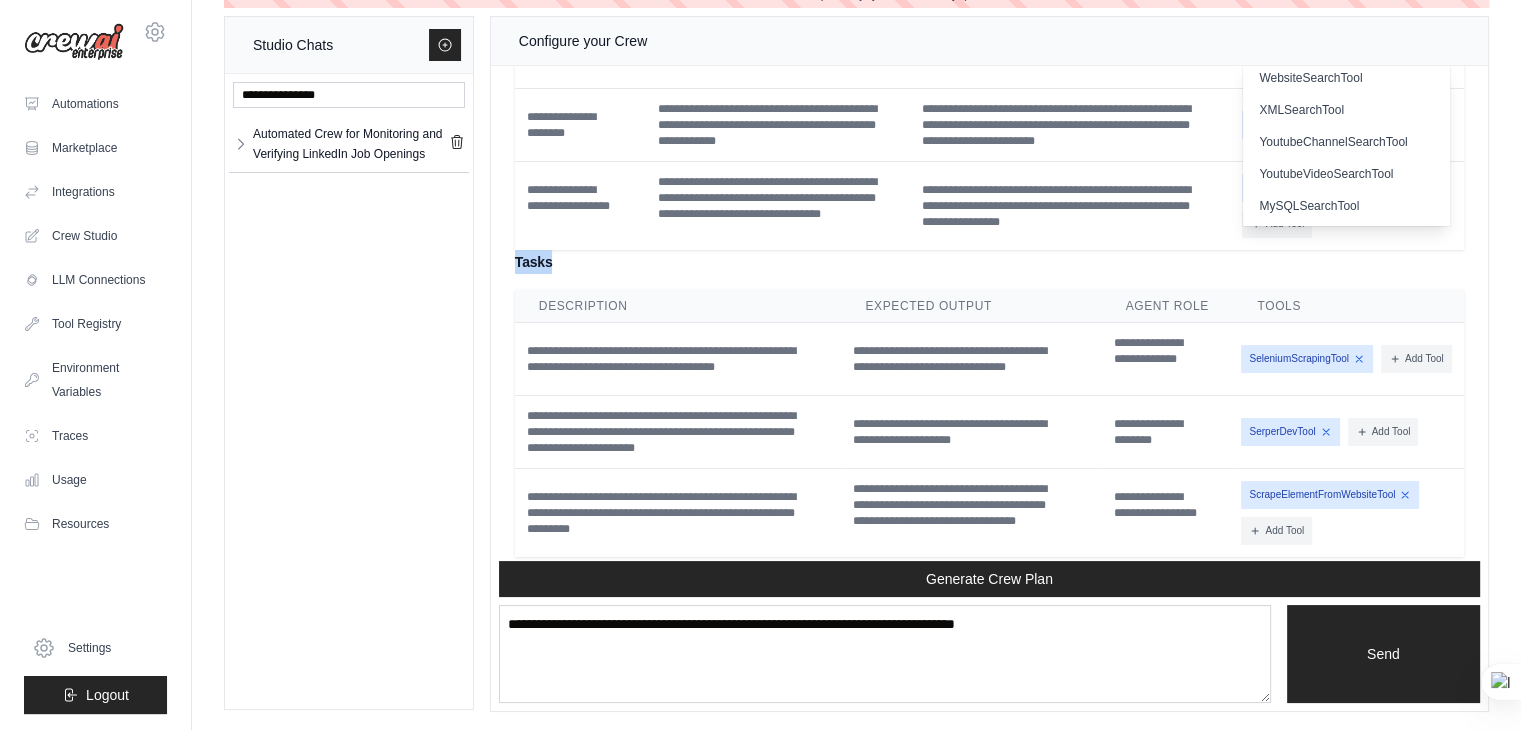 click on "Tasks" at bounding box center [989, 262] 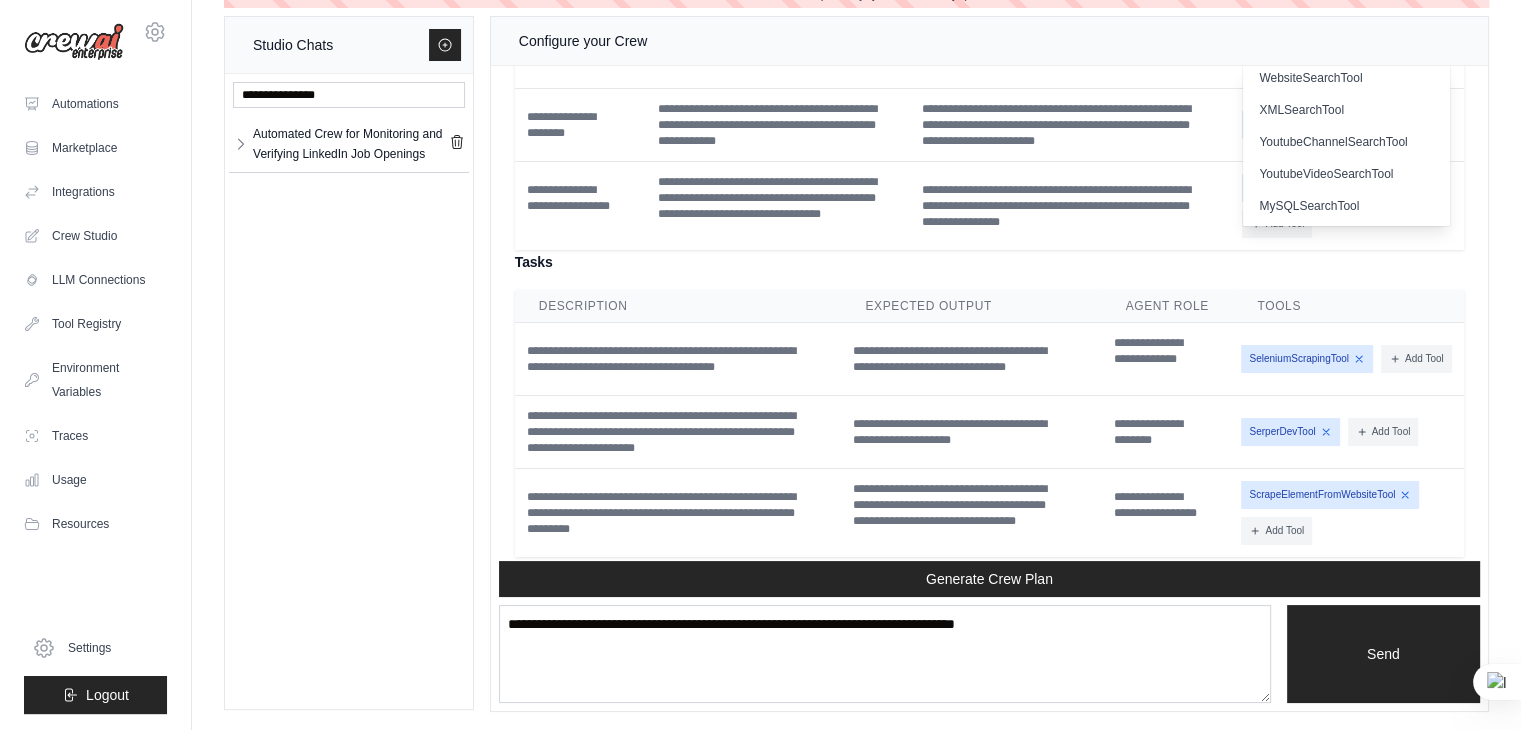 click on "Tools" at bounding box center [1349, -17] 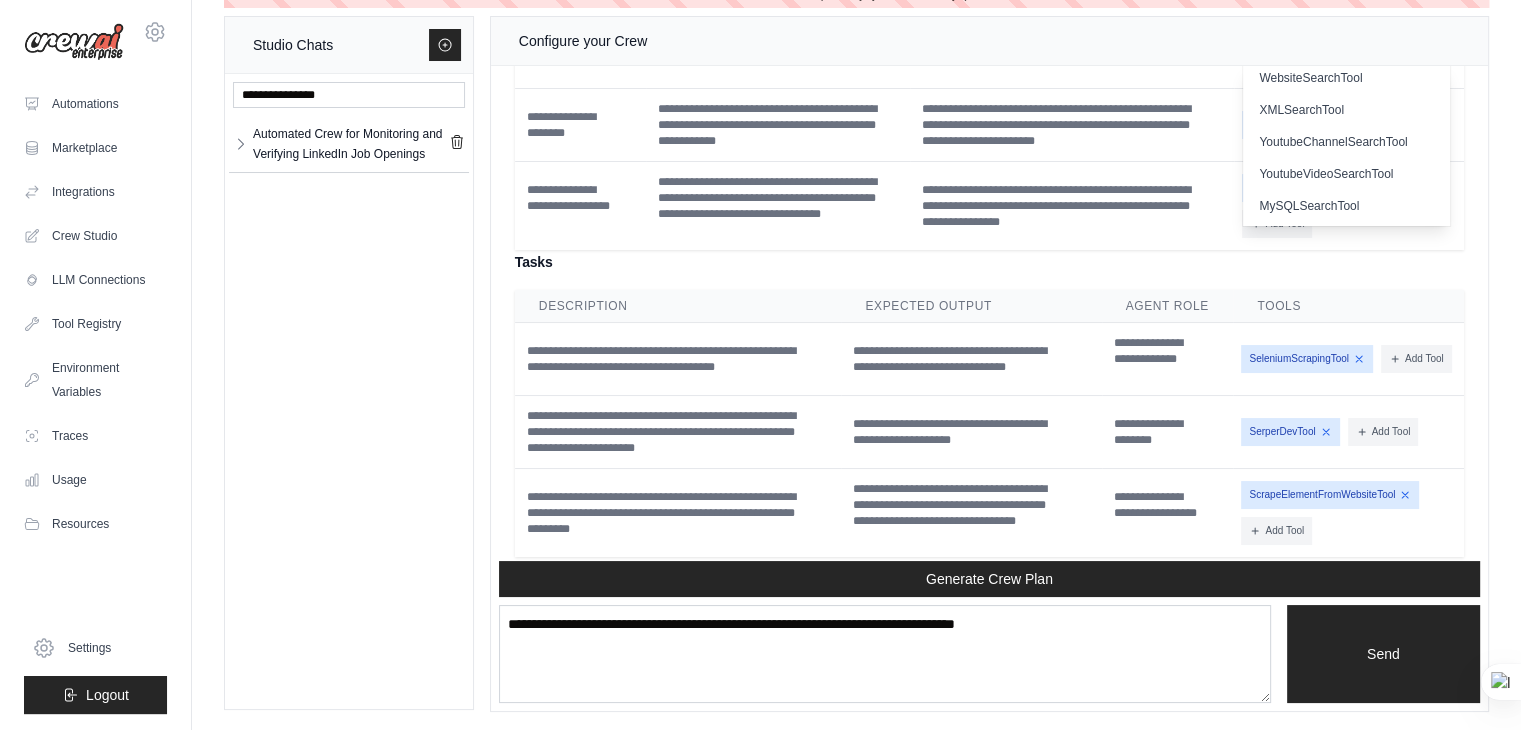 scroll, scrollTop: 7098, scrollLeft: 0, axis: vertical 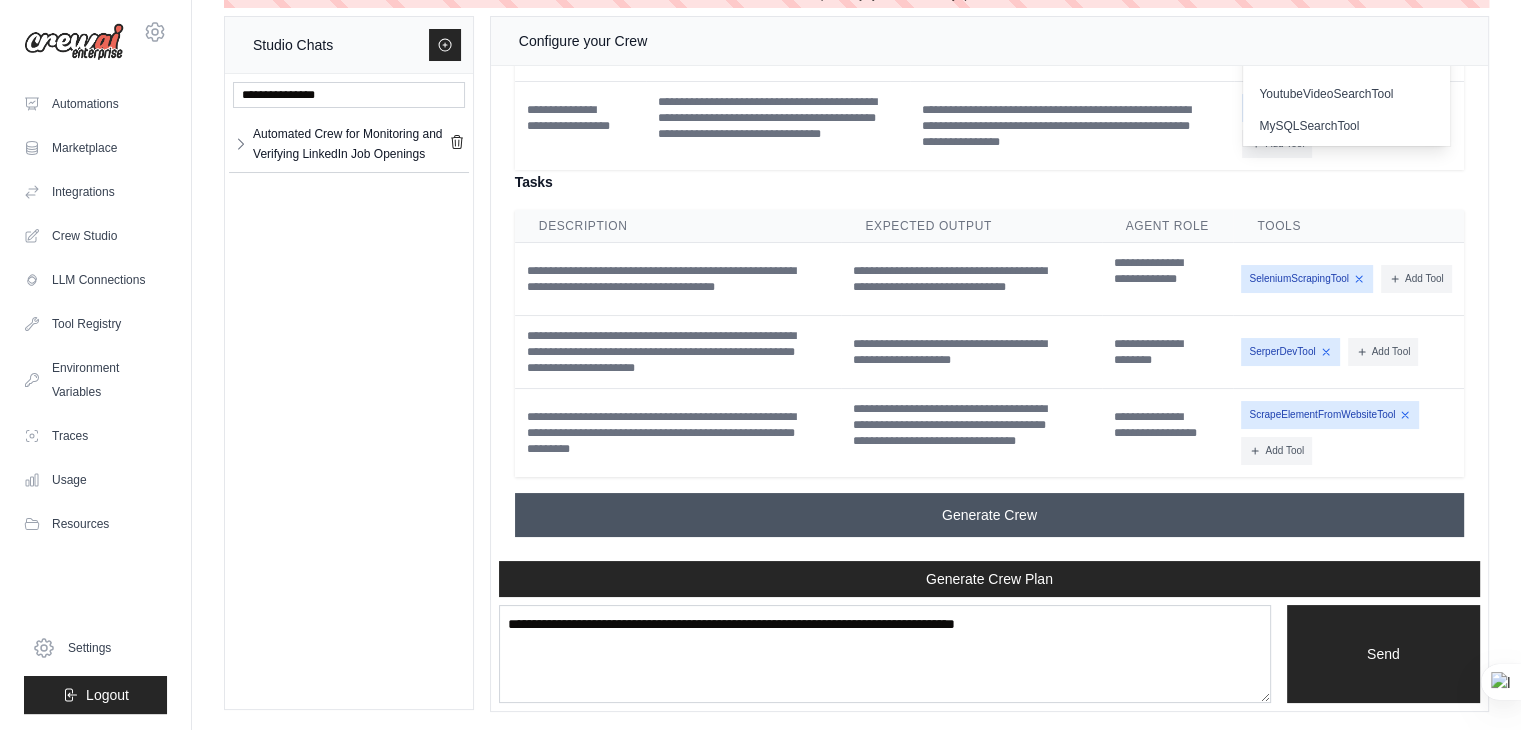 click on "Generate Crew" at bounding box center [989, 515] 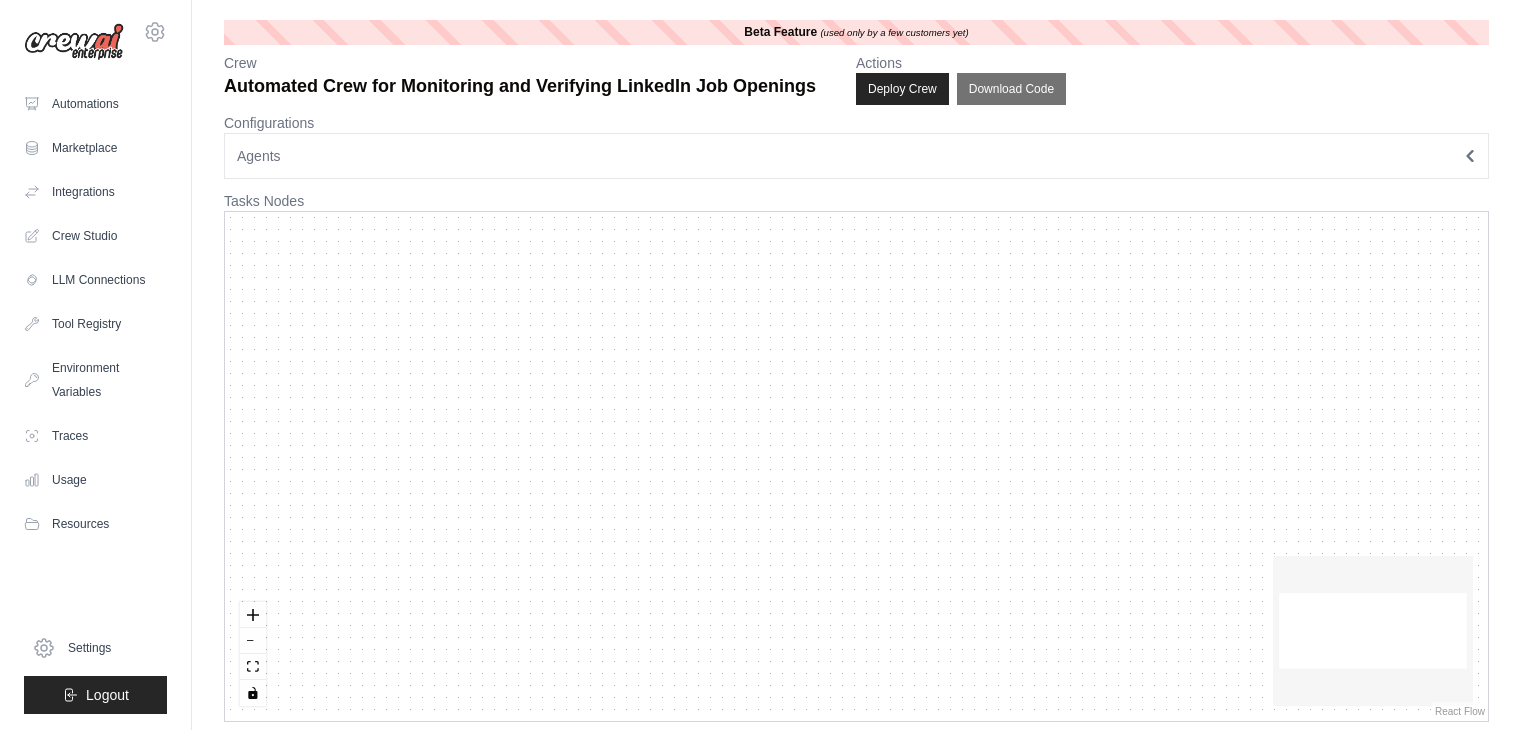scroll, scrollTop: 0, scrollLeft: 0, axis: both 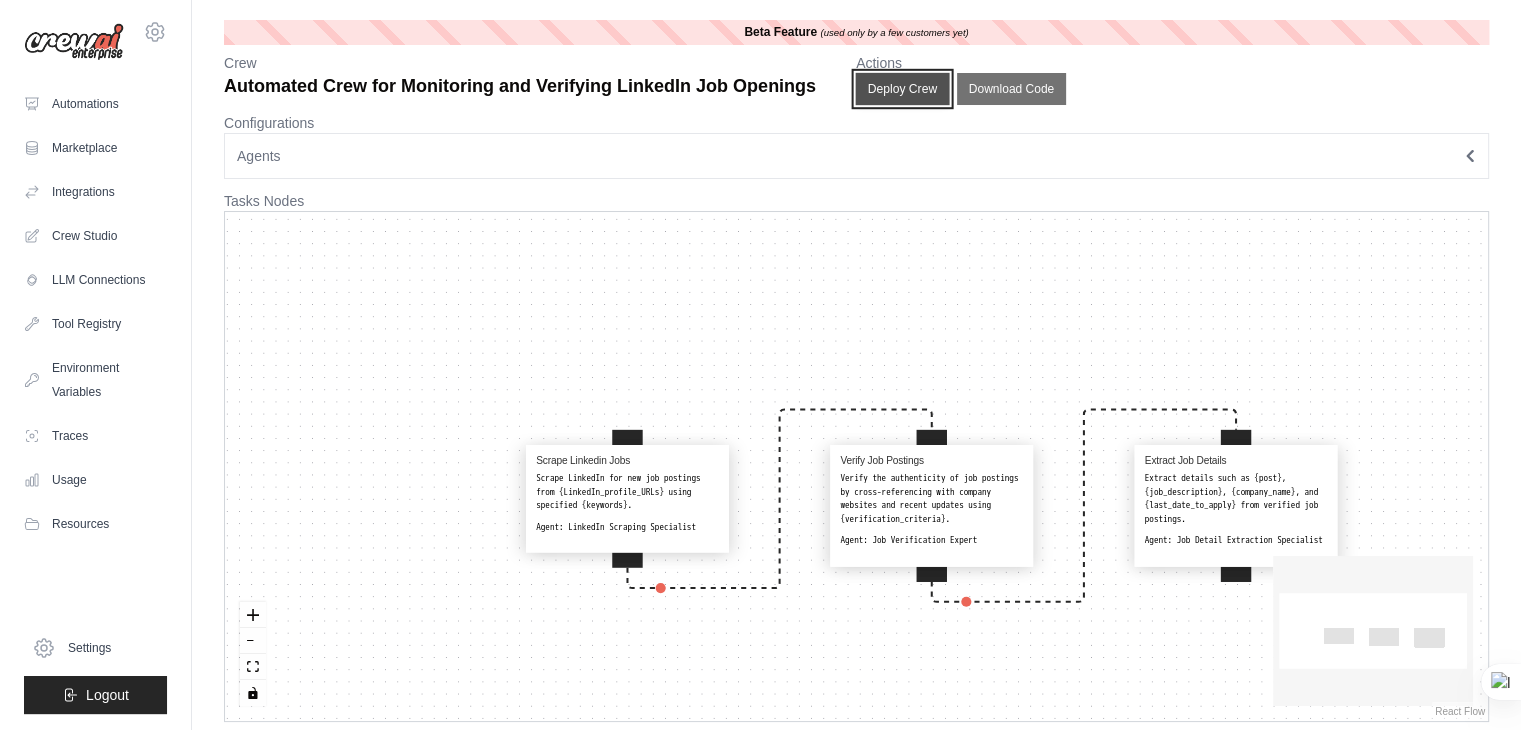 click on "Deploy Crew" at bounding box center [903, 89] 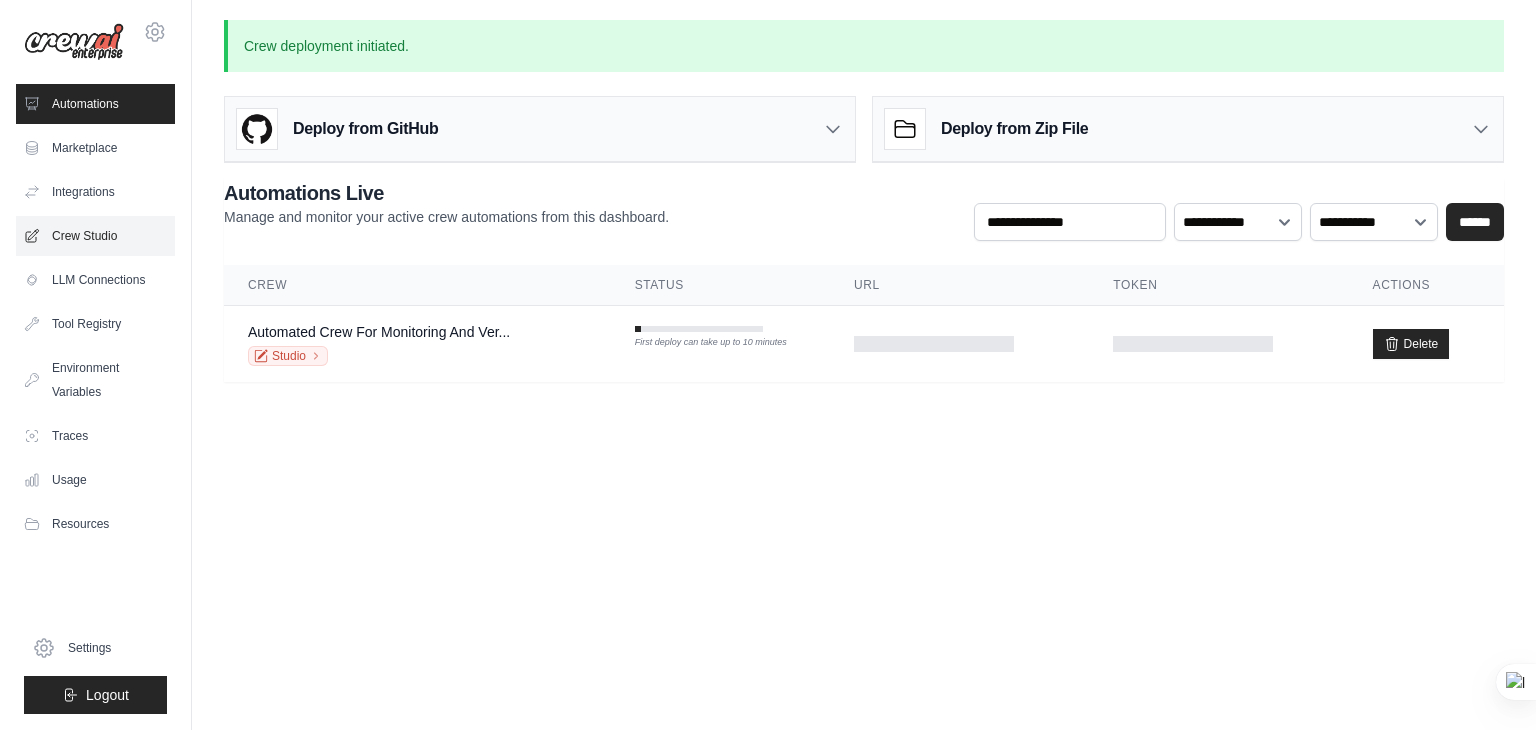 click on "Crew Studio" at bounding box center [95, 236] 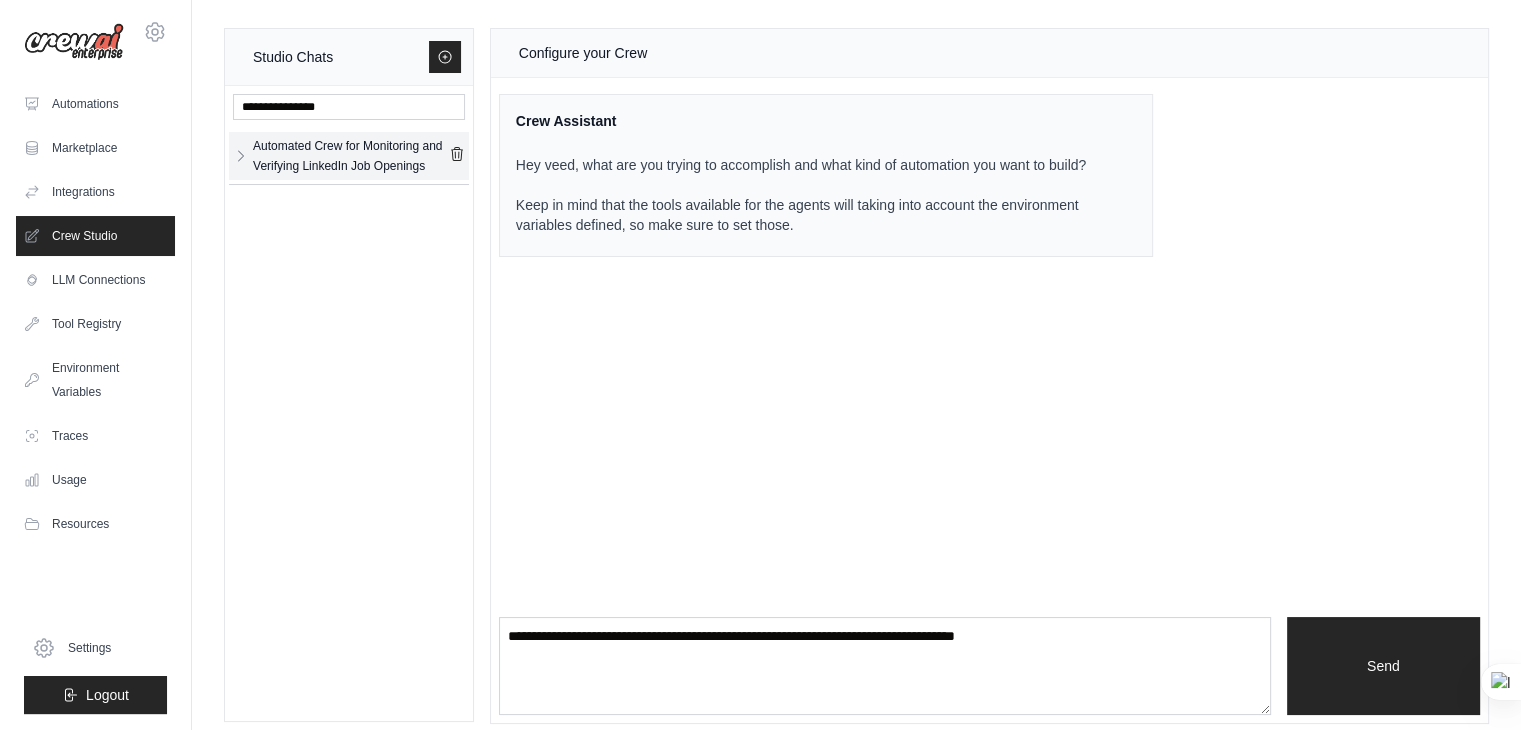 click on "Automated Crew for Monitoring and Verifying LinkedIn Job Openings" at bounding box center (351, 156) 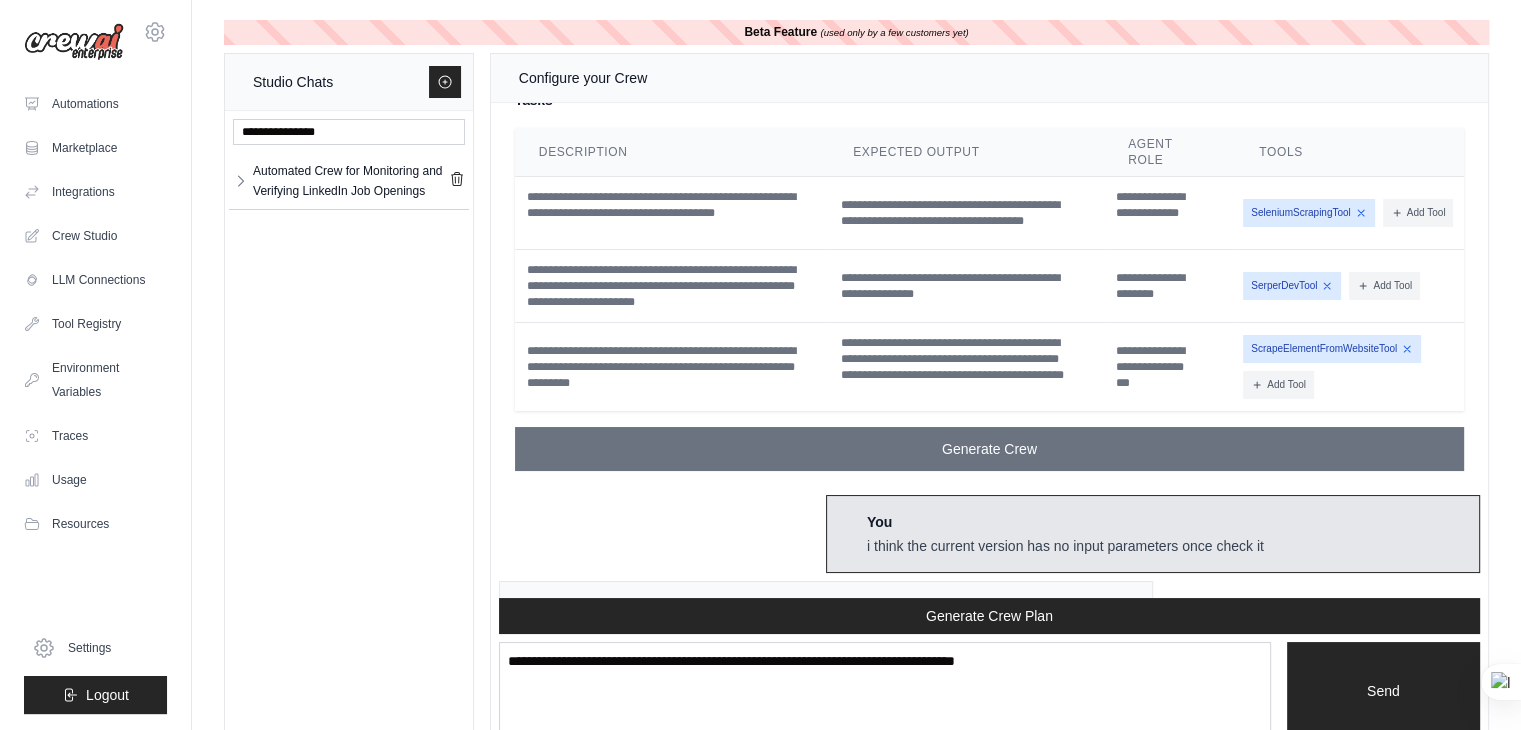 scroll, scrollTop: 4440, scrollLeft: 0, axis: vertical 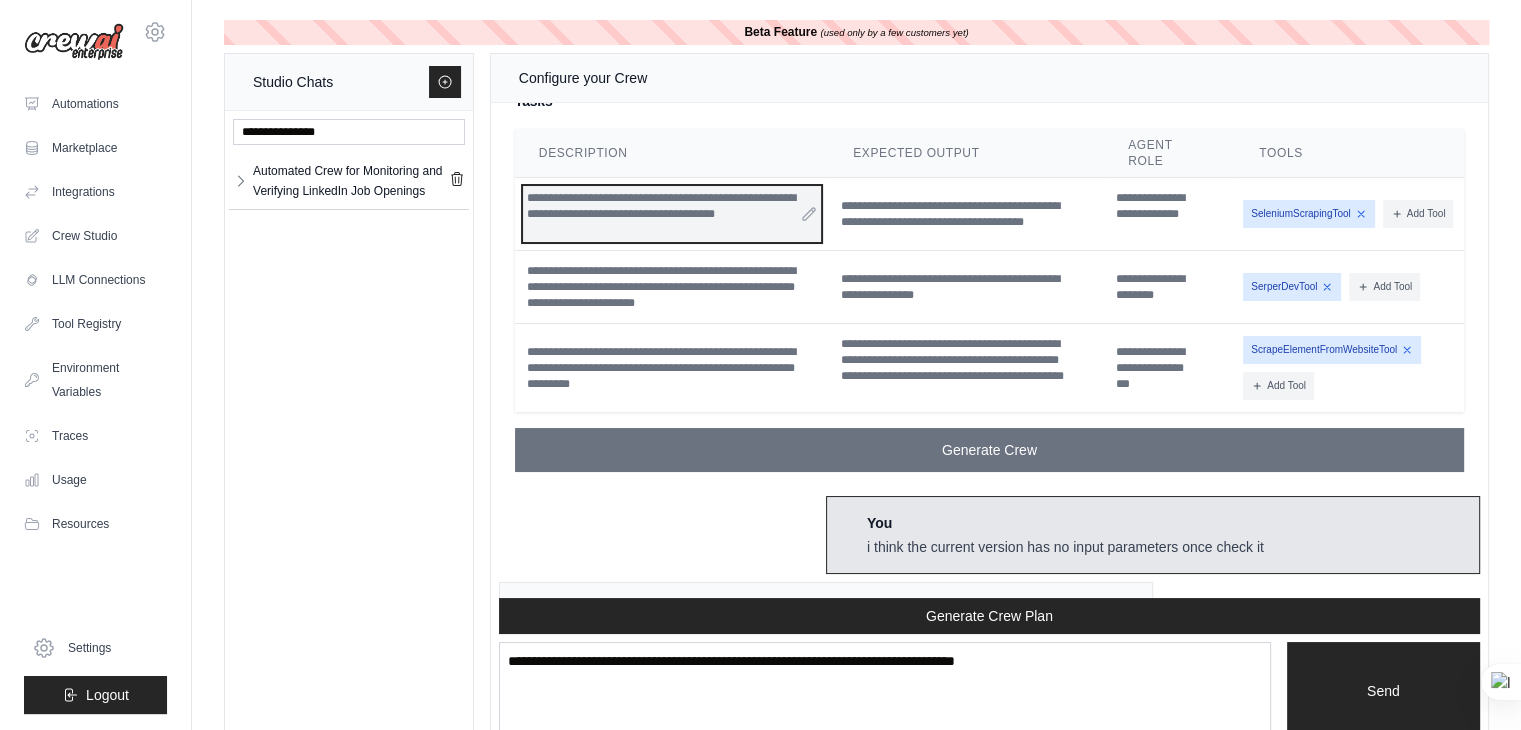 click on "**********" at bounding box center (672, 214) 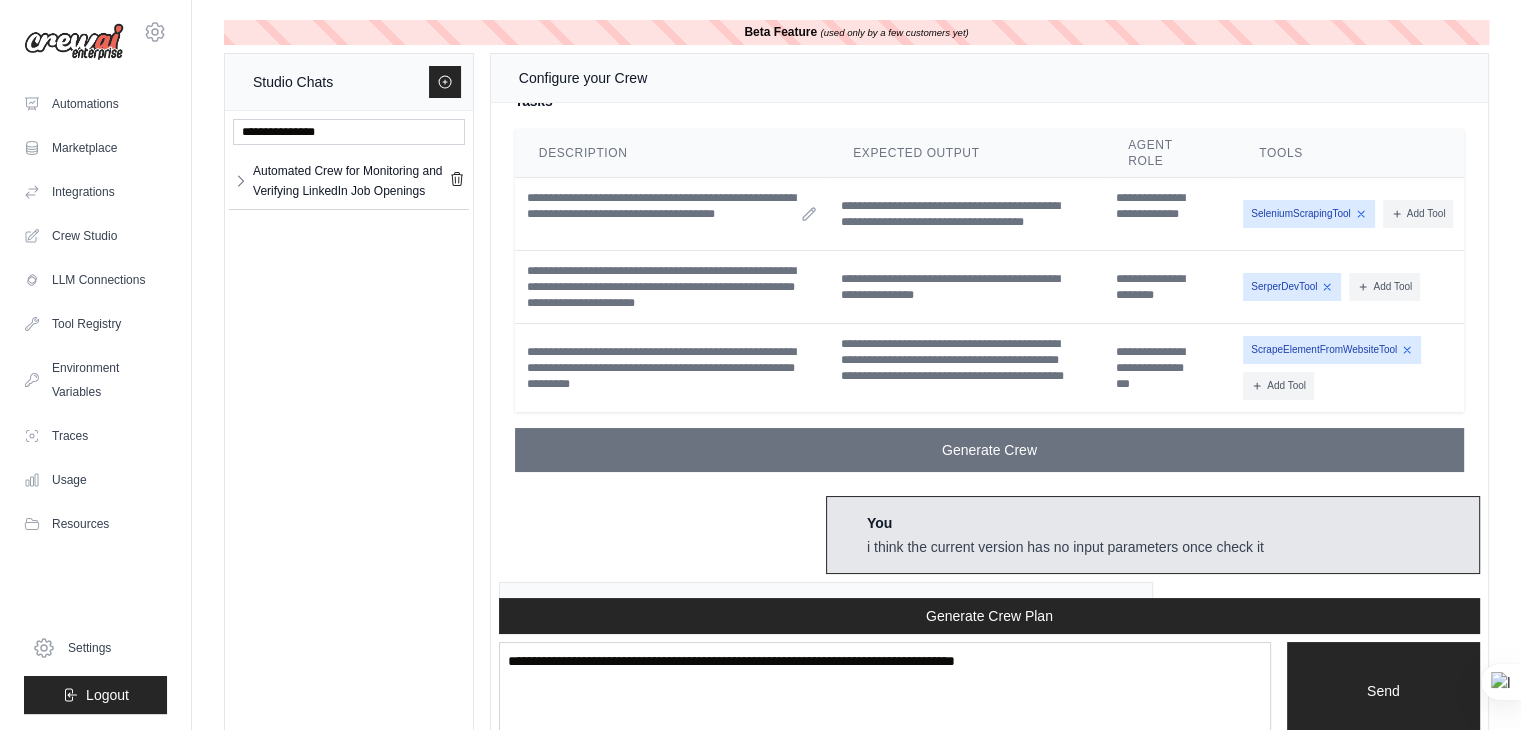 click 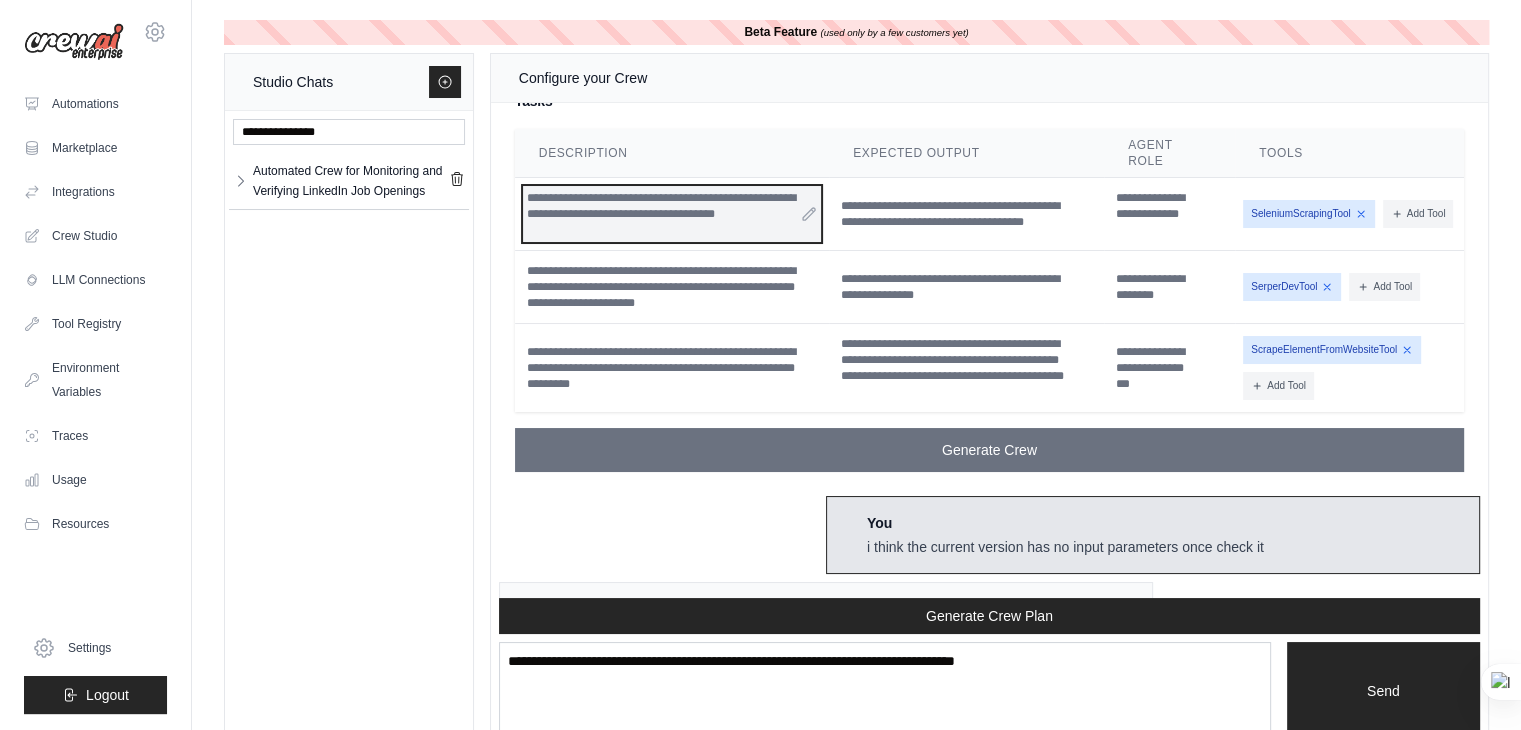 click on "**********" at bounding box center [672, 214] 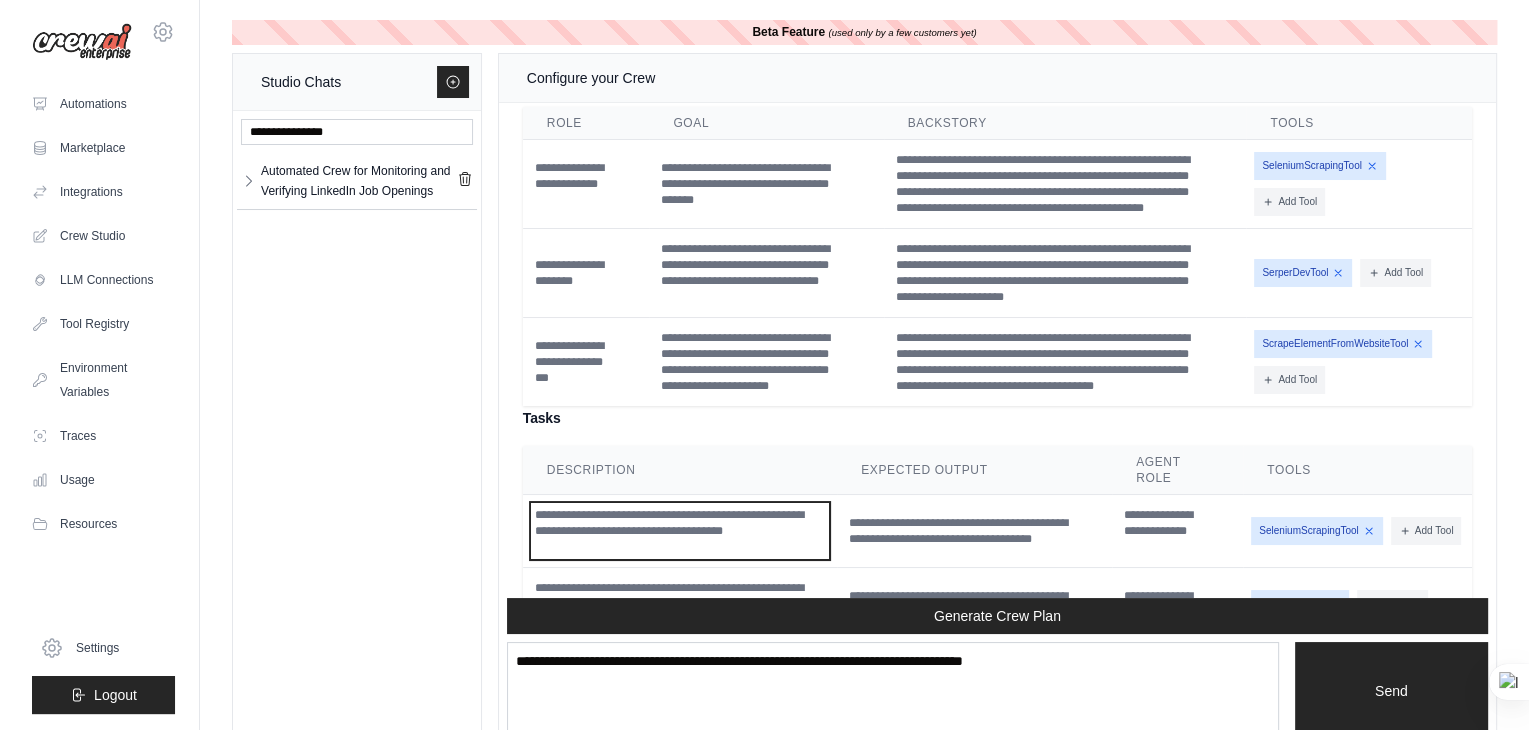 scroll, scrollTop: 4119, scrollLeft: 0, axis: vertical 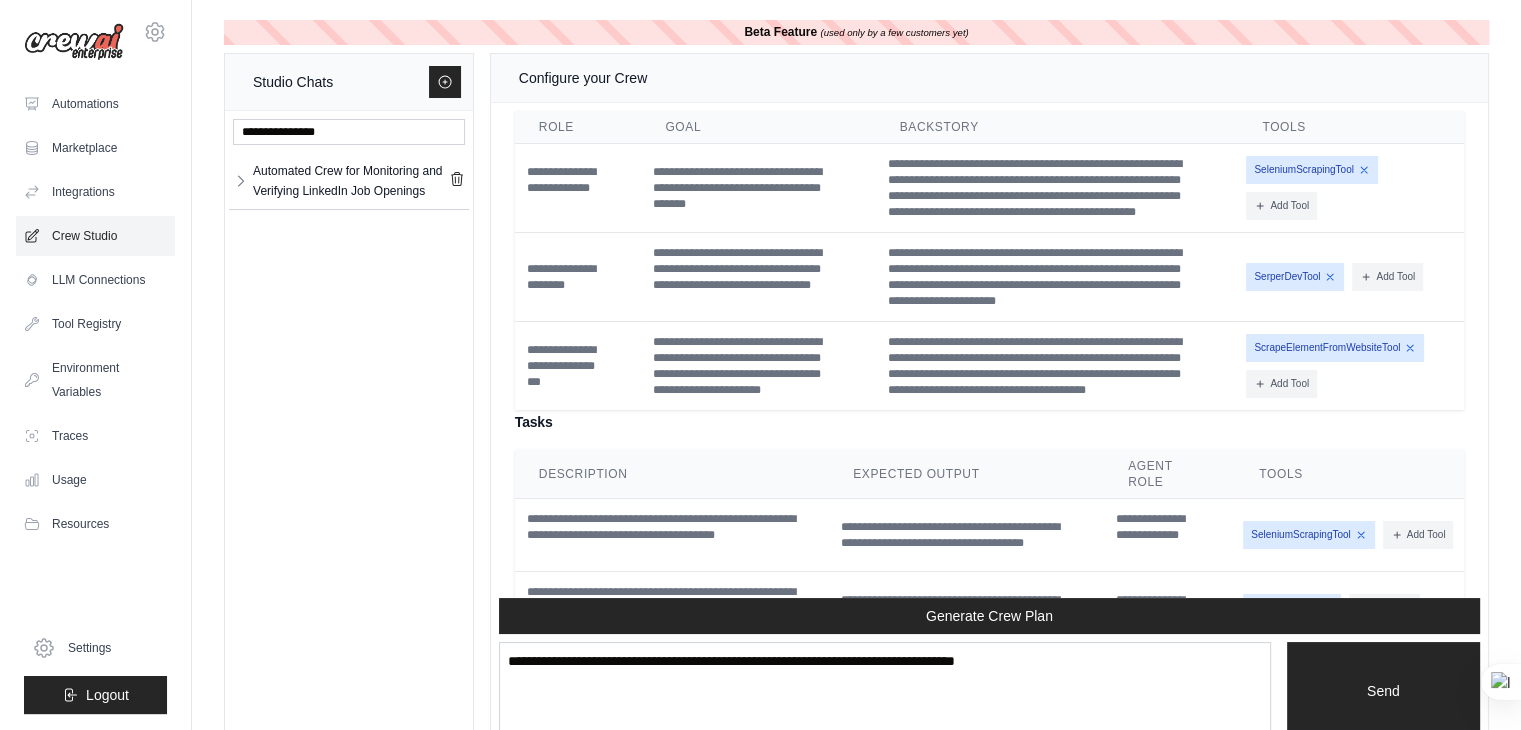 click on "Crew Studio" at bounding box center (95, 236) 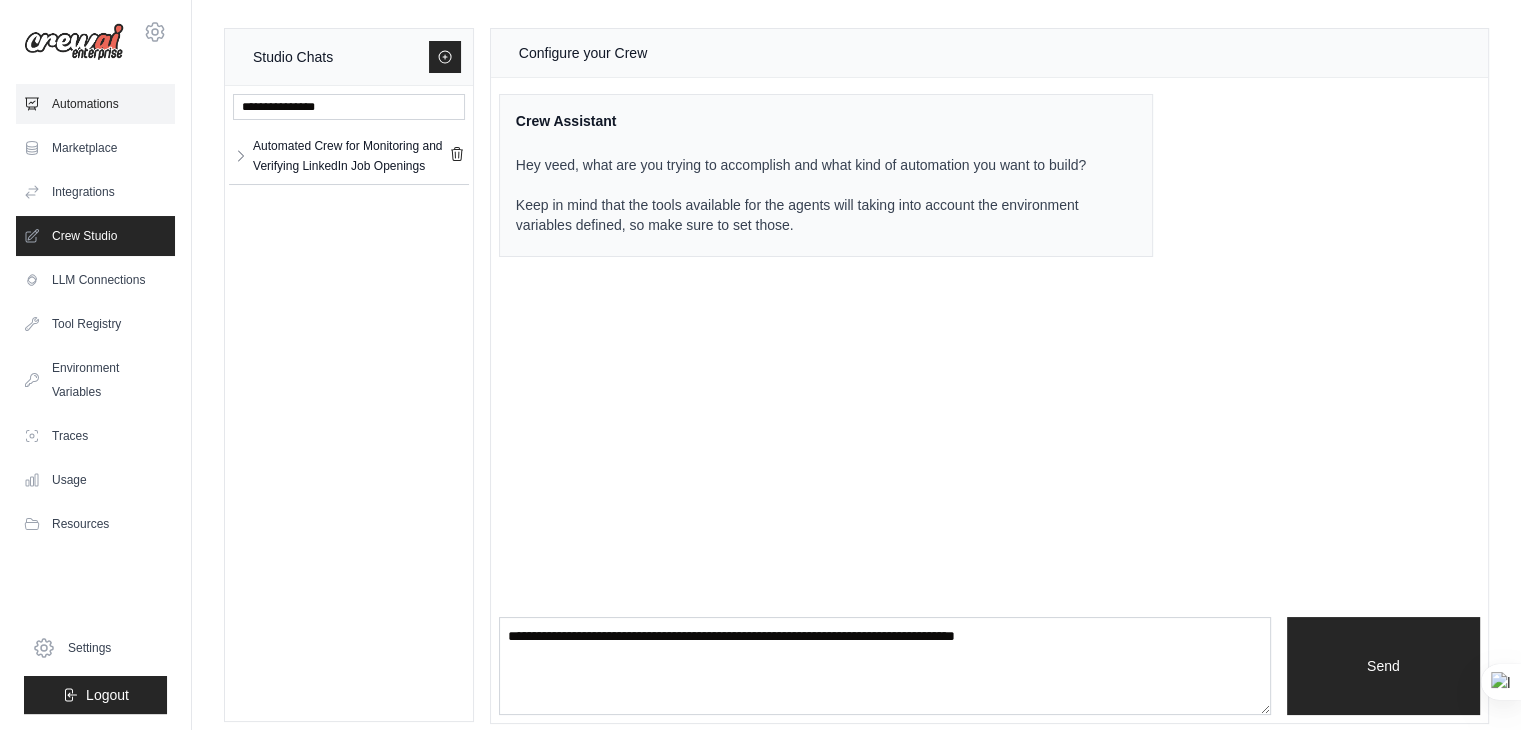 click on "Automations" at bounding box center (95, 104) 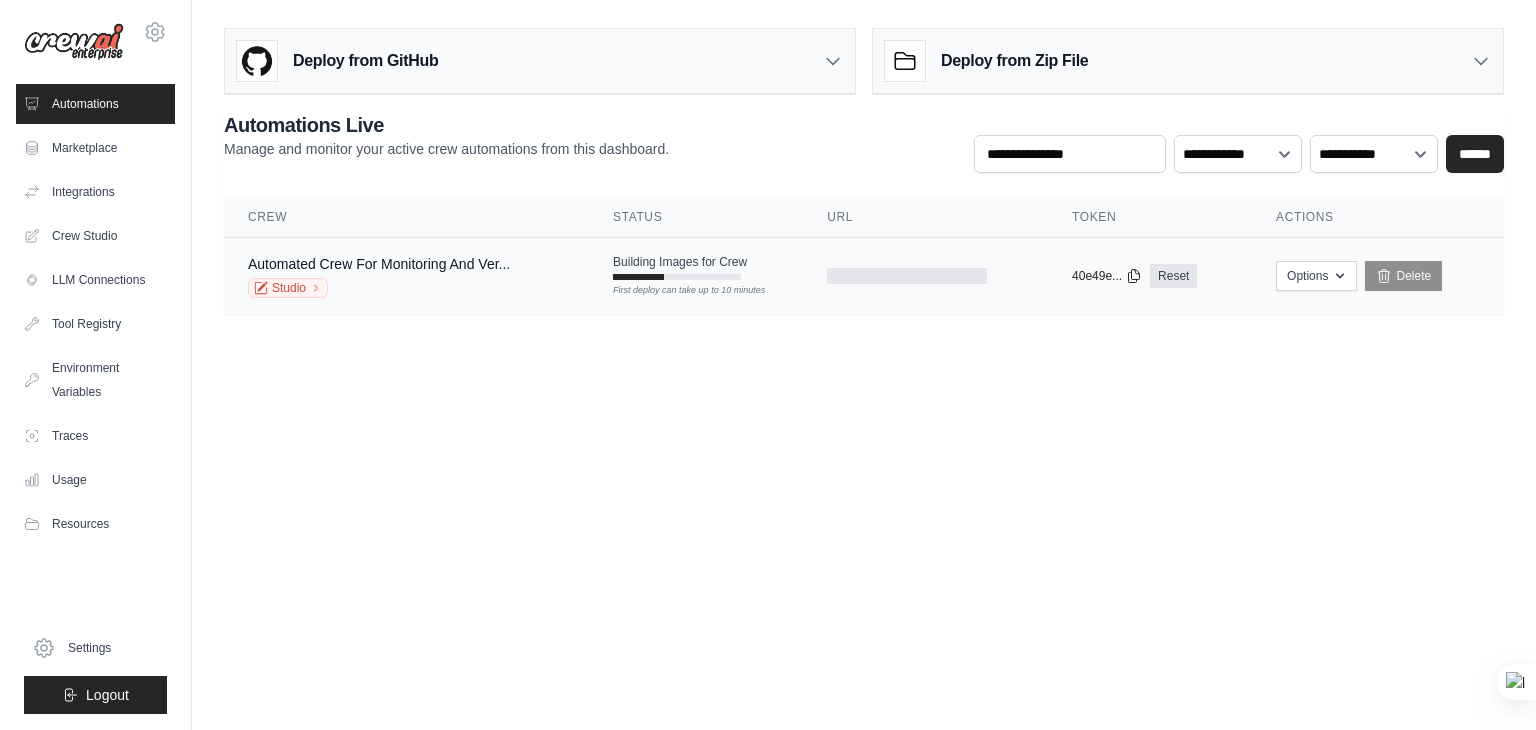 click at bounding box center [638, 277] 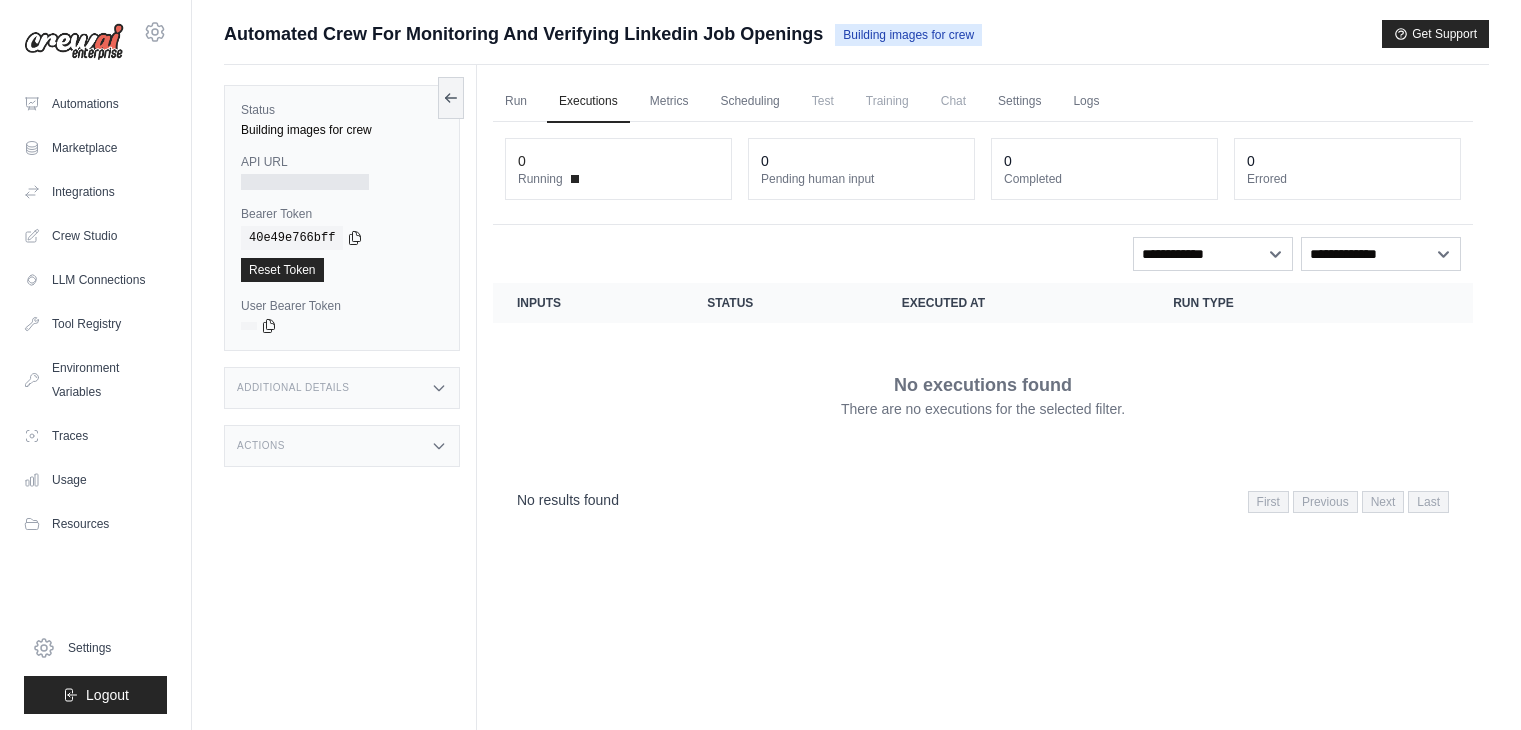 scroll, scrollTop: 0, scrollLeft: 0, axis: both 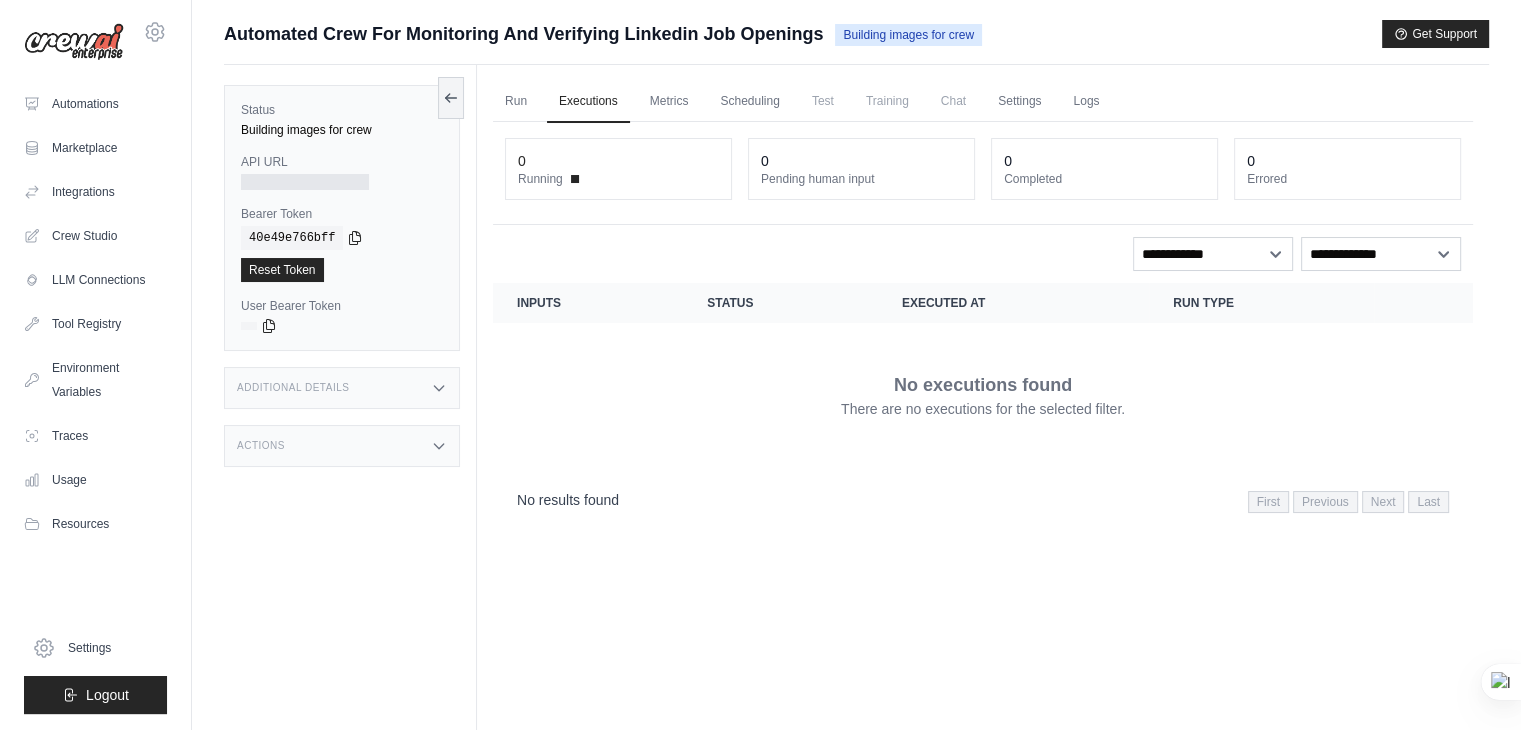 click on "Building images for crew" at bounding box center (908, 35) 